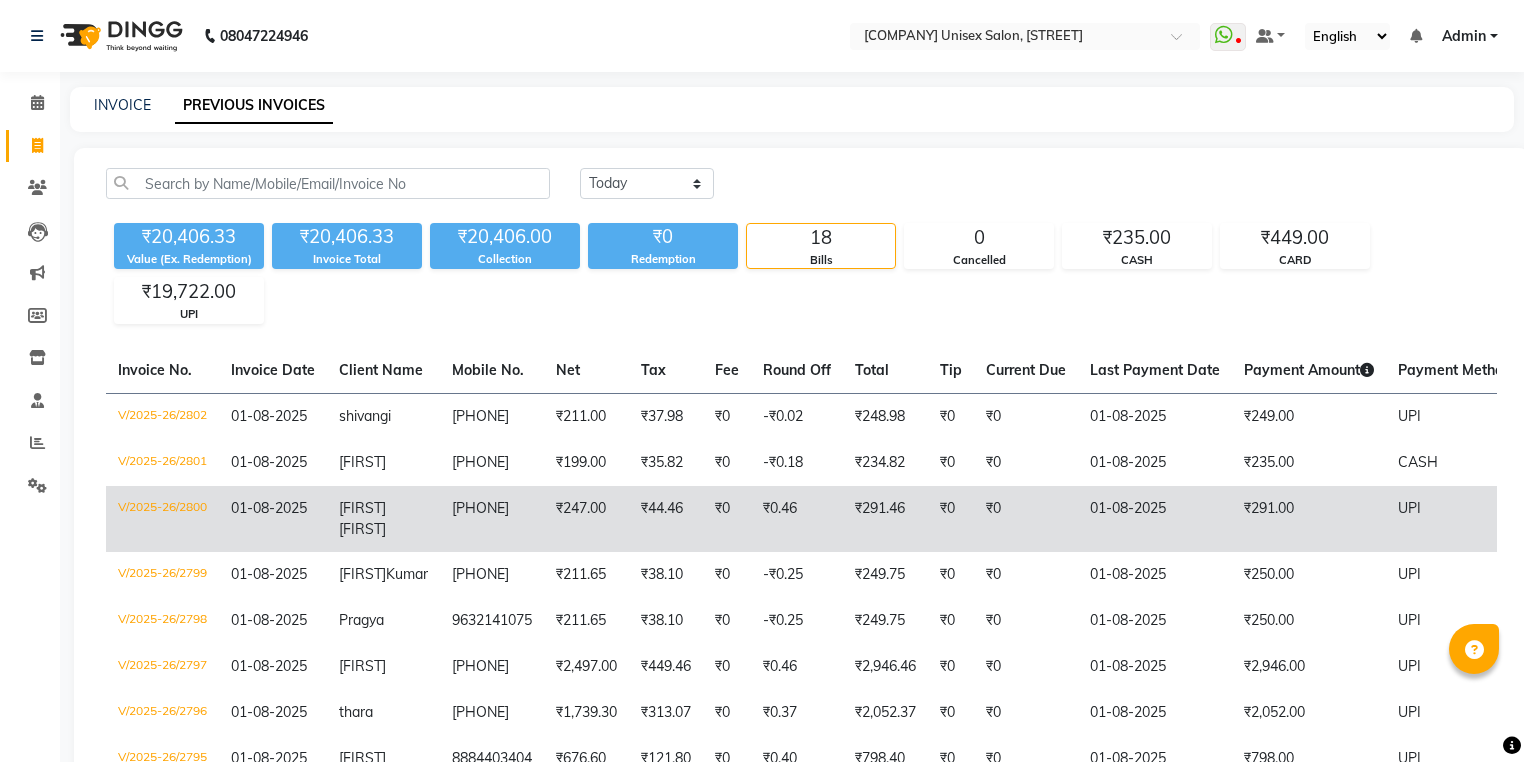 scroll, scrollTop: 0, scrollLeft: 0, axis: both 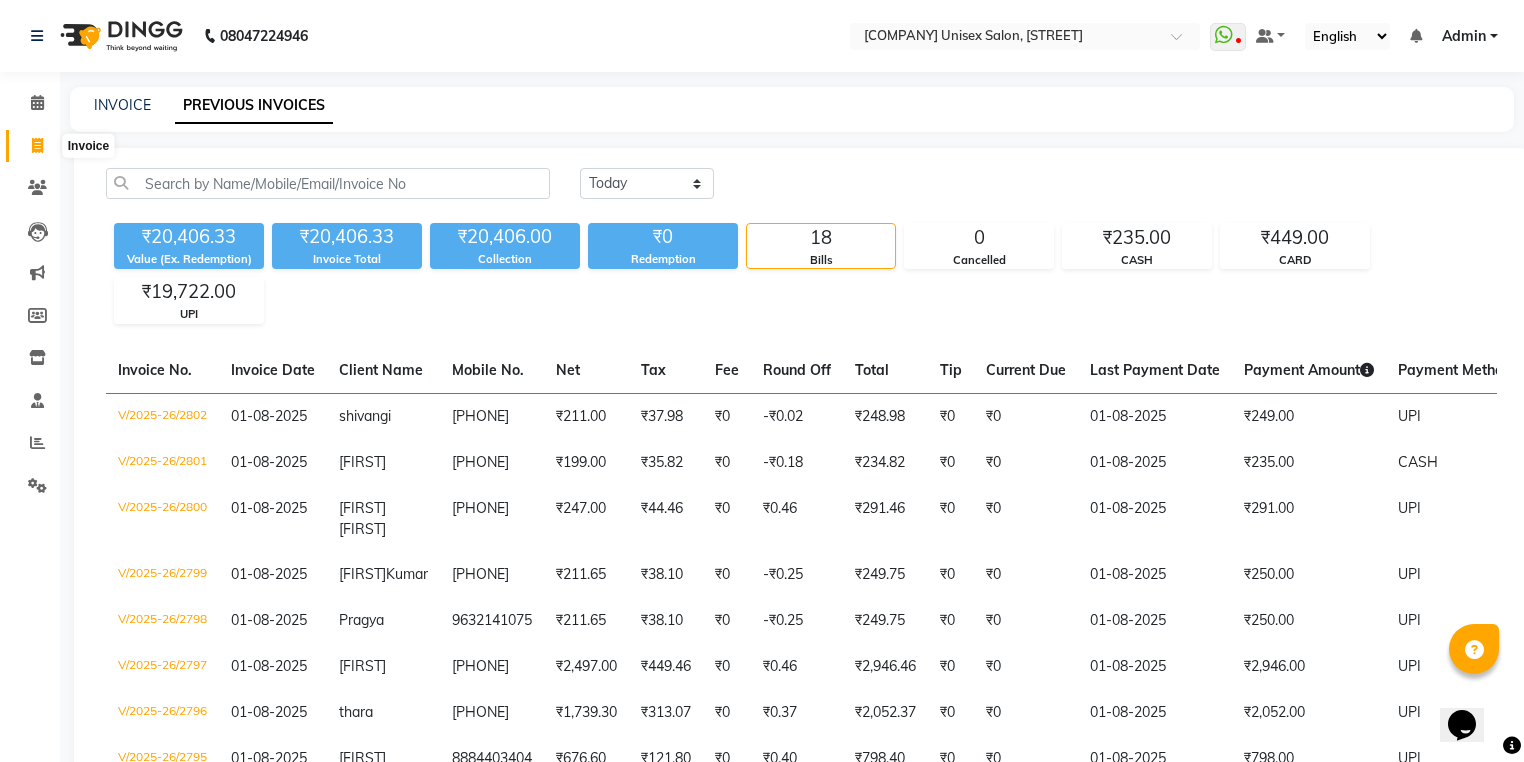 click 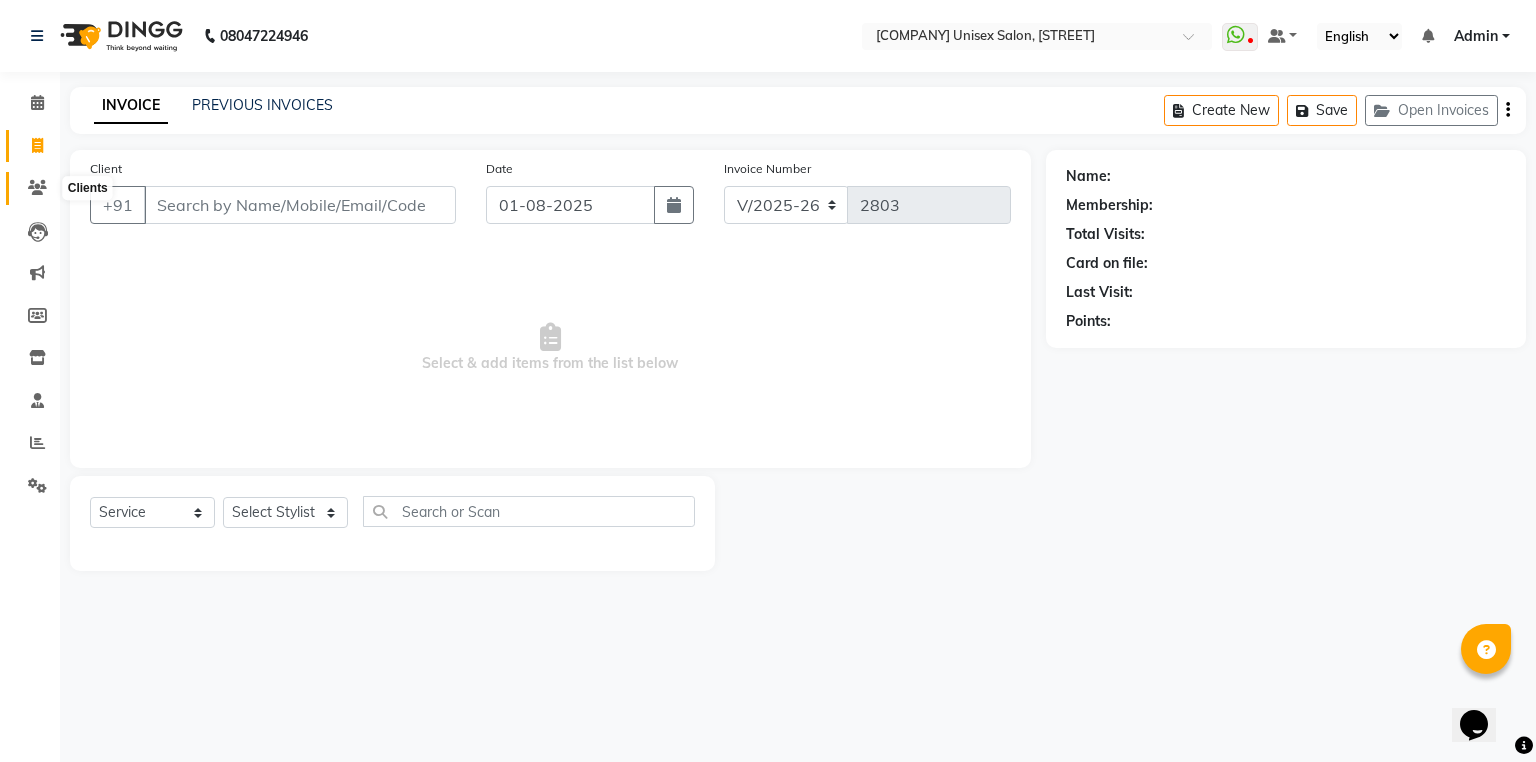 click 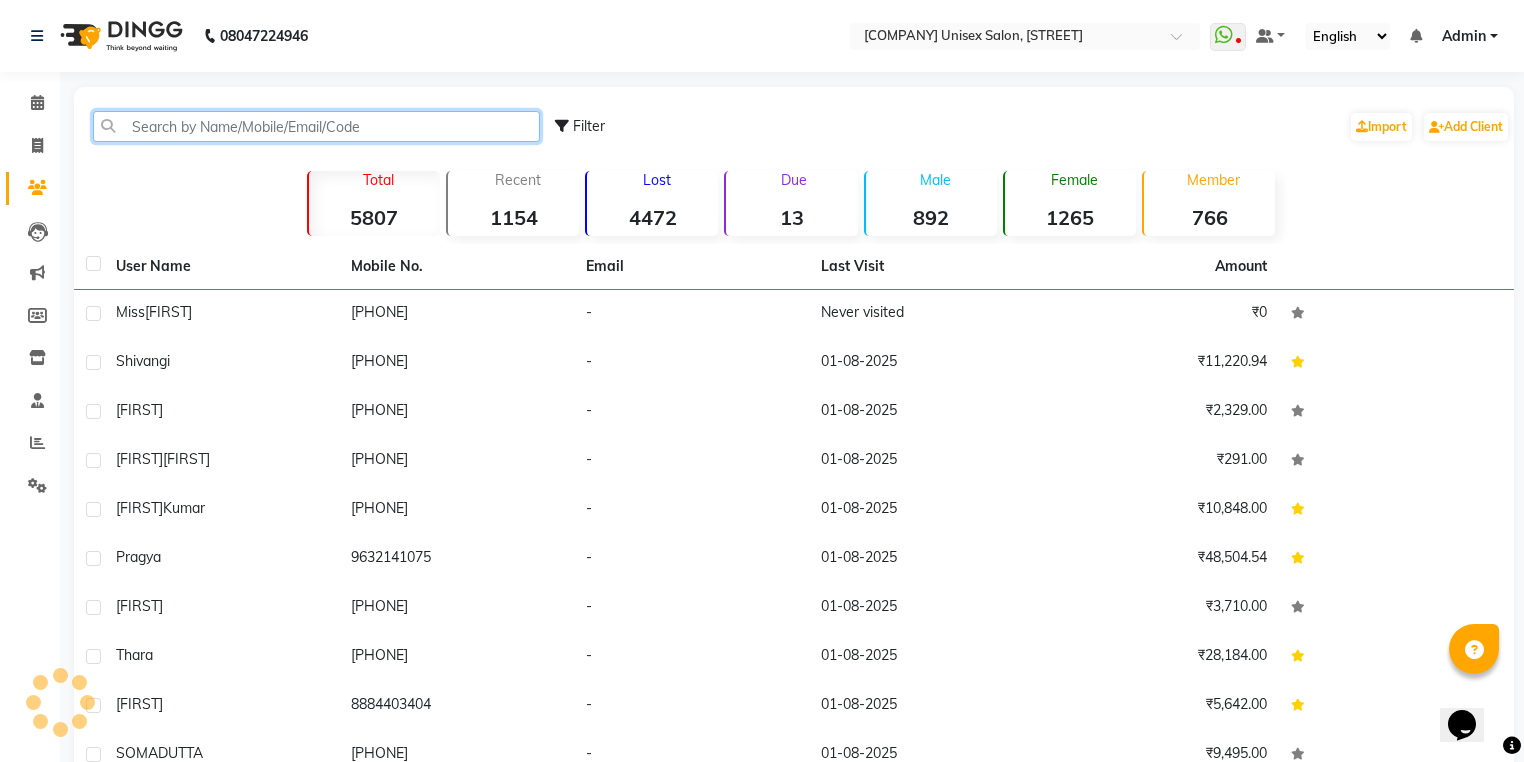 click 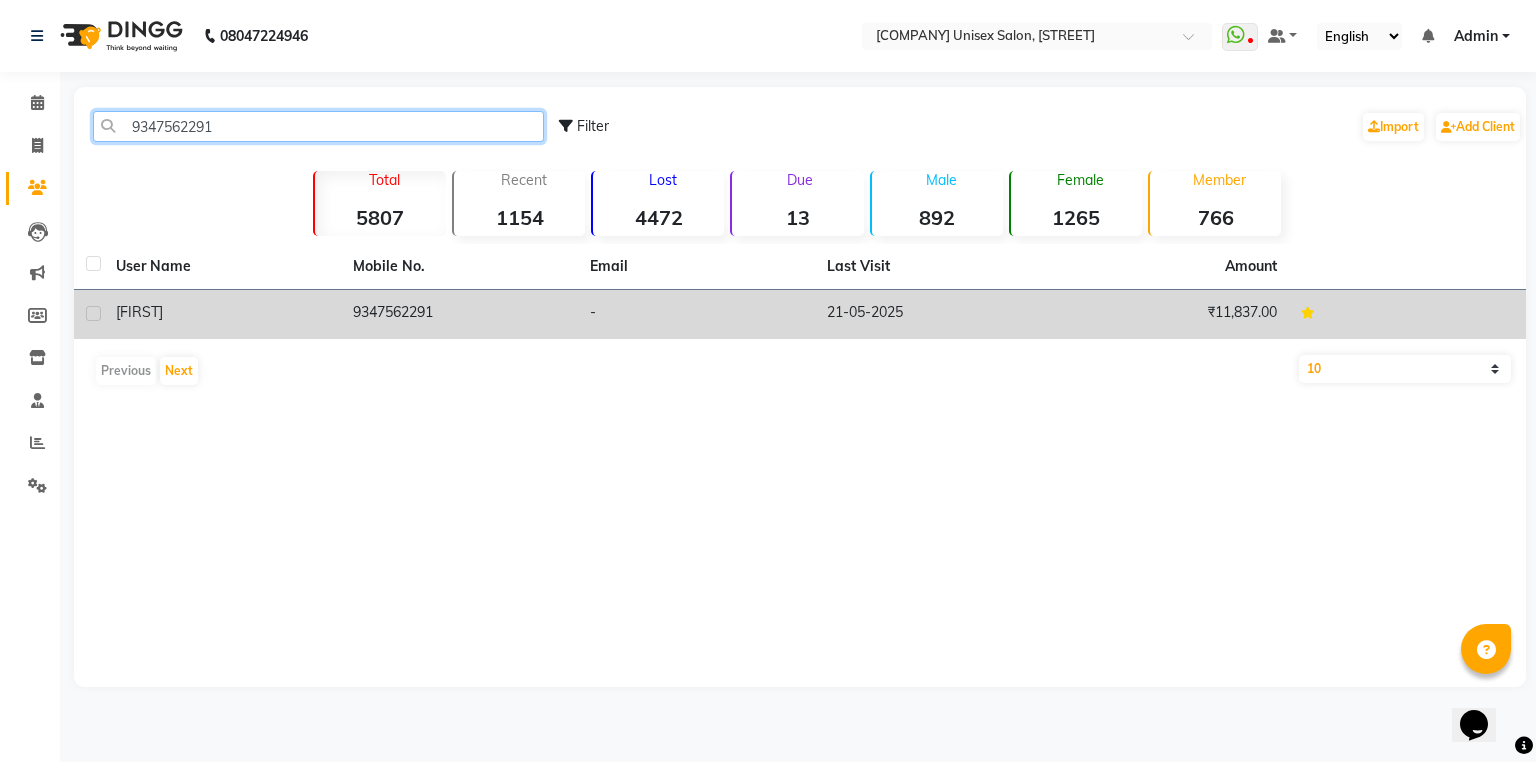type on "9347562291" 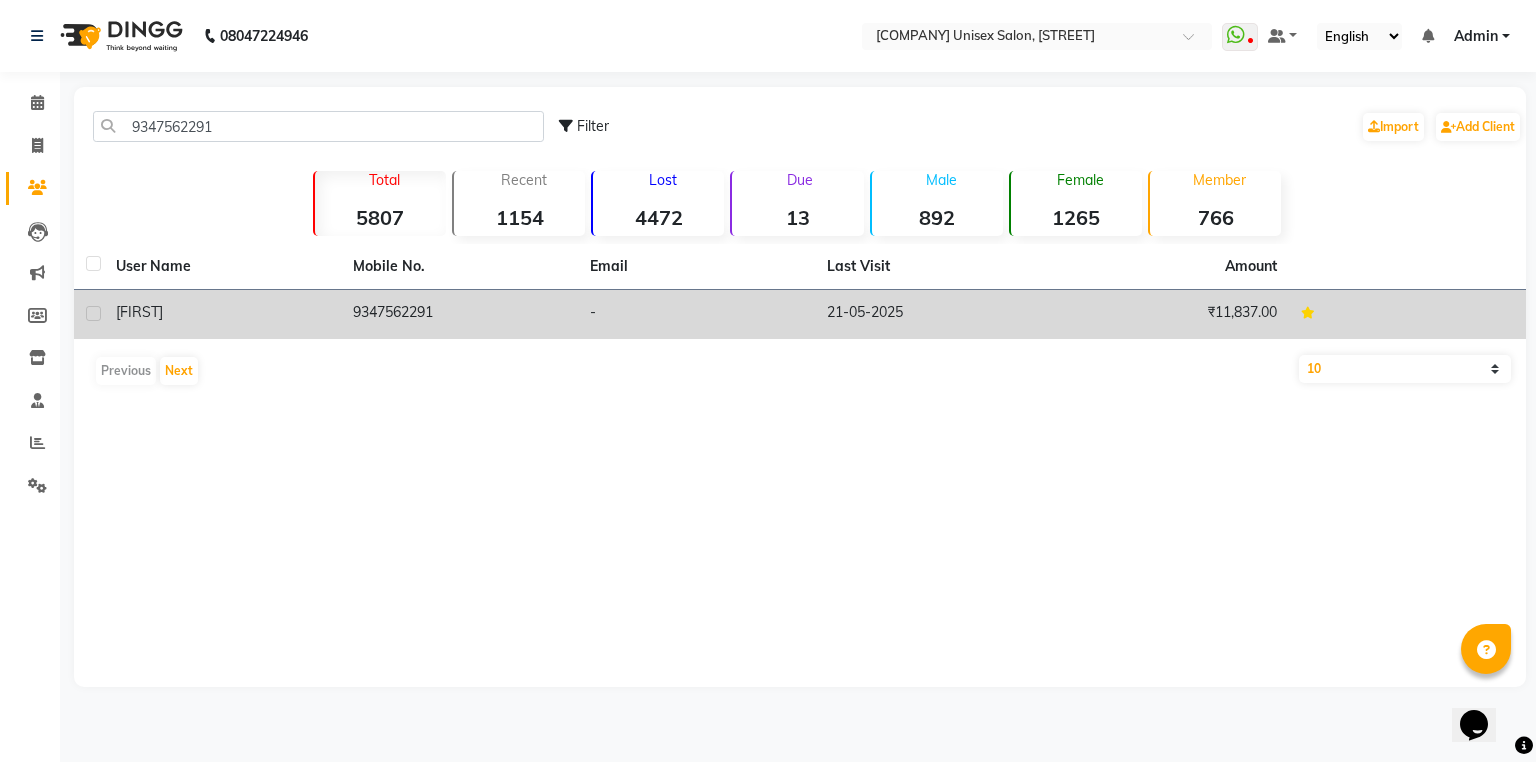 click on "9347562291" 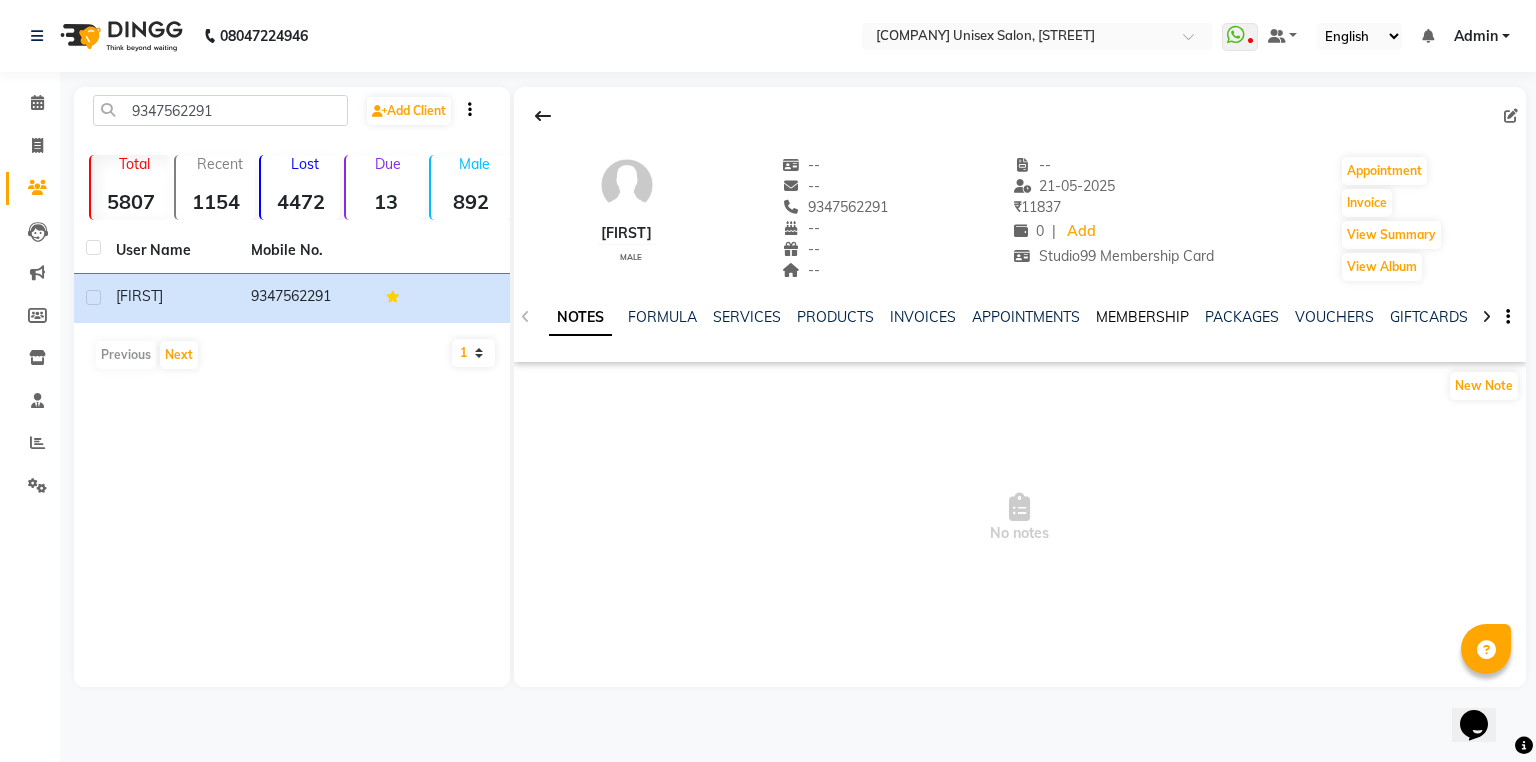 click on "MEMBERSHIP" 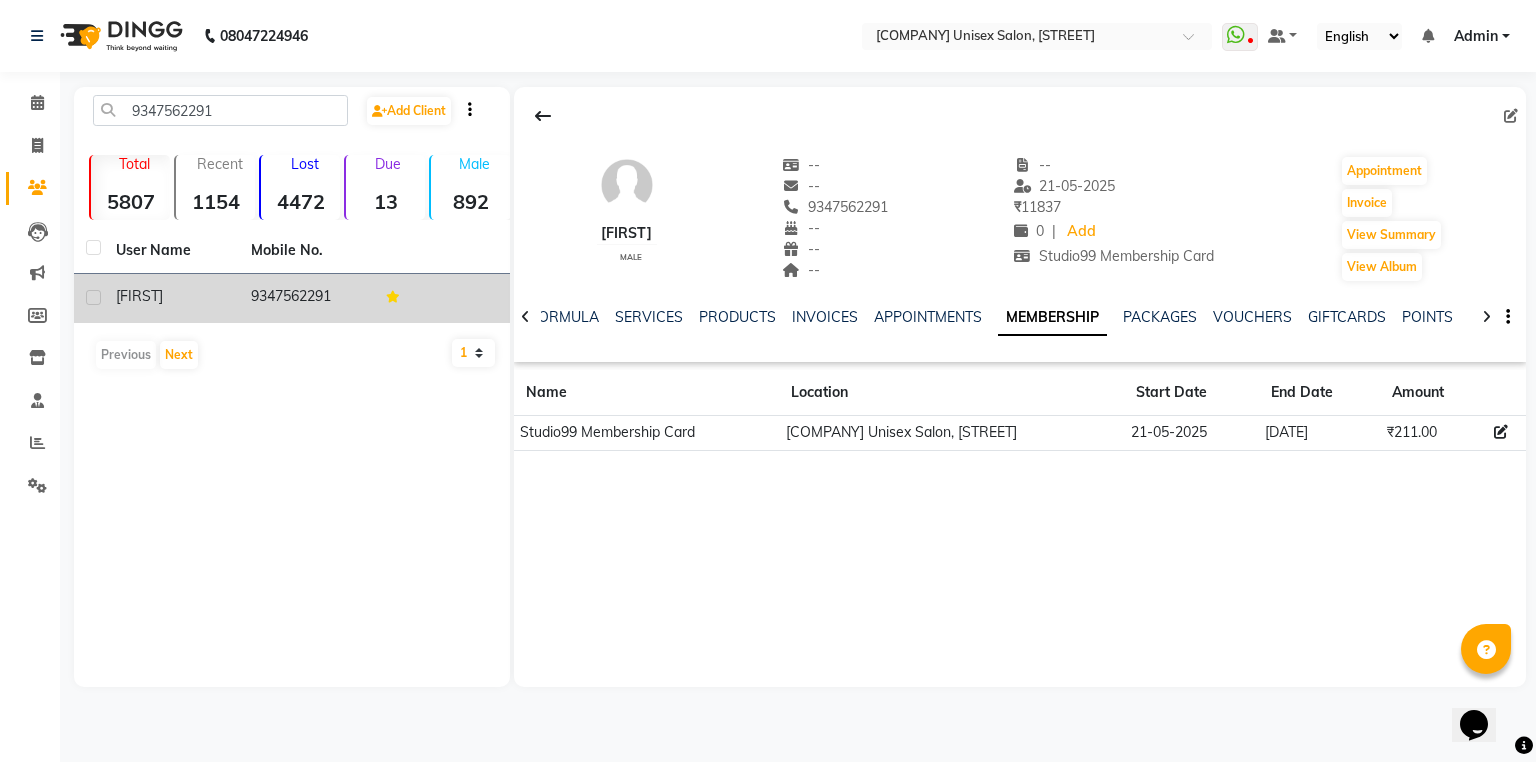 drag, startPoint x: 279, startPoint y: 300, endPoint x: 344, endPoint y: 300, distance: 65 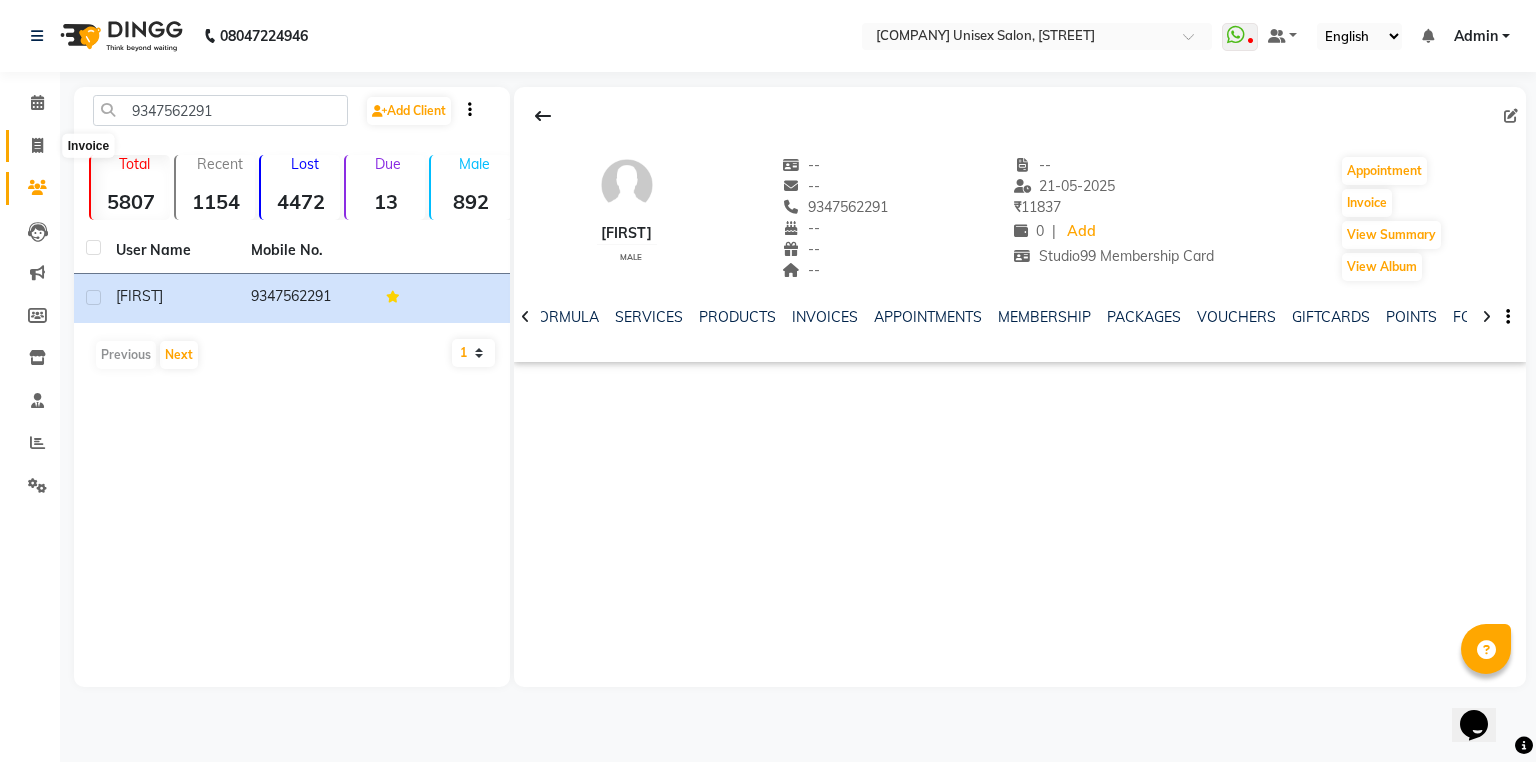 click 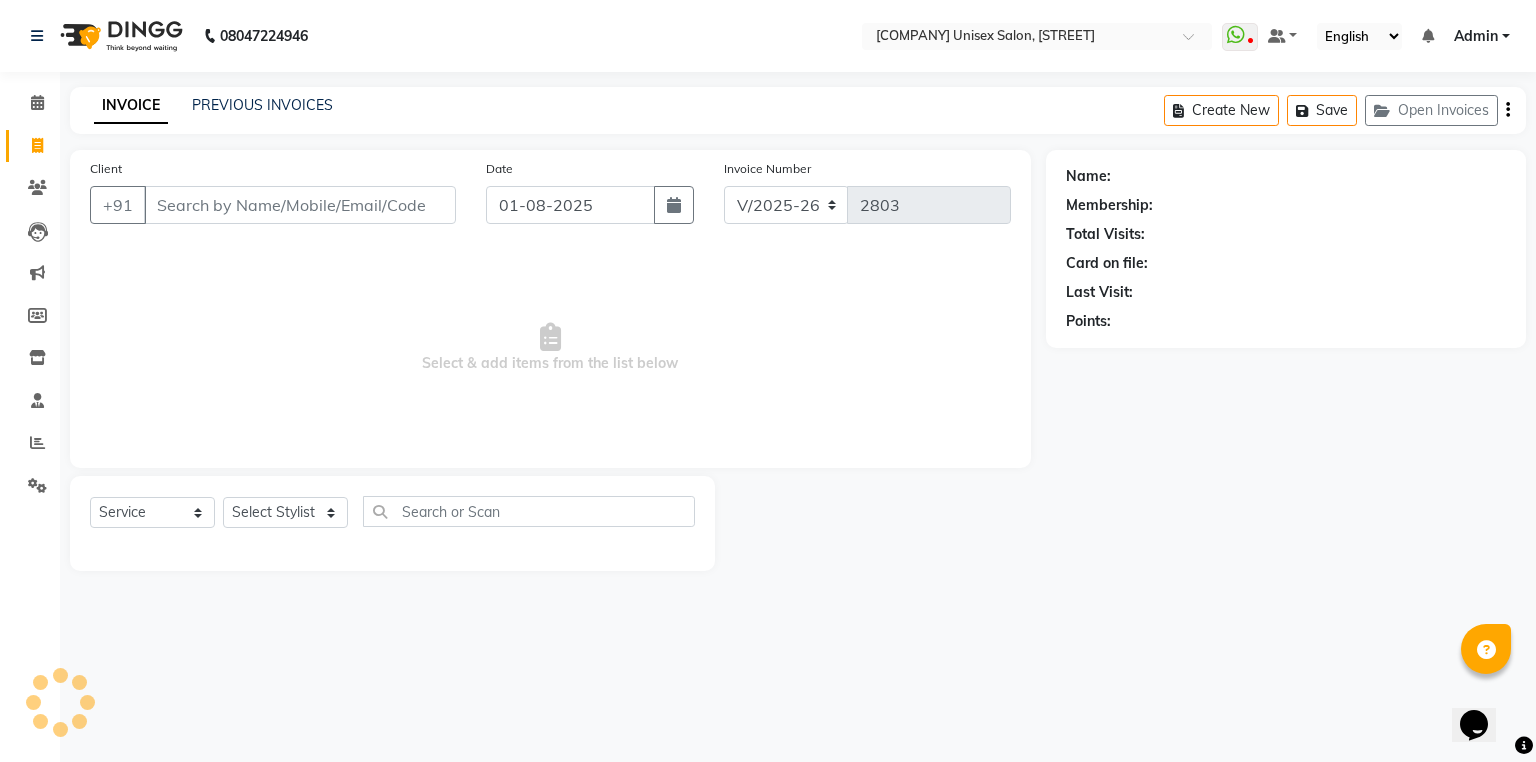 click on "Client" at bounding box center (300, 205) 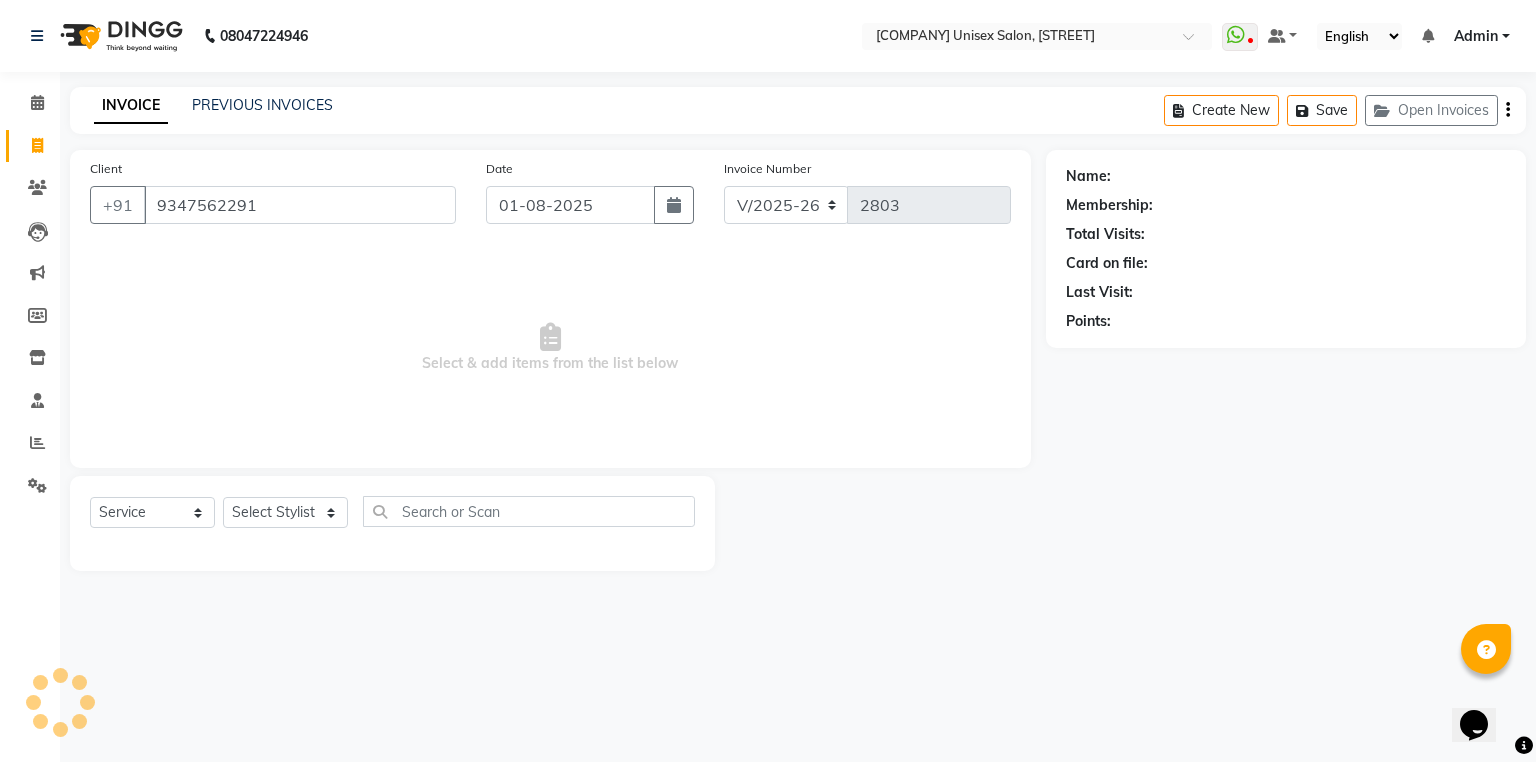 type on "9347562291" 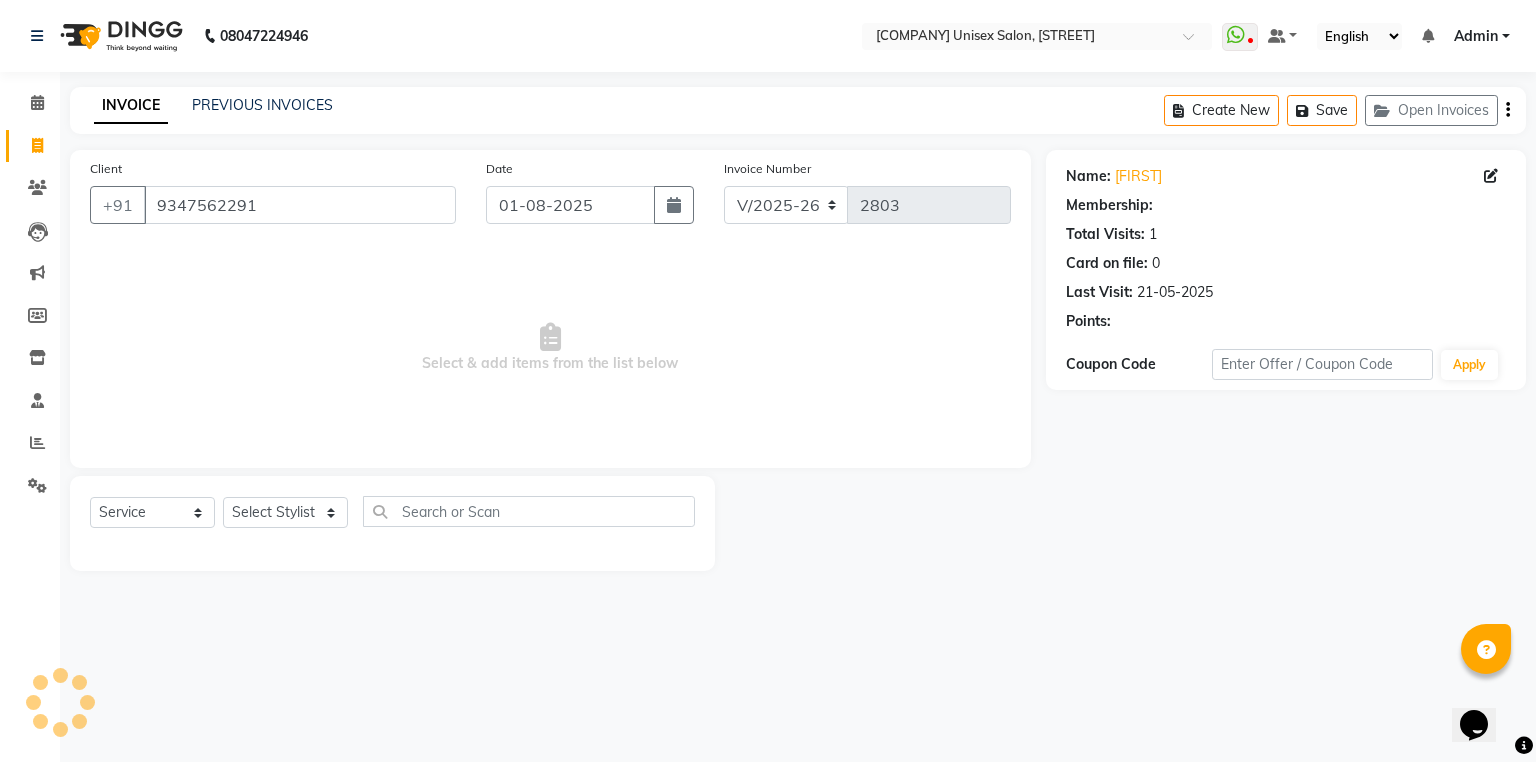 select on "2: Object" 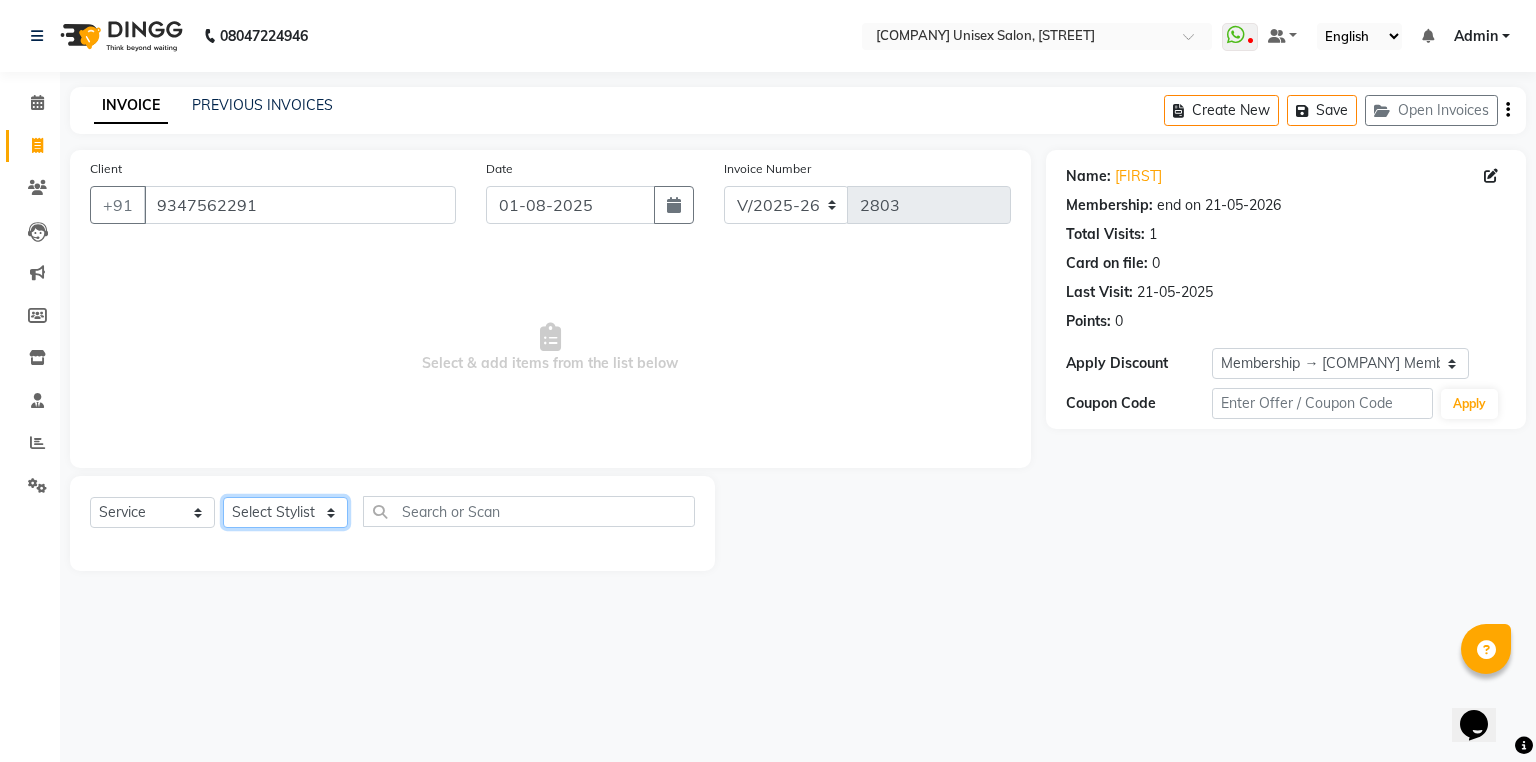 click on "Select Stylist Admin [FIRST] [LAST] [LAST] Avaz [FIRST] [LAST] [LAST] [LAST] [LAST] [LAST] [LAST] [LAST] [LAST] [LAST] [LAST] [LAST] [LAST]" 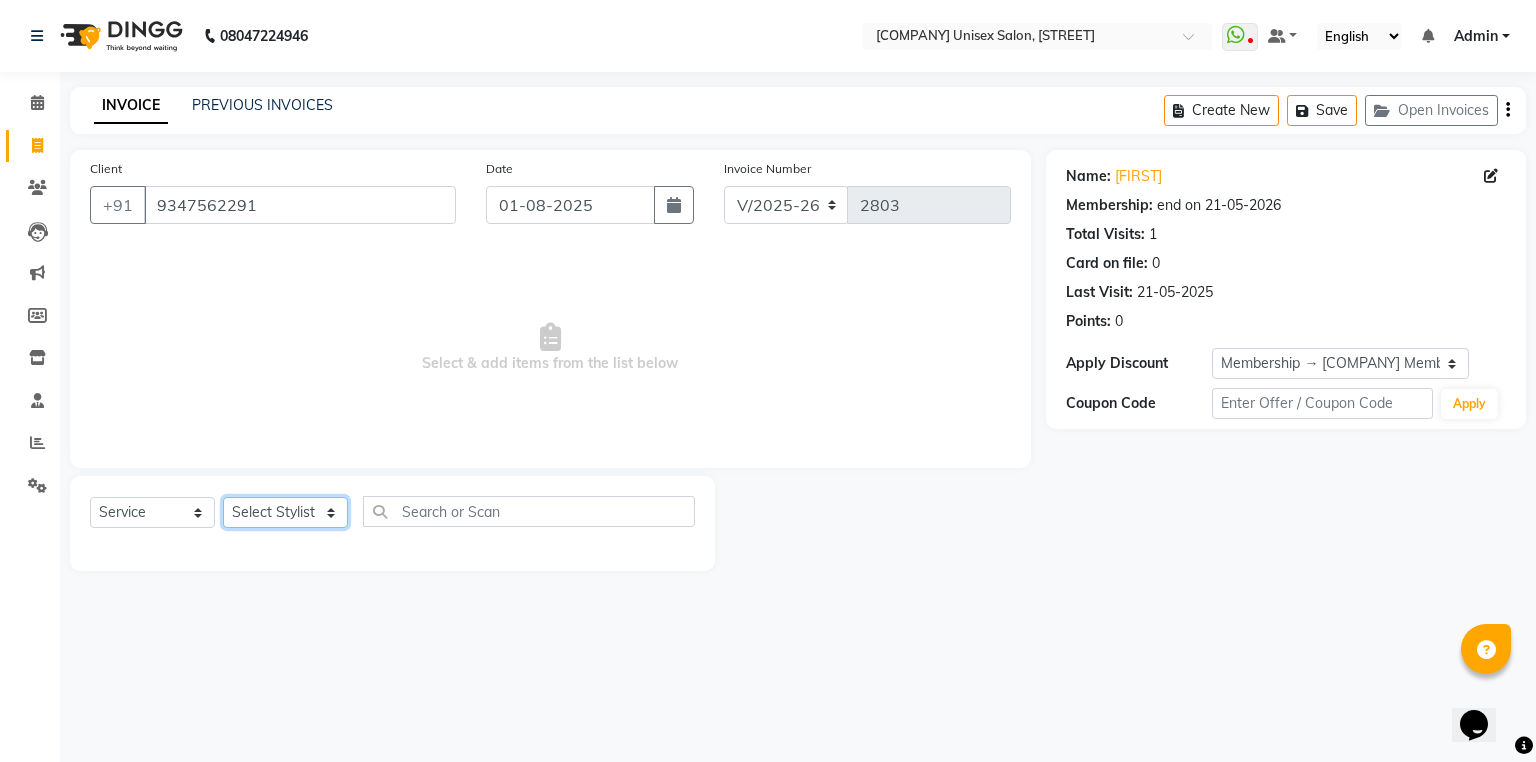 select on "62978" 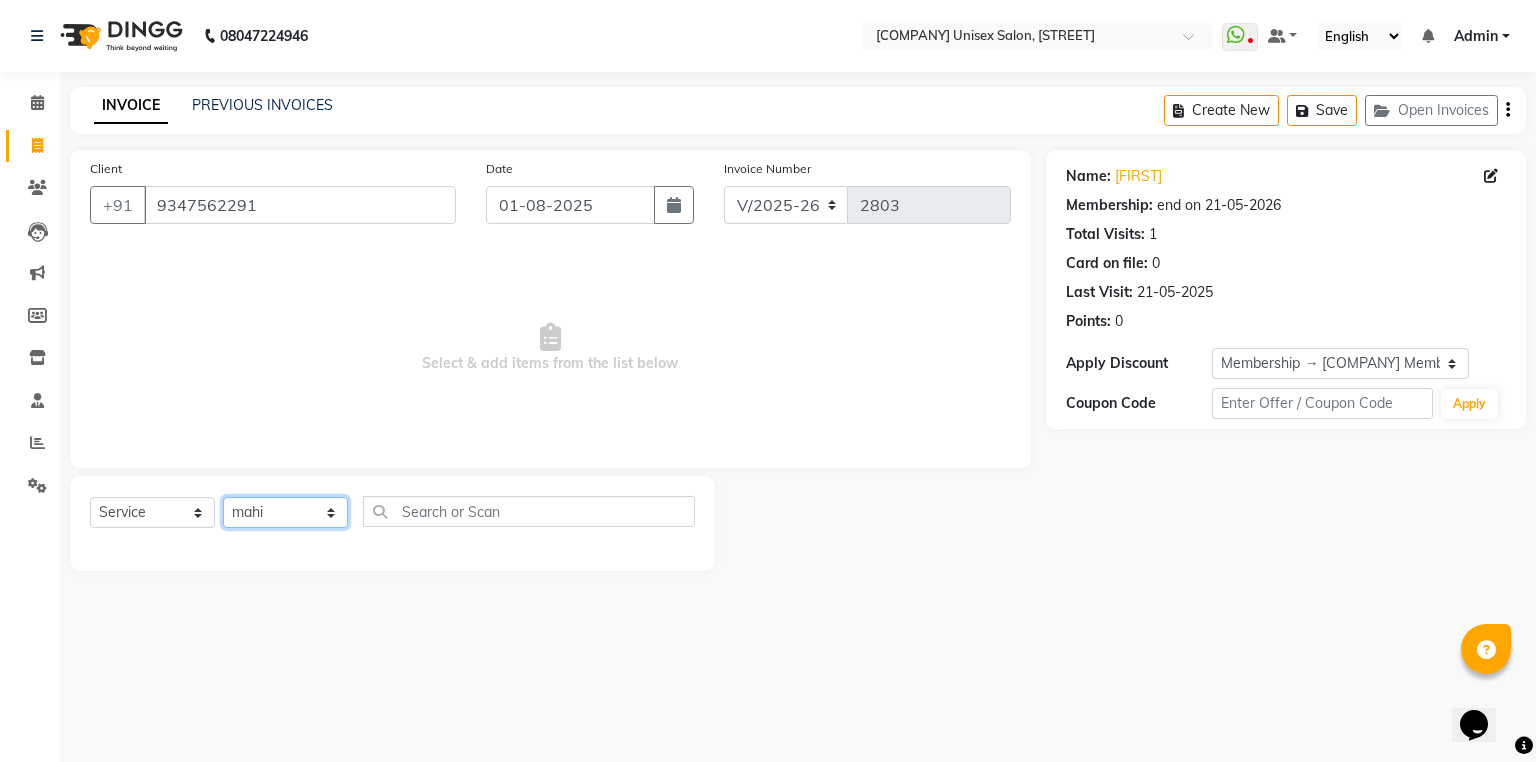 click on "Select Stylist Admin [FIRST] [LAST] [LAST] Avaz [FIRST] [LAST] [LAST] [LAST] [LAST] [LAST] [LAST] [LAST] [LAST] [LAST] [LAST] [LAST] [LAST]" 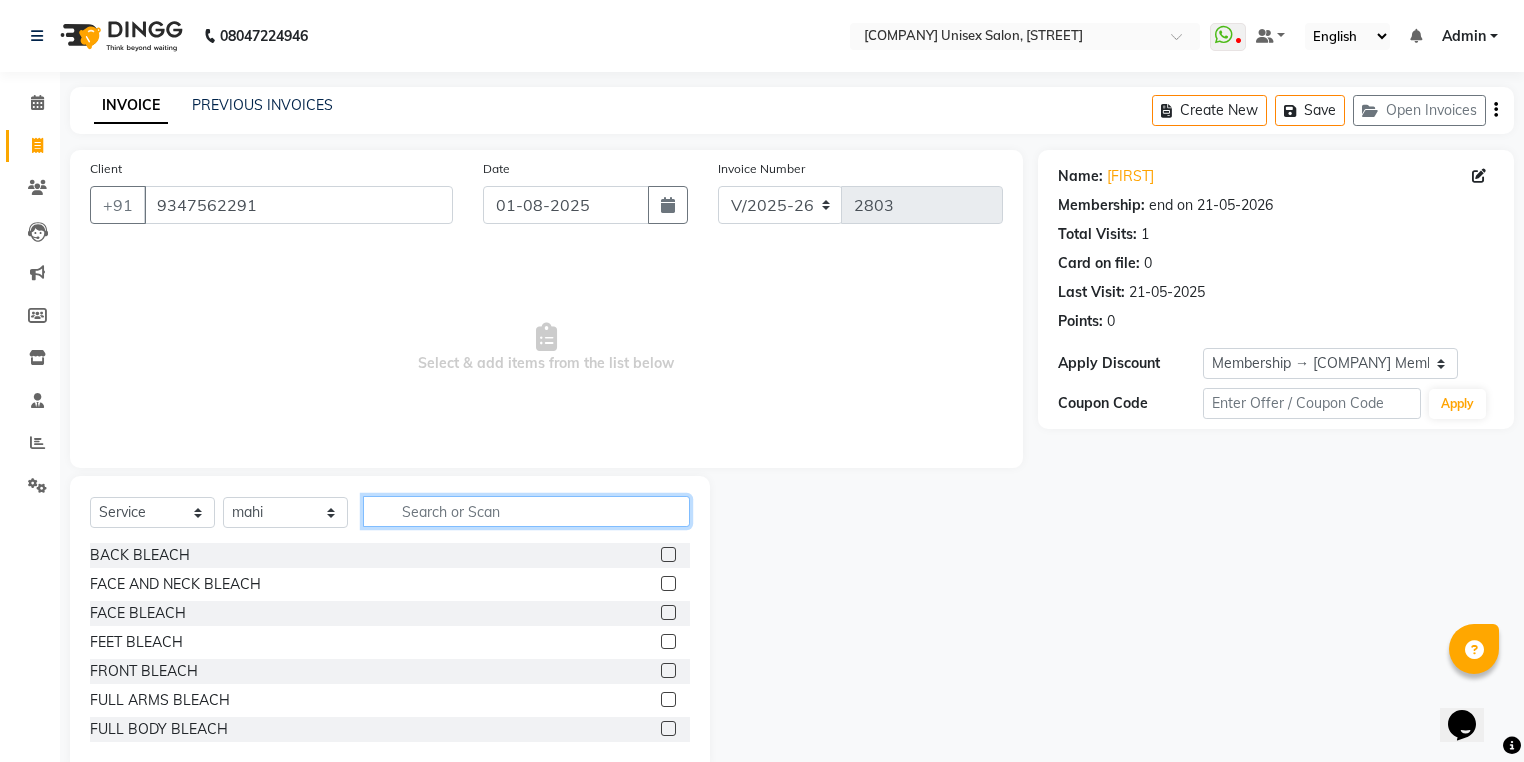 click 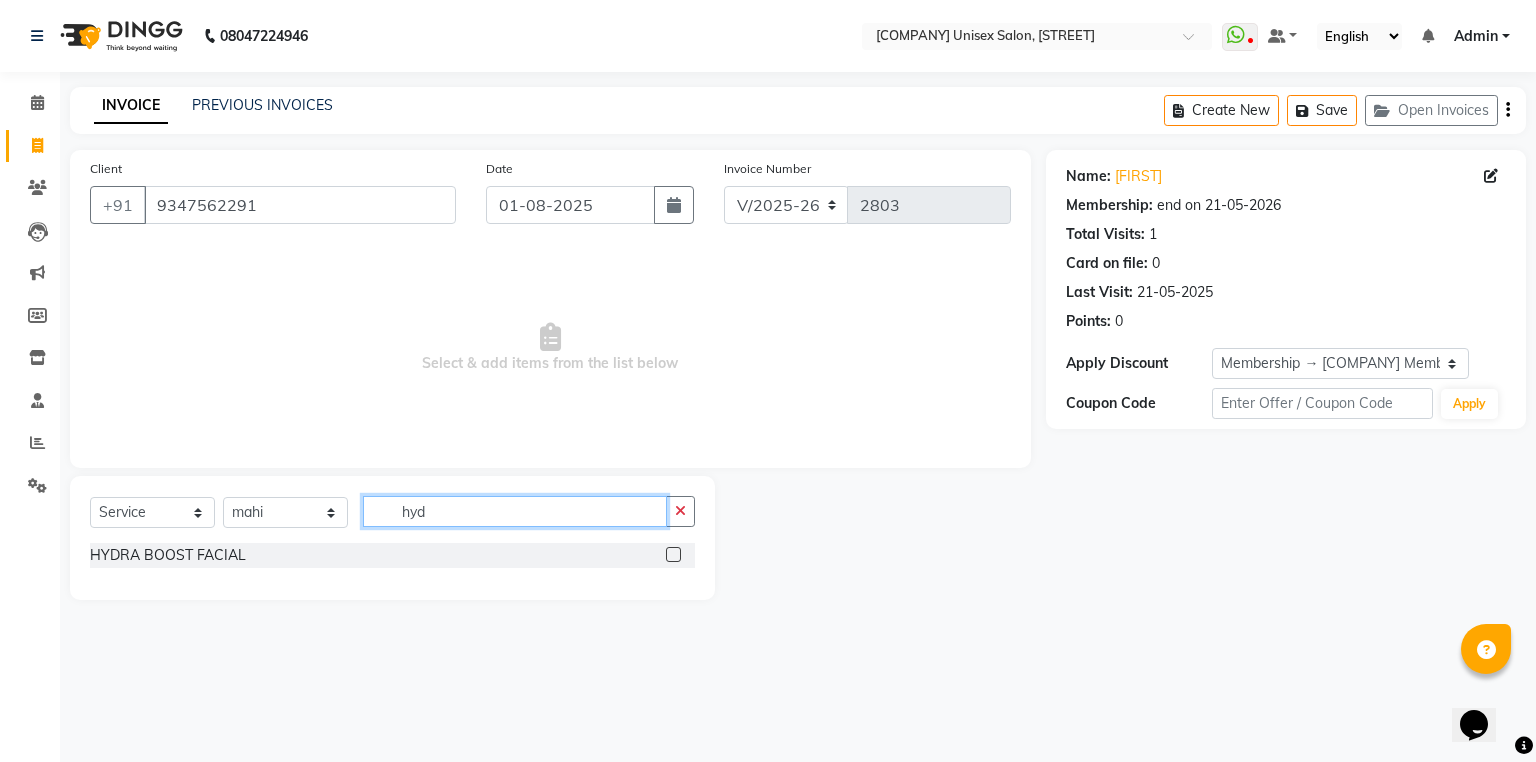 type on "hyd" 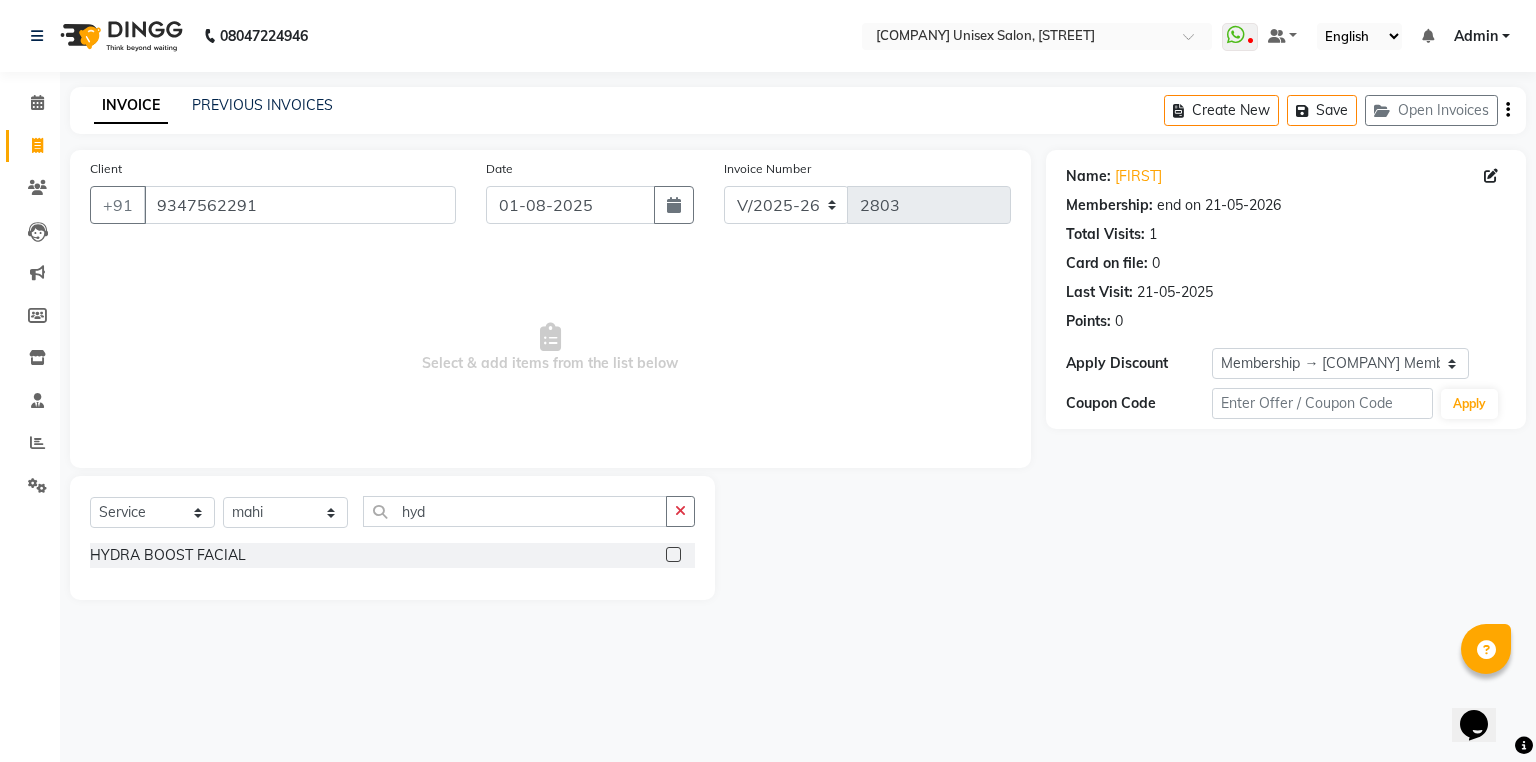 click 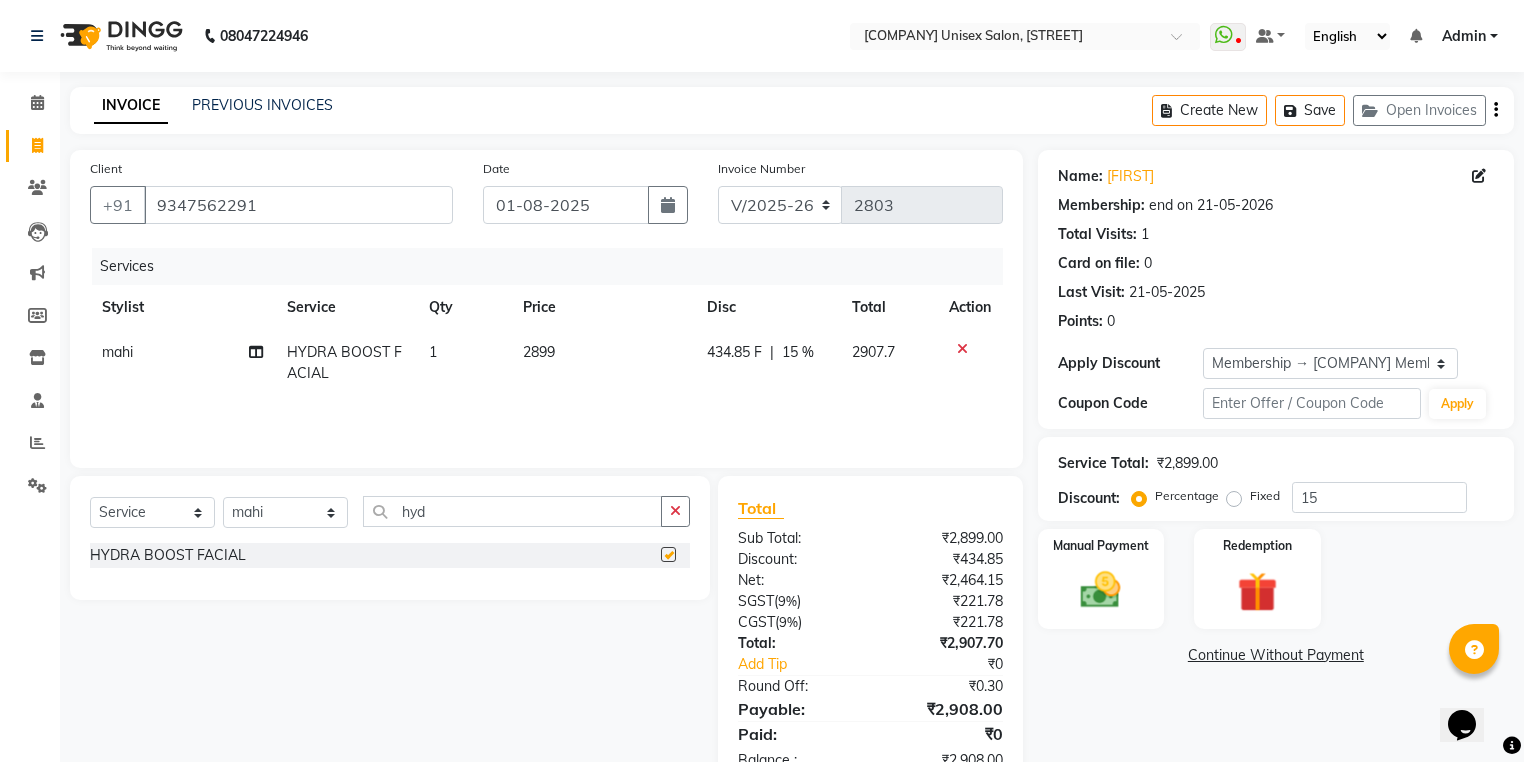 checkbox on "false" 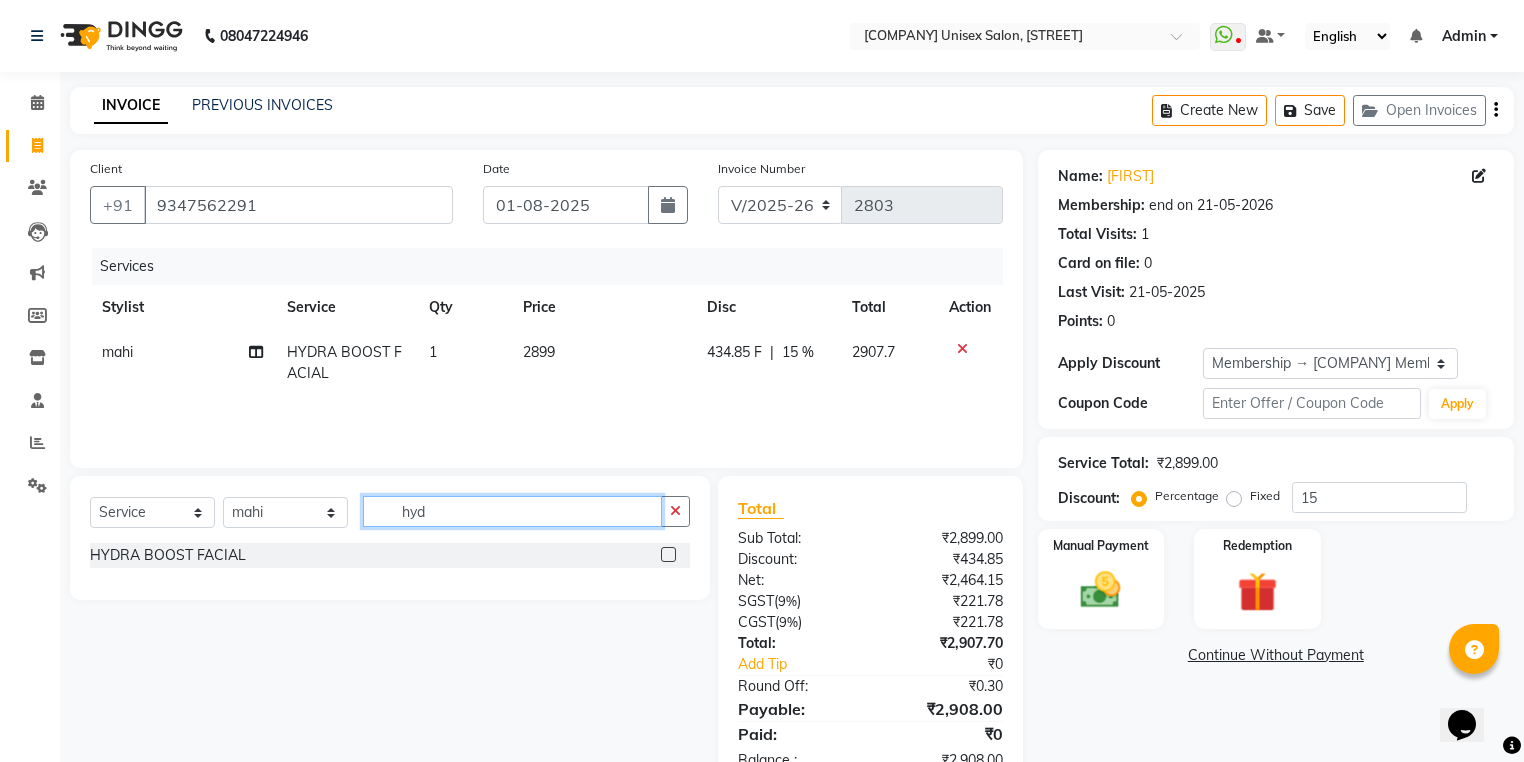 drag, startPoint x: 437, startPoint y: 512, endPoint x: 341, endPoint y: 530, distance: 97.67292 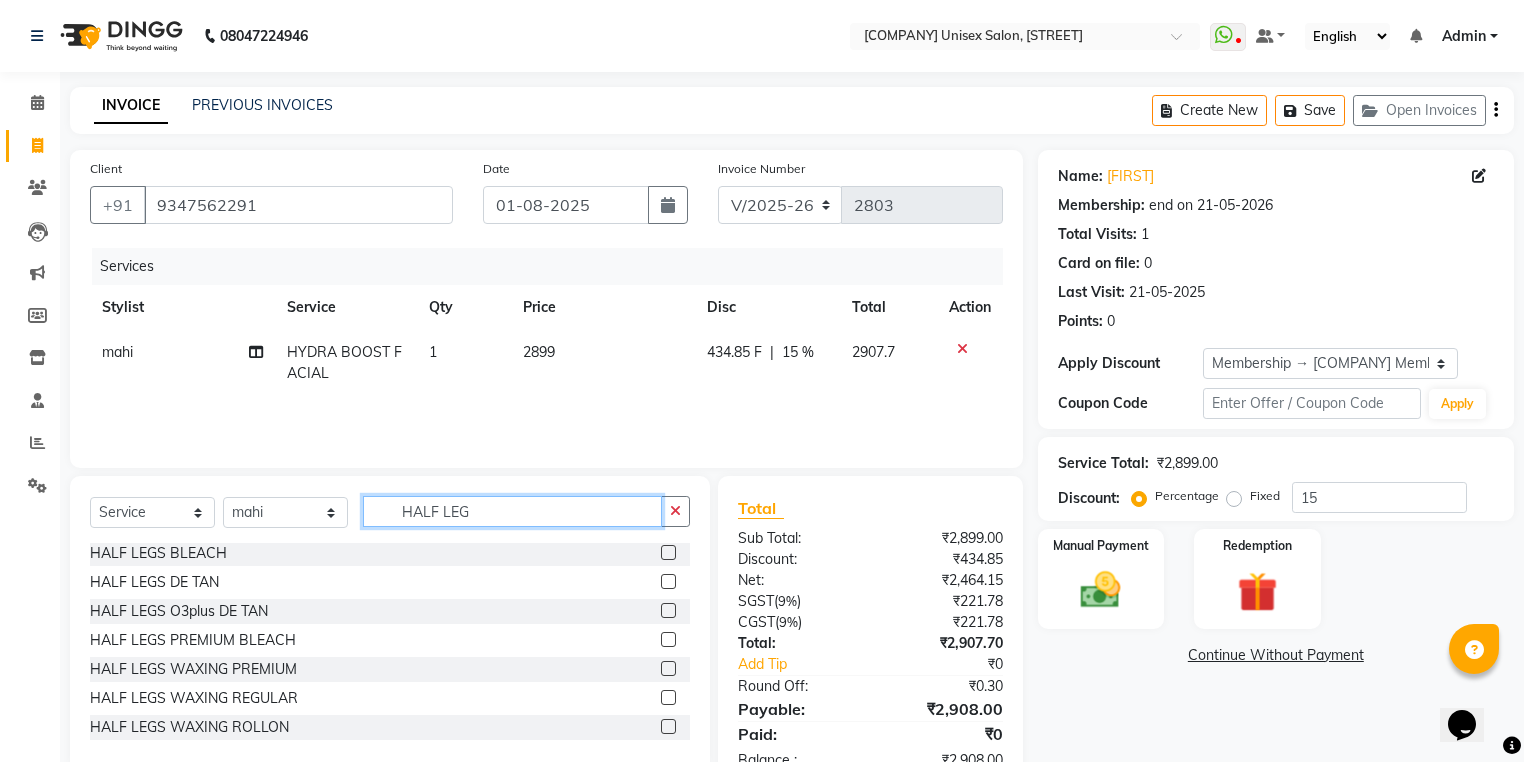 scroll, scrollTop: 3, scrollLeft: 0, axis: vertical 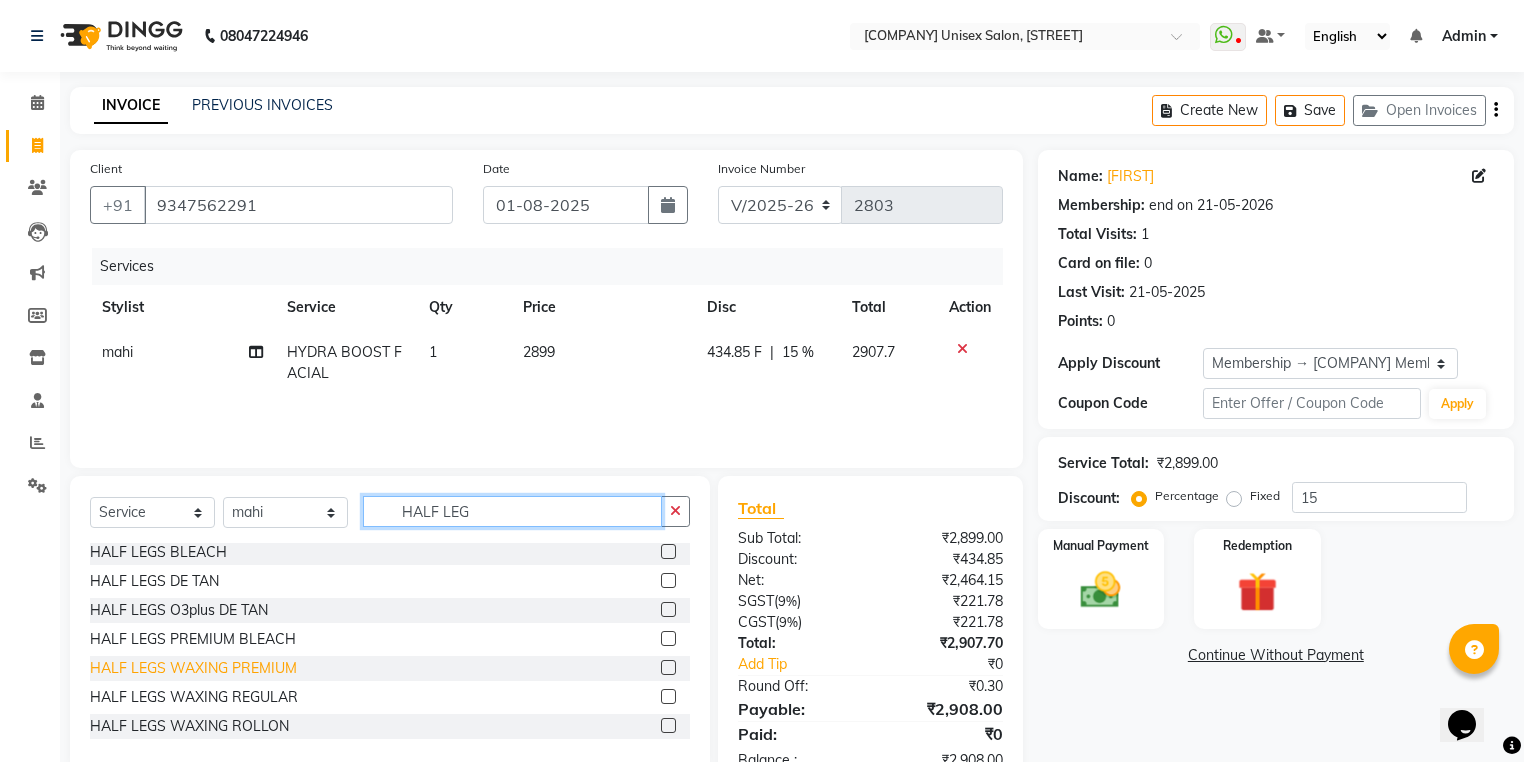 type on "HALF LEG" 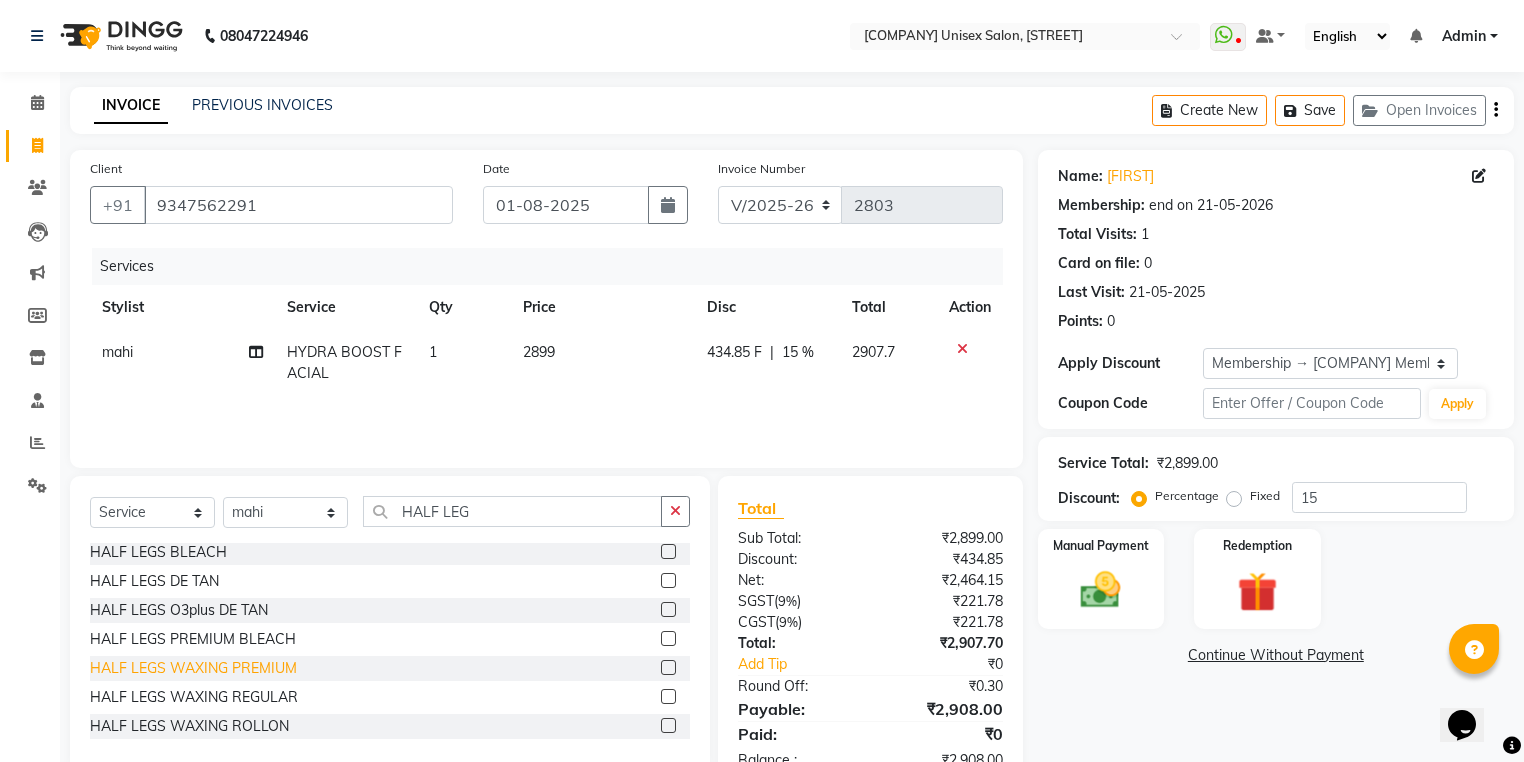 click on "HALF LEGS WAXING PREMIUM" 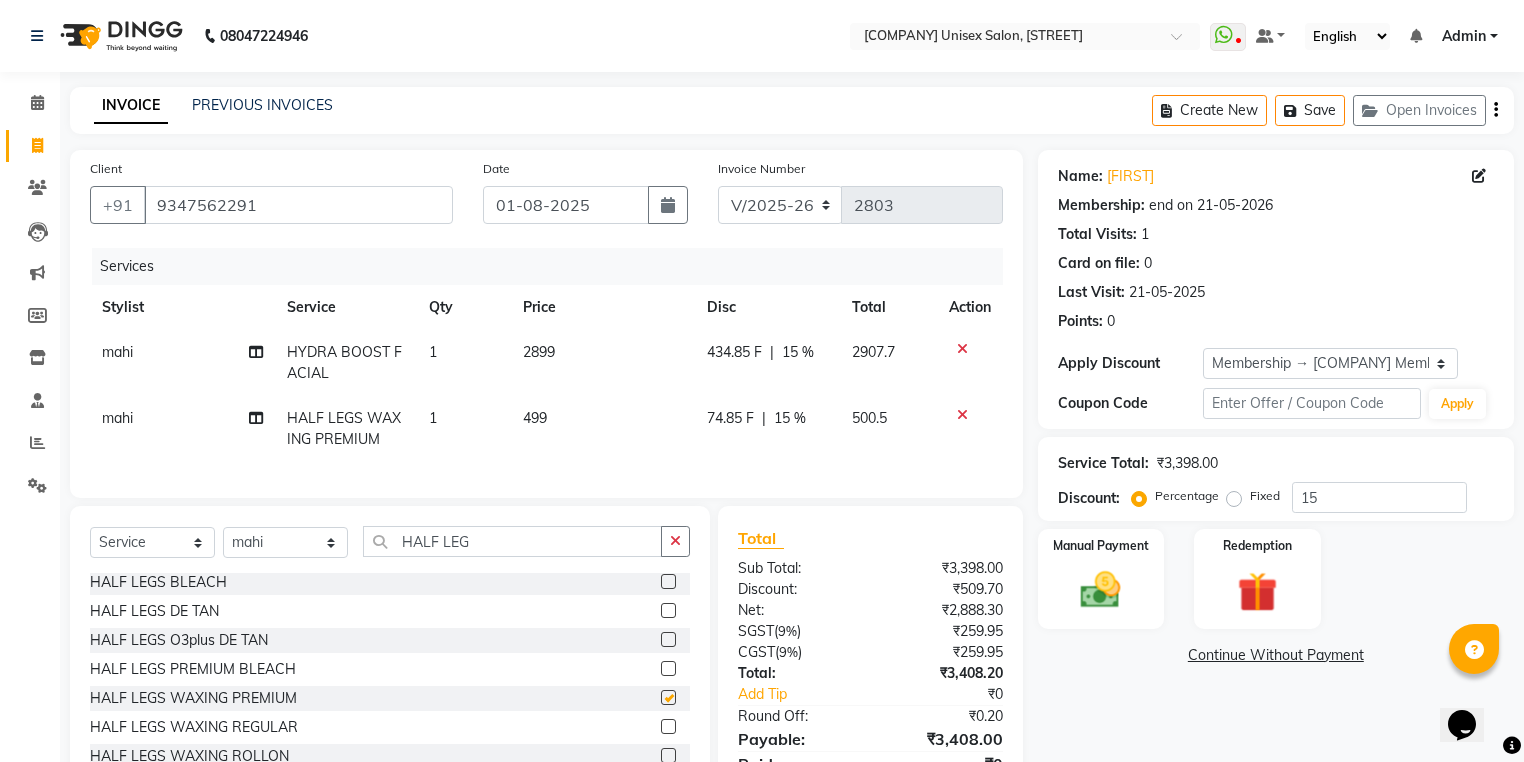 checkbox on "false" 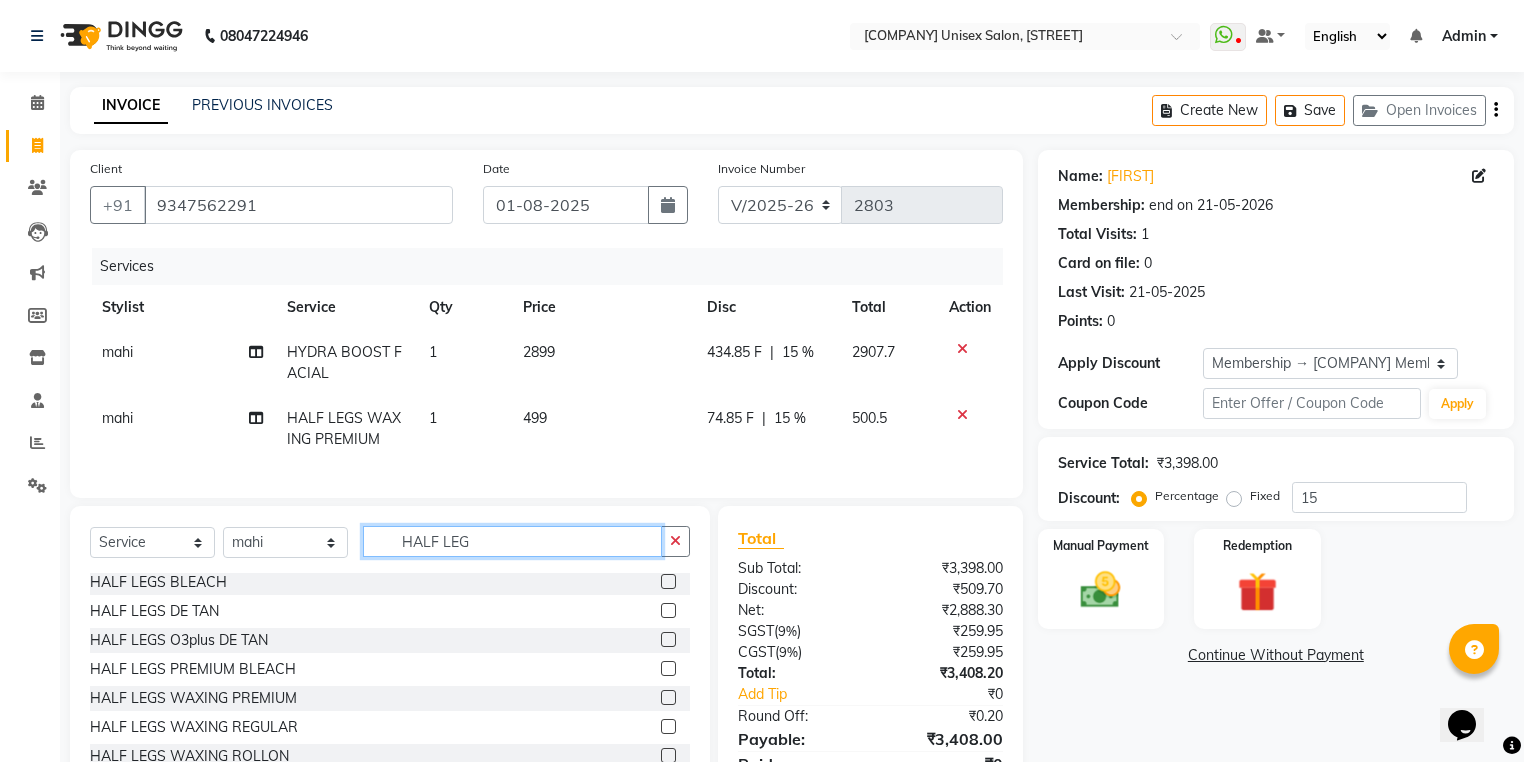 drag, startPoint x: 473, startPoint y: 556, endPoint x: 373, endPoint y: 544, distance: 100.71743 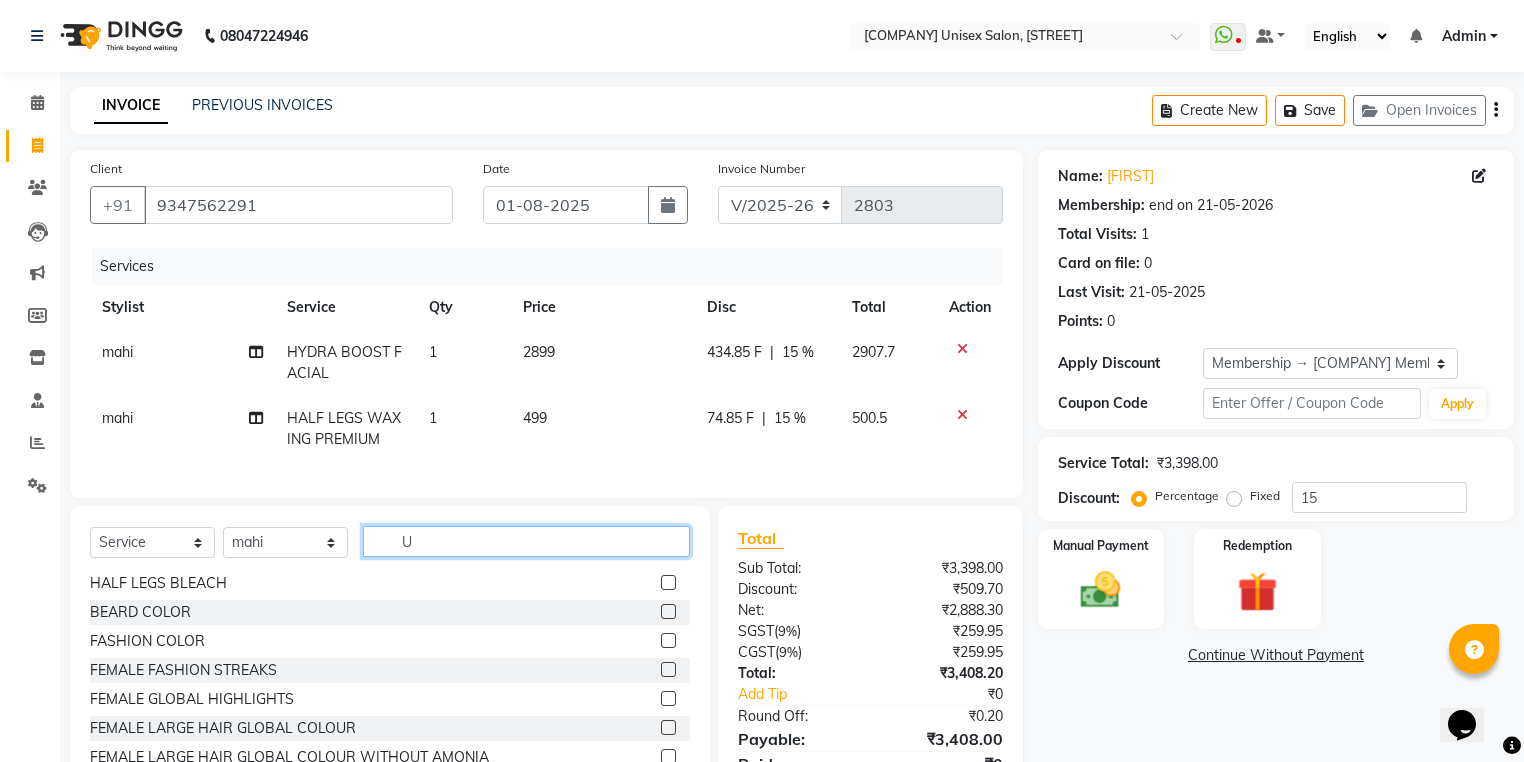 scroll, scrollTop: 0, scrollLeft: 0, axis: both 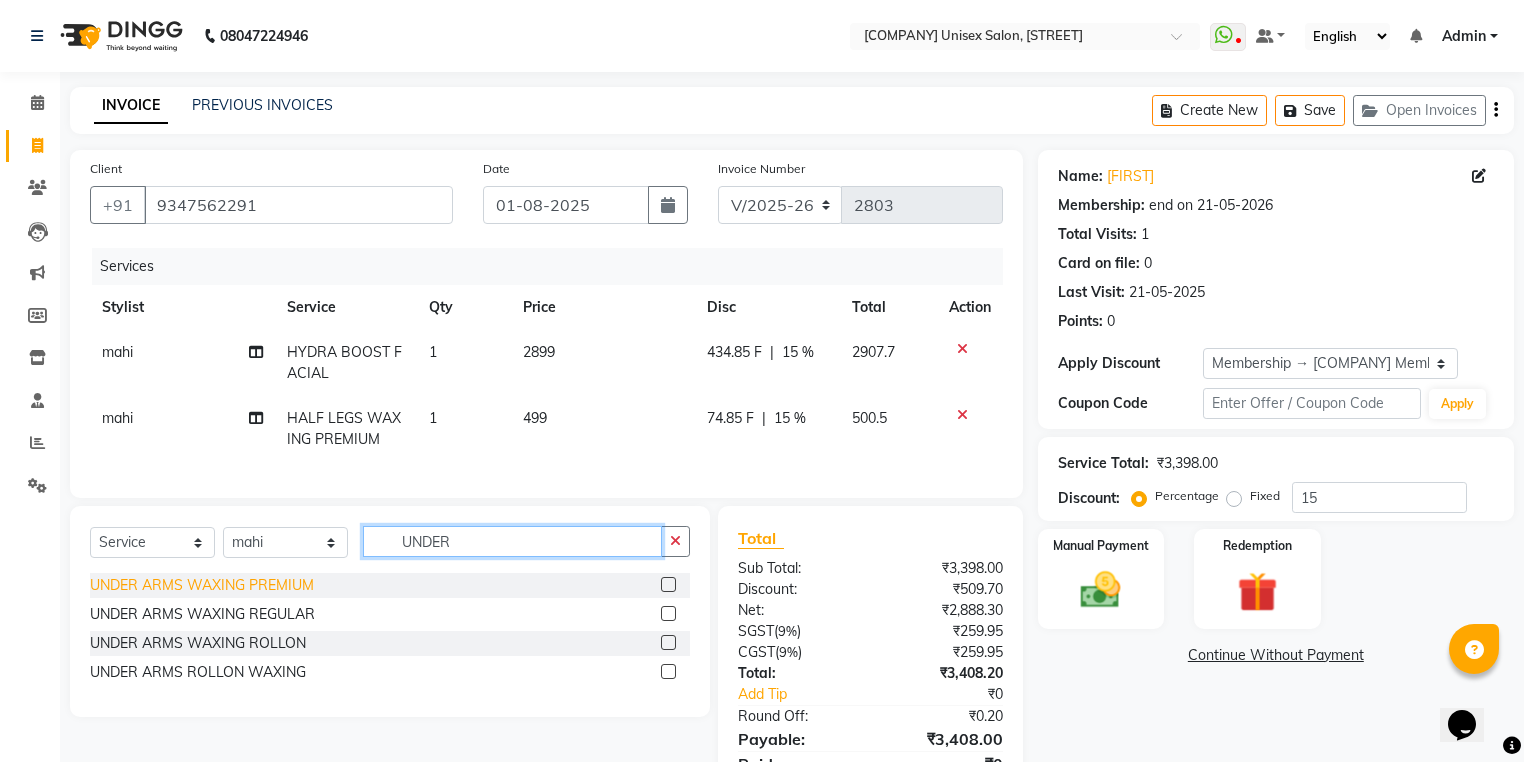 type on "UNDER" 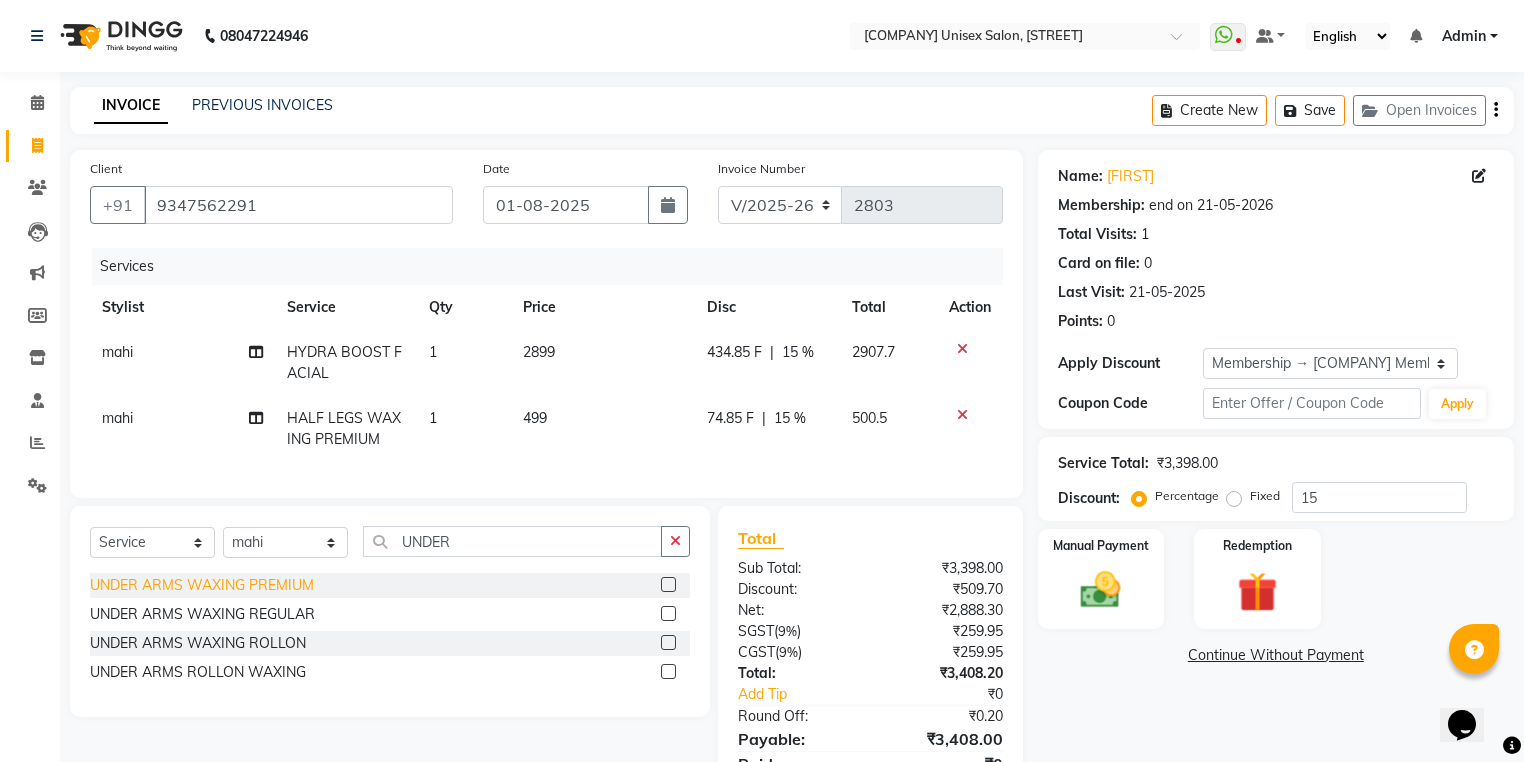 click on "UNDER ARMS WAXING PREMIUM" 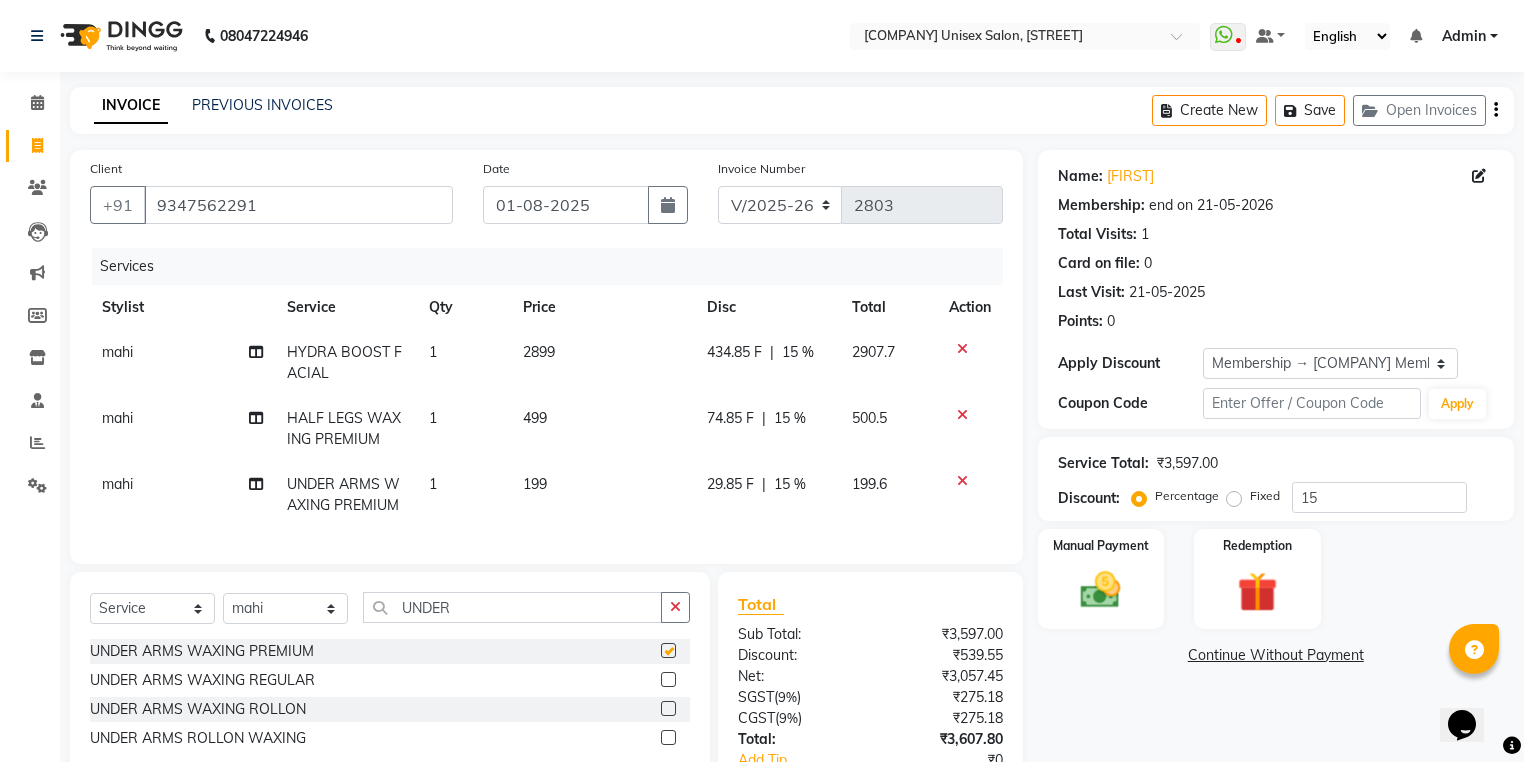 checkbox on "false" 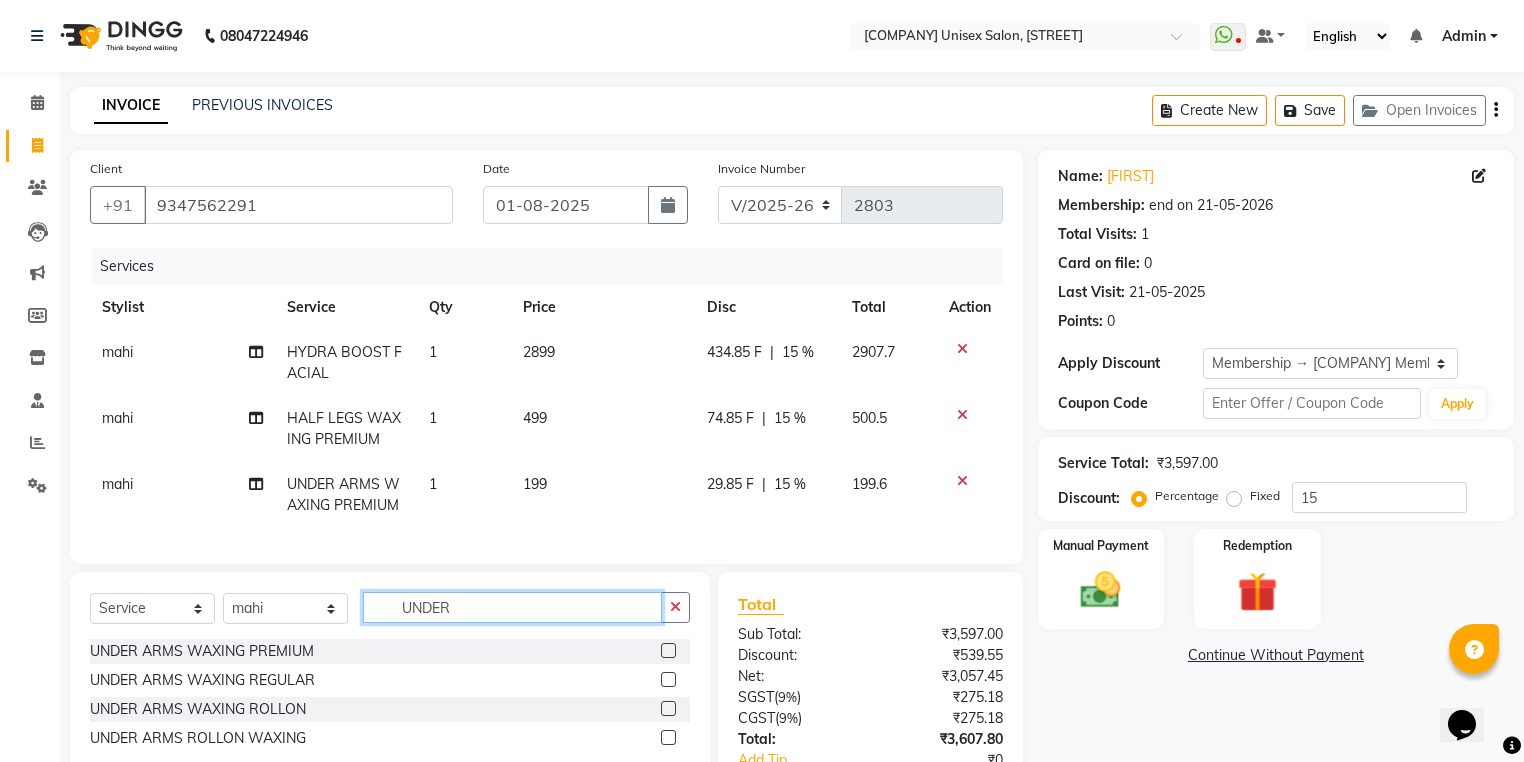 drag, startPoint x: 480, startPoint y: 615, endPoint x: 402, endPoint y: 624, distance: 78.51752 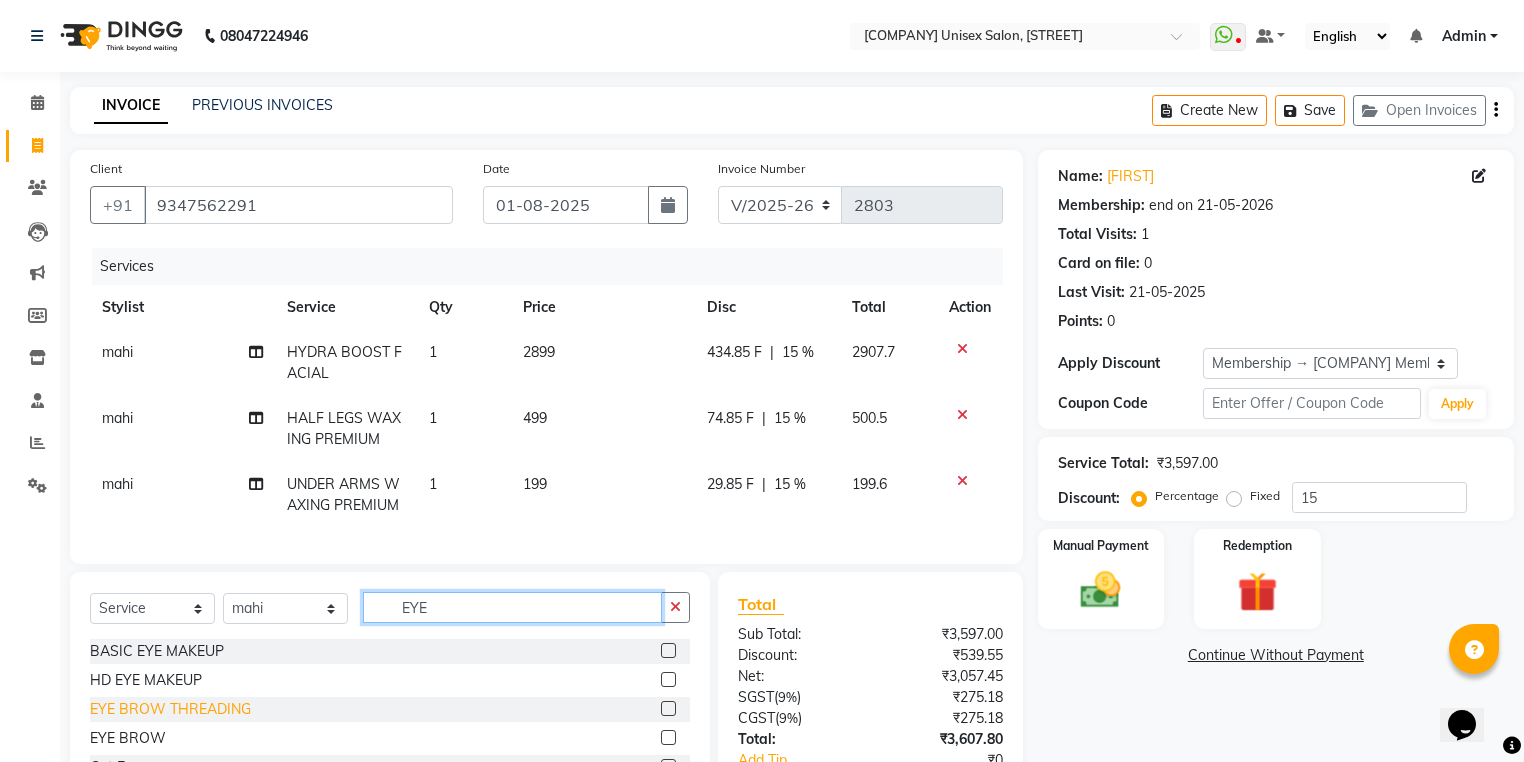 type on "EYE" 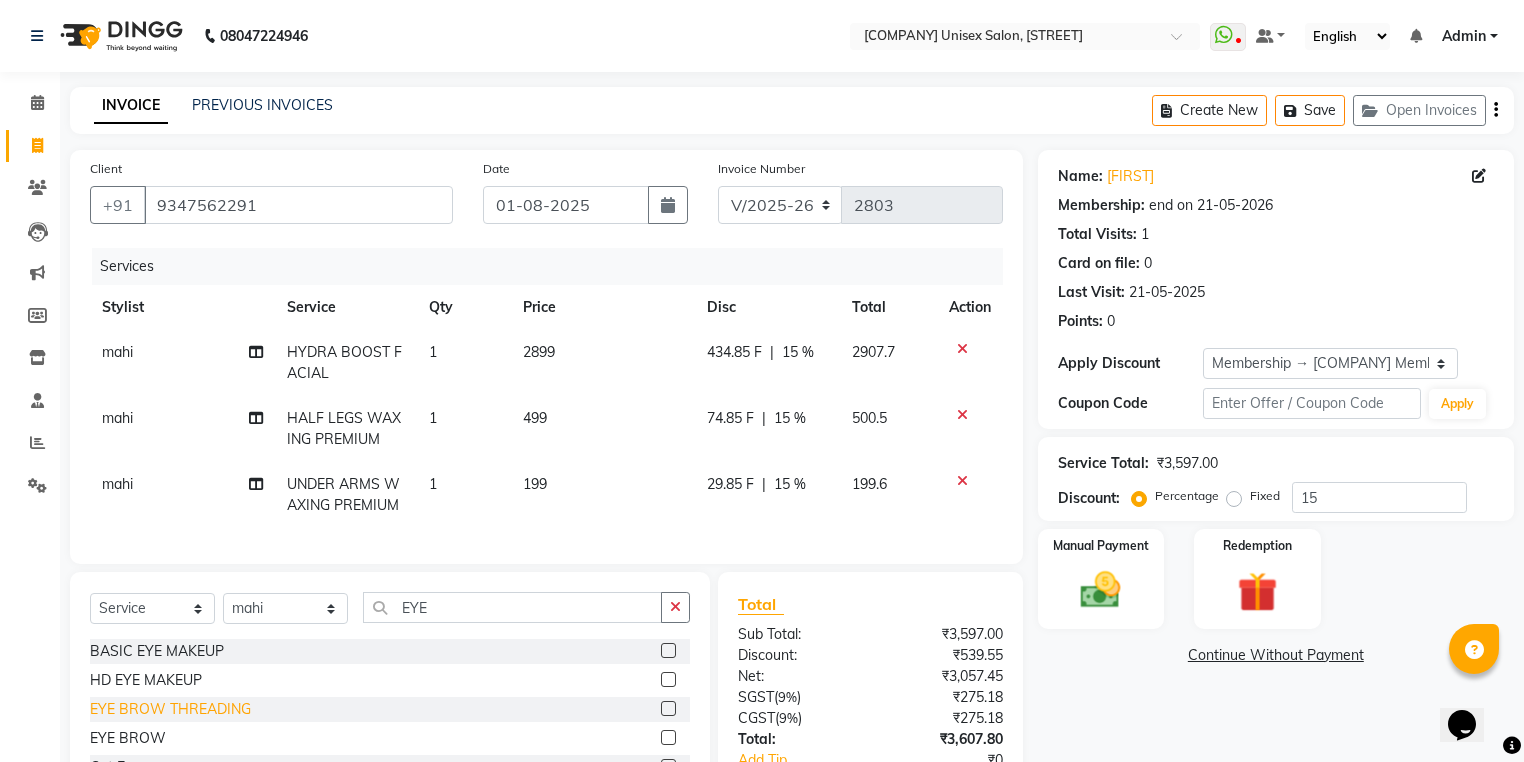click on "EYE BROW THREADING" 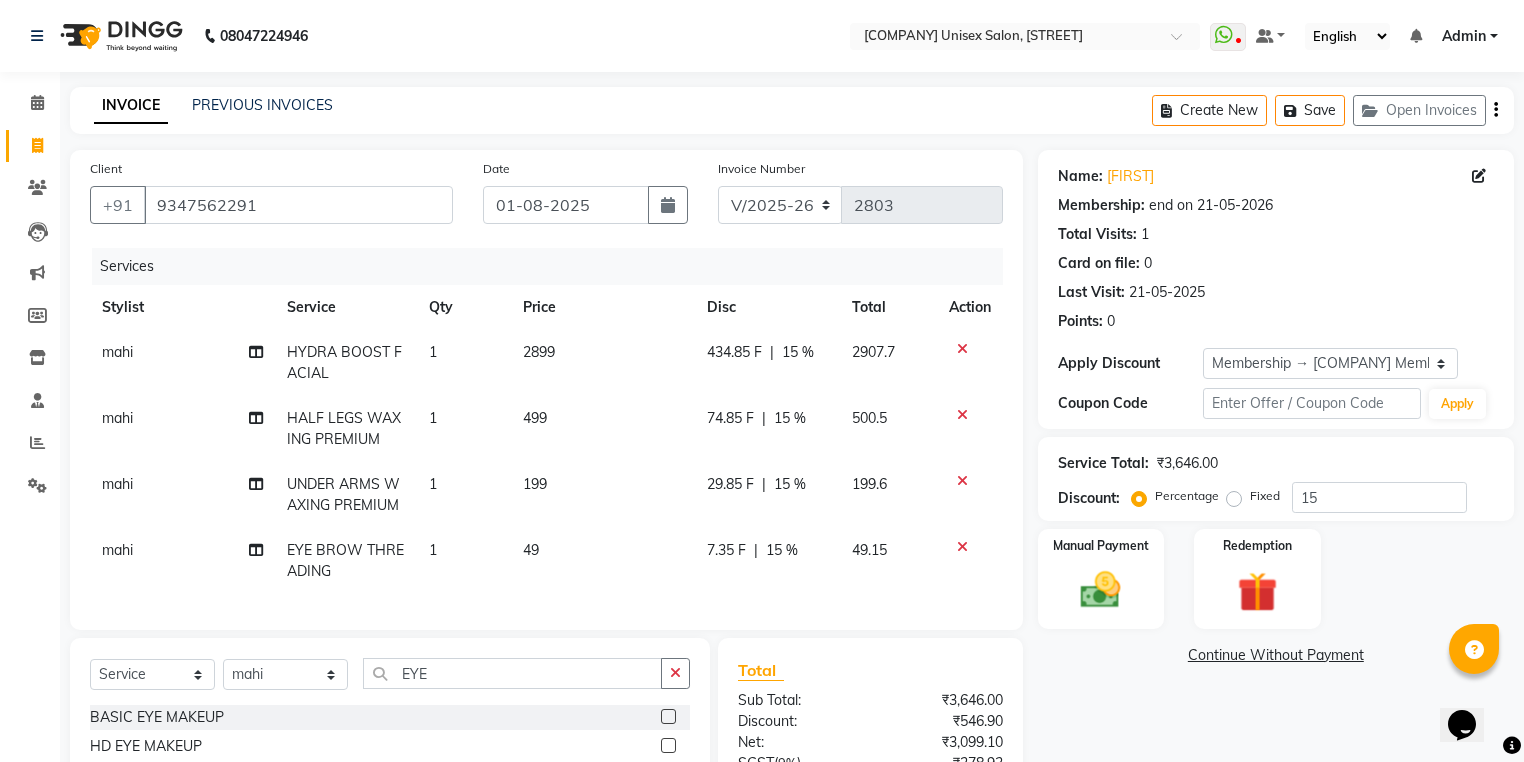 checkbox on "false" 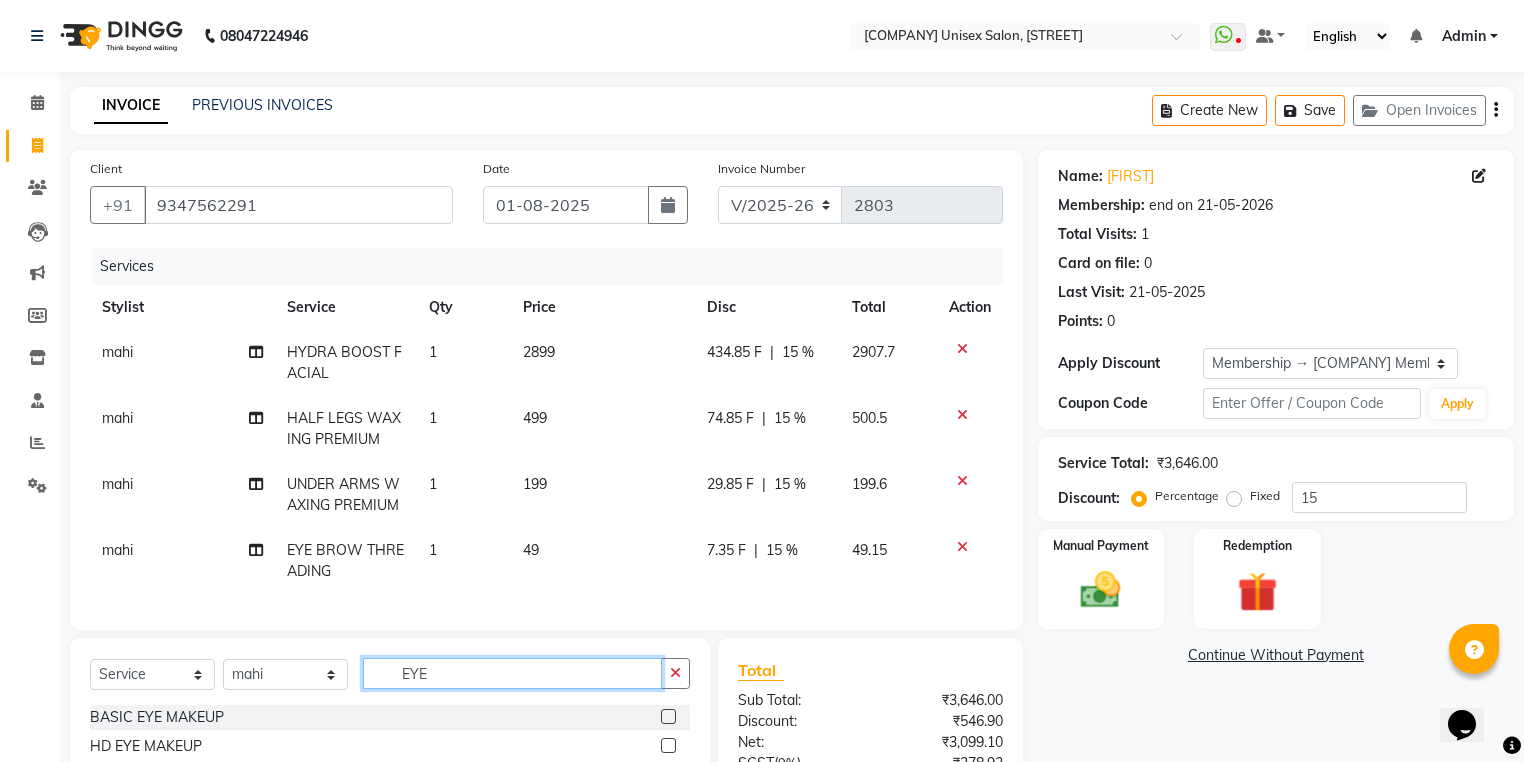 drag, startPoint x: 441, startPoint y: 684, endPoint x: 320, endPoint y: 687, distance: 121.037186 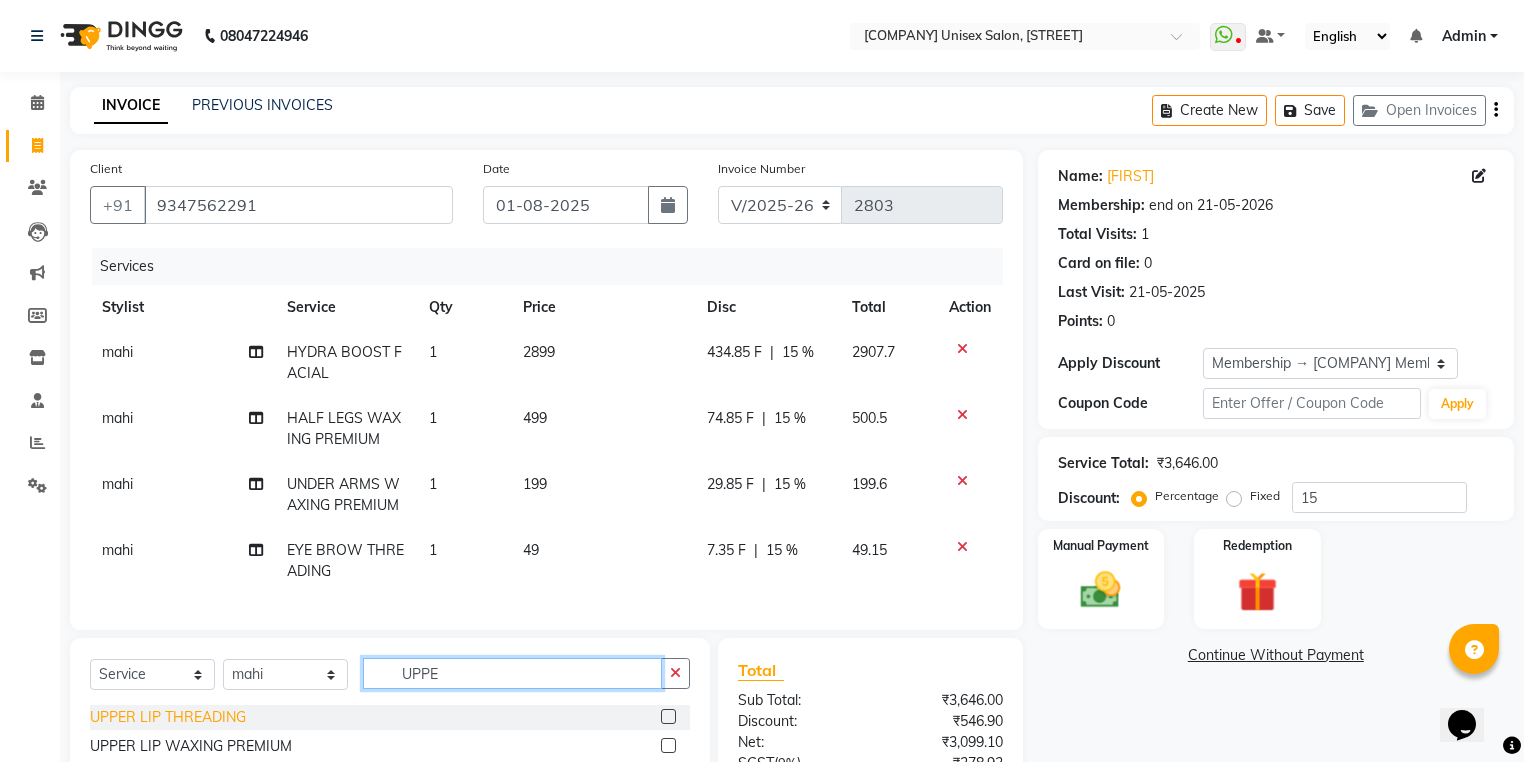 type on "UPPE" 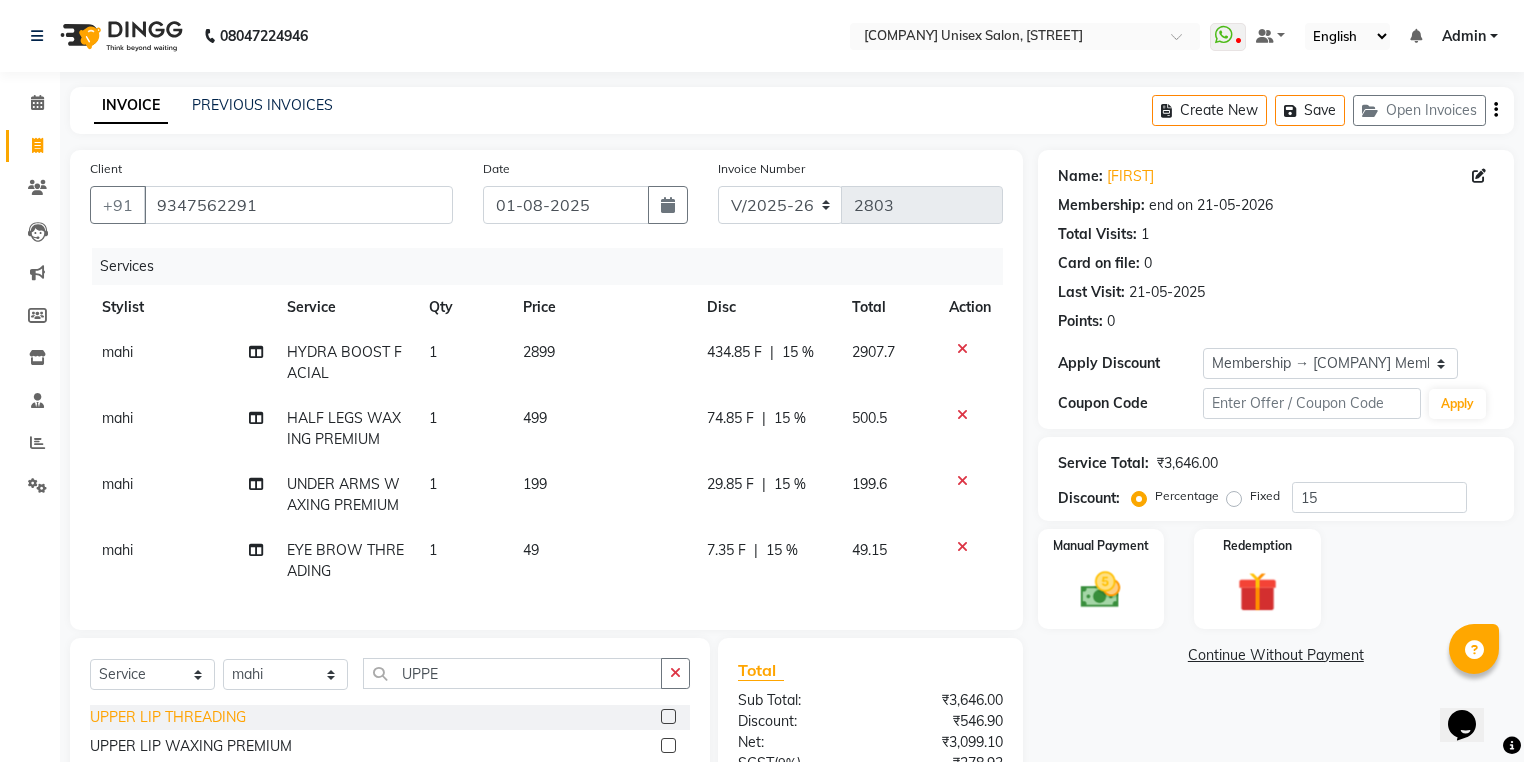 click on "UPPER LIP THREADING" 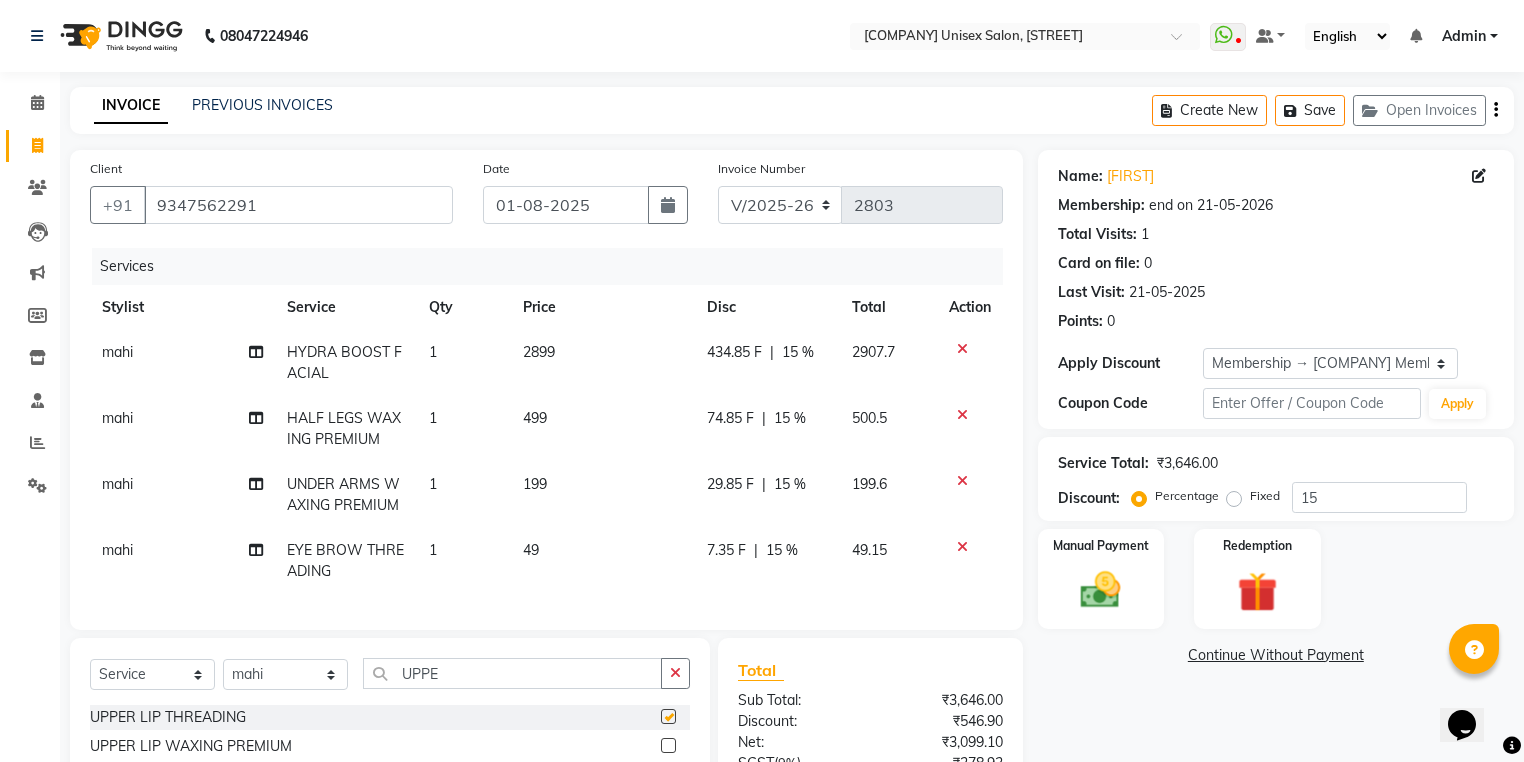 checkbox on "false" 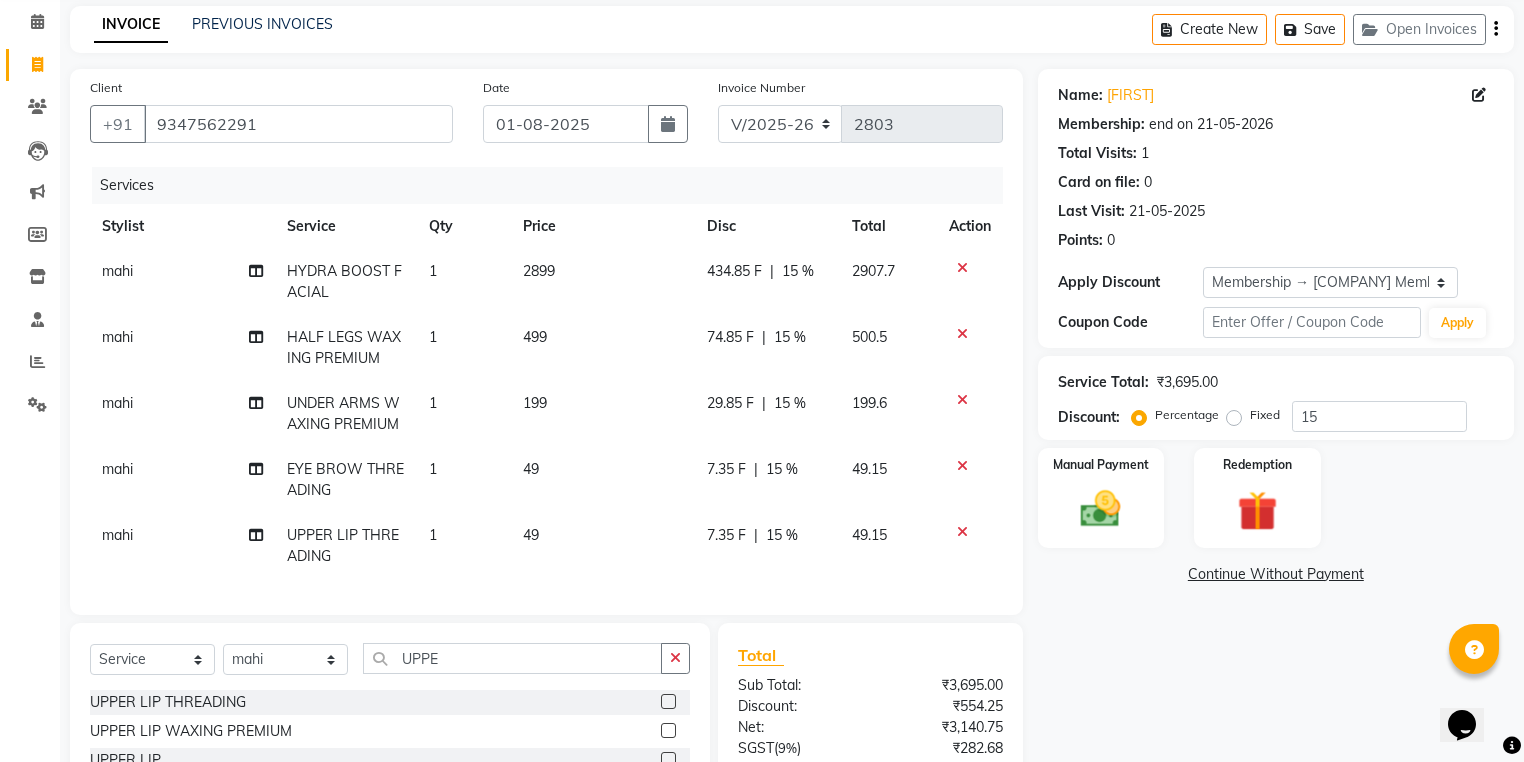 scroll, scrollTop: 59, scrollLeft: 0, axis: vertical 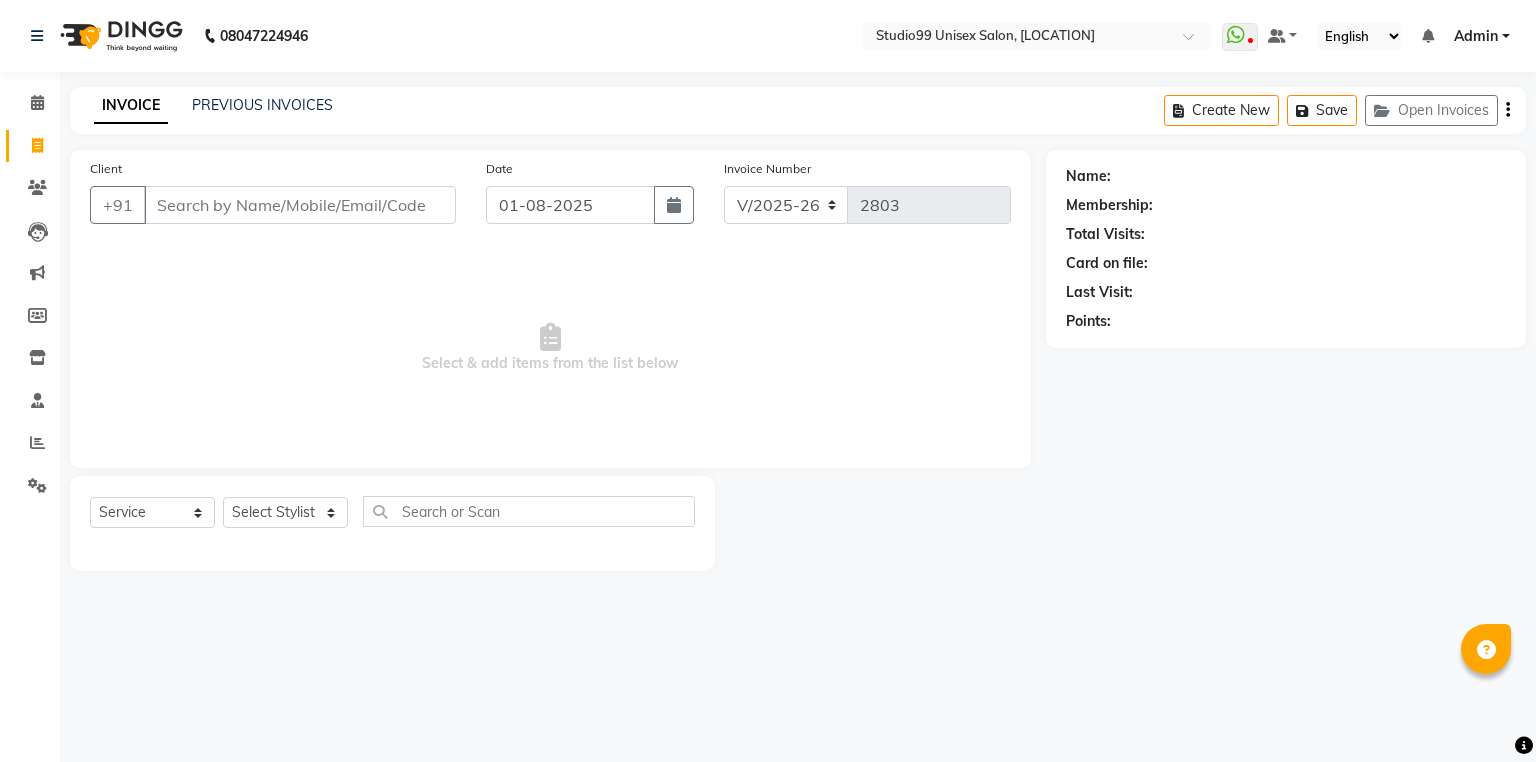 select on "6042" 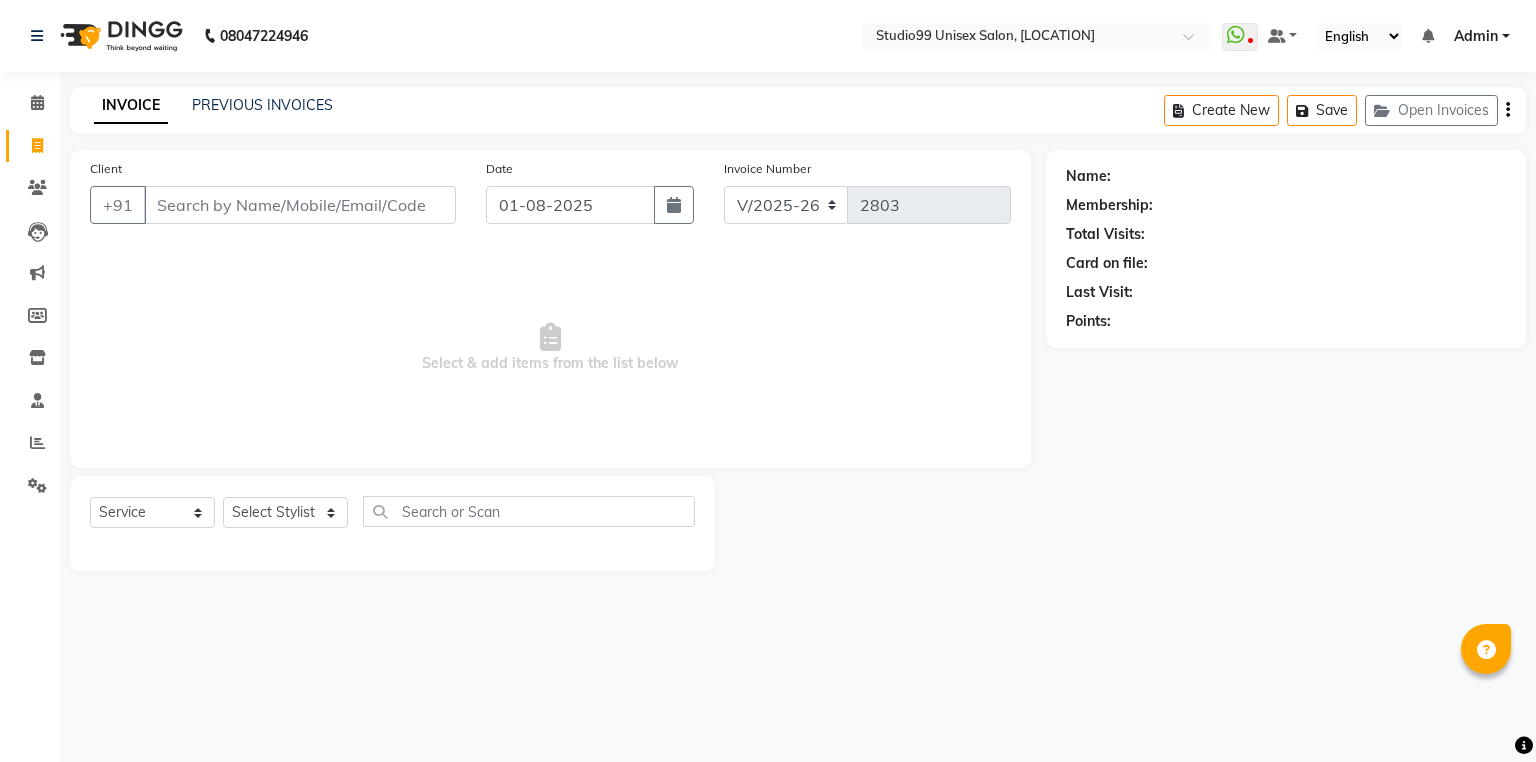 scroll, scrollTop: 0, scrollLeft: 0, axis: both 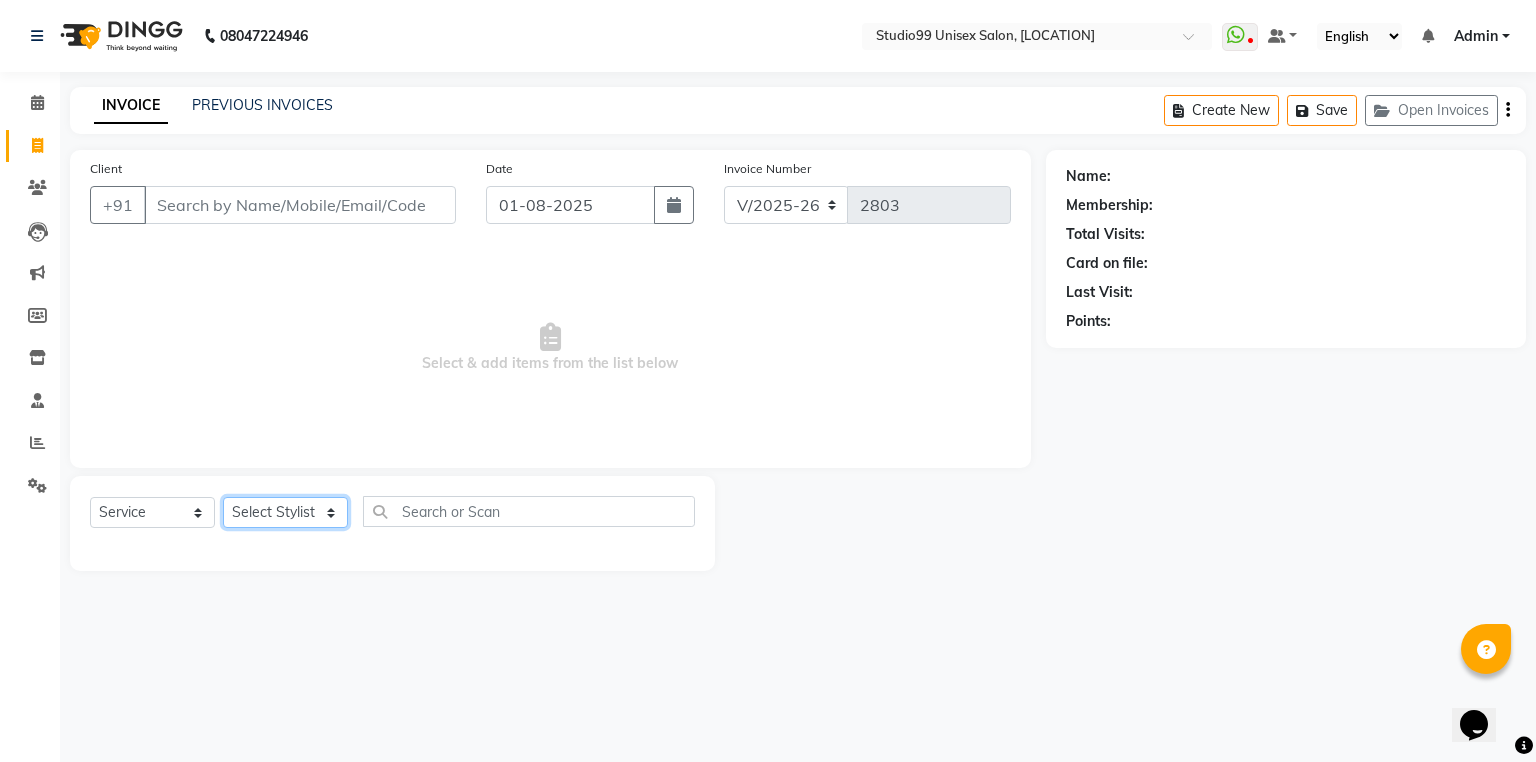 click on "Select Stylist Admin [FIRST] [FIRST] [FIRST]  [FIRST] [FIRST] [FIRST] [FIRST] [FIRST] [FIRST] [FIRST] [FIRST] [FIRST]  [FIRST] [FIRST]  [FIRST] [FIRST] [FIRST] [FIRST]  [FIRST]" 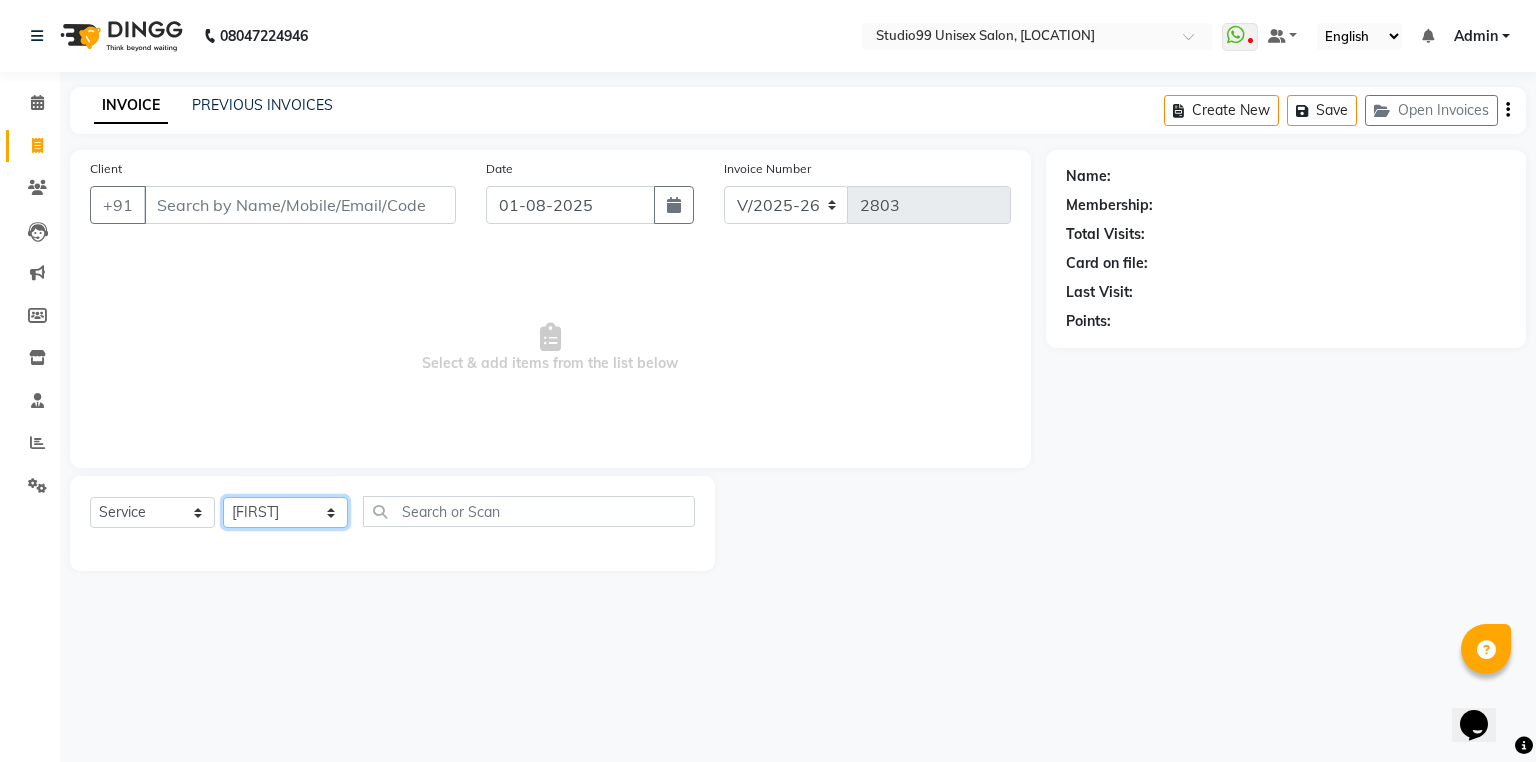 click on "Select Stylist Admin [FIRST] [FIRST] [FIRST]  [FIRST] [FIRST] [FIRST] [FIRST] [FIRST] [FIRST] [FIRST] [FIRST] [FIRST]  [FIRST] [FIRST]  [FIRST] [FIRST] [FIRST] [FIRST]  [FIRST]" 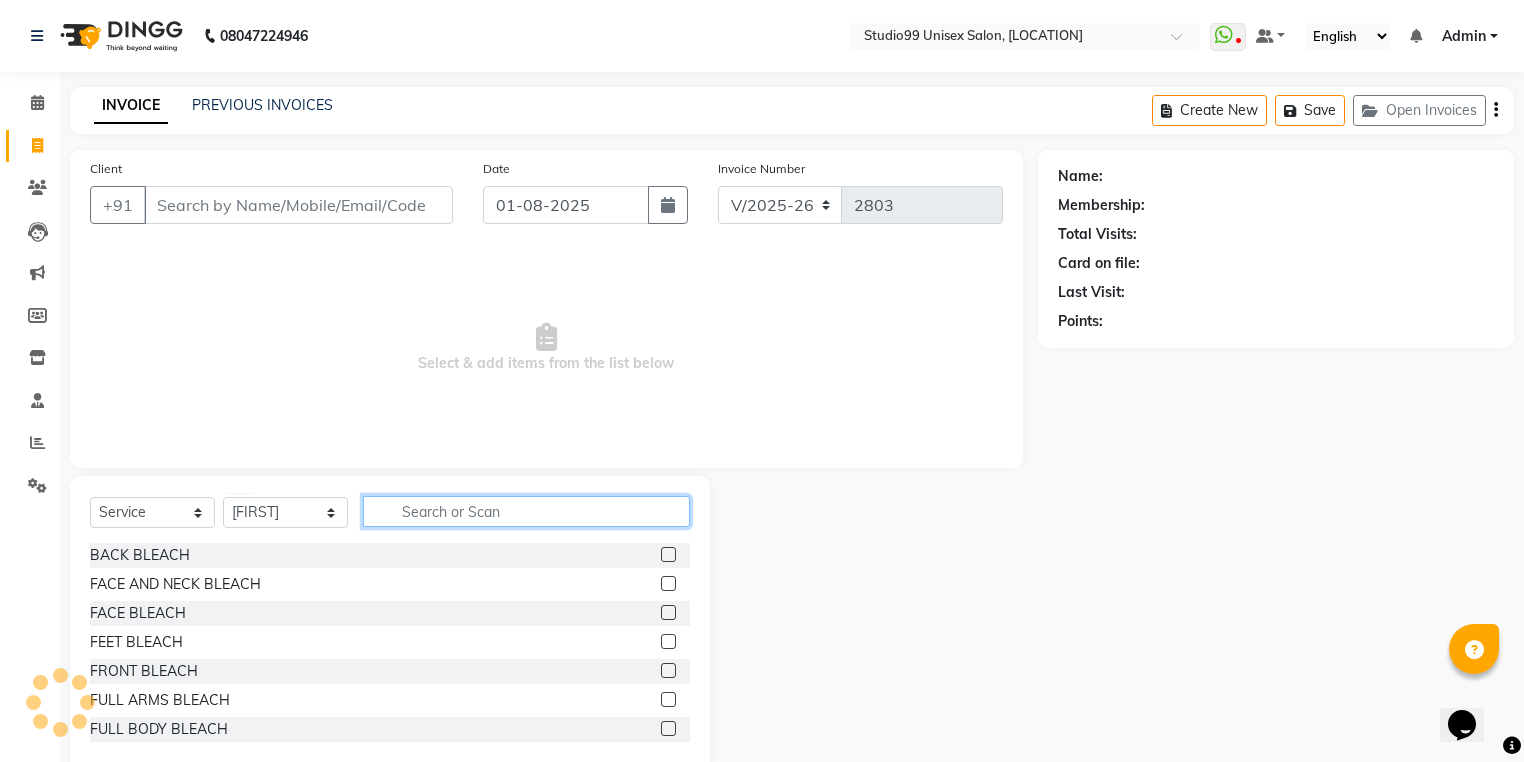 click 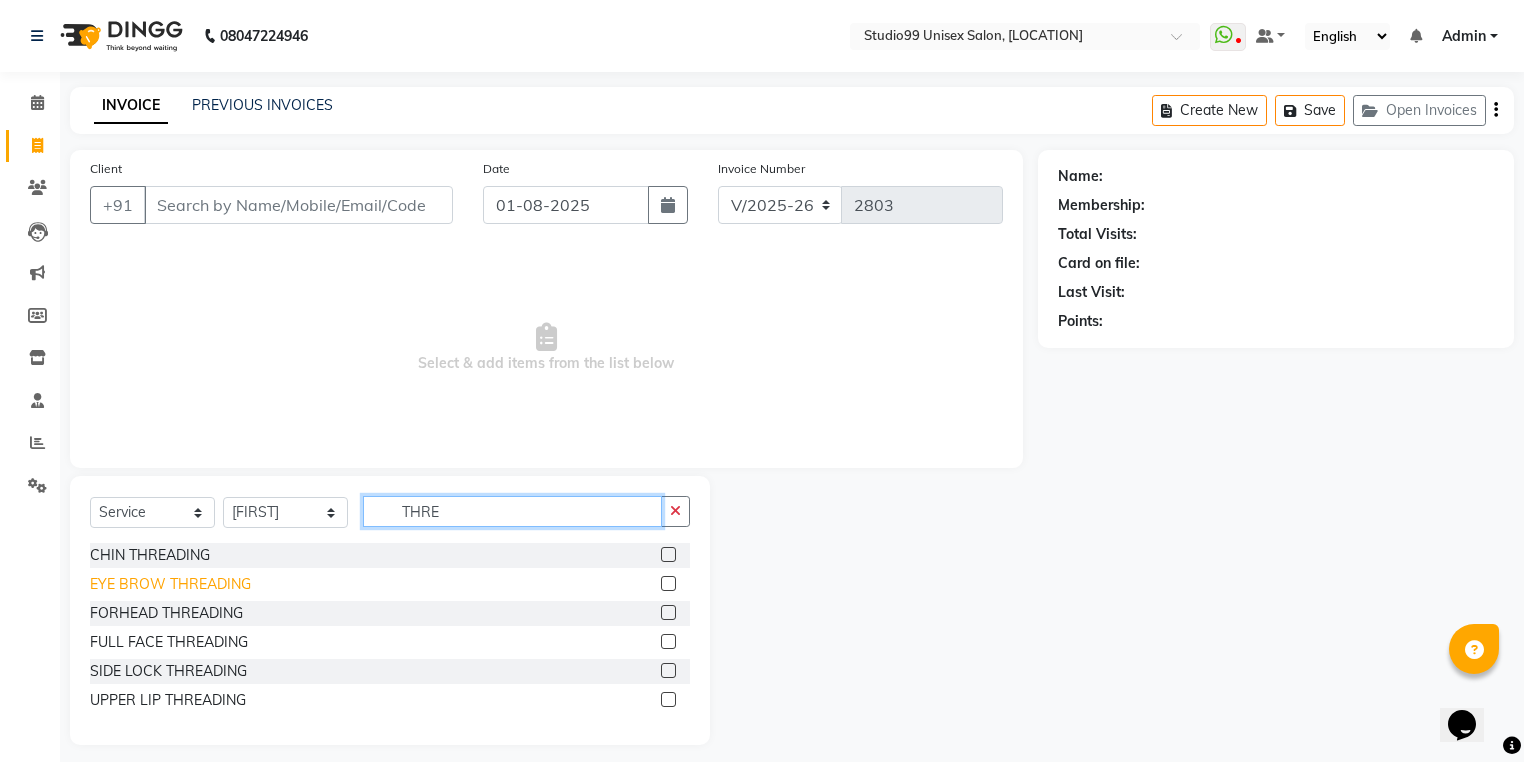 type on "THRE" 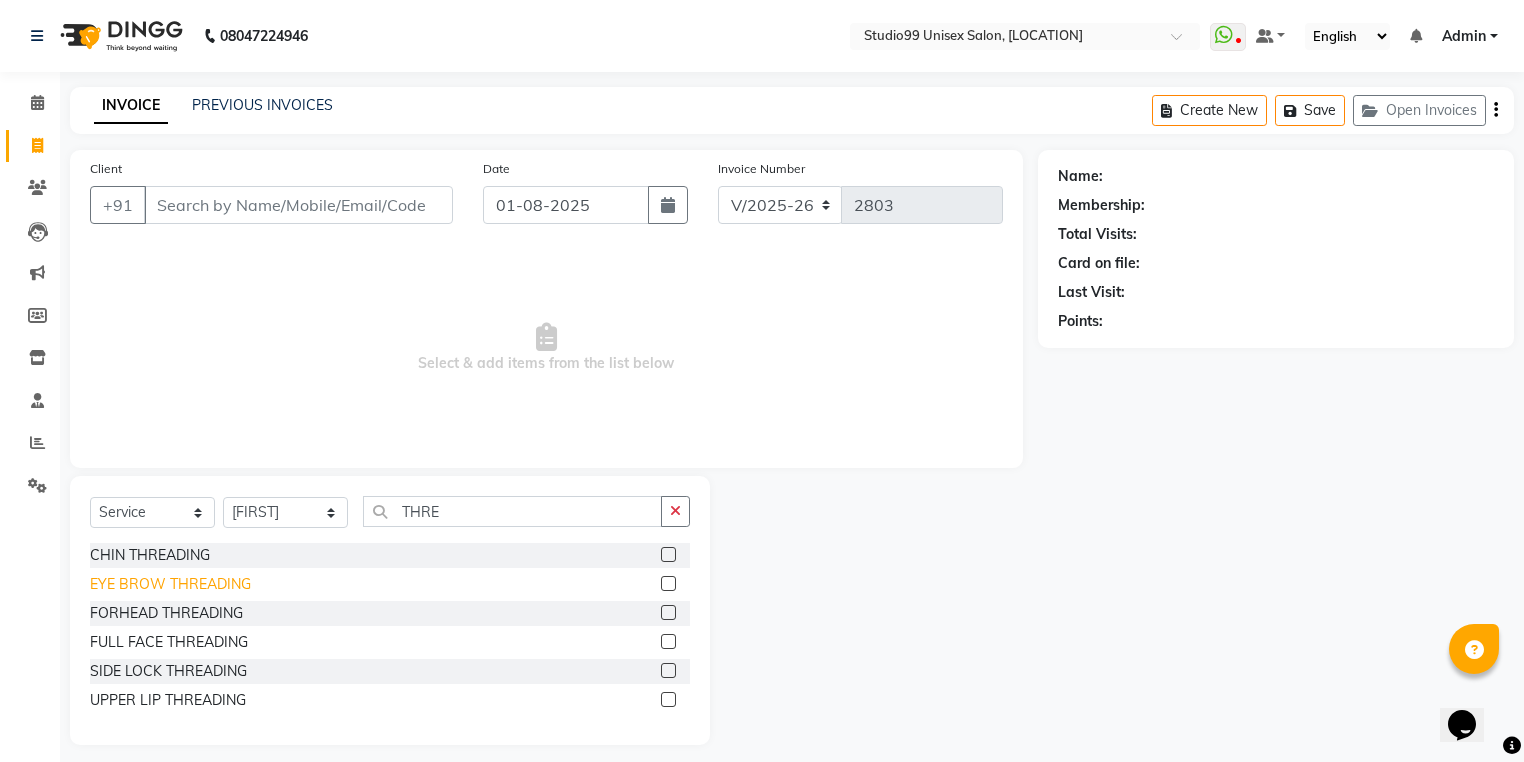 click on "EYE BROW THREADING" 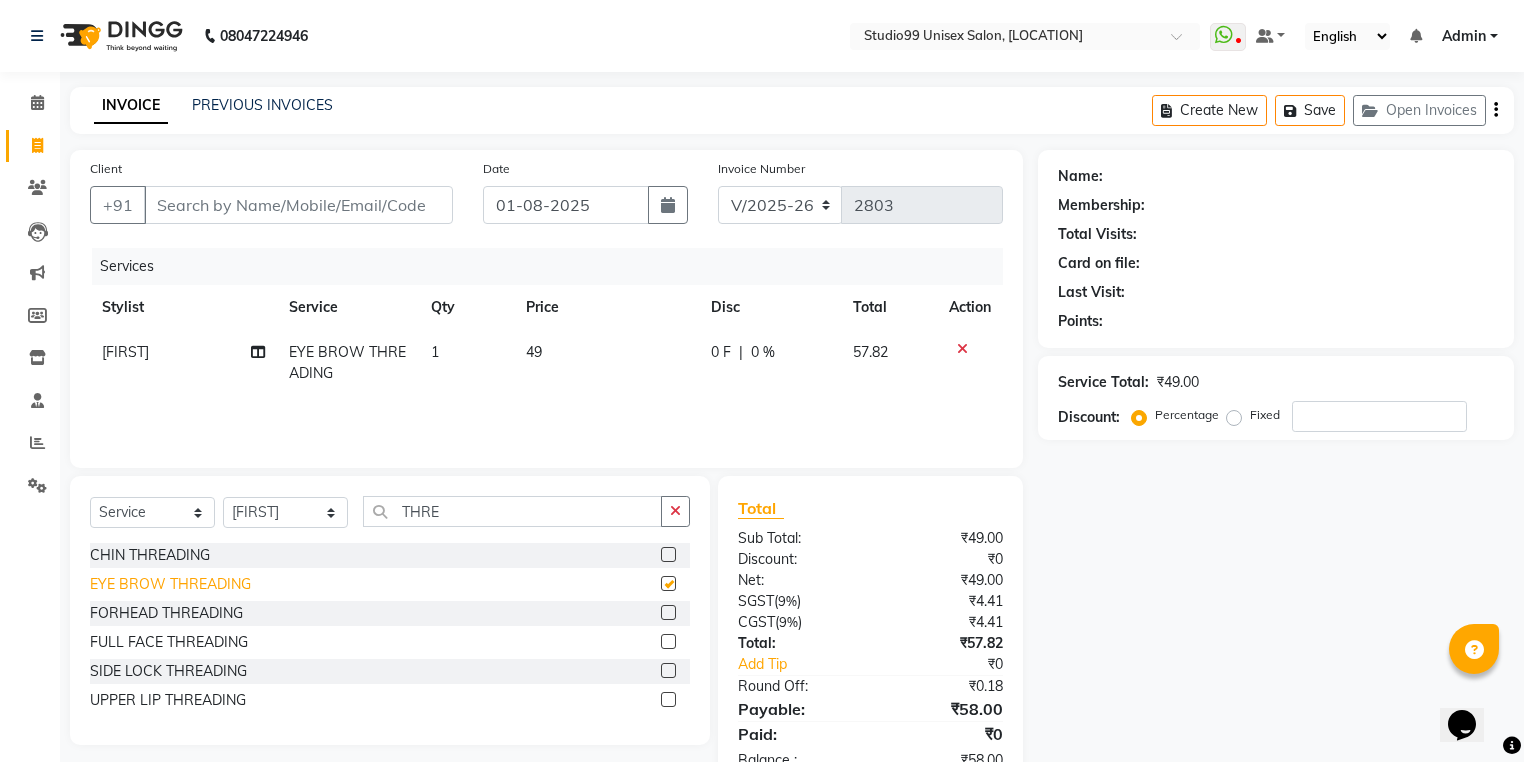 checkbox on "false" 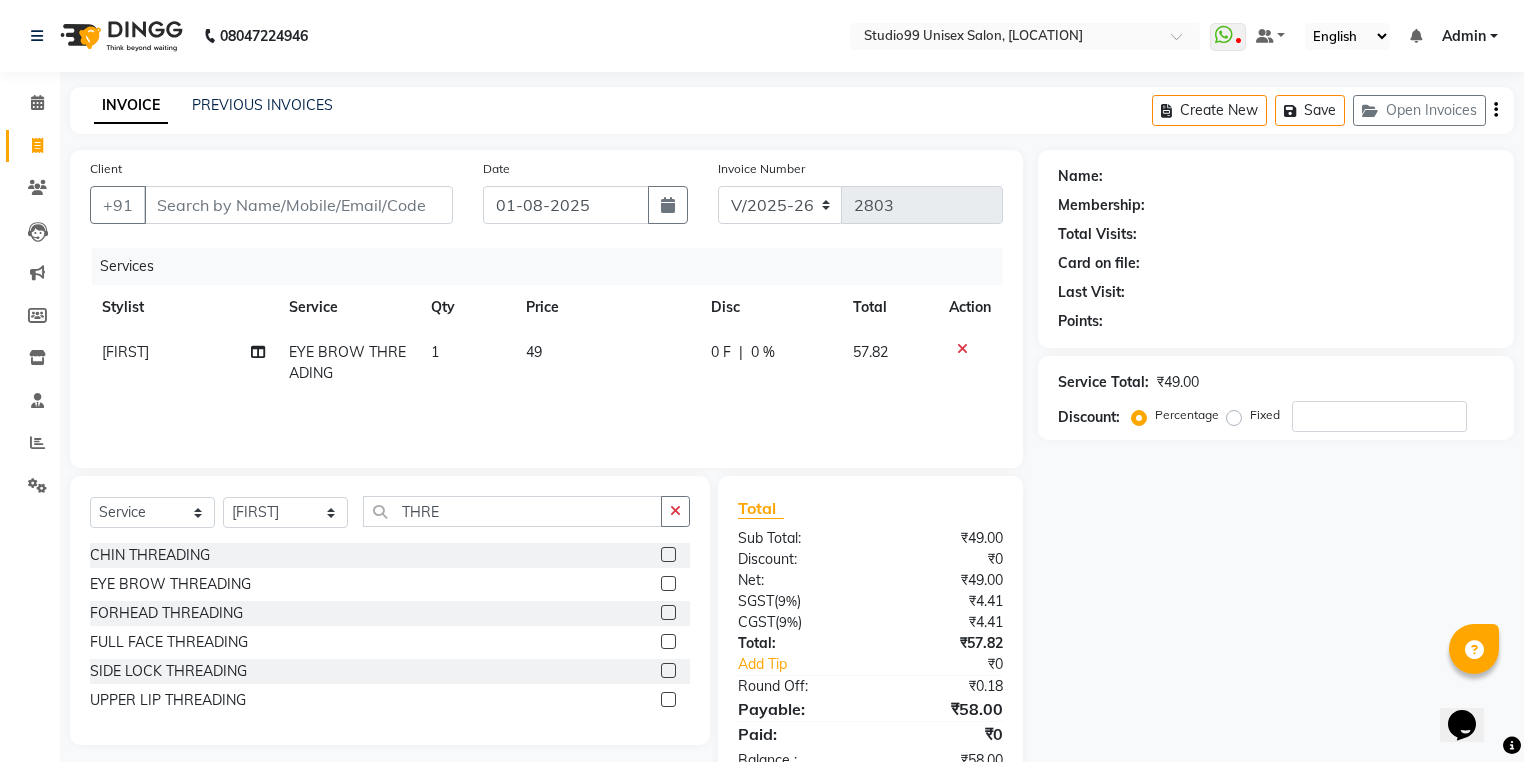 click on "1" 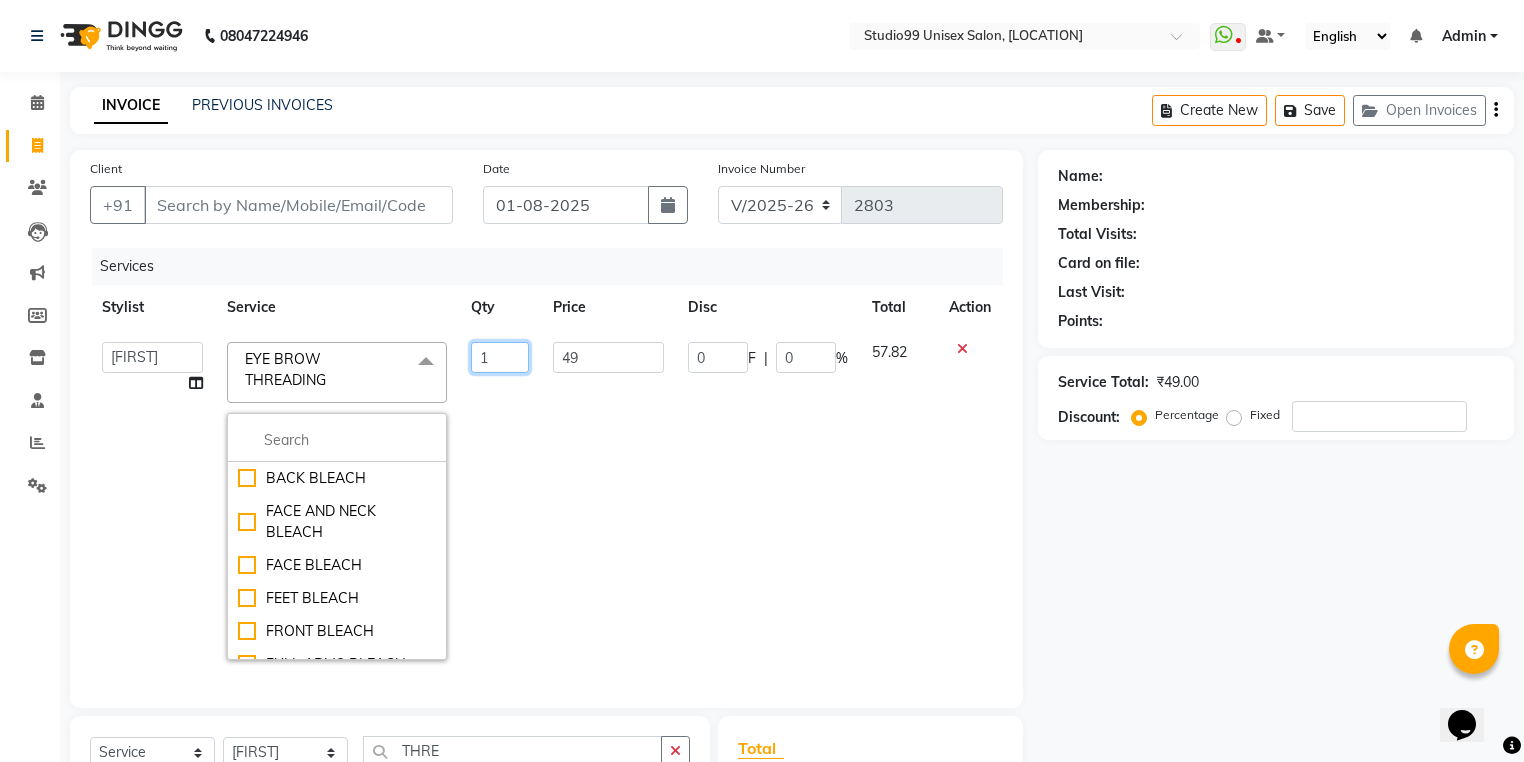 drag, startPoint x: 496, startPoint y: 360, endPoint x: 480, endPoint y: 369, distance: 18.35756 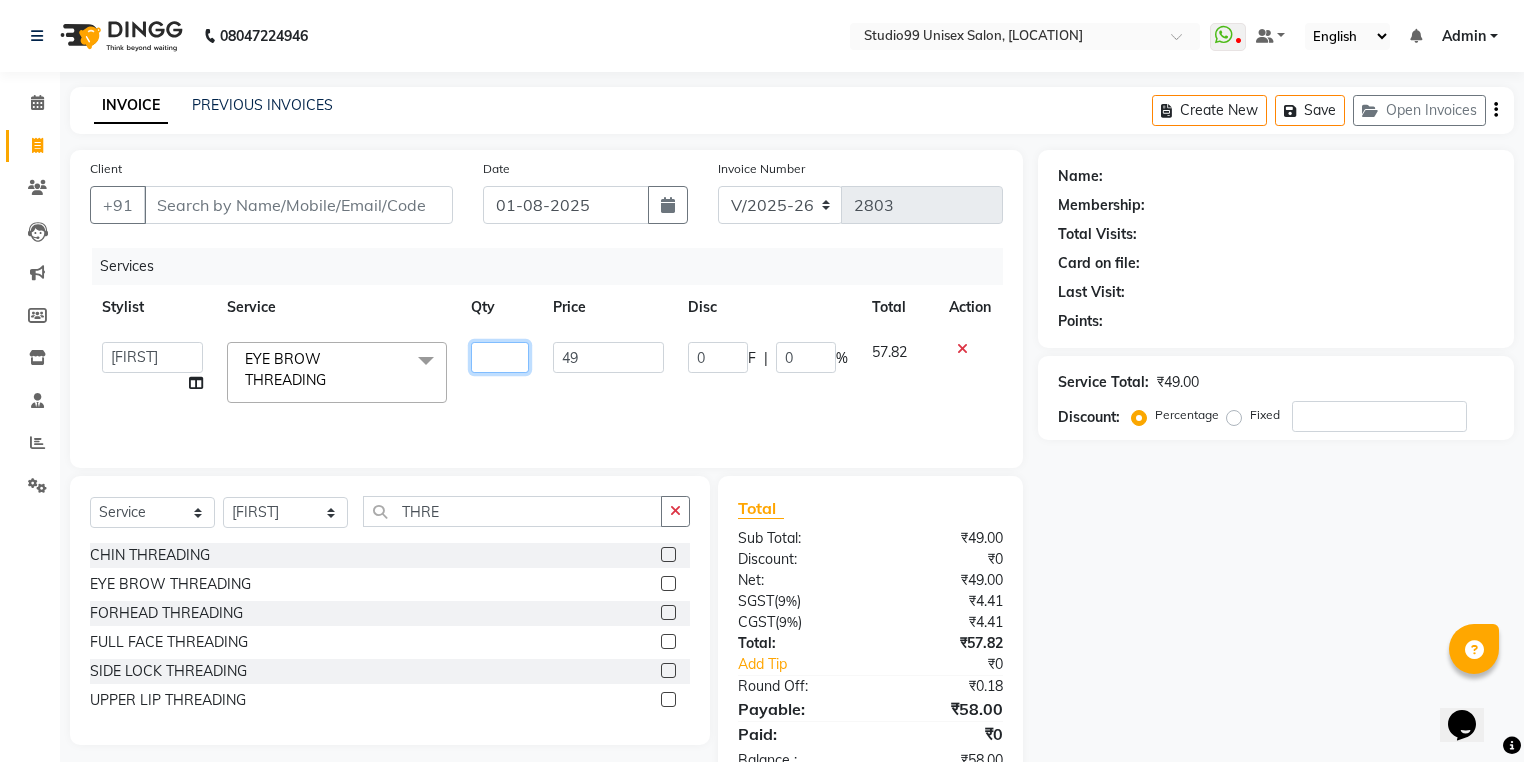 type on "2" 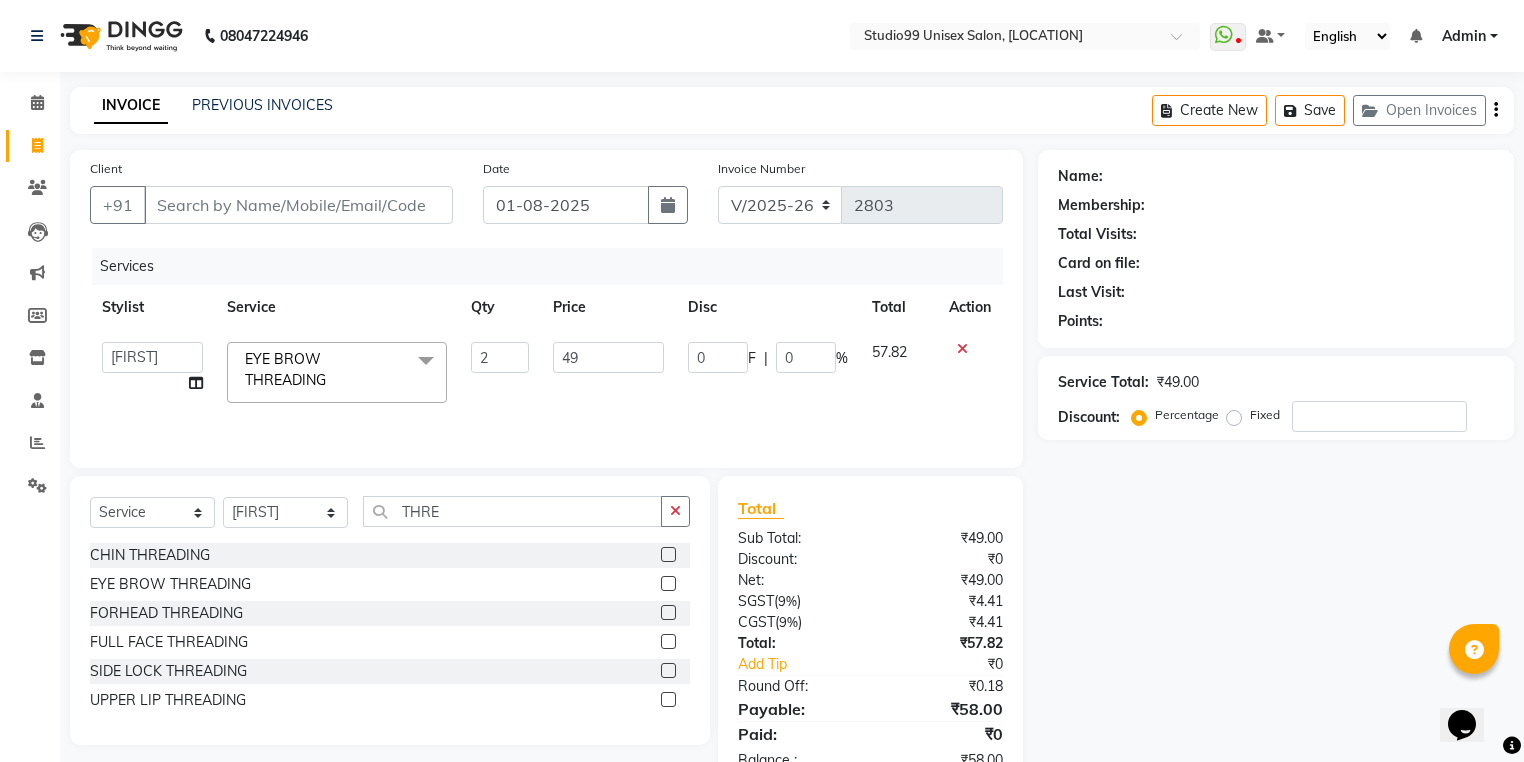 click on "Services Stylist Service Qty Price Disc Total Action  Admin   AKSHAY   AMARJIT   AMARJIT    Avaz   Dina   GEORGE   Gulshan   mahi   MUNMUN   Nobil Hasan   Rafeeq   Raj    Rima Dey   Rima Dey    Shallu    Simran   Suman   Suman    VIKRAM  EYE BROW THREADING  x BACK BLEACH FACE AND NECK BLEACH FACE BLEACH FEET BLEACH FRONT BLEACH FULL ARMS BLEACH FULL BODY BLEACH FULL LEGS BLEACH HALF ARMS BLEACH HALF BACK BLEACH HALF FRONT BLEACH HALF LEGS BLEACH BEARD COLOR FASHION COLOR FEMALE FASHION STREAKS FEMALE GLOBAL HIGHLIGHTS FEMALE LARGE HAIR GLOBAL COLOUR FEMALE LARGE HAIR GLOBAL COLOUR WITHOUT AMONIA FEMALE LARGE HAIR KERA SMOOTHNING FEMALE LARGE HAIR REBONDING FEMALE LARGE HAIR SMOOTHNING FEMALE MEDIUM GLOBAL + PARTIAL HIGHLIGHTS FEMALE HAIR GLOBAL COLOUR FEMALE HAIR GLOBAL COLOUR WITHOUT AMONIA FEMALE MEDIUM HAIR KERA SMOOTHNING FEMALE MEDIUM HAIR REBONDING FEMALE MEDIUM HAIR SMOOTHNING FEMALE ROOT TOUCH FEMALE ROOT TOUCH WITHOUT AMONIA FEMALE SMALL HAIR GLOBAL COLOUR FEMALE SMALL HAIR KERA SMOOTHNING GOJI MASK" 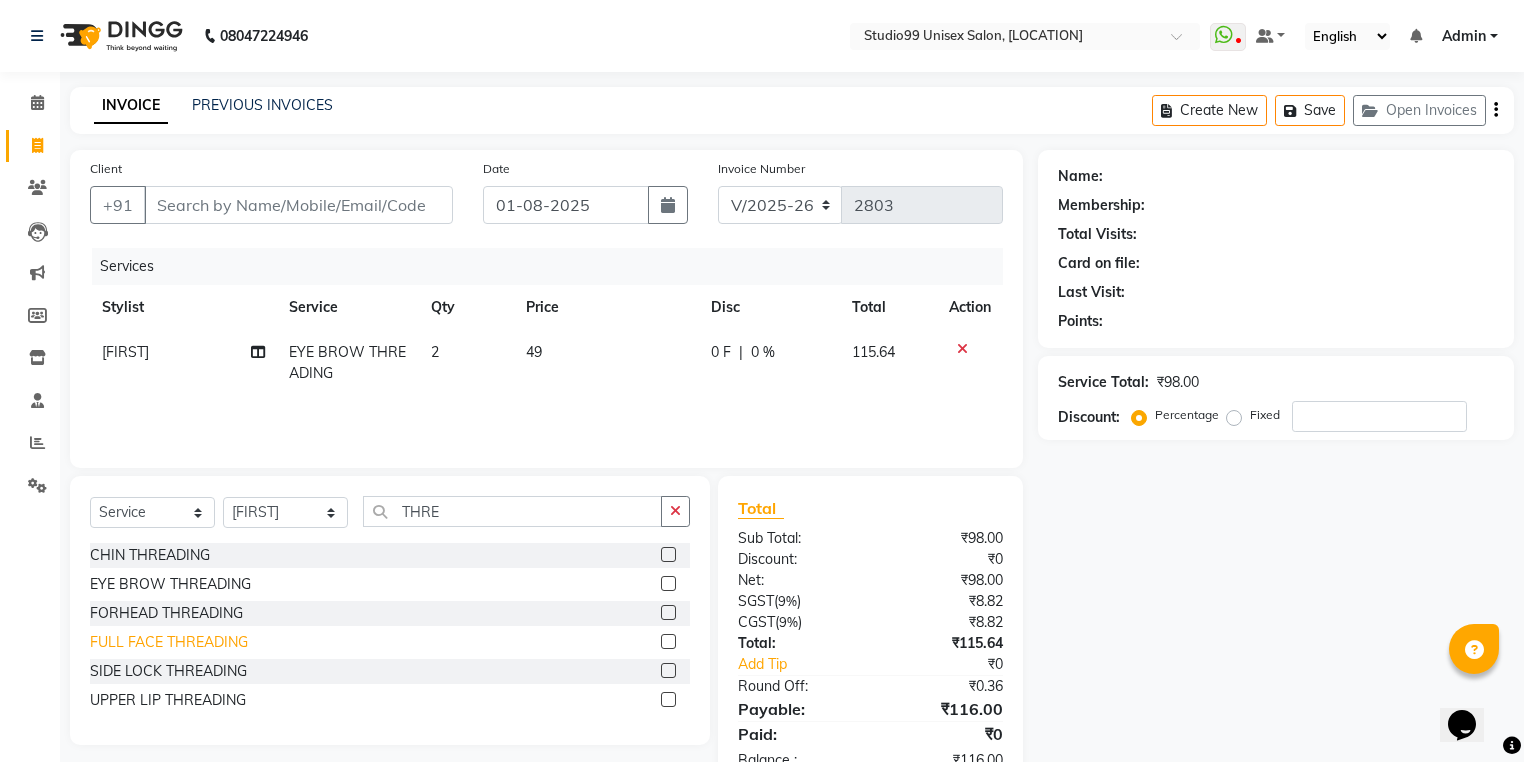 click on "UPPER LIP THREADING" 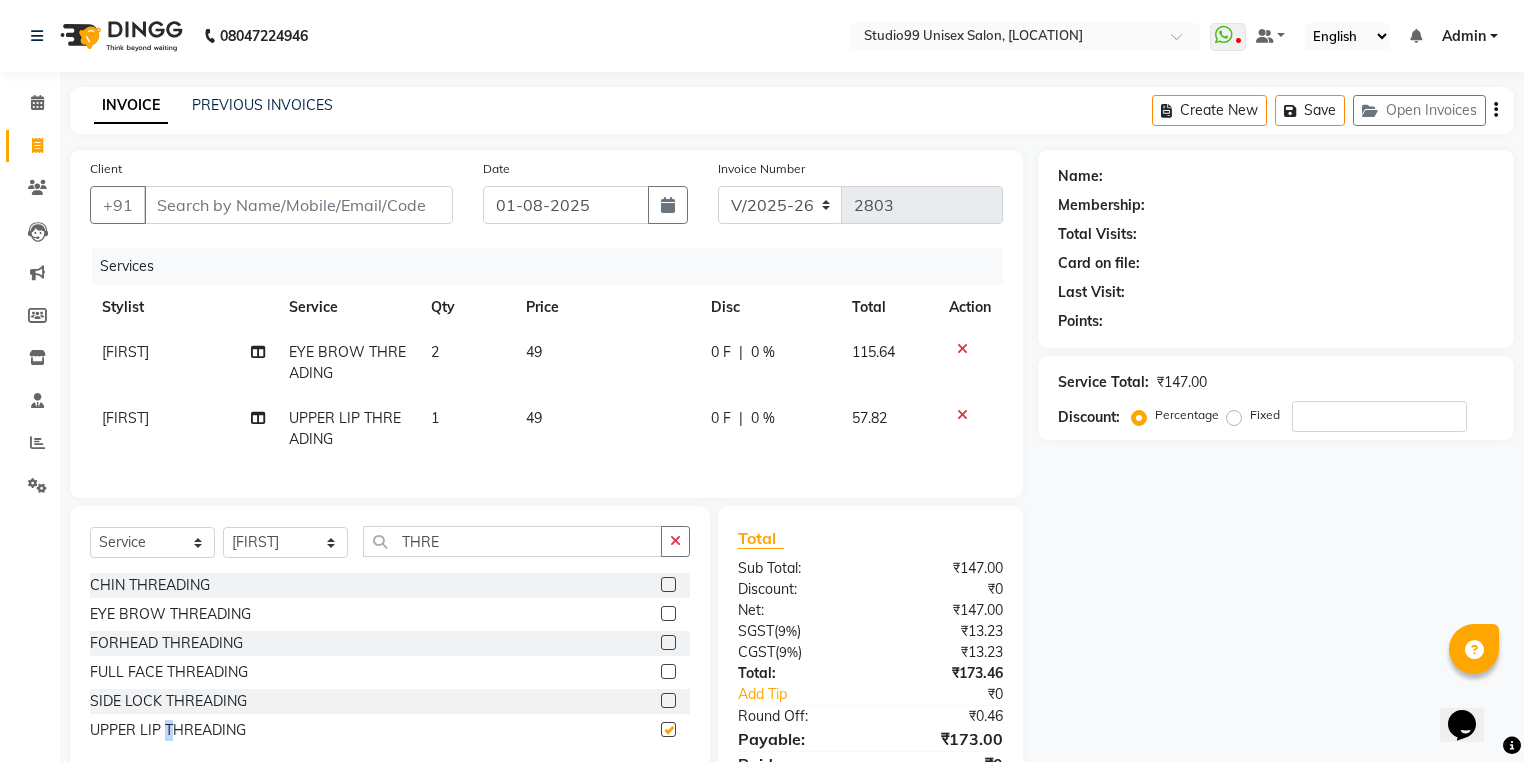 checkbox on "false" 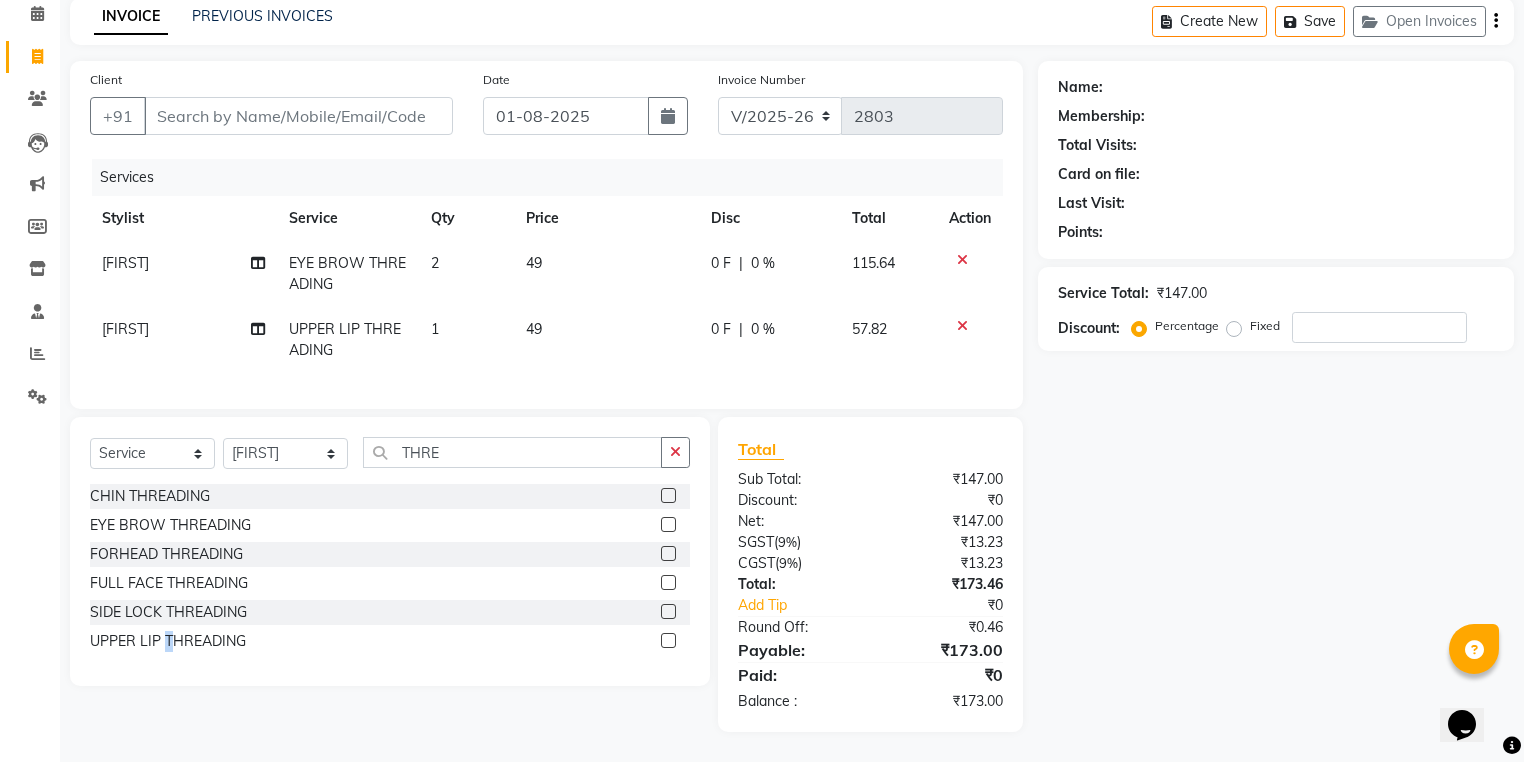 scroll, scrollTop: 101, scrollLeft: 0, axis: vertical 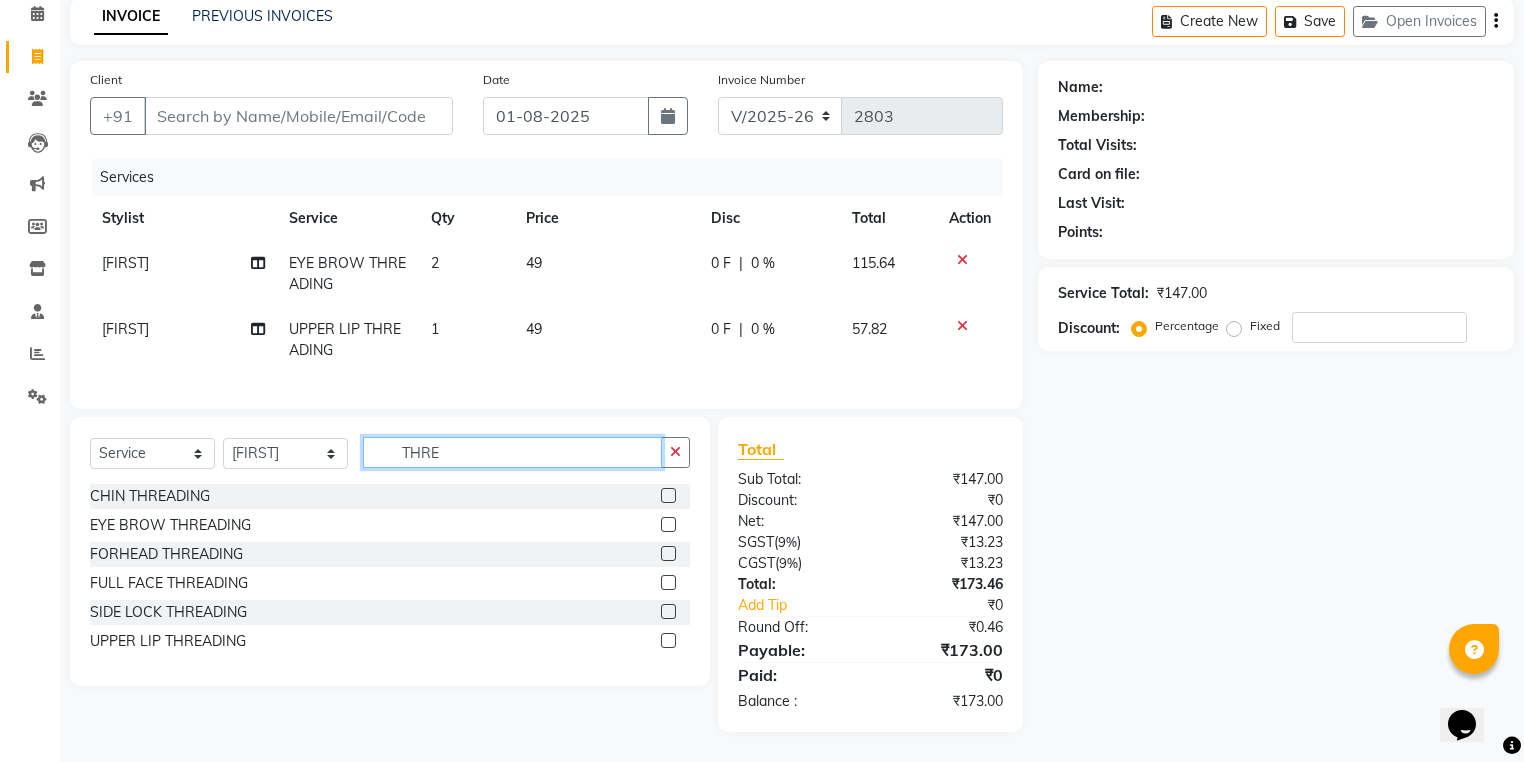drag, startPoint x: 452, startPoint y: 451, endPoint x: 356, endPoint y: 451, distance: 96 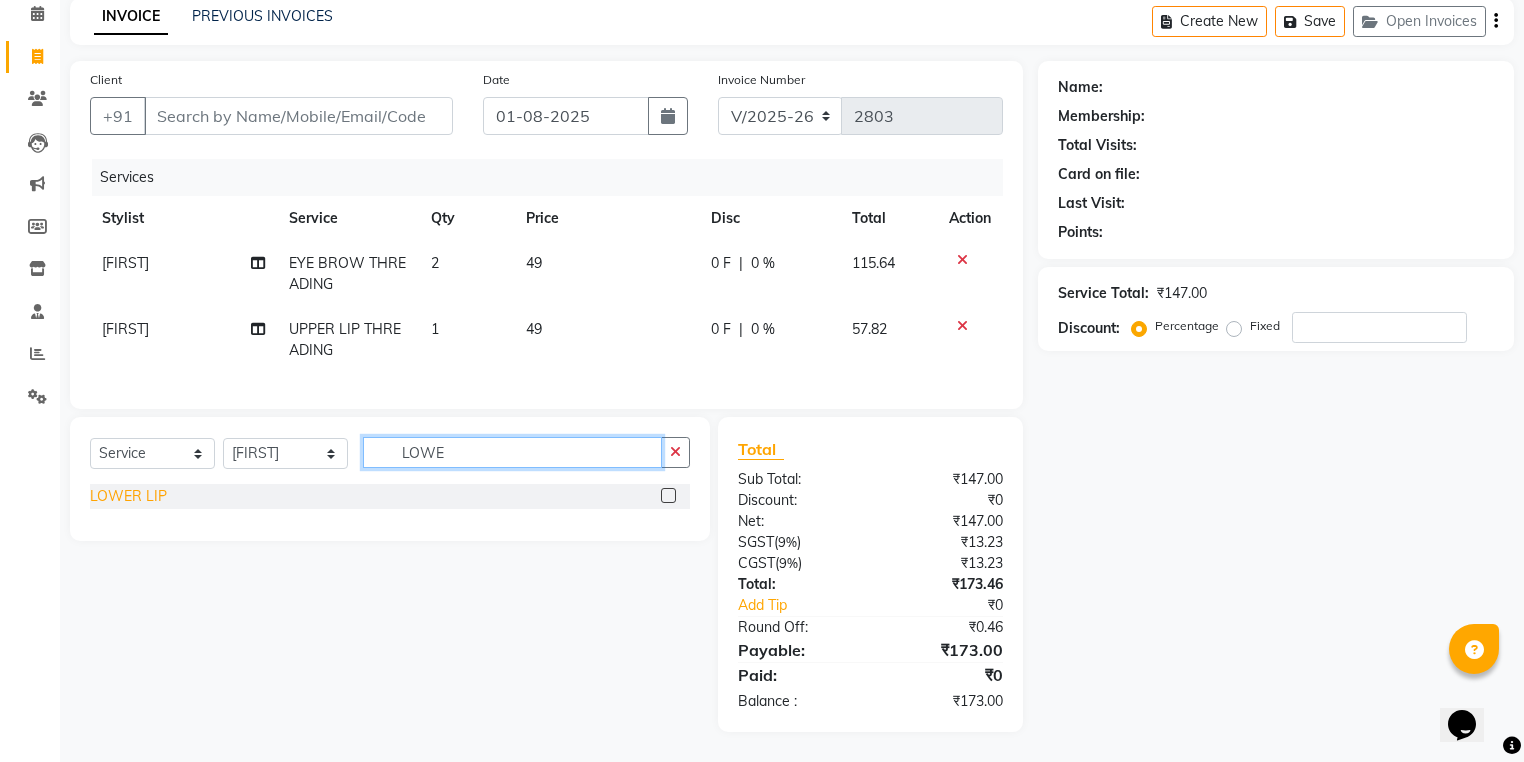 type on "LOWE" 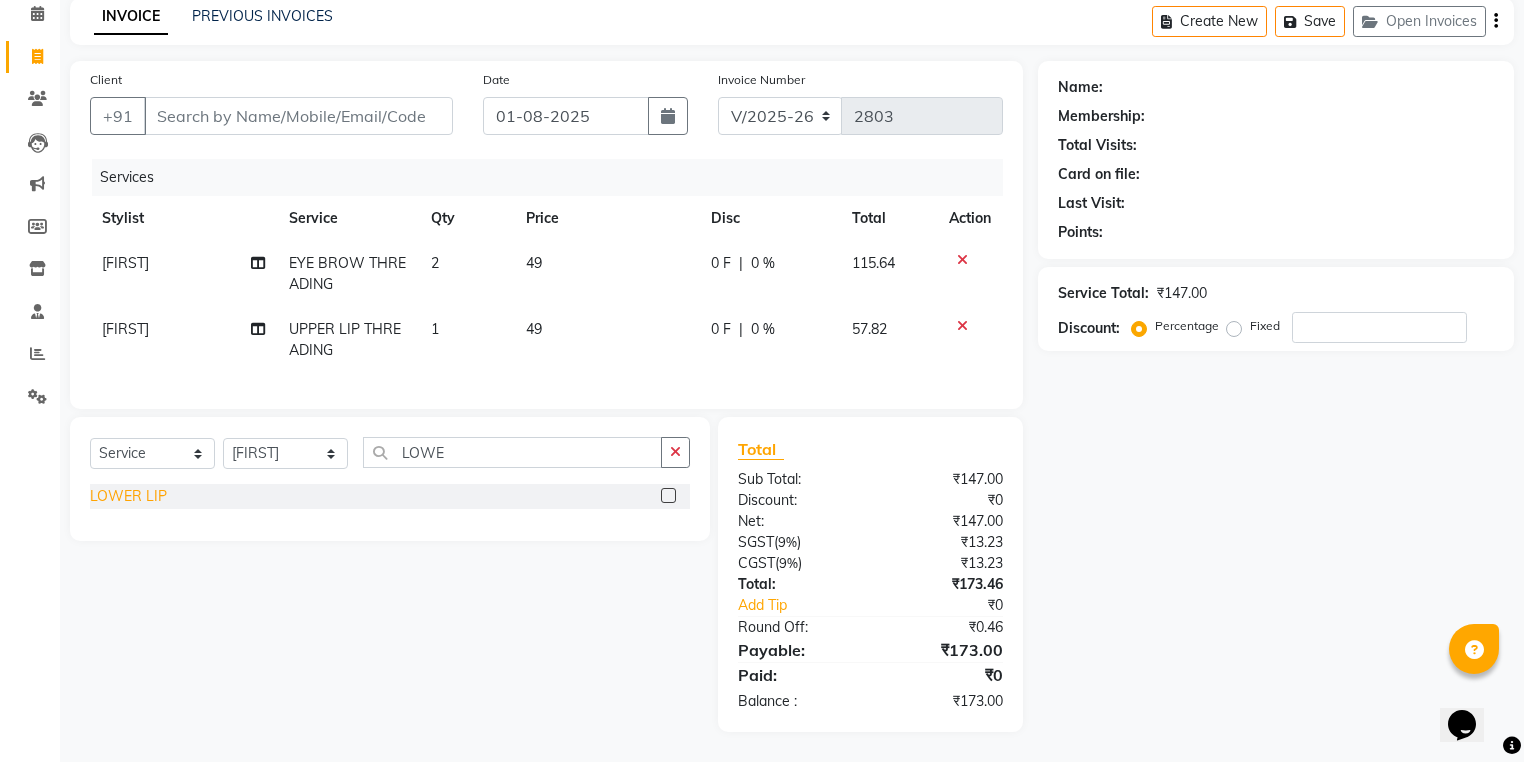 click on "LOWER LIP" 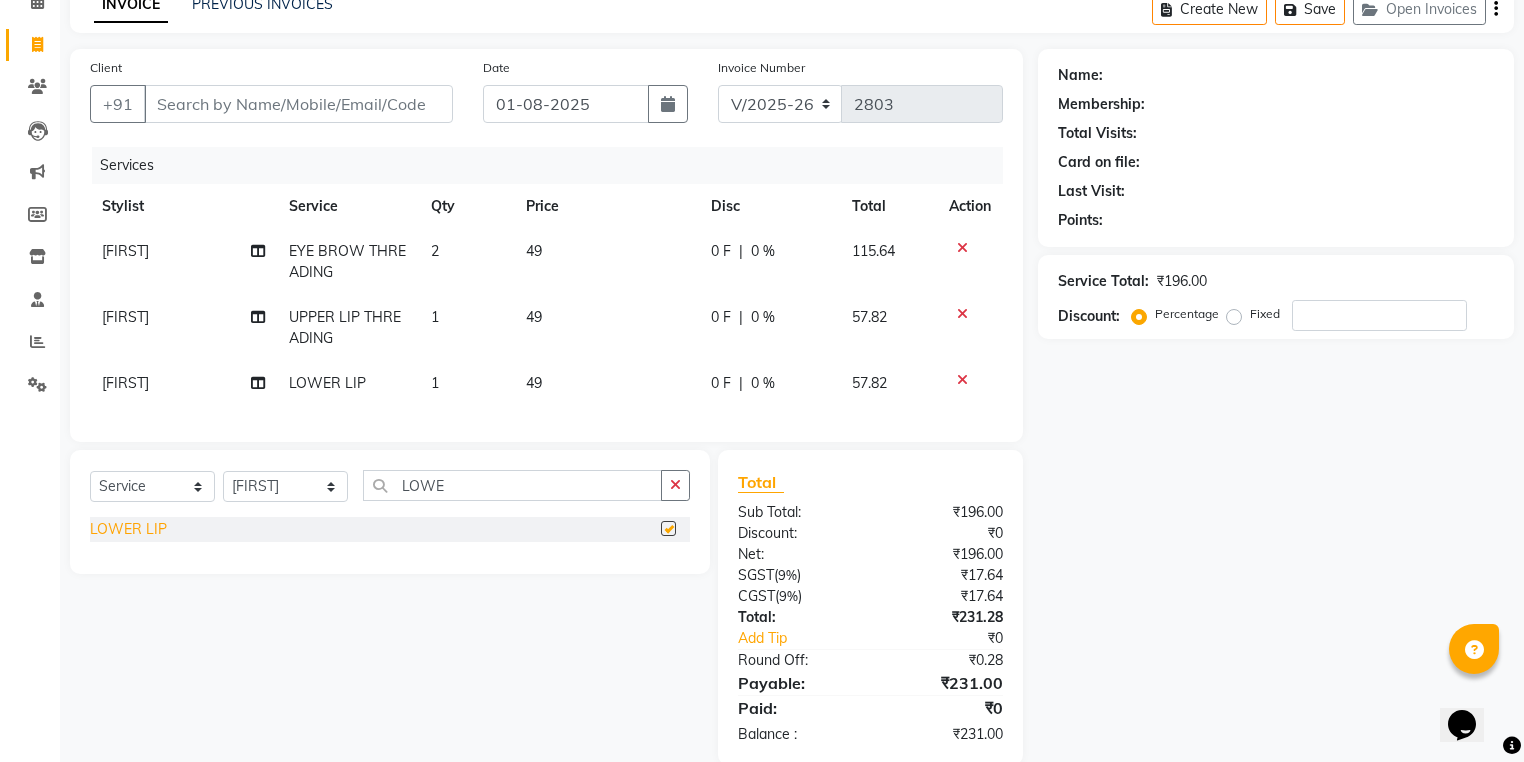 checkbox on "false" 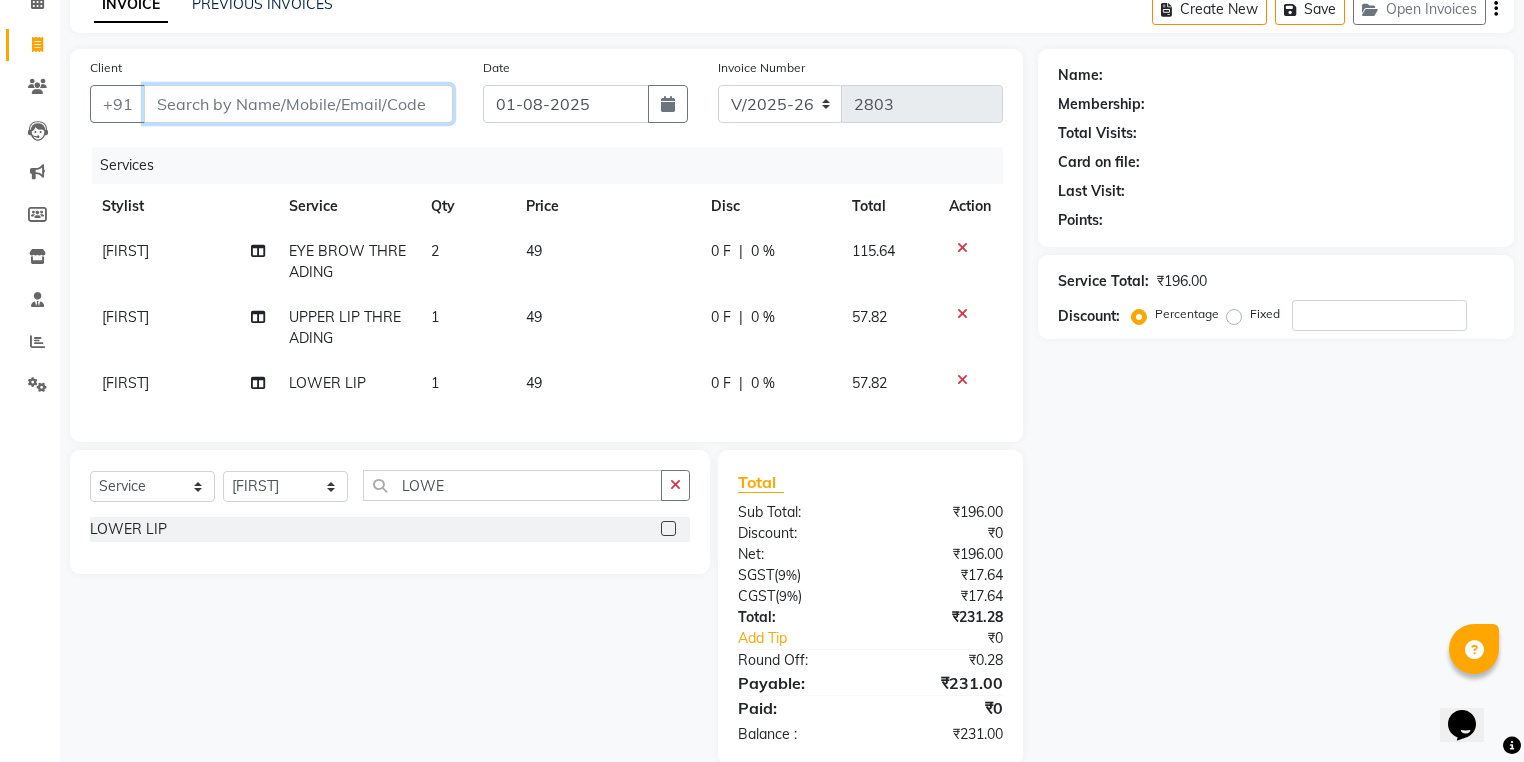 click on "Client" at bounding box center (298, 104) 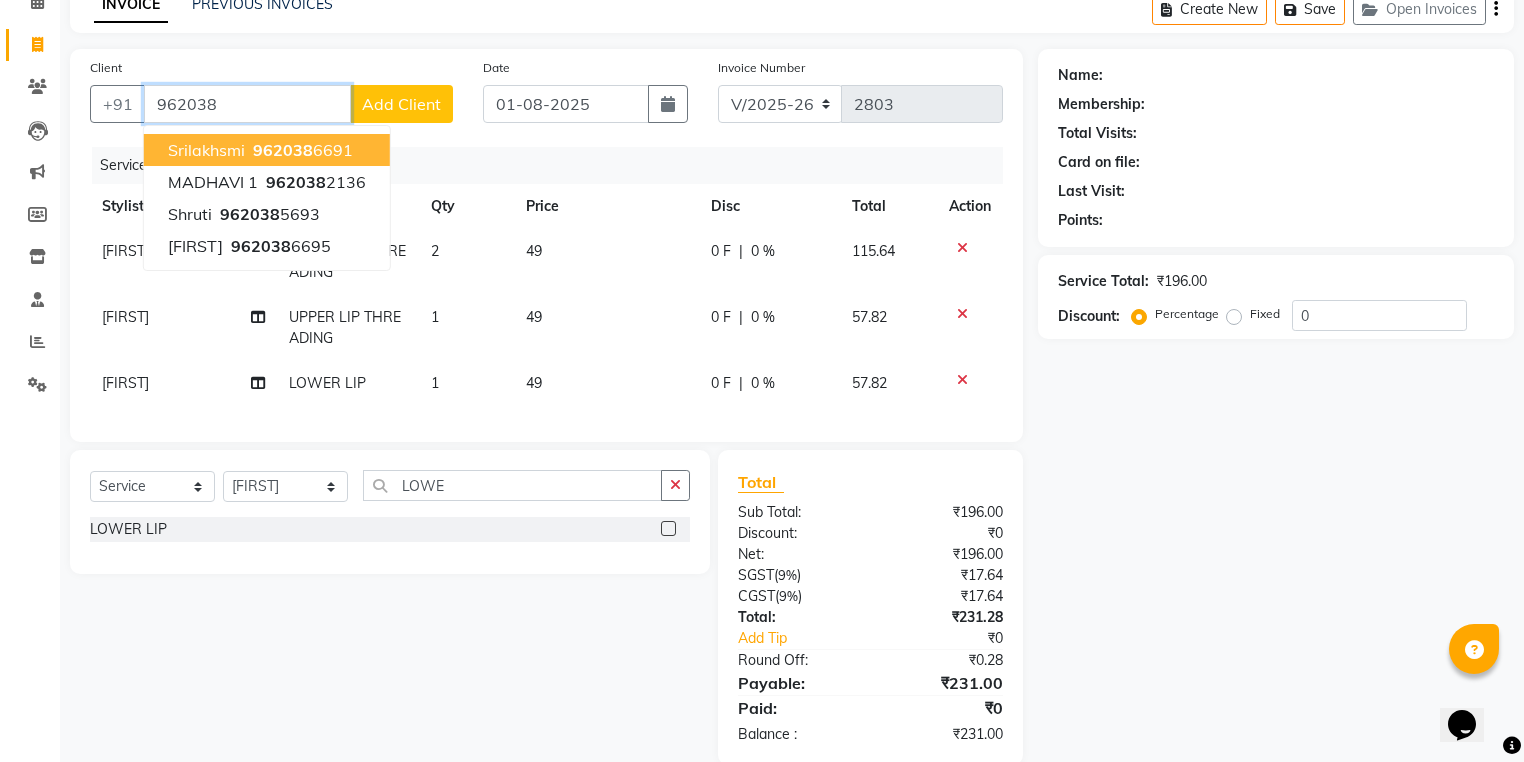 click on "962038 6691" at bounding box center [301, 150] 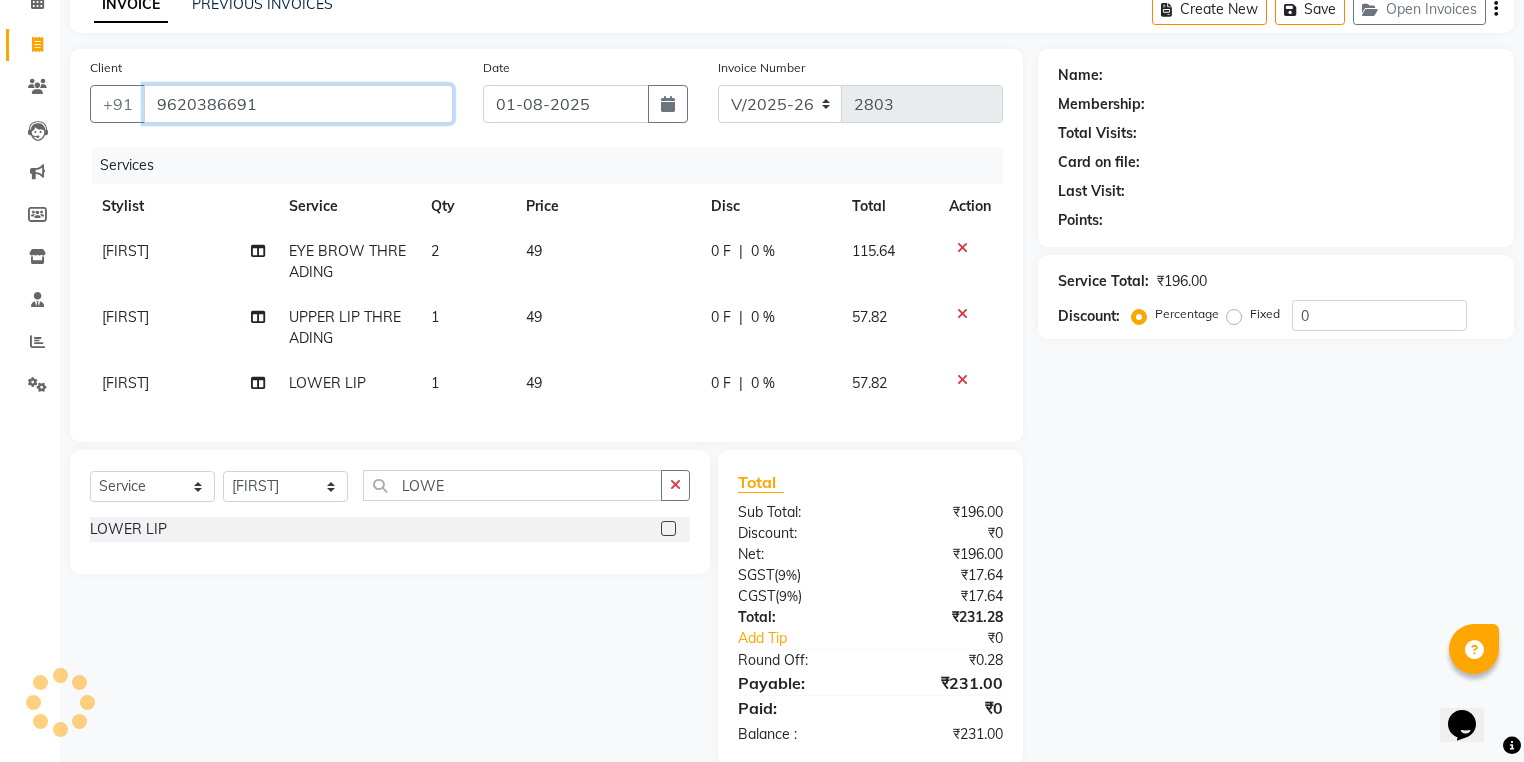 type on "9620386691" 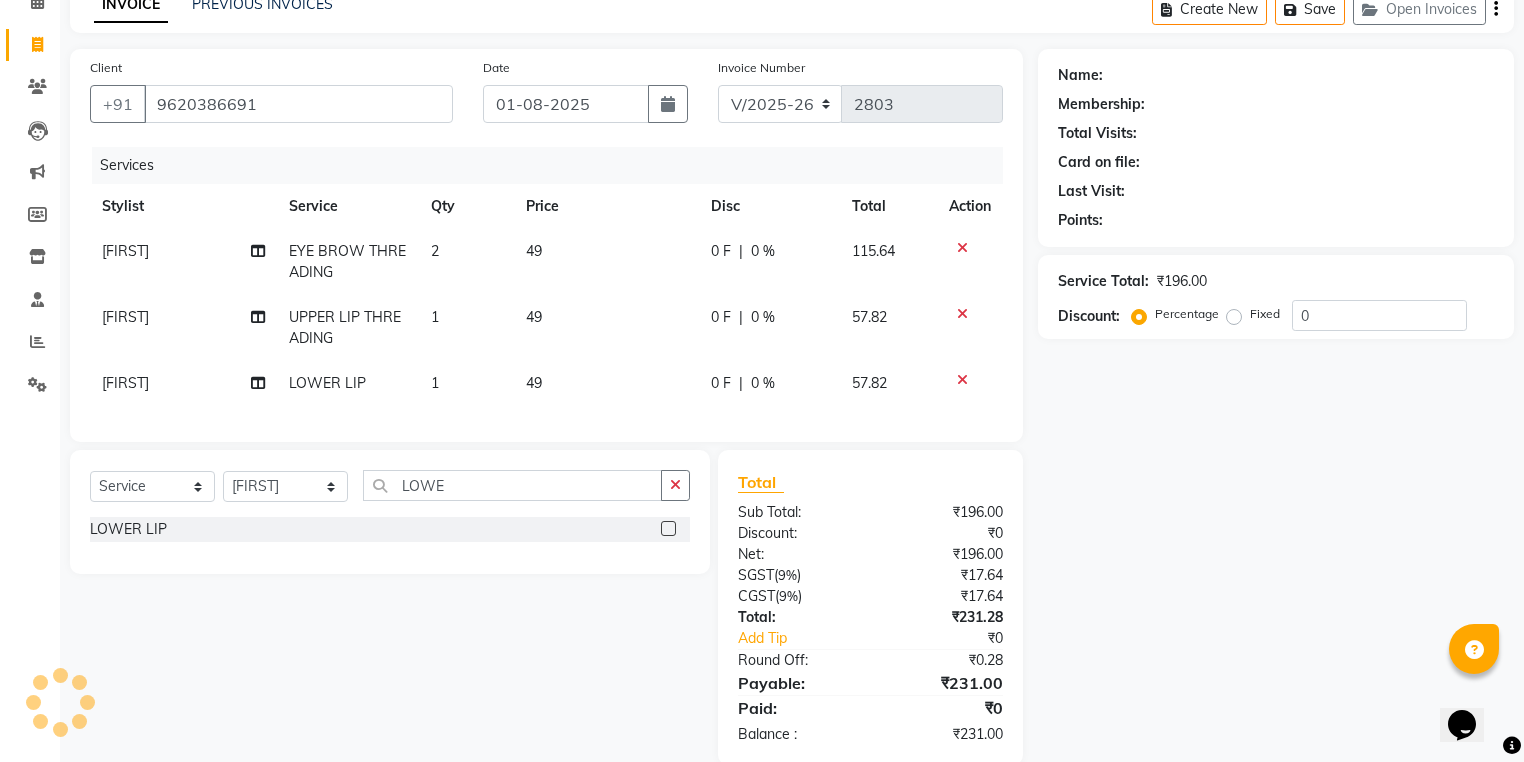 select on "1: Object" 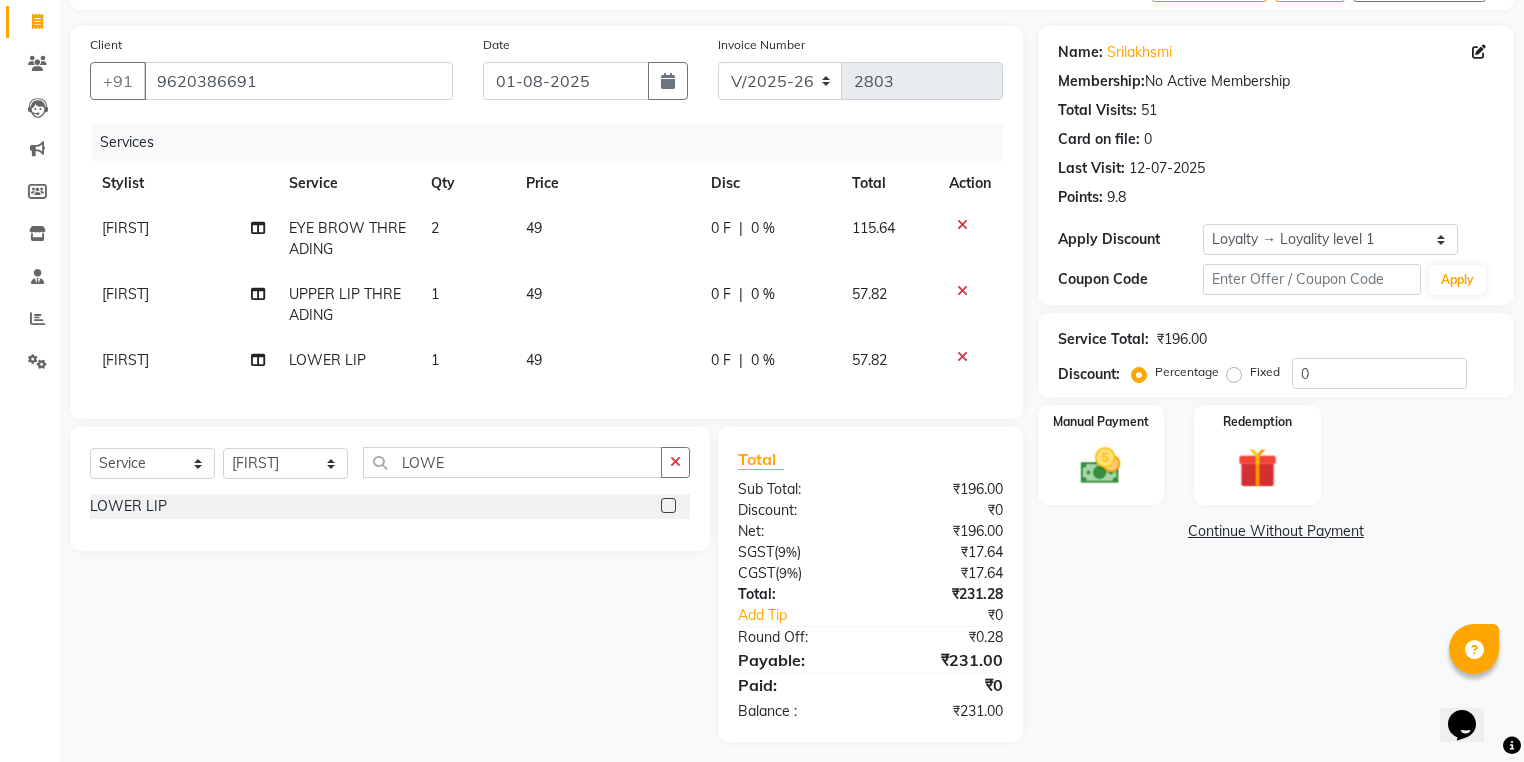 scroll, scrollTop: 146, scrollLeft: 0, axis: vertical 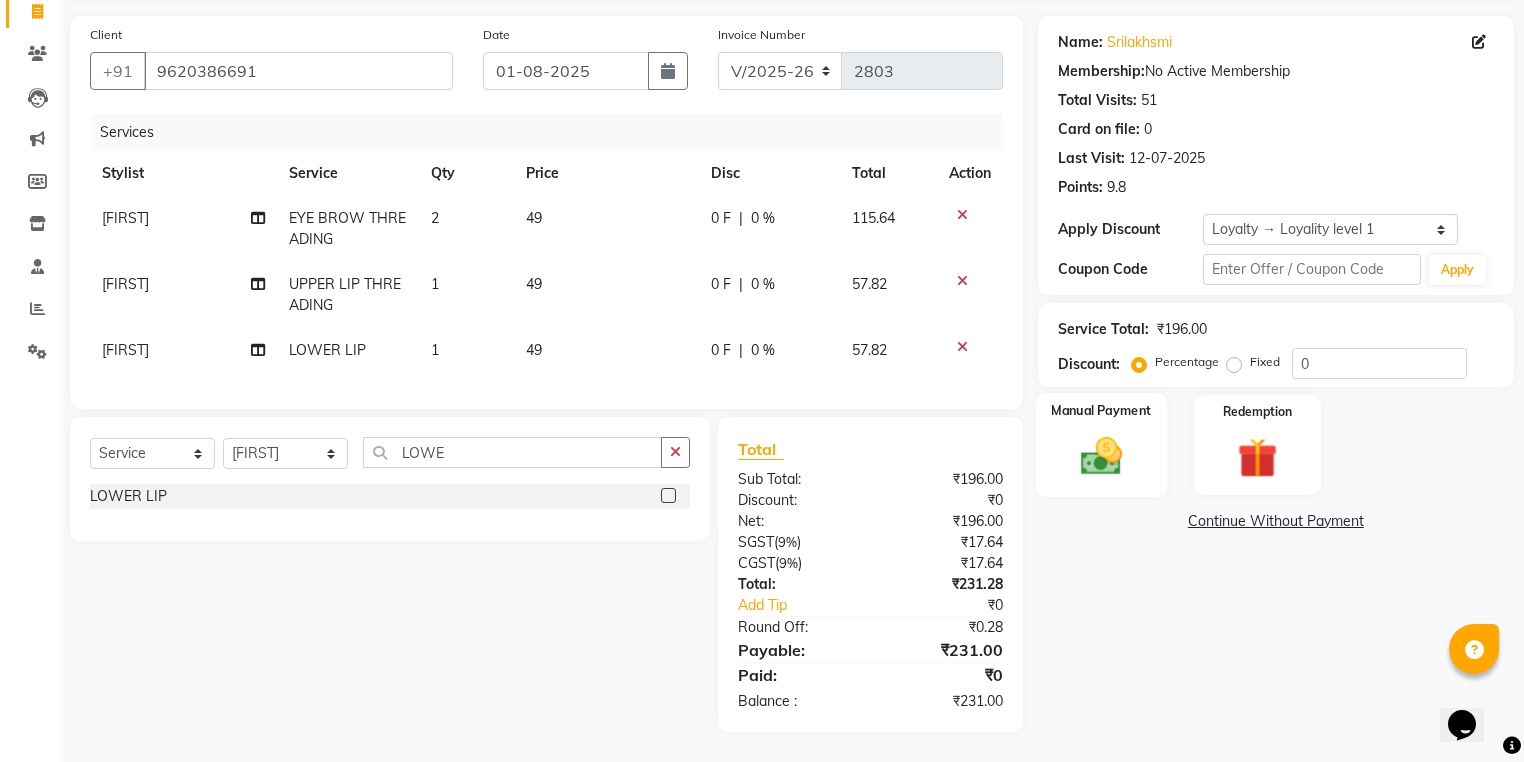 click on "Manual Payment" 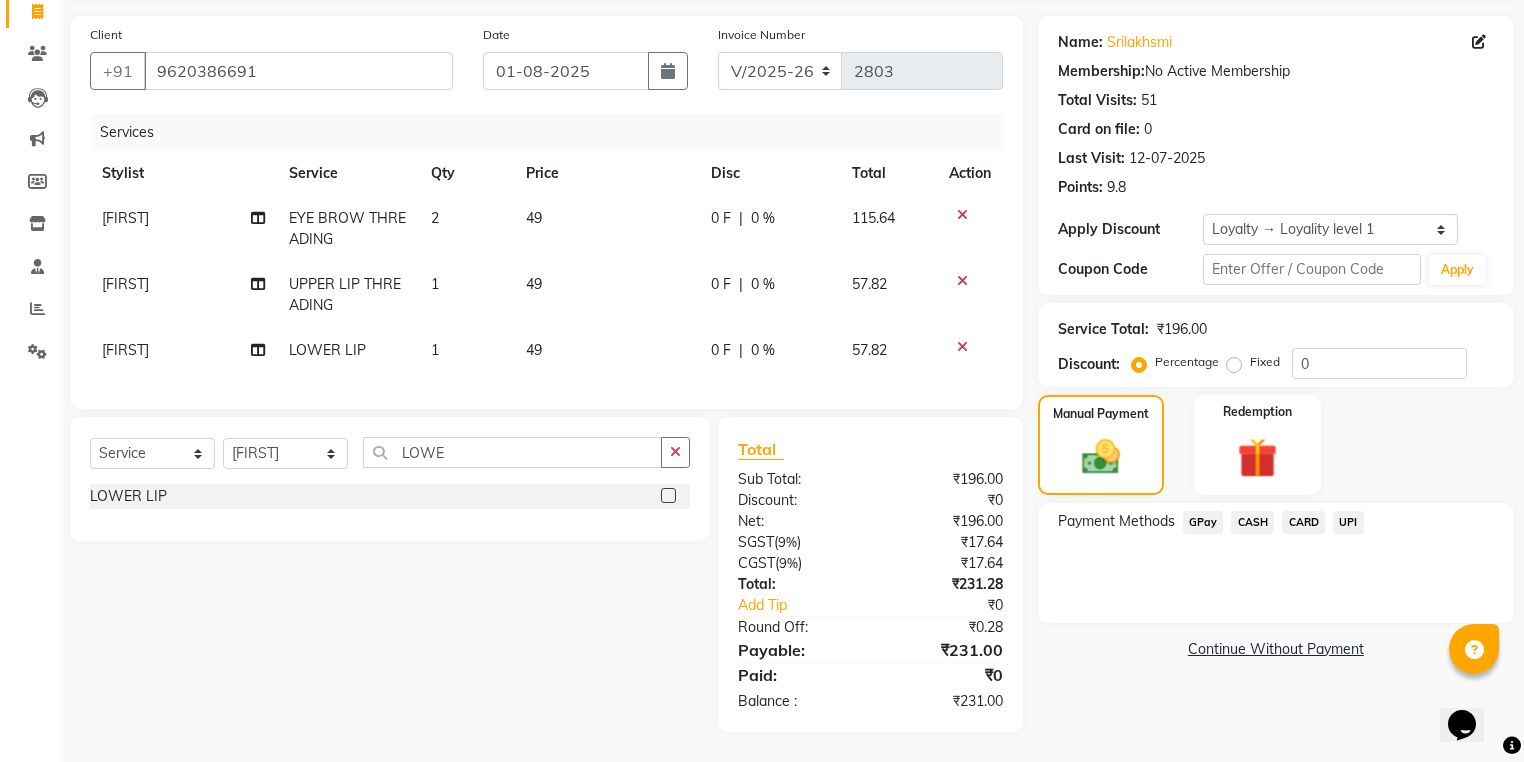 click on "UPI" 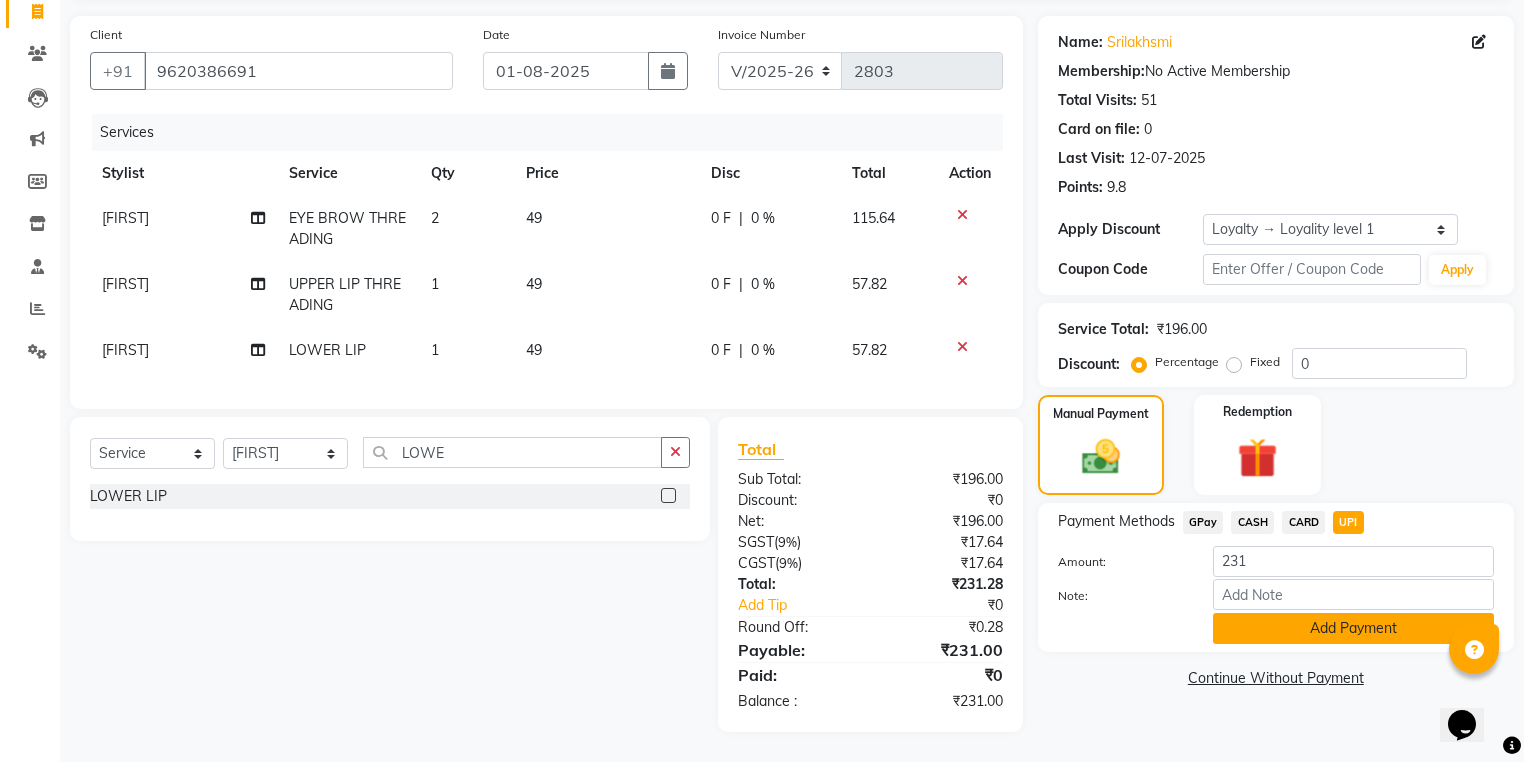 click on "Add Payment" 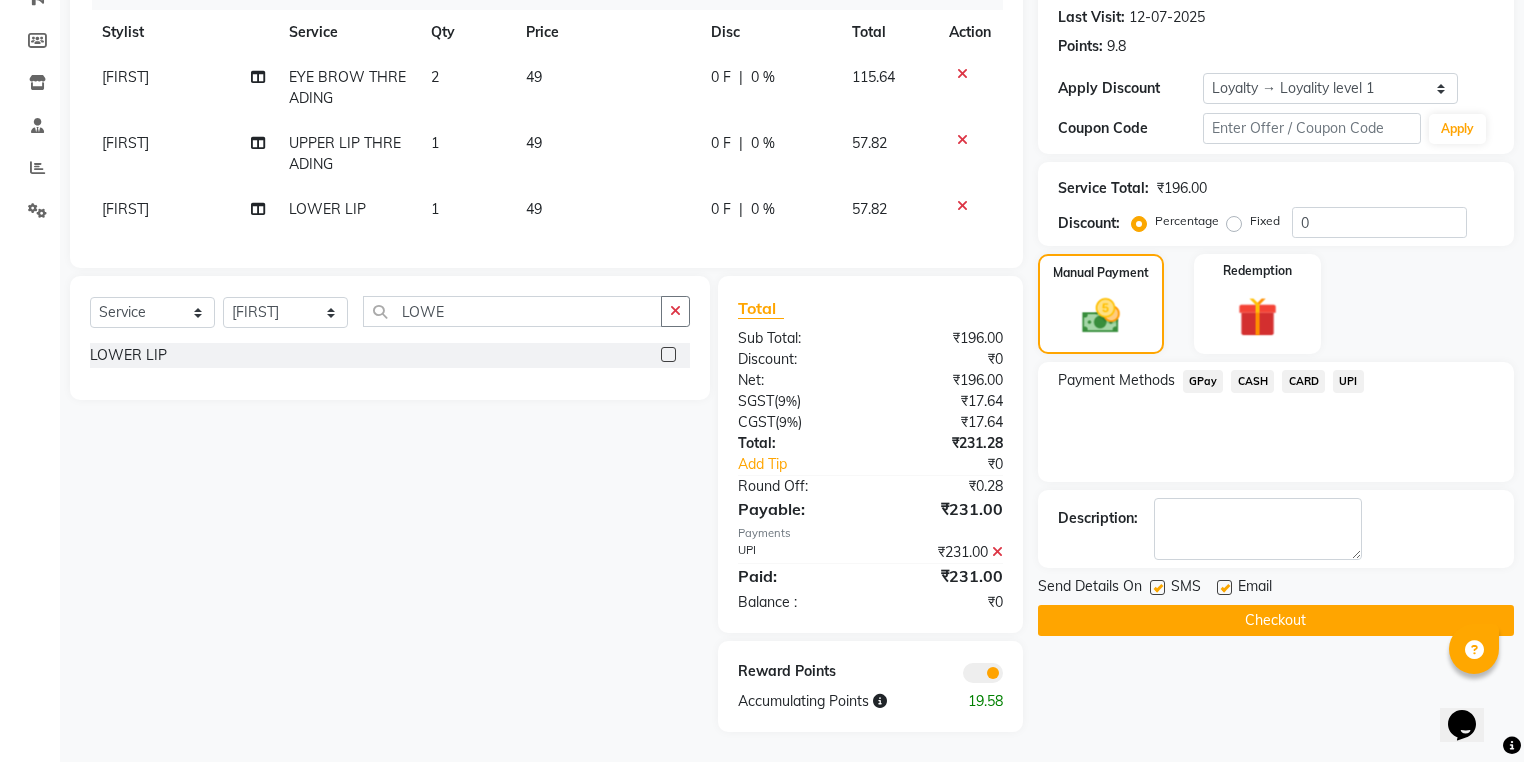 scroll, scrollTop: 288, scrollLeft: 0, axis: vertical 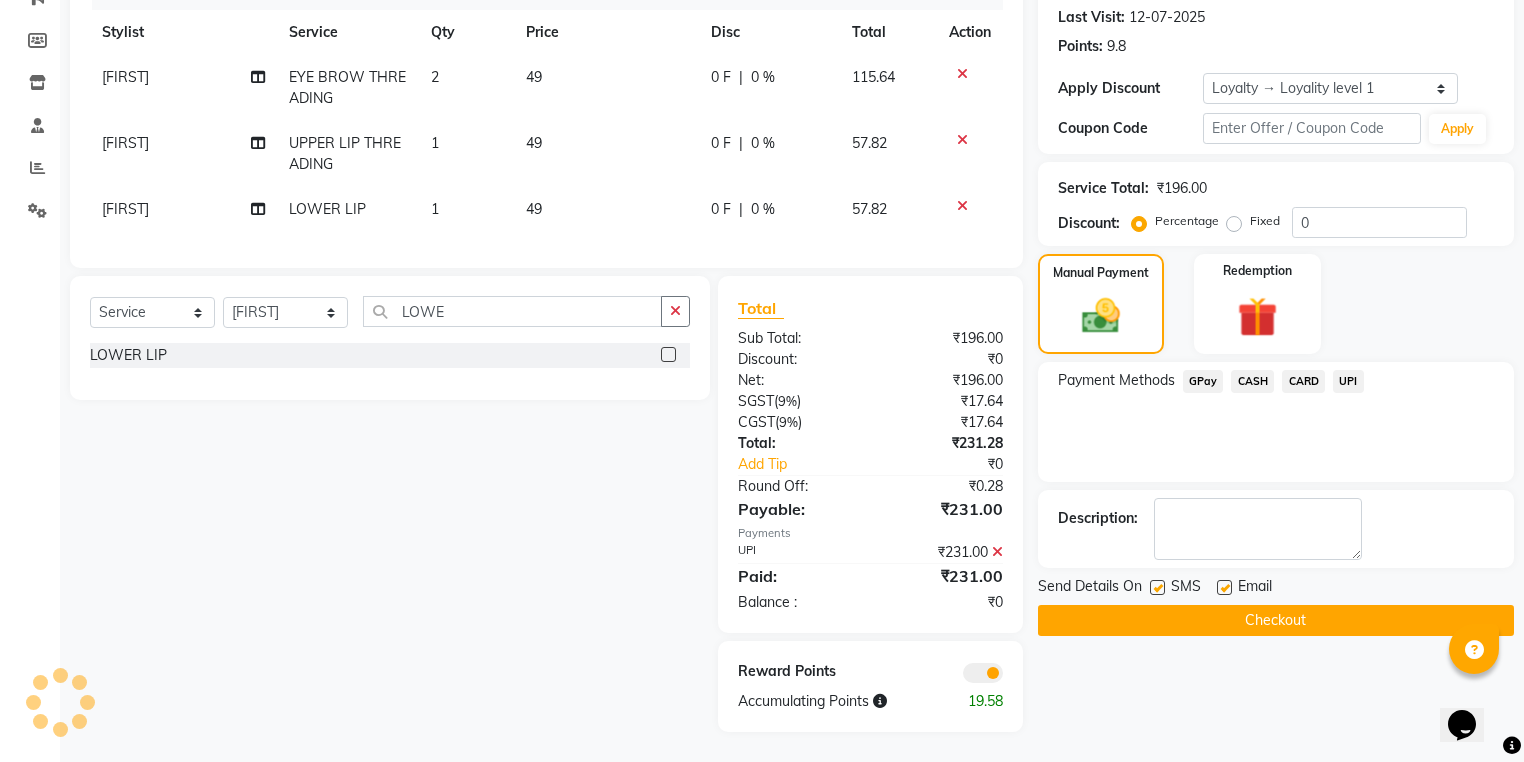 click on "Checkout" 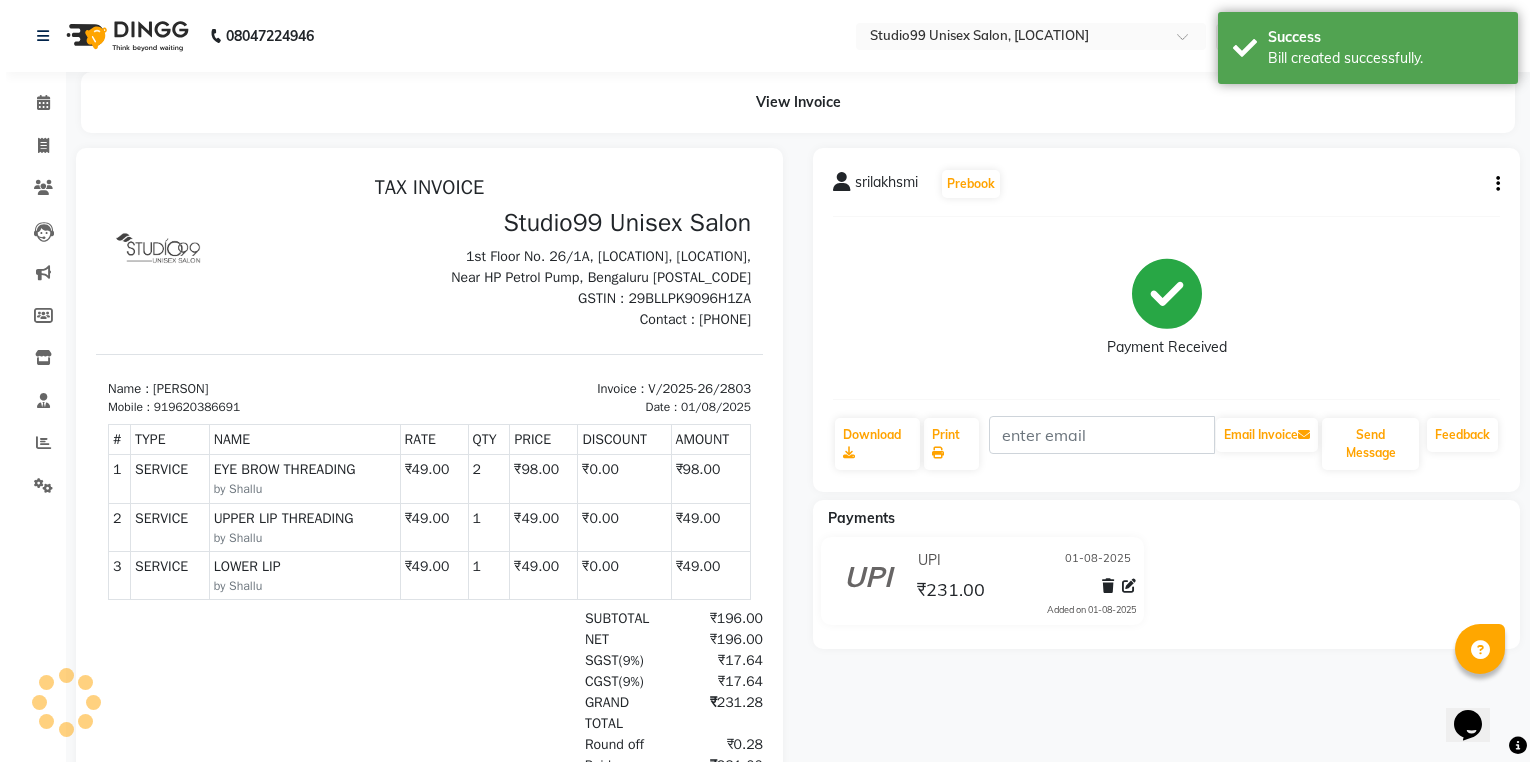 scroll, scrollTop: 0, scrollLeft: 0, axis: both 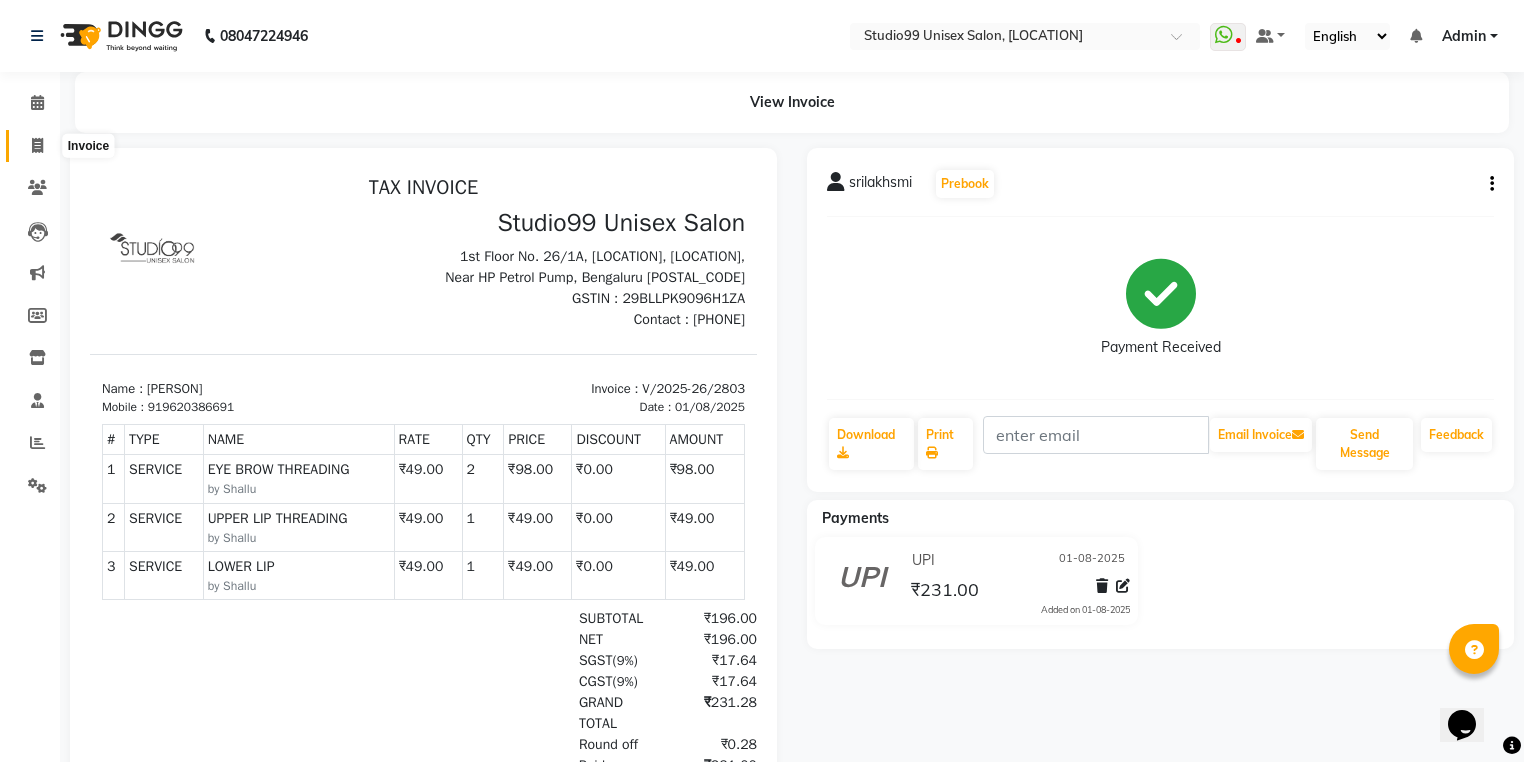 click 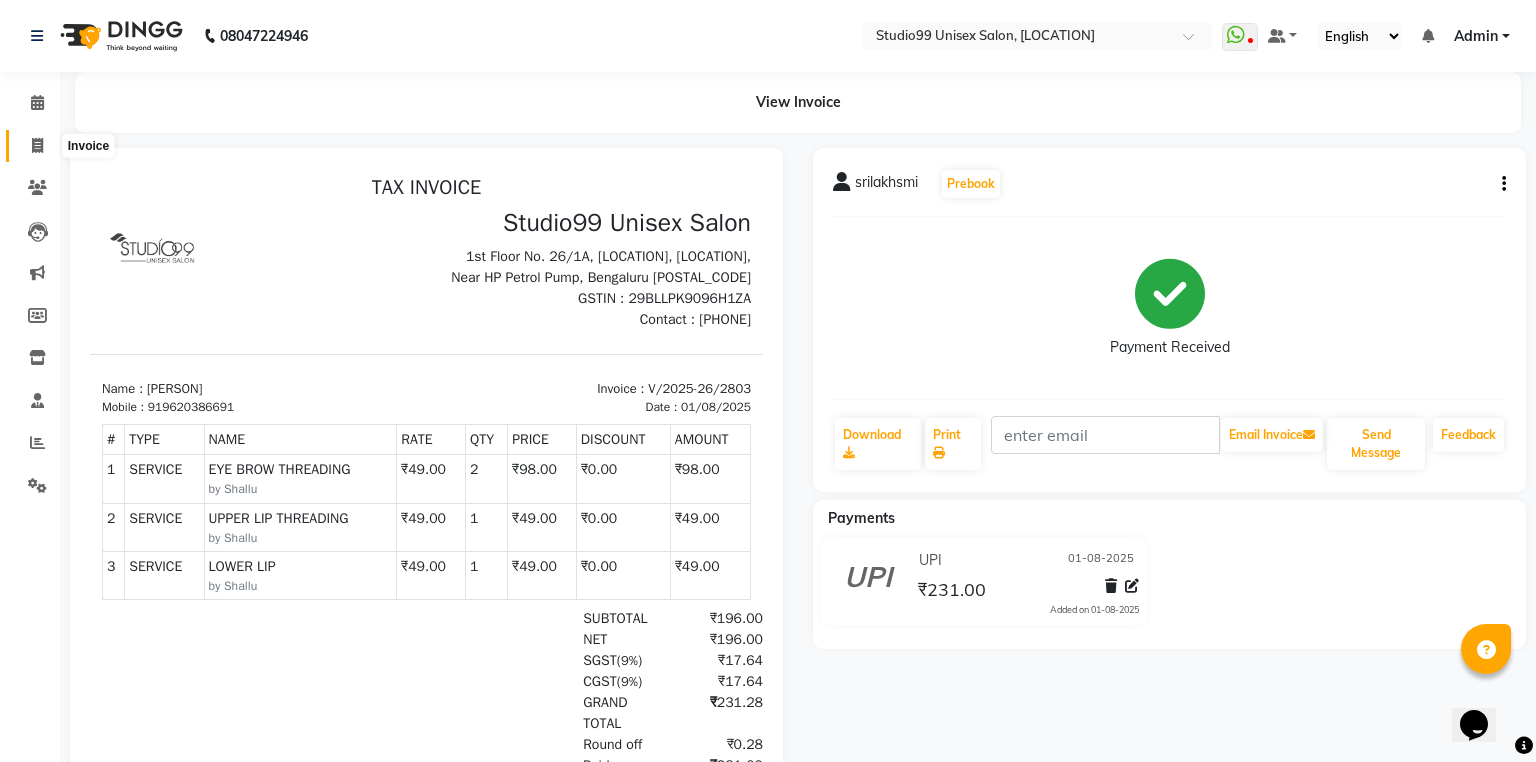select on "service" 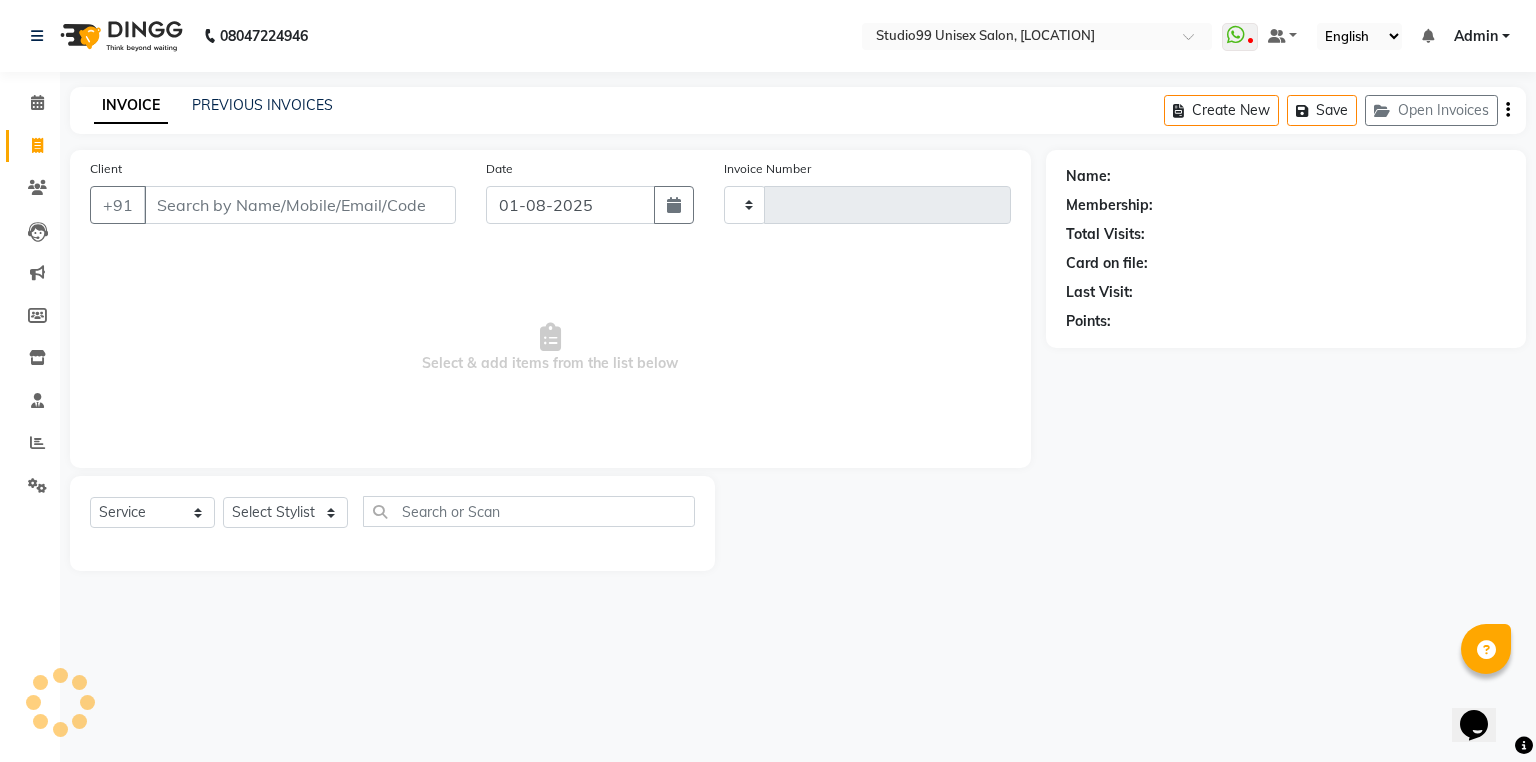 type on "2804" 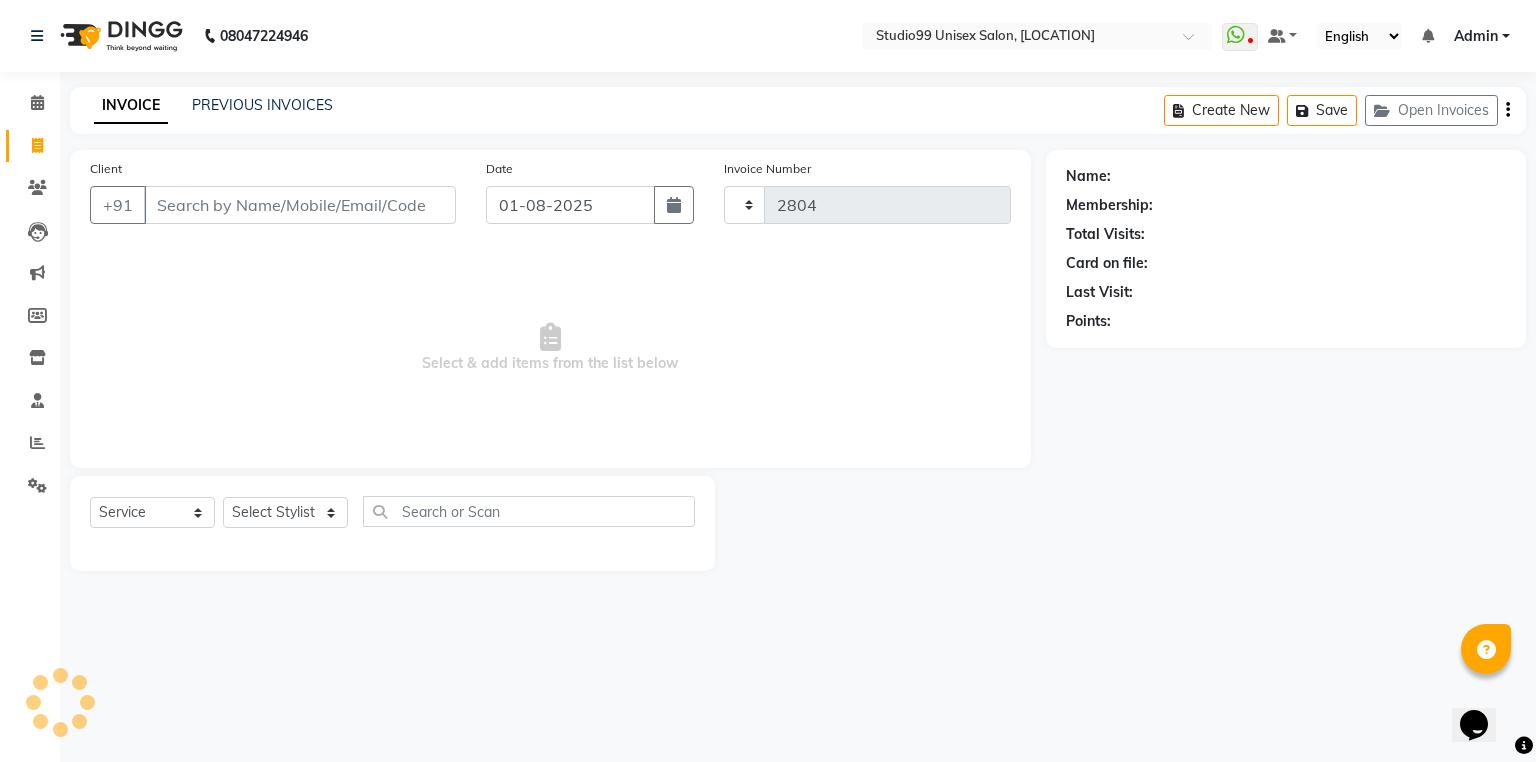 select on "6042" 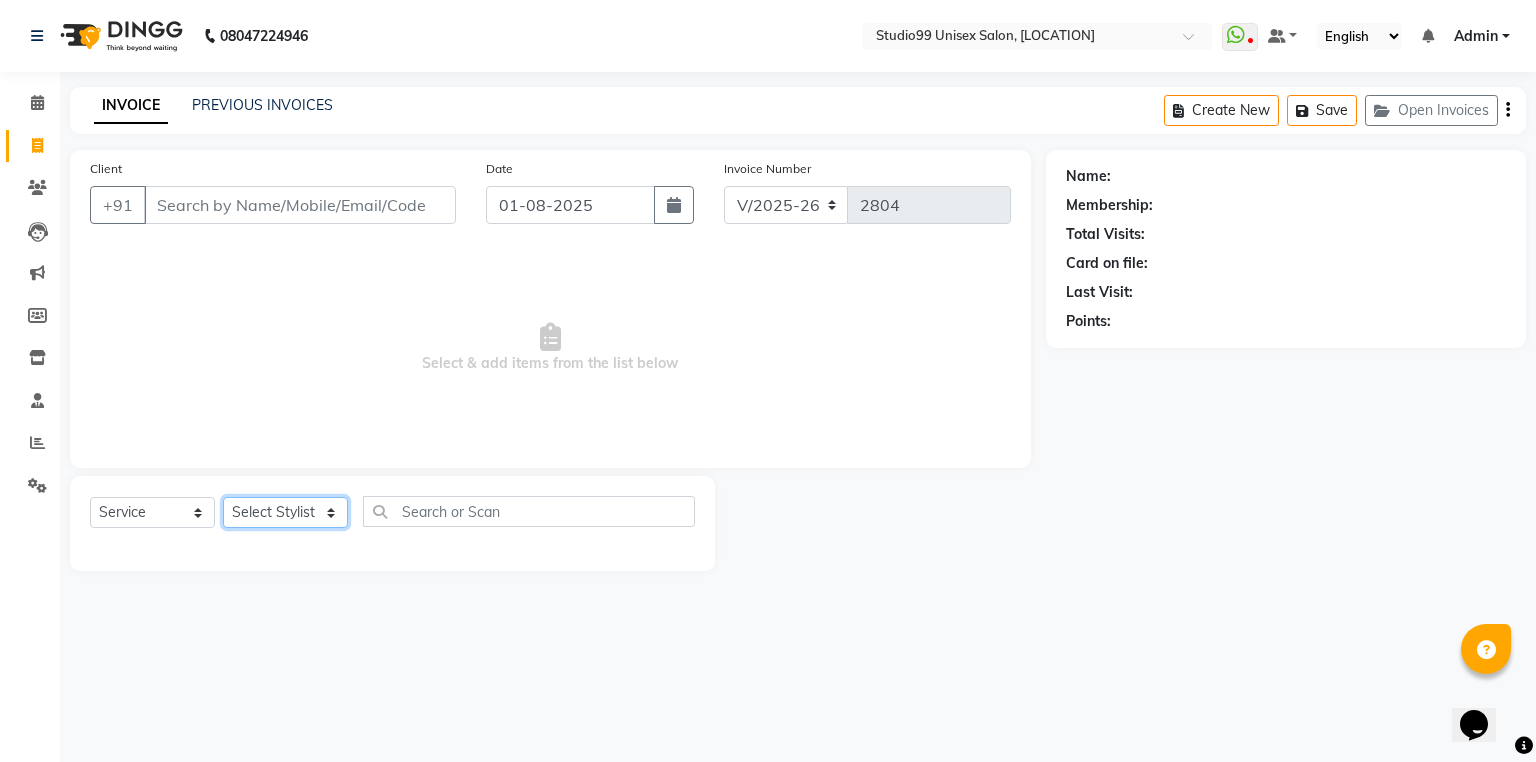 click on "Select Stylist Admin [FIRST] [LAST] [LAST] Avaz [FIRST] [LAST] [LAST] [LAST] [LAST] [LAST] [LAST] [LAST] [LAST] [LAST] [LAST] [LAST] [LAST]" 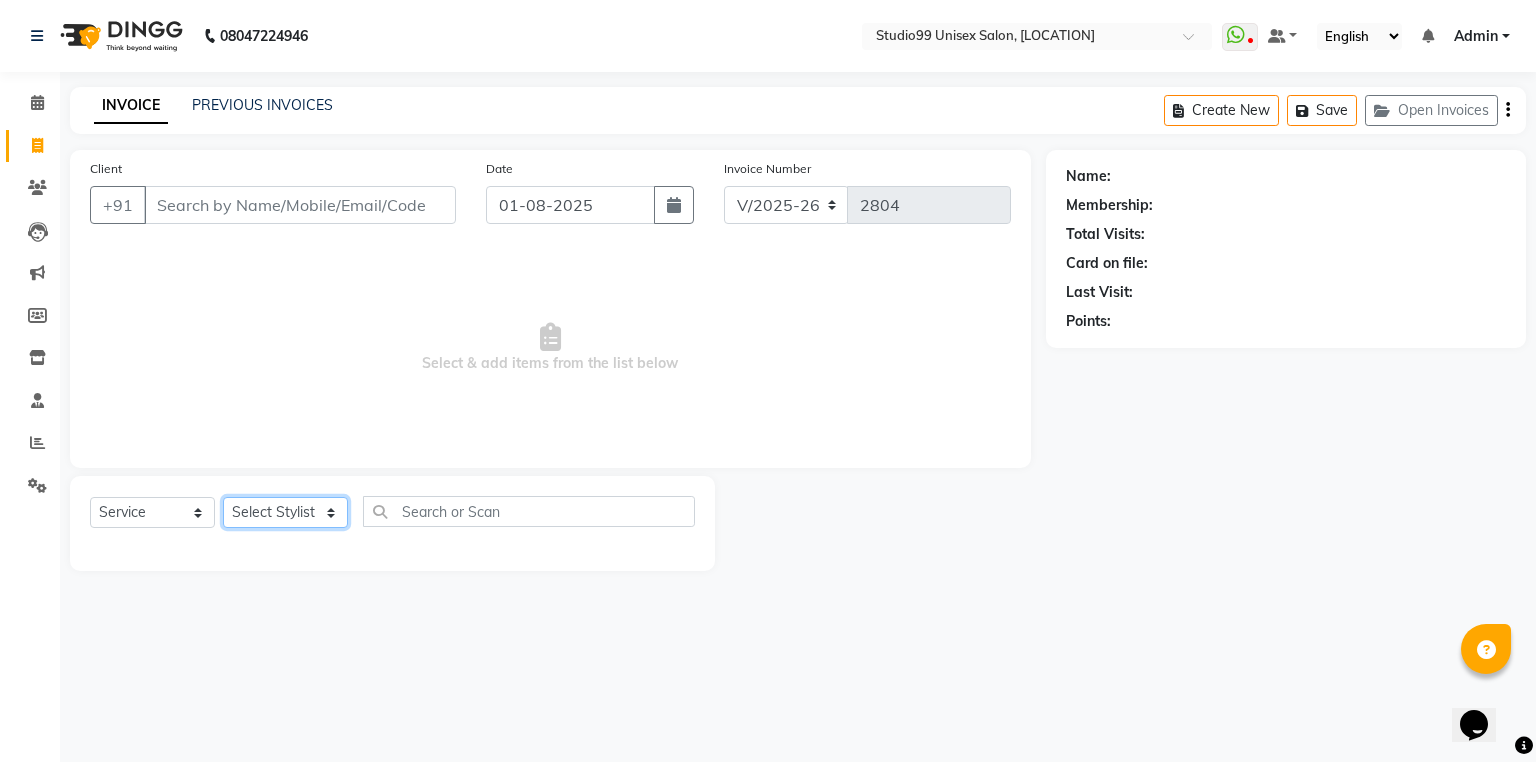 select on "43363" 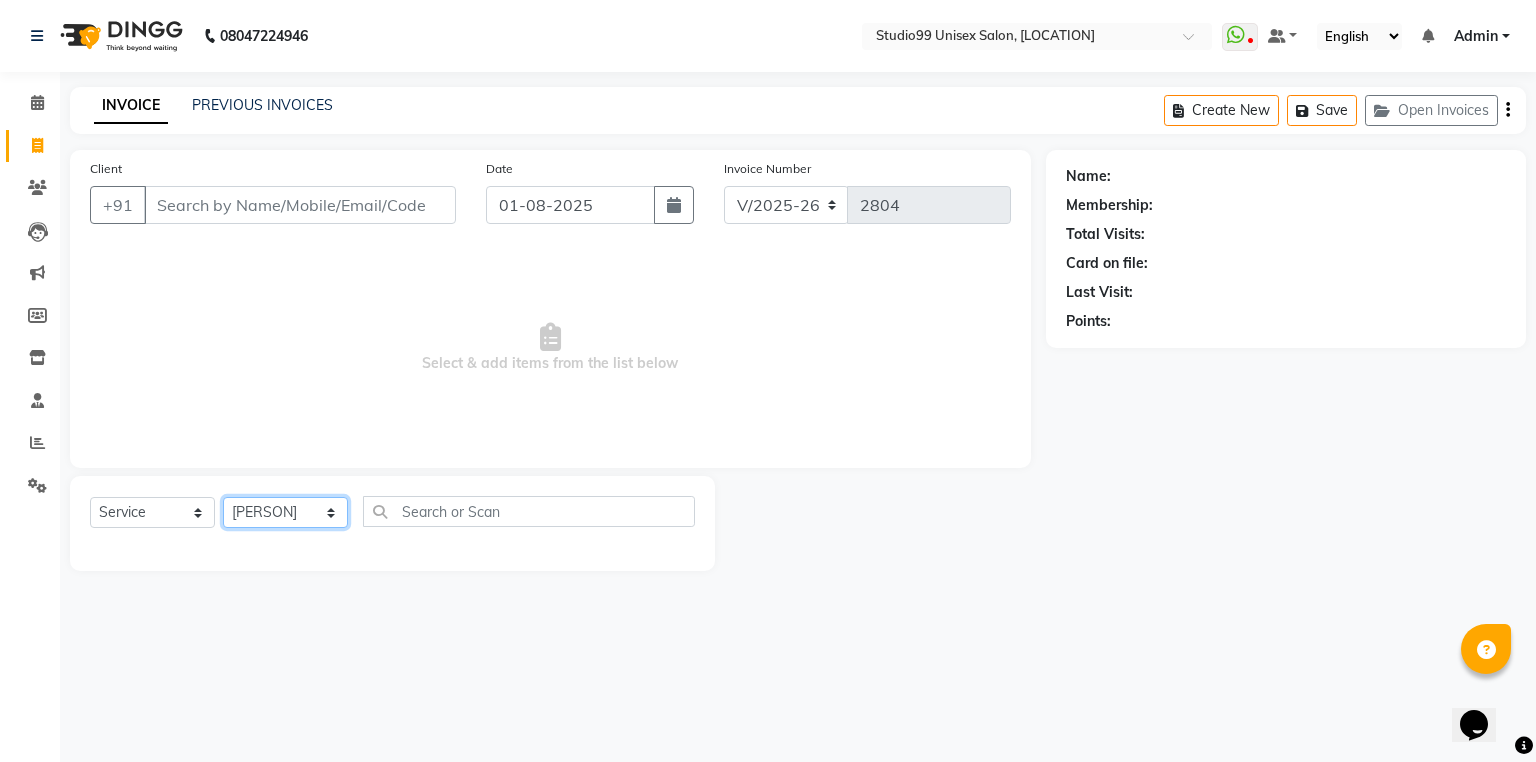 click on "Select Stylist Admin [FIRST] [LAST] [LAST] Avaz [FIRST] [LAST] [LAST] [LAST] [LAST] [LAST] [LAST] [LAST] [LAST] [LAST] [LAST] [LAST] [LAST]" 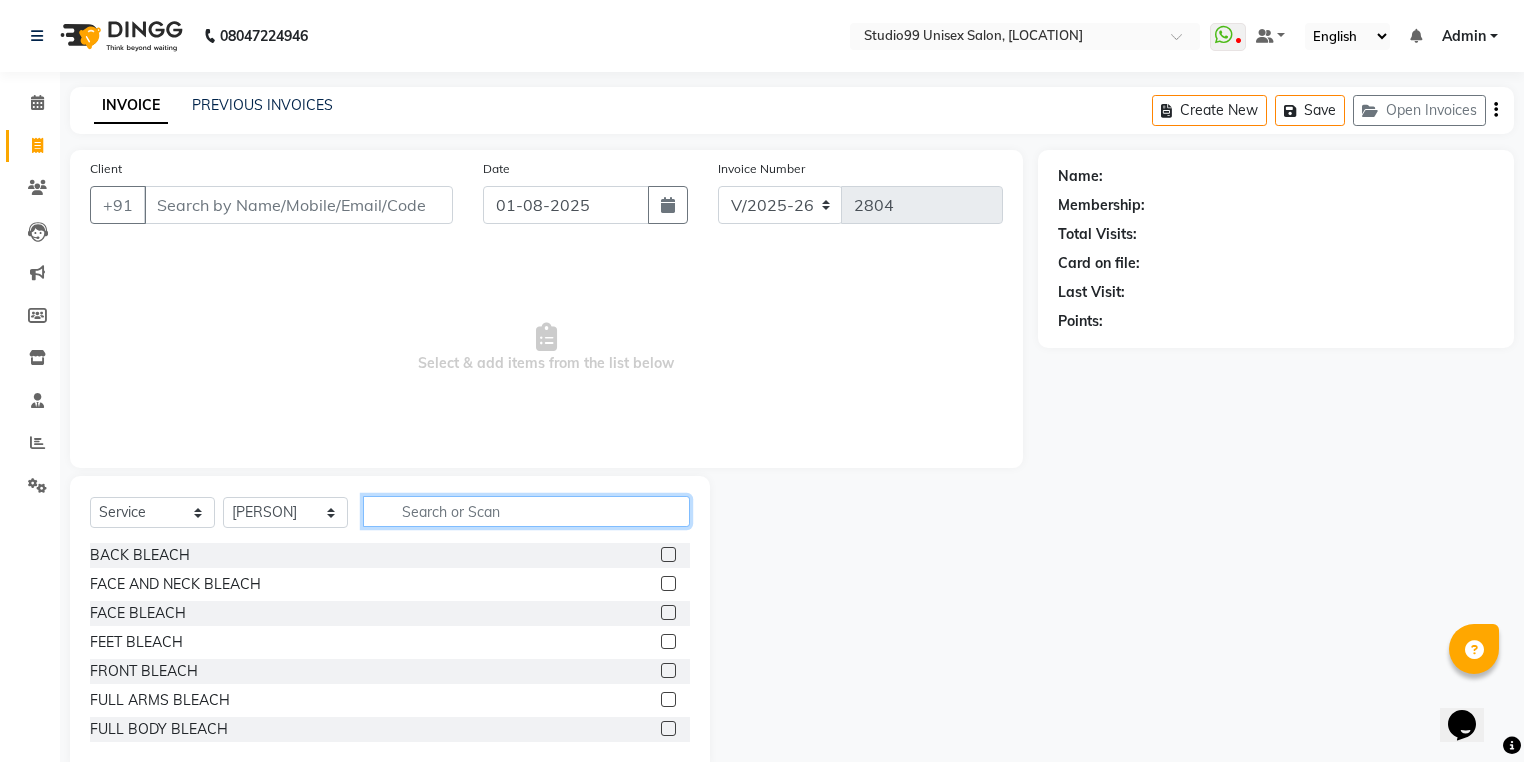 click 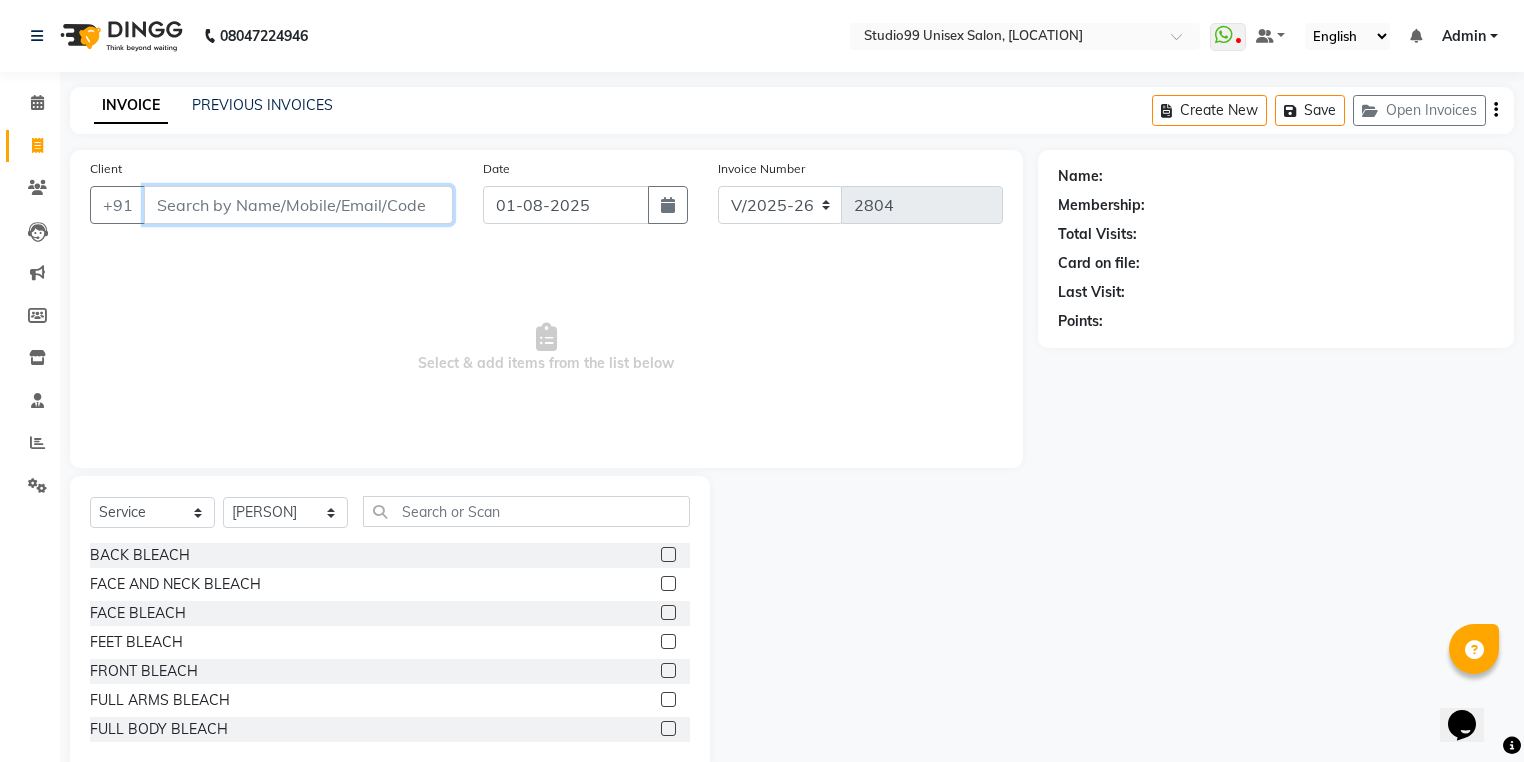 drag, startPoint x: 213, startPoint y: 200, endPoint x: 224, endPoint y: 204, distance: 11.7046995 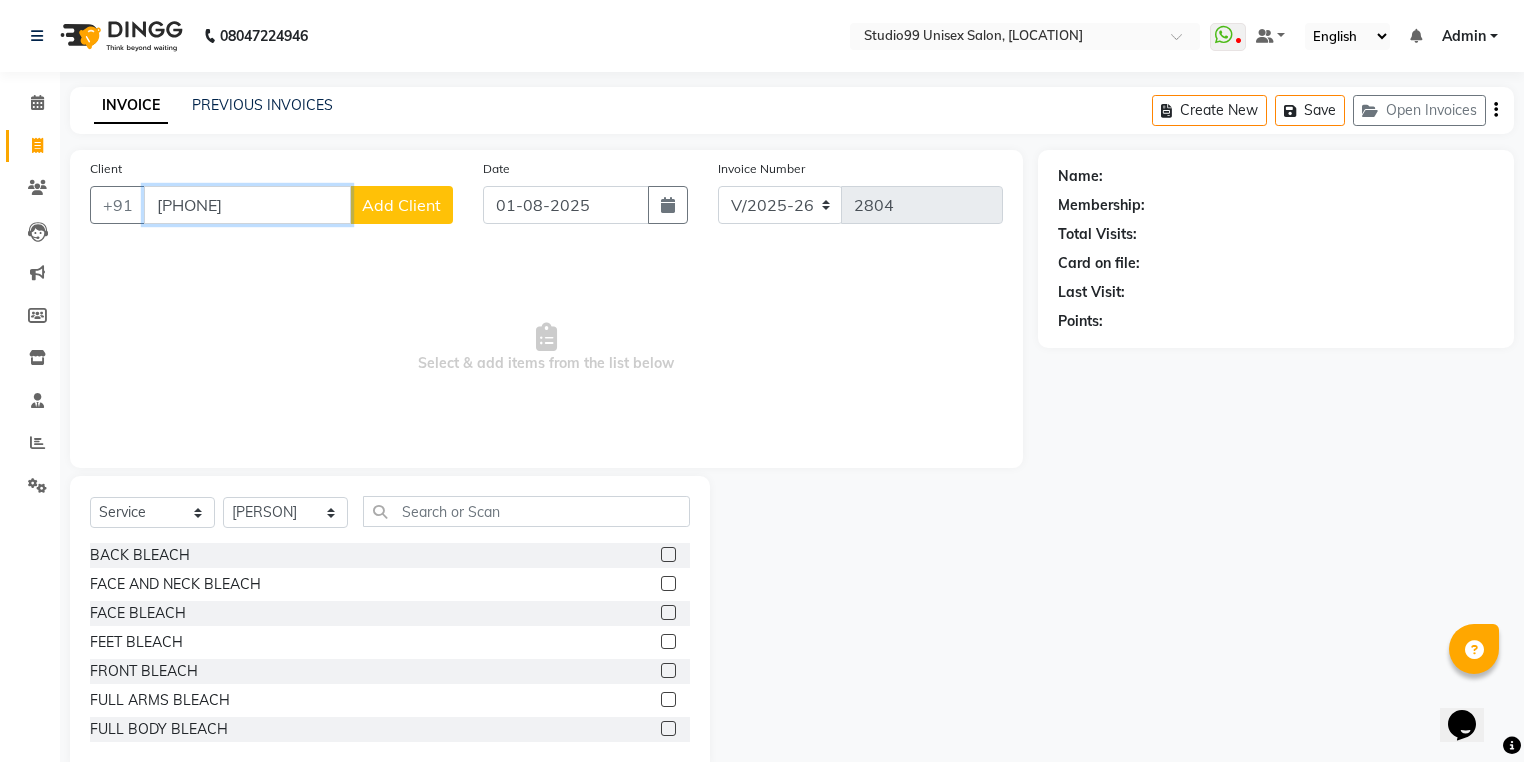type on "9513097710" 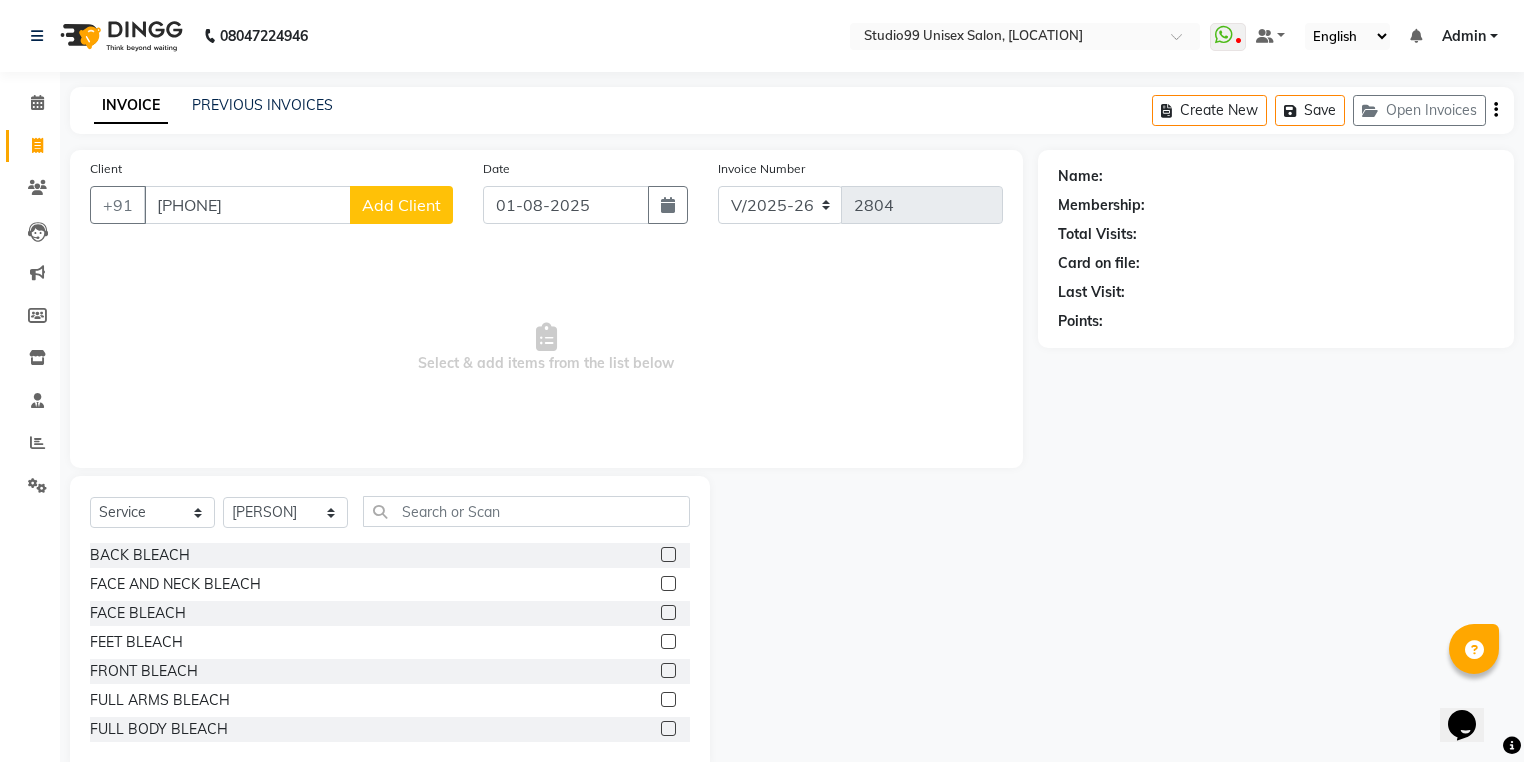 click on "Add Client" 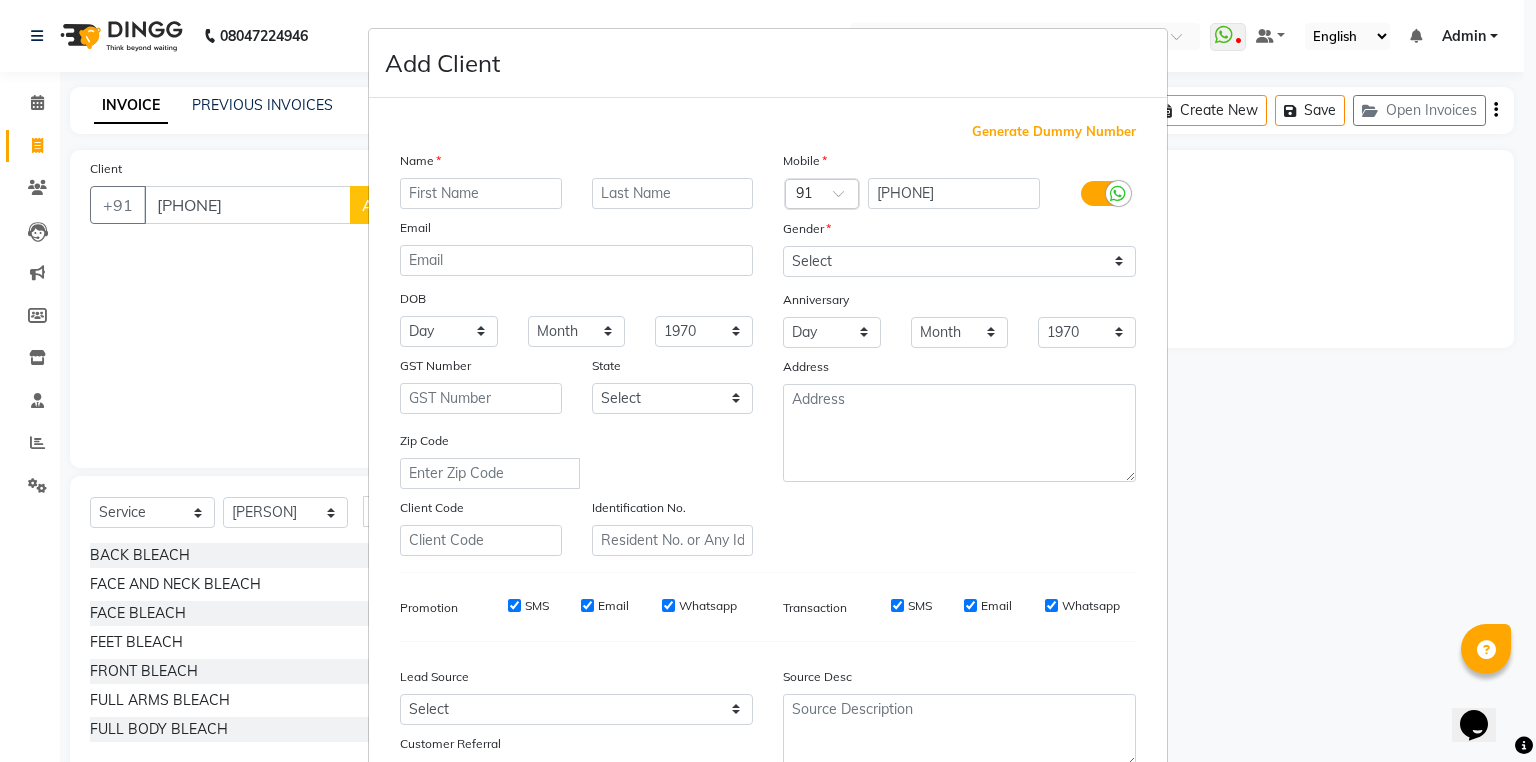 click at bounding box center (481, 193) 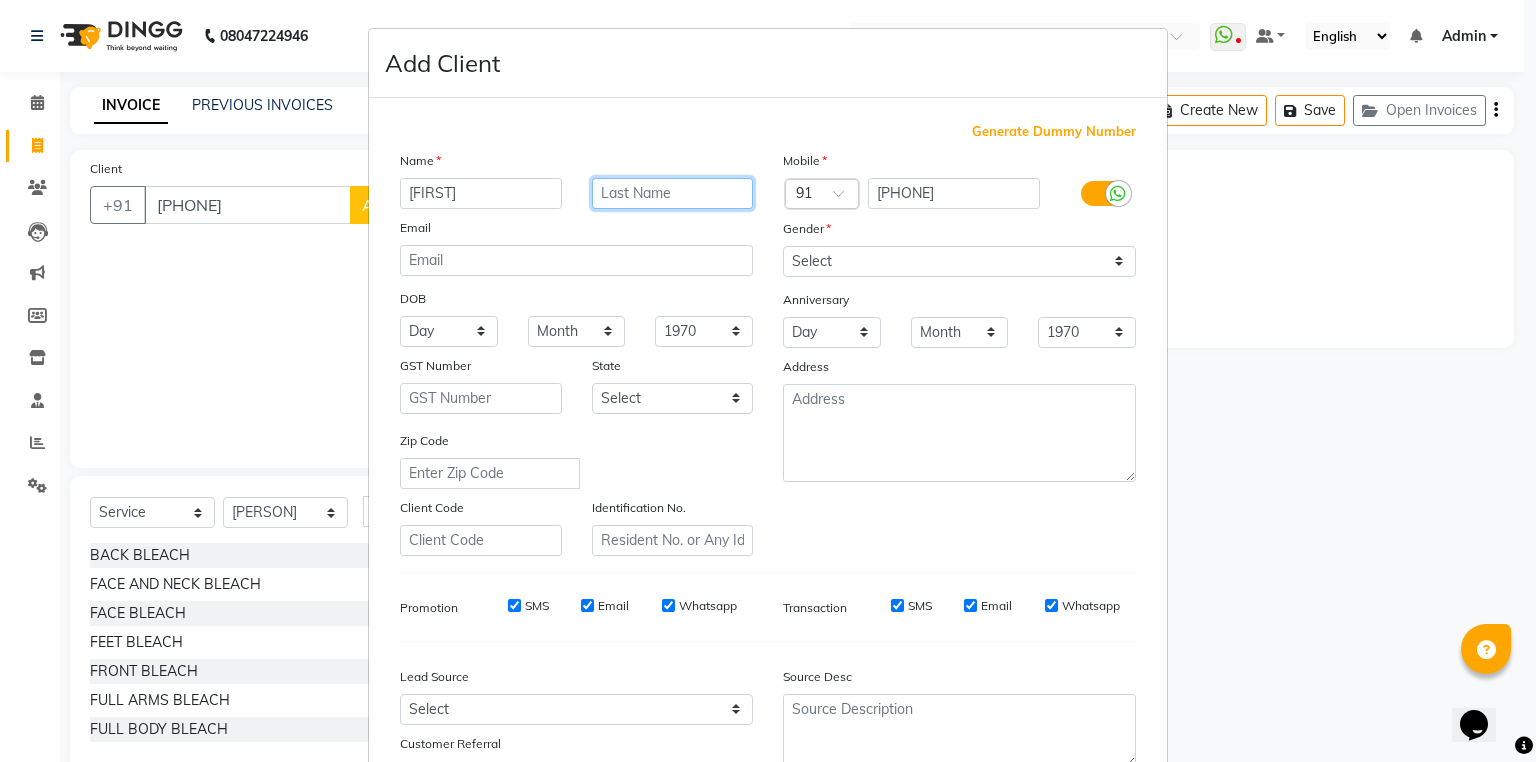 click at bounding box center (673, 193) 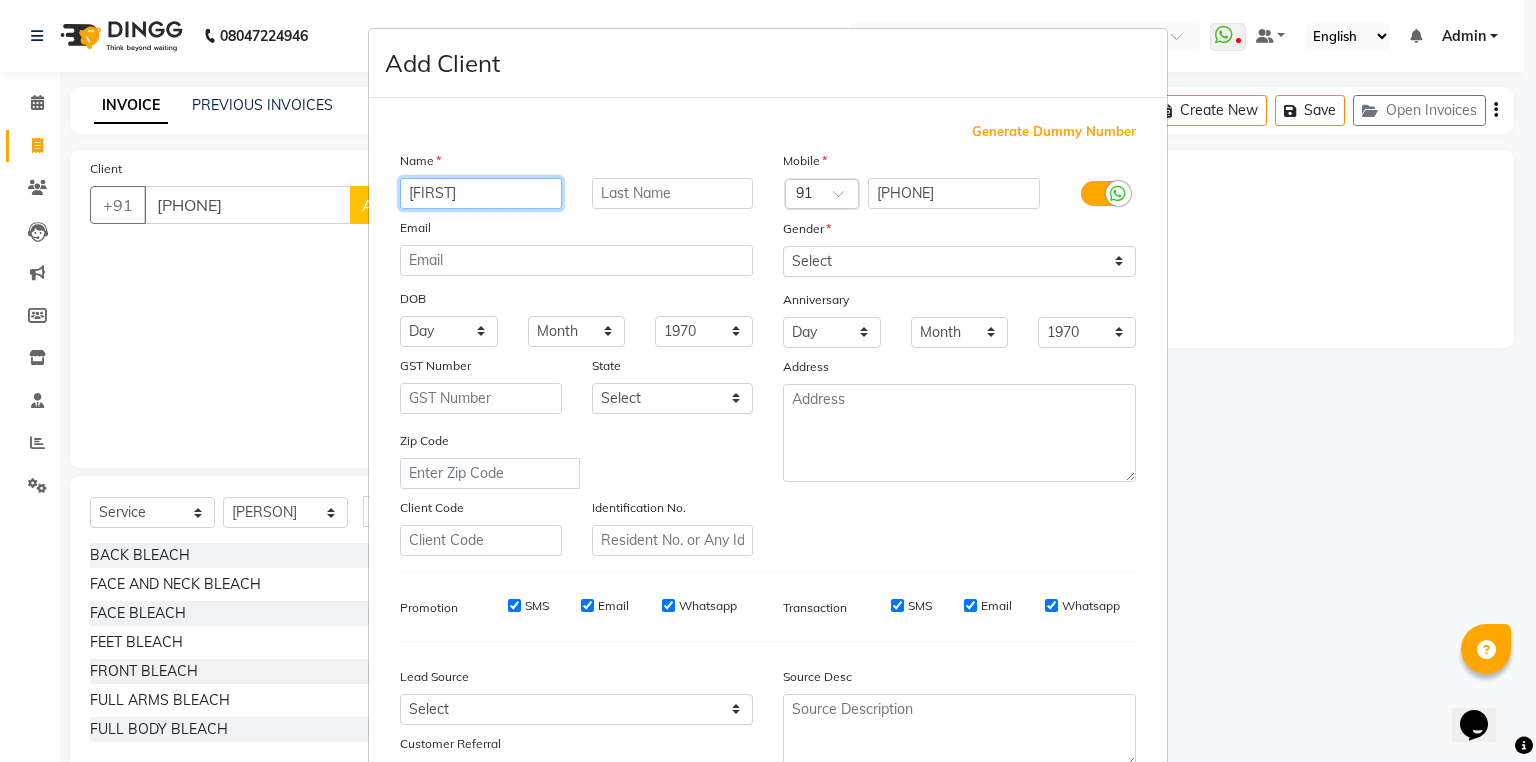 click on "miSS" at bounding box center [481, 193] 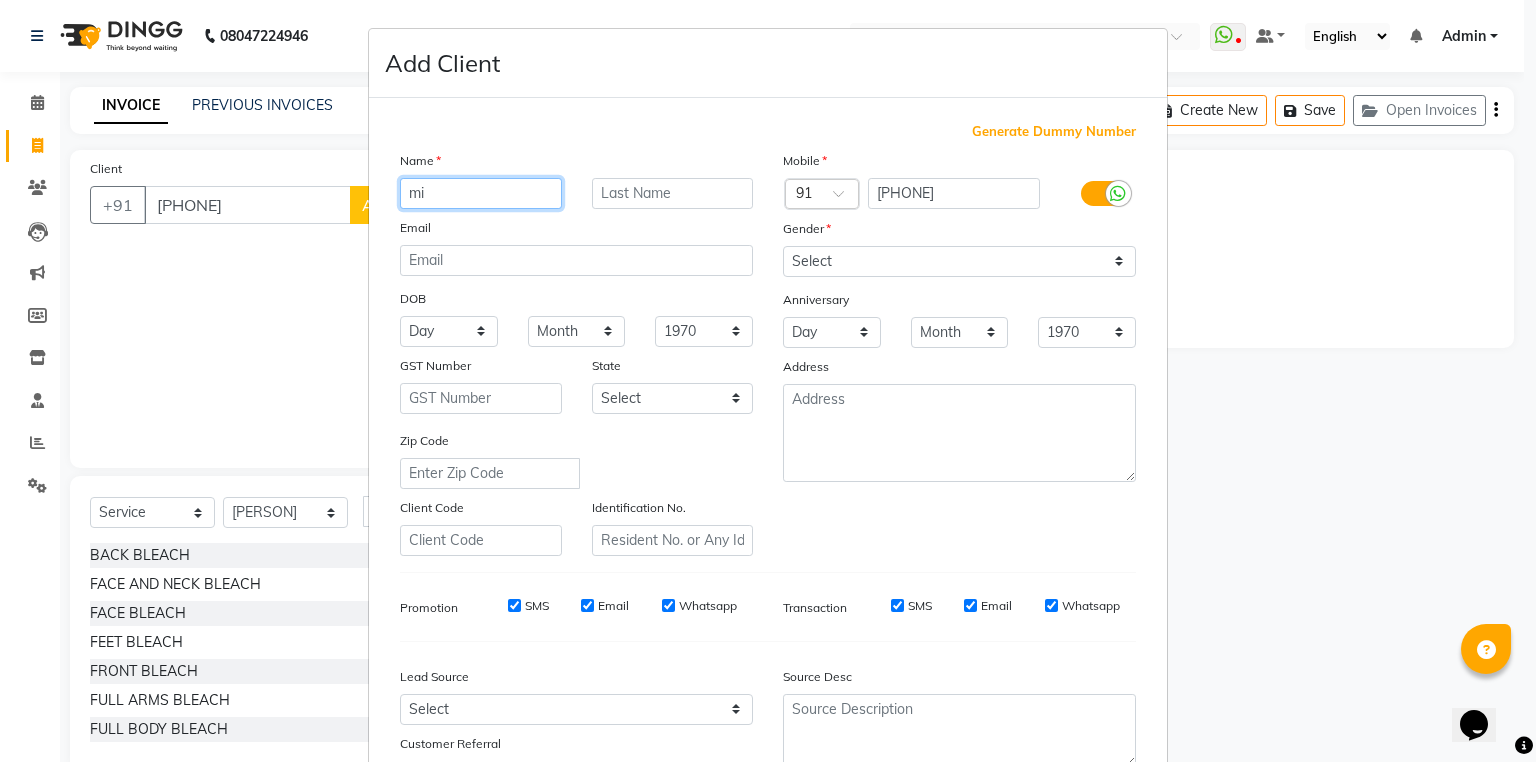 type on "m" 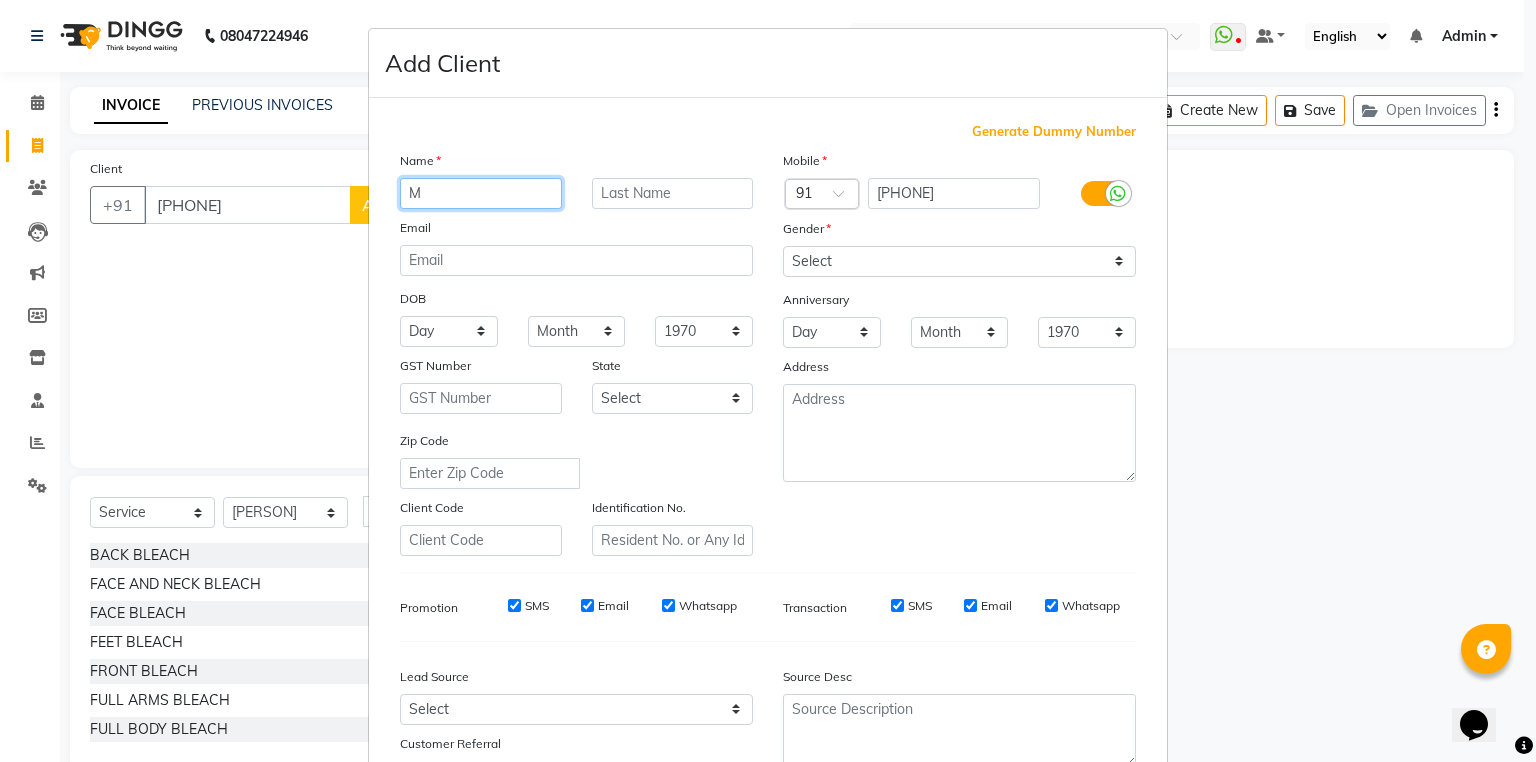 type on "M" 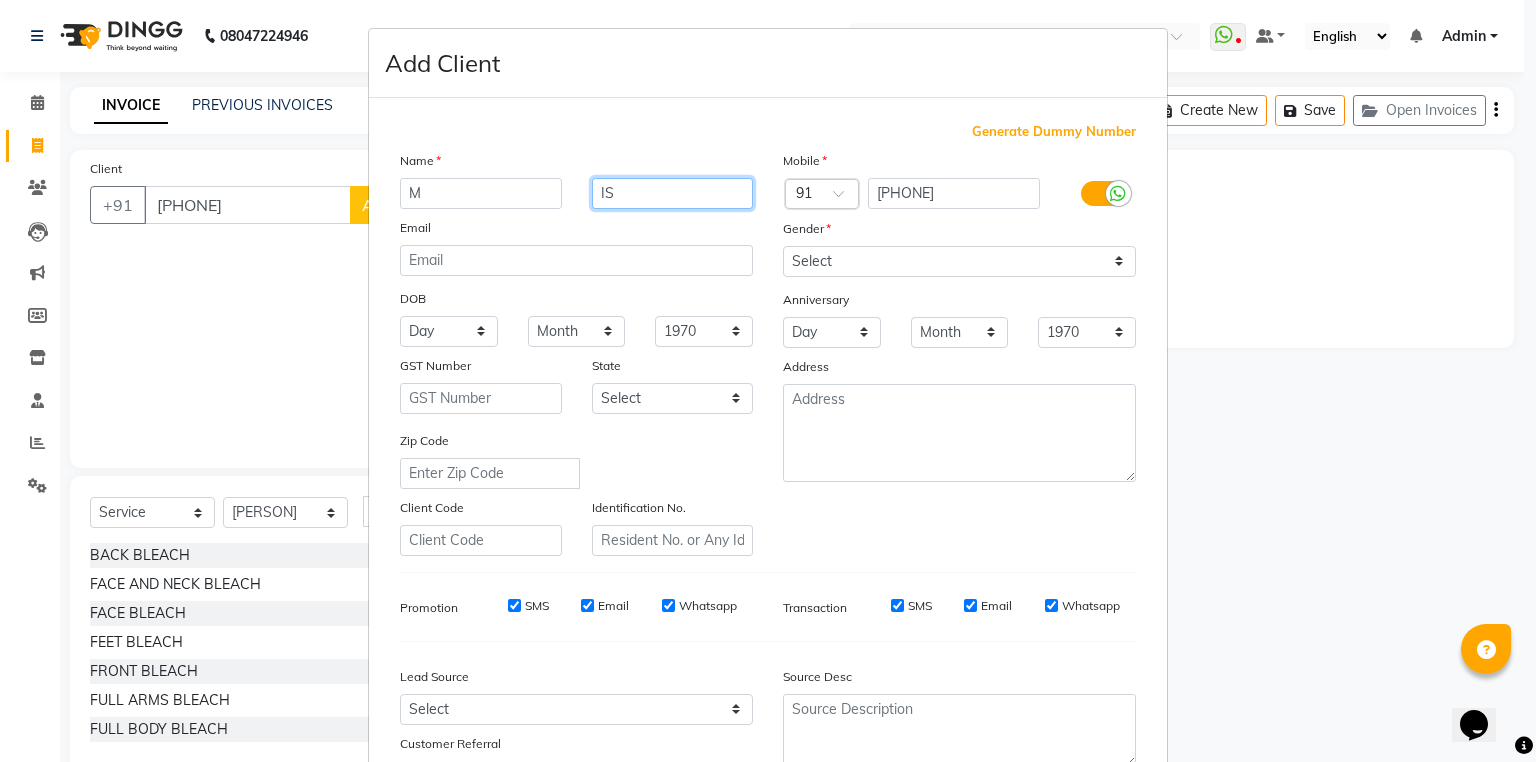 type on "I" 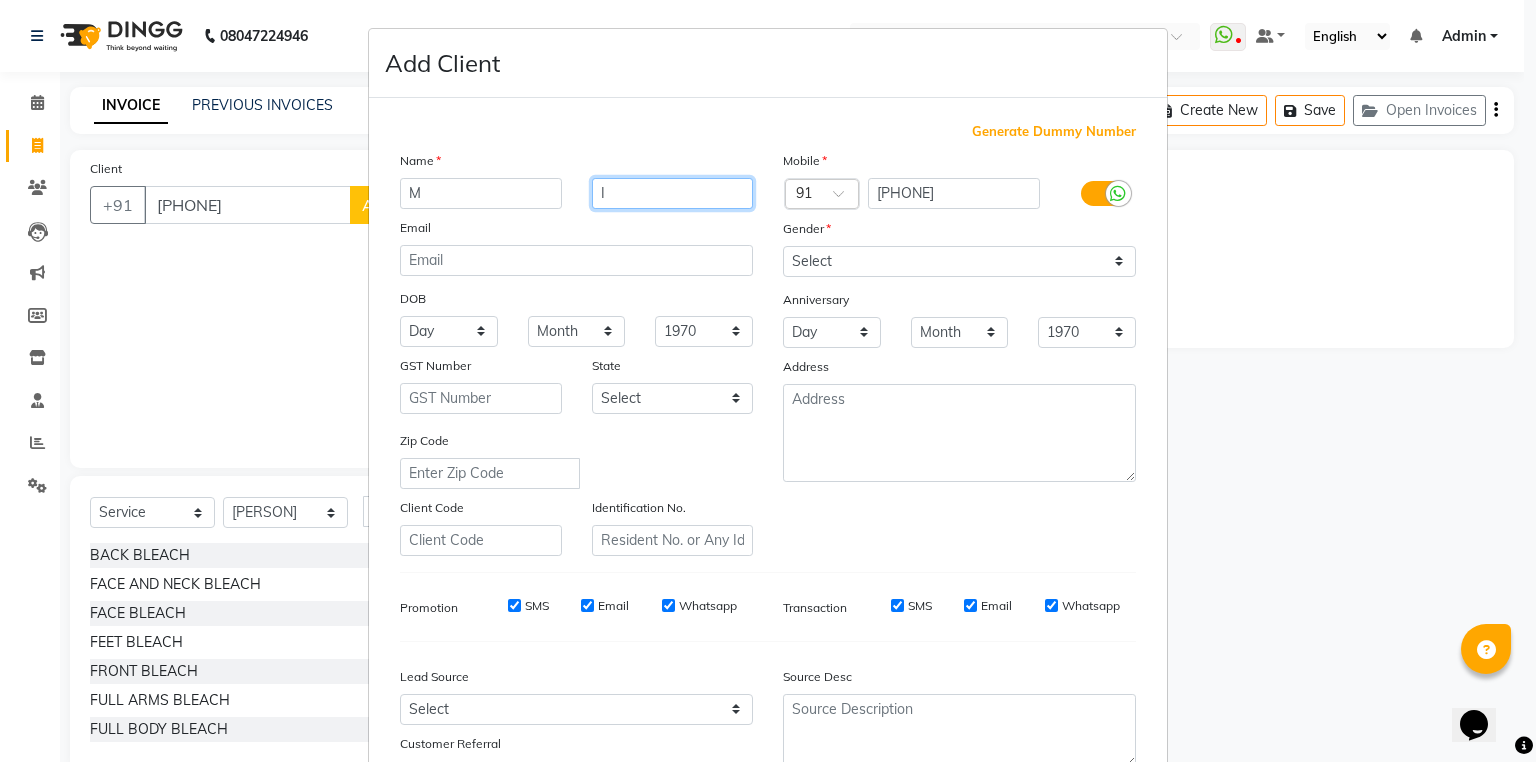 type 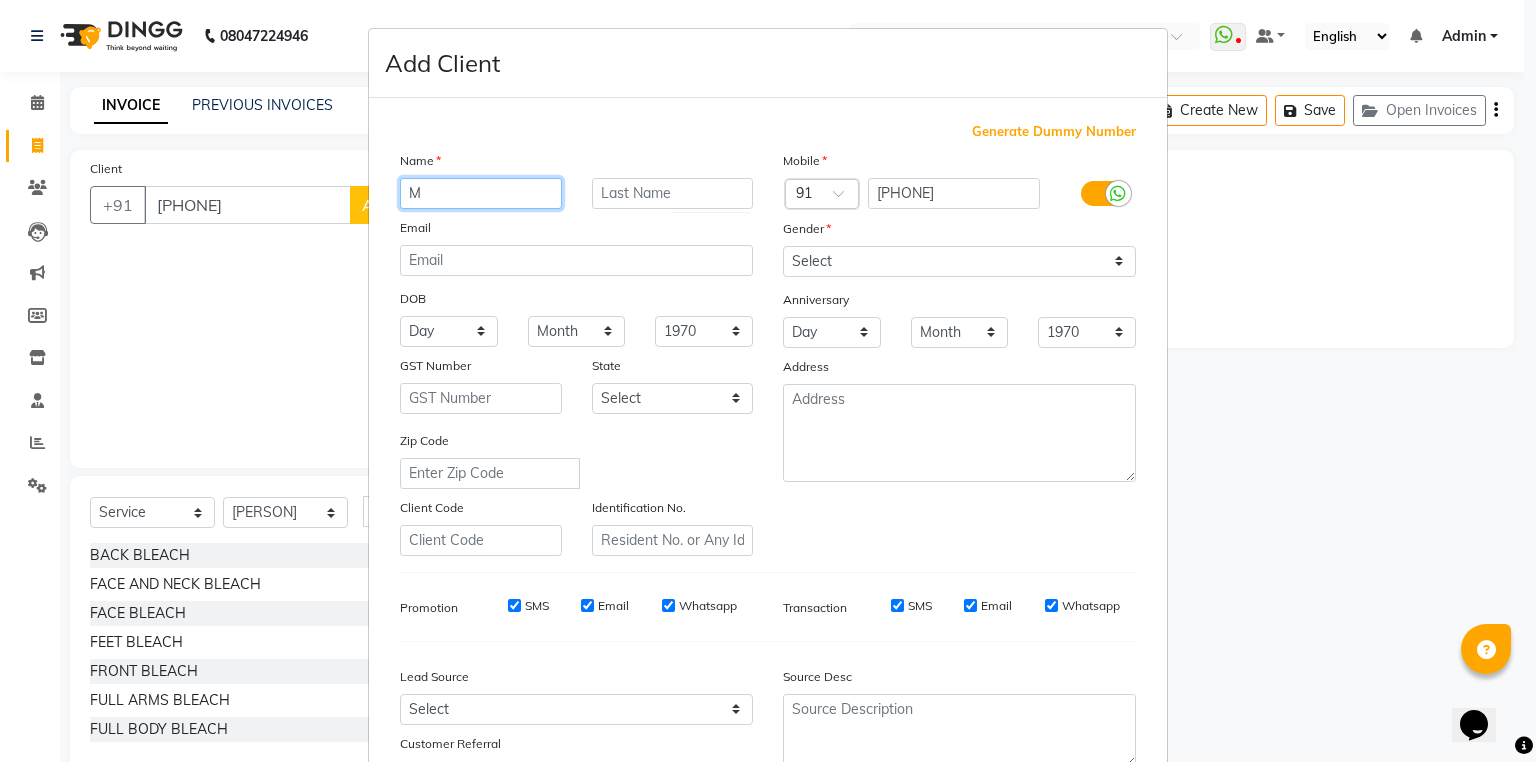 click on "M" at bounding box center [481, 193] 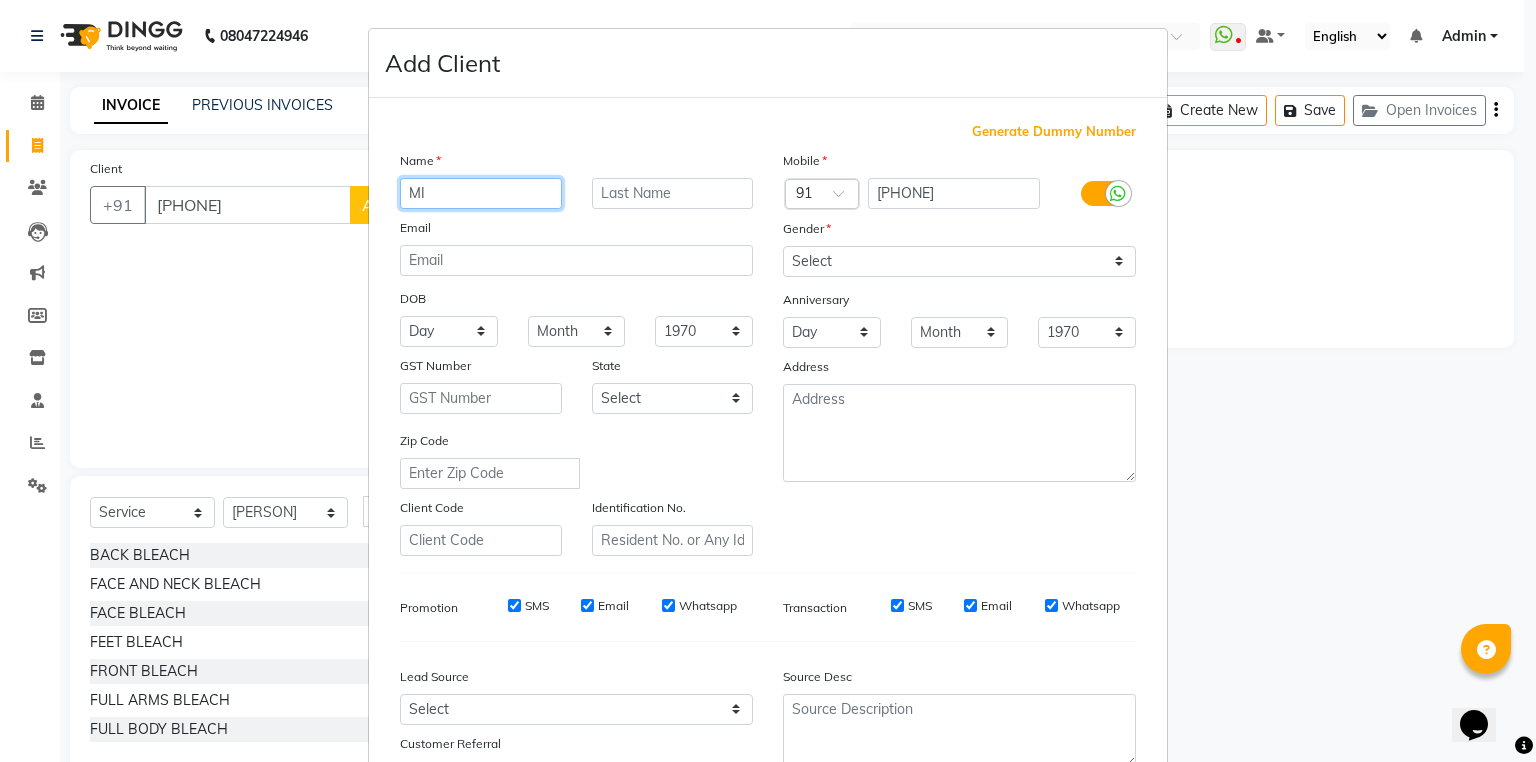 type on "M" 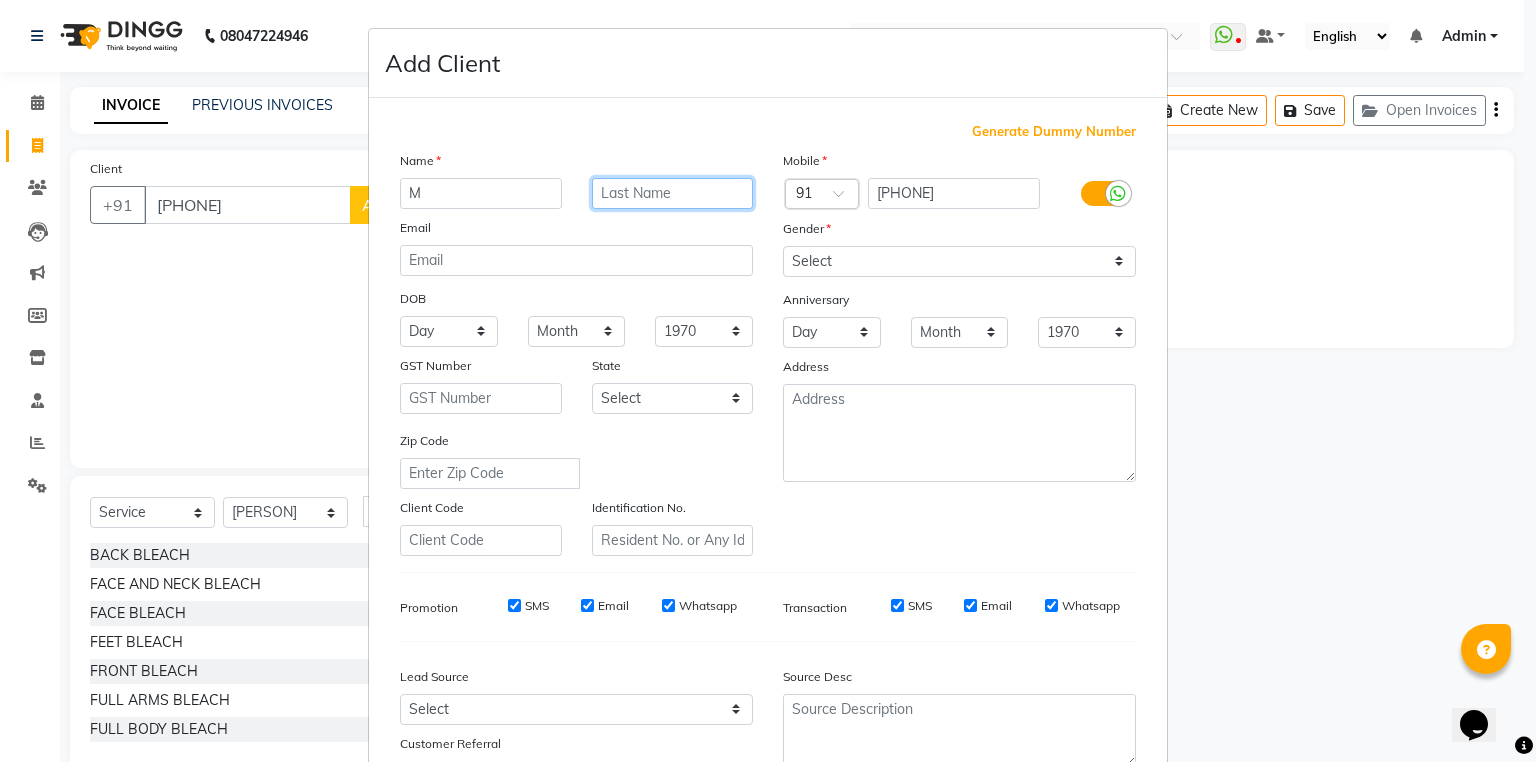 type on "I" 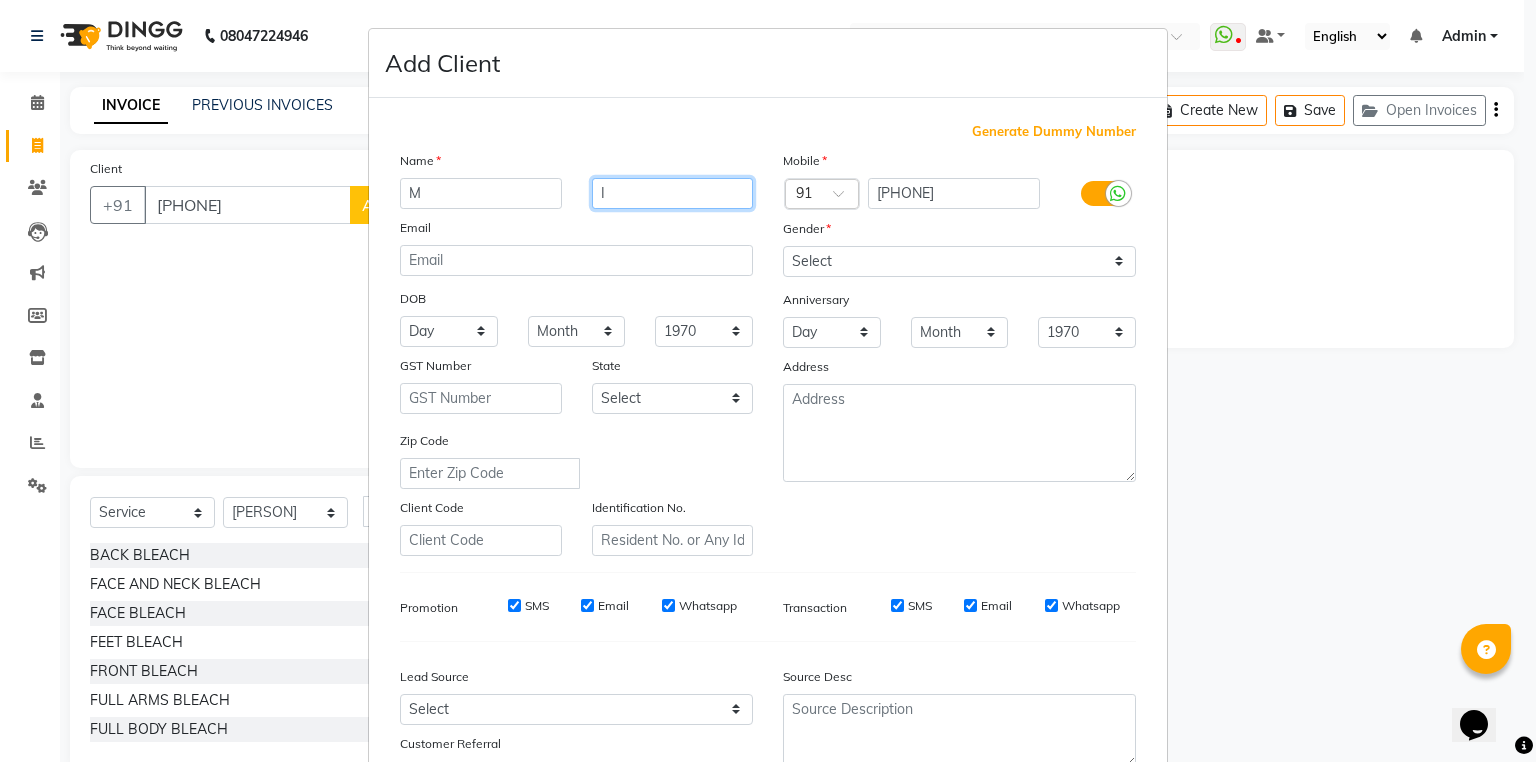 type 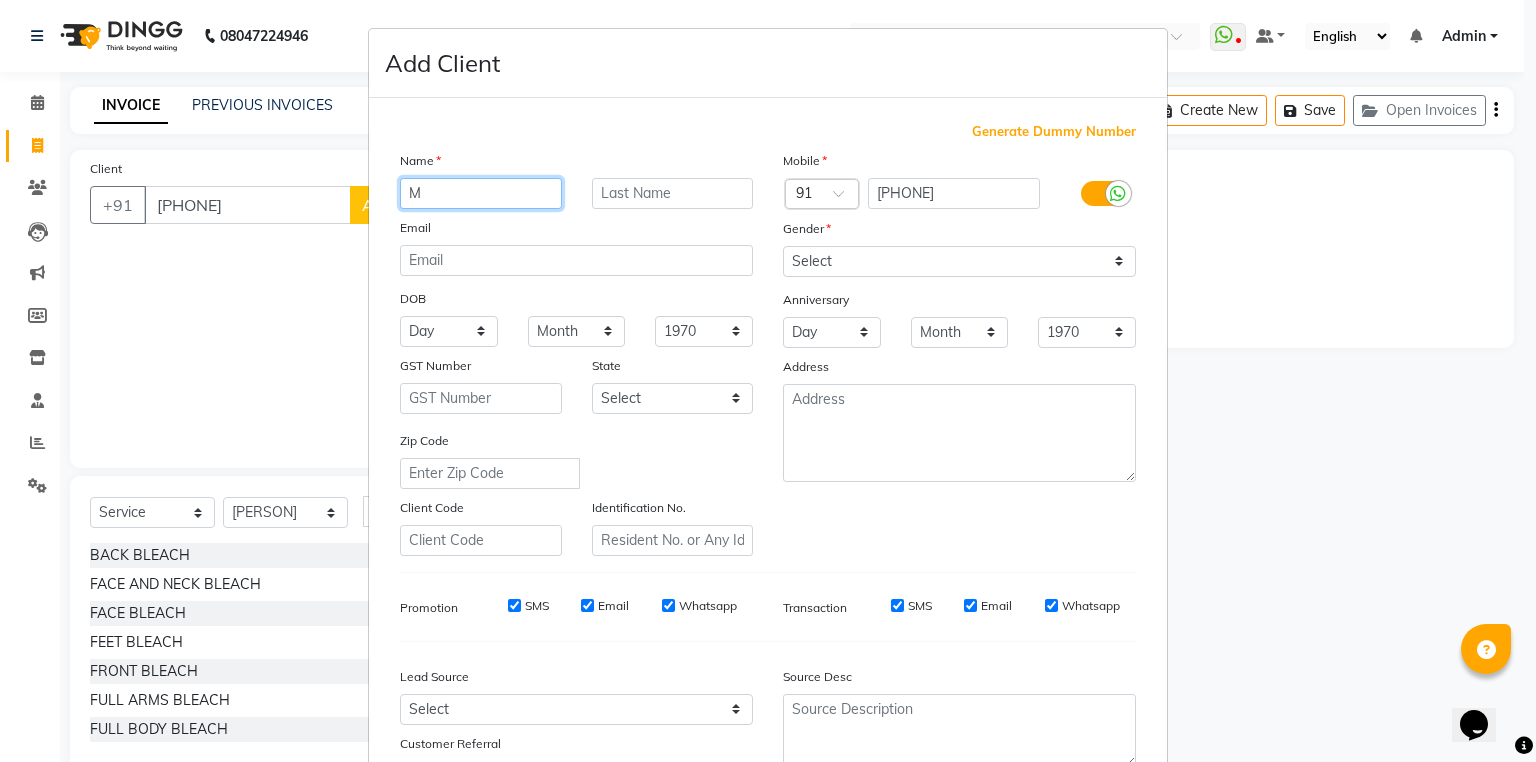 click on "M" at bounding box center [481, 193] 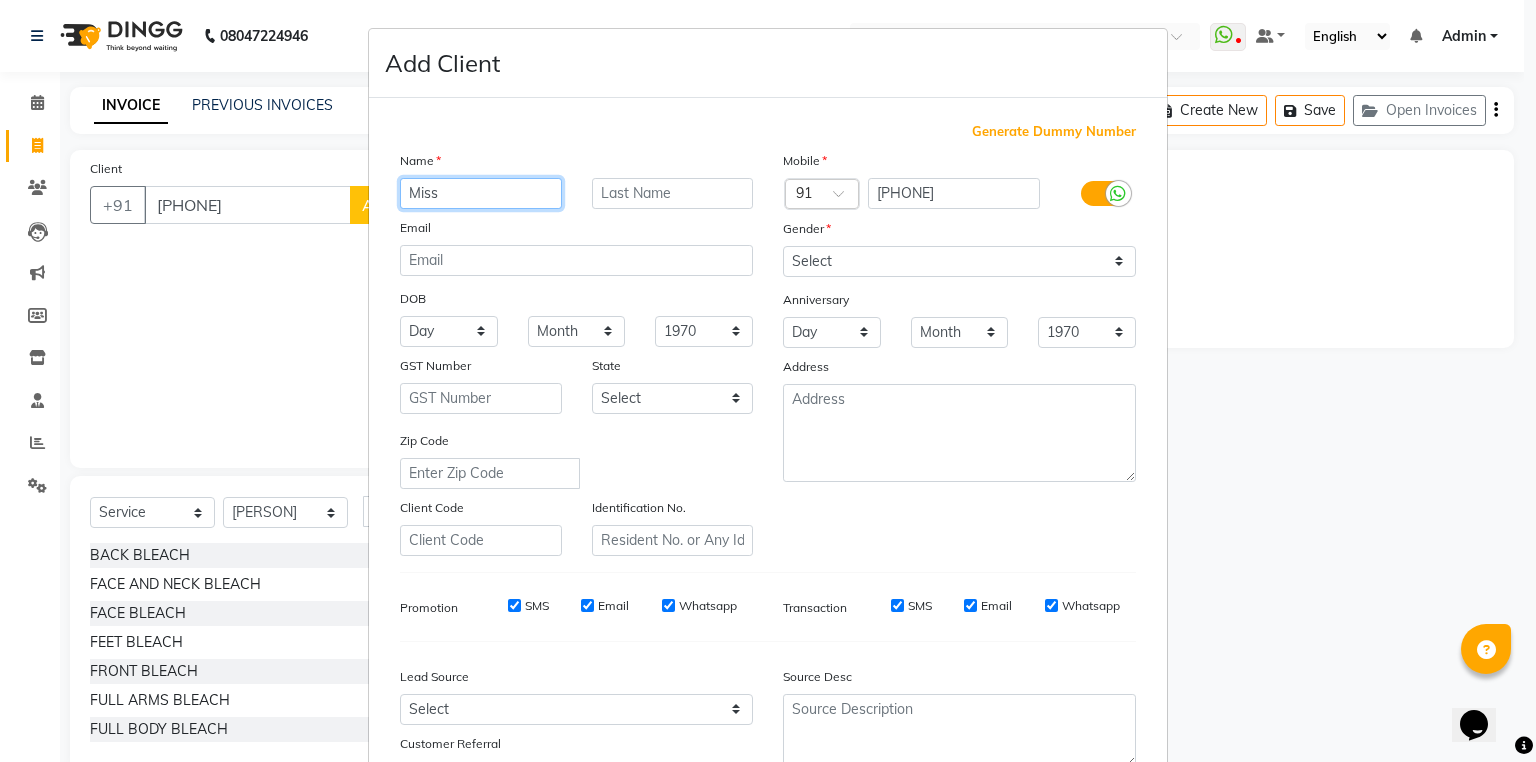 type on "Miss" 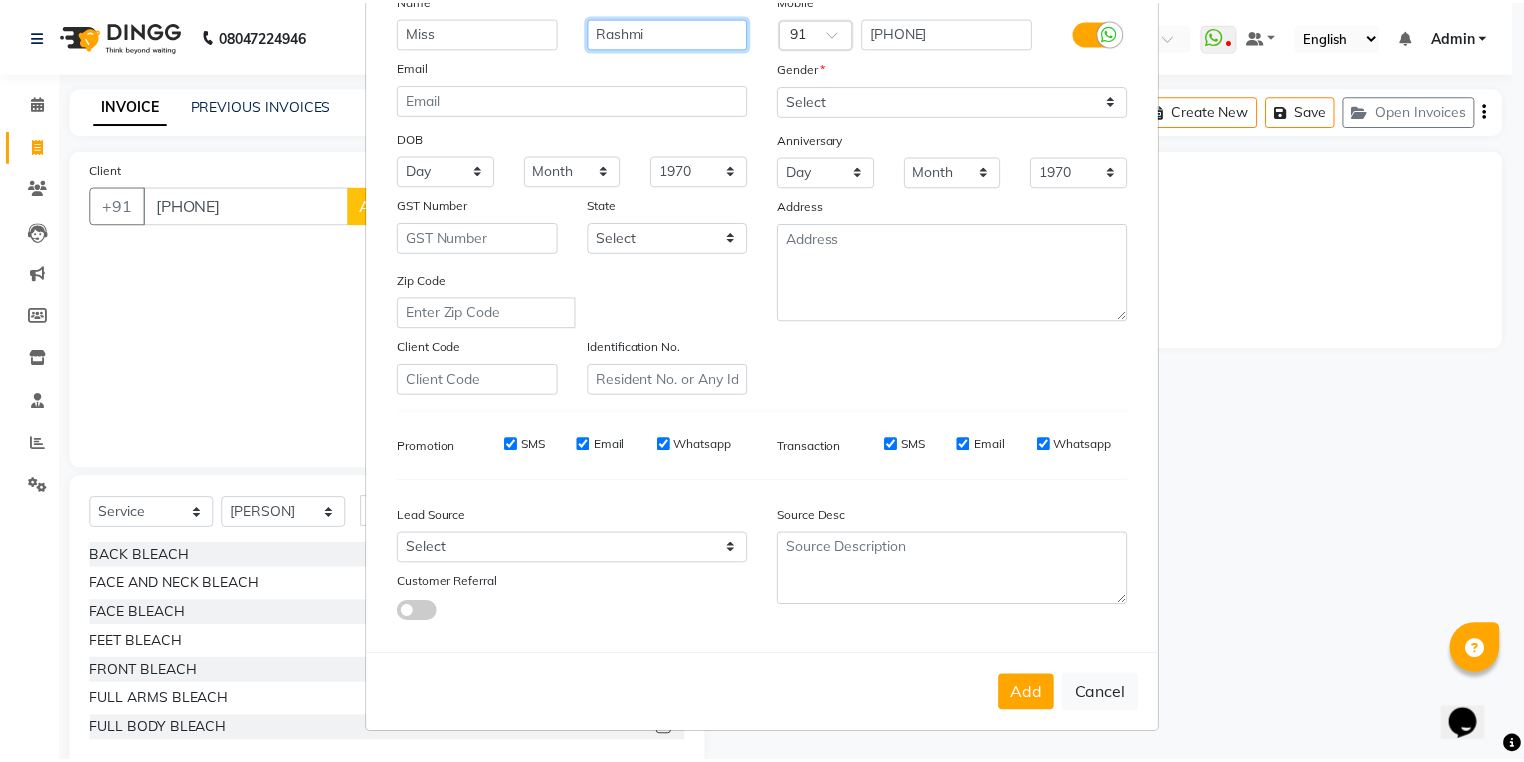scroll, scrollTop: 170, scrollLeft: 0, axis: vertical 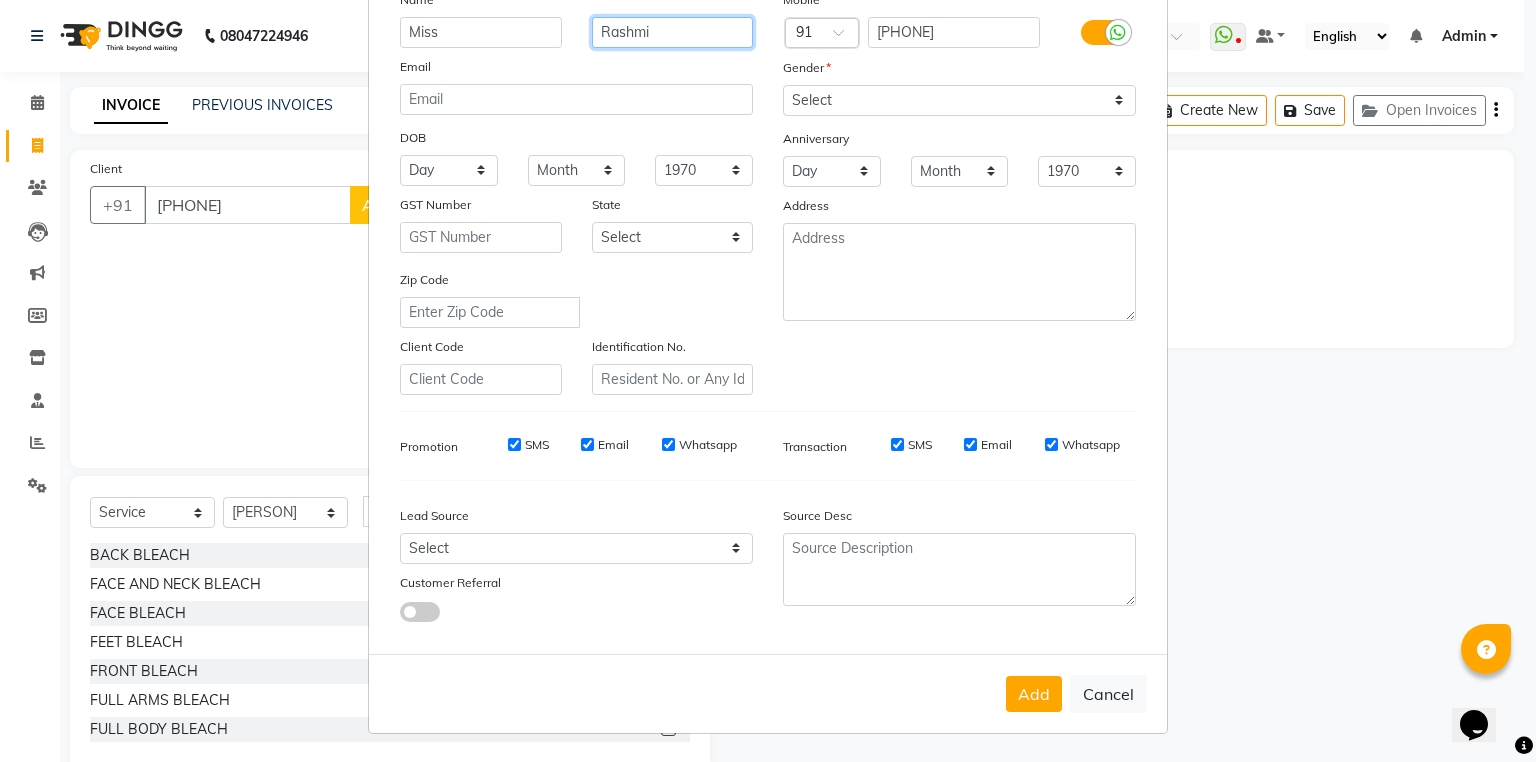 type on "Rashmi" 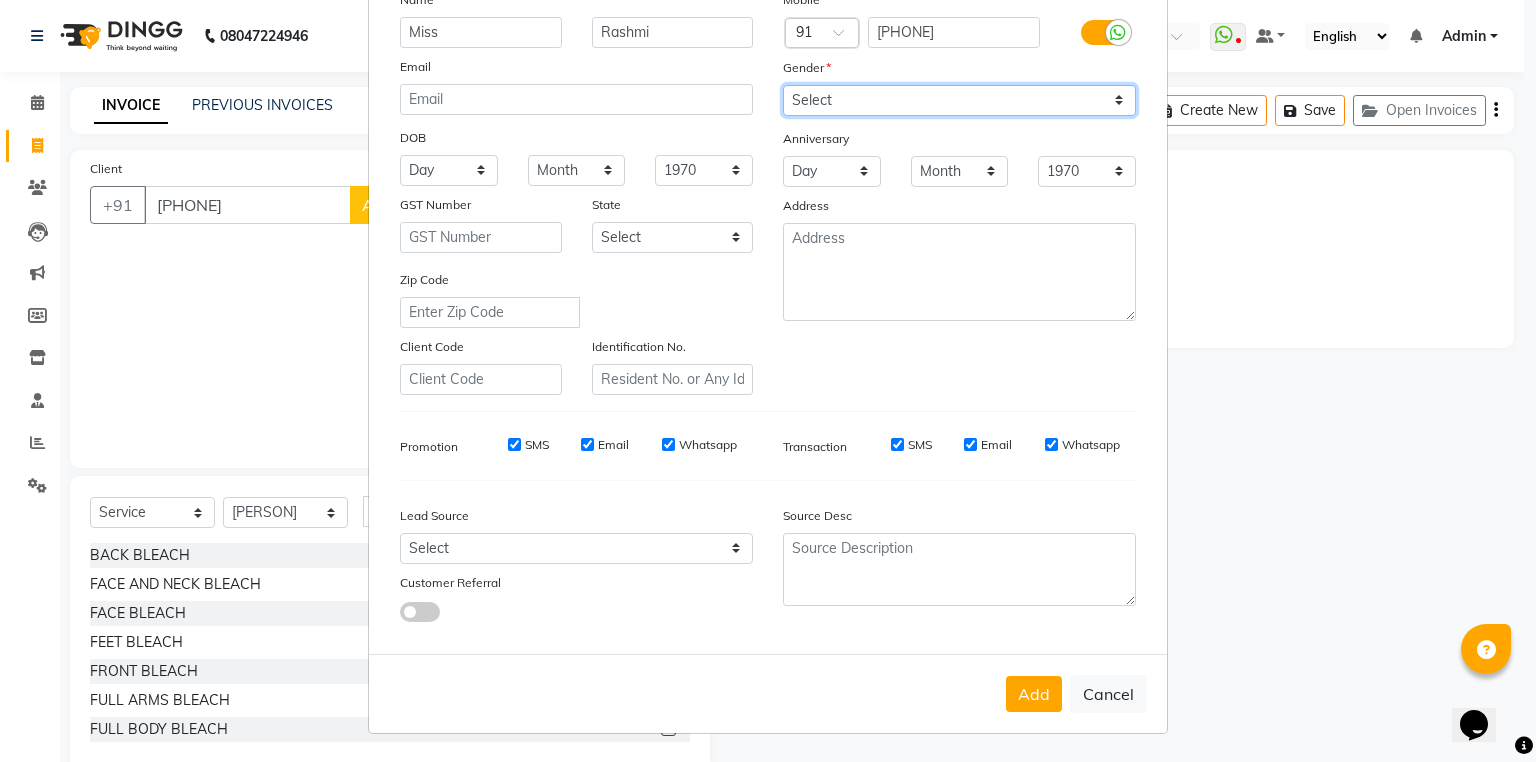 click on "Select Male Female Other Prefer Not To Say" at bounding box center [959, 100] 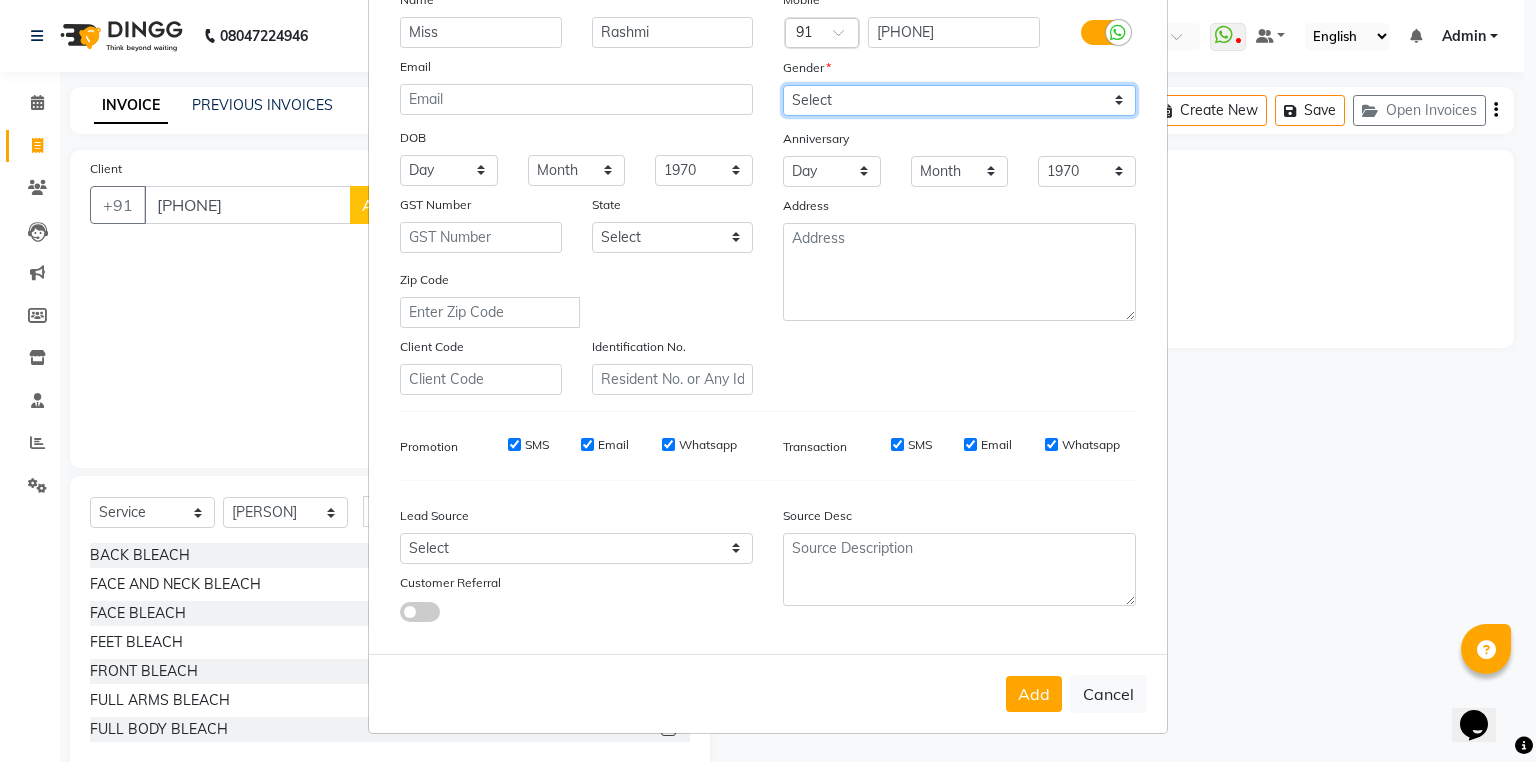 select on "female" 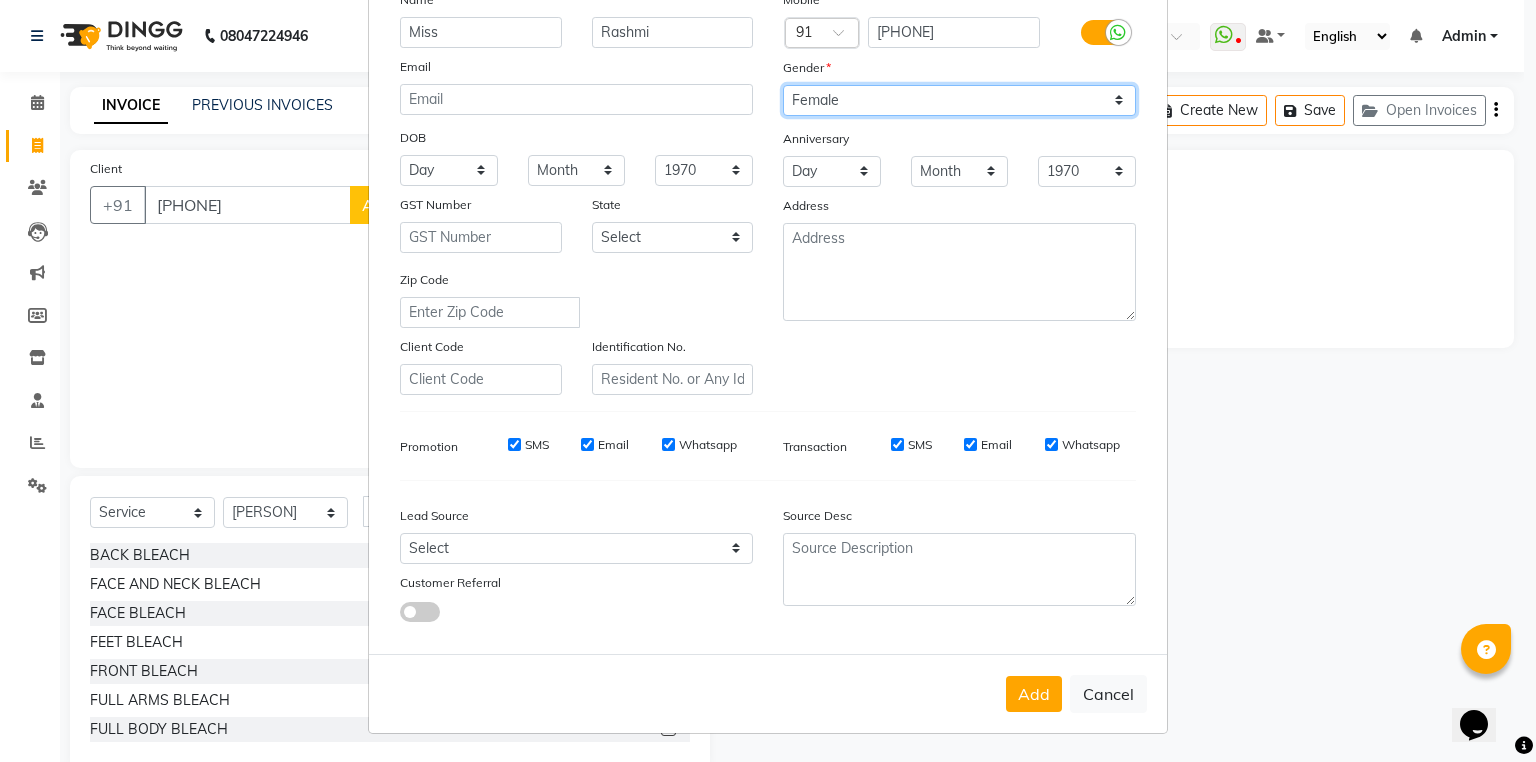 click on "Select Male Female Other Prefer Not To Say" at bounding box center [959, 100] 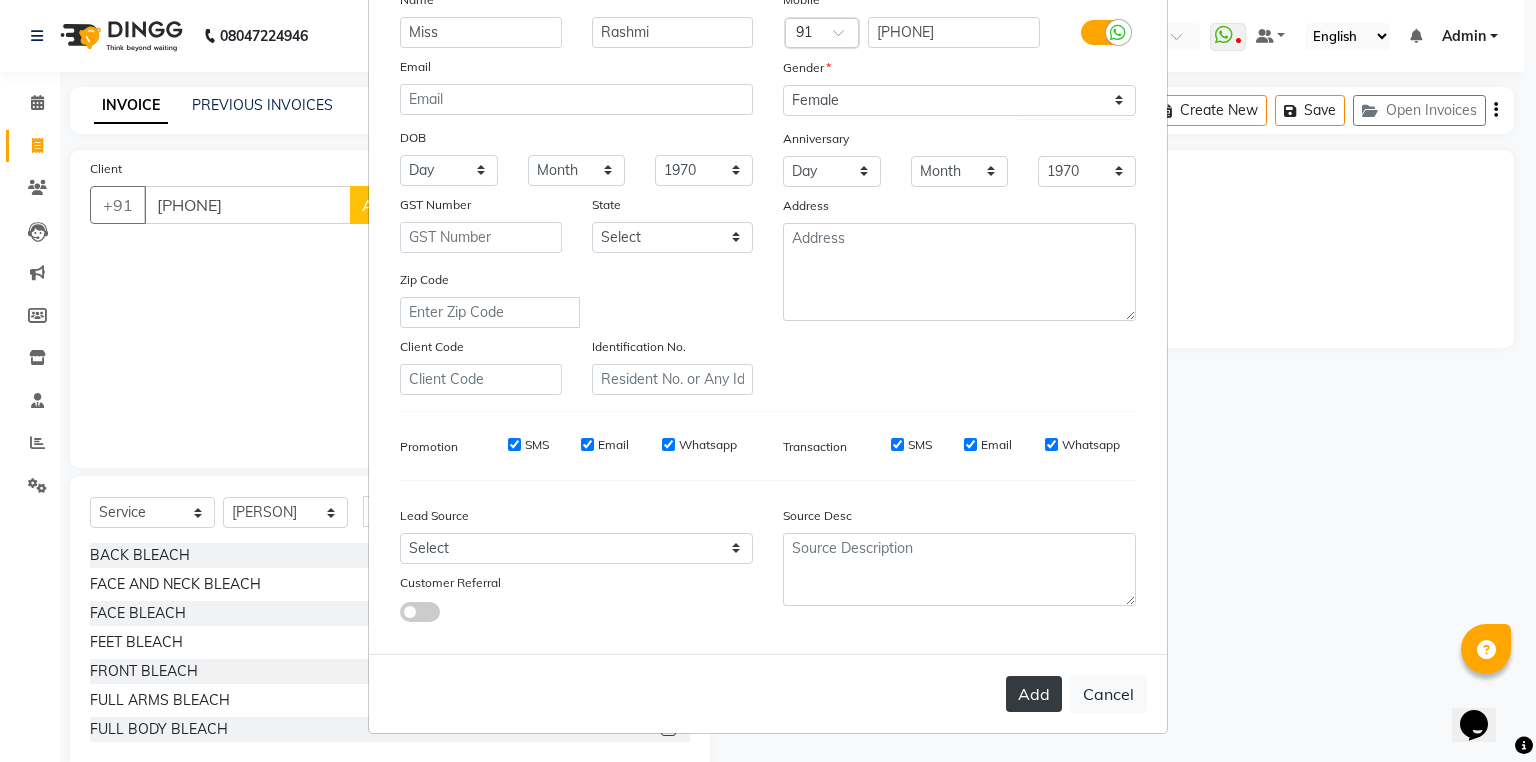 click on "Add" at bounding box center (1034, 694) 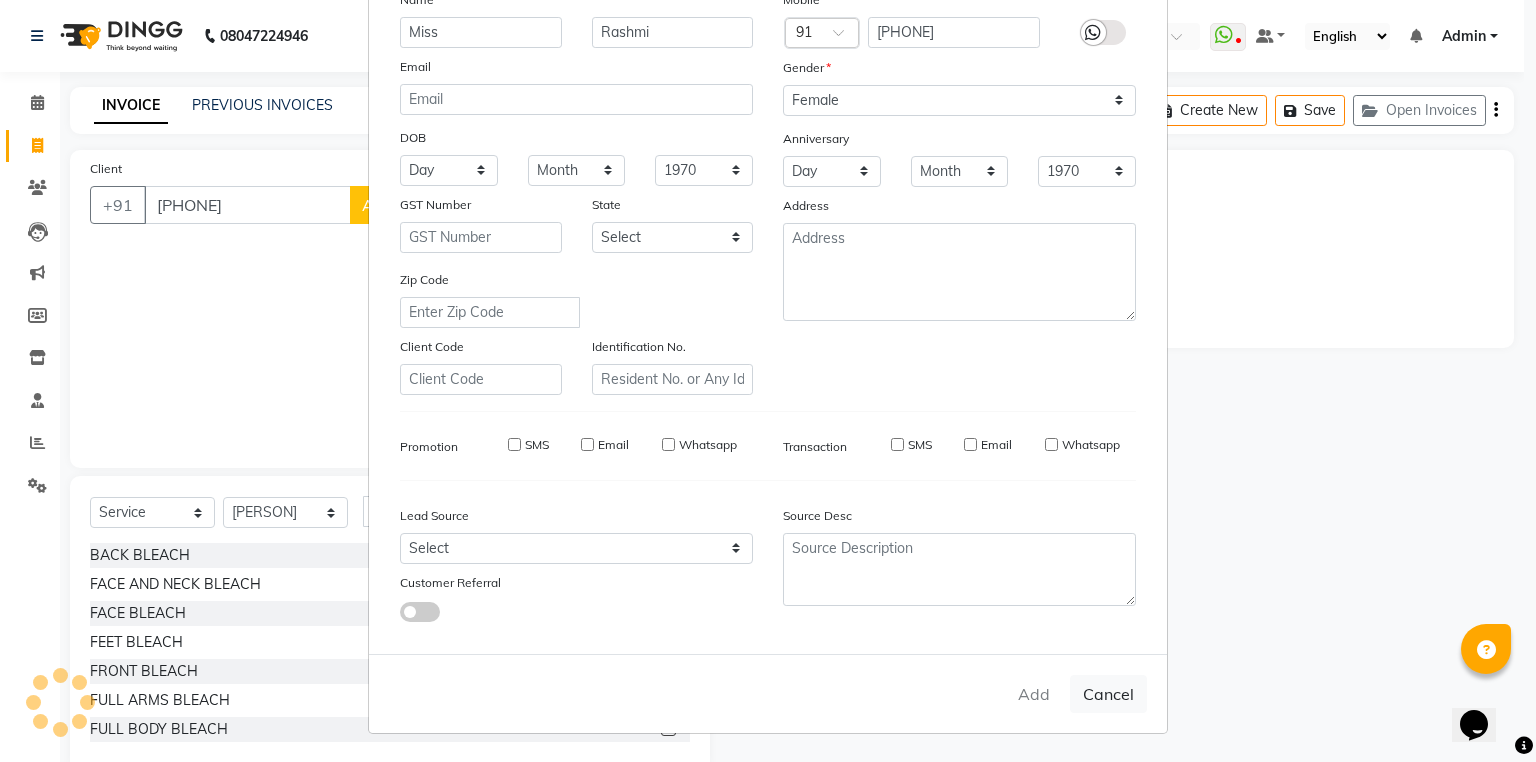 type 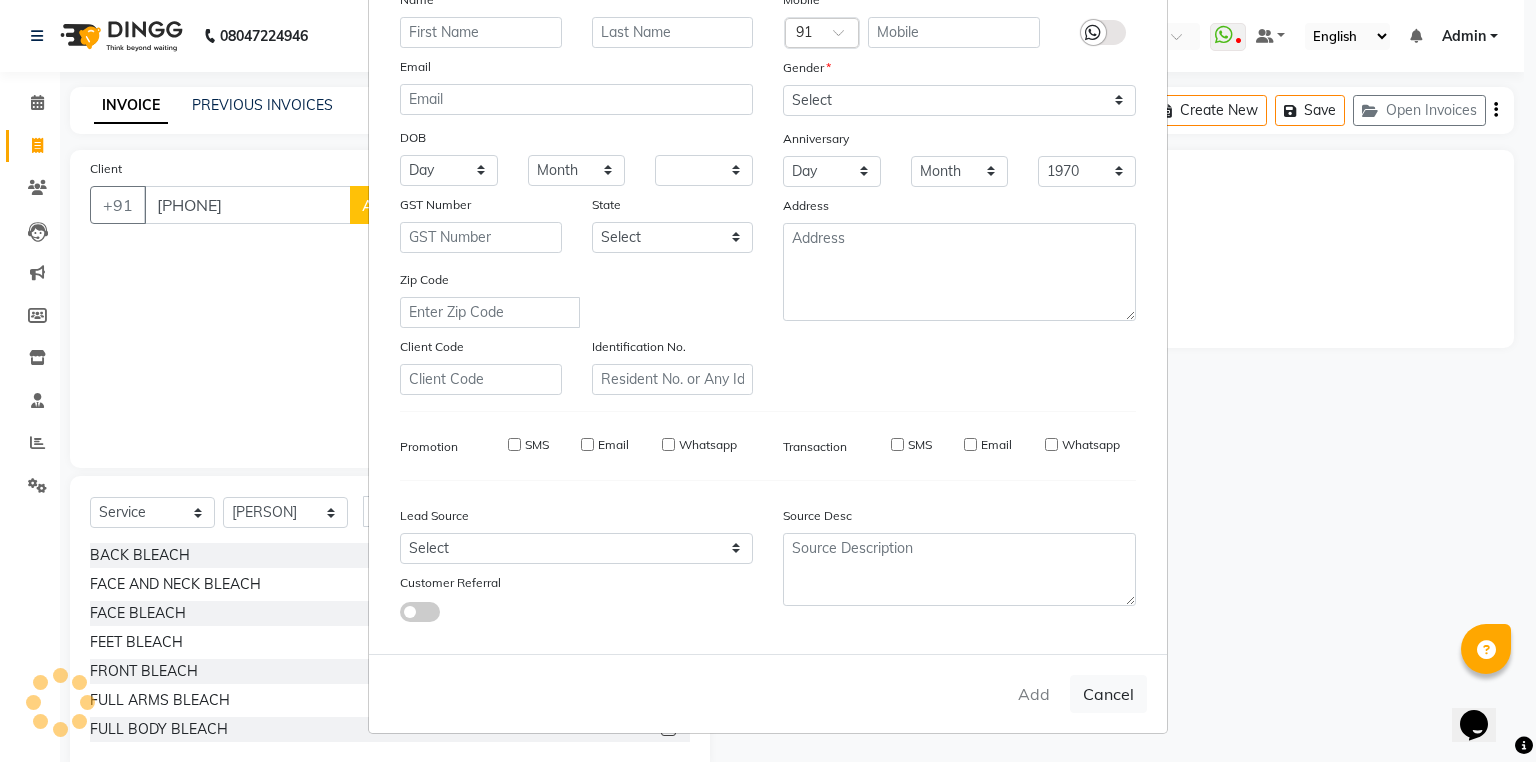 select 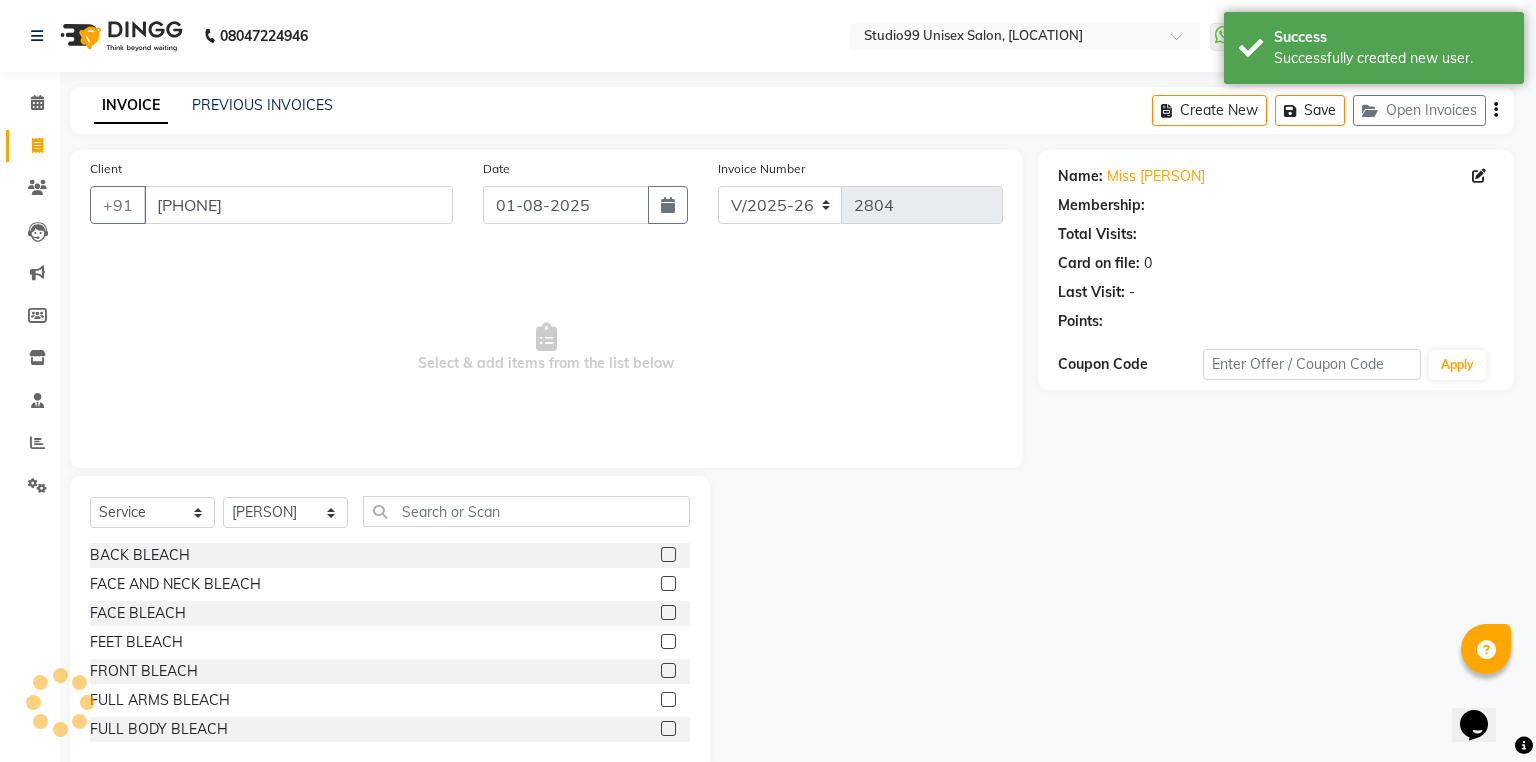 select on "1: Object" 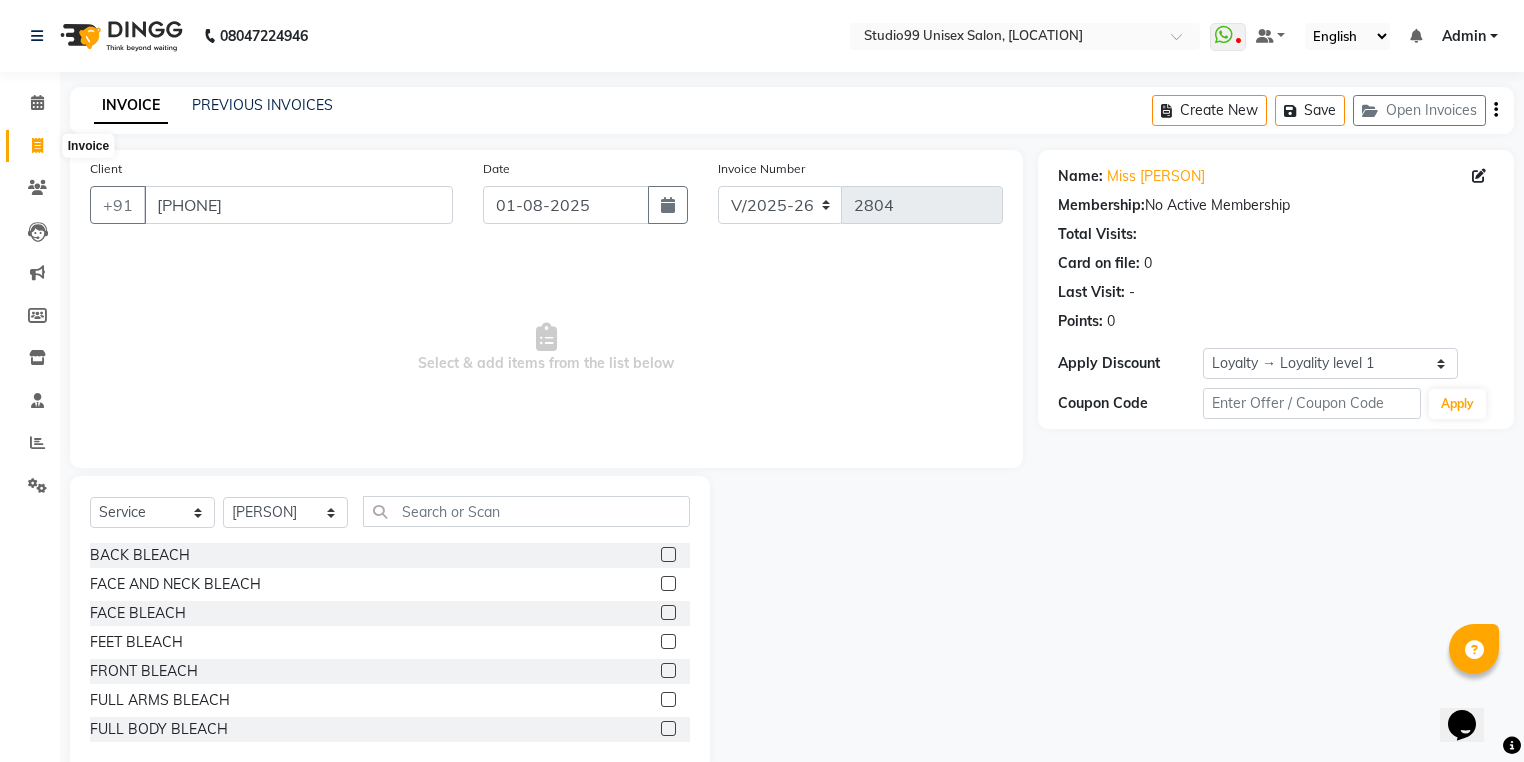 click 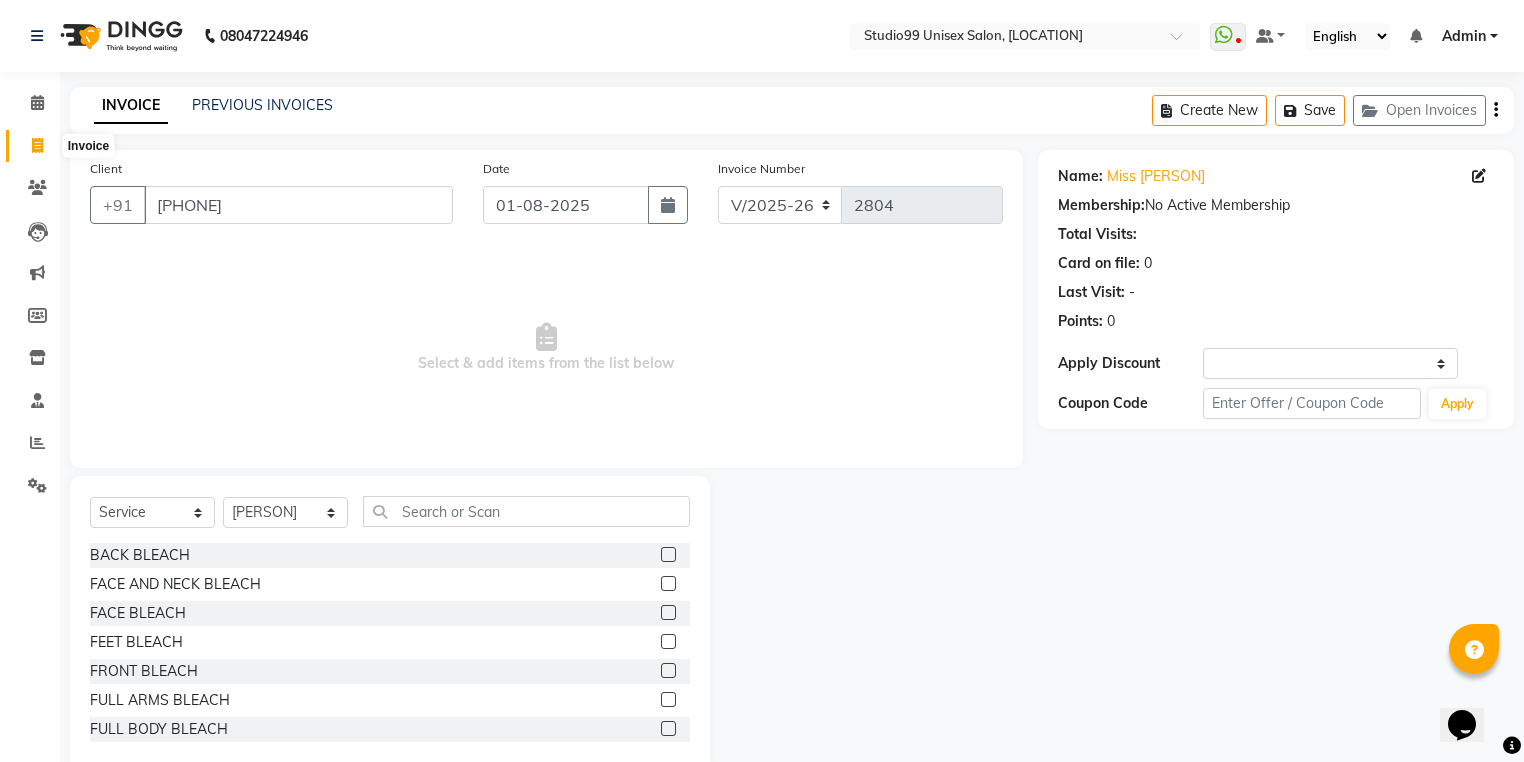select on "service" 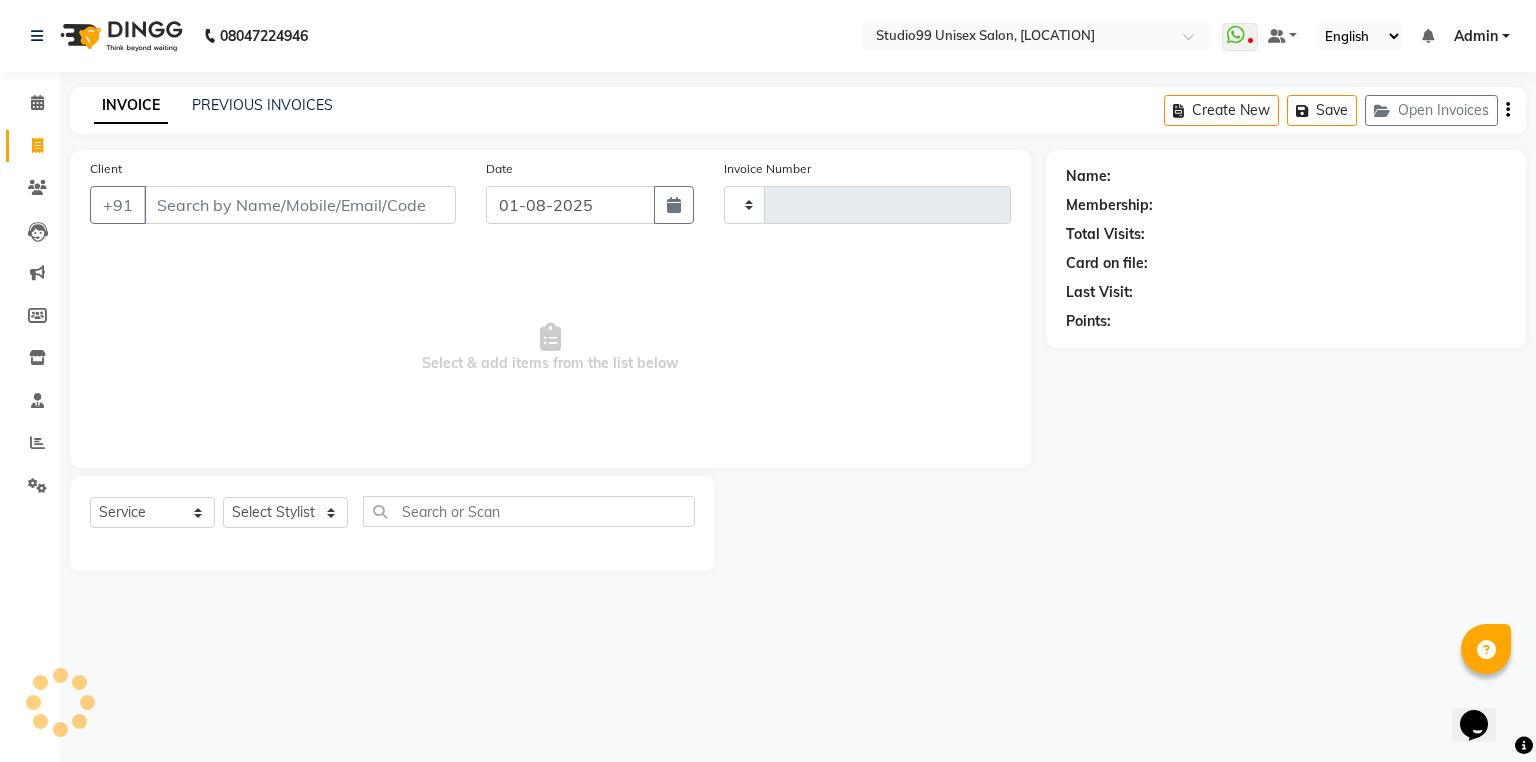 type on "2807" 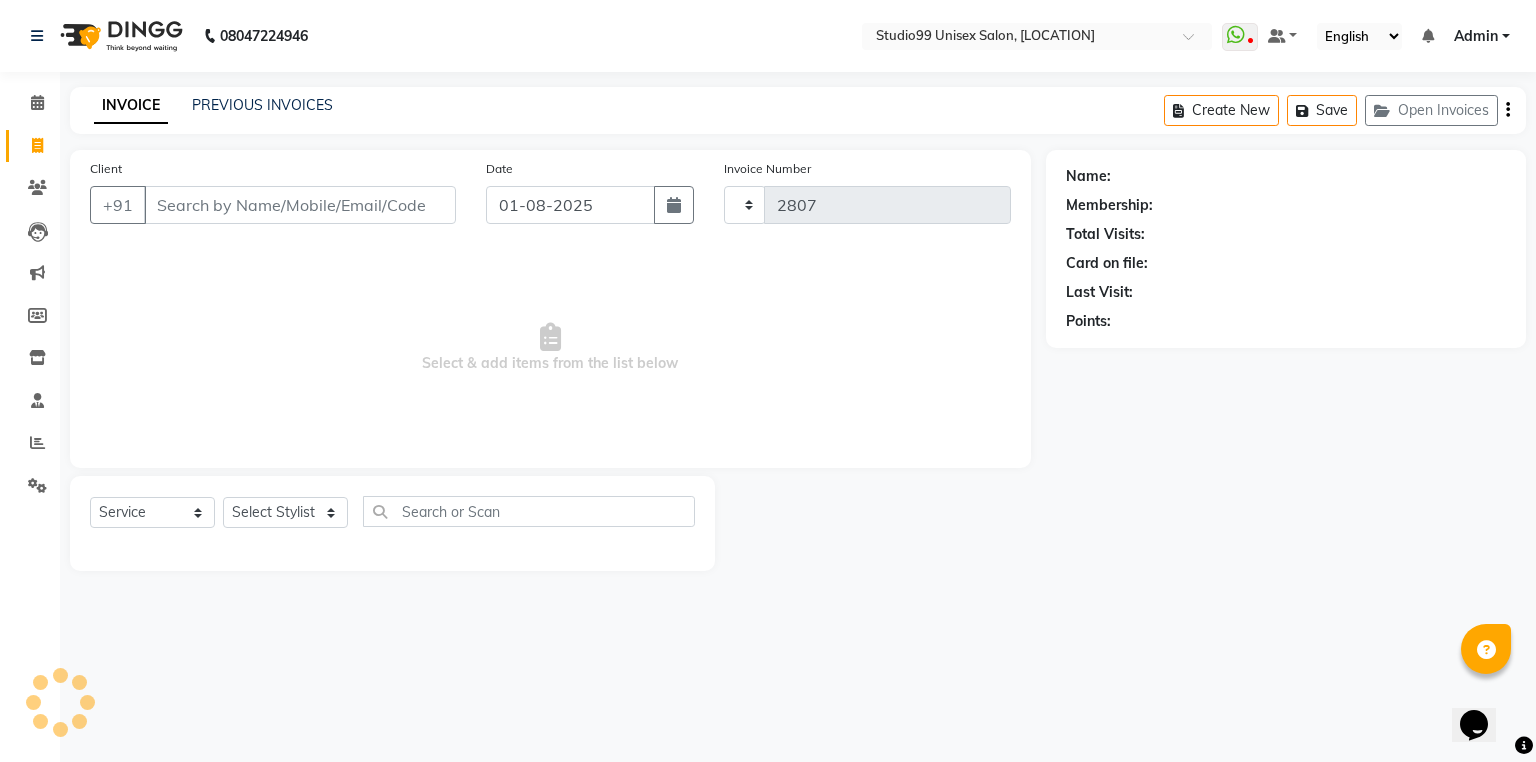 select on "6042" 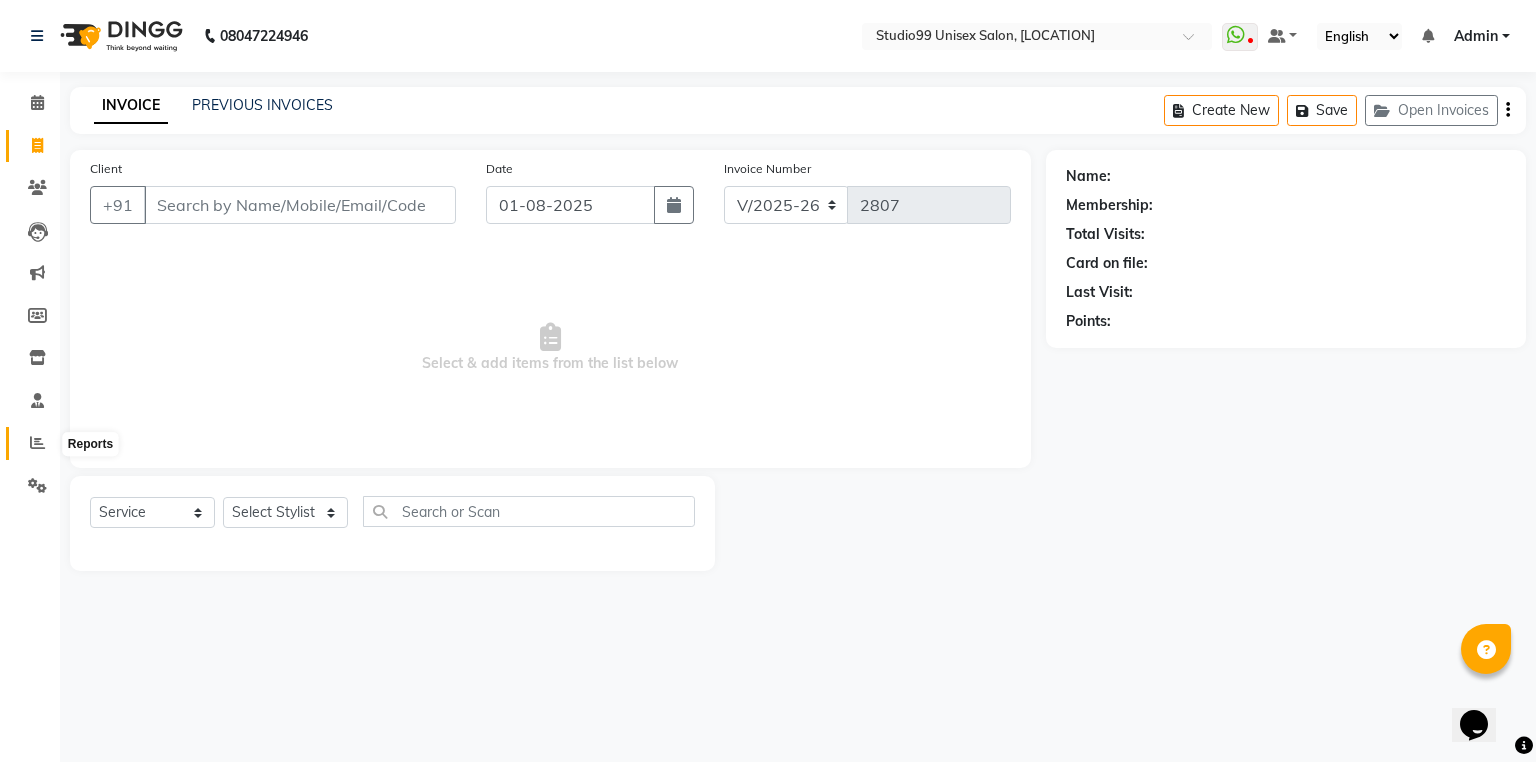 click 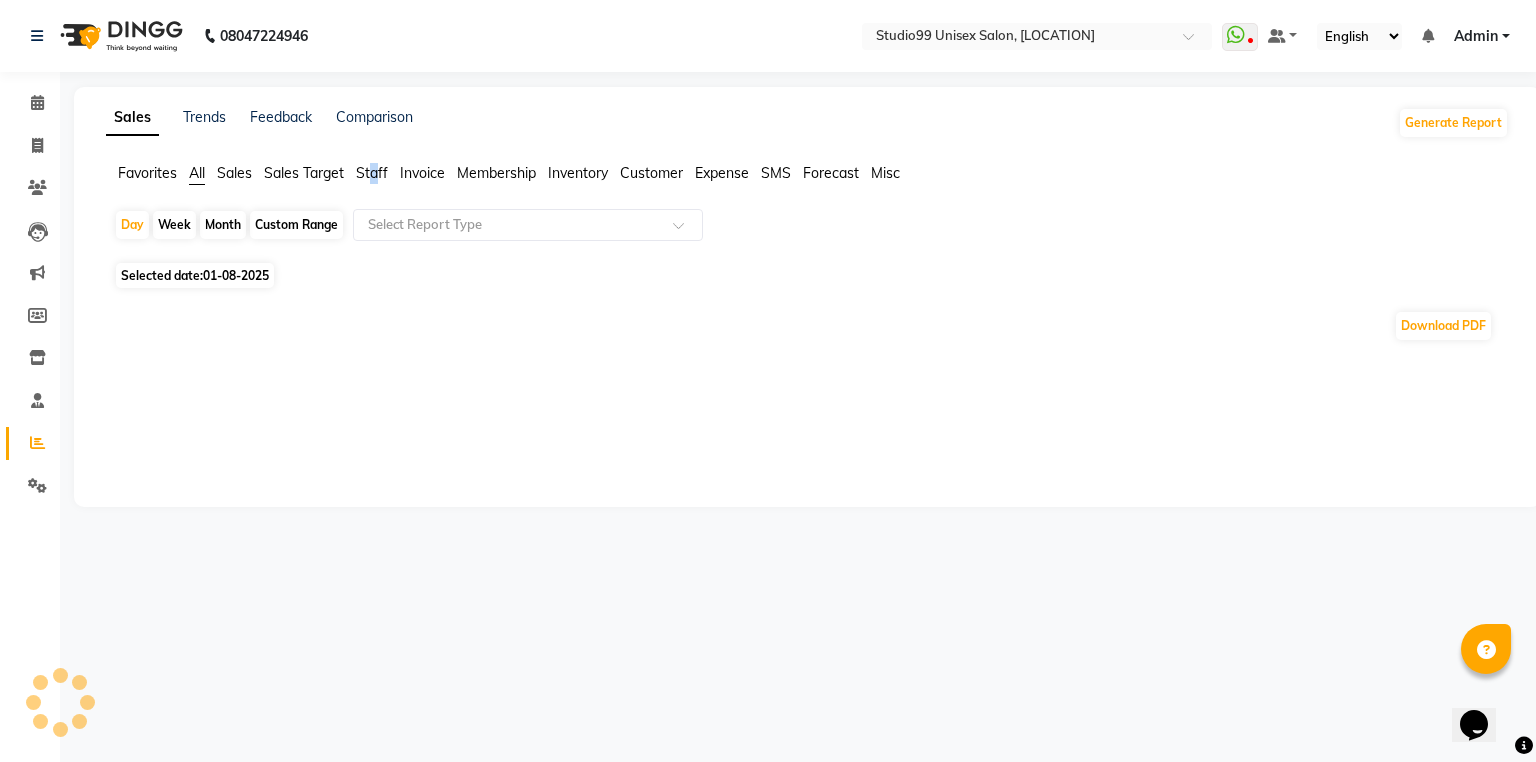 click on "Staff" 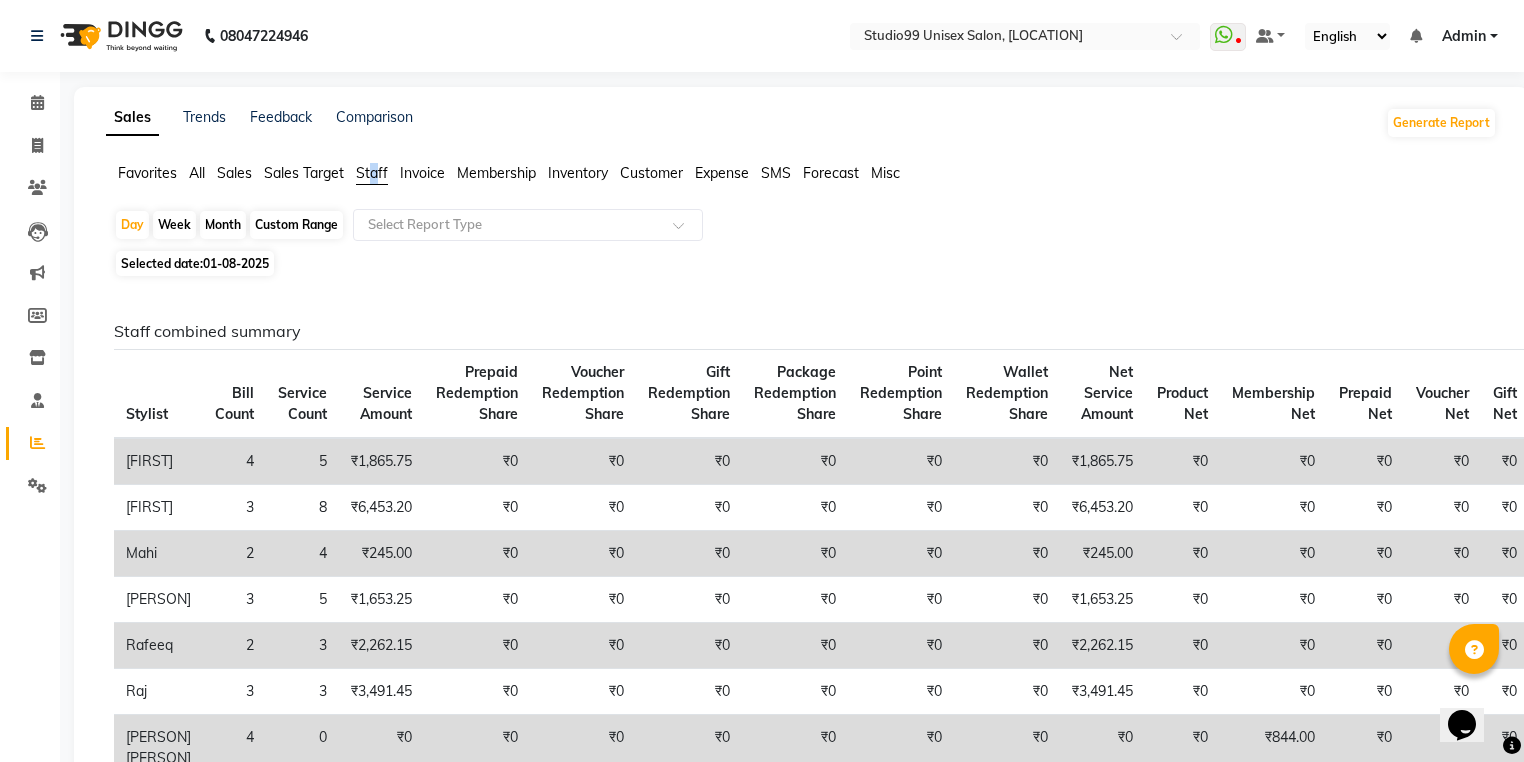 scroll, scrollTop: 0, scrollLeft: 0, axis: both 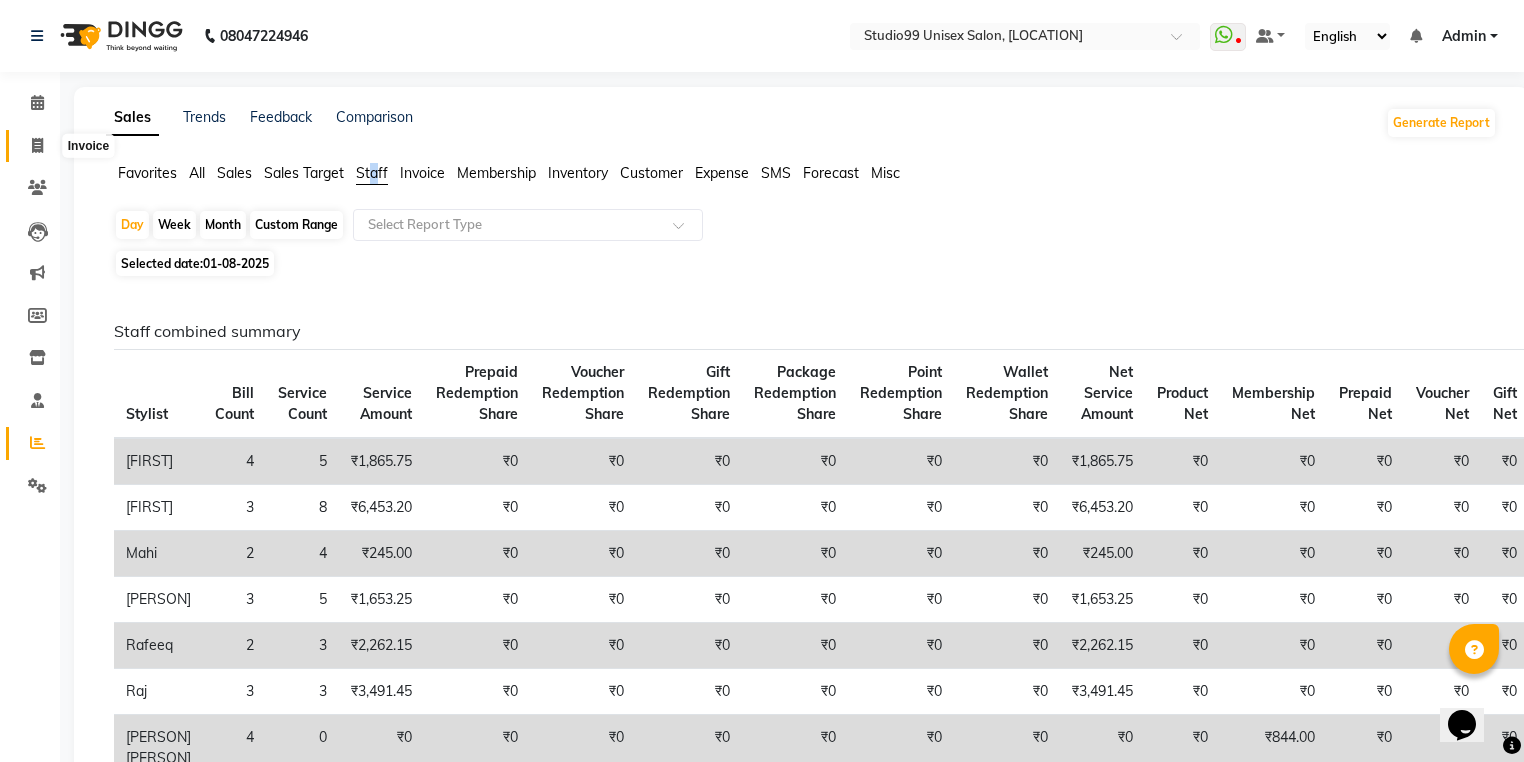 click 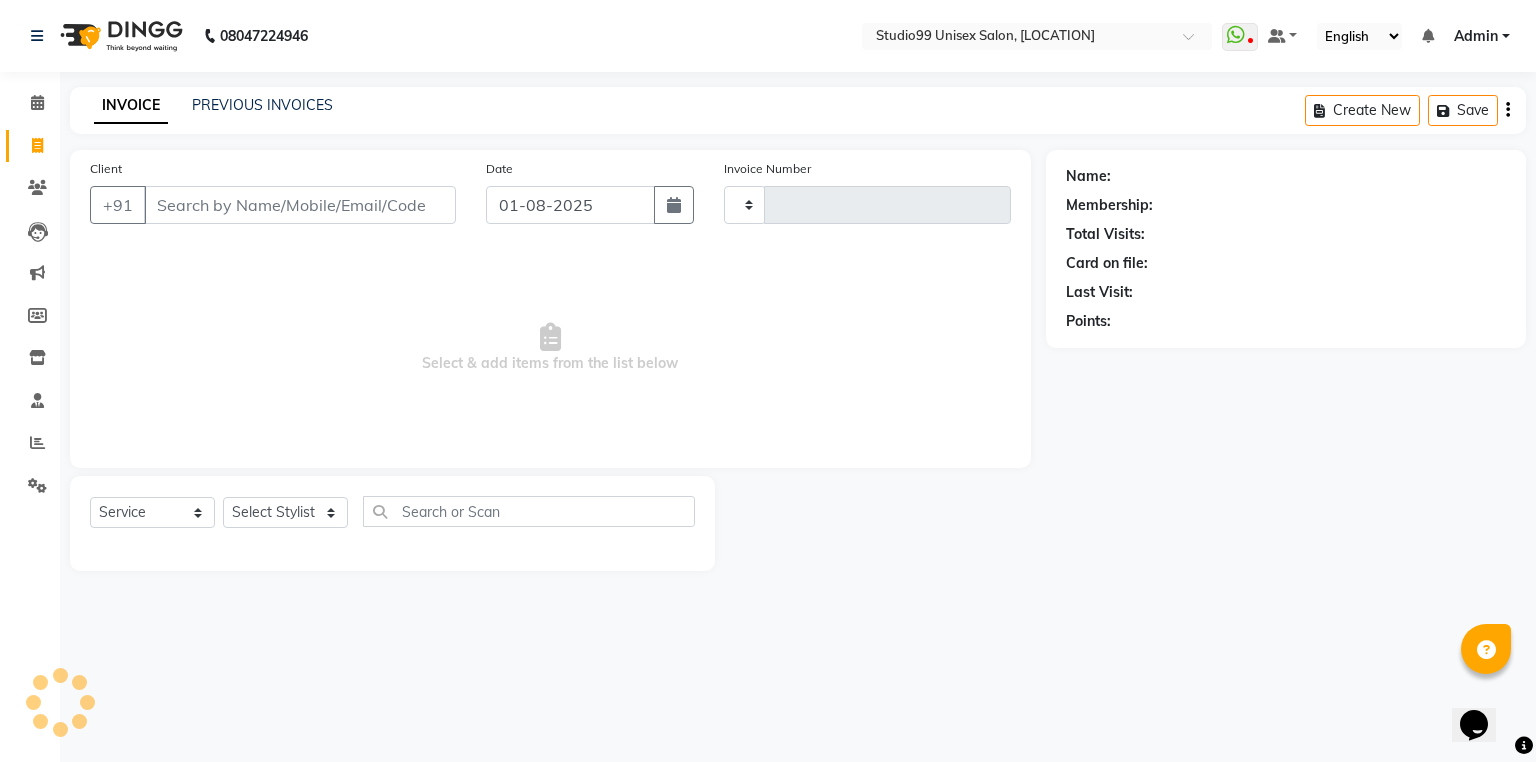 type on "2807" 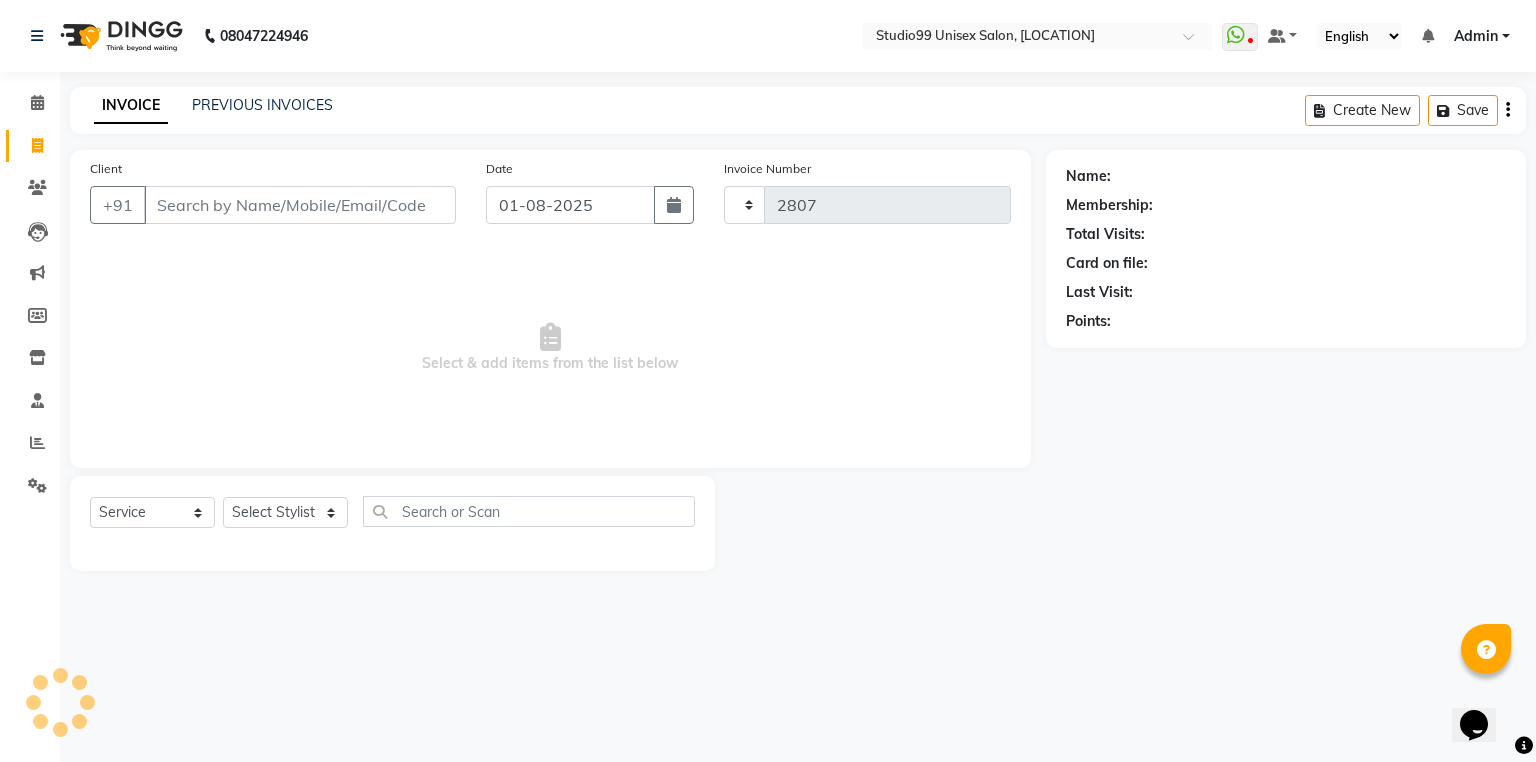 select on "6042" 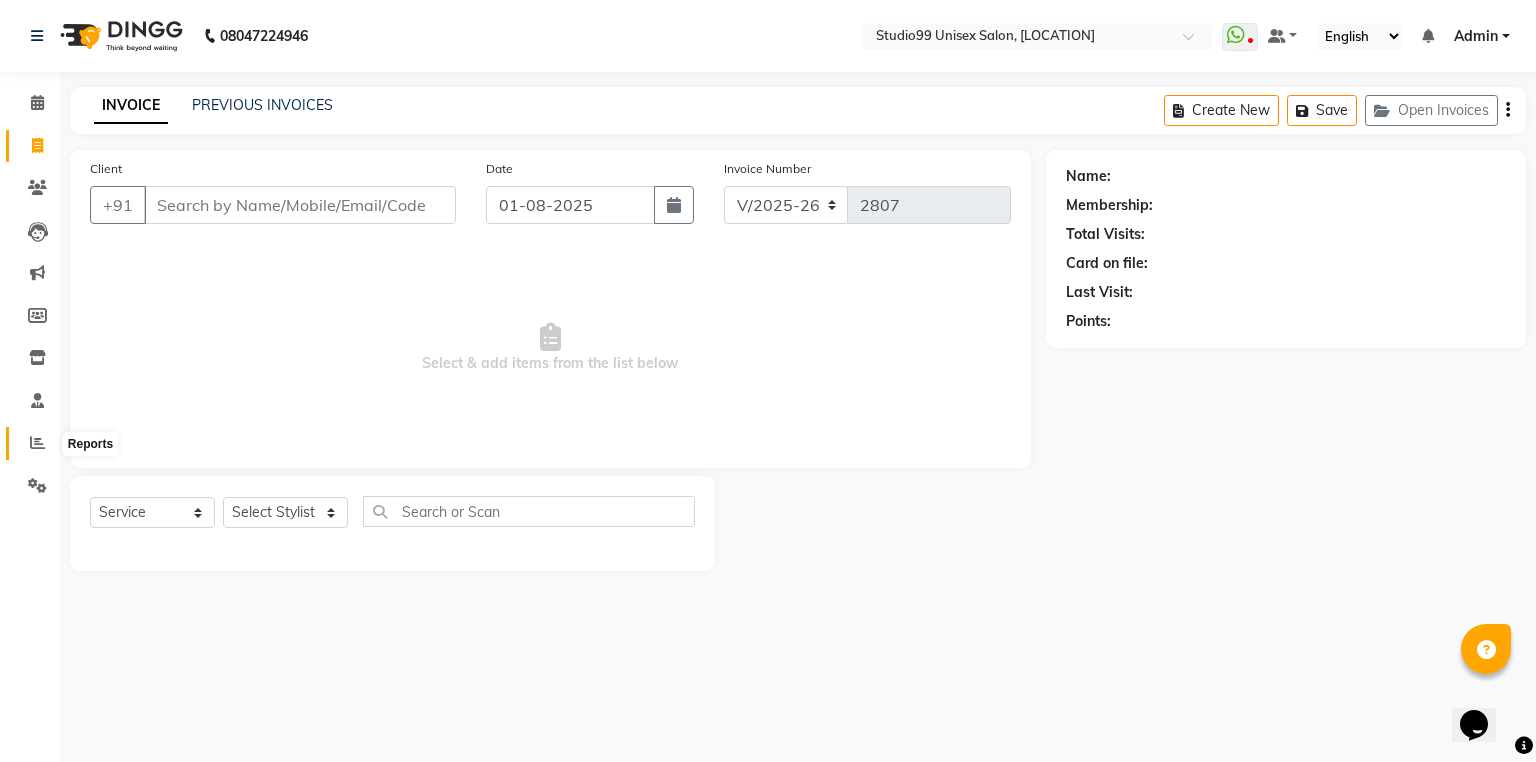click 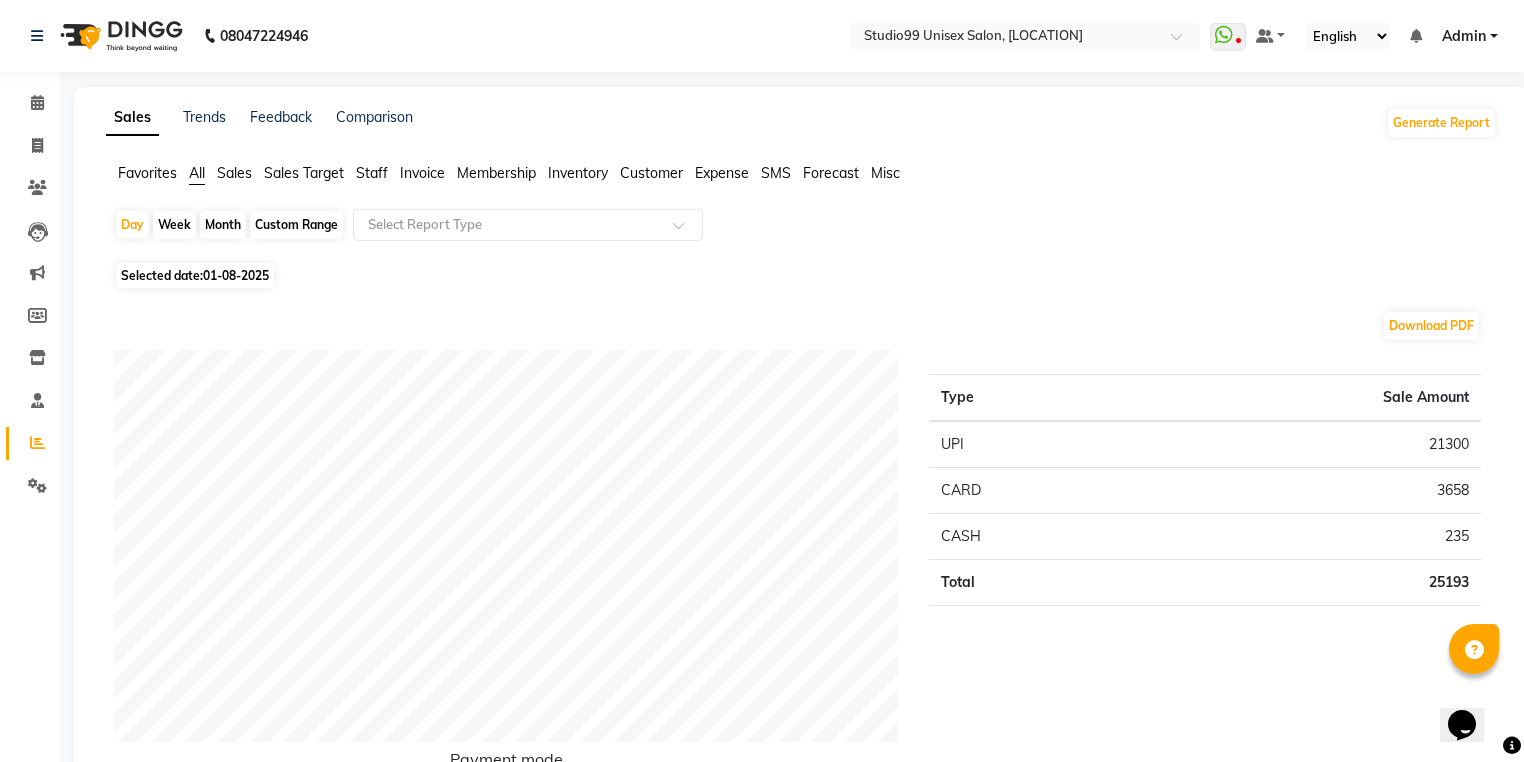 click on "Staff" 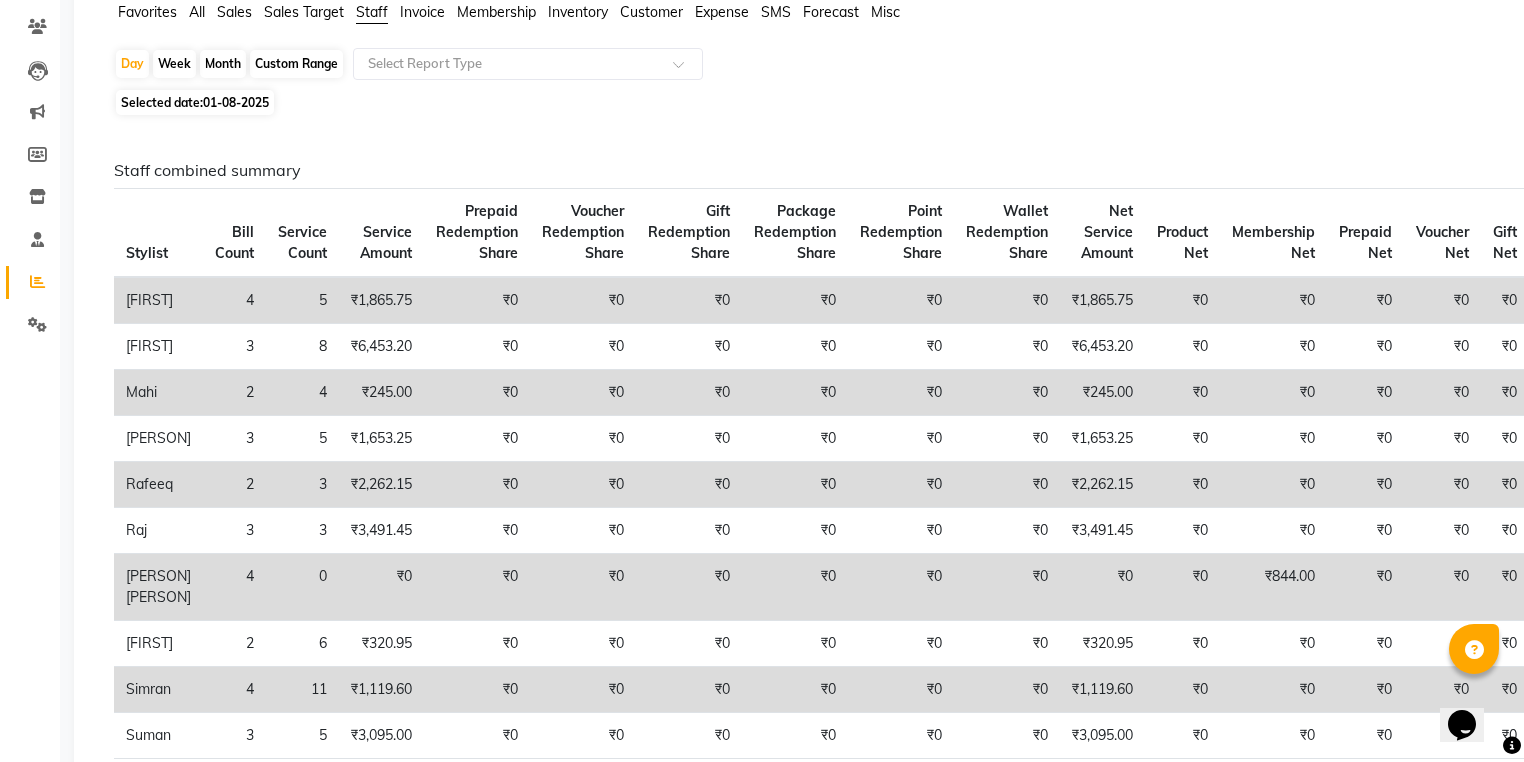 scroll, scrollTop: 0, scrollLeft: 0, axis: both 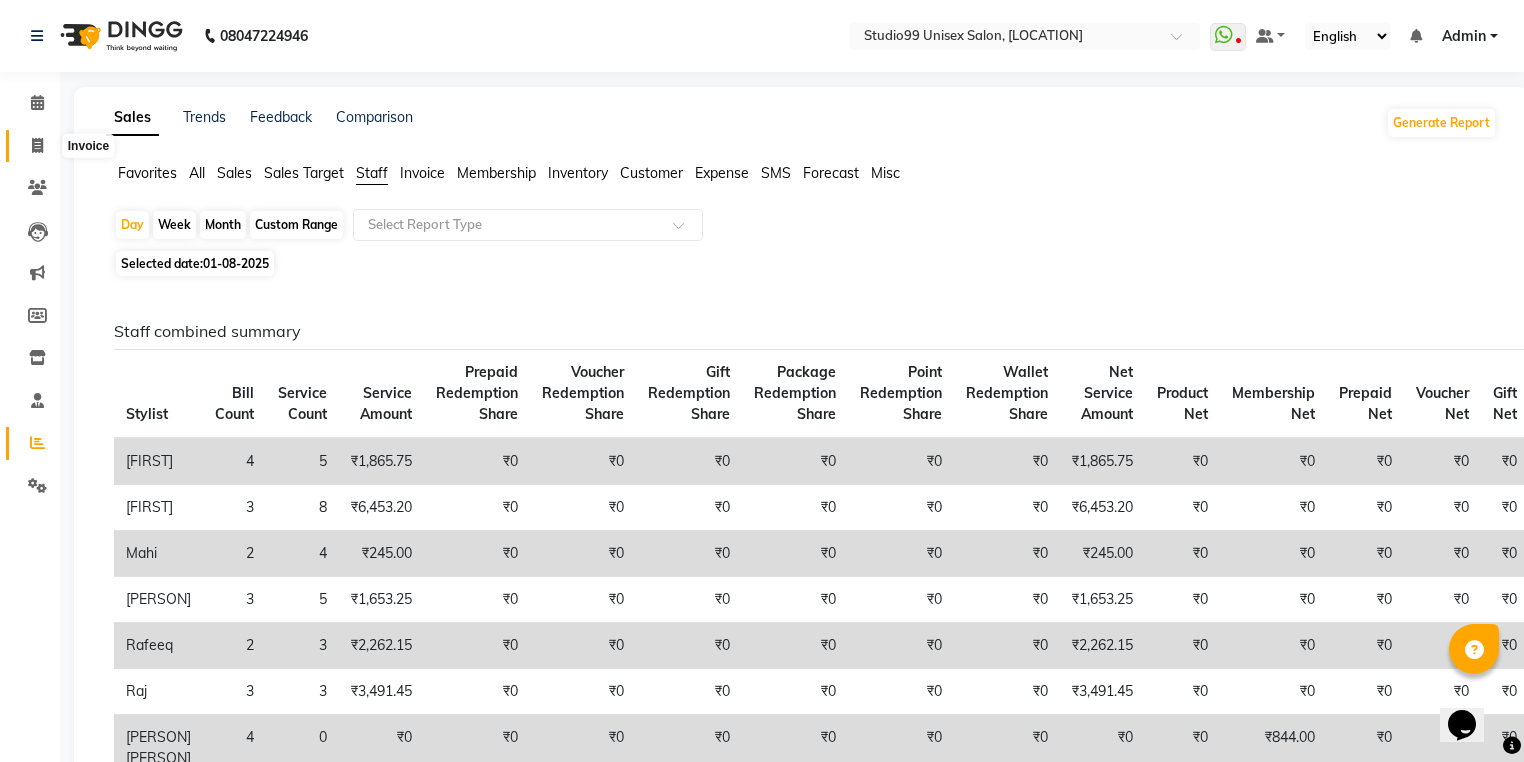 click 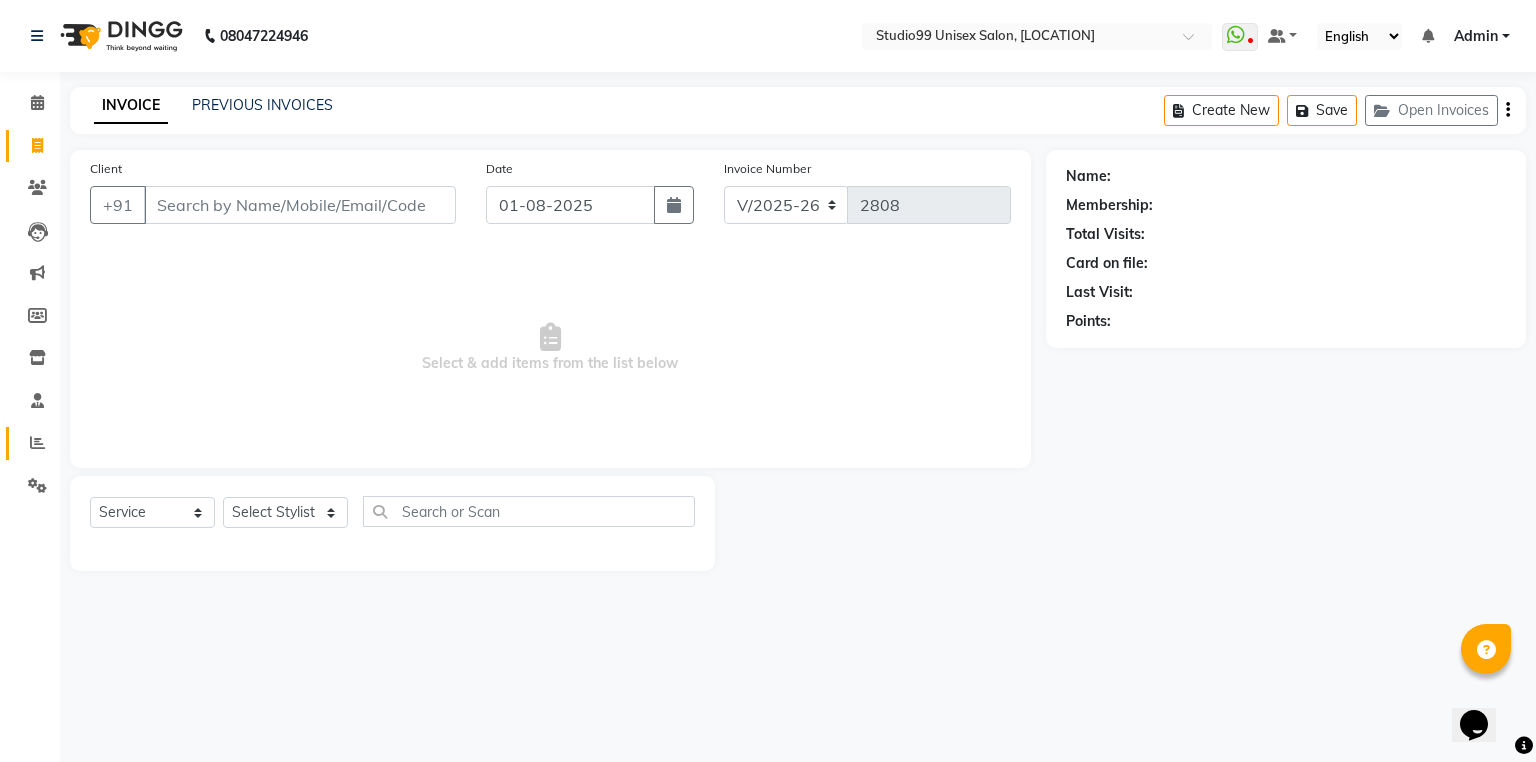 click 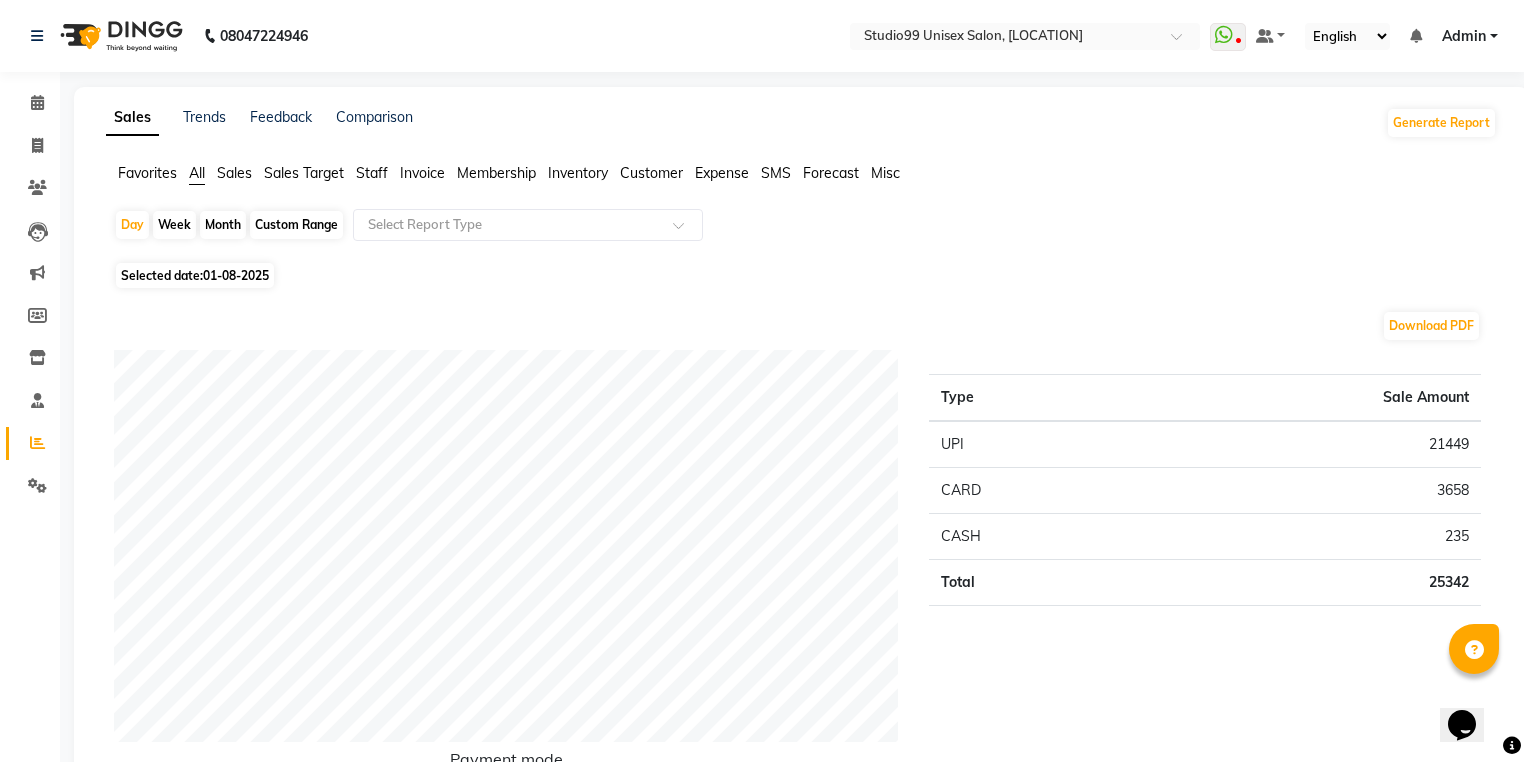 click on "Staff" 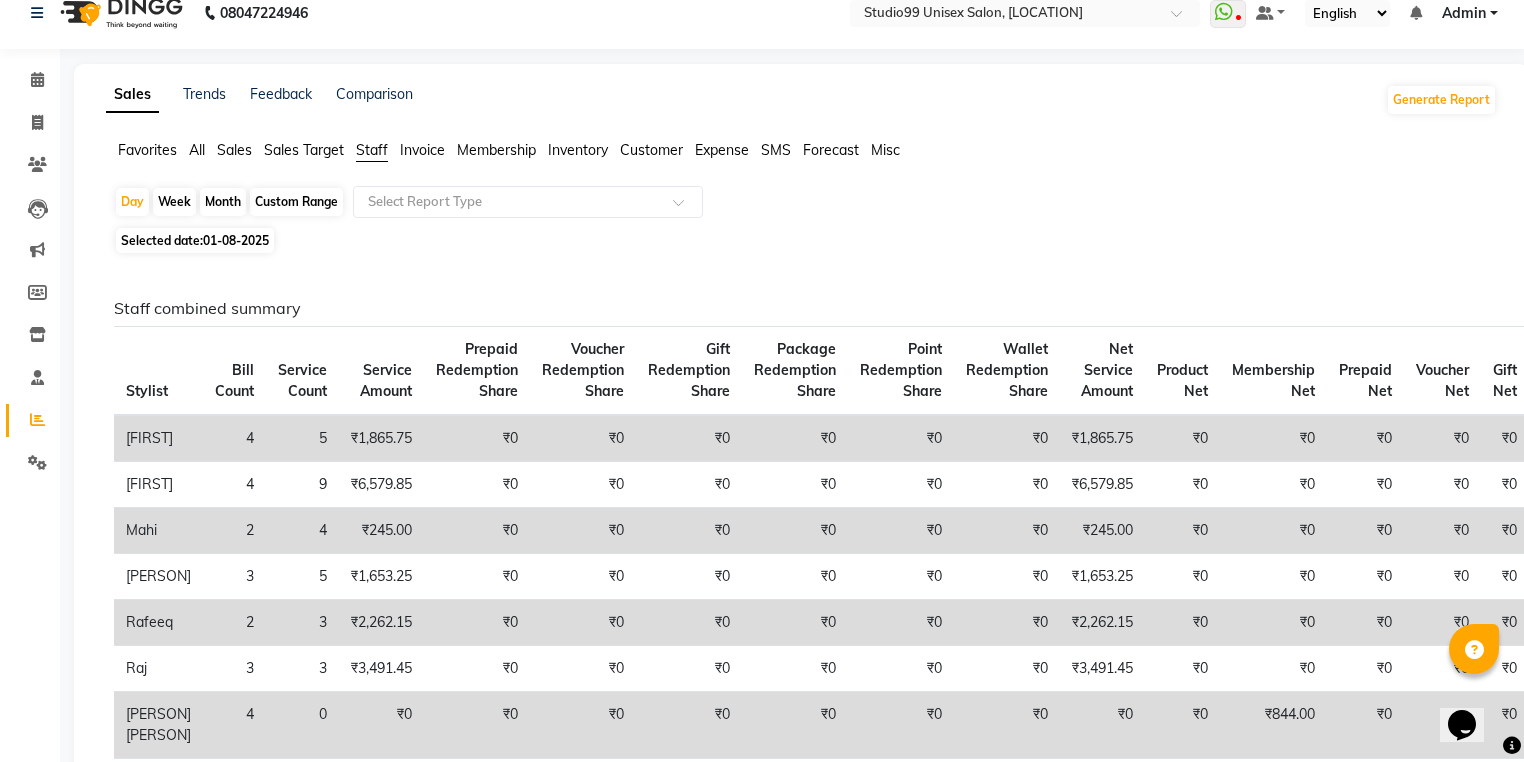 scroll, scrollTop: 0, scrollLeft: 0, axis: both 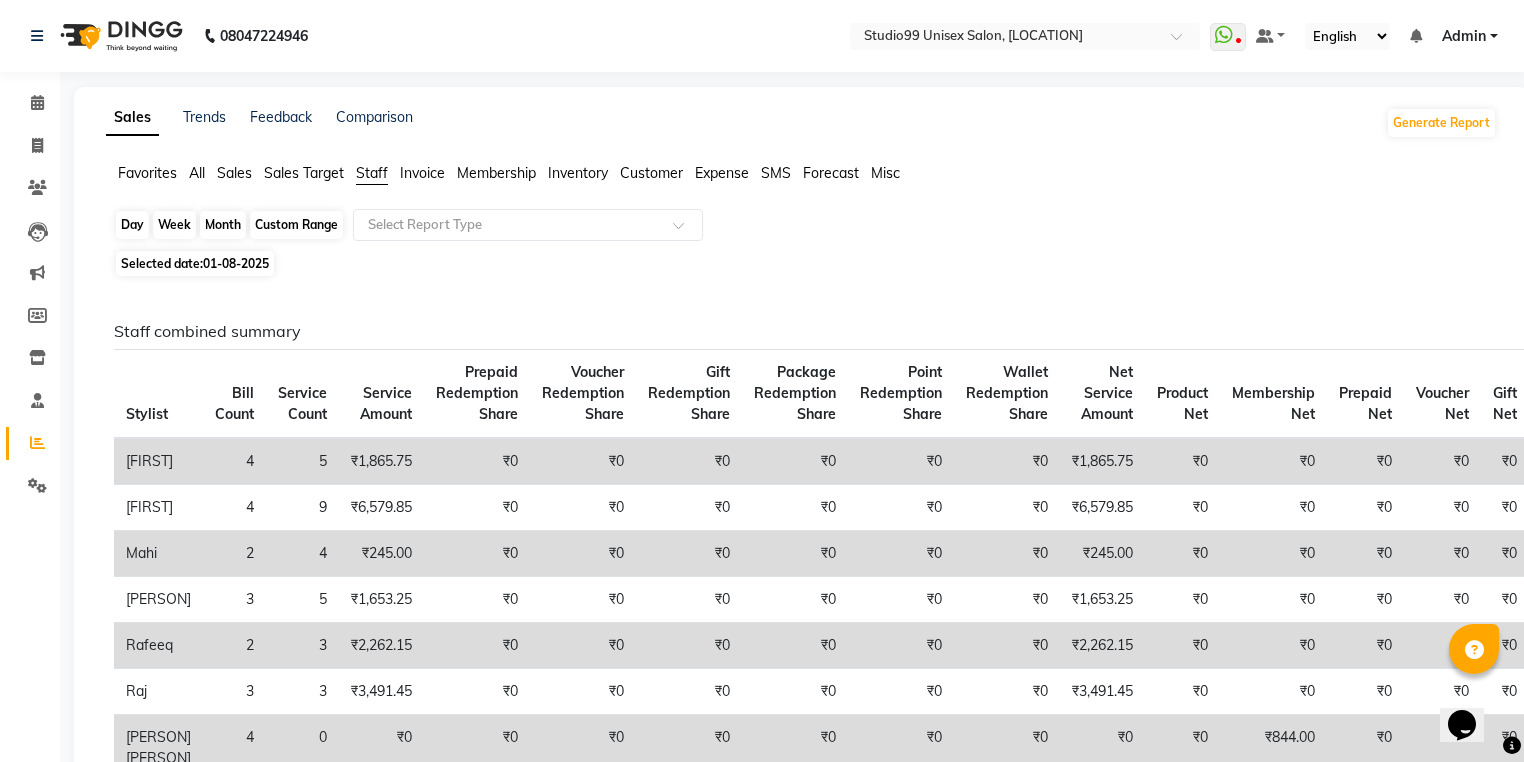 click on "Day" 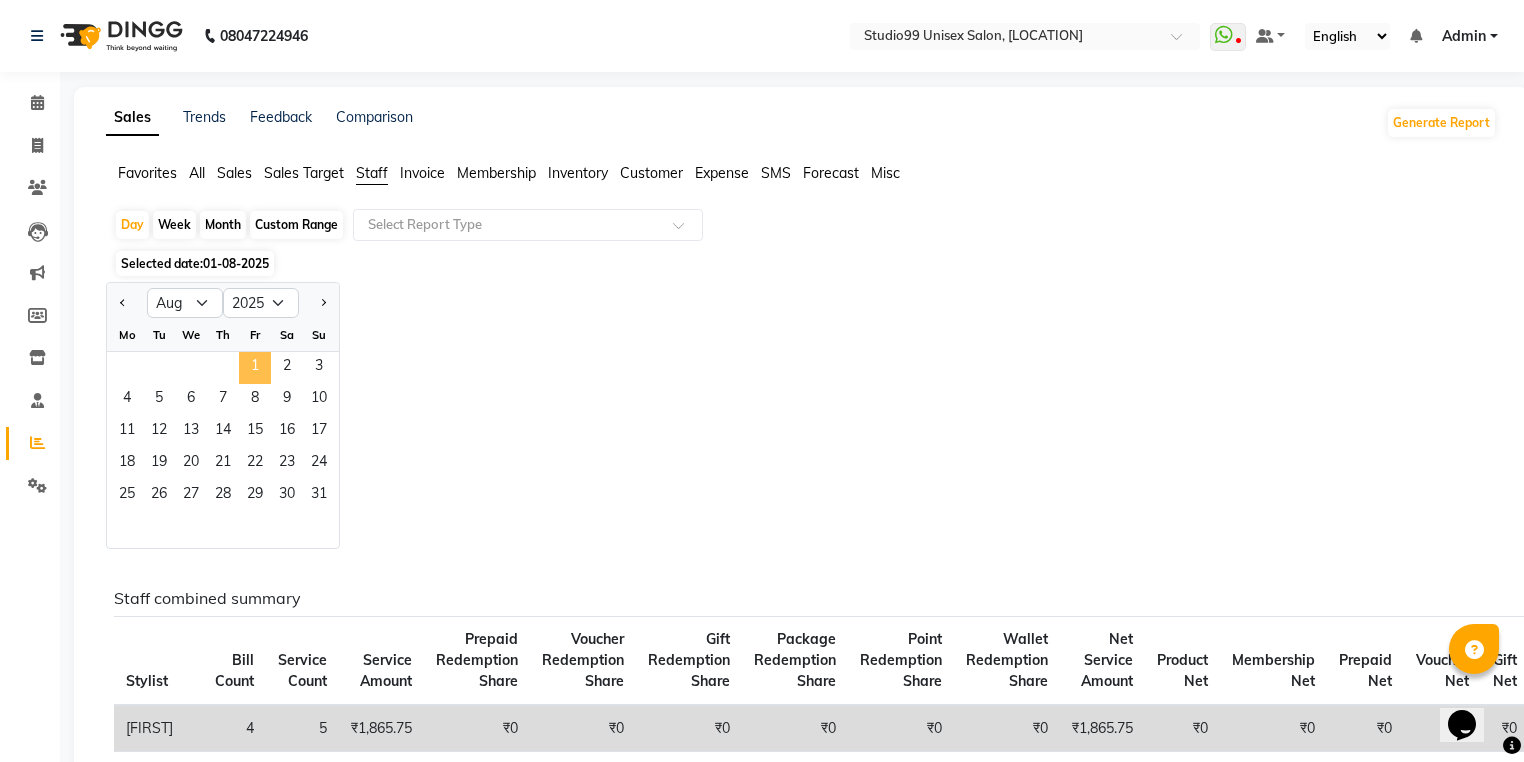 click on "1" 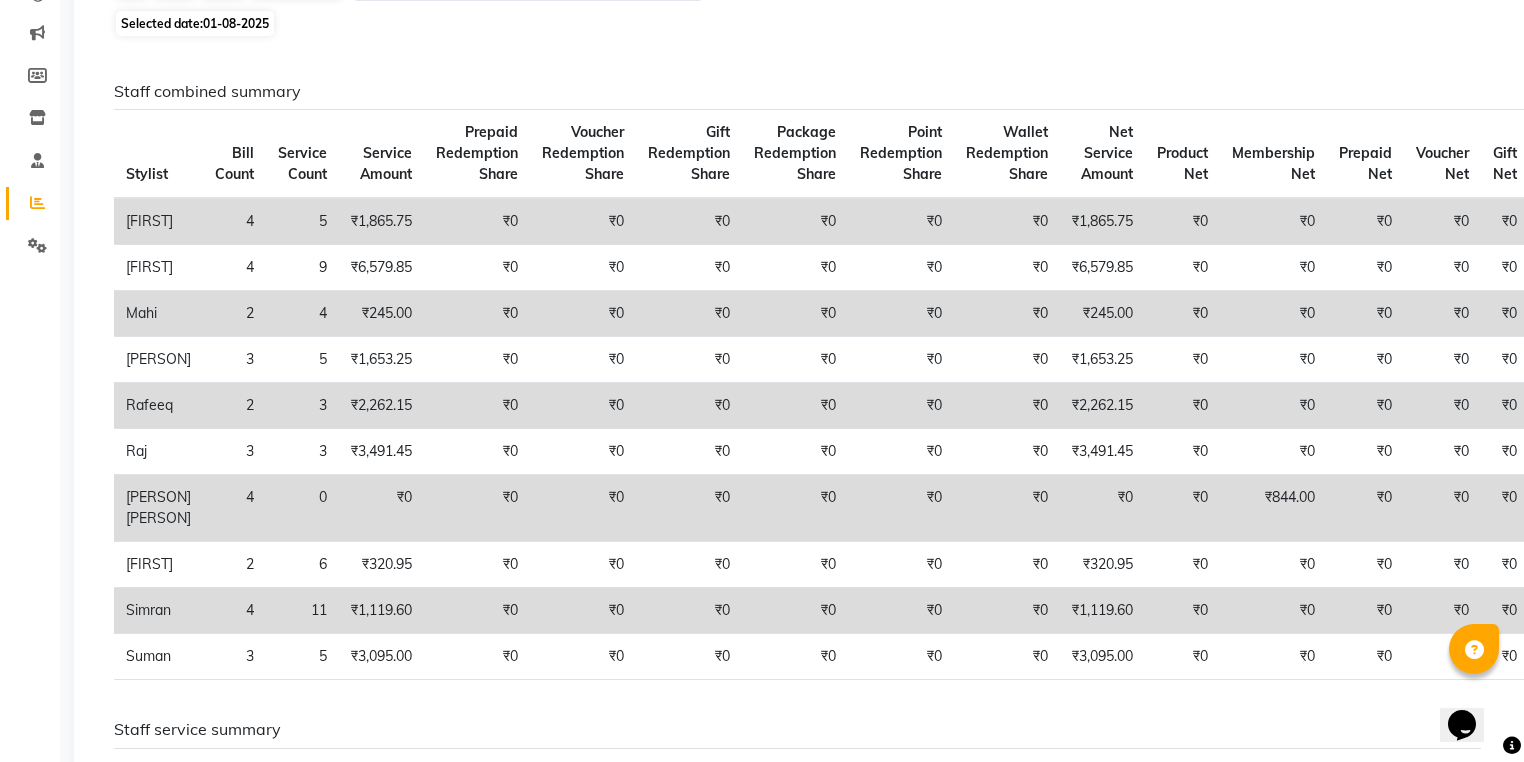 scroll, scrollTop: 0, scrollLeft: 0, axis: both 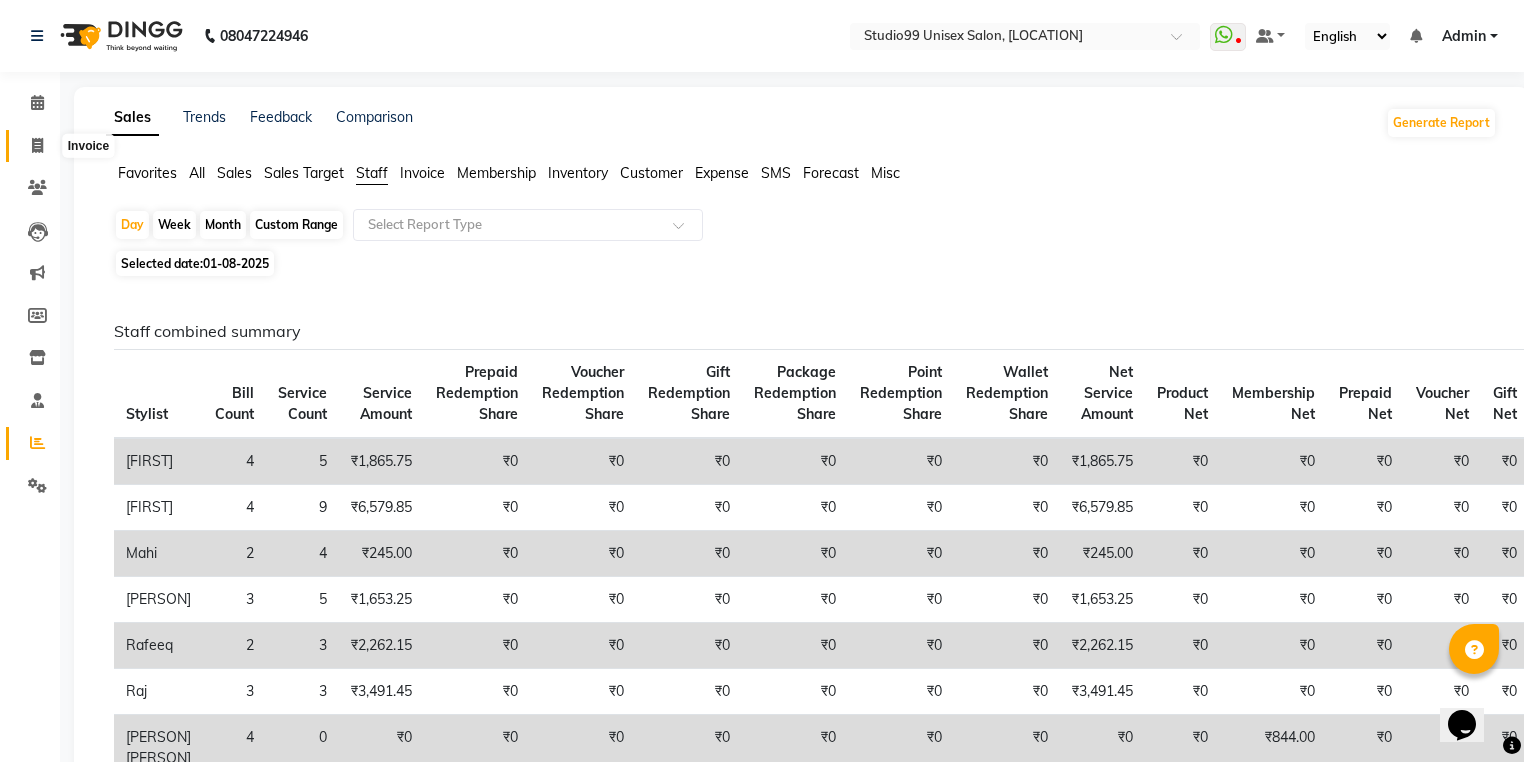 click 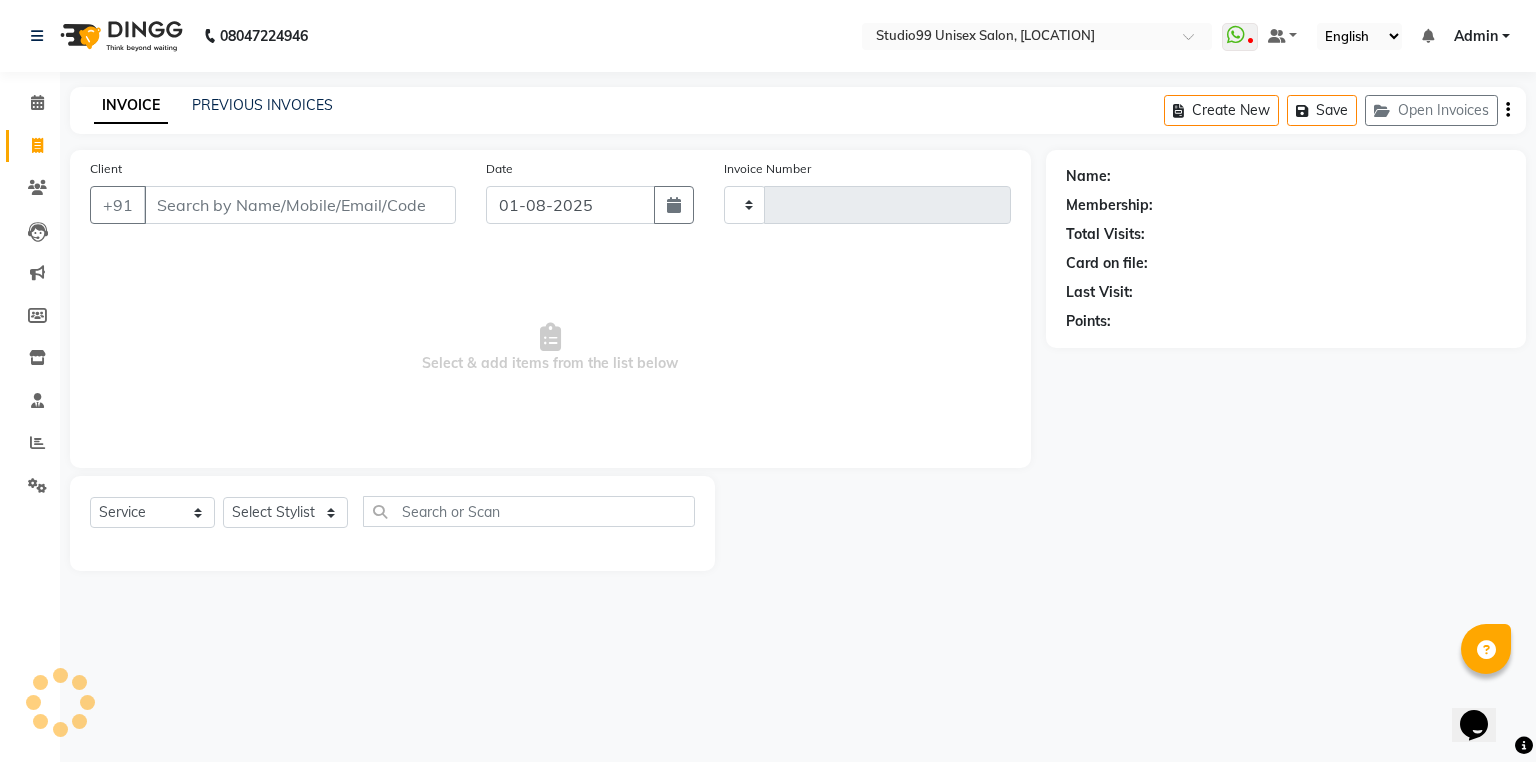 type on "2808" 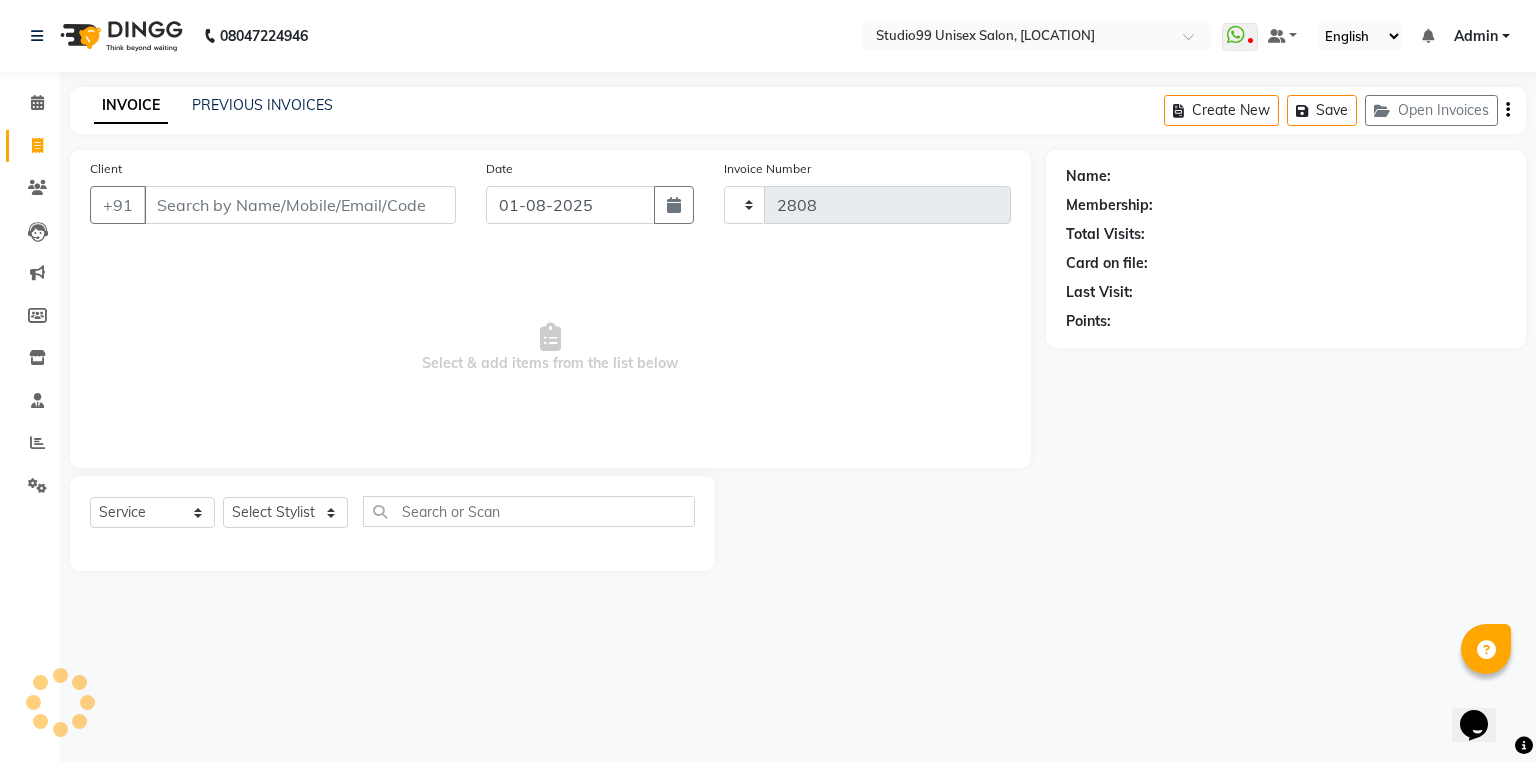 select on "6042" 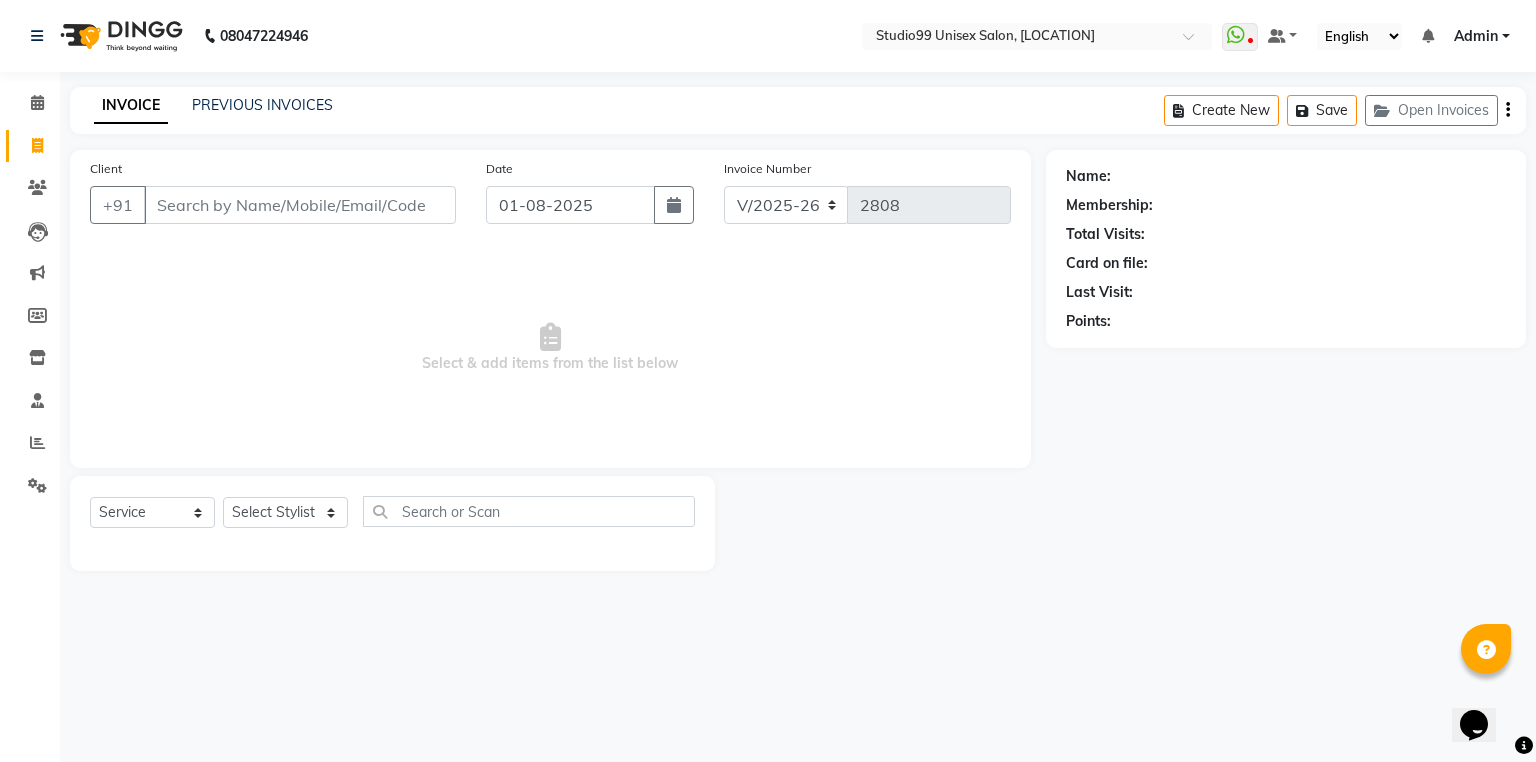 click on "Client" at bounding box center [300, 205] 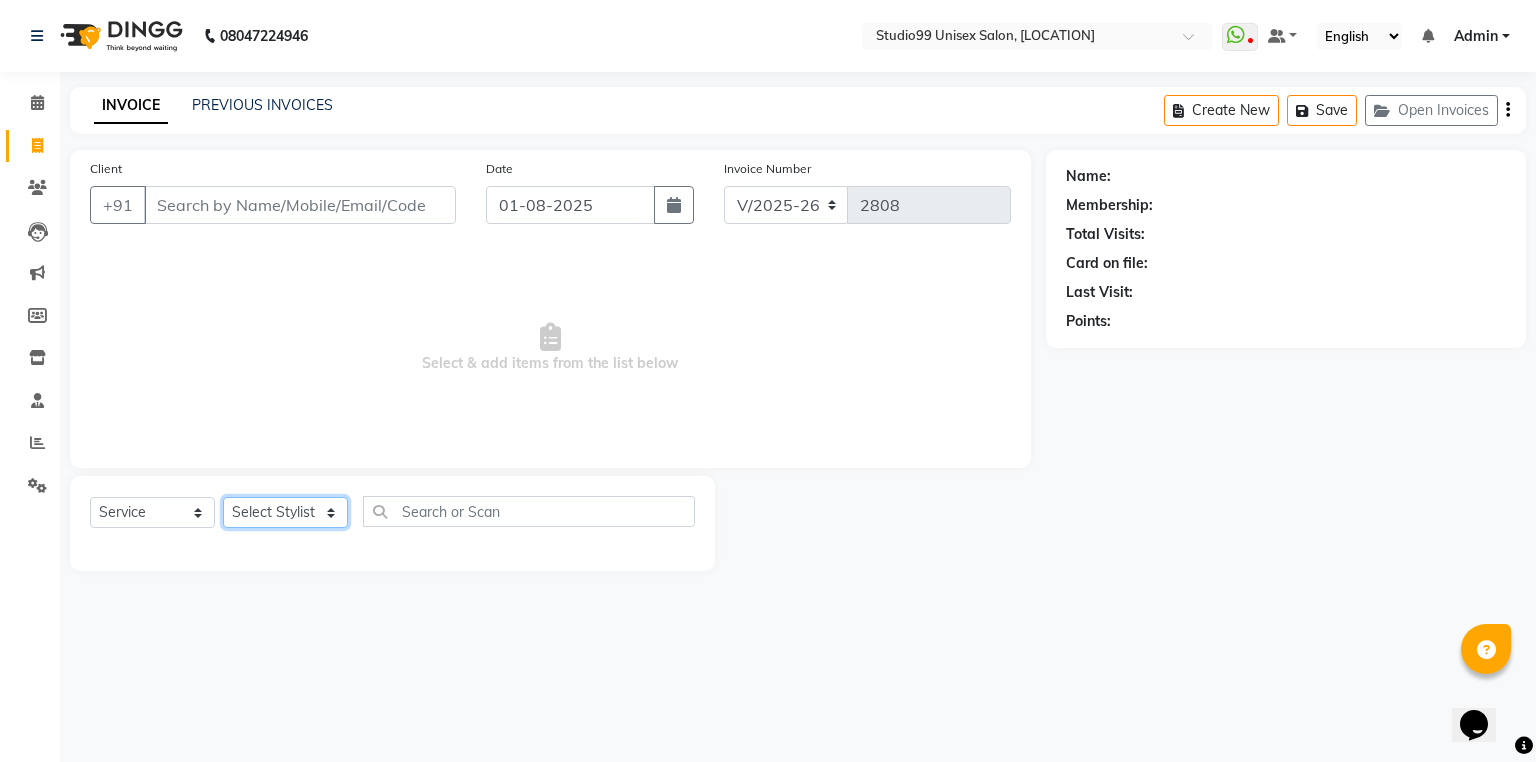 click on "Select Stylist Admin [NAME] [NAME] [NAME] Avaz Dina GEORGE Gulshan mahi MUNMUN Nobil Hasan Rafeeq Raj Rima Dey Rima Dey Shallu Simran Suman Suman VIKRAM" 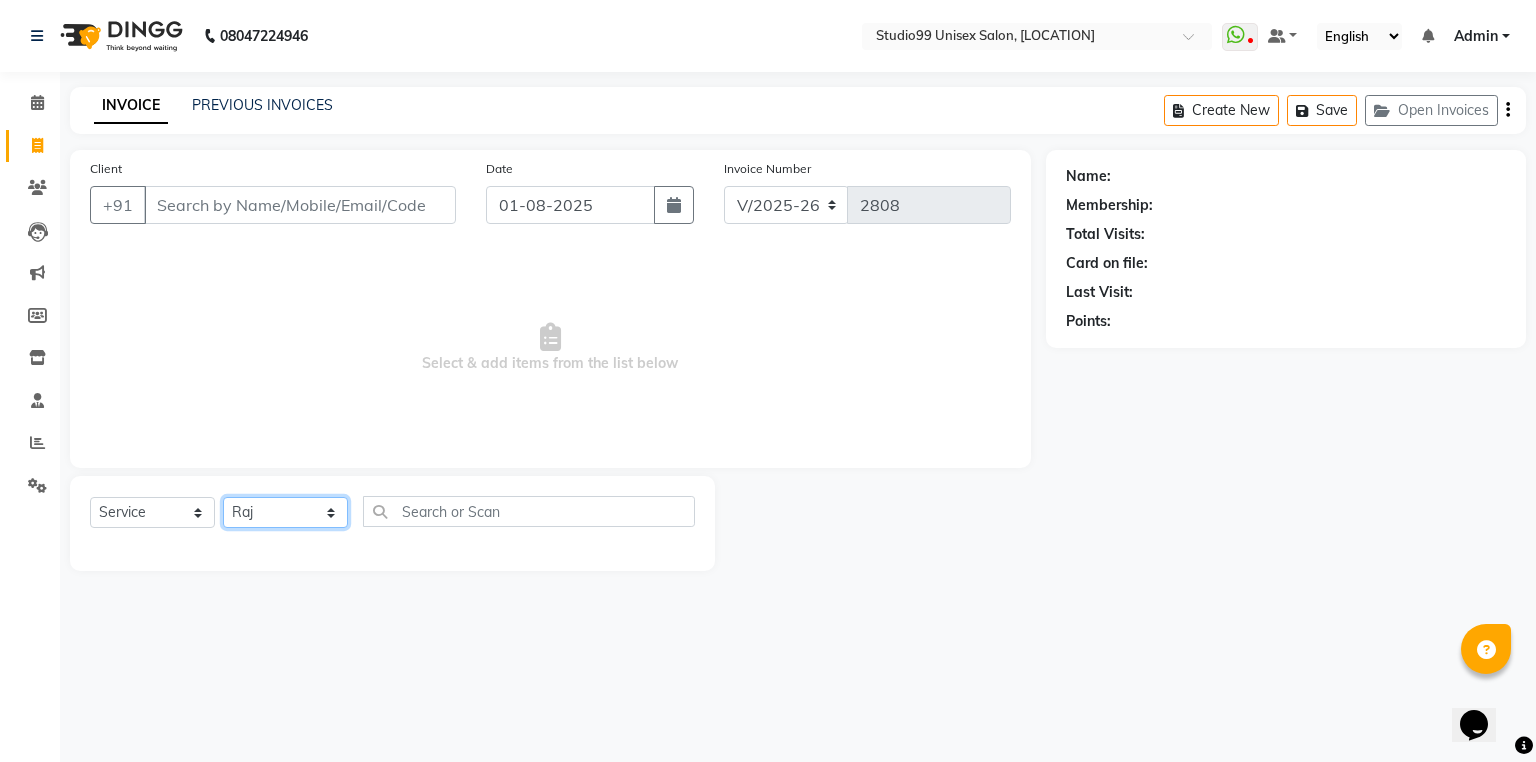 click on "Select Stylist Admin [NAME] [NAME] [NAME] Avaz Dina GEORGE Gulshan mahi MUNMUN Nobil Hasan Rafeeq Raj Rima Dey Rima Dey Shallu Simran Suman Suman VIKRAM" 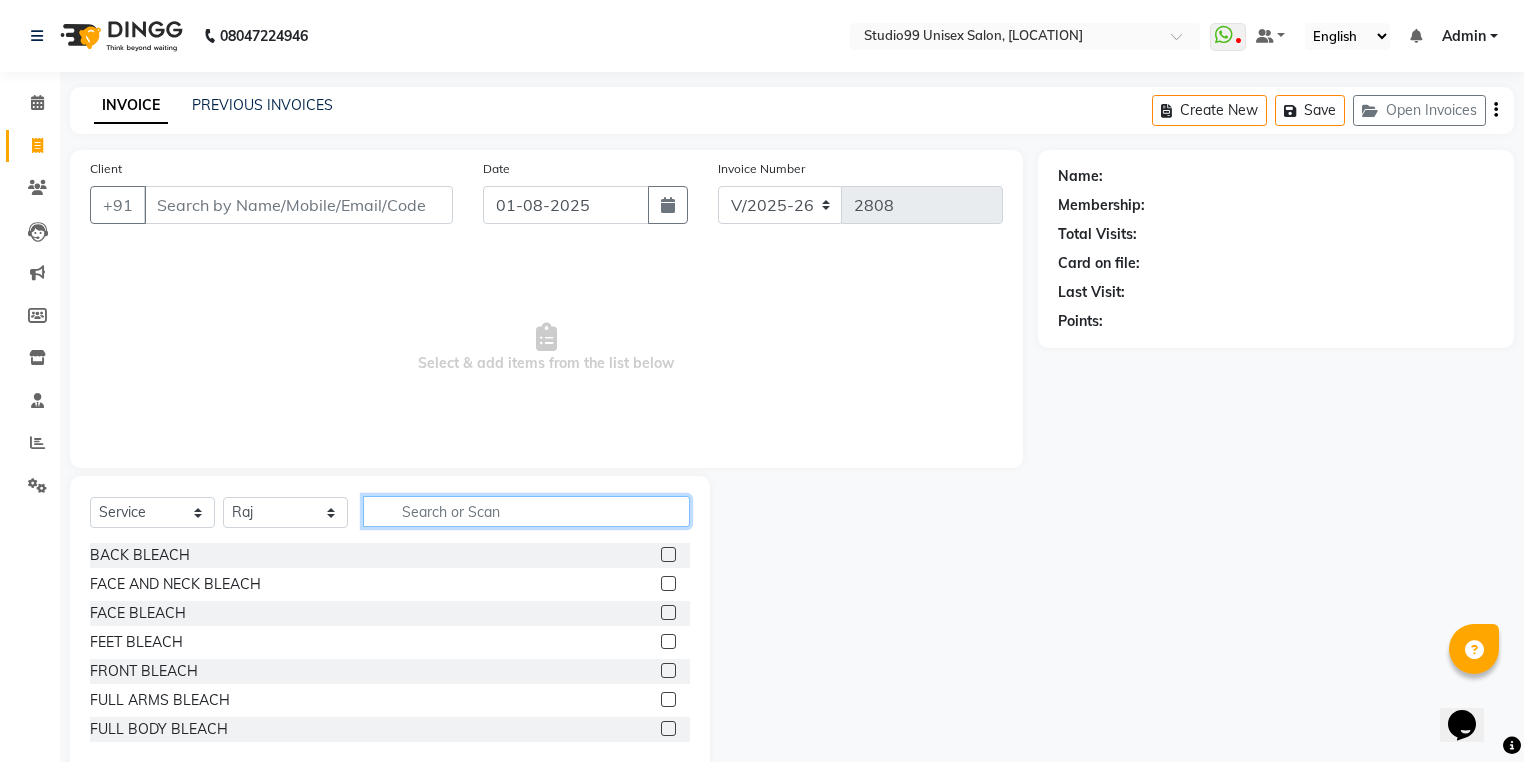 click 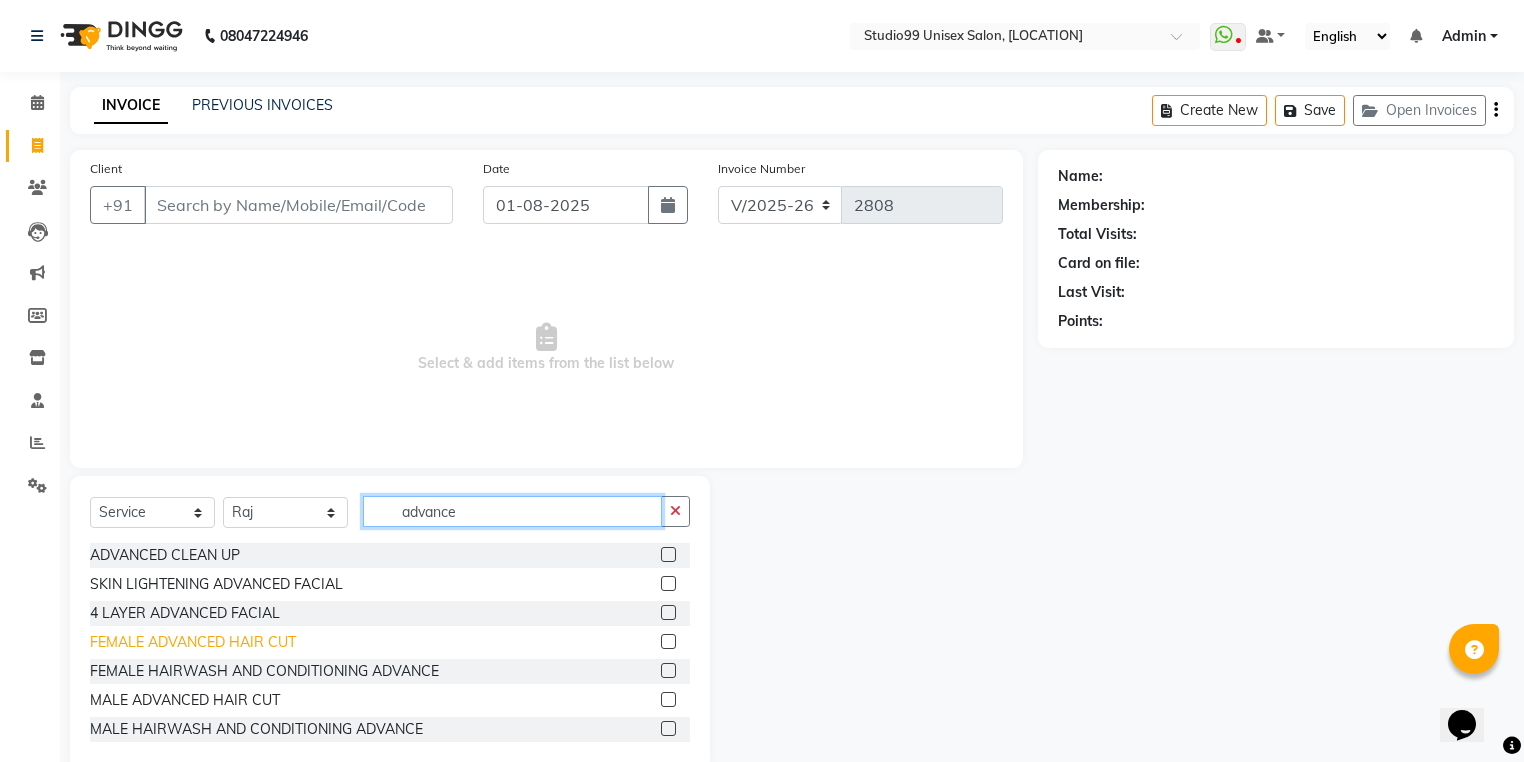 type on "advance" 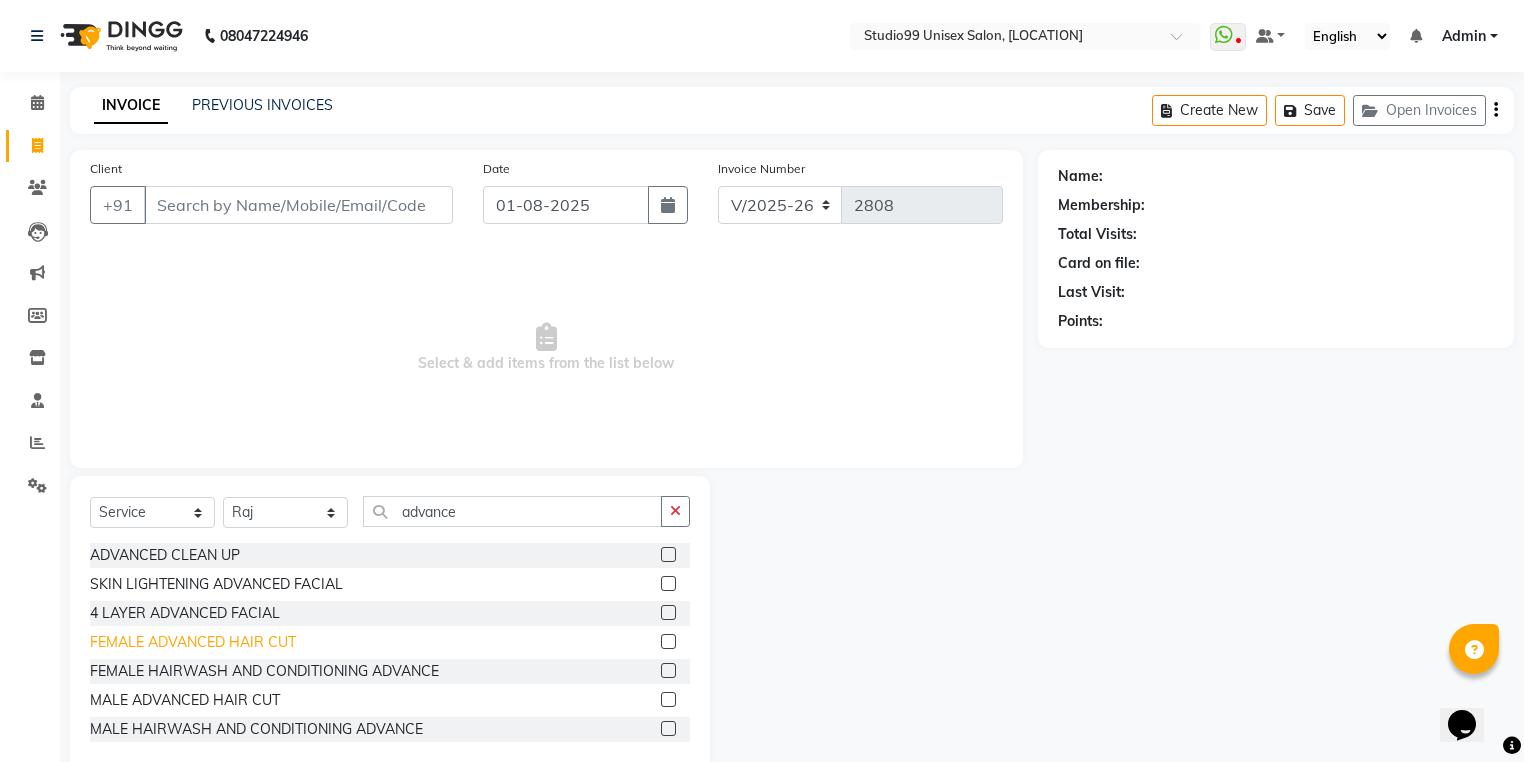 click on "FEMALE ADVANCED HAIR CUT" 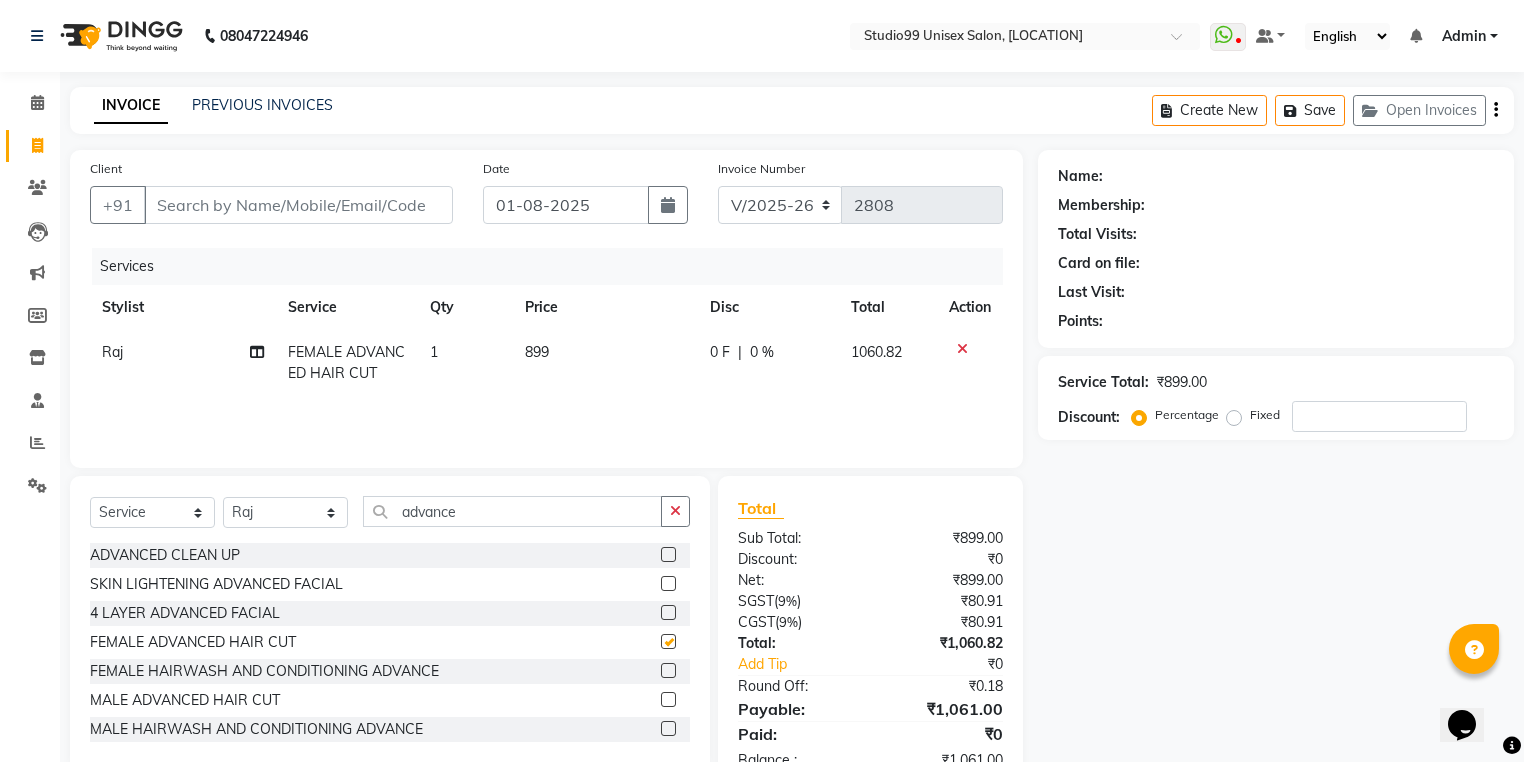 checkbox on "false" 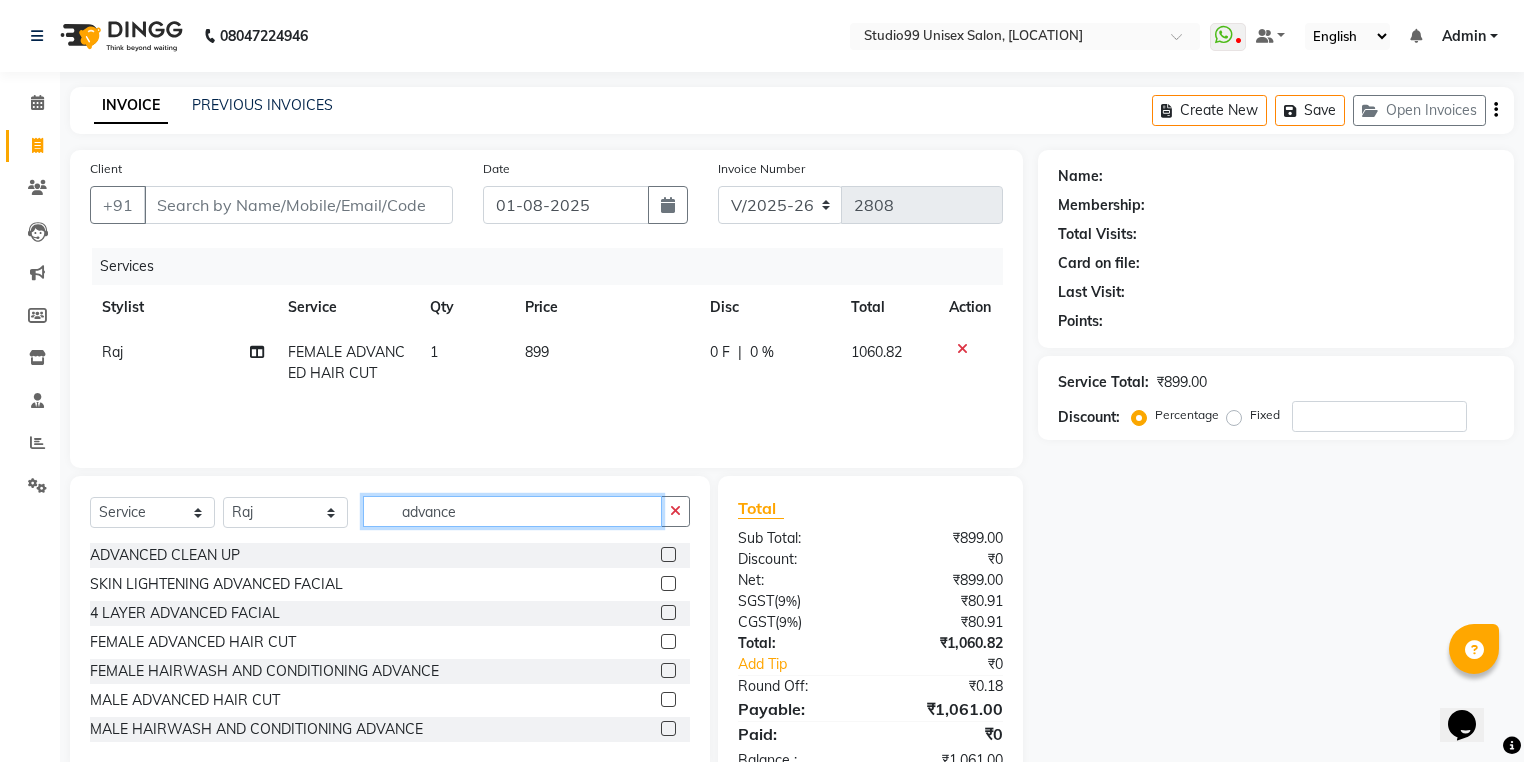 drag, startPoint x: 478, startPoint y: 508, endPoint x: 351, endPoint y: 533, distance: 129.43724 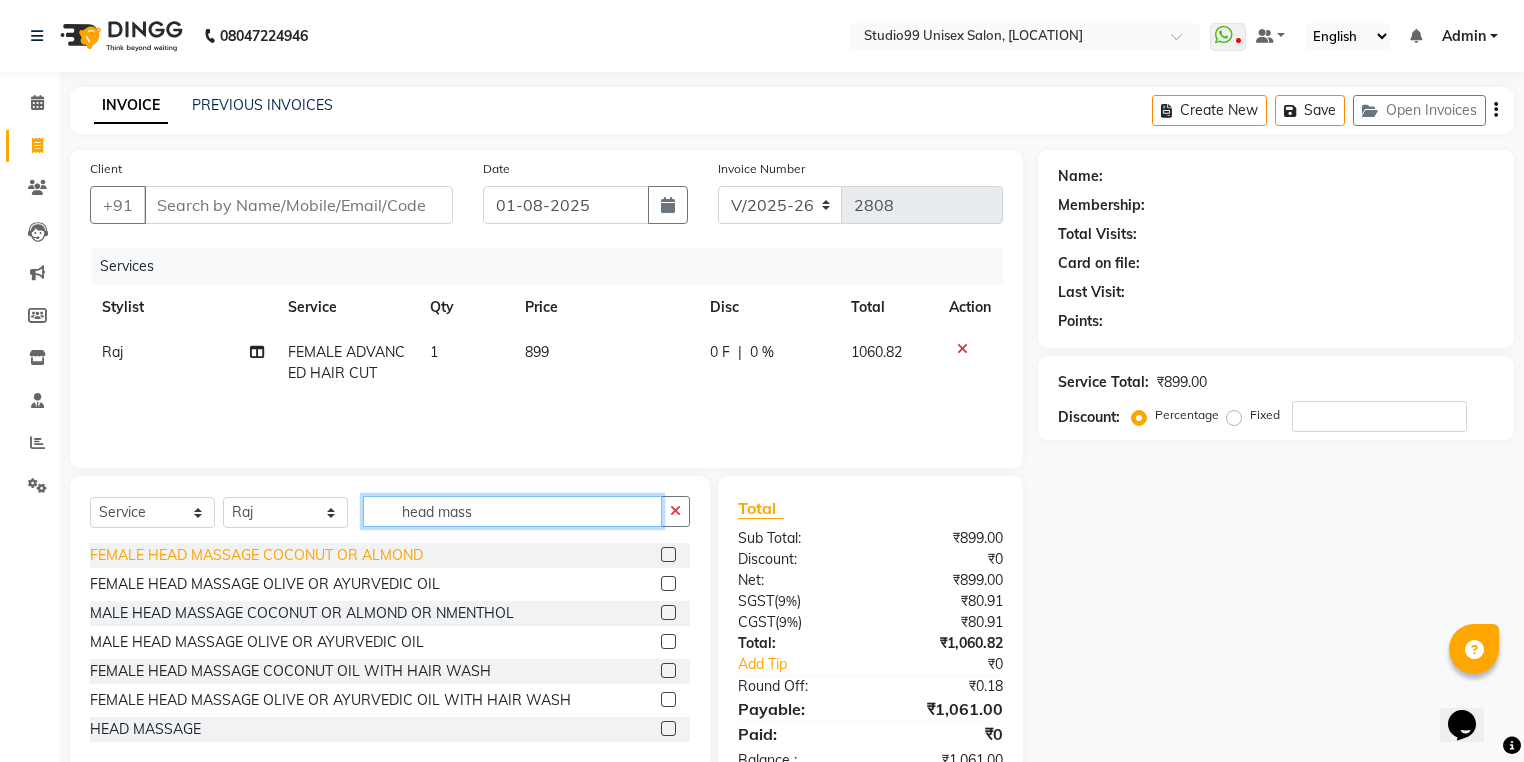 type on "head mass" 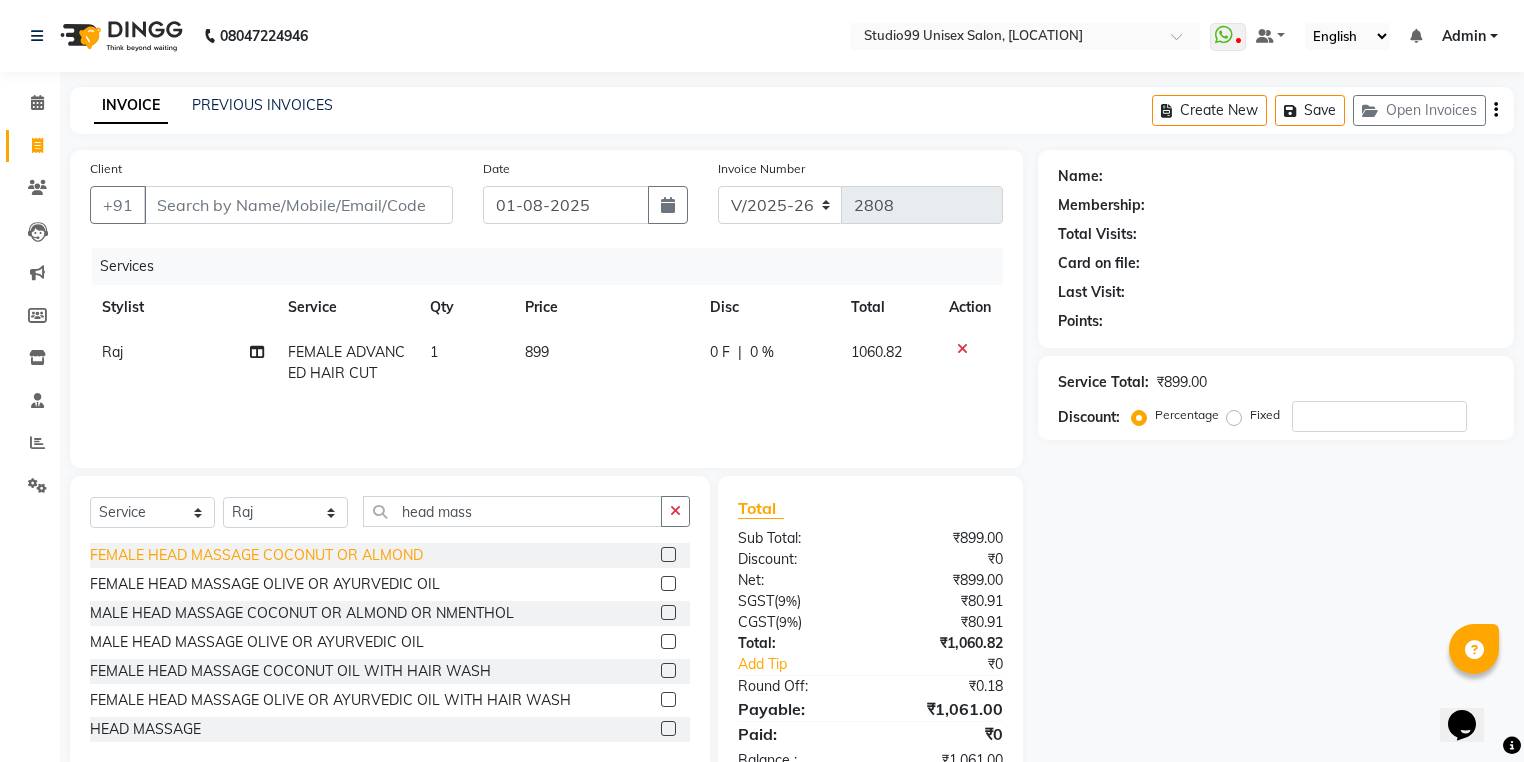 click on "FEMALE HEAD MASSAGE COCONUT OR ALMOND" 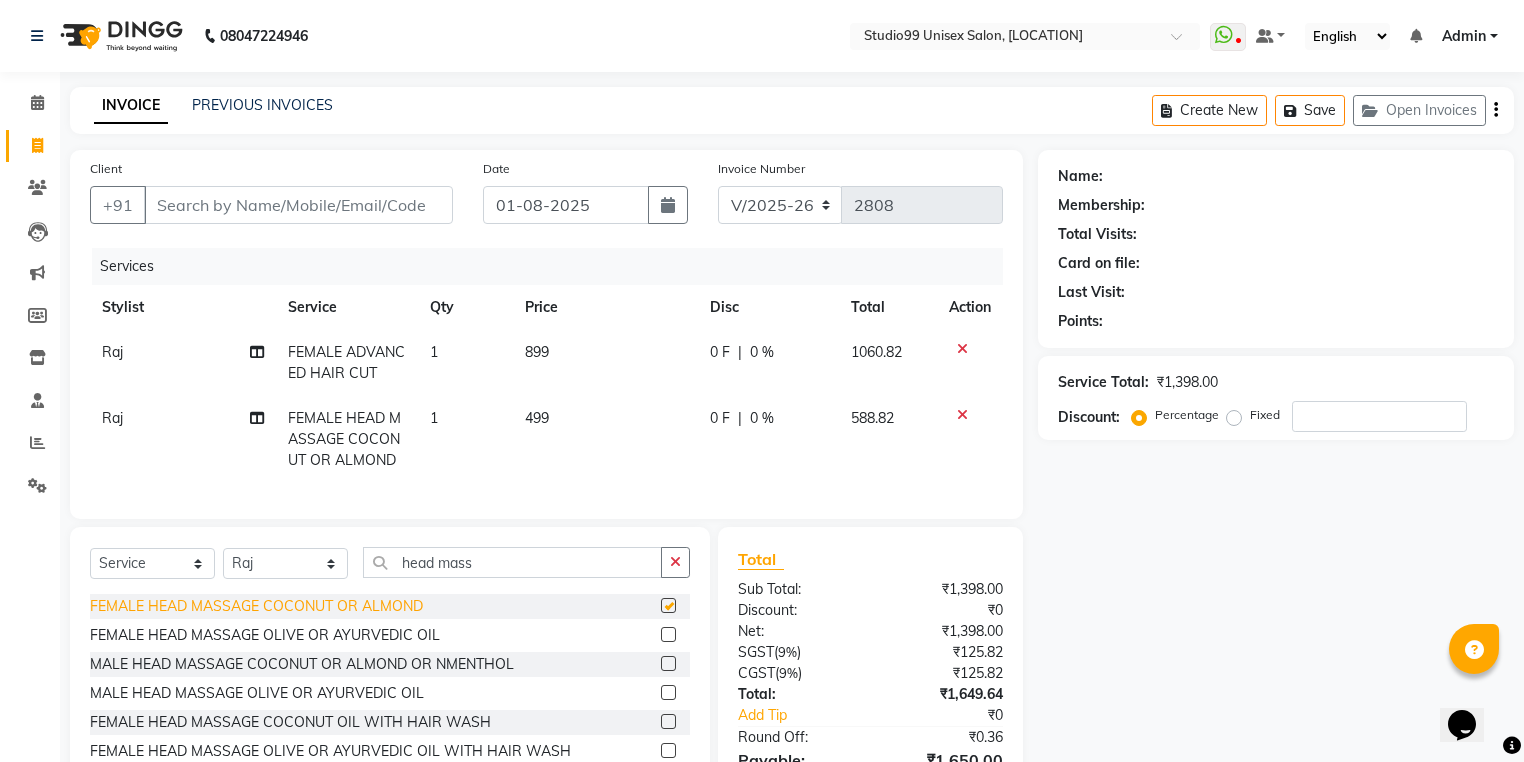 checkbox on "false" 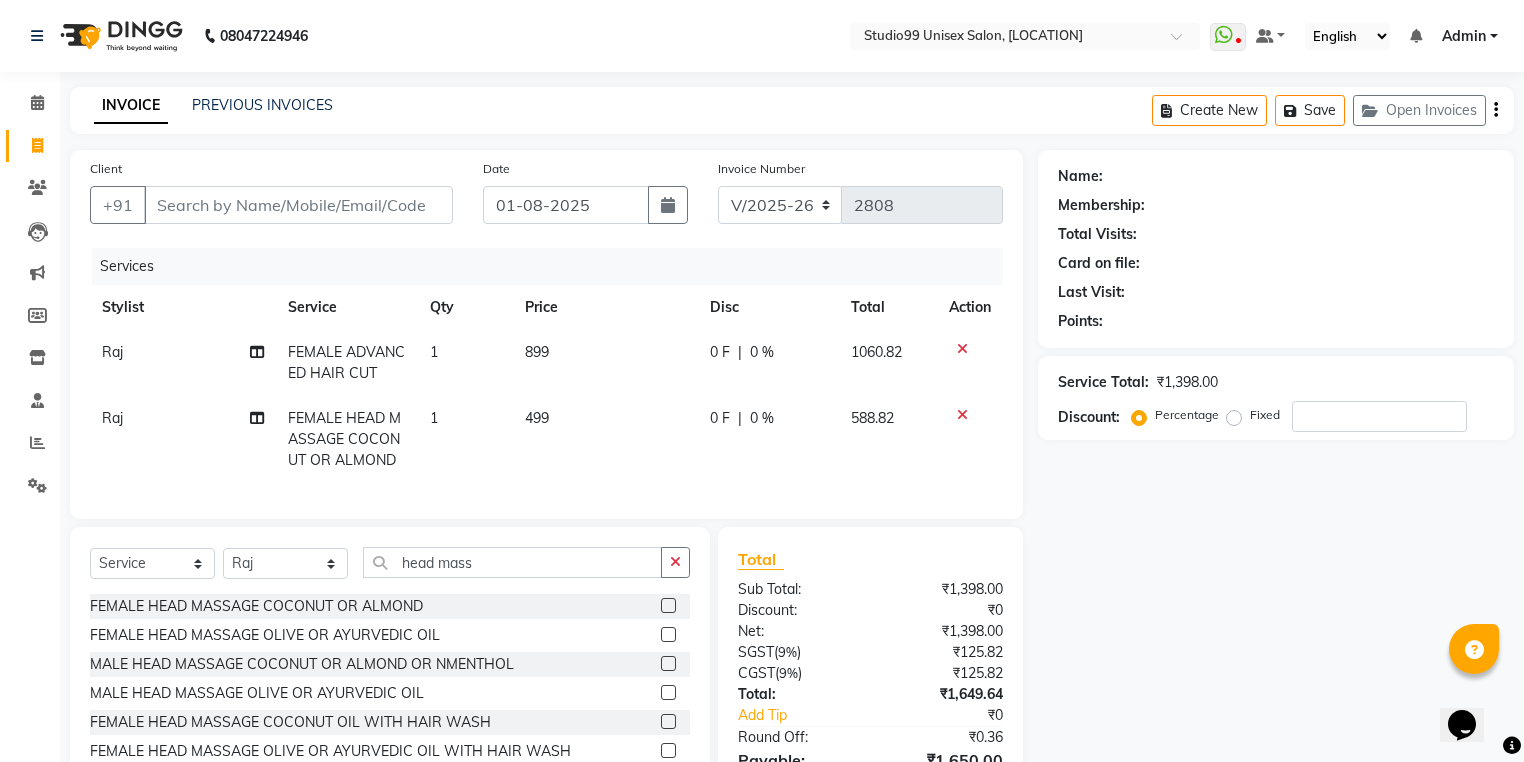 click on "499" 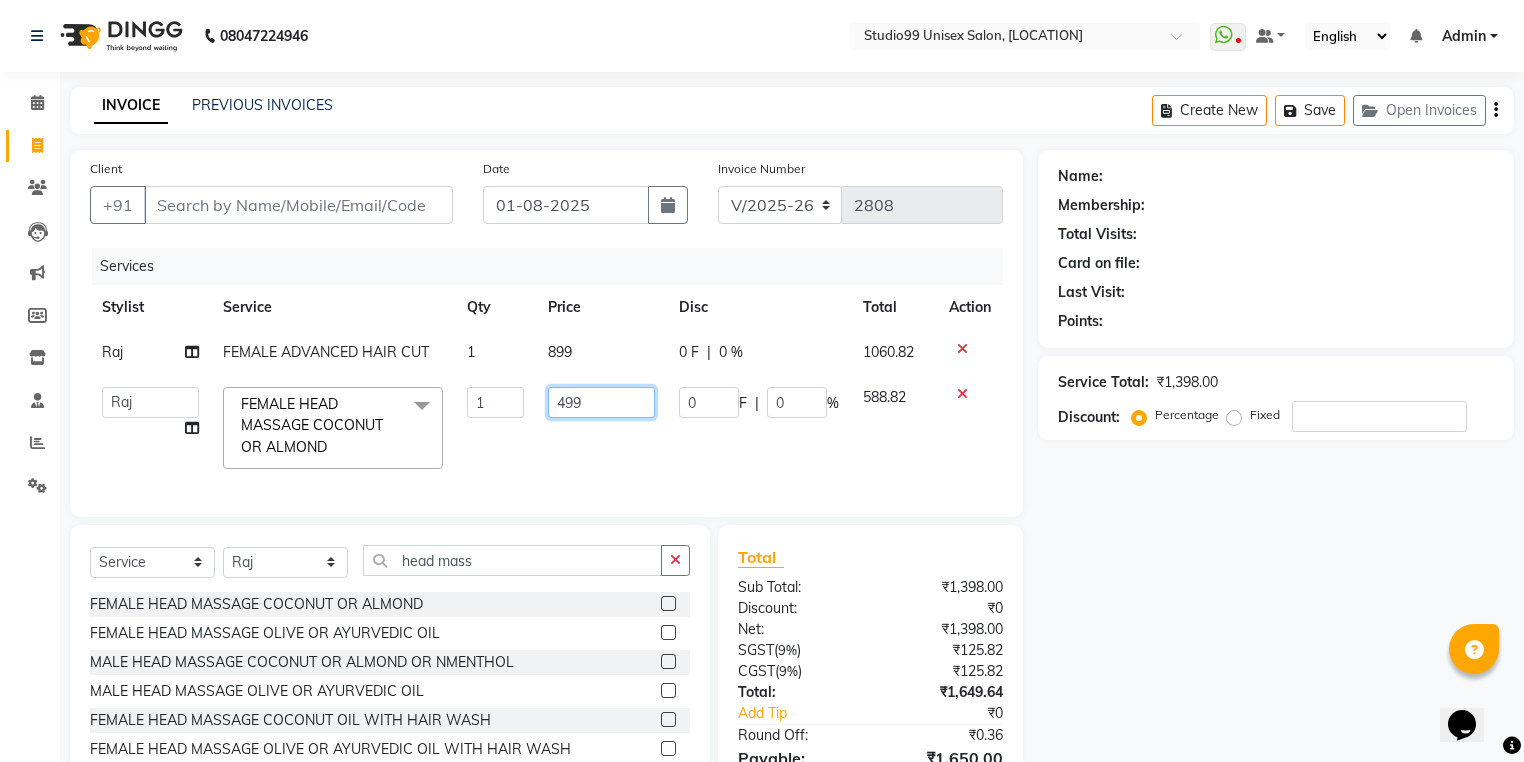 click on "499" 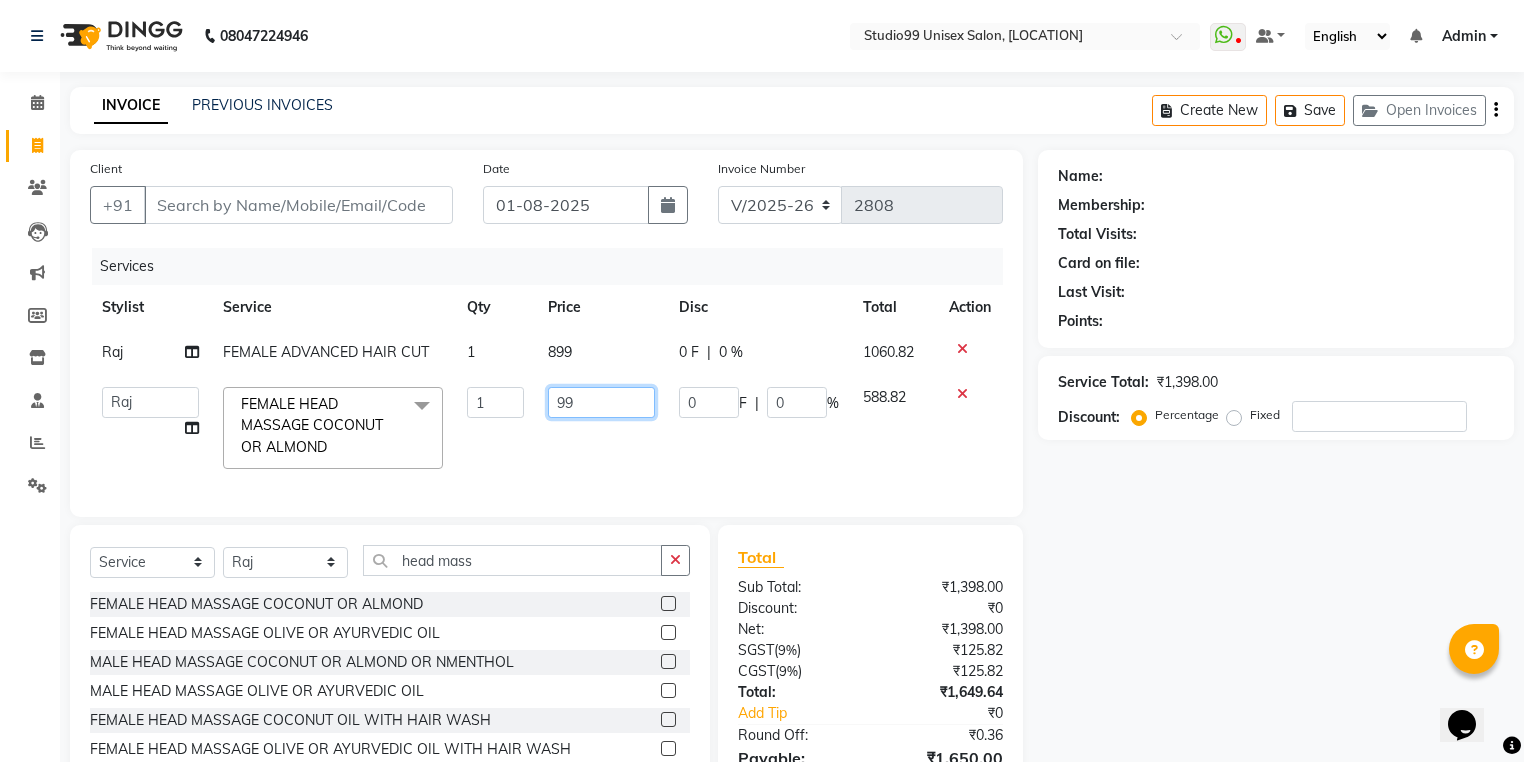 type on "599" 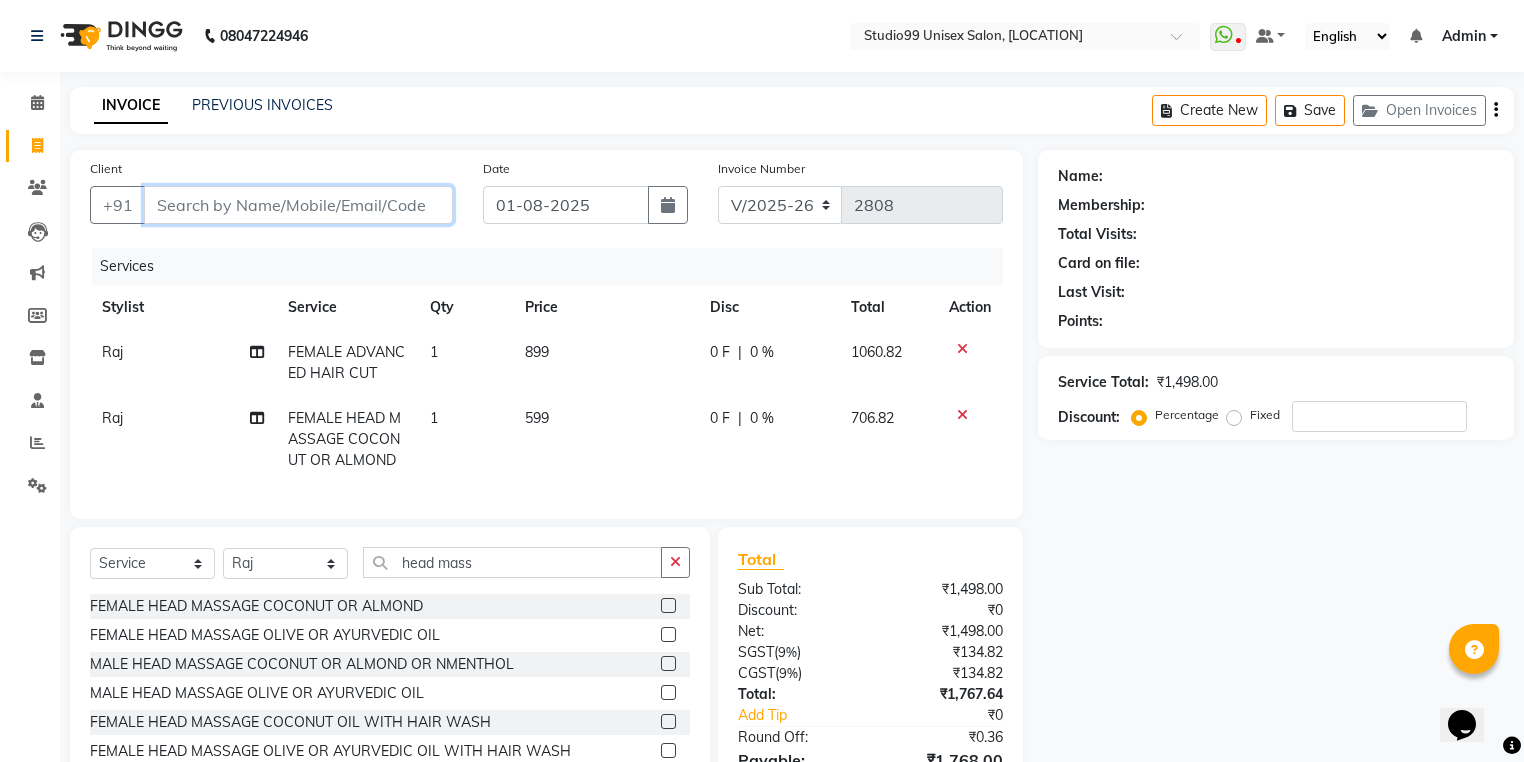 click on "Client" at bounding box center (298, 205) 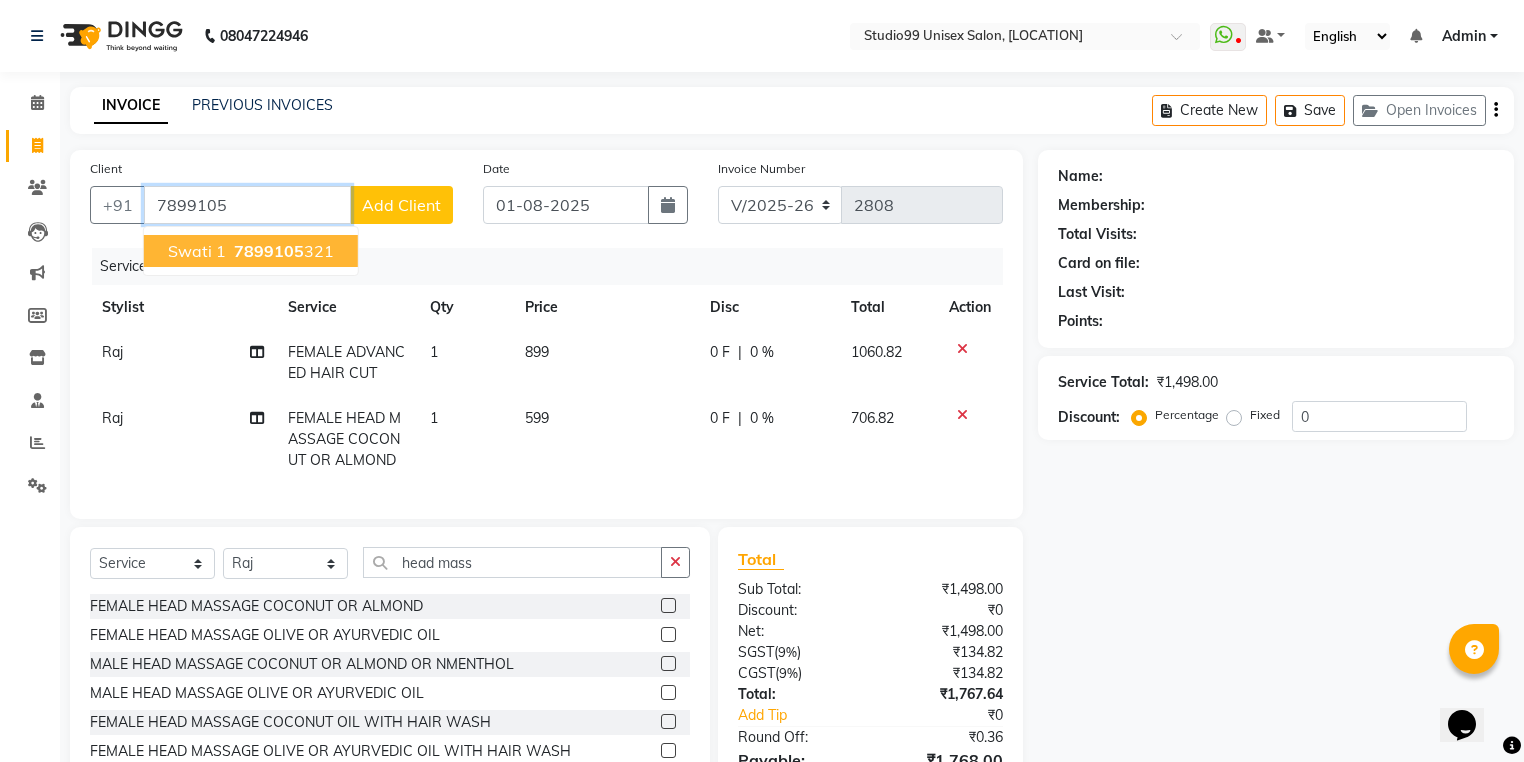 click on "7899105" at bounding box center [269, 251] 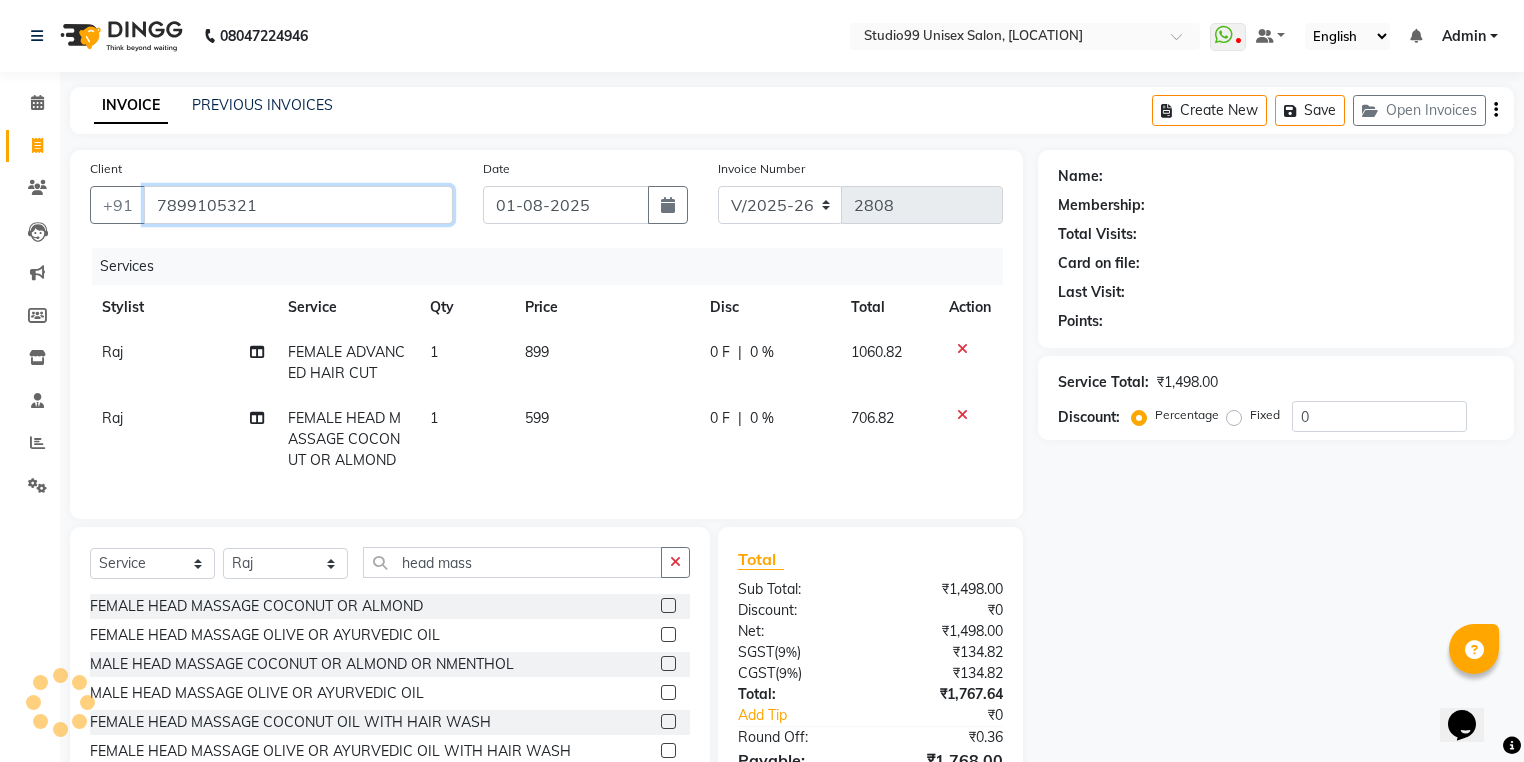 type on "7899105321" 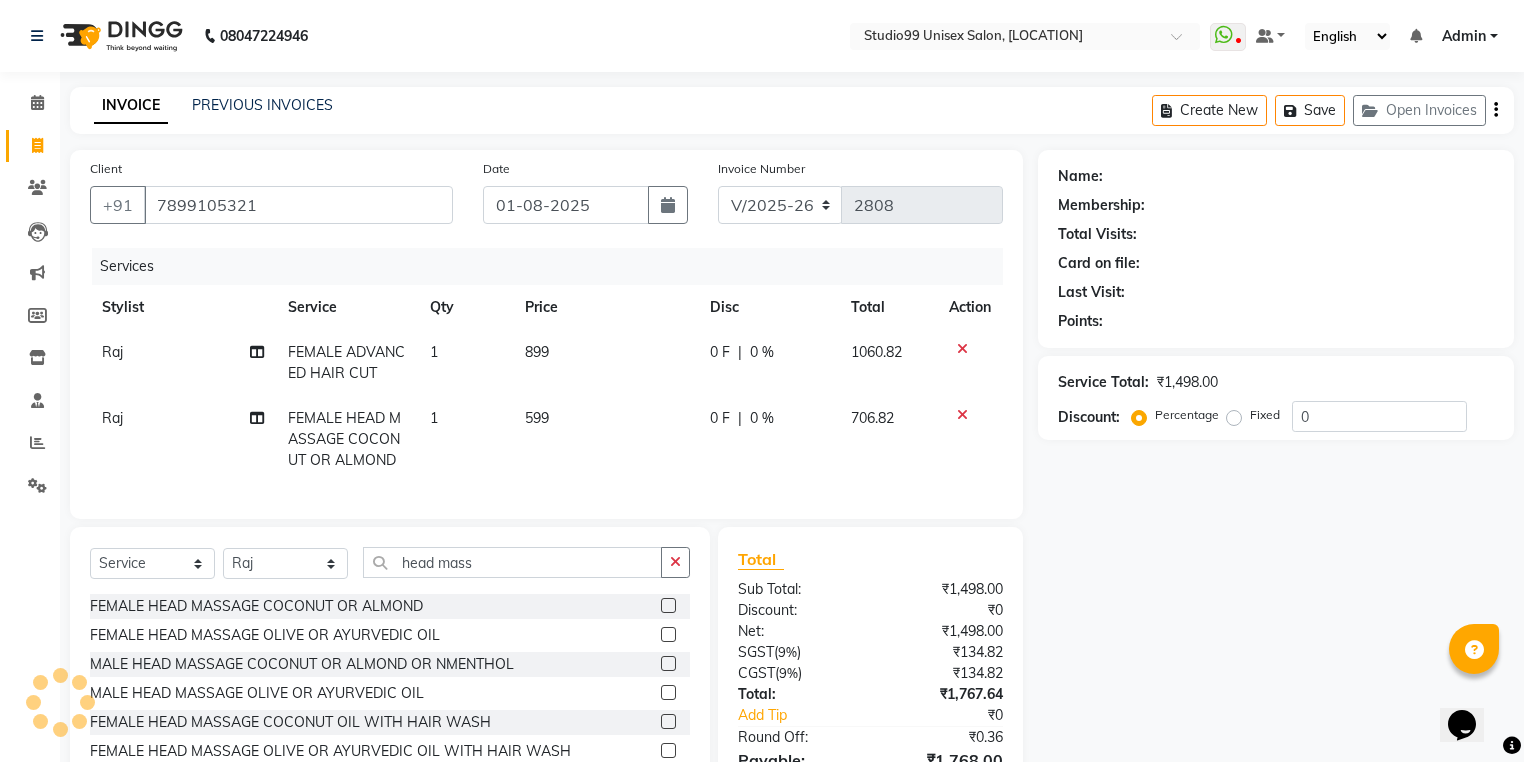 select on "2: Object" 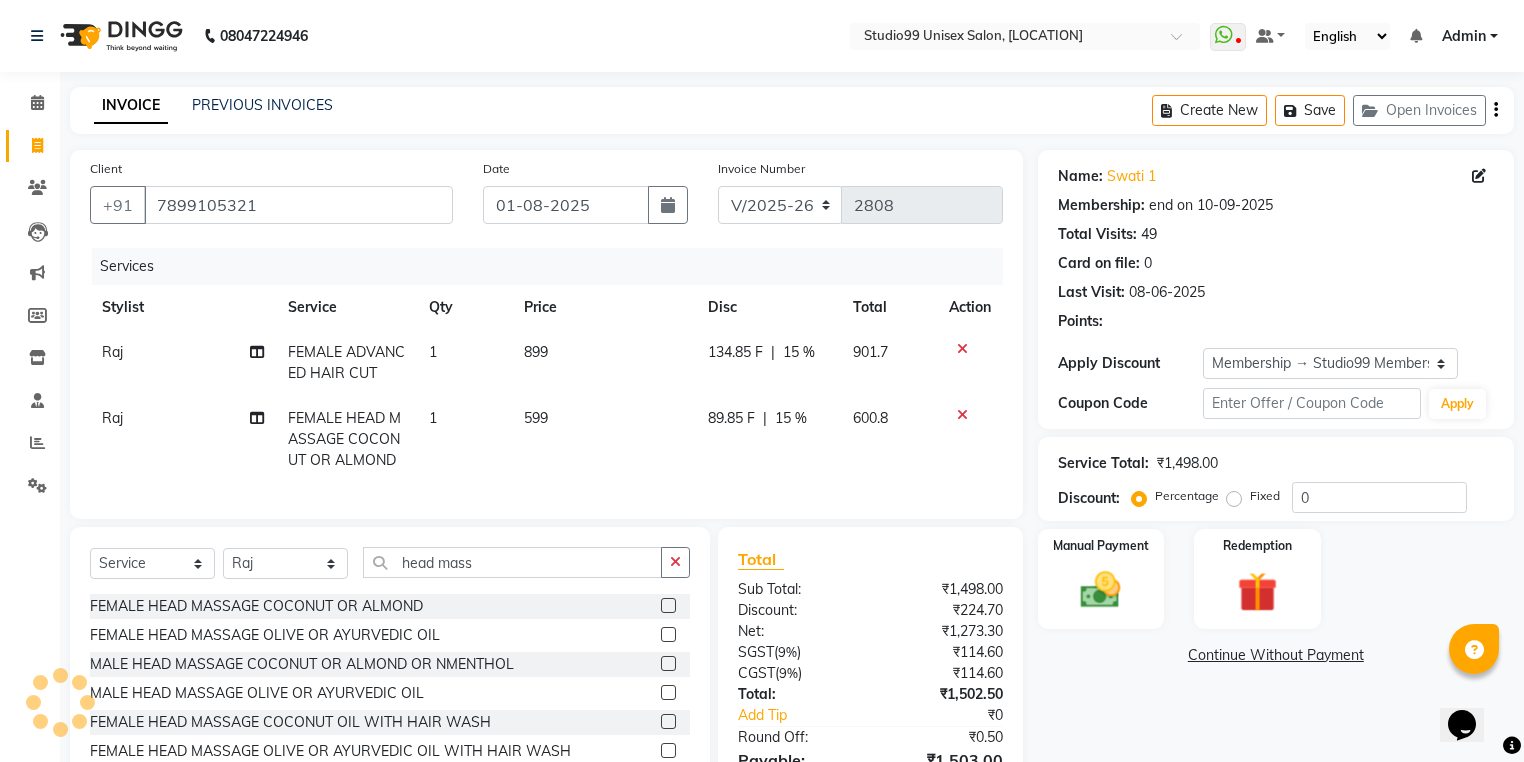 type on "15" 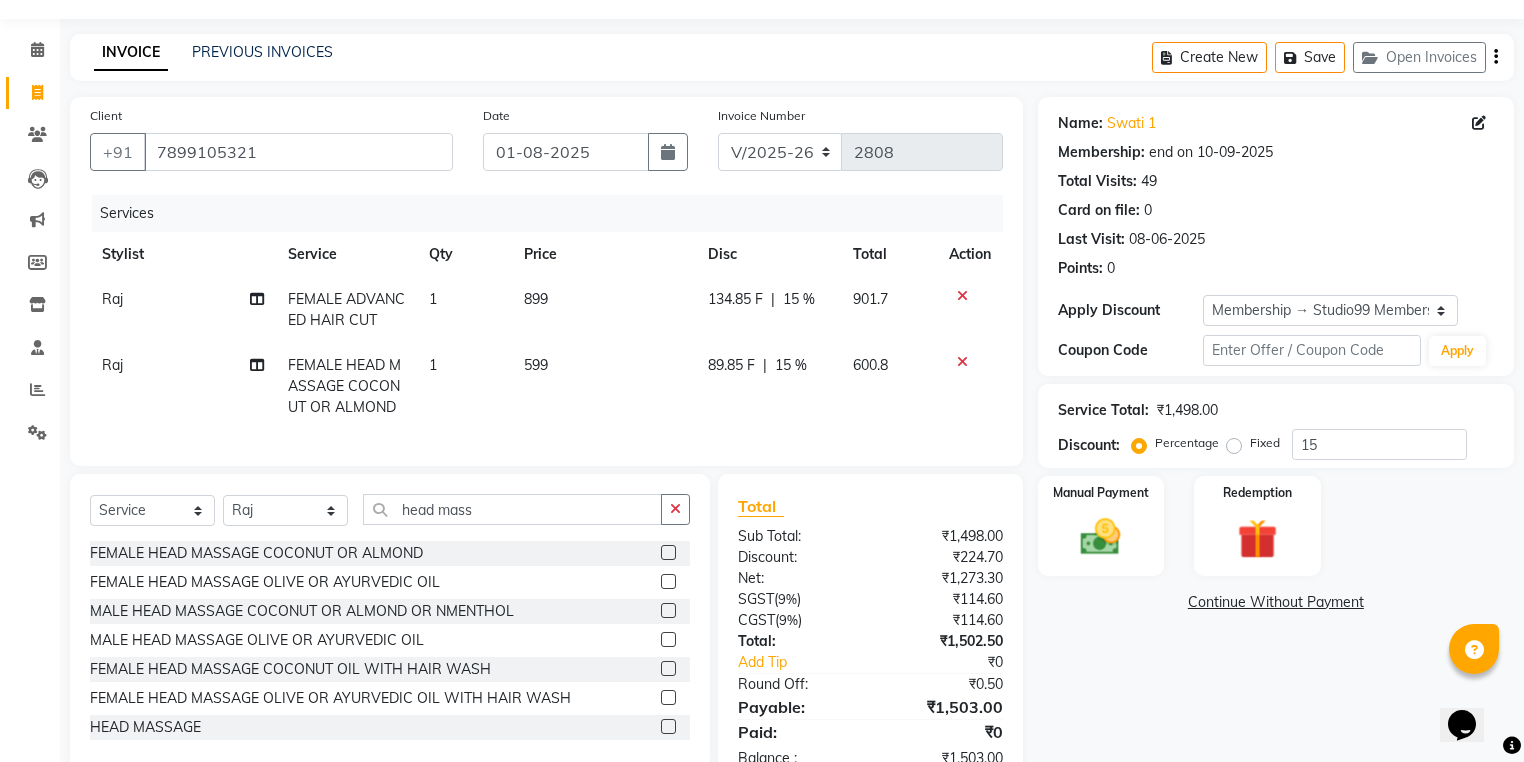 scroll, scrollTop: 122, scrollLeft: 0, axis: vertical 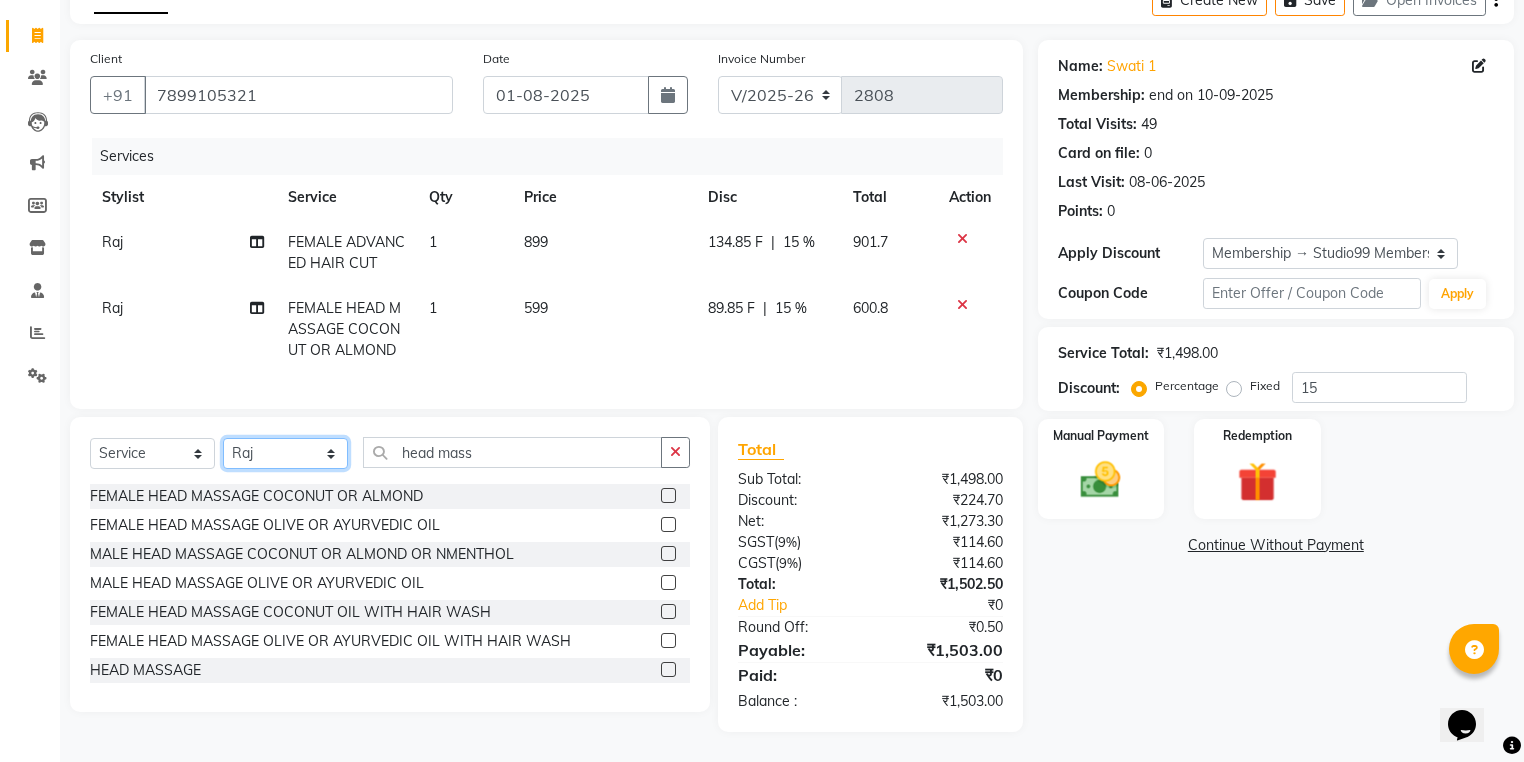 click on "Select Stylist Admin [FIRST] [FIRST] [FIRST]  [FIRST] [FIRST] [FIRST] [FIRST] [FIRST] [FIRST] [FIRST] [FIRST] [LAST]   [FIRST]    [FIRST]    [FIRST] [LAST]    [FIRST]    [FIRST]   [FIRST]   [FIRST]    [FIRST]" 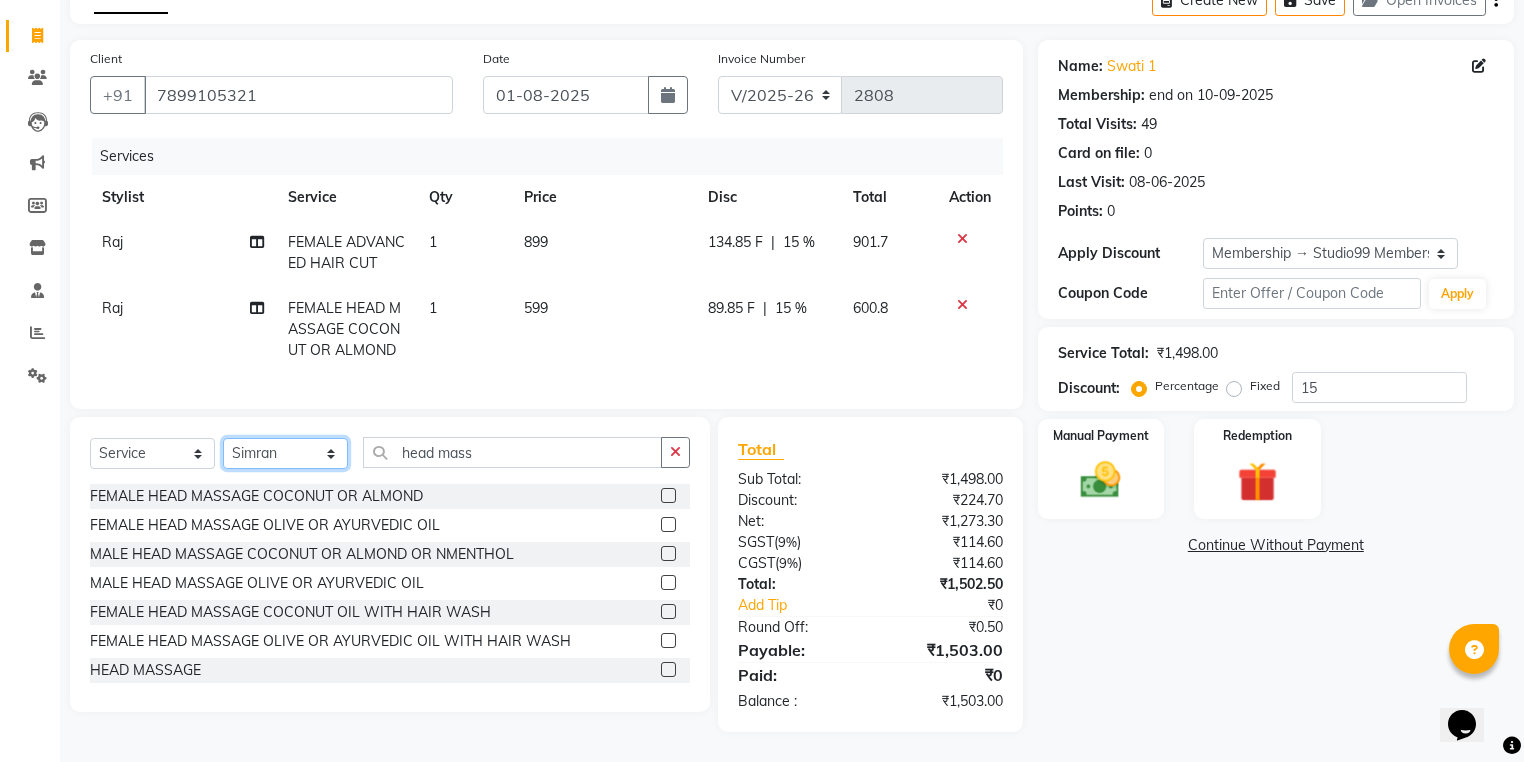 click on "Select Stylist Admin [FIRST] [FIRST] [FIRST]  [FIRST] [FIRST] [FIRST] [FIRST] [FIRST] [FIRST] [FIRST] [FIRST] [LAST]   [FIRST]    [FIRST]    [FIRST] [LAST]    [FIRST]    [FIRST]   [FIRST]   [FIRST]    [FIRST]" 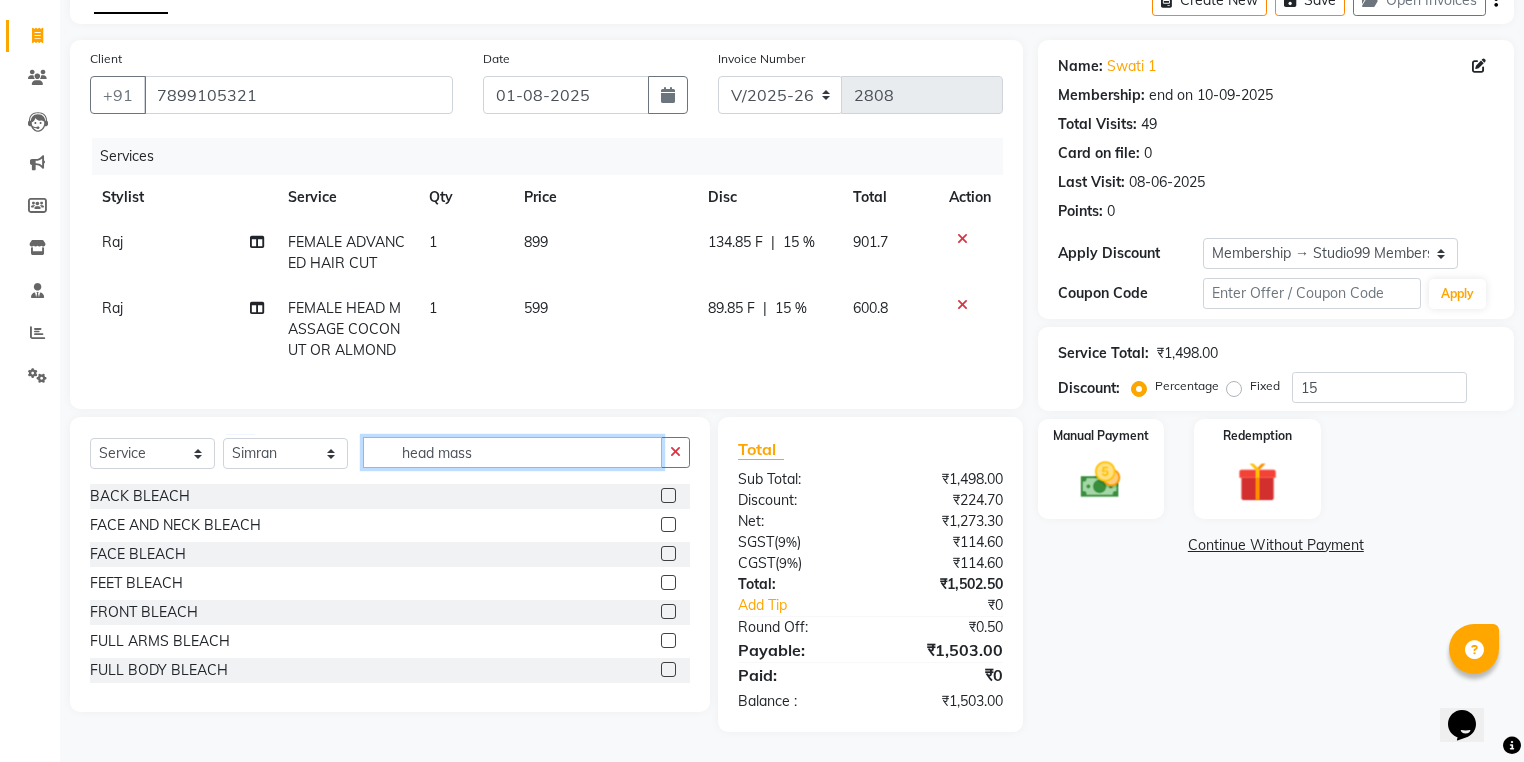 drag, startPoint x: 507, startPoint y: 455, endPoint x: 310, endPoint y: 433, distance: 198.22462 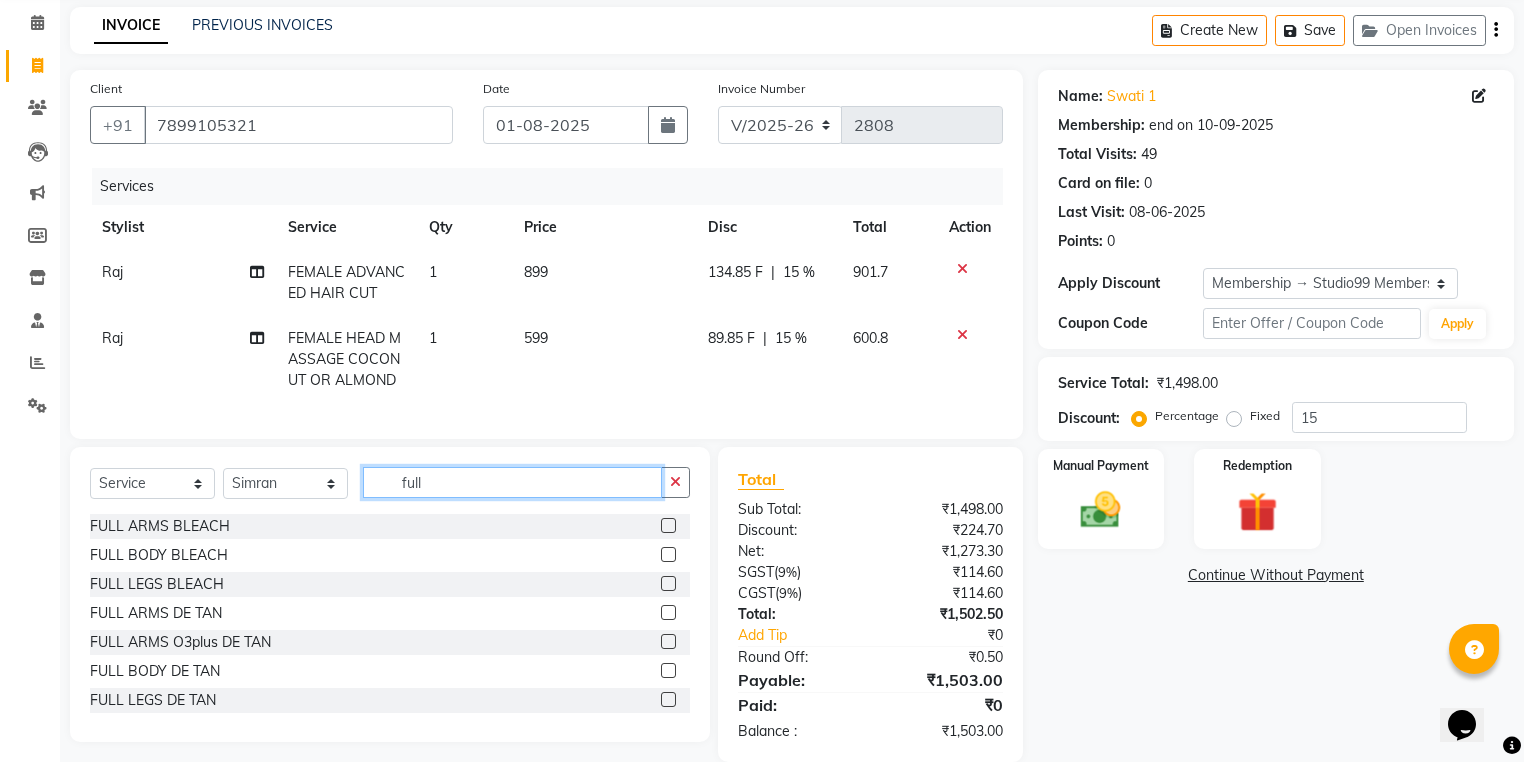 scroll, scrollTop: 42, scrollLeft: 0, axis: vertical 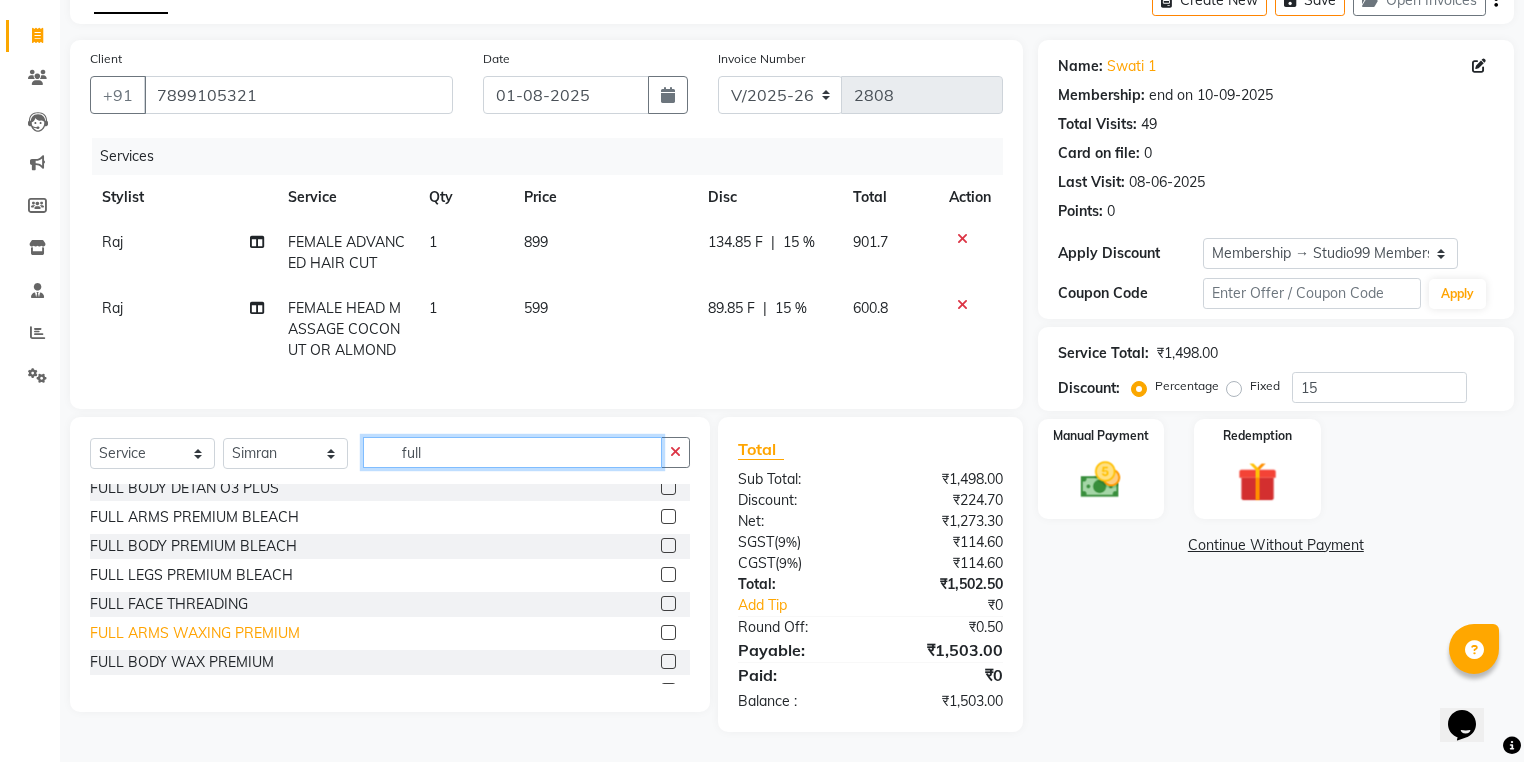 type on "full" 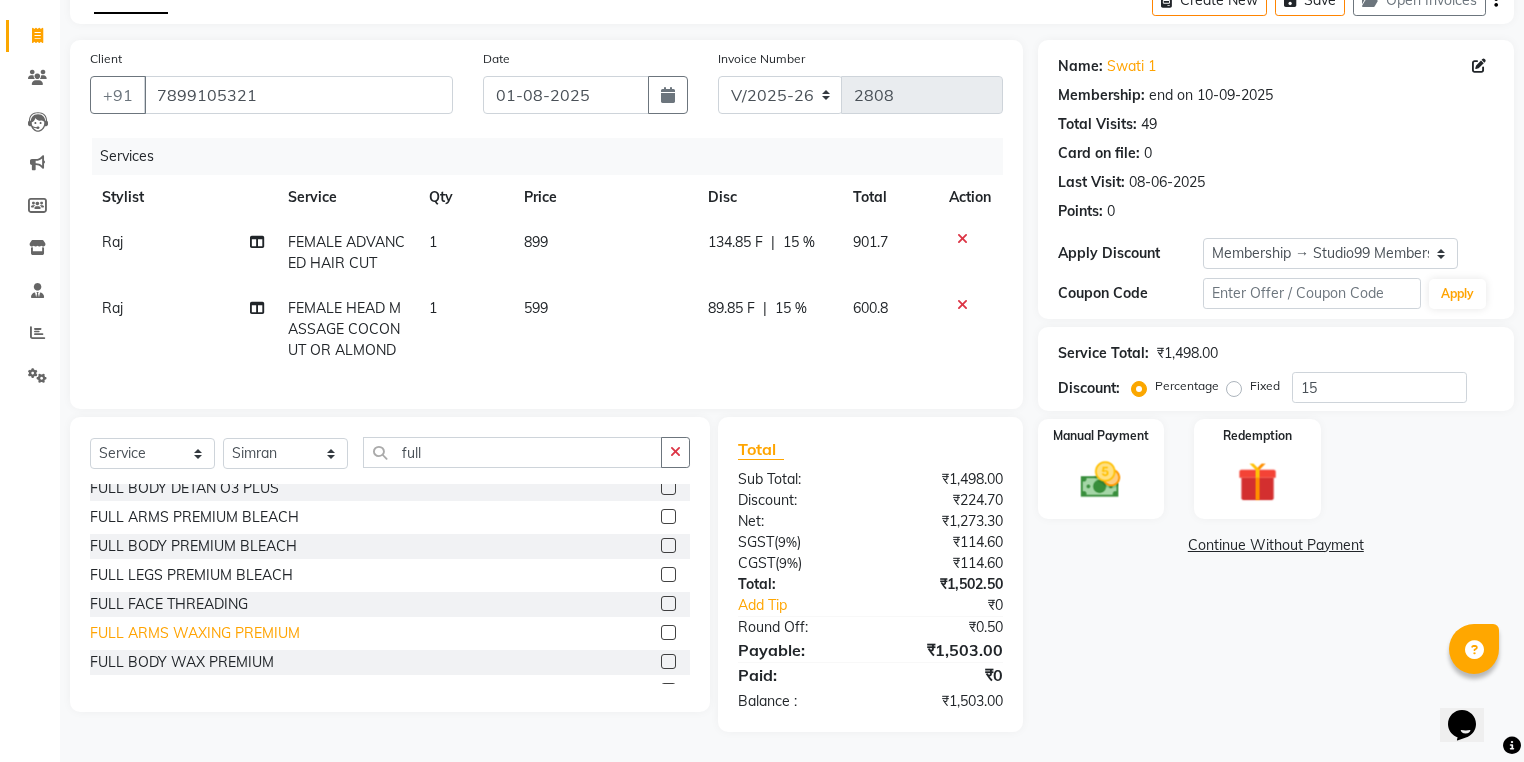 click on "FULL ARMS WAXING PREMIUM" 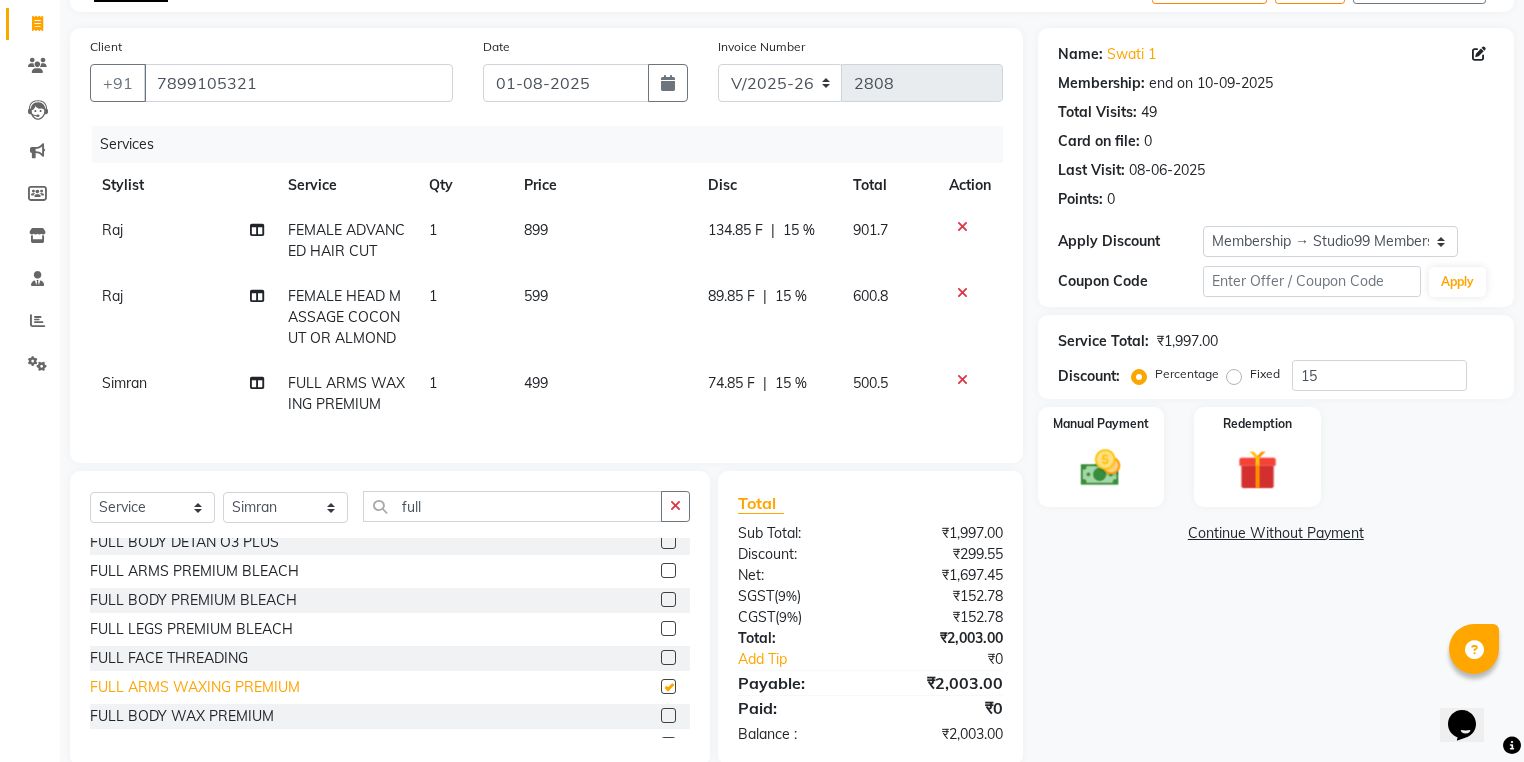 checkbox on "false" 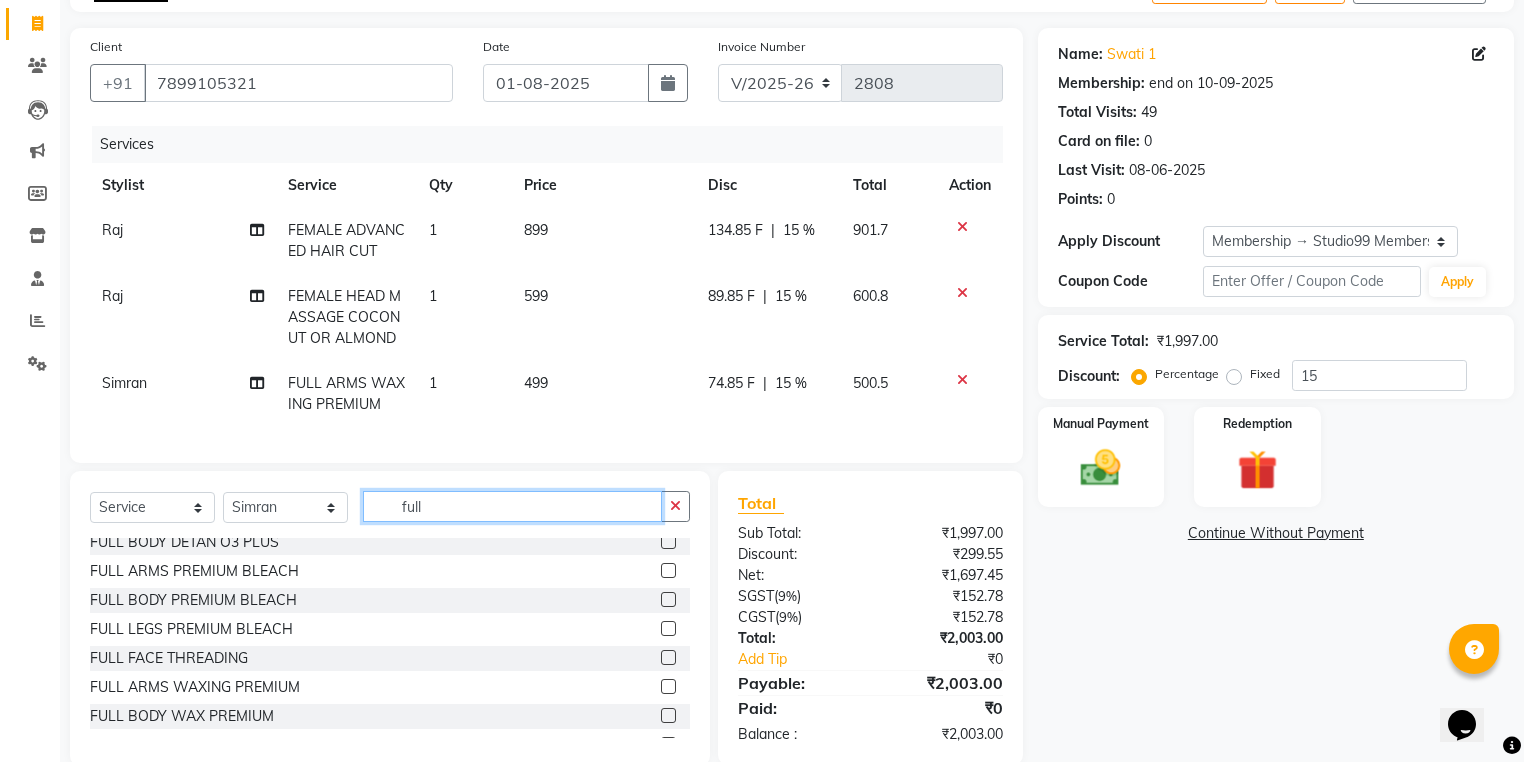 drag, startPoint x: 409, startPoint y: 523, endPoint x: 384, endPoint y: 511, distance: 27.730848 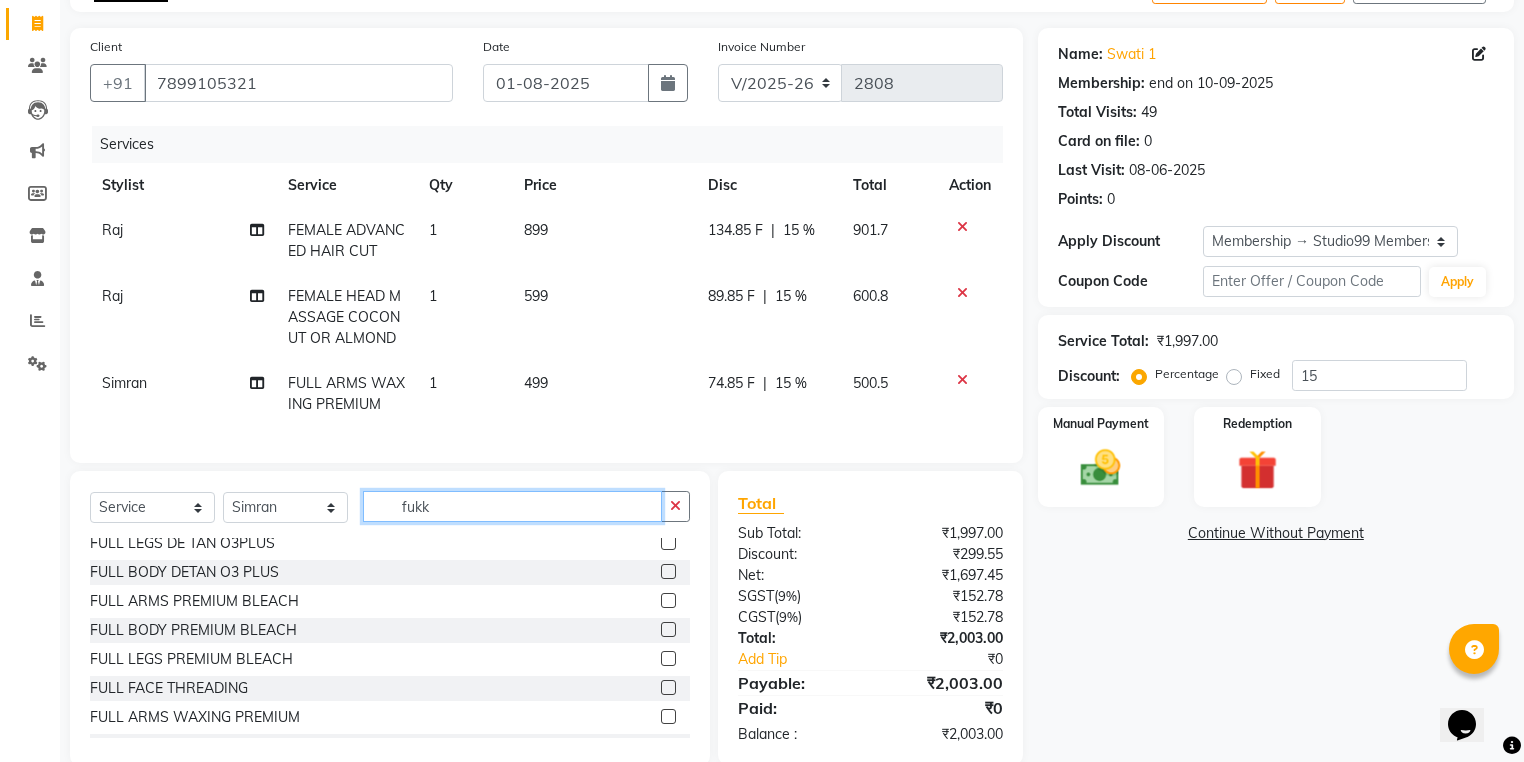 scroll, scrollTop: 0, scrollLeft: 0, axis: both 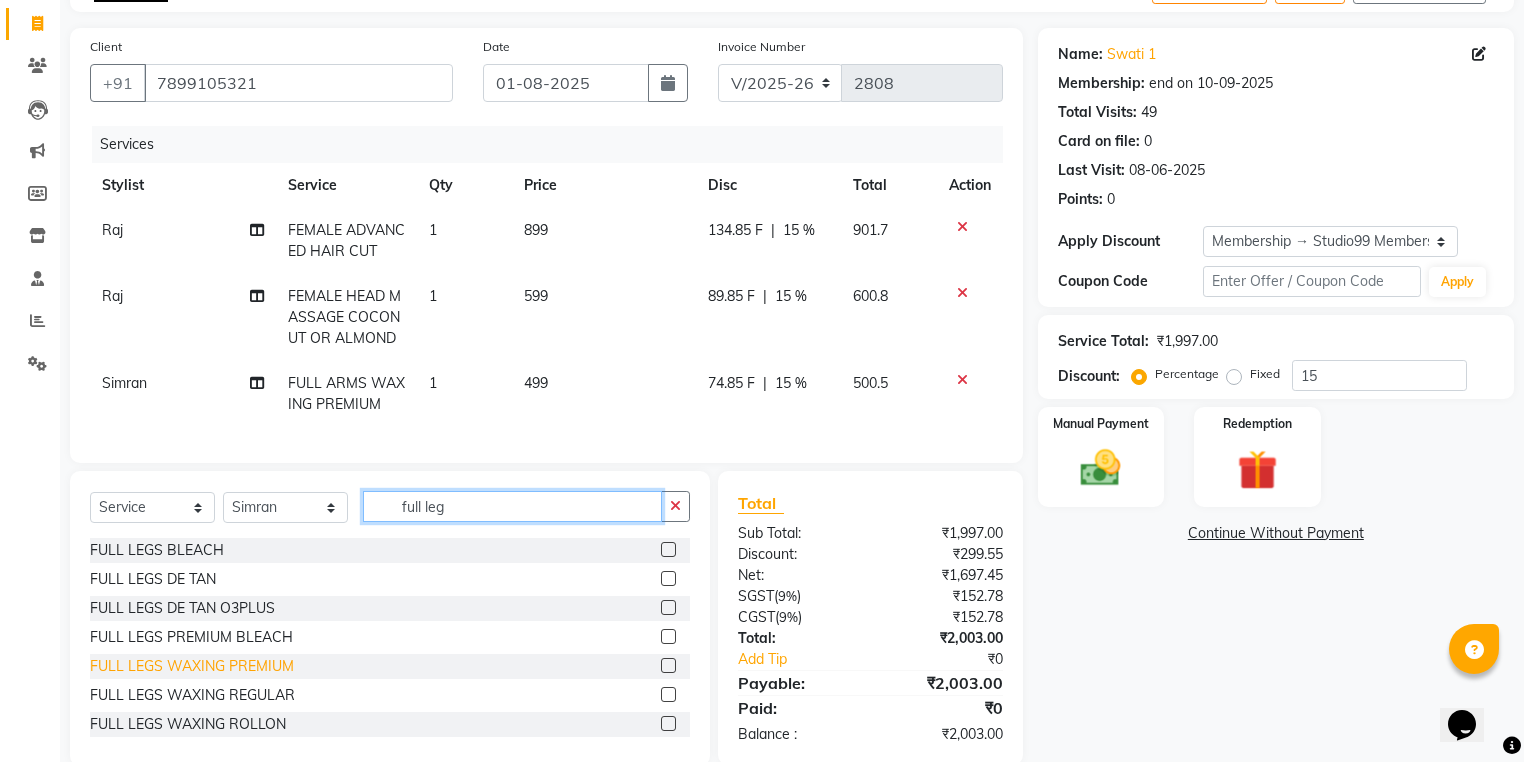 type on "full leg" 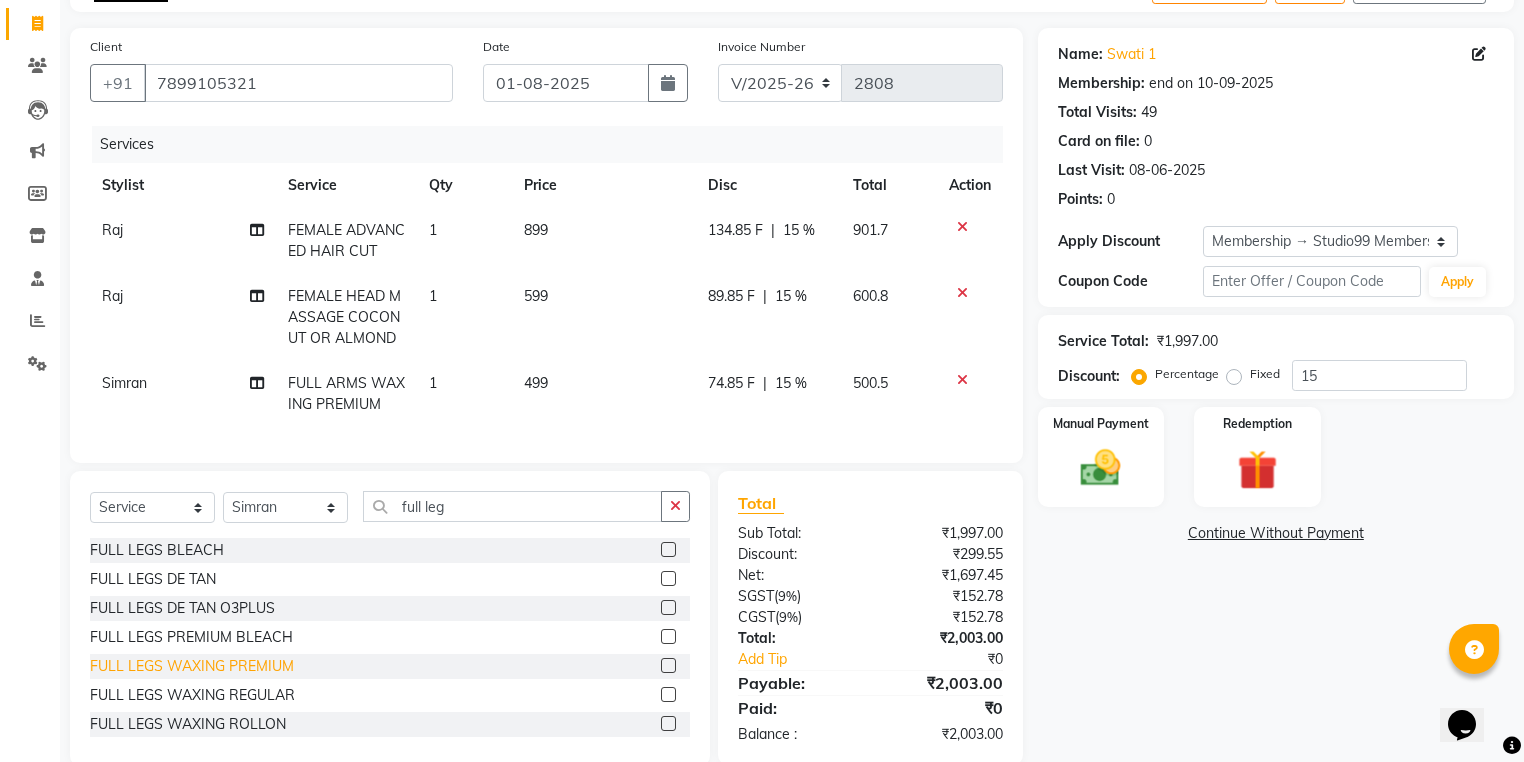 click on "FULL LEGS WAXING PREMIUM" 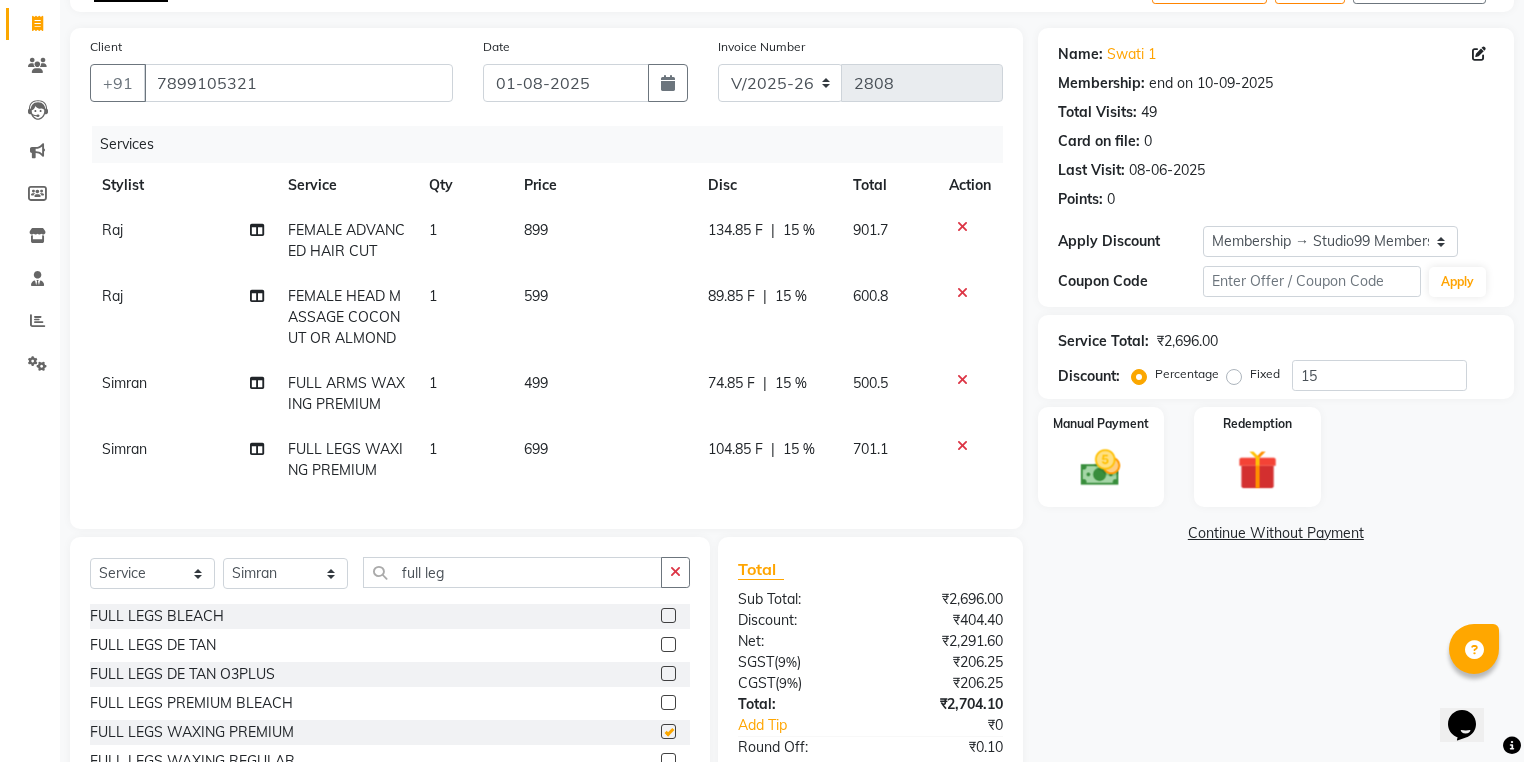 checkbox on "false" 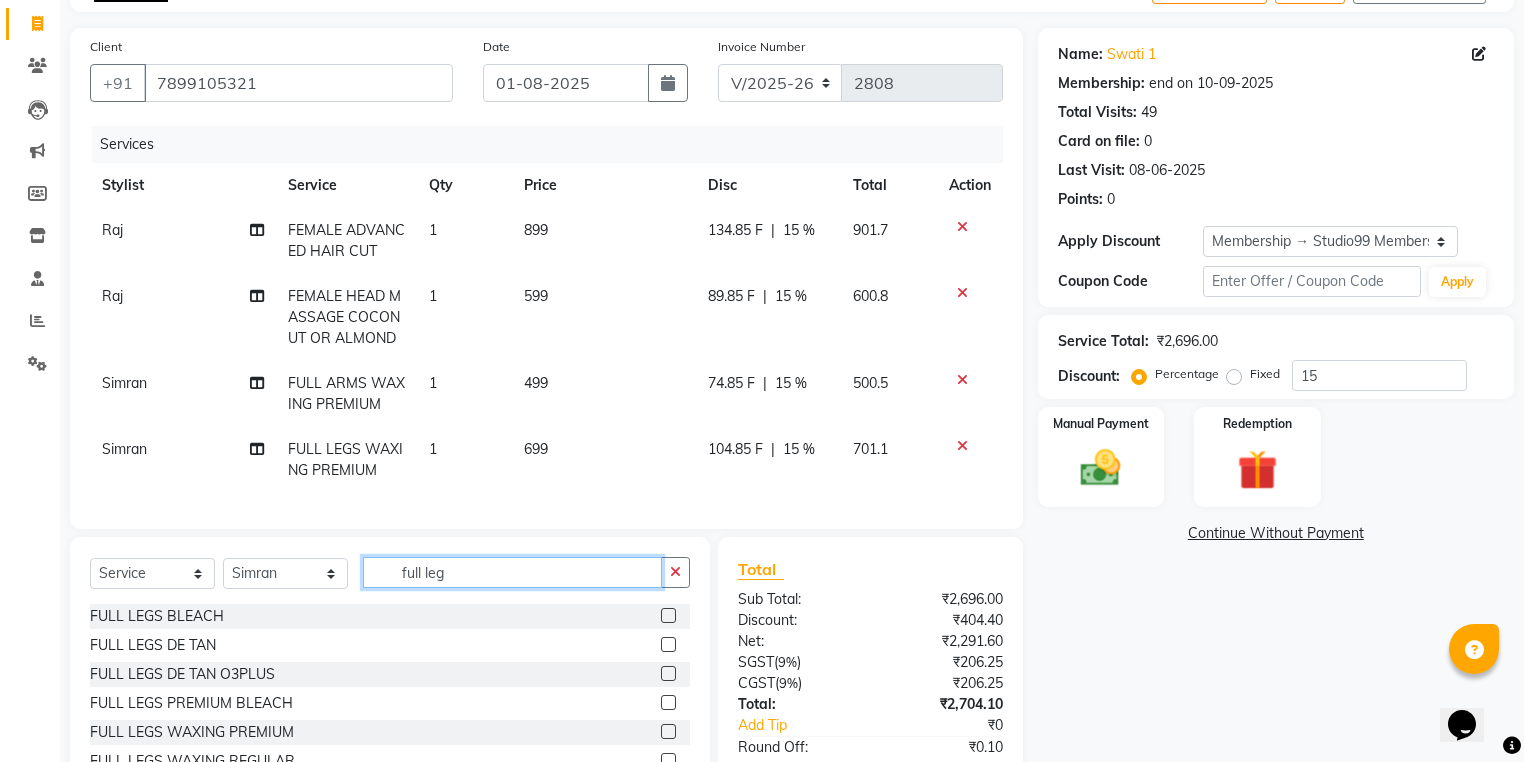 drag, startPoint x: 448, startPoint y: 587, endPoint x: 369, endPoint y: 571, distance: 80.60397 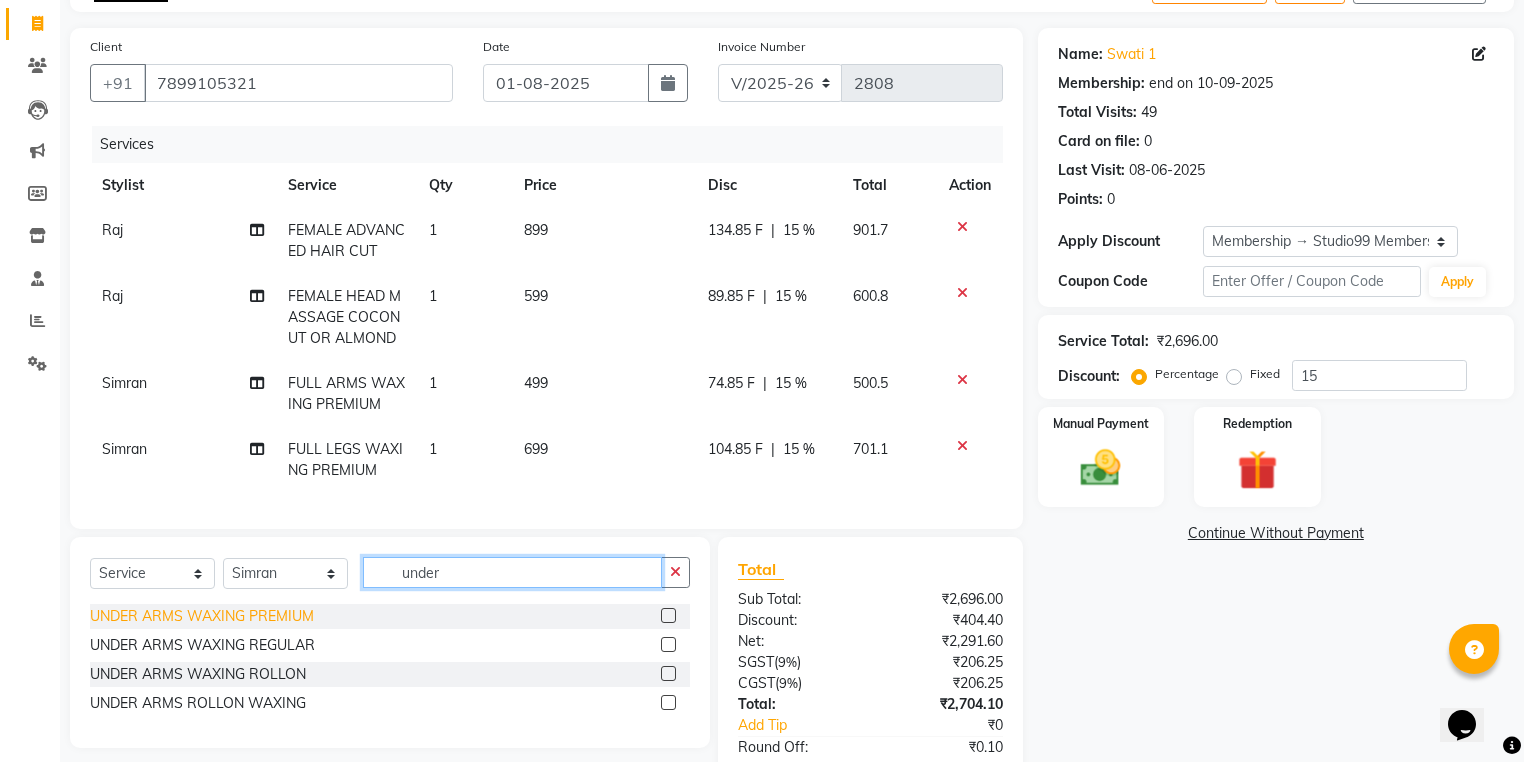 type on "under" 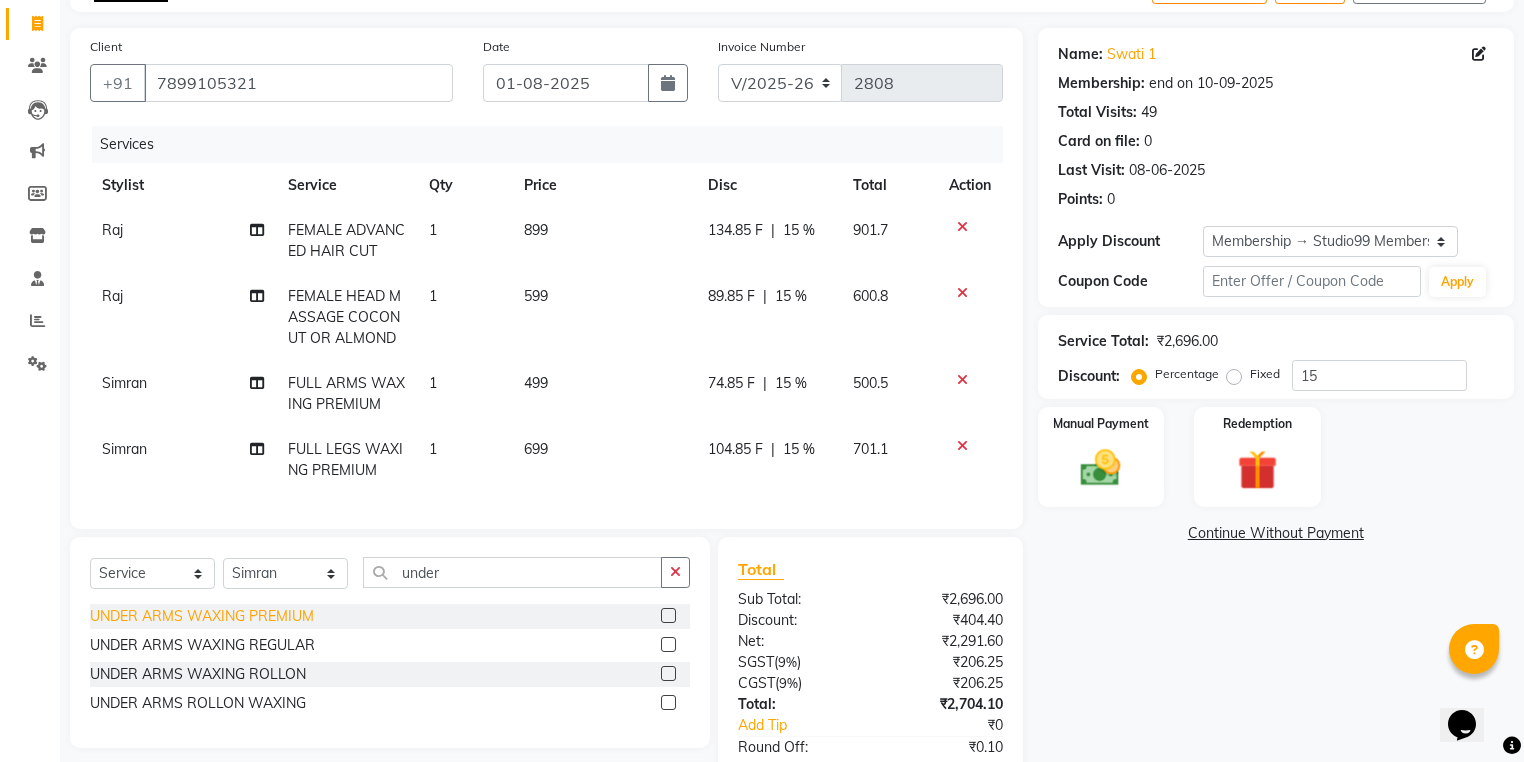 click on "UNDER ARMS WAXING PREMIUM" 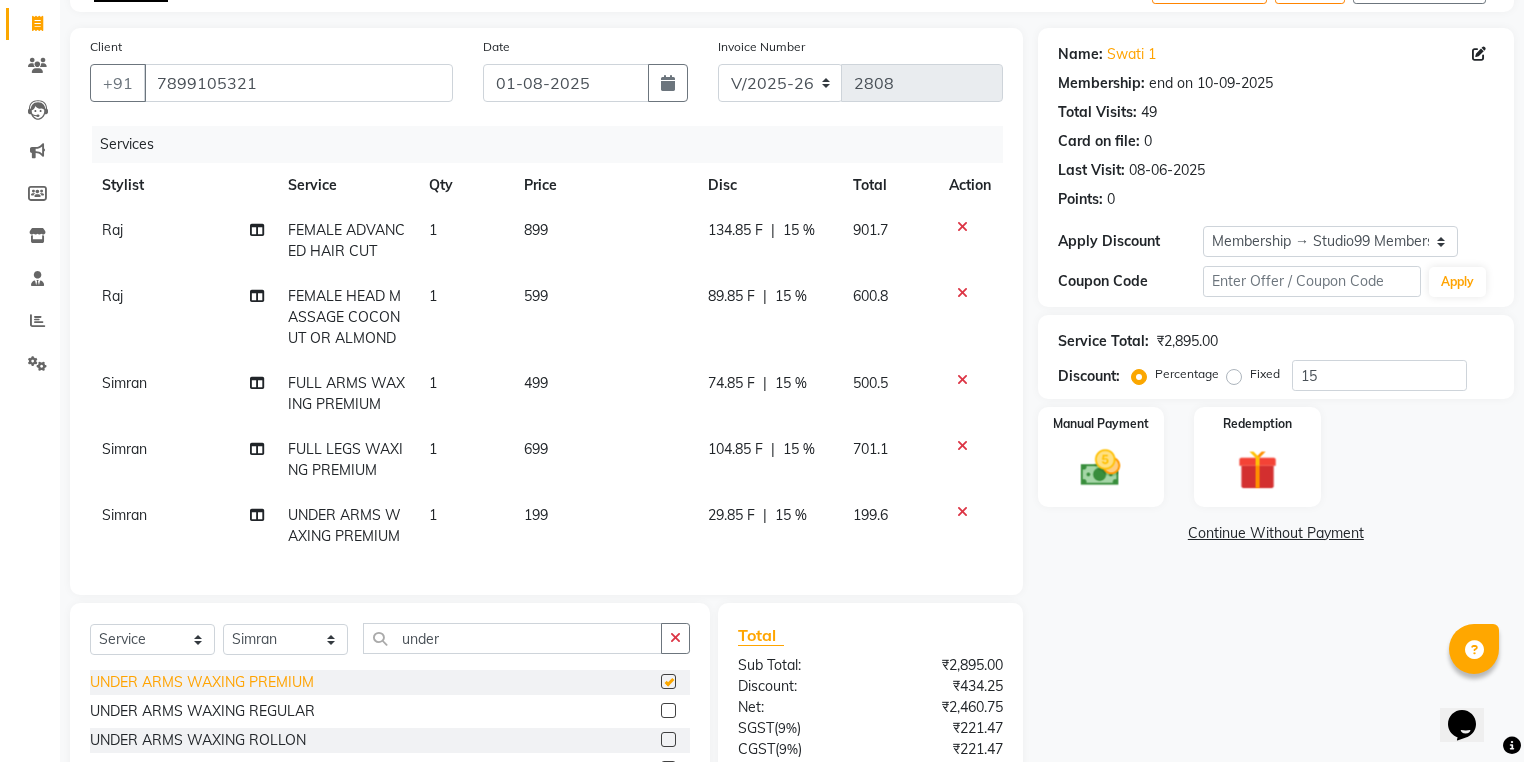 checkbox on "false" 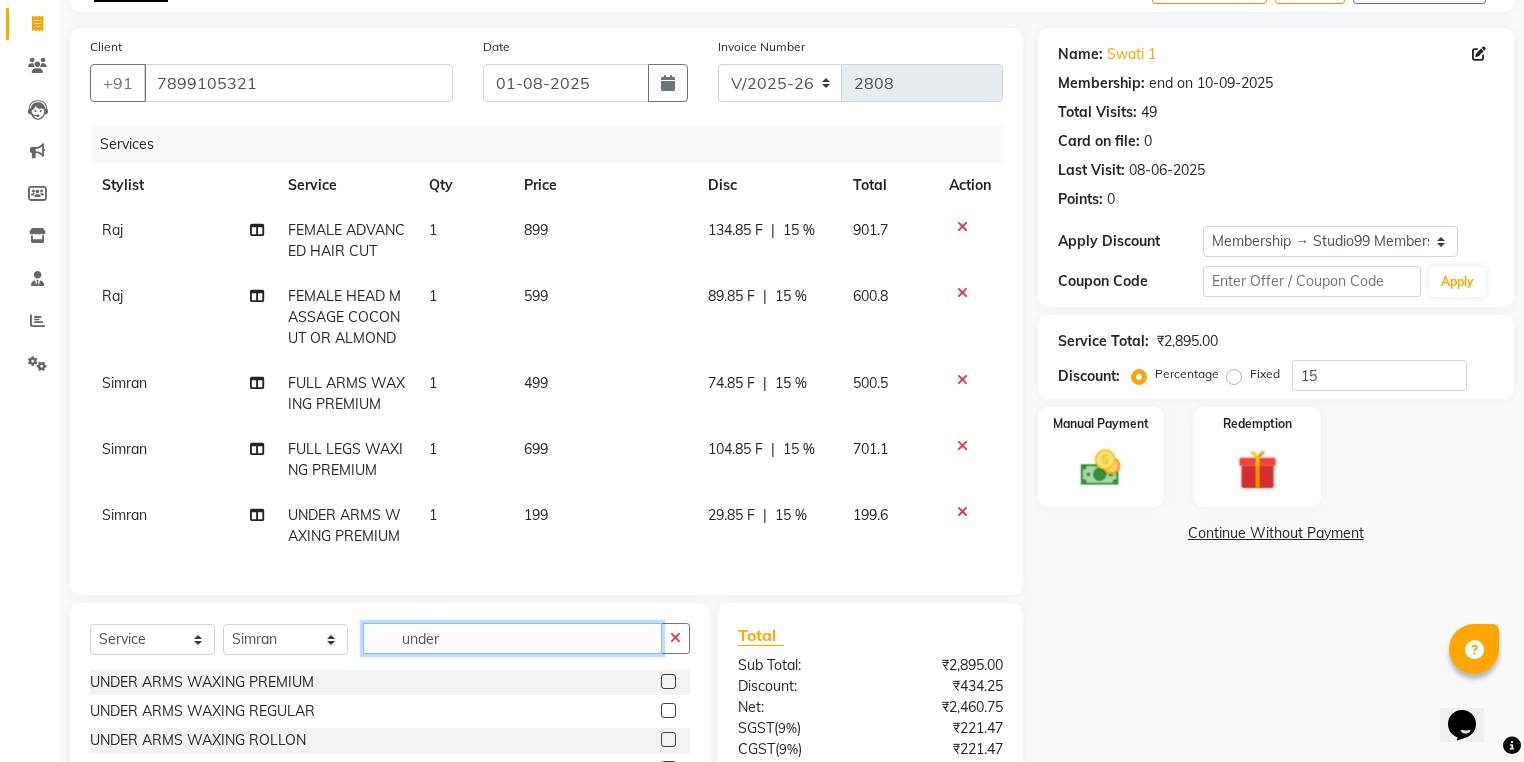 drag, startPoint x: 449, startPoint y: 653, endPoint x: 395, endPoint y: 656, distance: 54.08327 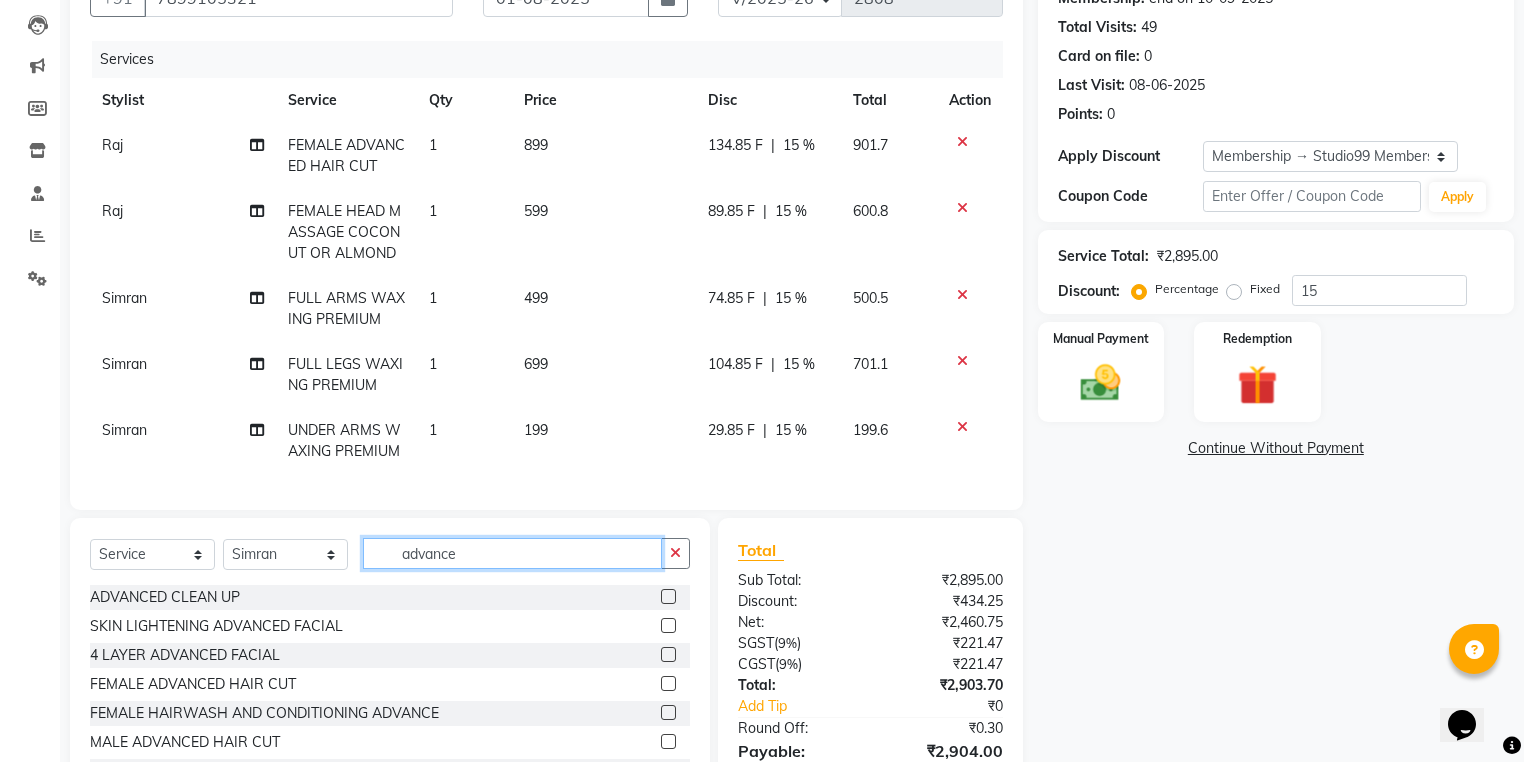 scroll, scrollTop: 282, scrollLeft: 0, axis: vertical 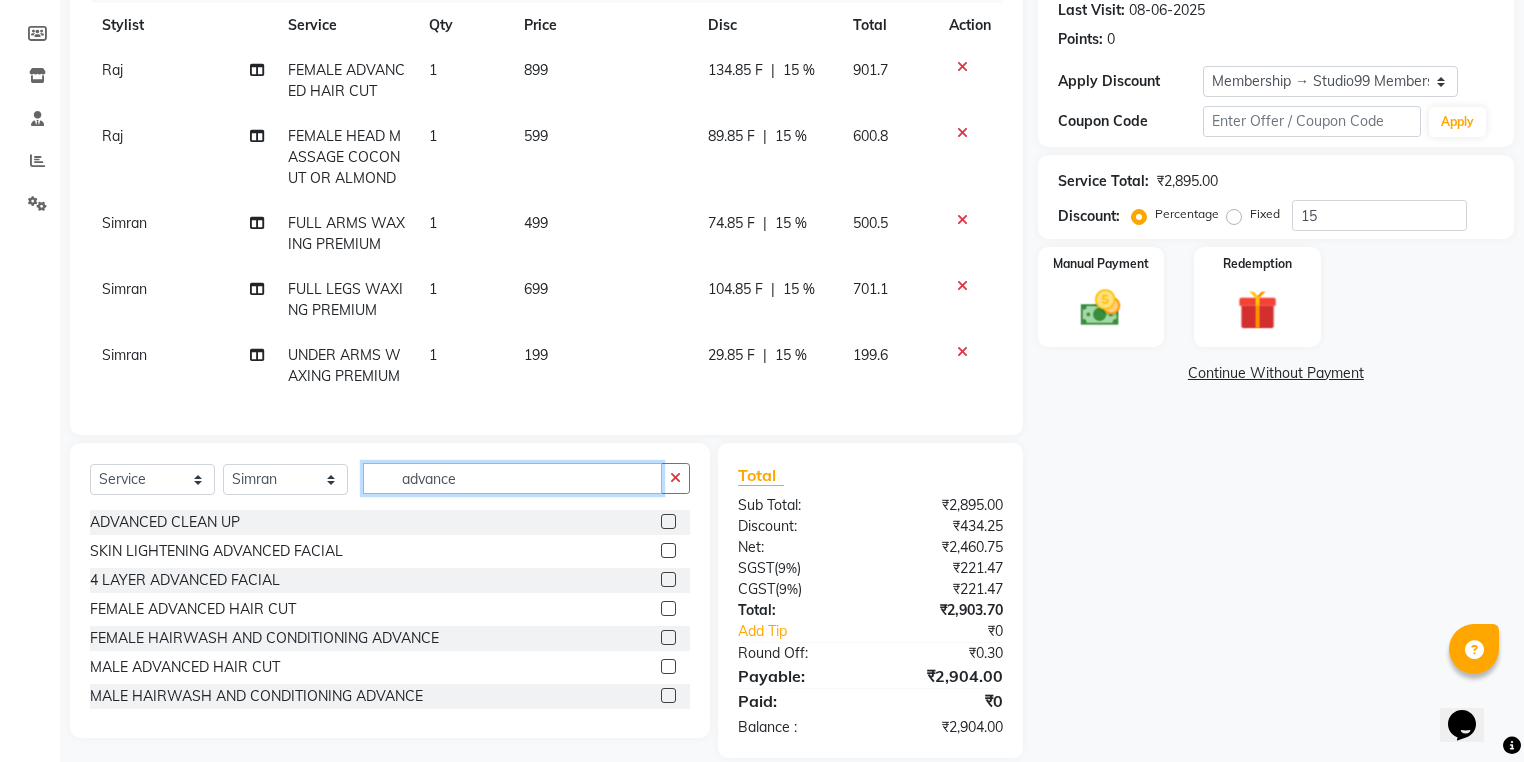 drag, startPoint x: 468, startPoint y: 496, endPoint x: 381, endPoint y: 513, distance: 88.64536 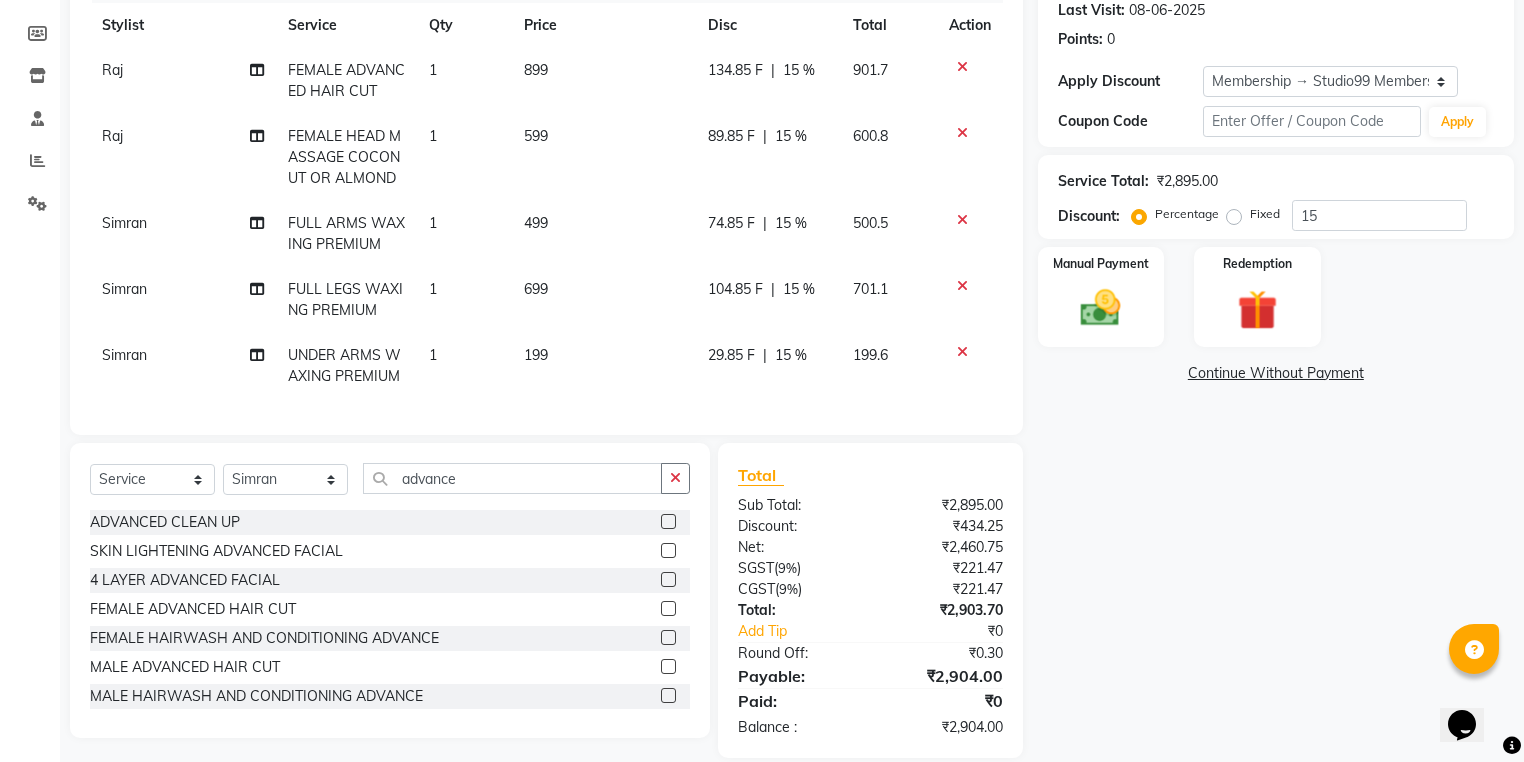 click on "Select  Service  Product  Membership  Package Voucher Prepaid Gift Card  Select Stylist Admin AKSHAY AMARJIT AMARJIT  Avaz Dina GEORGE Gulshan mahi MUNMUN Nobil Hasan Rafeeq Raj  Rima Dey Rima Dey  Shallu  Simran Suman Suman  VIKRAM advance" 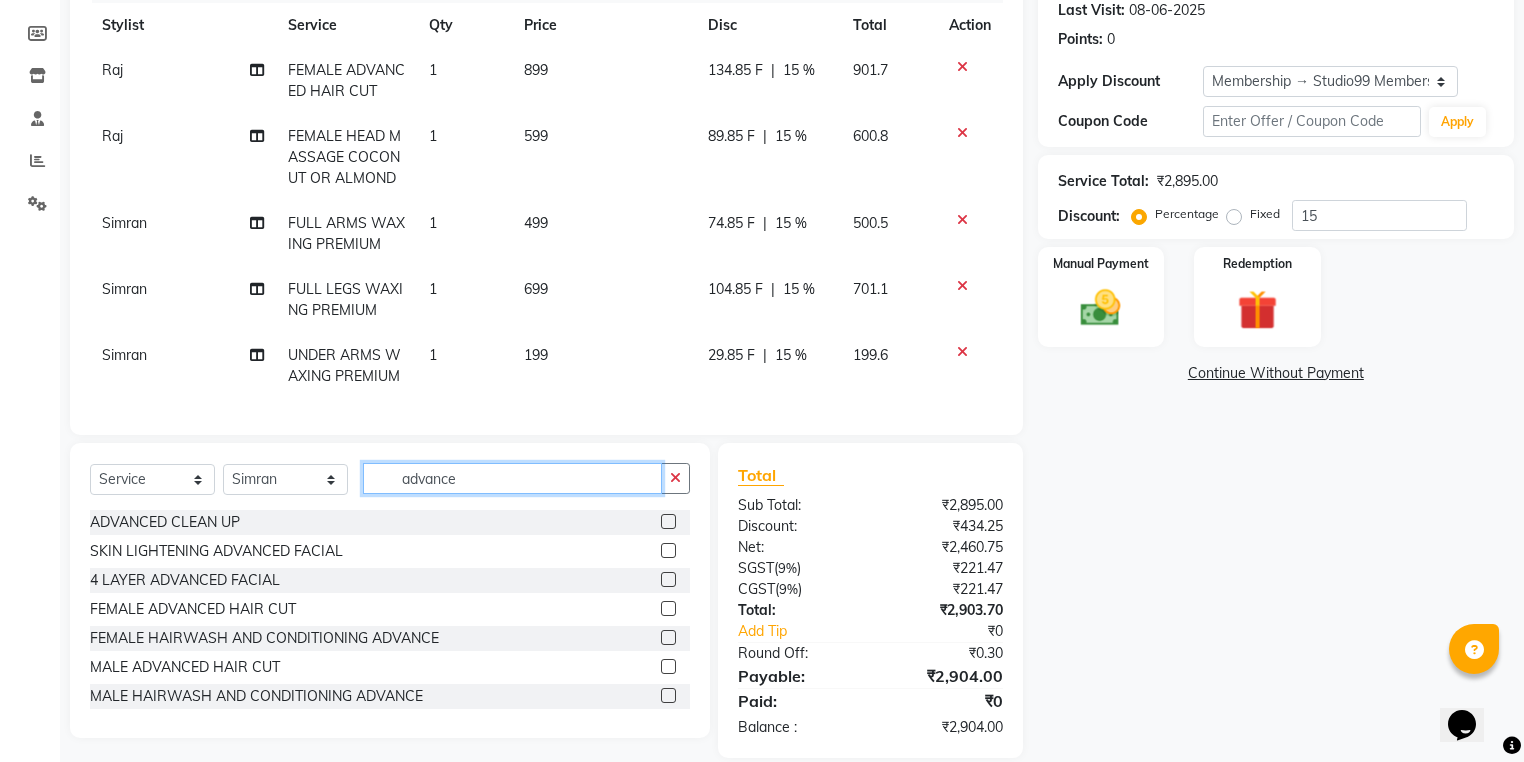 drag, startPoint x: 463, startPoint y: 491, endPoint x: 379, endPoint y: 503, distance: 84.85281 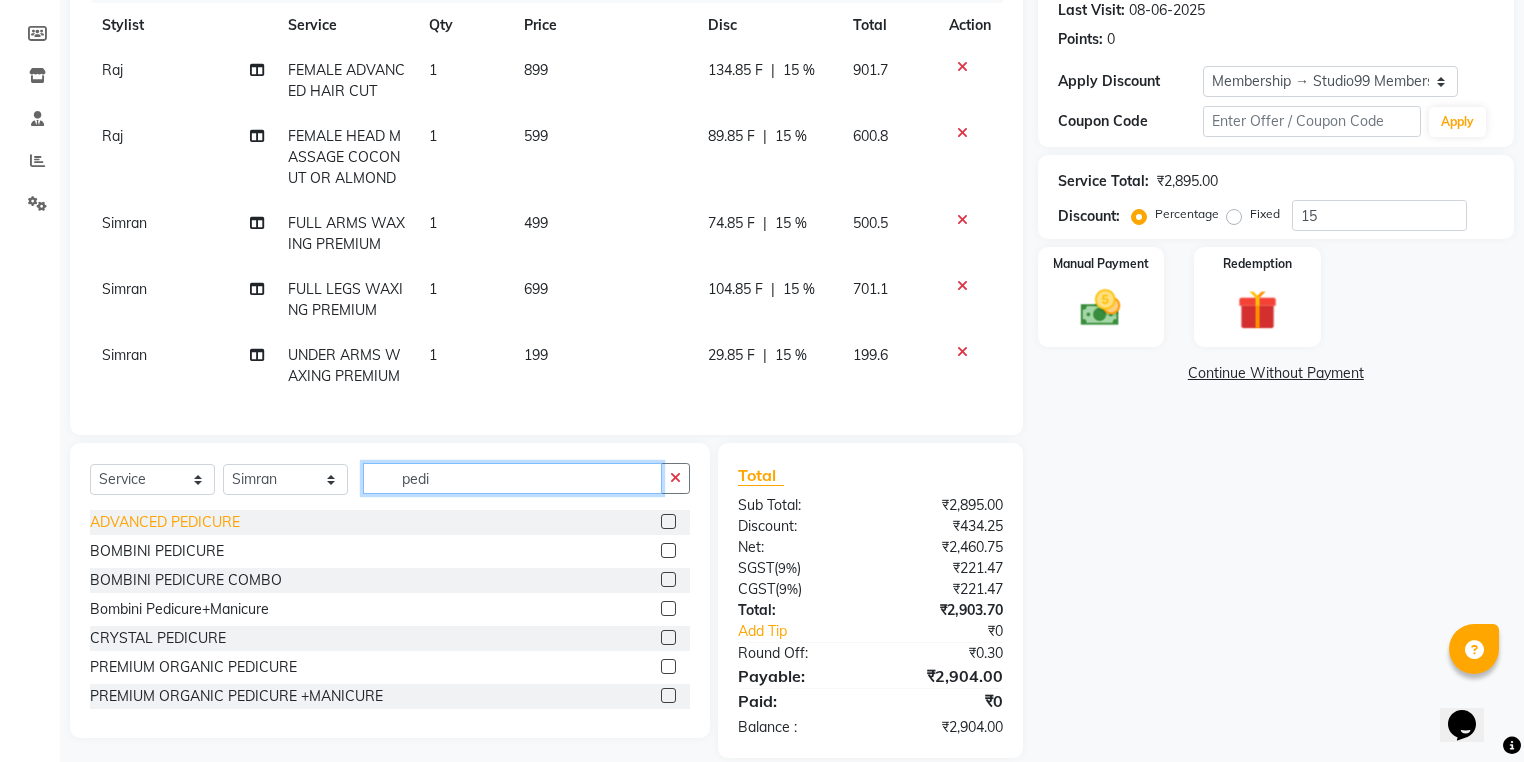 type on "pedi" 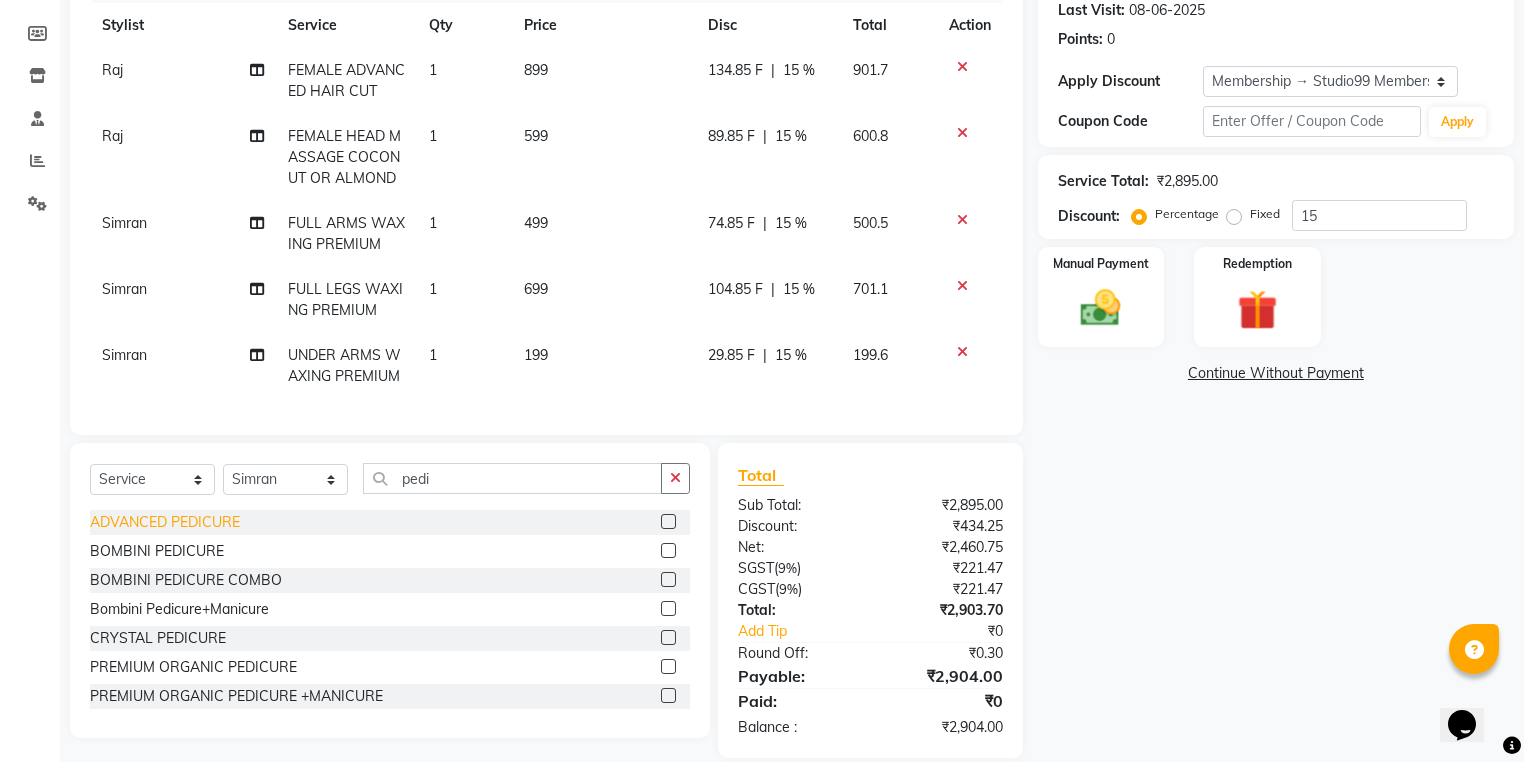 click on "ADVANCED PEDICURE" 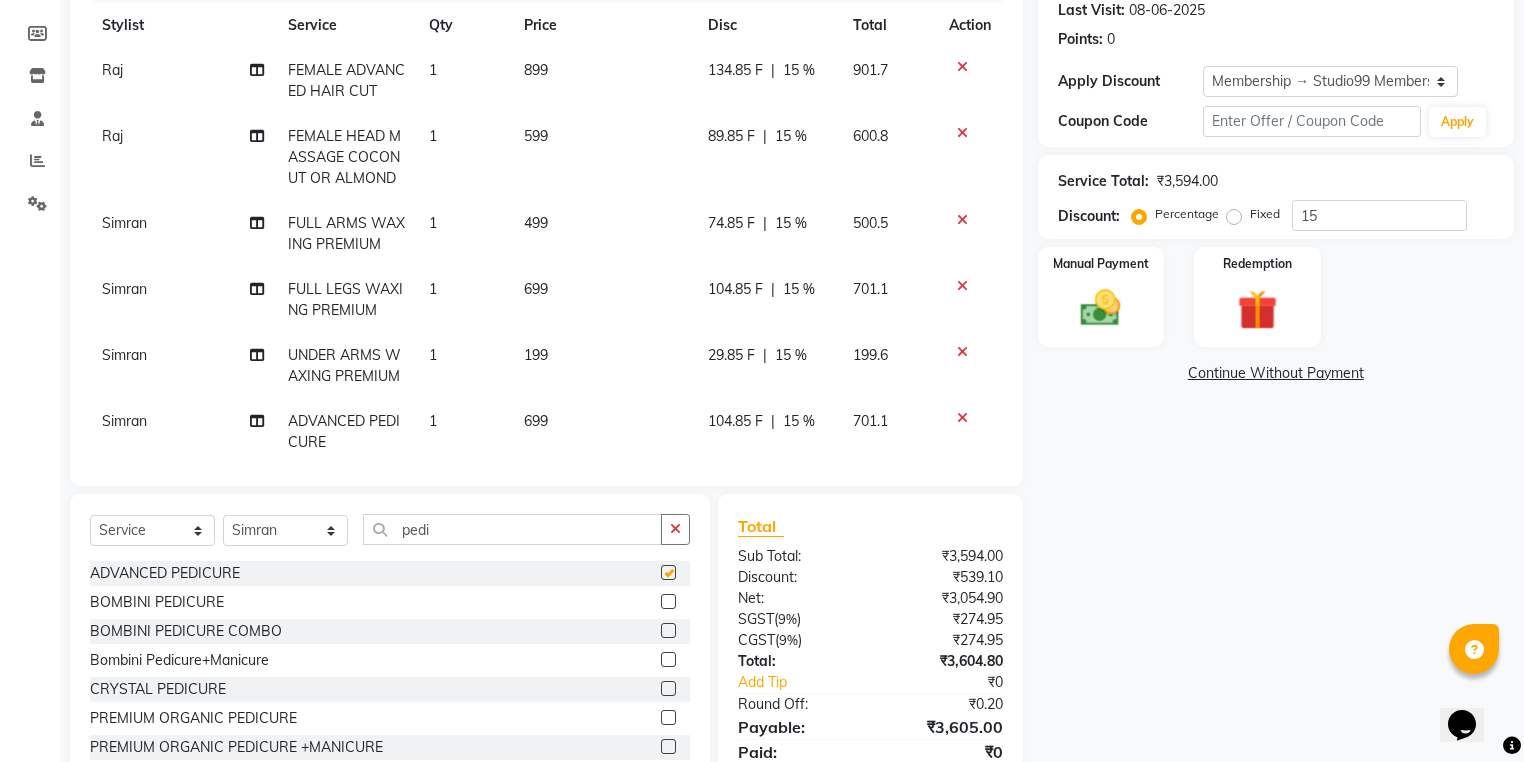 checkbox on "false" 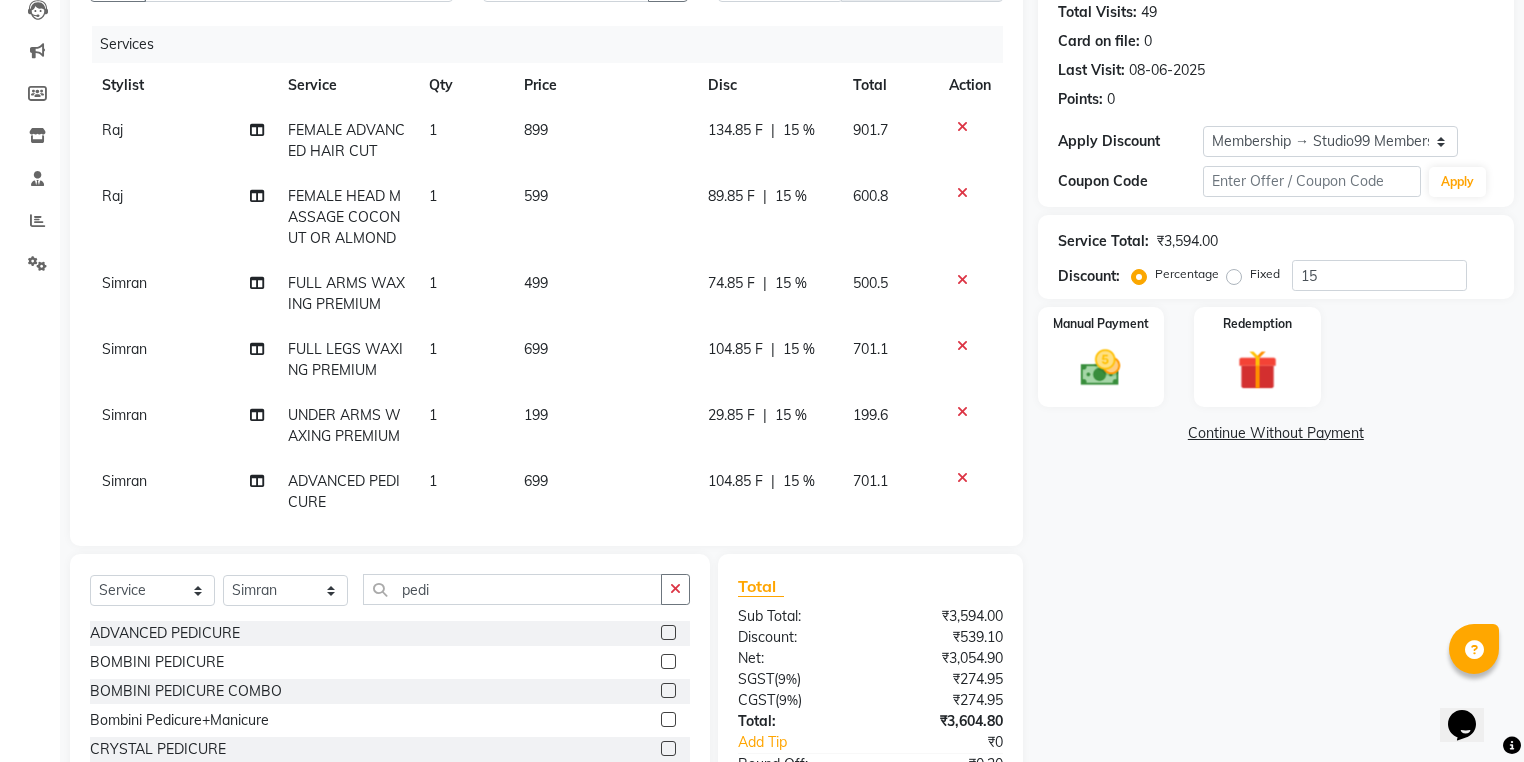 scroll, scrollTop: 122, scrollLeft: 0, axis: vertical 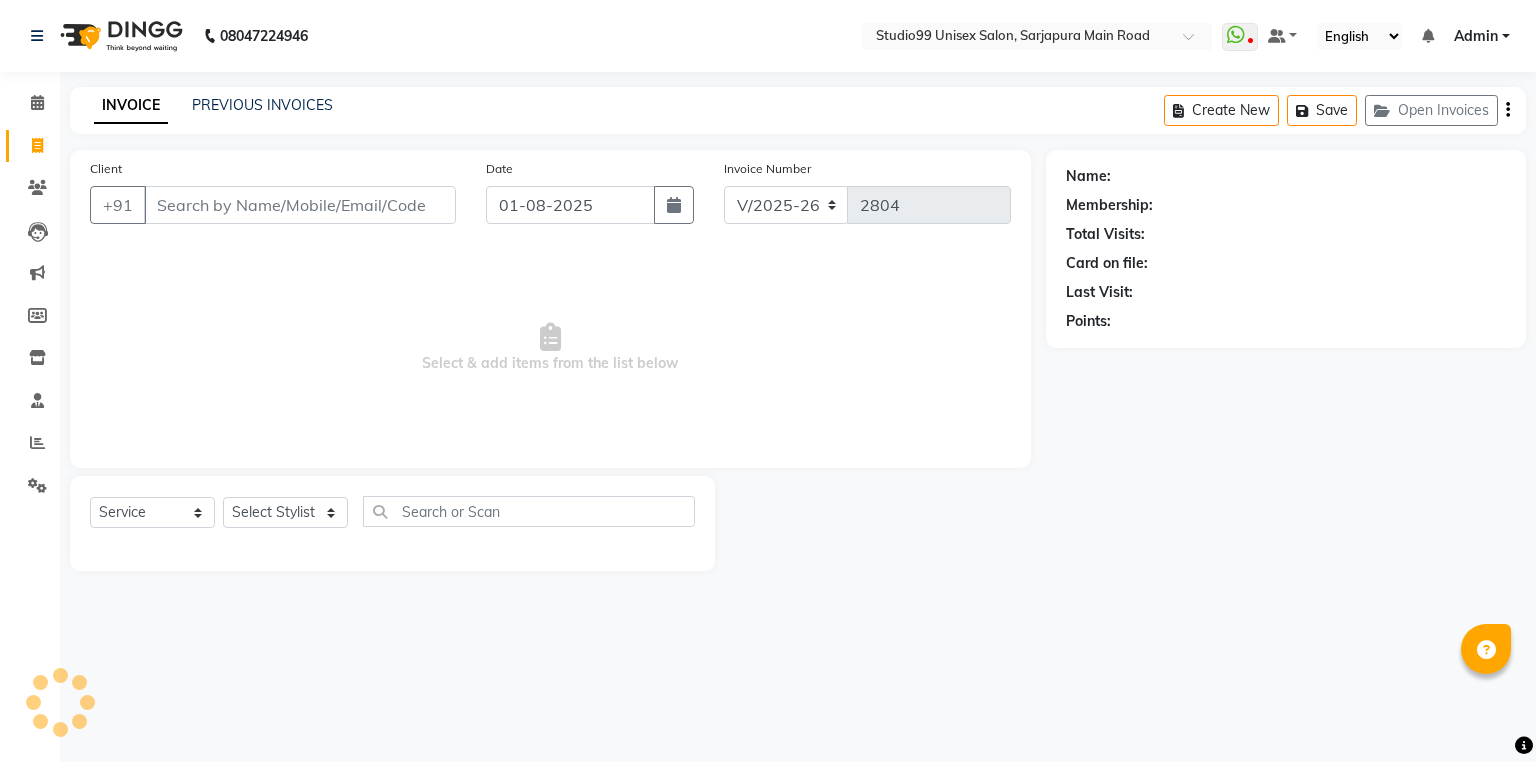 select on "6042" 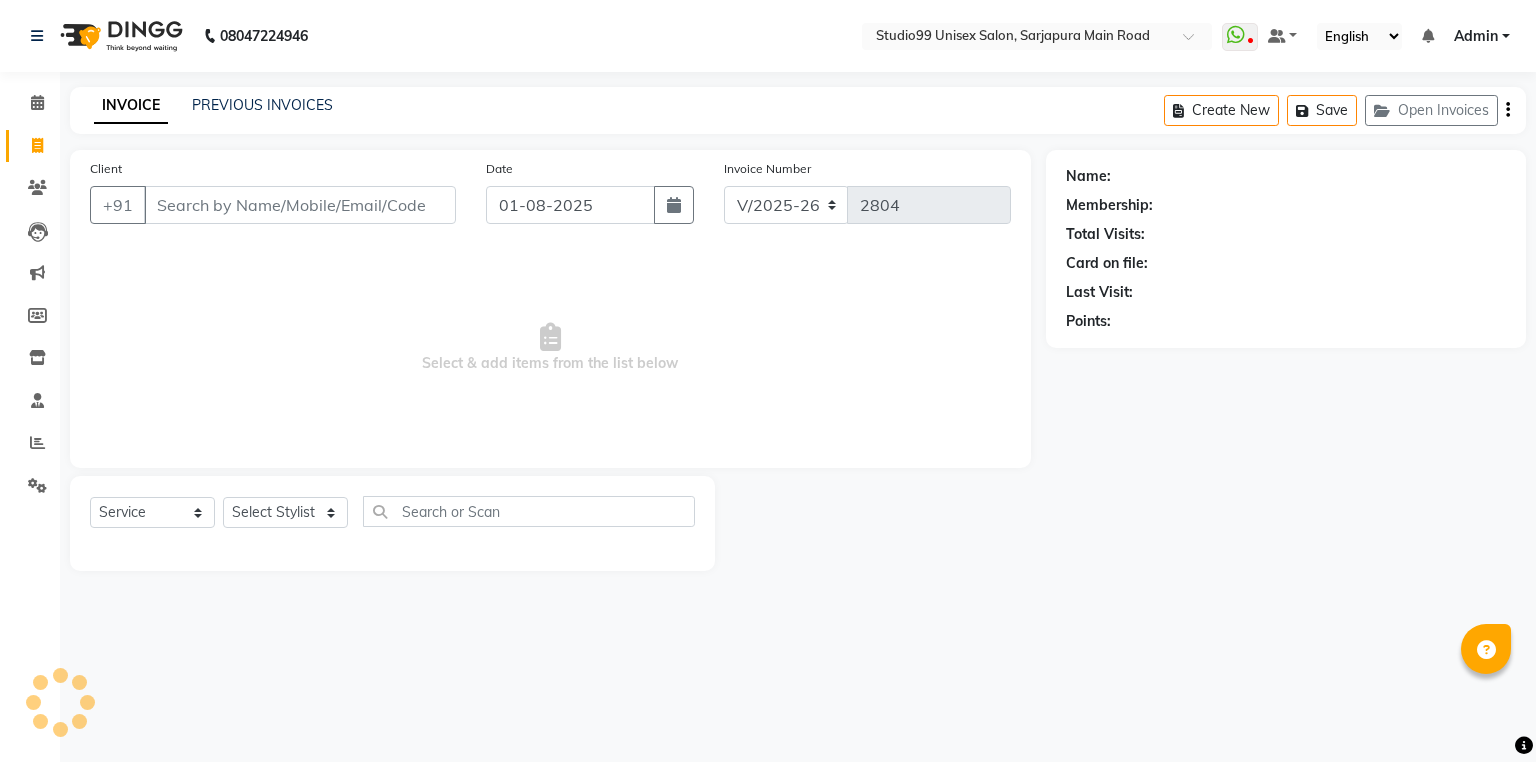 scroll, scrollTop: 0, scrollLeft: 0, axis: both 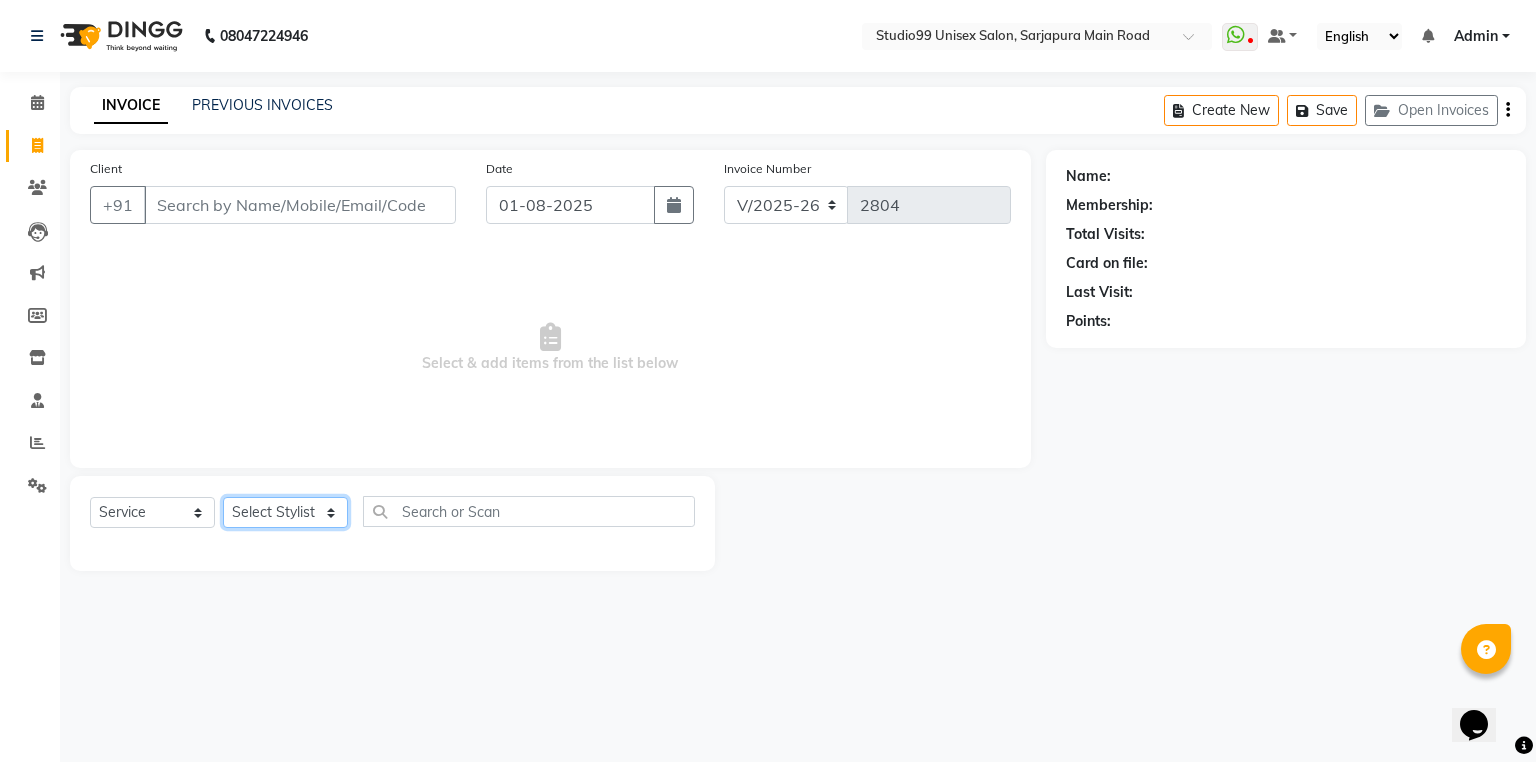 click on "Select Stylist" 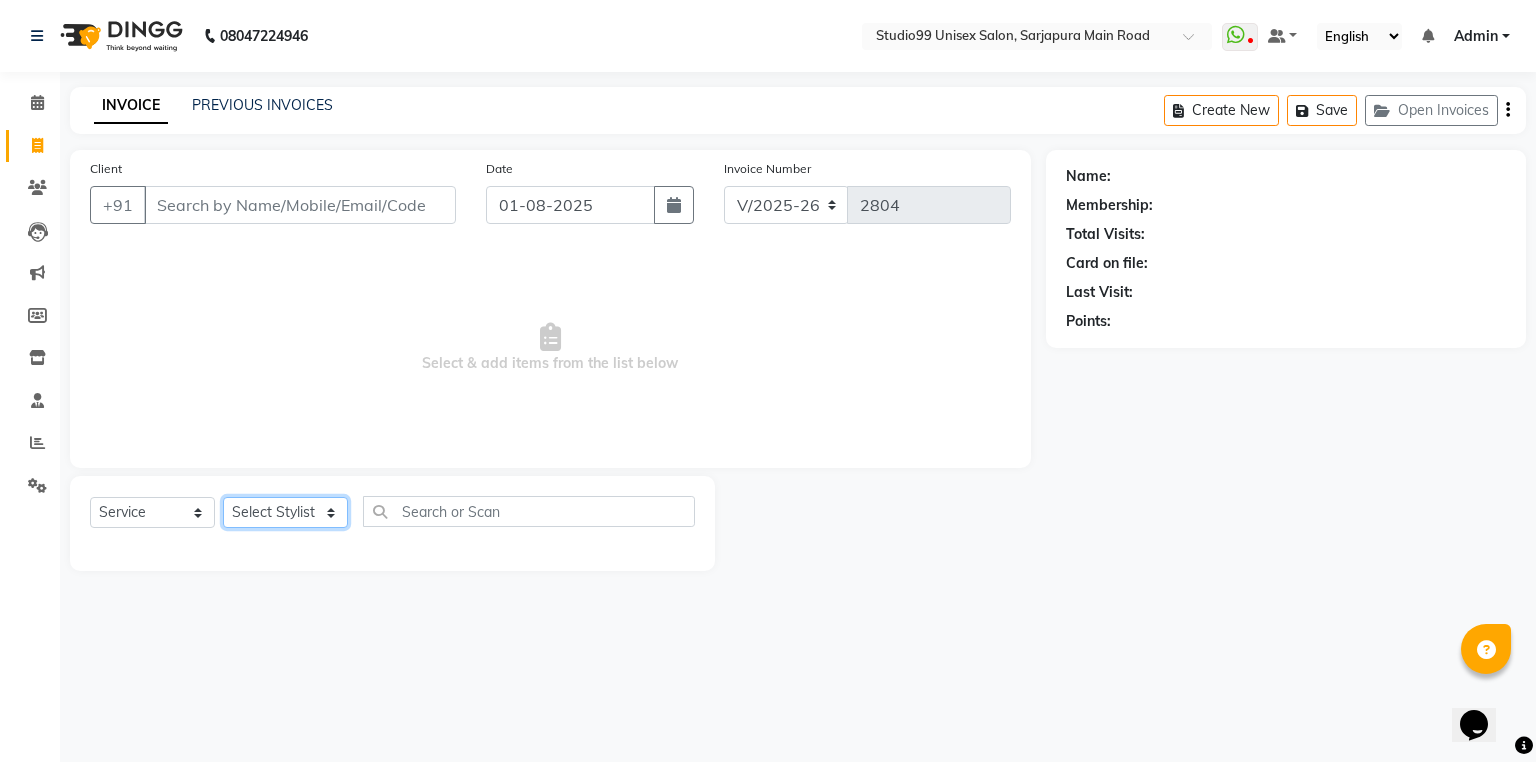 select on "43530" 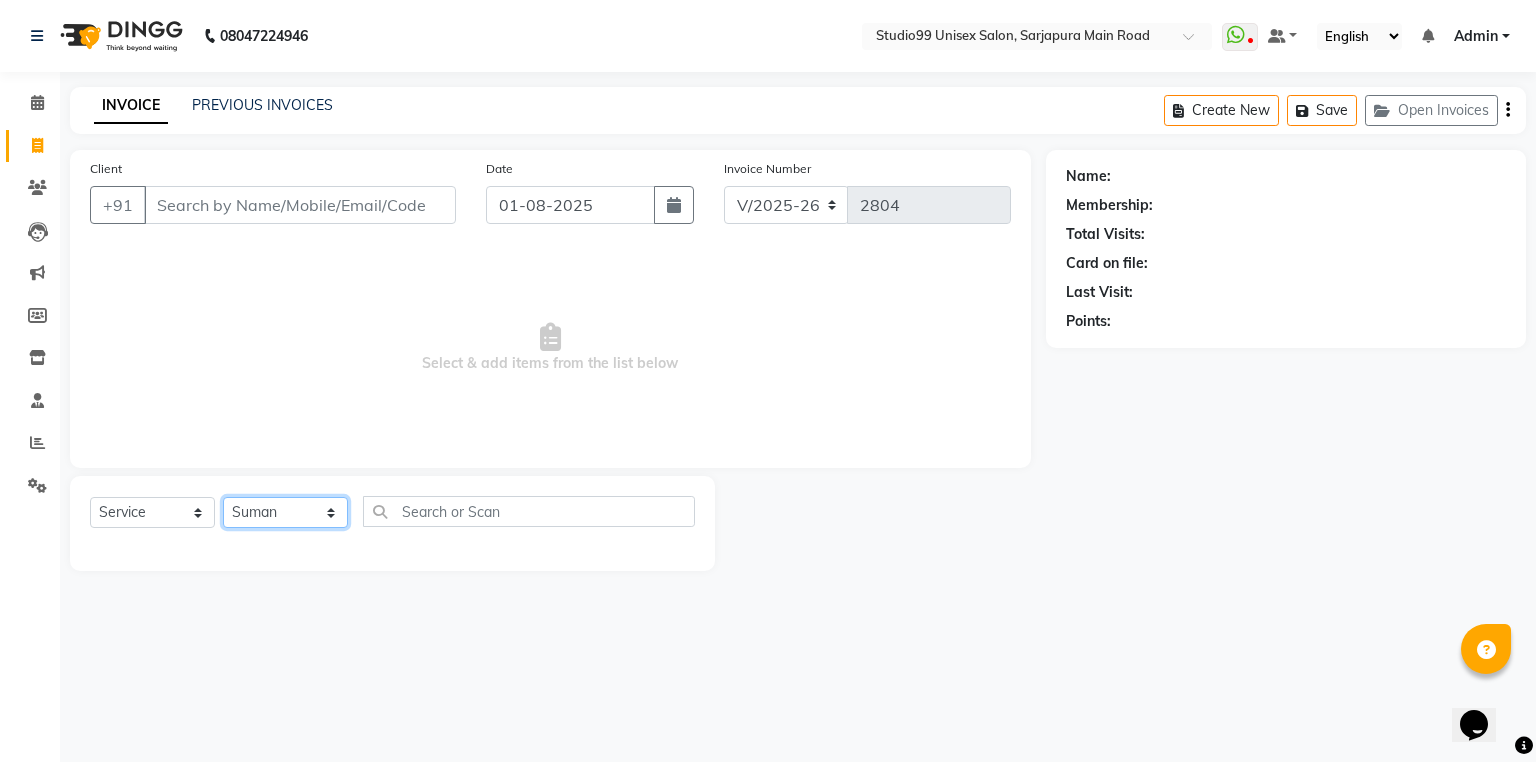 click on "Select Stylist Admin [FIRST] [LAST] [LAST] Avaz [FIRST] [LAST] [LAST] [LAST] [LAST] [LAST] [LAST] [LAST] [LAST] [LAST] [LAST] [LAST] [LAST]" 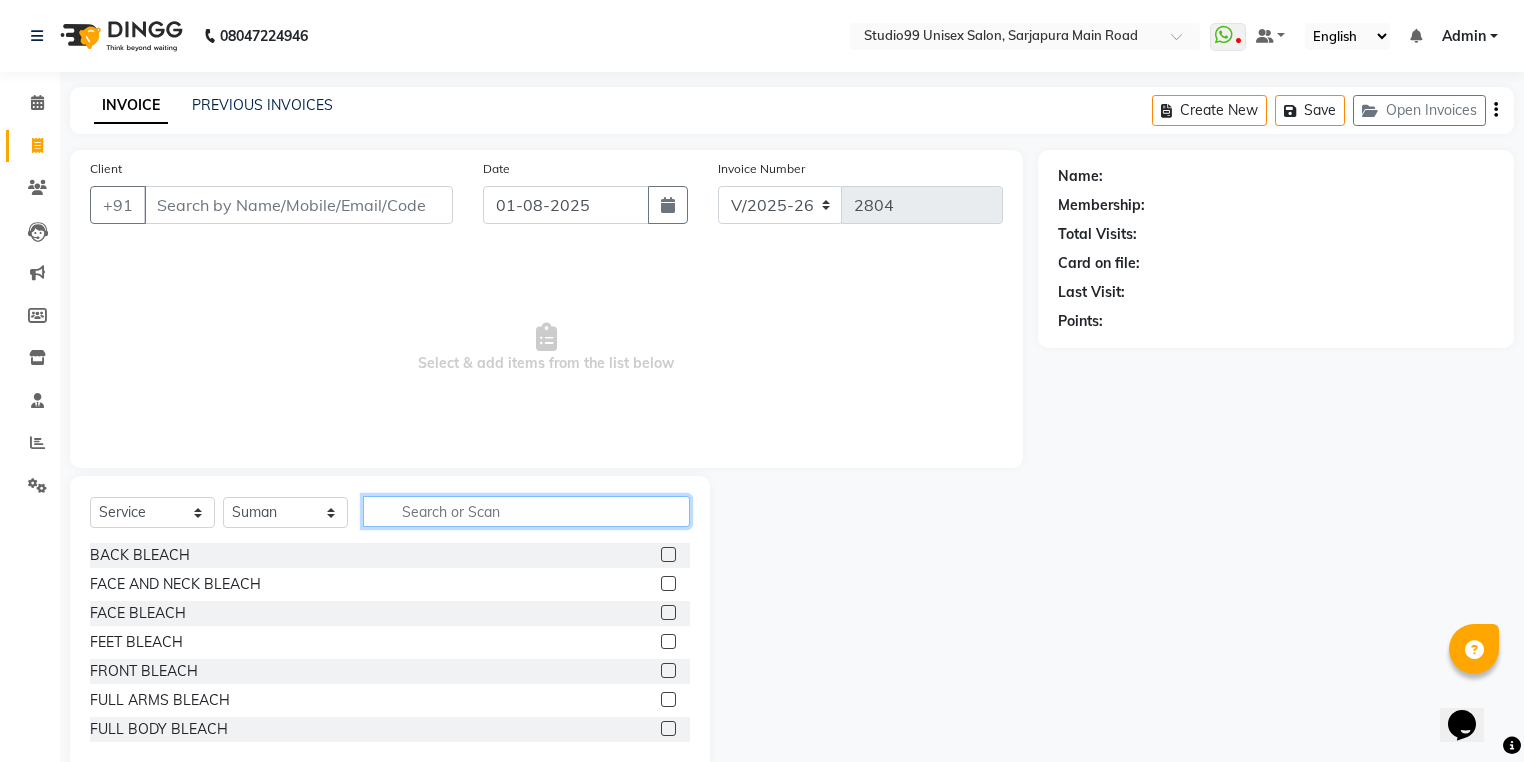 click 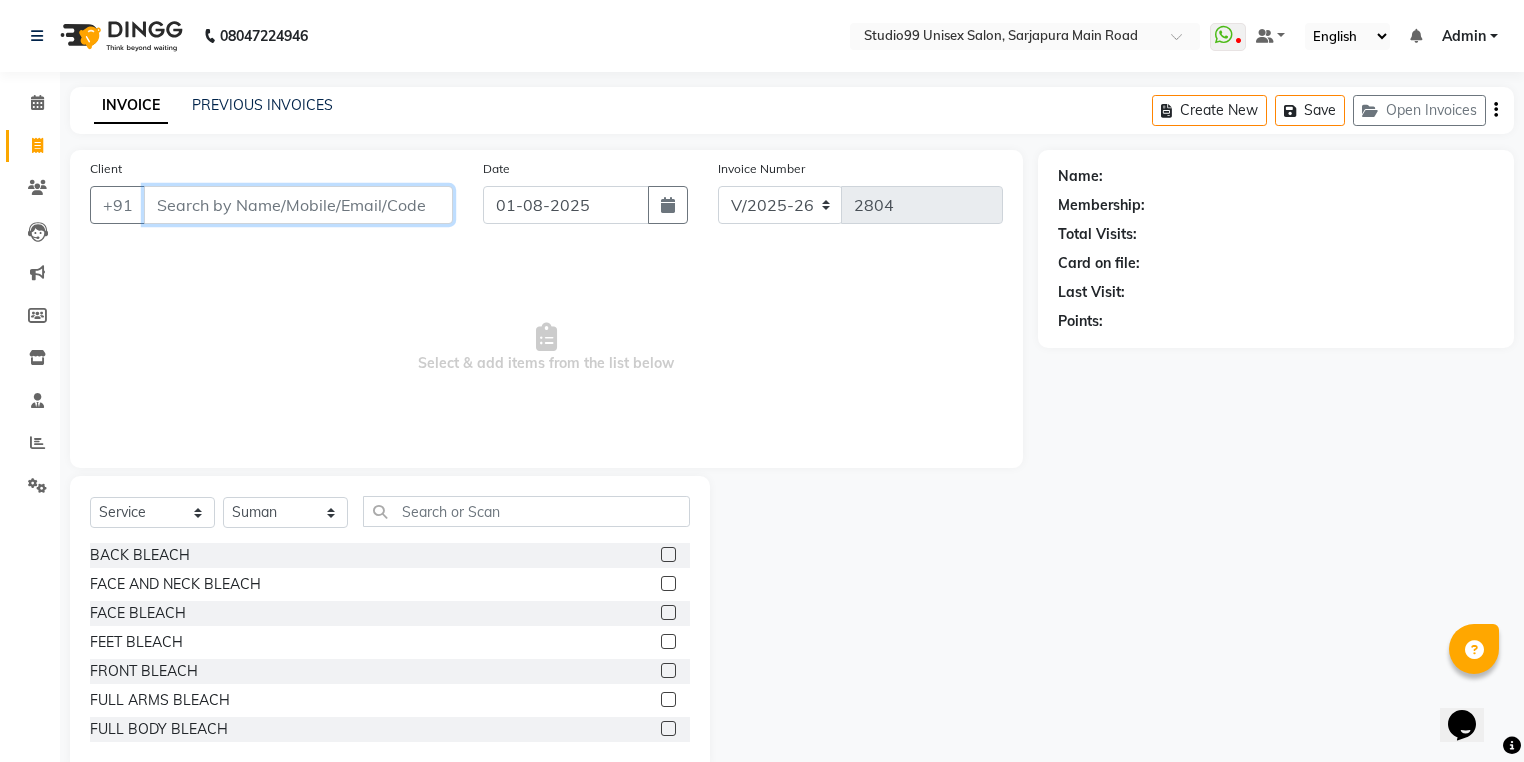 drag, startPoint x: 321, startPoint y: 204, endPoint x: 332, endPoint y: 204, distance: 11 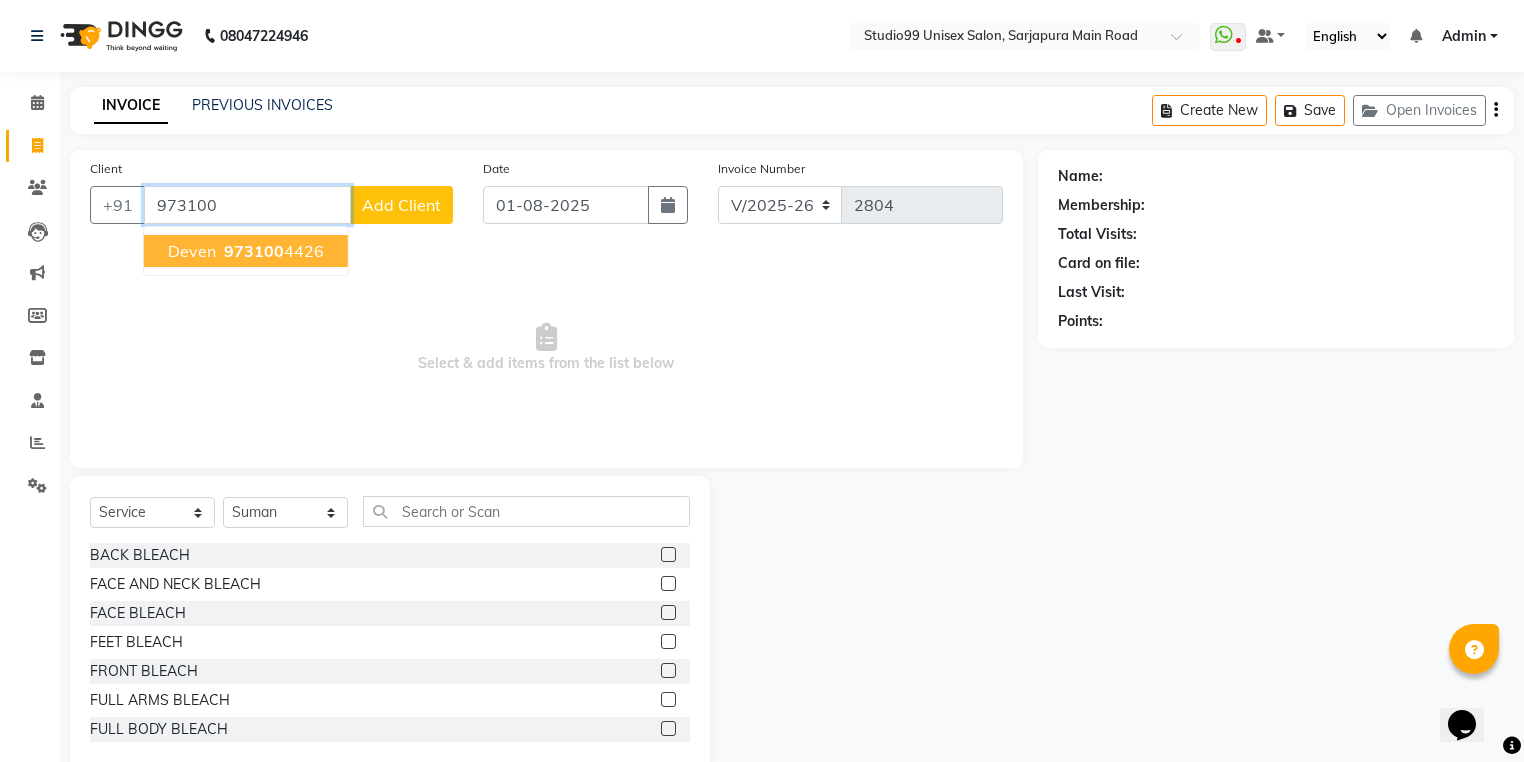 drag, startPoint x: 297, startPoint y: 256, endPoint x: 309, endPoint y: 256, distance: 12 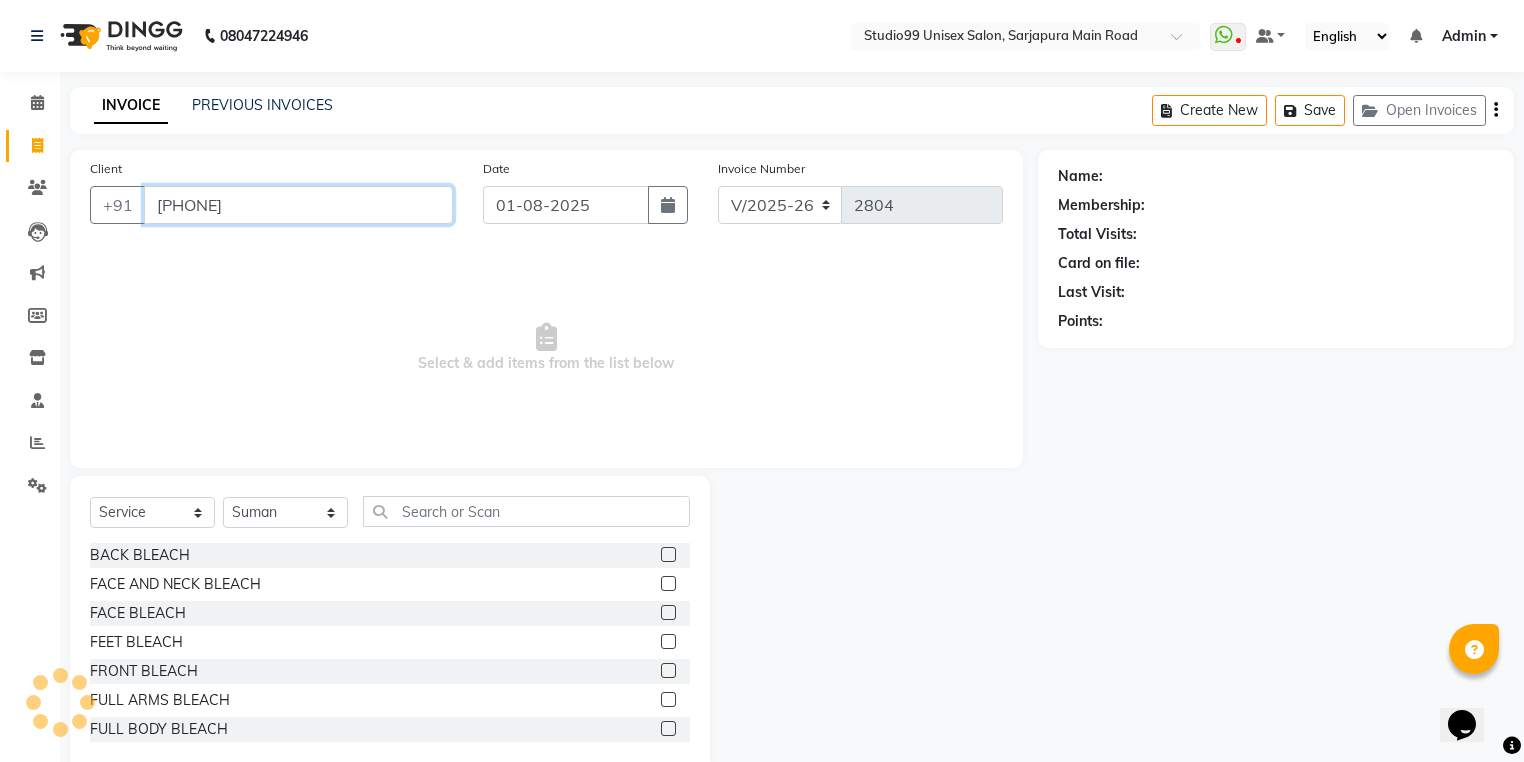 type on "[PHONE]" 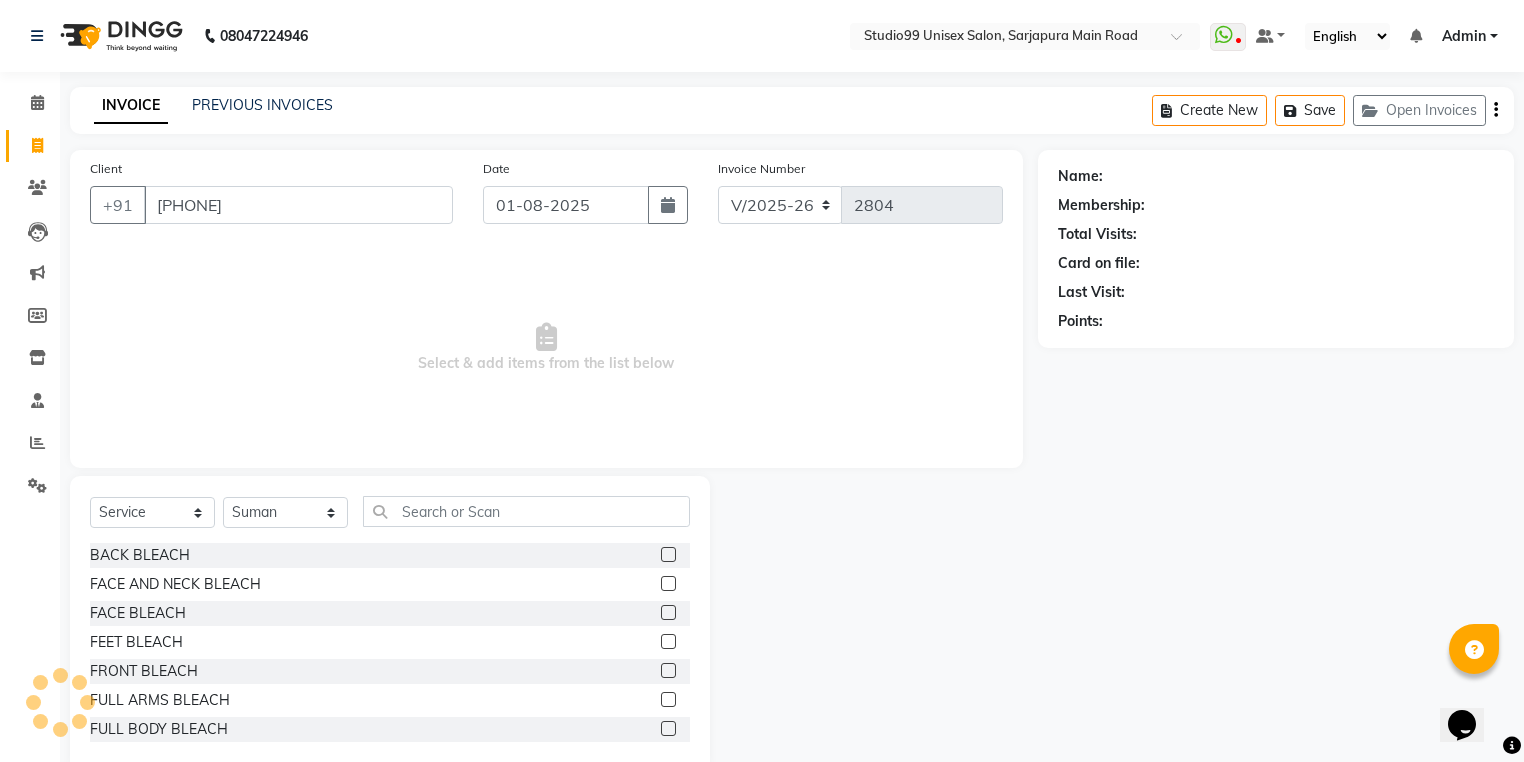 select on "2: Object" 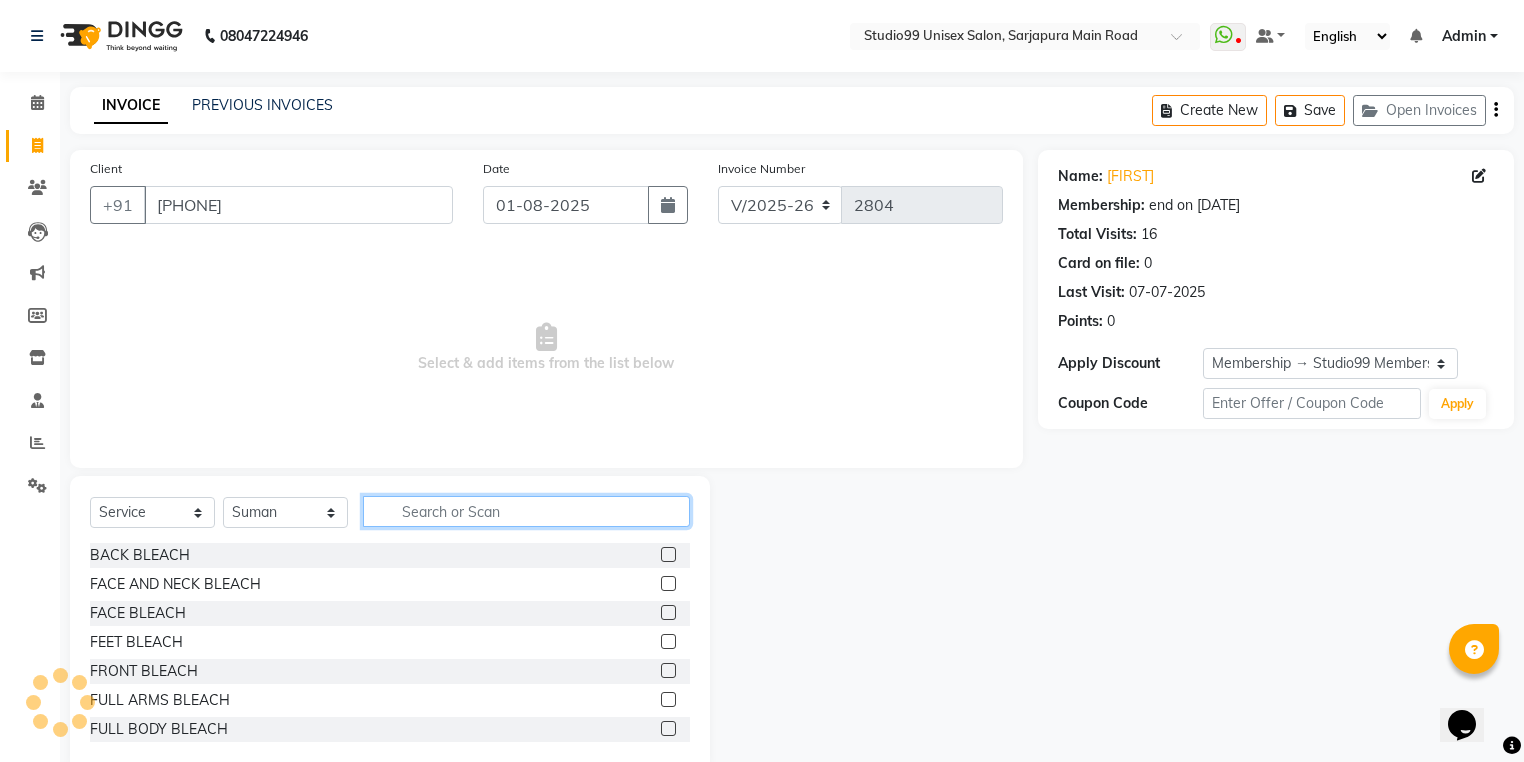 drag, startPoint x: 474, startPoint y: 508, endPoint x: 519, endPoint y: 494, distance: 47.127487 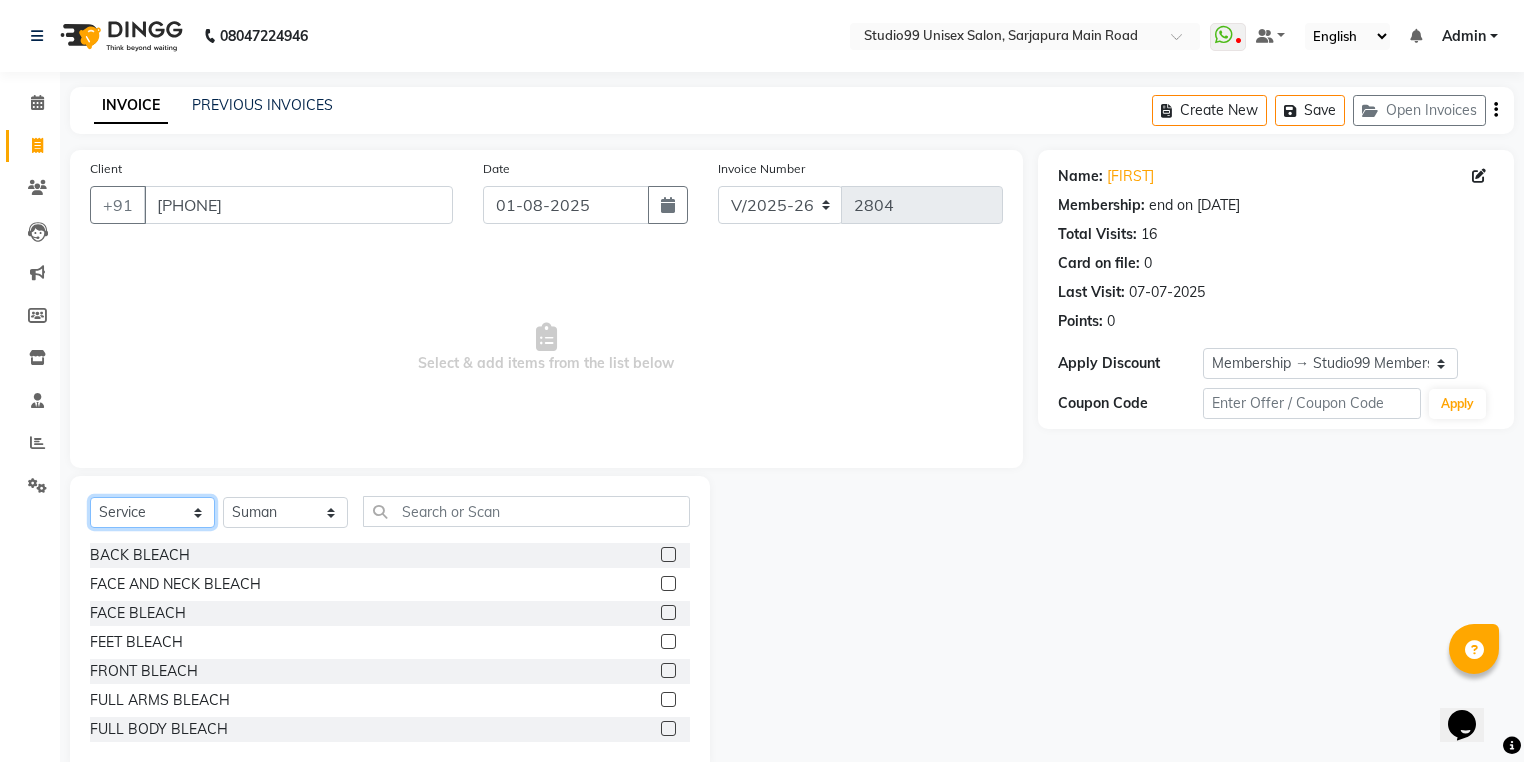 click on "Select  Service  Product  Membership  Package Voucher Prepaid Gift Card" 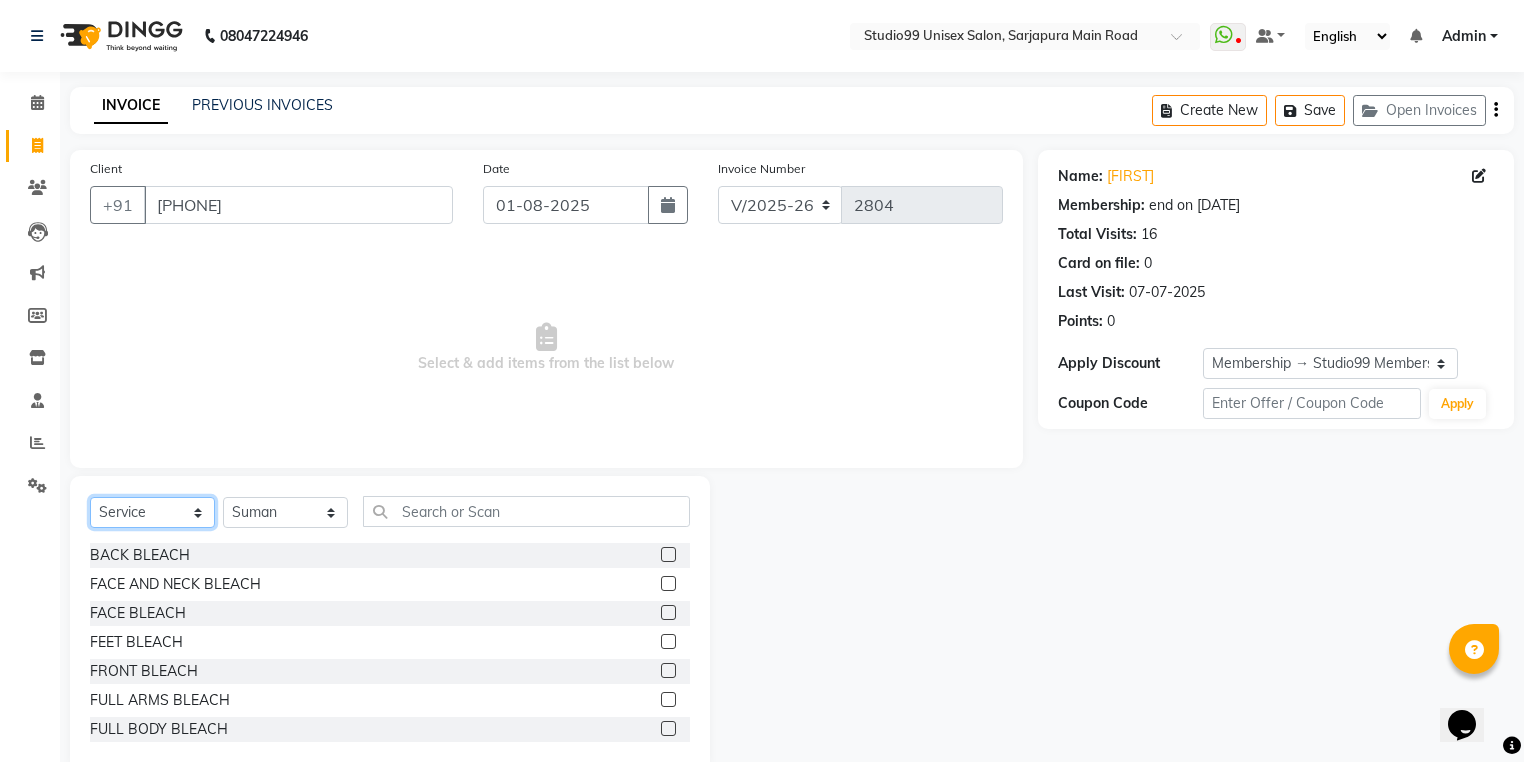 select on "package" 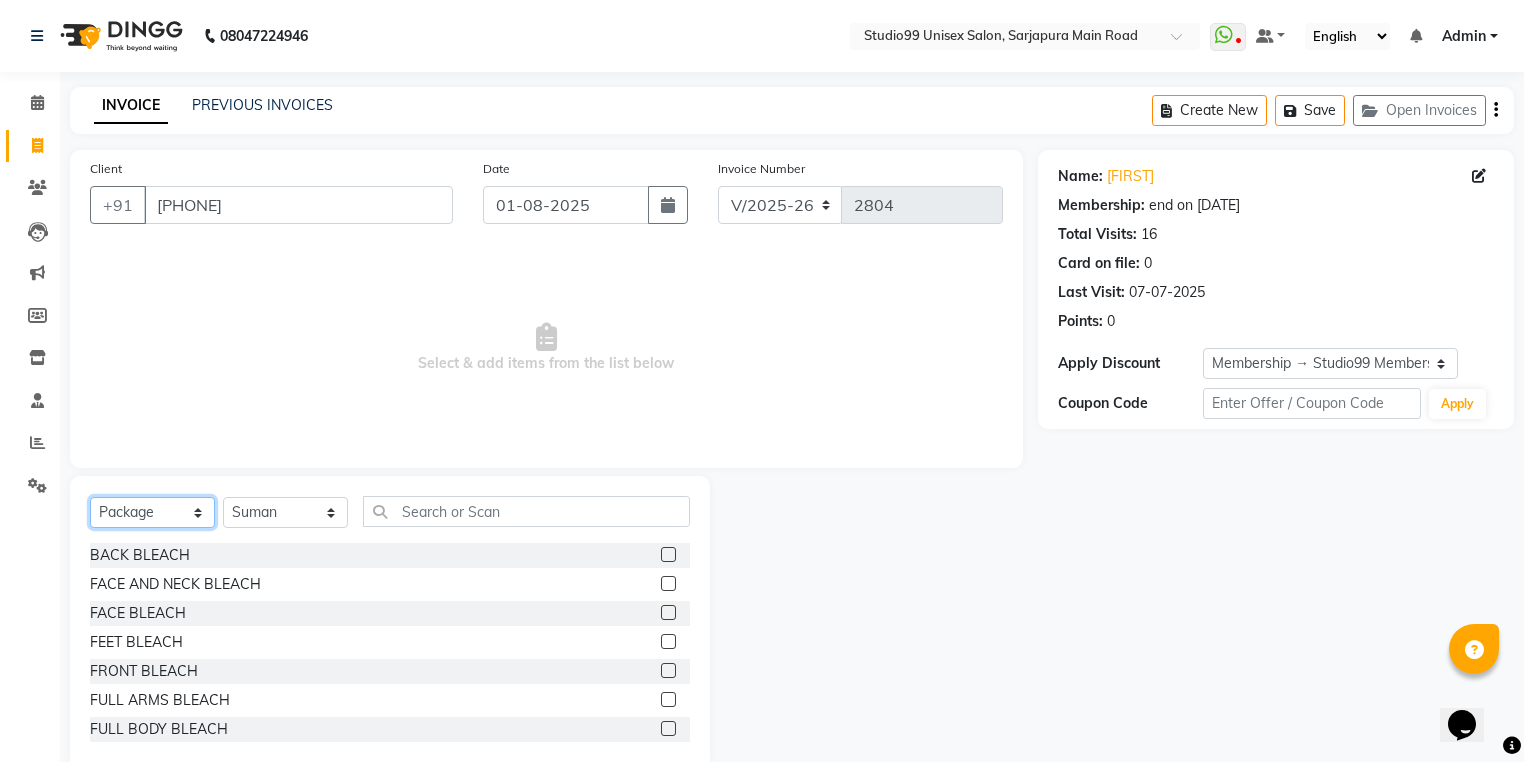 click on "Select  Service  Product  Membership  Package Voucher Prepaid Gift Card" 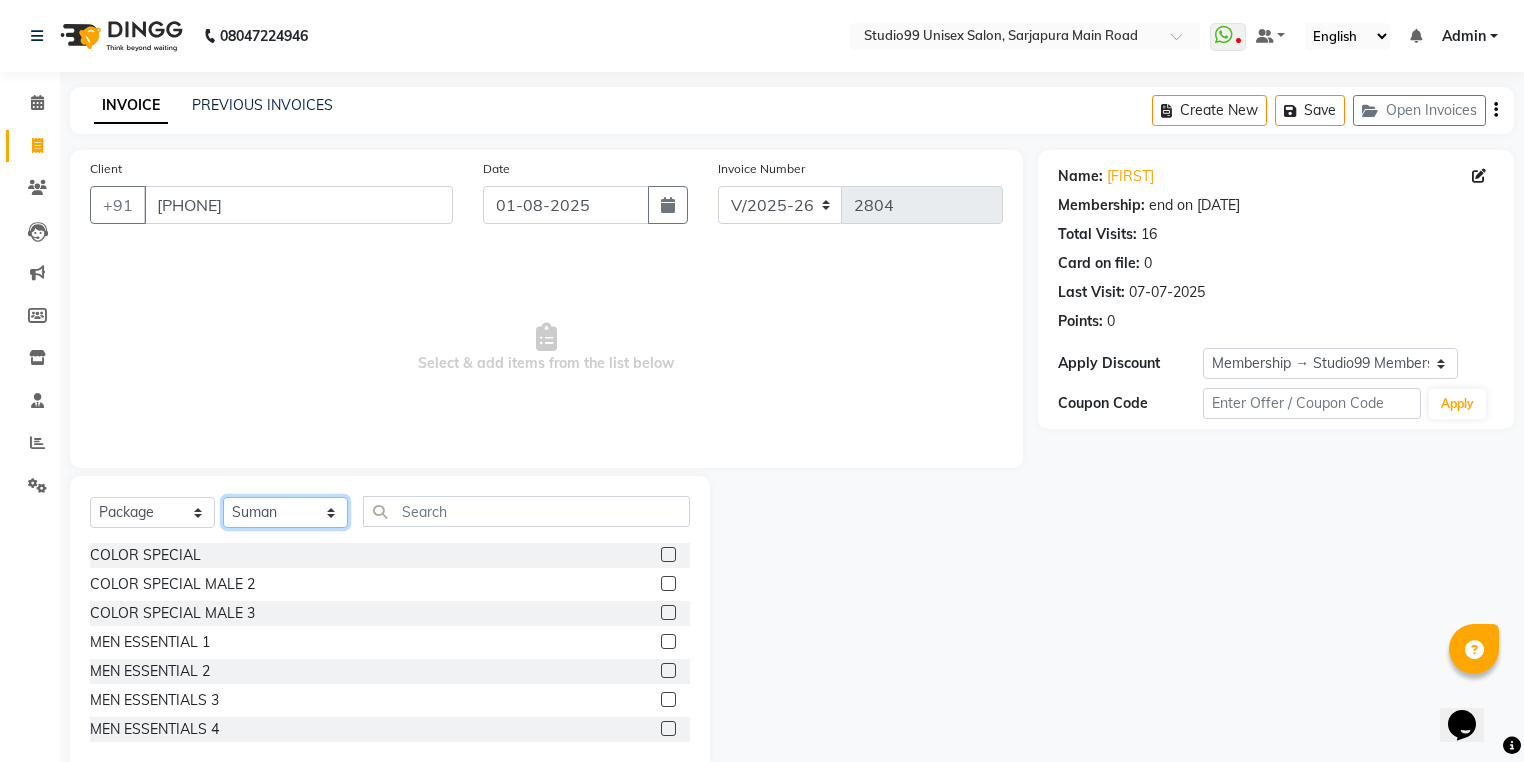 click on "Select Stylist Admin [FIRST] [LAST] [LAST] Avaz [FIRST] [LAST] [LAST] [LAST] [LAST] [LAST] [LAST] [LAST] [LAST] [LAST] [LAST] [LAST] [LAST]" 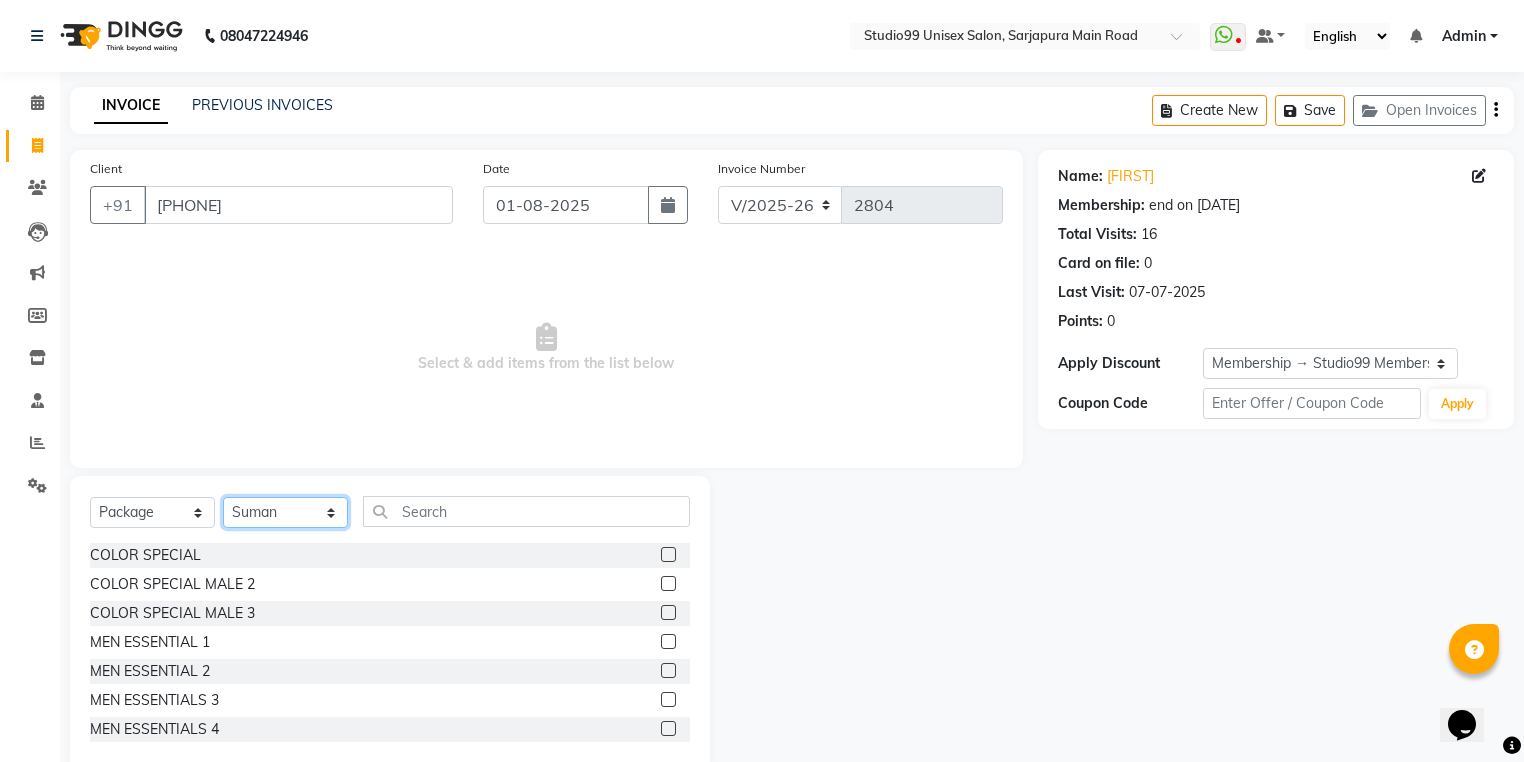 select on "43358" 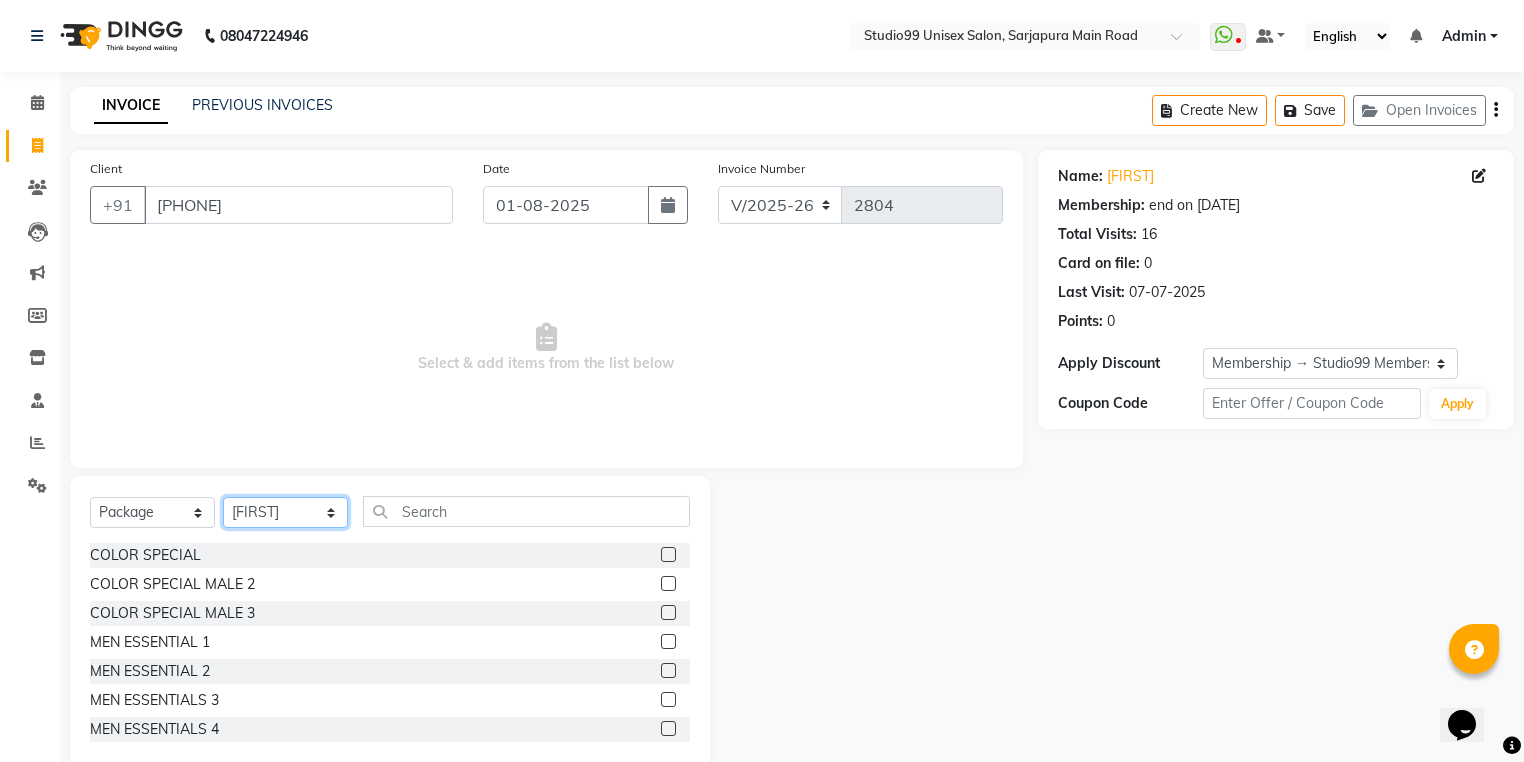 click on "Select Stylist Admin [FIRST] [LAST] [LAST] Avaz [FIRST] [LAST] [LAST] [LAST] [LAST] [LAST] [LAST] [LAST] [LAST] [LAST] [LAST] [LAST] [LAST]" 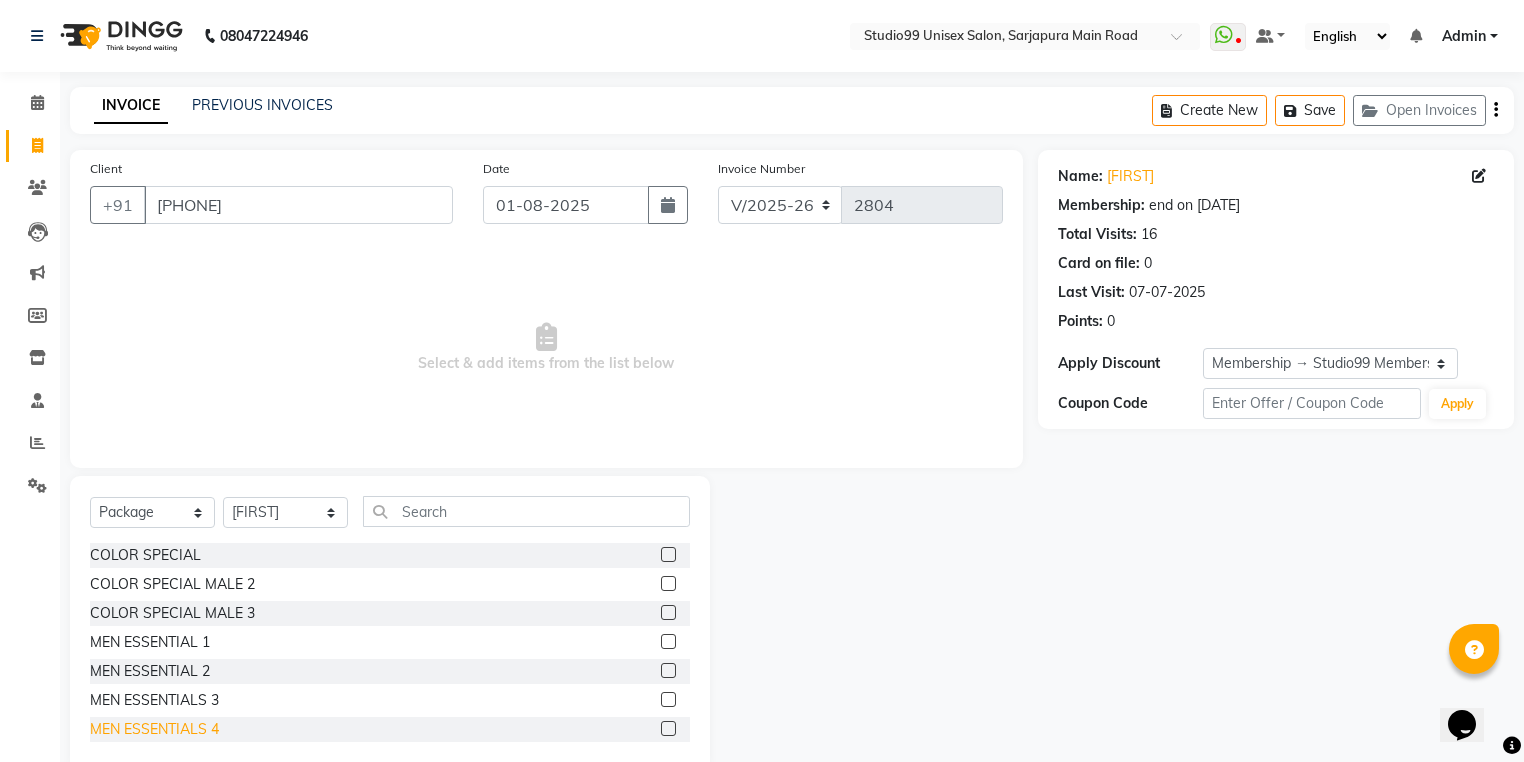 click on "MEN ESSENTIALS 4" 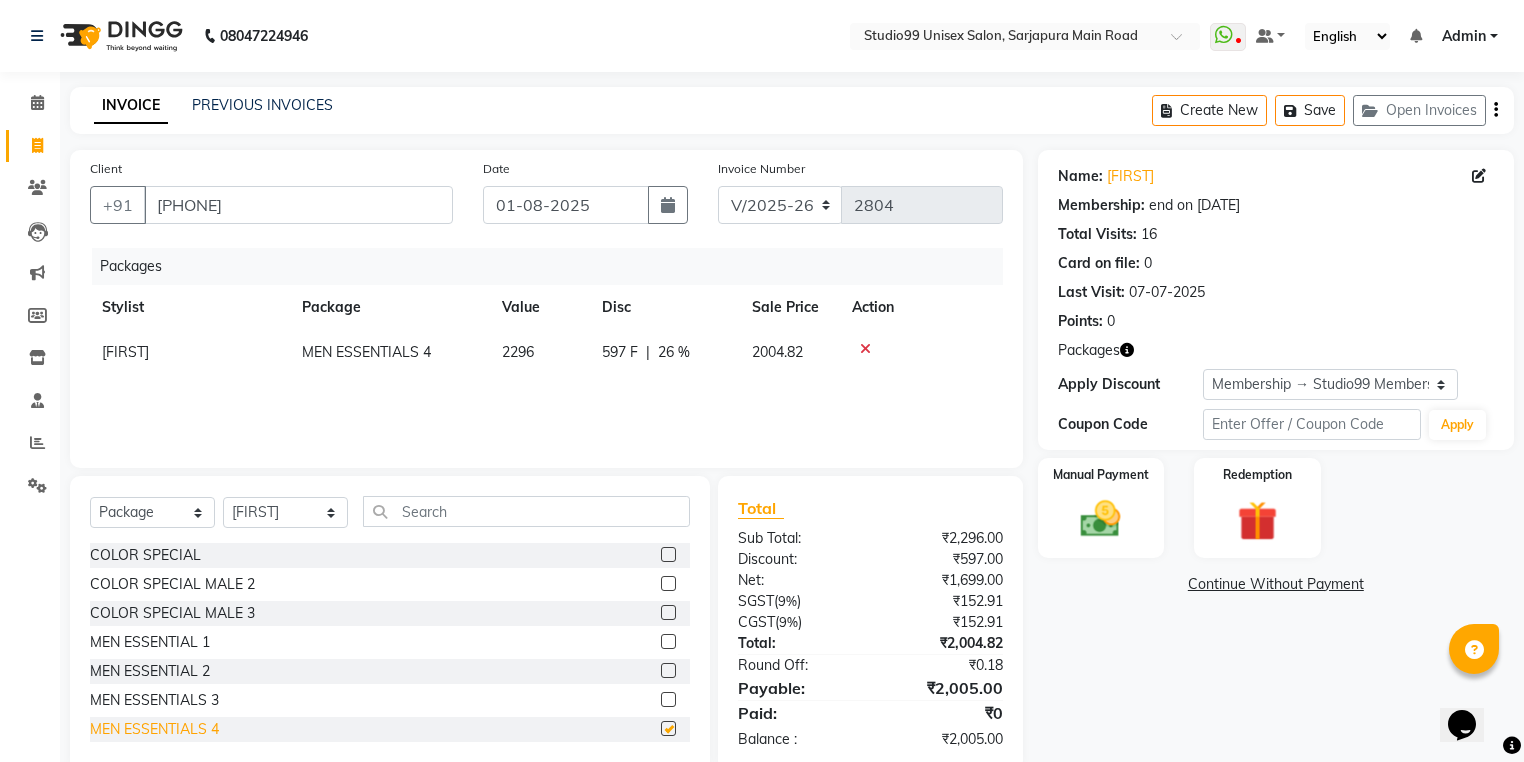 checkbox on "false" 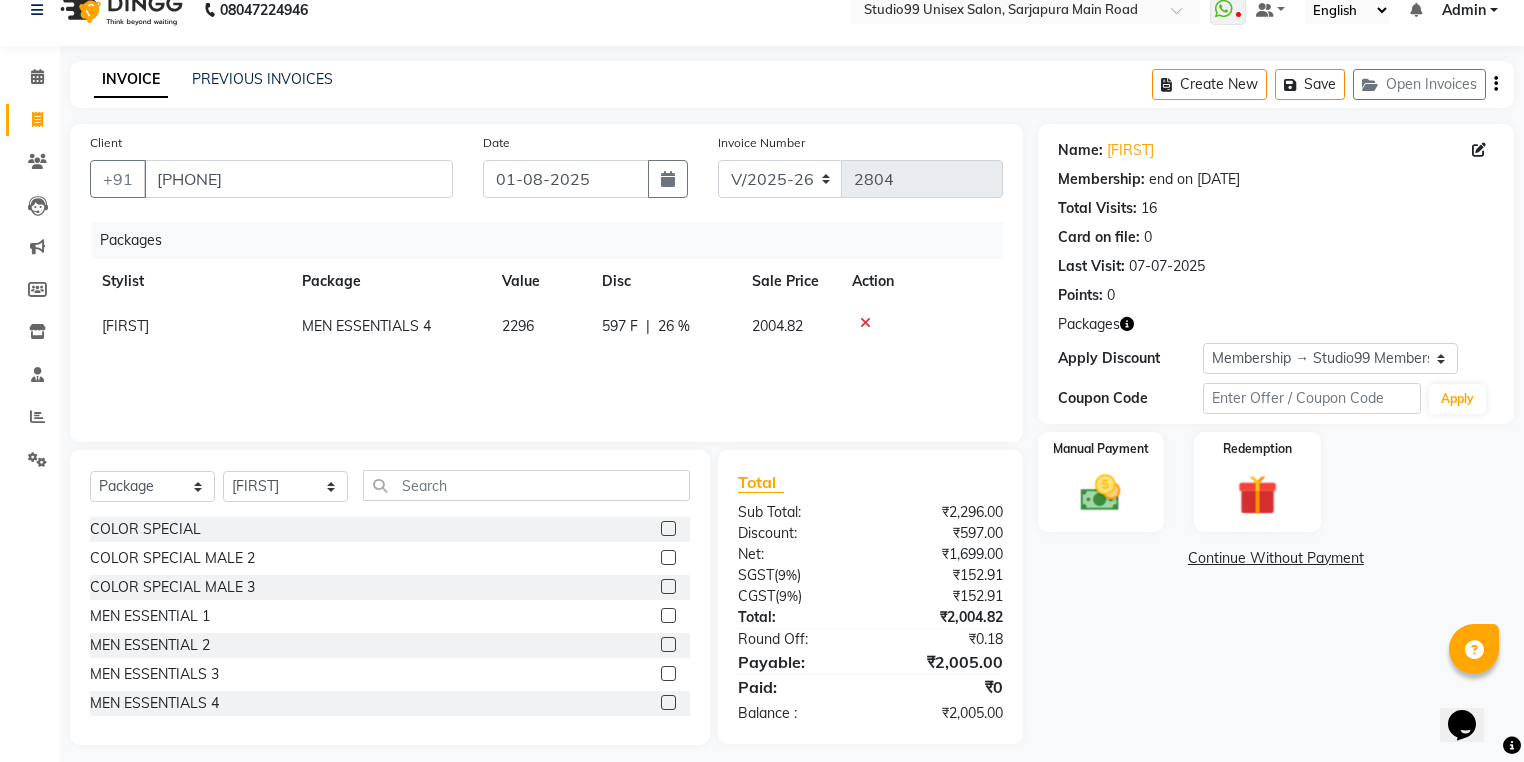 scroll, scrollTop: 39, scrollLeft: 0, axis: vertical 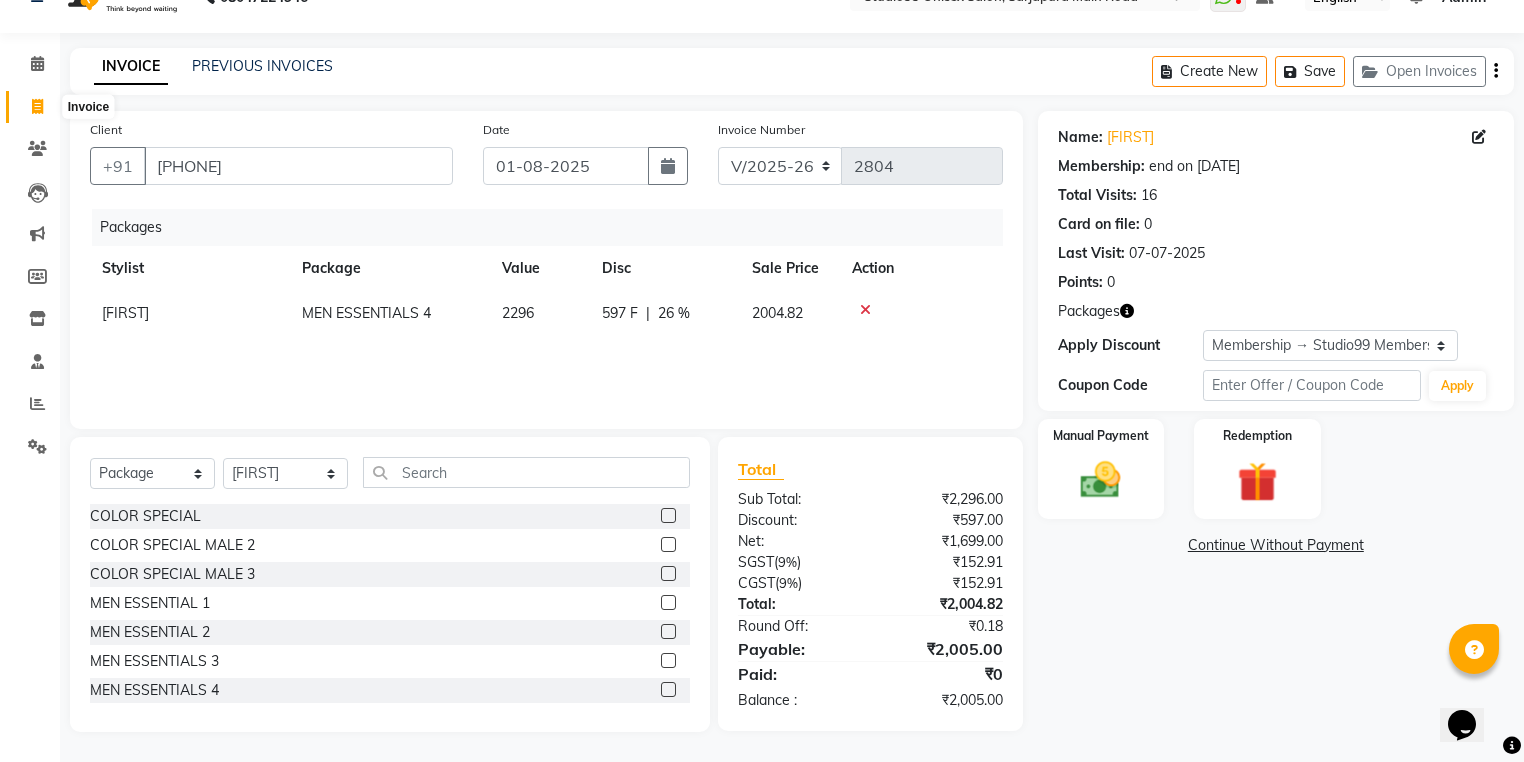 click 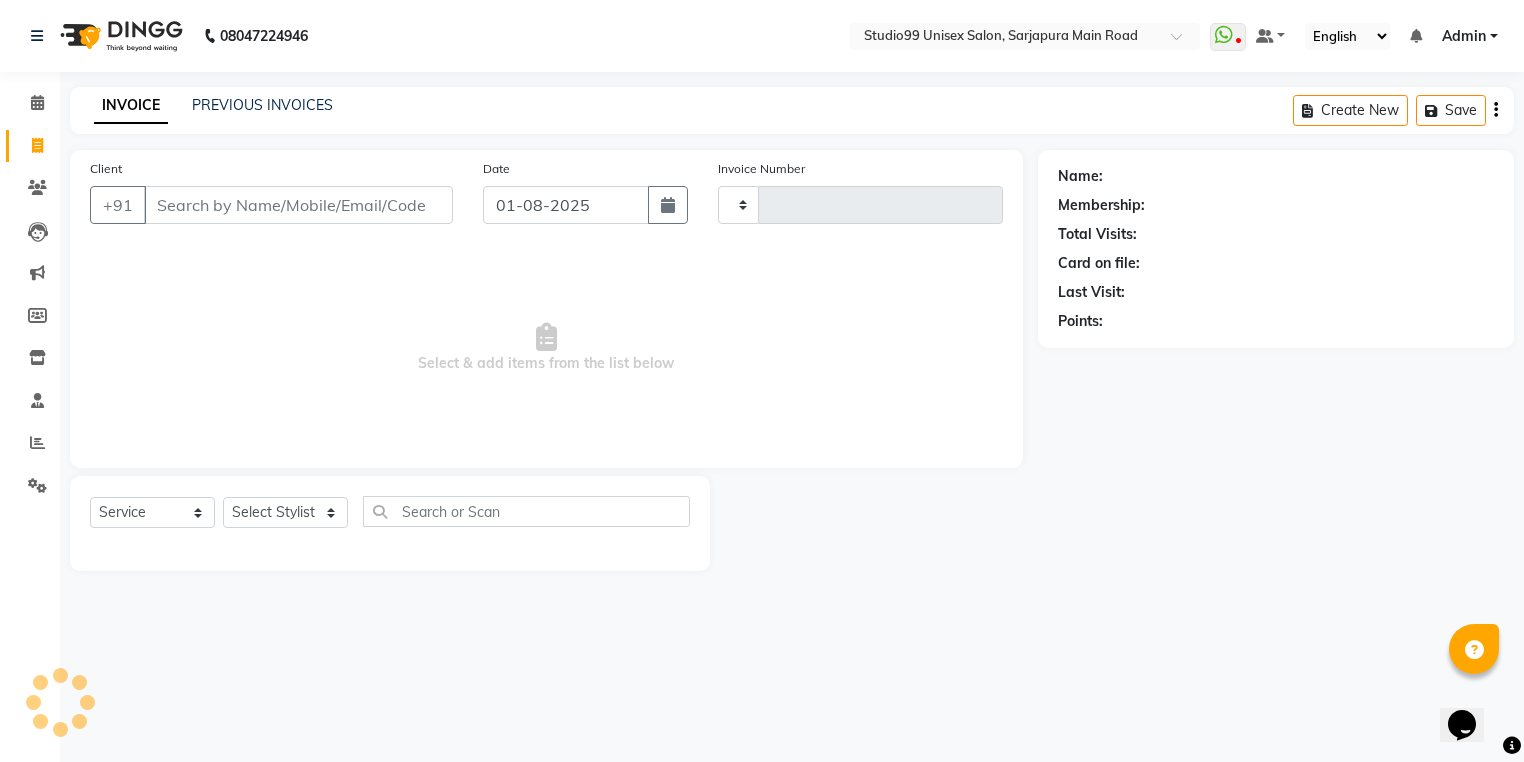 scroll, scrollTop: 0, scrollLeft: 0, axis: both 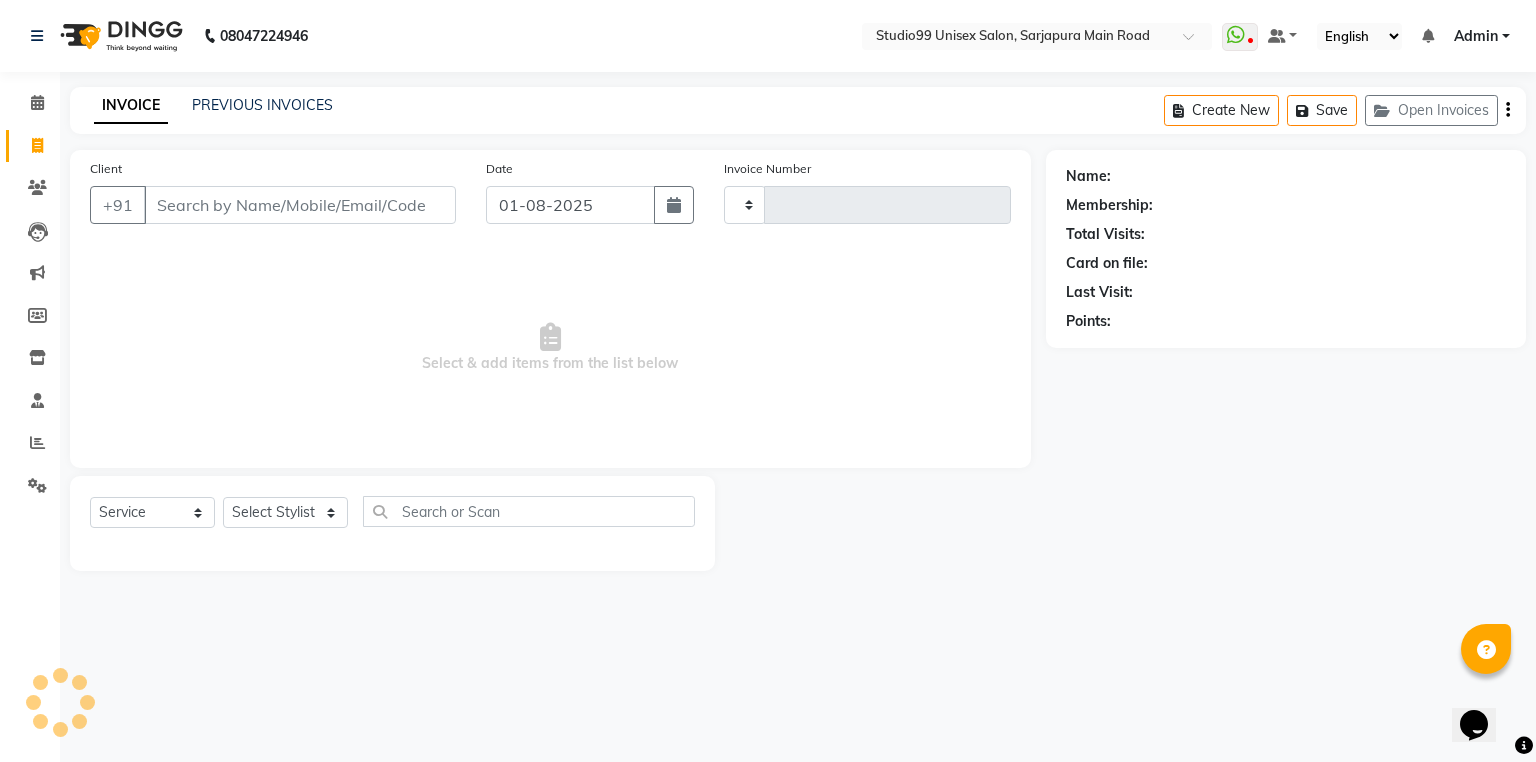 type on "2804" 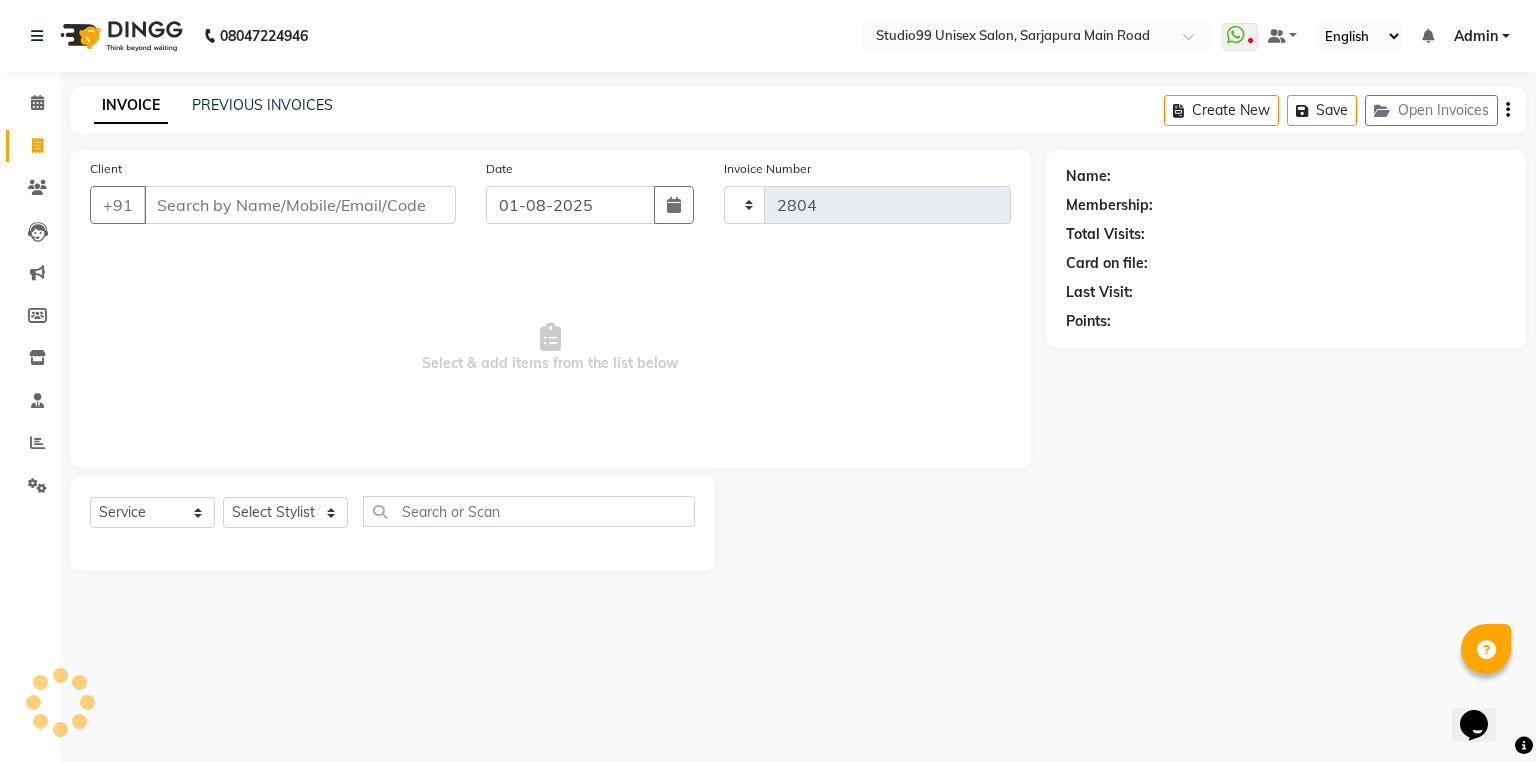select on "6042" 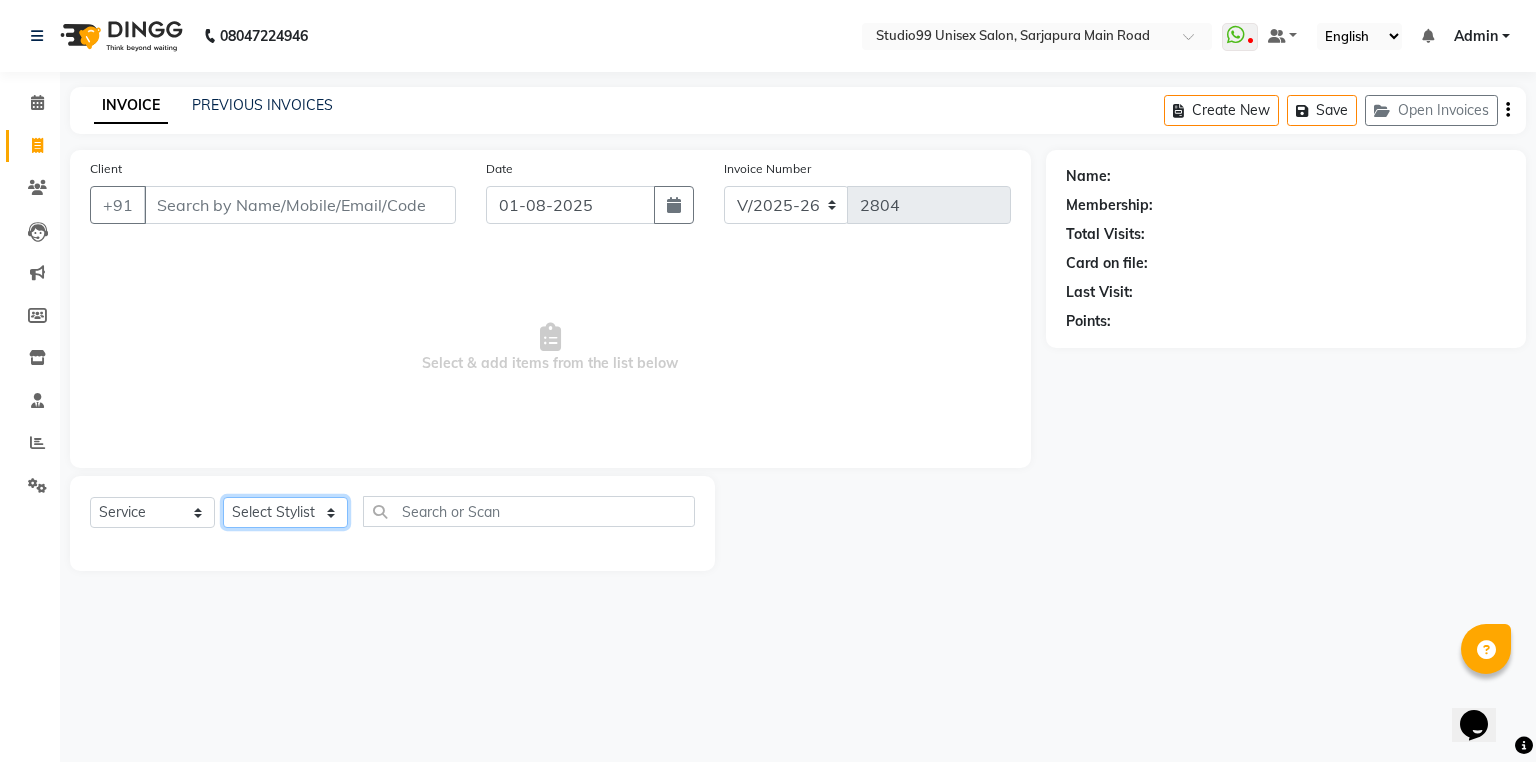 click on "Select Stylist Admin [FIRST] [LAST] [LAST] Avaz [FIRST] [LAST] [LAST] [LAST] [LAST] [LAST] [LAST] [LAST] [LAST] [LAST] [LAST] [LAST] [LAST]" 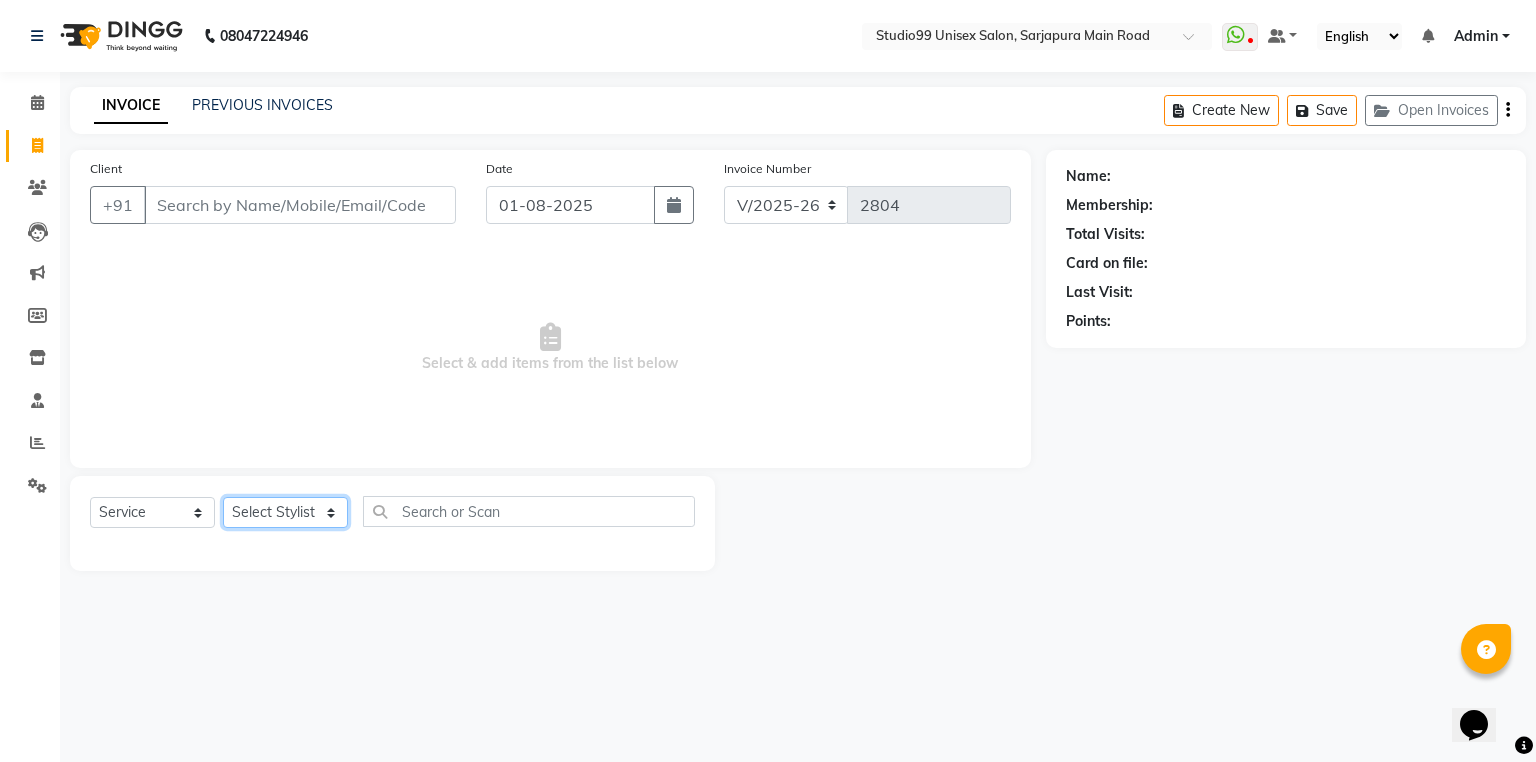 select on "43361" 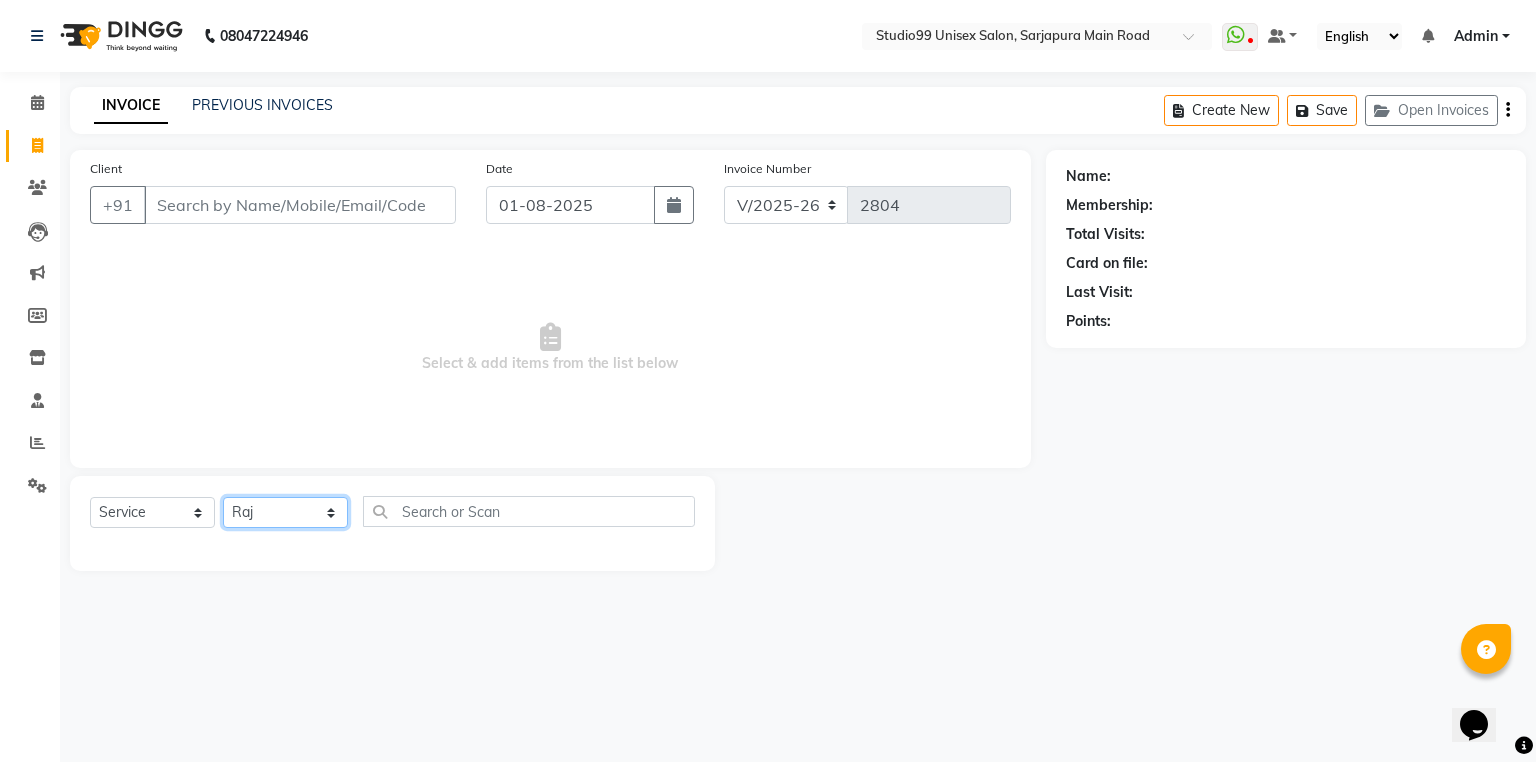 click on "Select Stylist Admin [FIRST] [LAST] [LAST] Avaz [FIRST] [LAST] [LAST] [LAST] [LAST] [LAST] [LAST] [LAST] [LAST] [LAST] [LAST] [LAST] [LAST]" 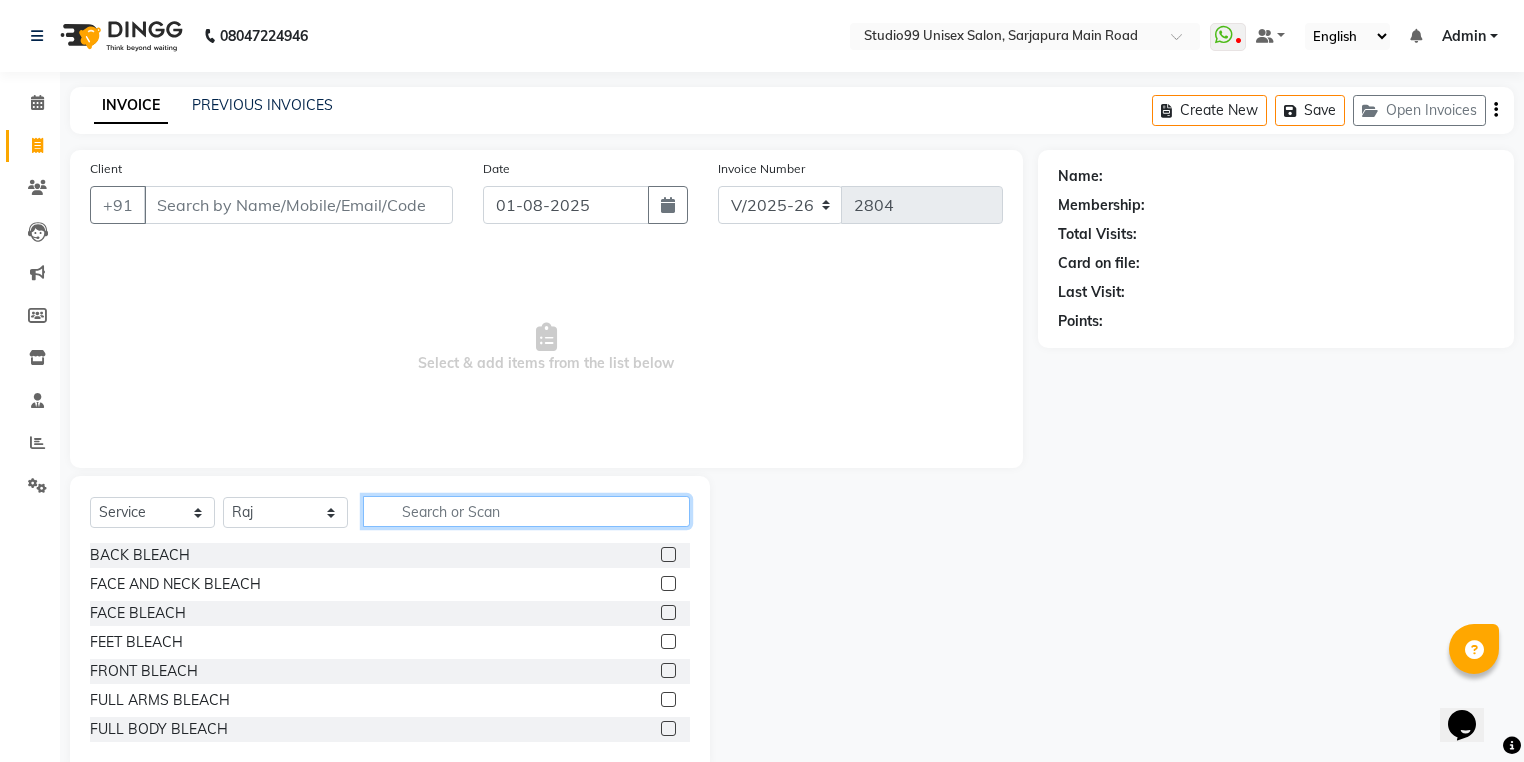 click 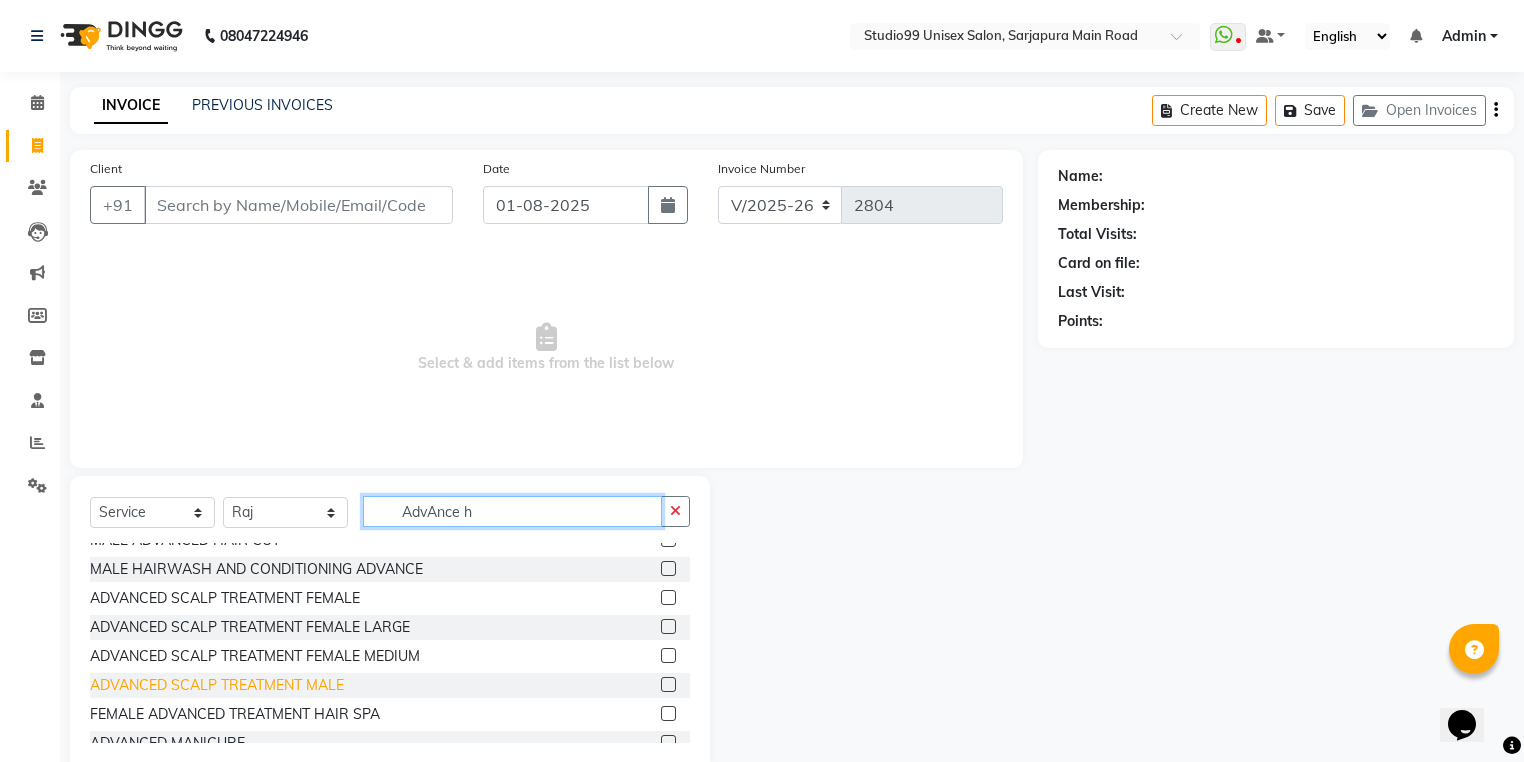 scroll, scrollTop: 0, scrollLeft: 0, axis: both 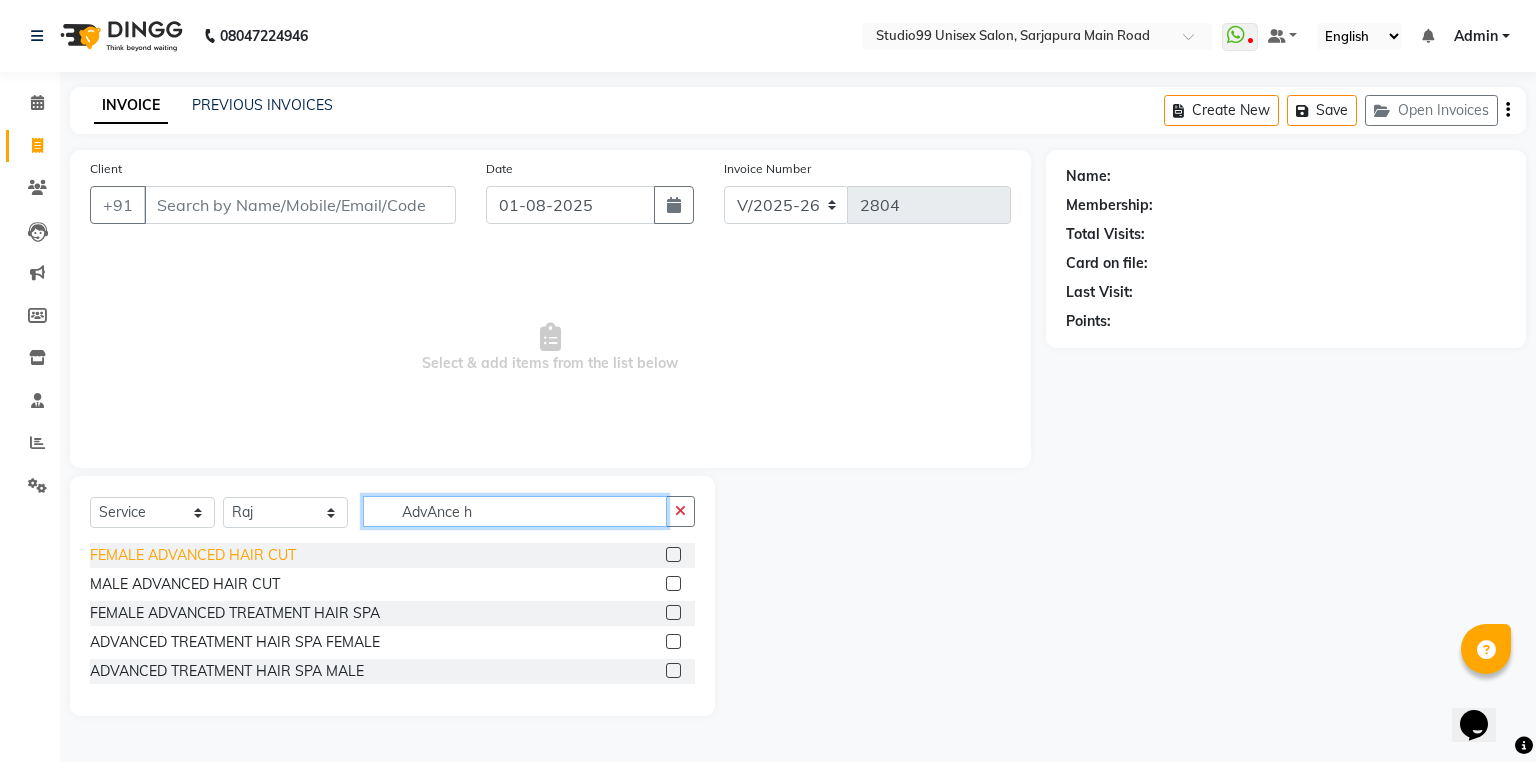 type on "AdvAnce h" 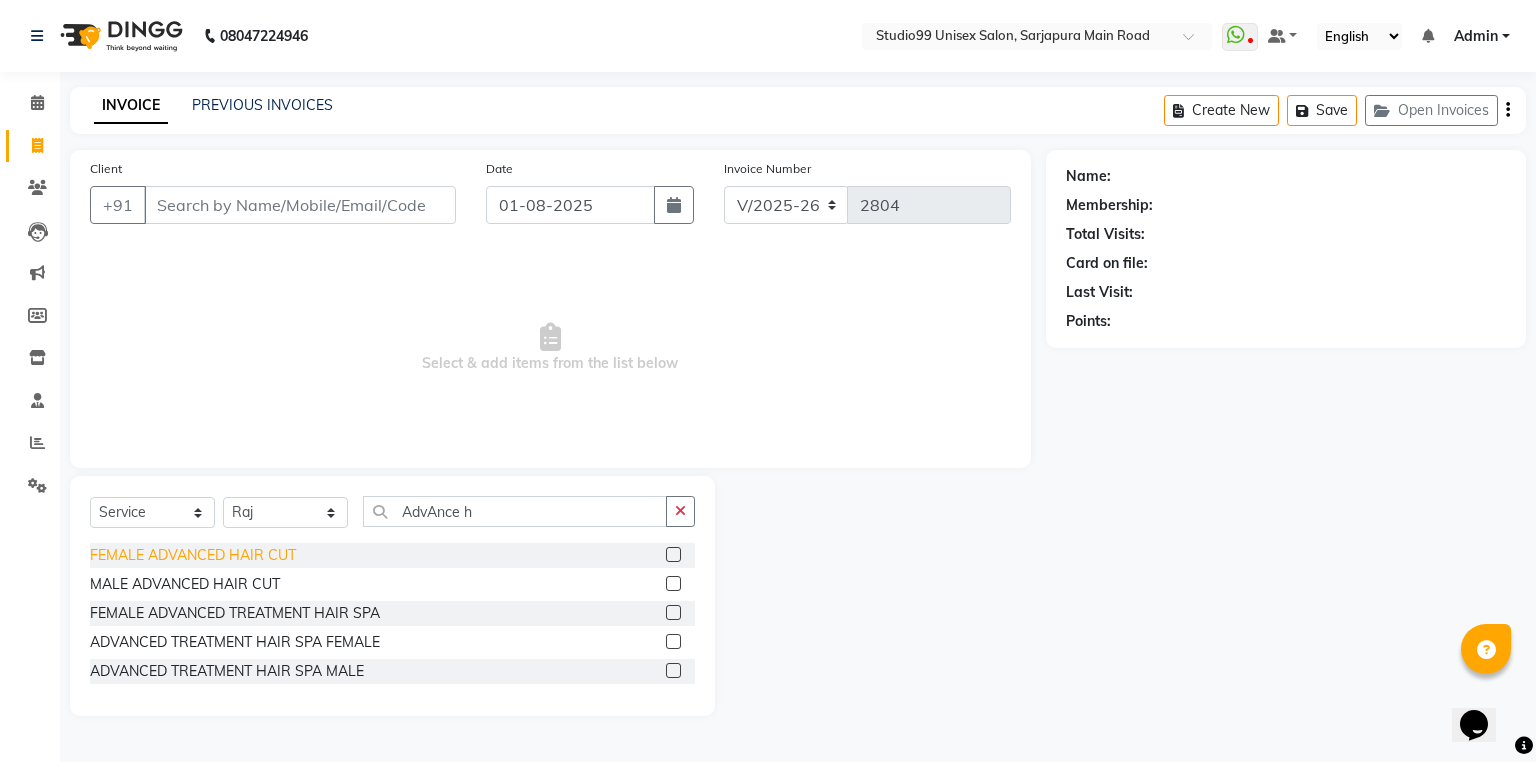 click on "FEMALE ADVANCED HAIR CUT" 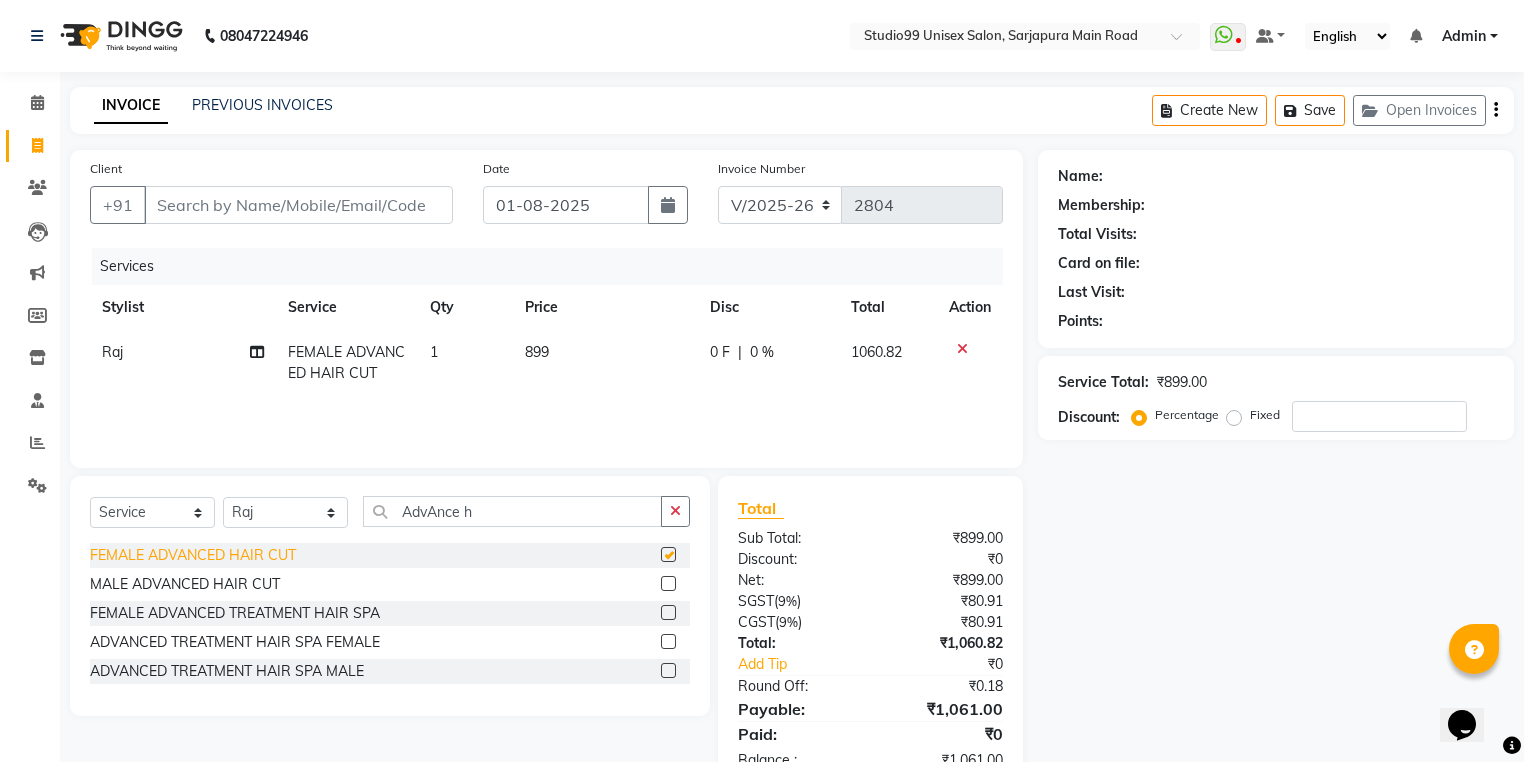 checkbox on "false" 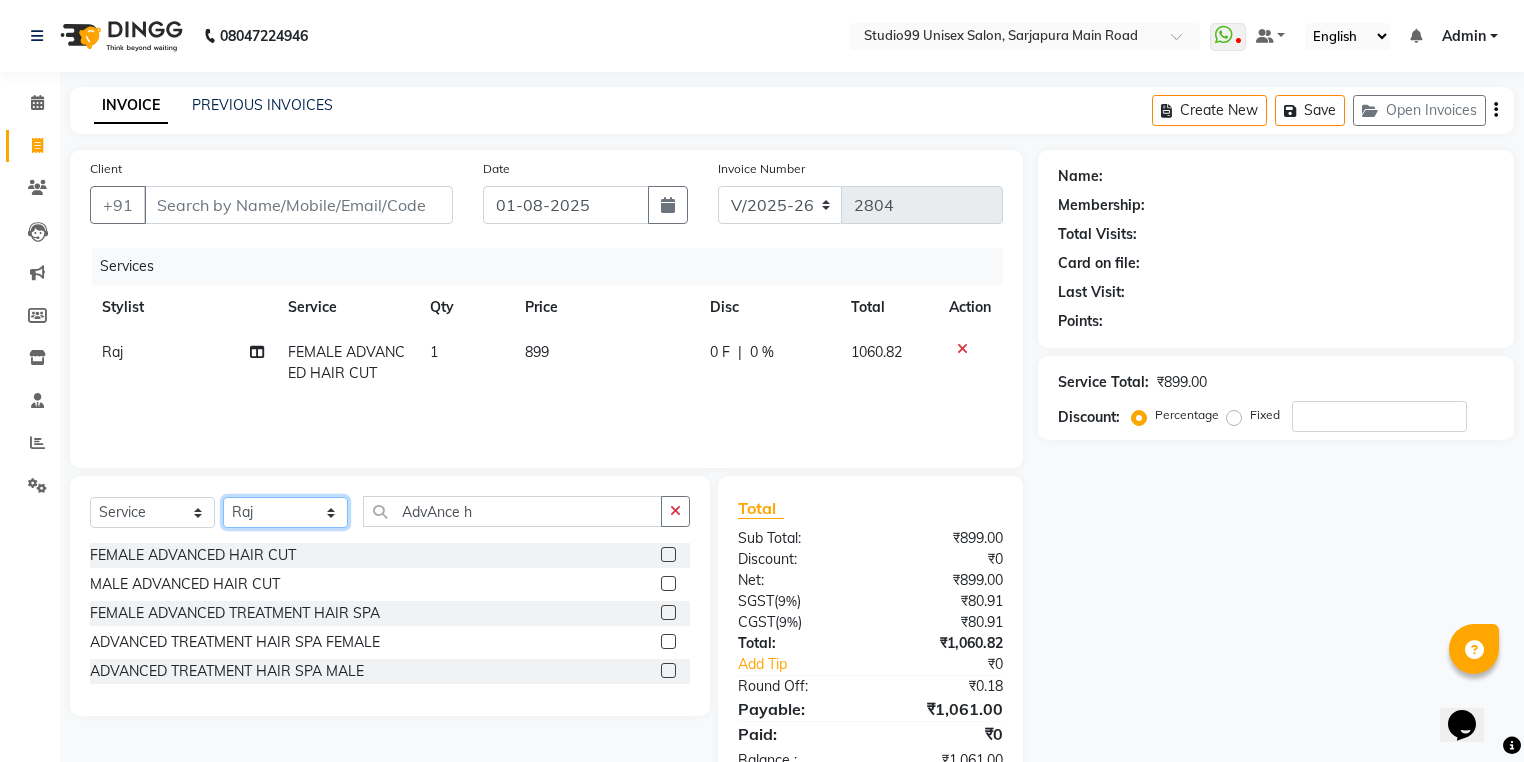 click on "Select Stylist Admin [FIRST] [LAST] [LAST] Avaz [FIRST] [LAST] [LAST] [LAST] [LAST] [LAST] [LAST] [LAST] [LAST] [LAST] [LAST] [LAST] [LAST]" 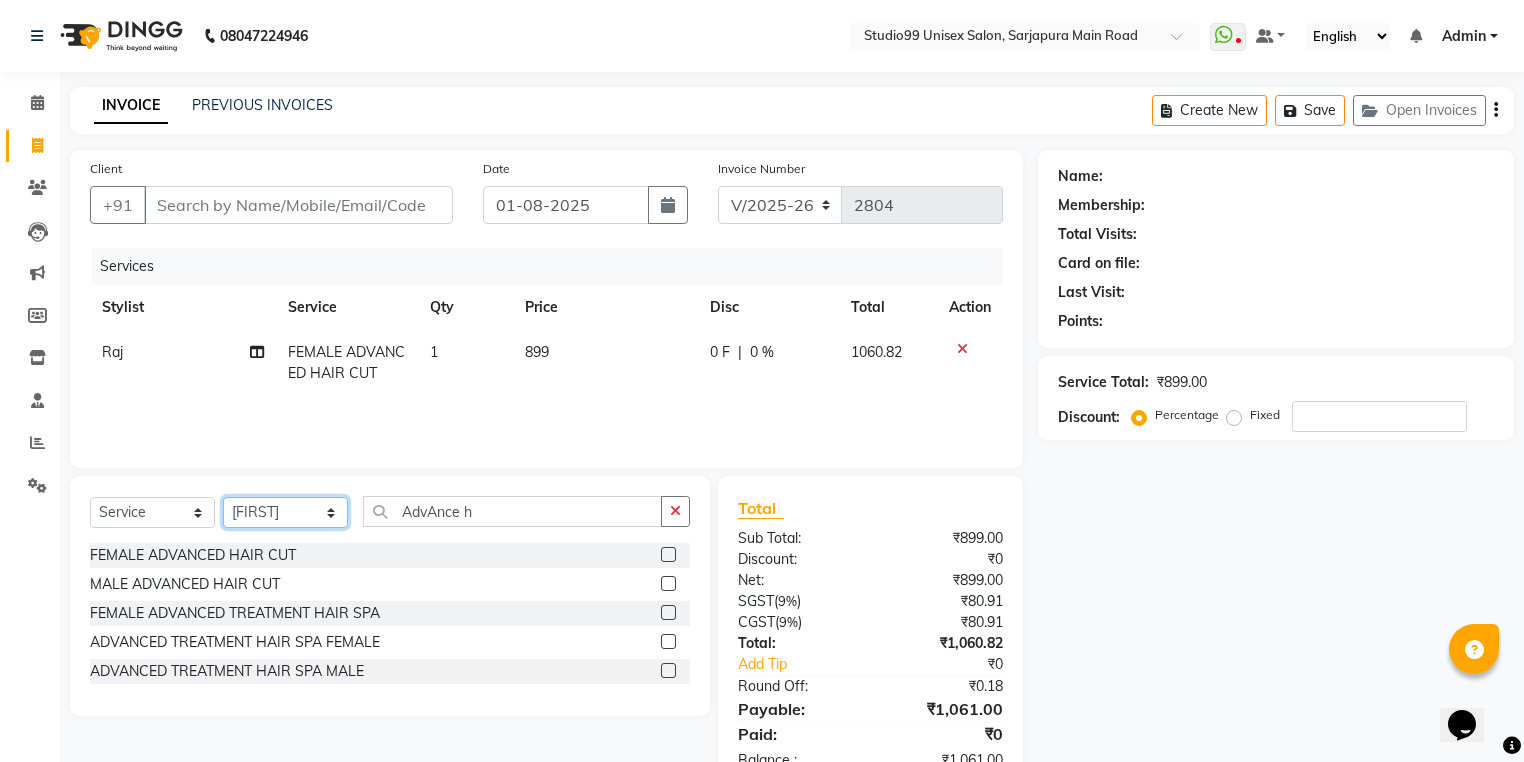 click on "Select Stylist Admin [FIRST] [LAST] [LAST] Avaz [FIRST] [LAST] [LAST] [LAST] [LAST] [LAST] [LAST] [LAST] [LAST] [LAST] [LAST] [LAST] [LAST]" 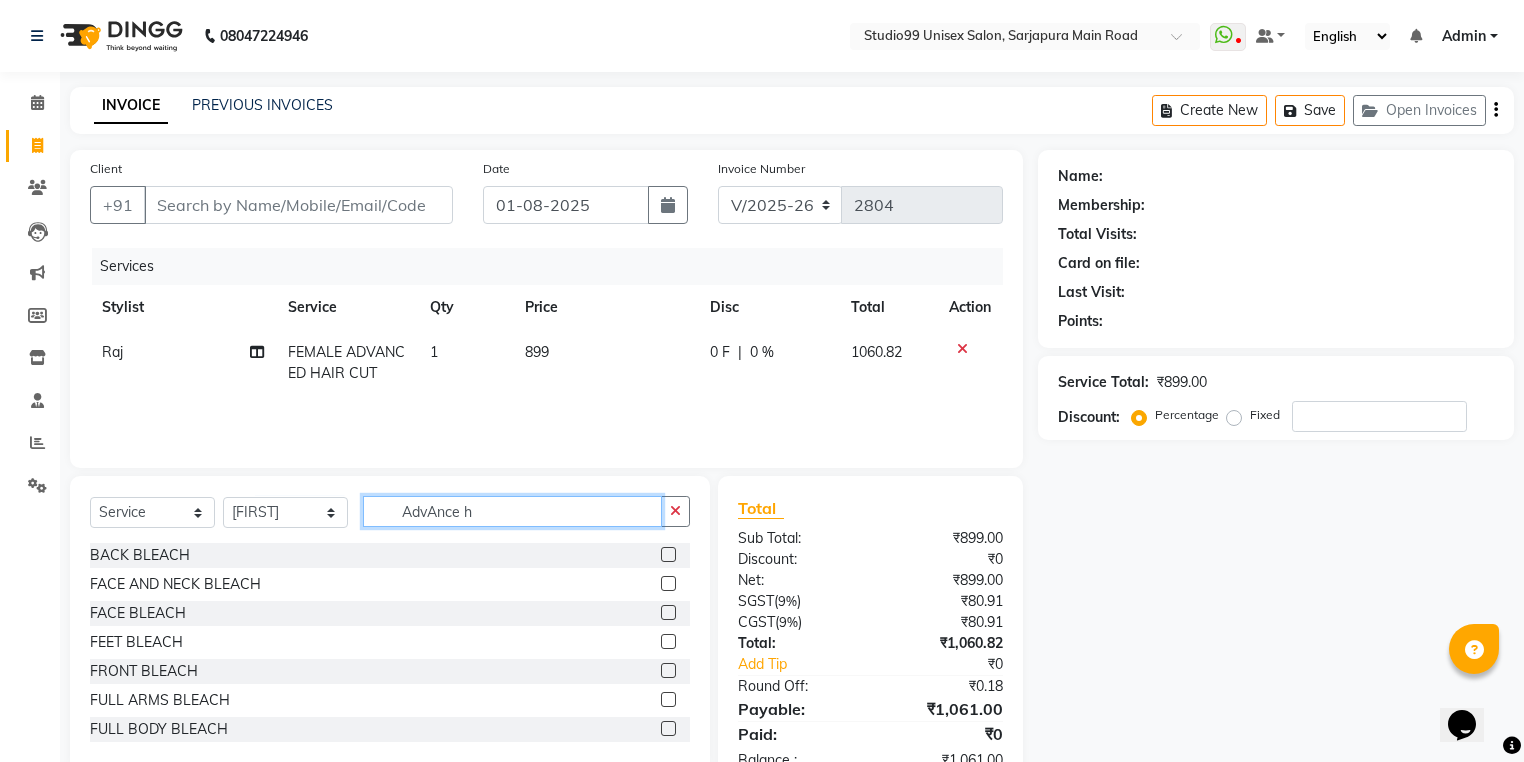 drag, startPoint x: 497, startPoint y: 512, endPoint x: 376, endPoint y: 519, distance: 121.20231 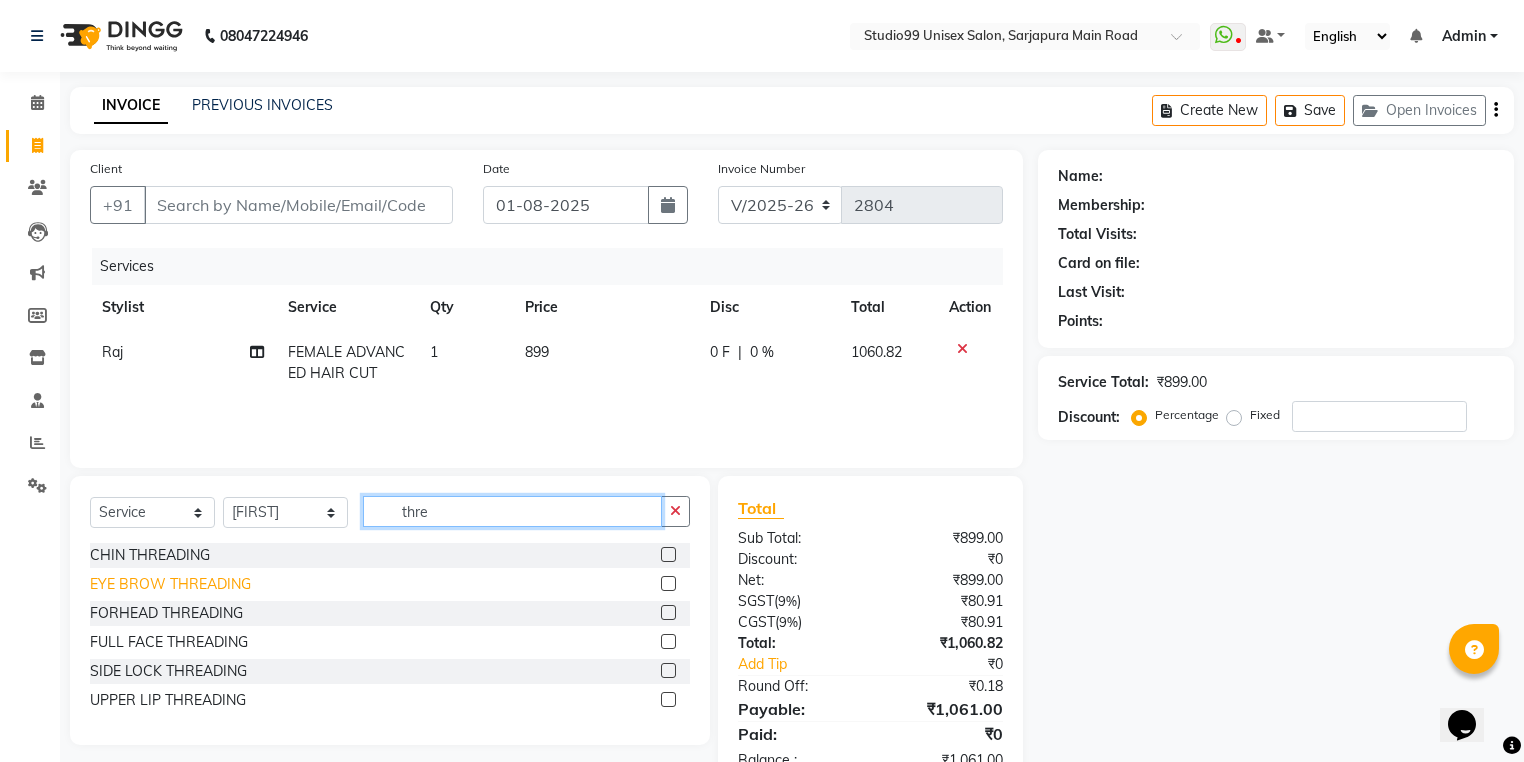 type on "thre" 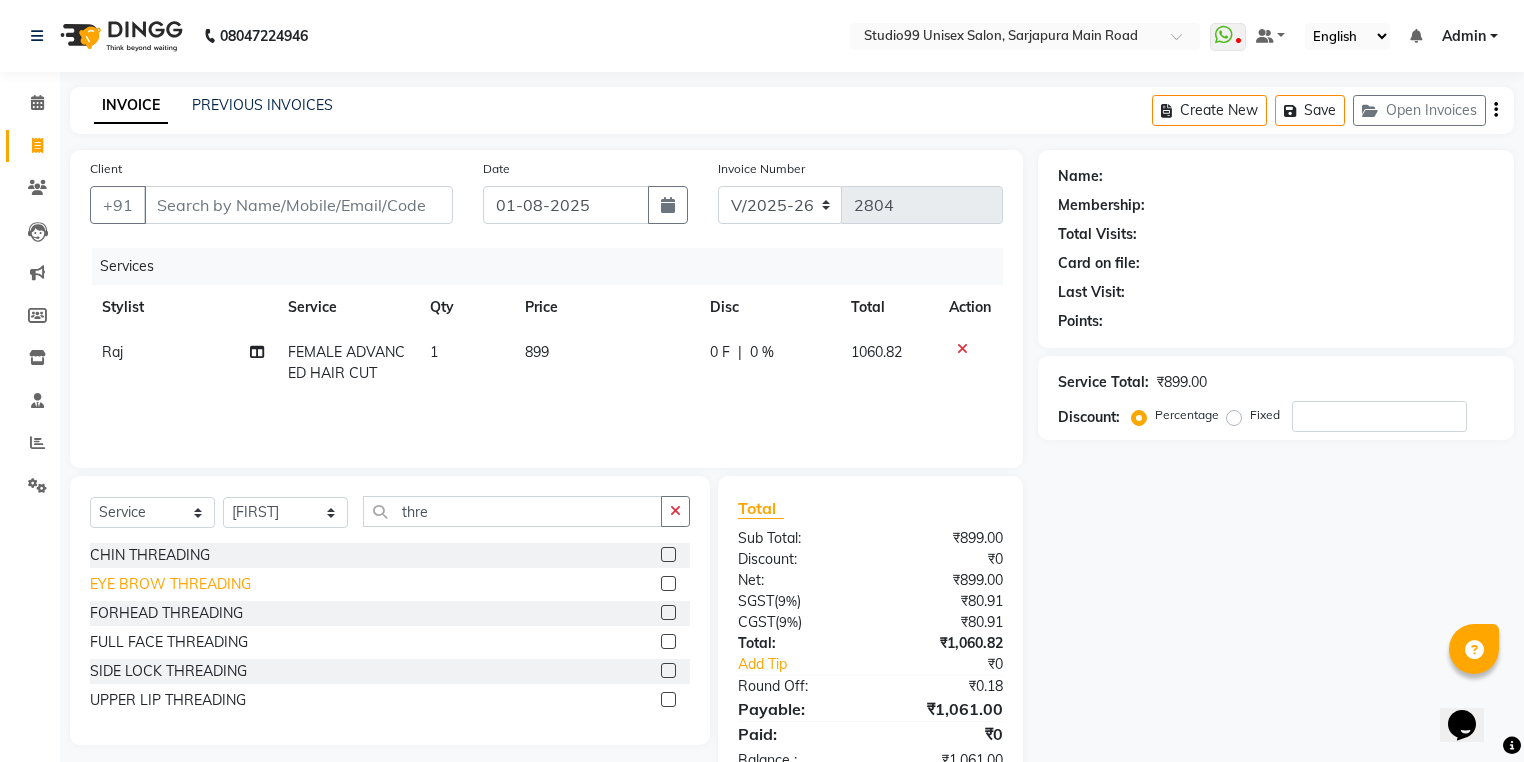 click on "EYE BROW THREADING" 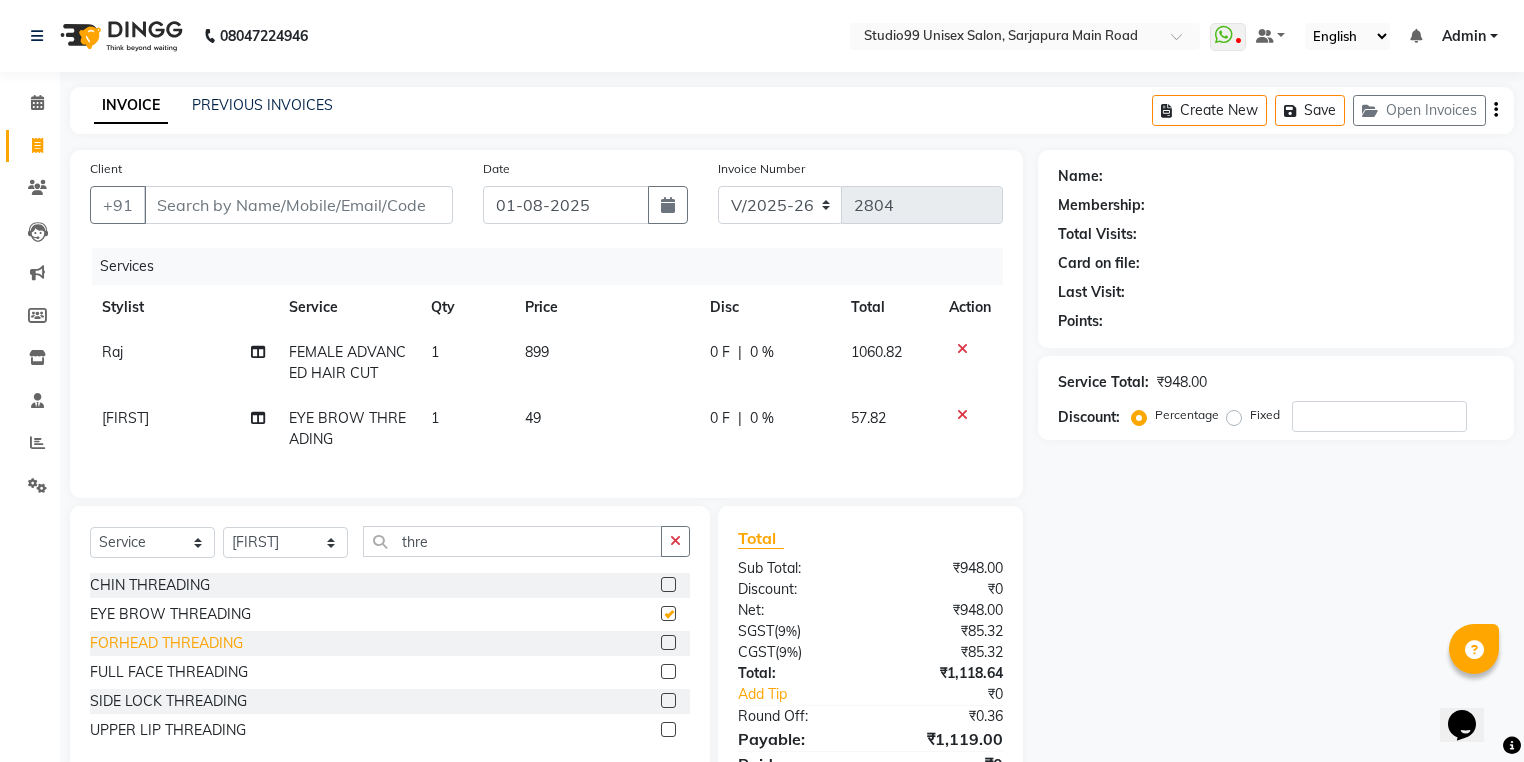 checkbox on "false" 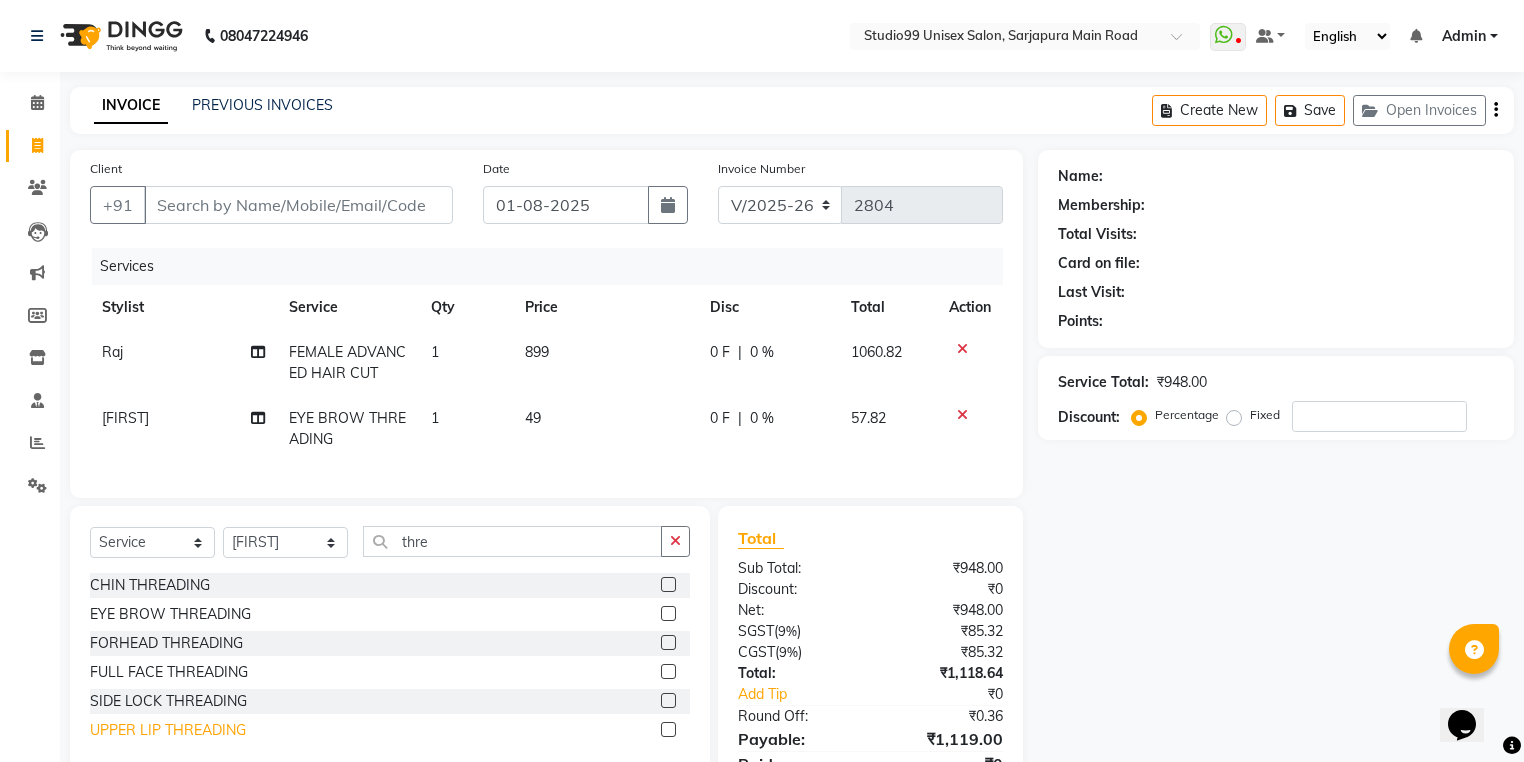 click on "UPPER LIP THREADING" 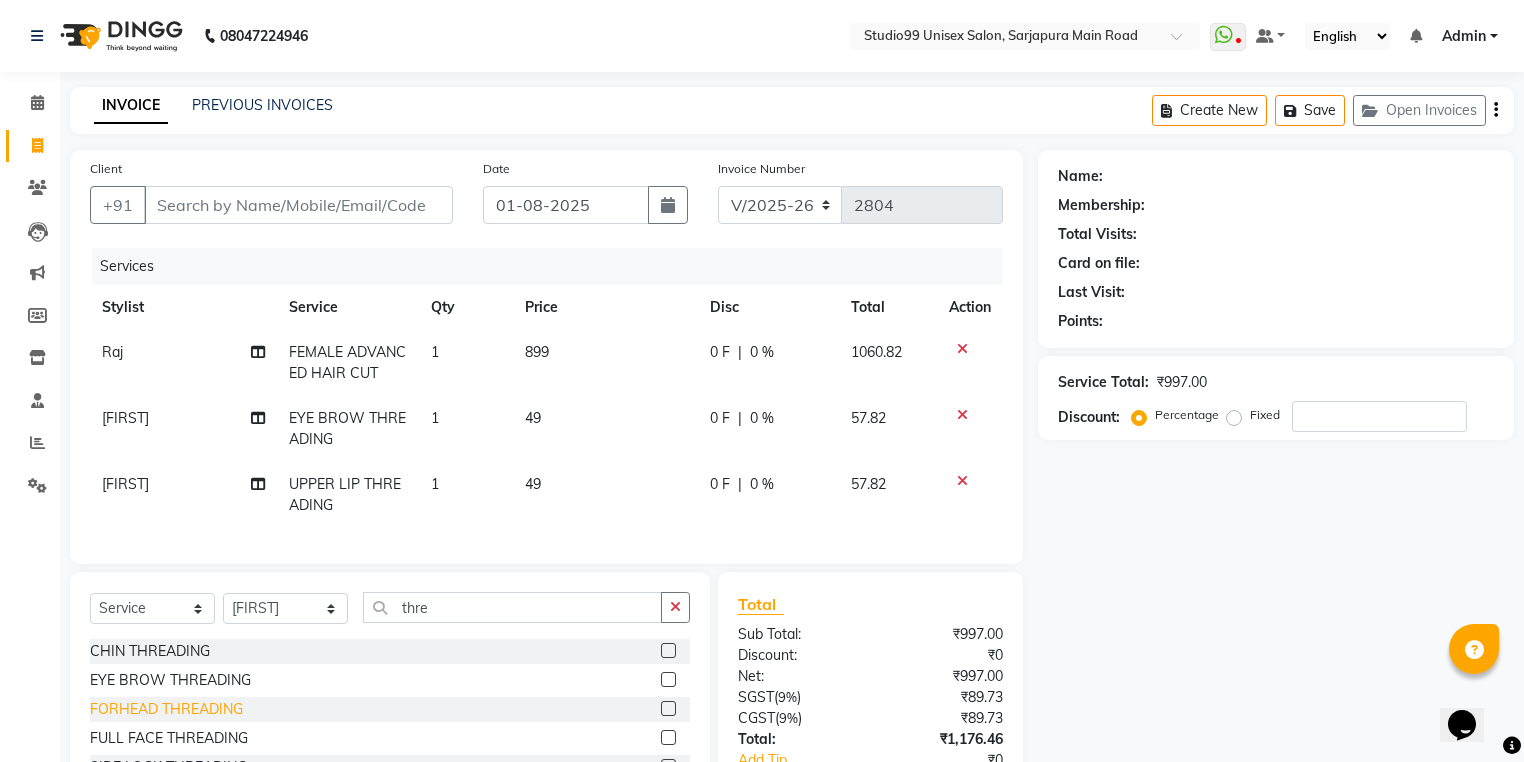 checkbox on "false" 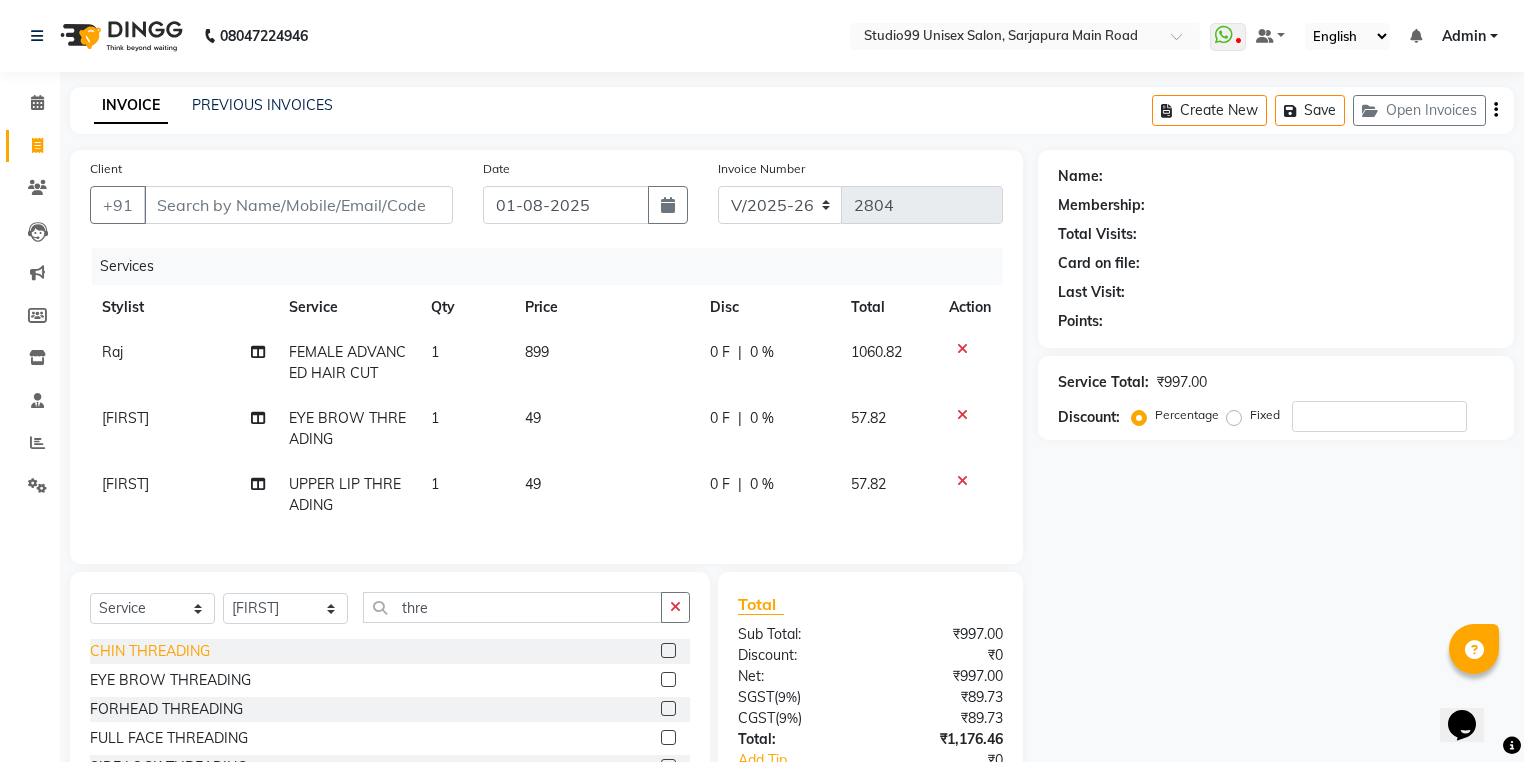 click on "CHIN THREADING" 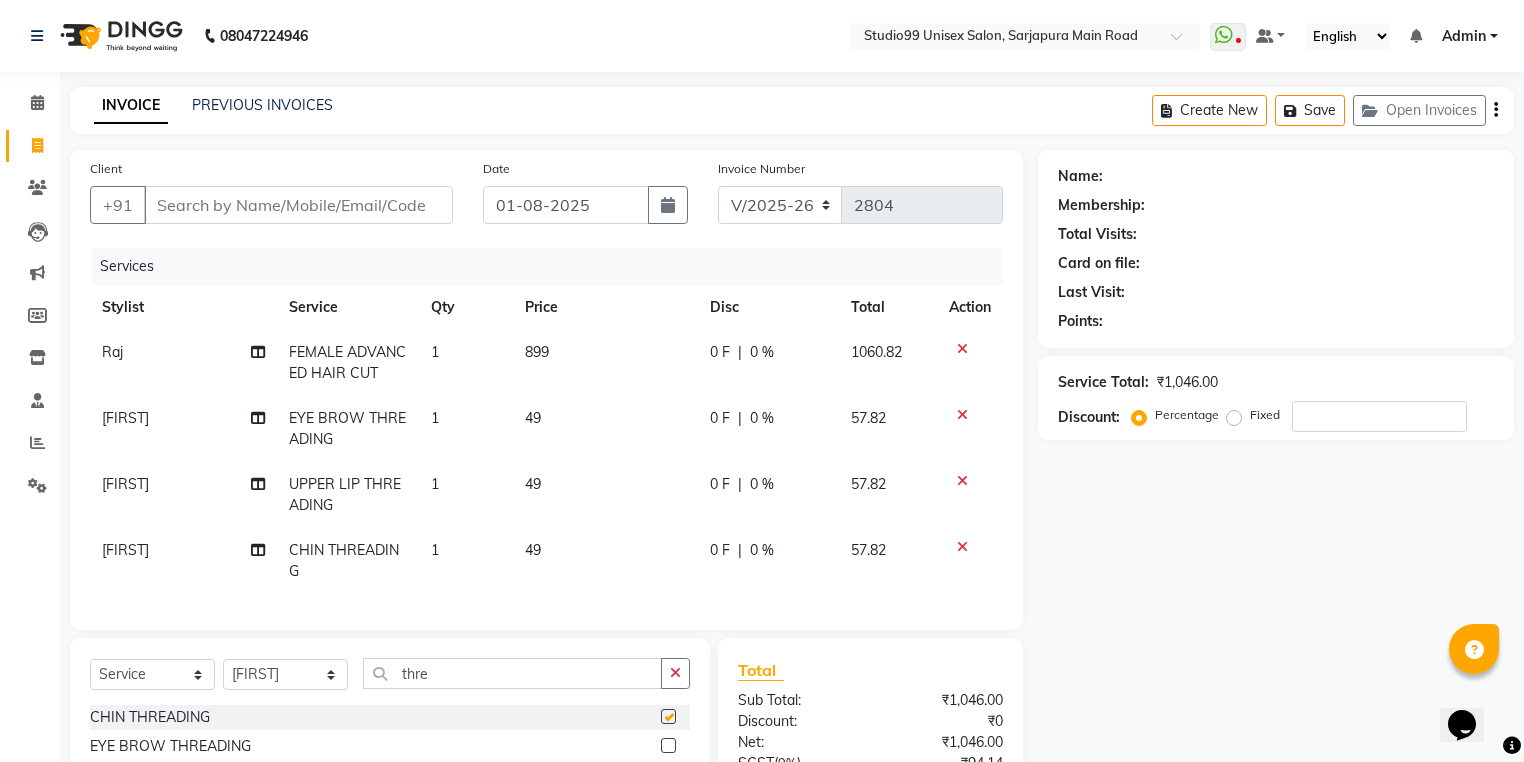 checkbox on "false" 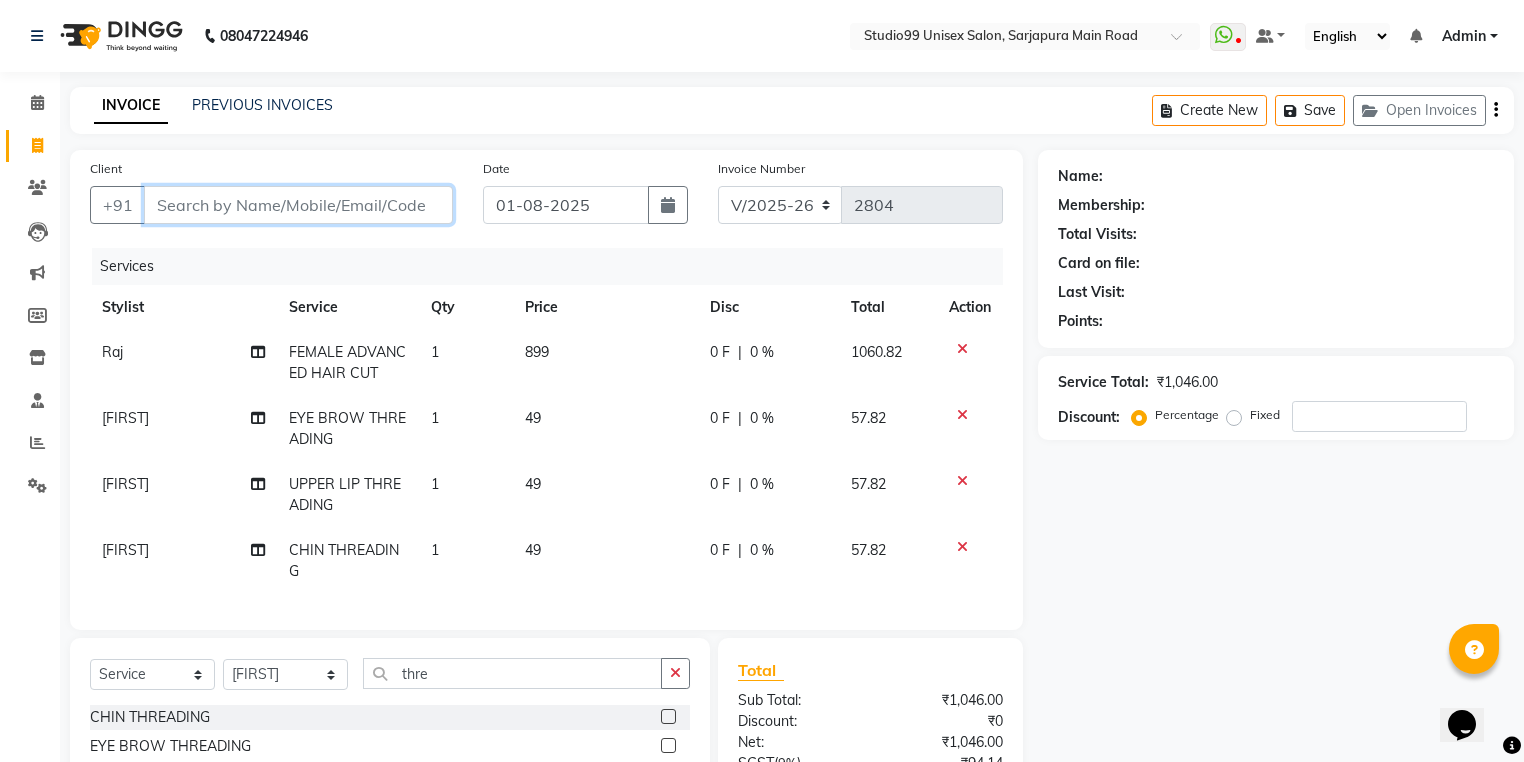 click on "Client" at bounding box center [298, 205] 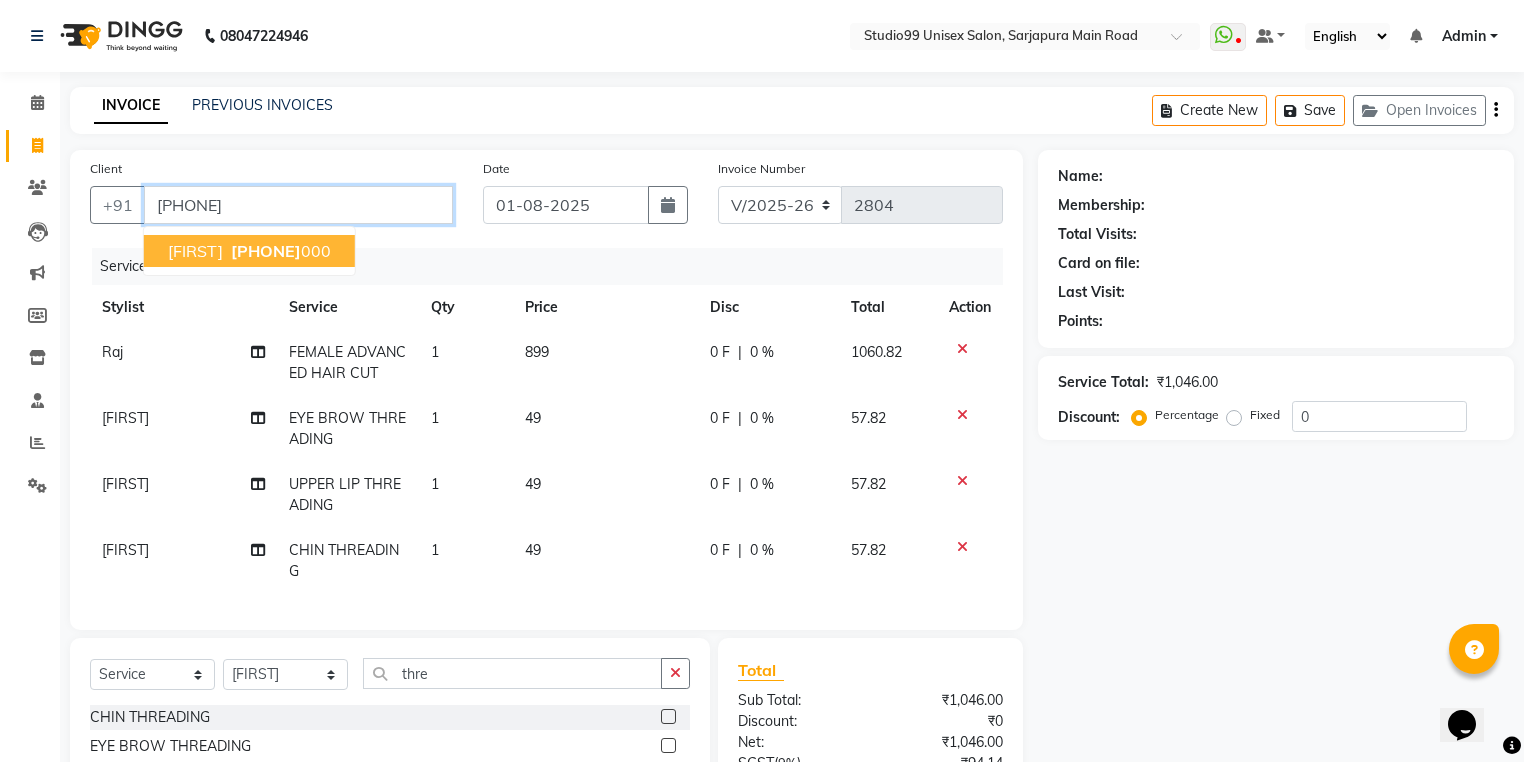 type on "9900353000" 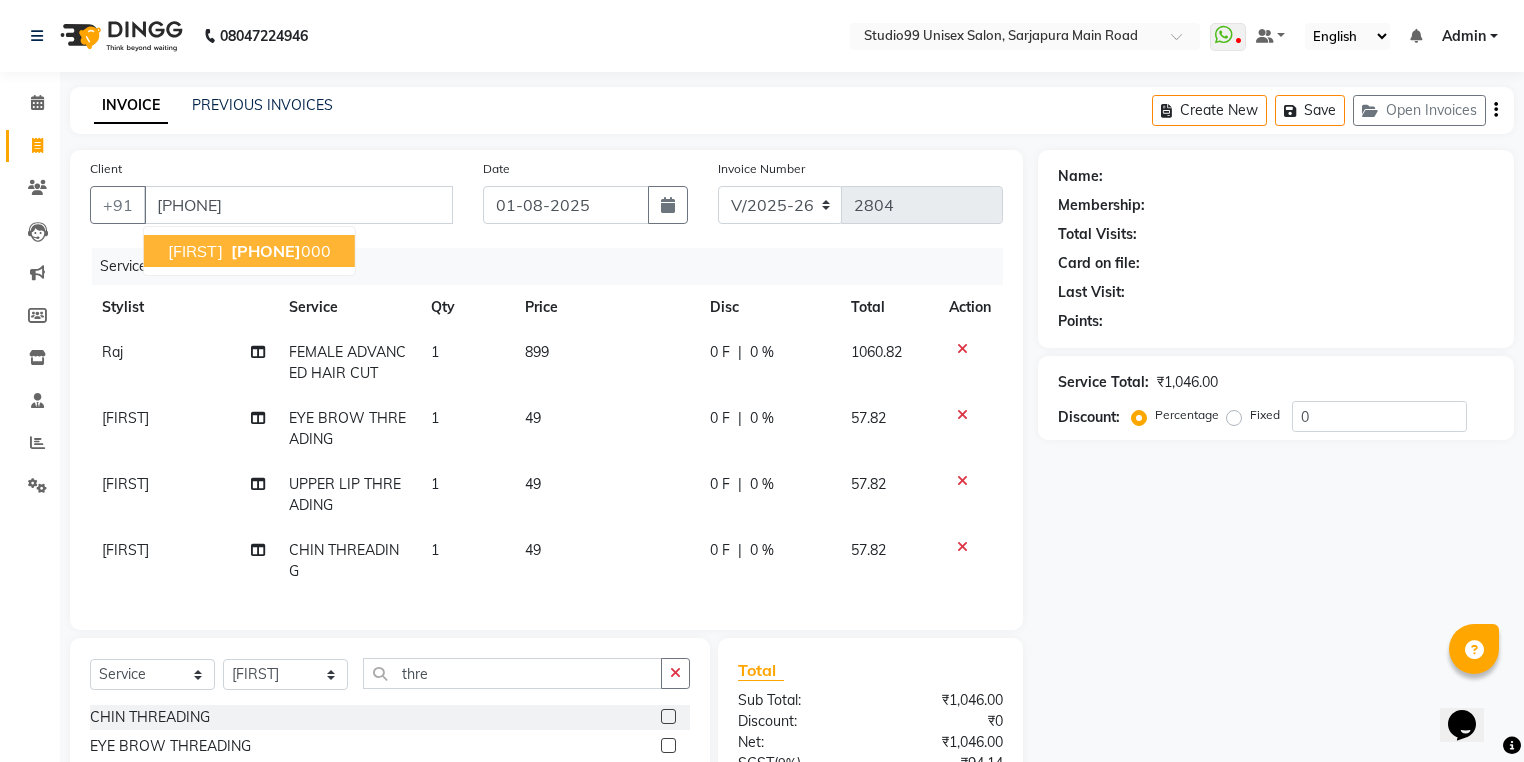 select on "1: Object" 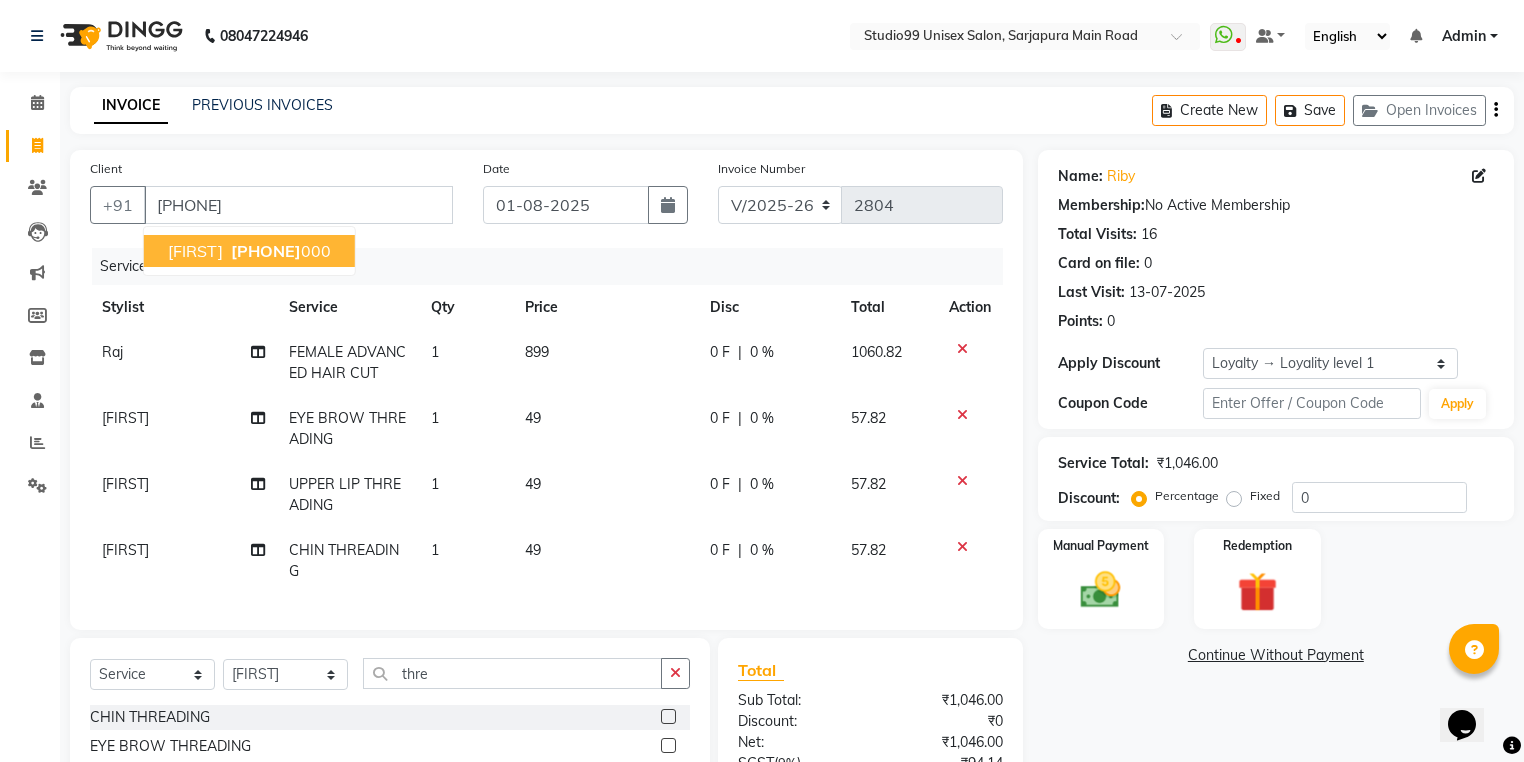 click on "9900353" at bounding box center (266, 251) 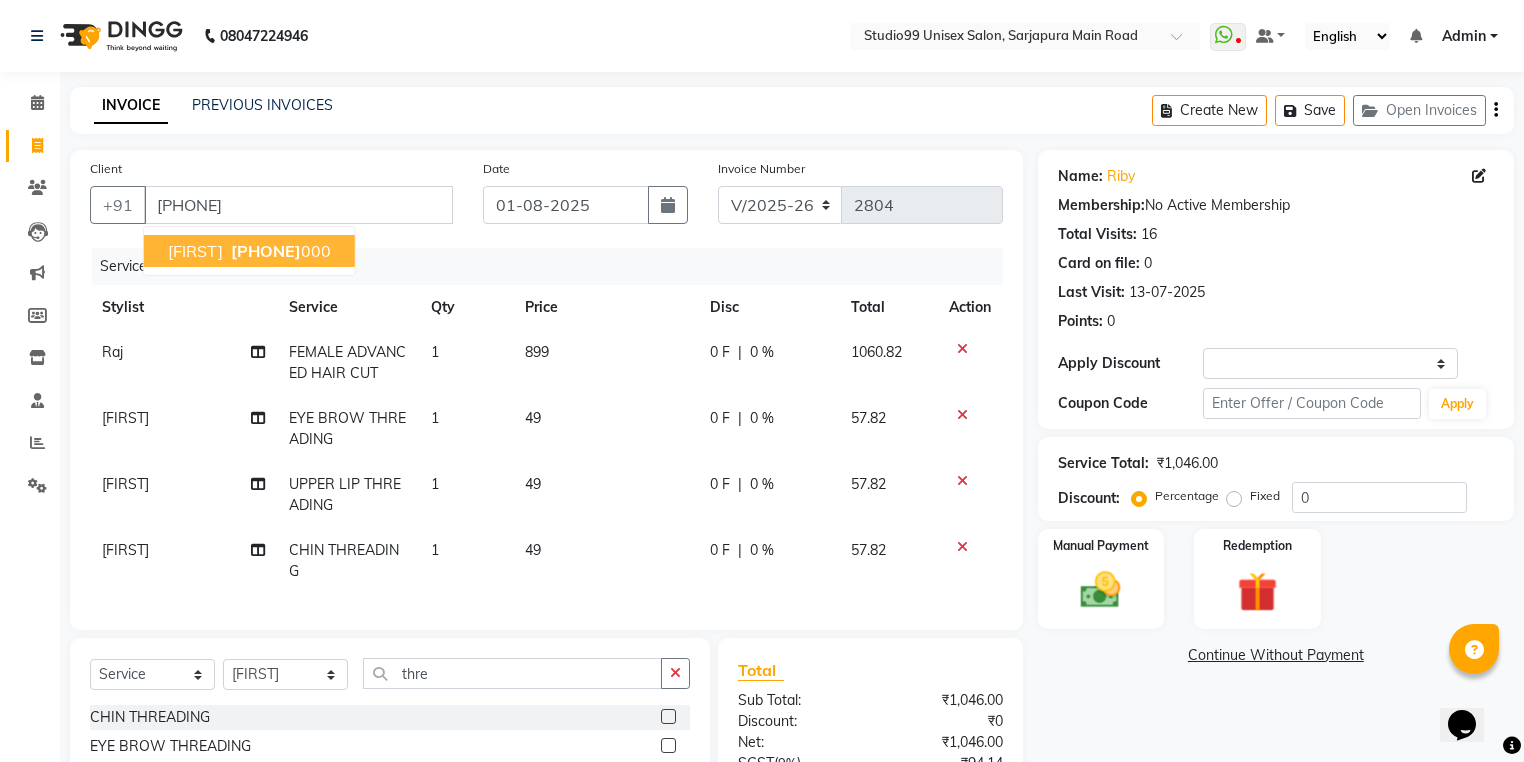 select on "1: Object" 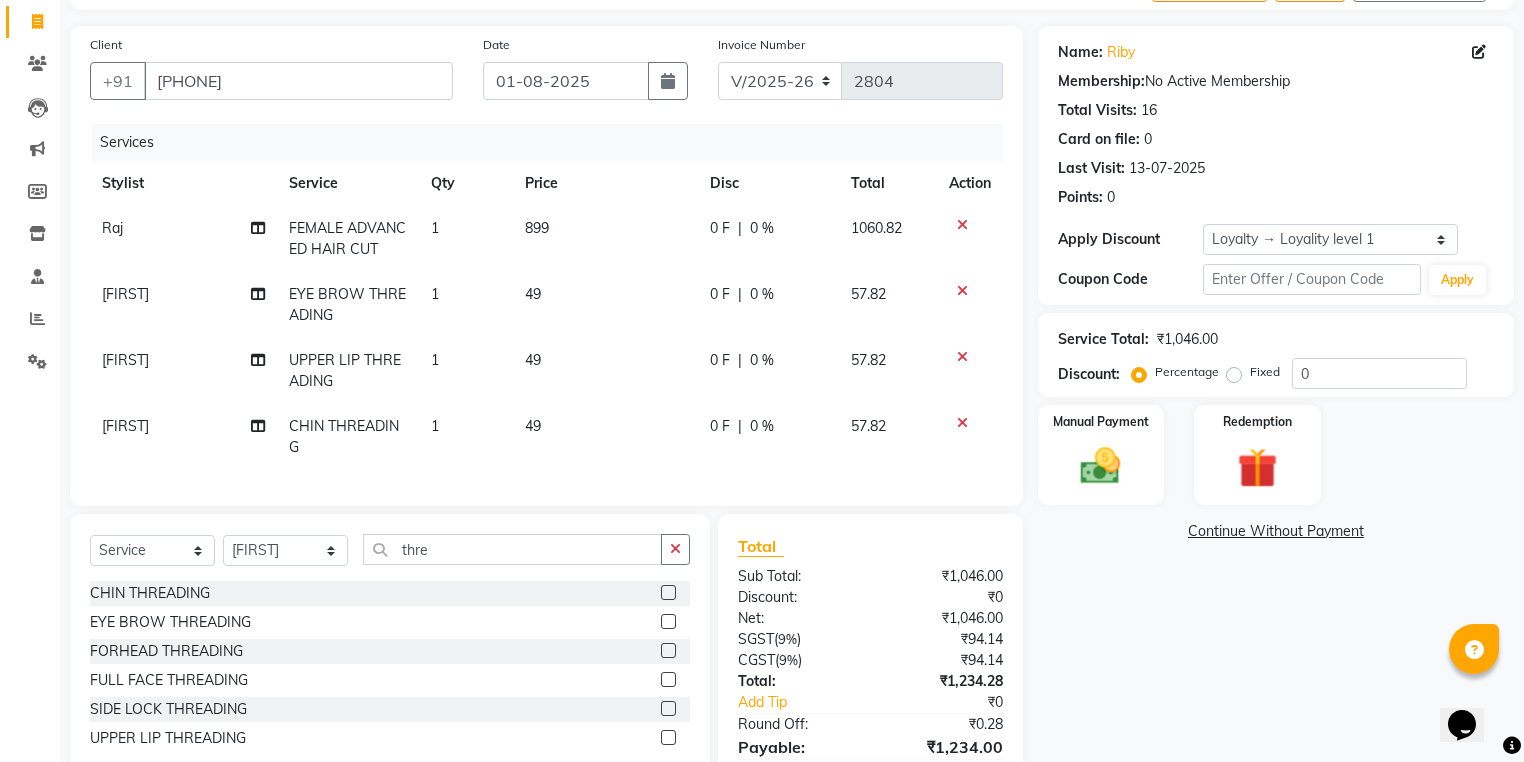scroll, scrollTop: 73, scrollLeft: 0, axis: vertical 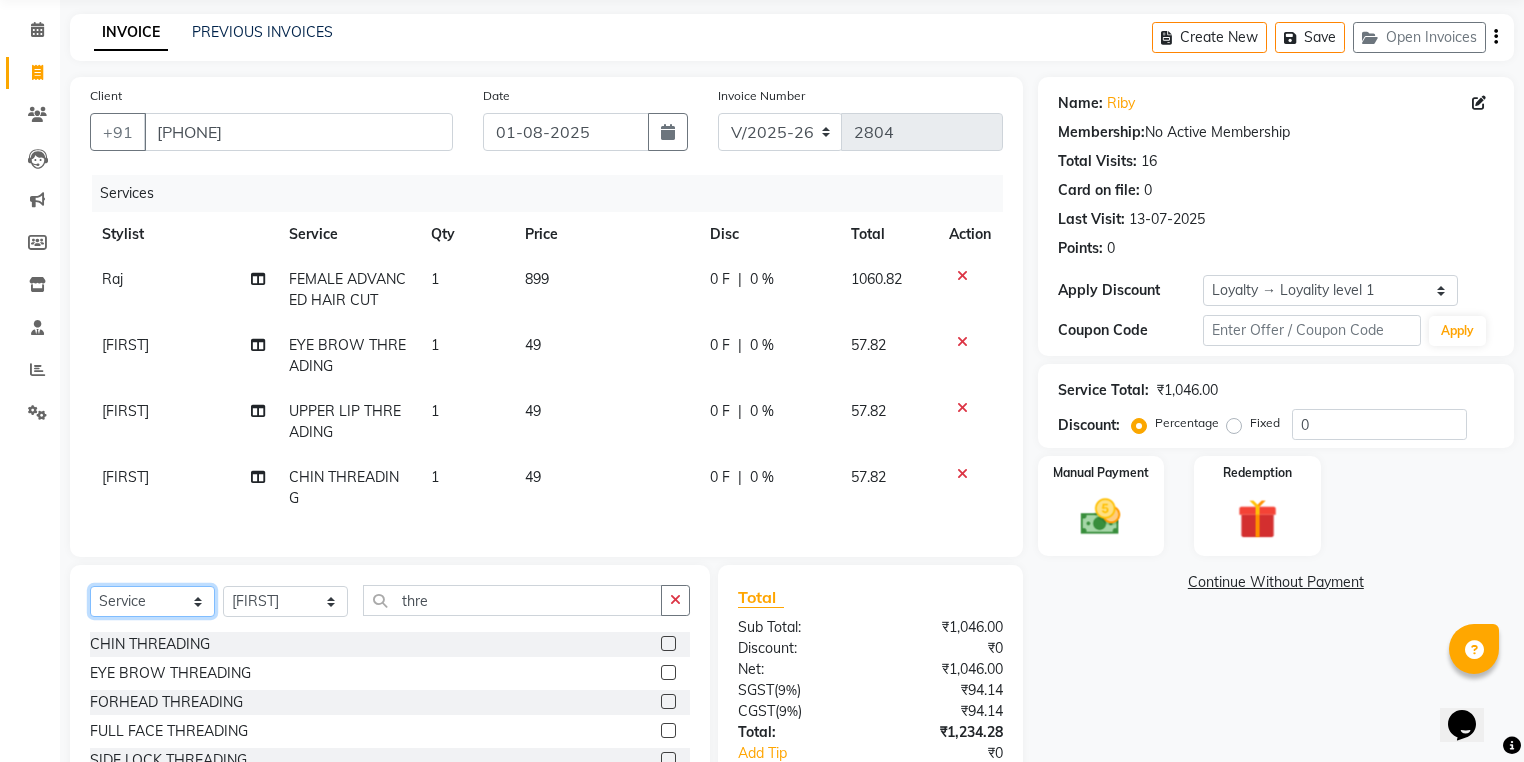 click on "Select  Service  Product  Membership  Package Voucher Prepaid Gift Card" 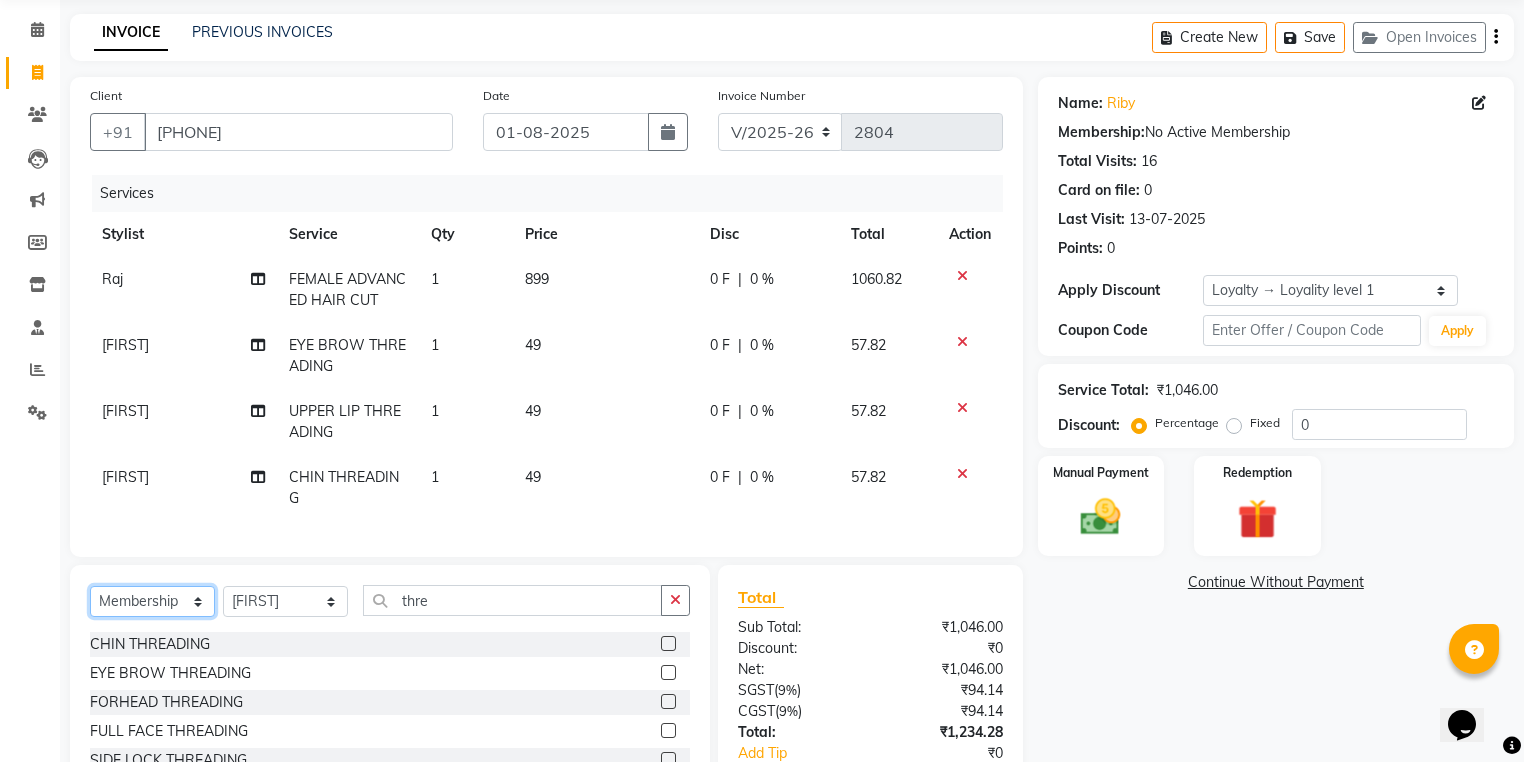 click on "Select  Service  Product  Membership  Package Voucher Prepaid Gift Card" 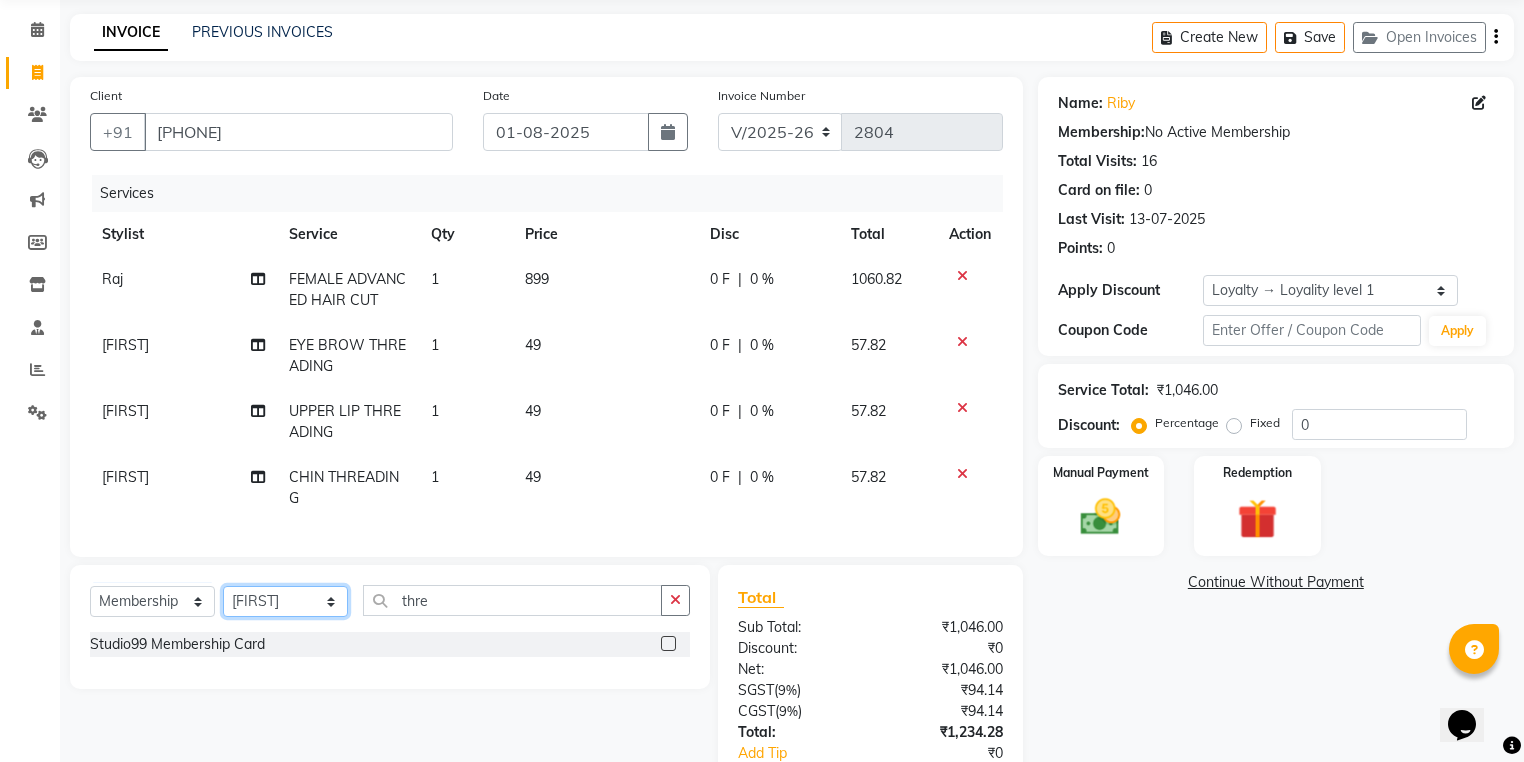 click on "Select Stylist Admin [NAME] [NAME] [NAME] Avaz Dina GEORGE Gulshan mahi MUNMUN Nobil Hasan Rafeeq Raj Rima Dey Rima Dey Shallu Simran Suman Suman VIKRAM" 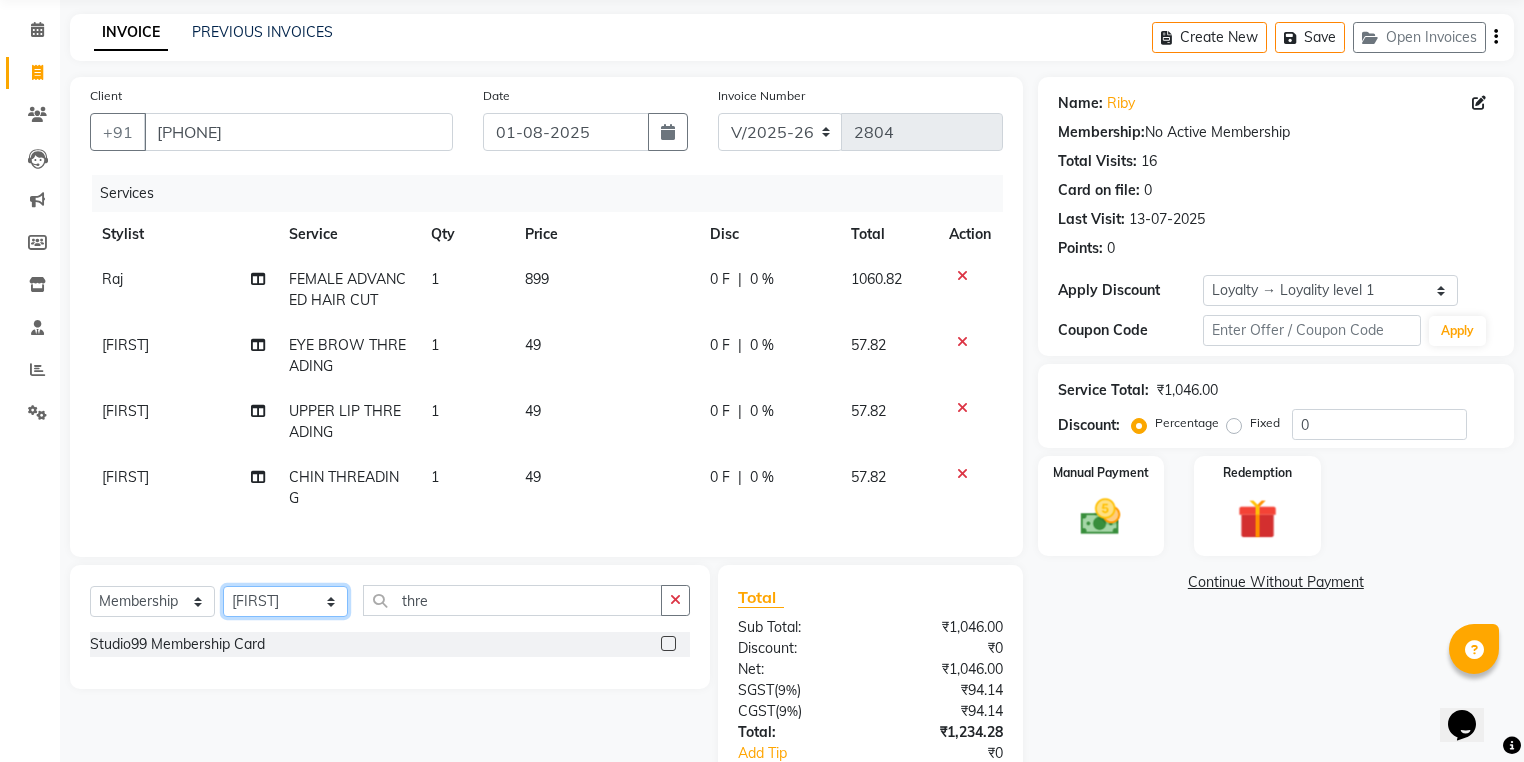 select on "43358" 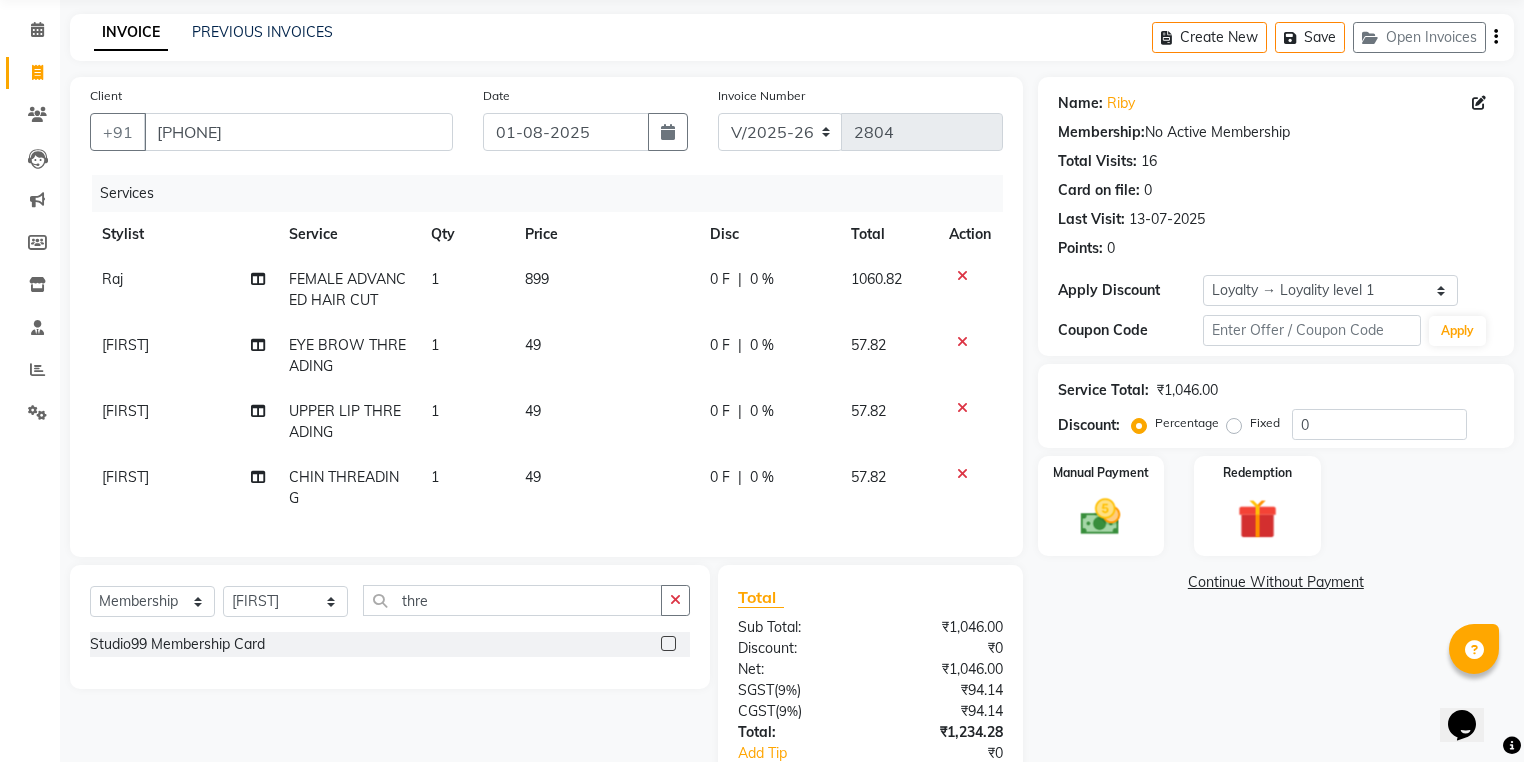 click 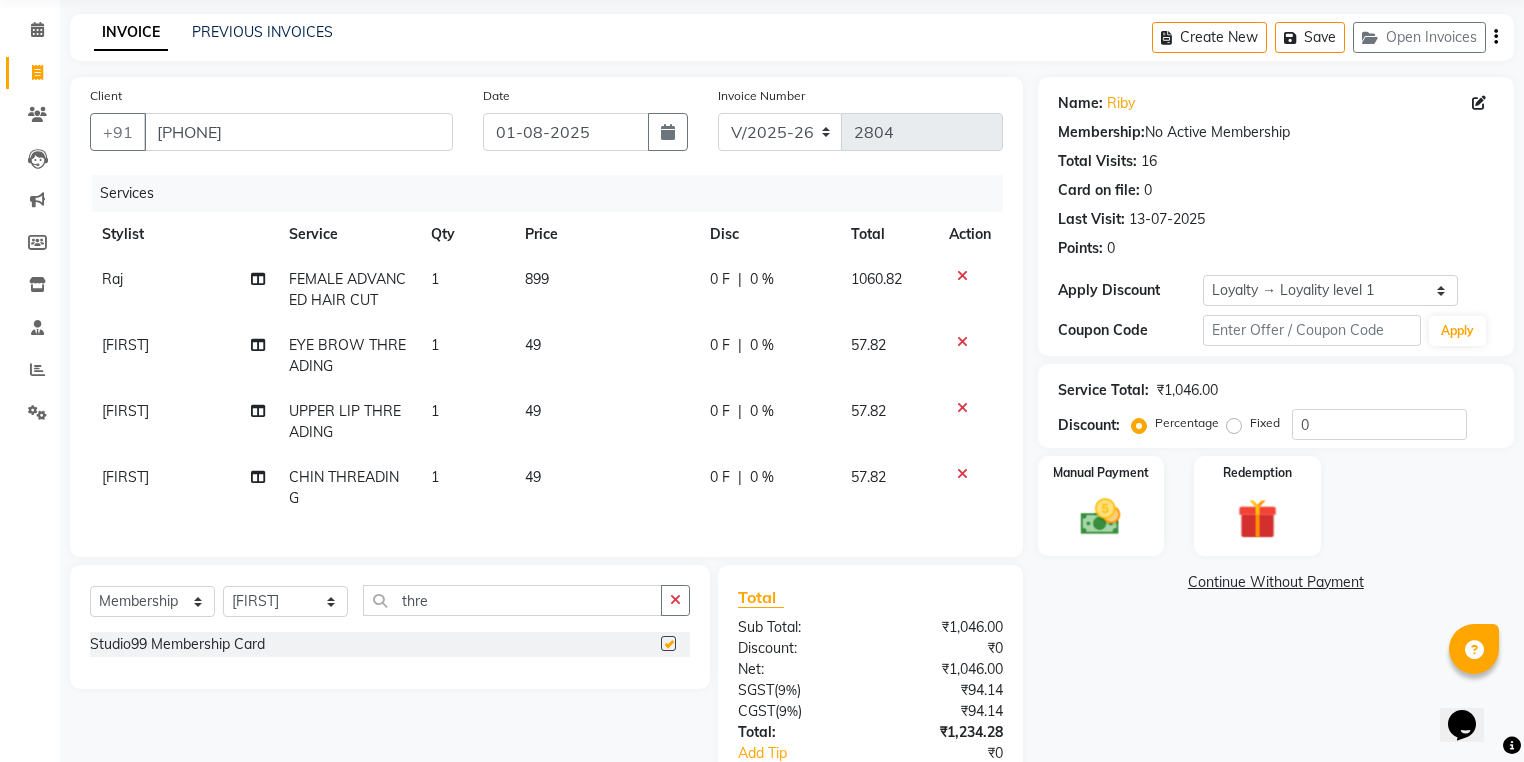 select on "select" 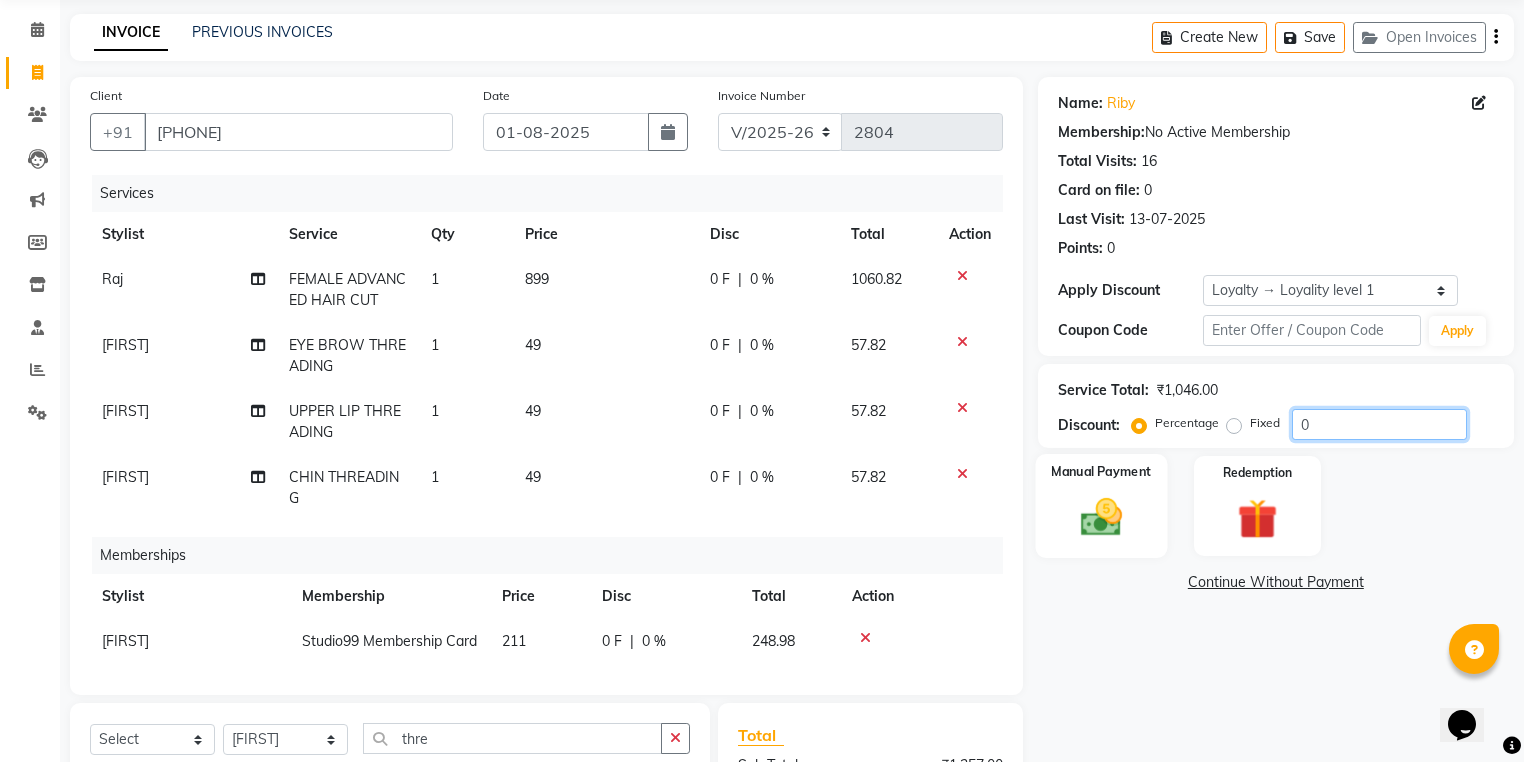 drag, startPoint x: 1189, startPoint y: 444, endPoint x: 1124, endPoint y: 457, distance: 66.287254 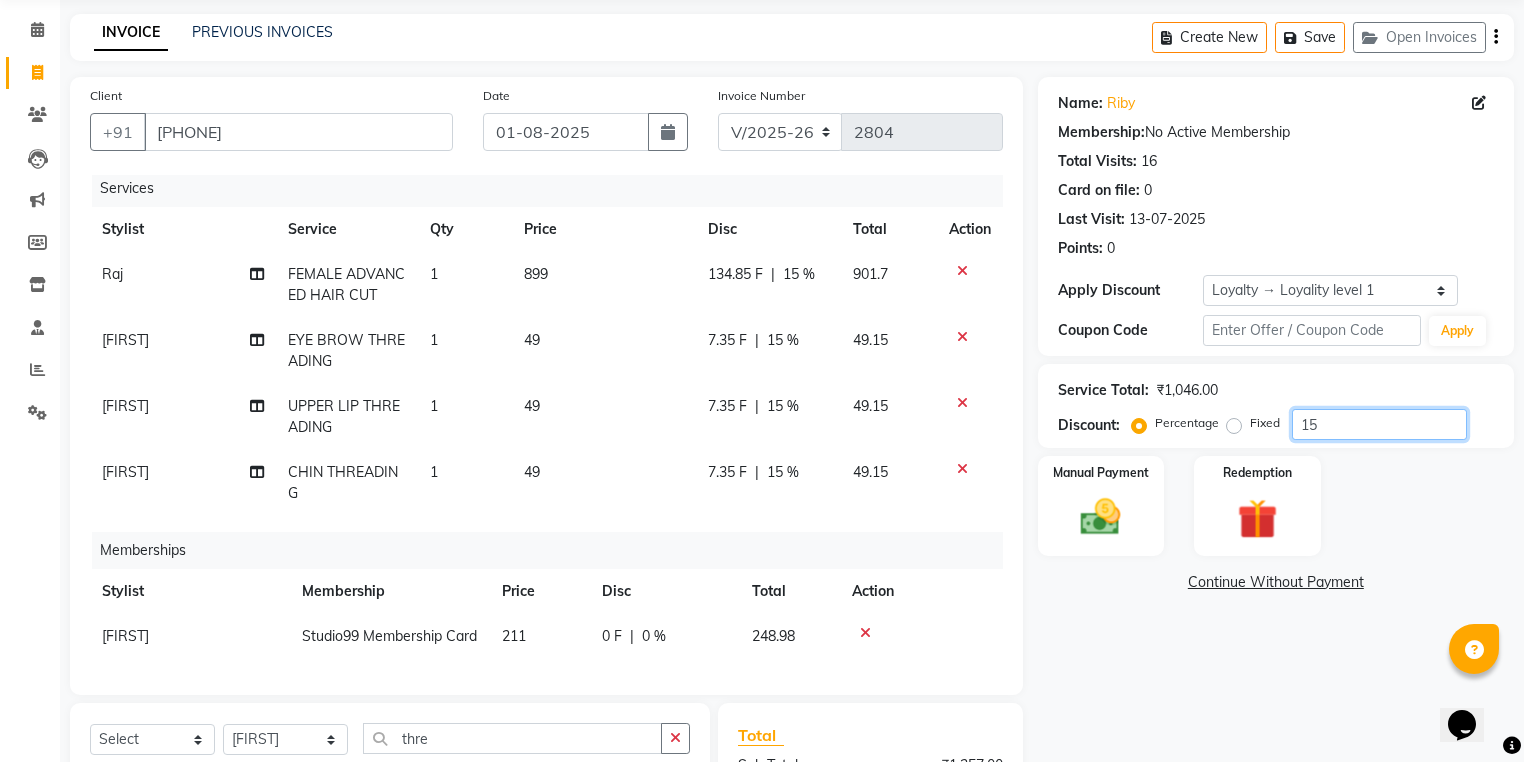scroll, scrollTop: 38, scrollLeft: 0, axis: vertical 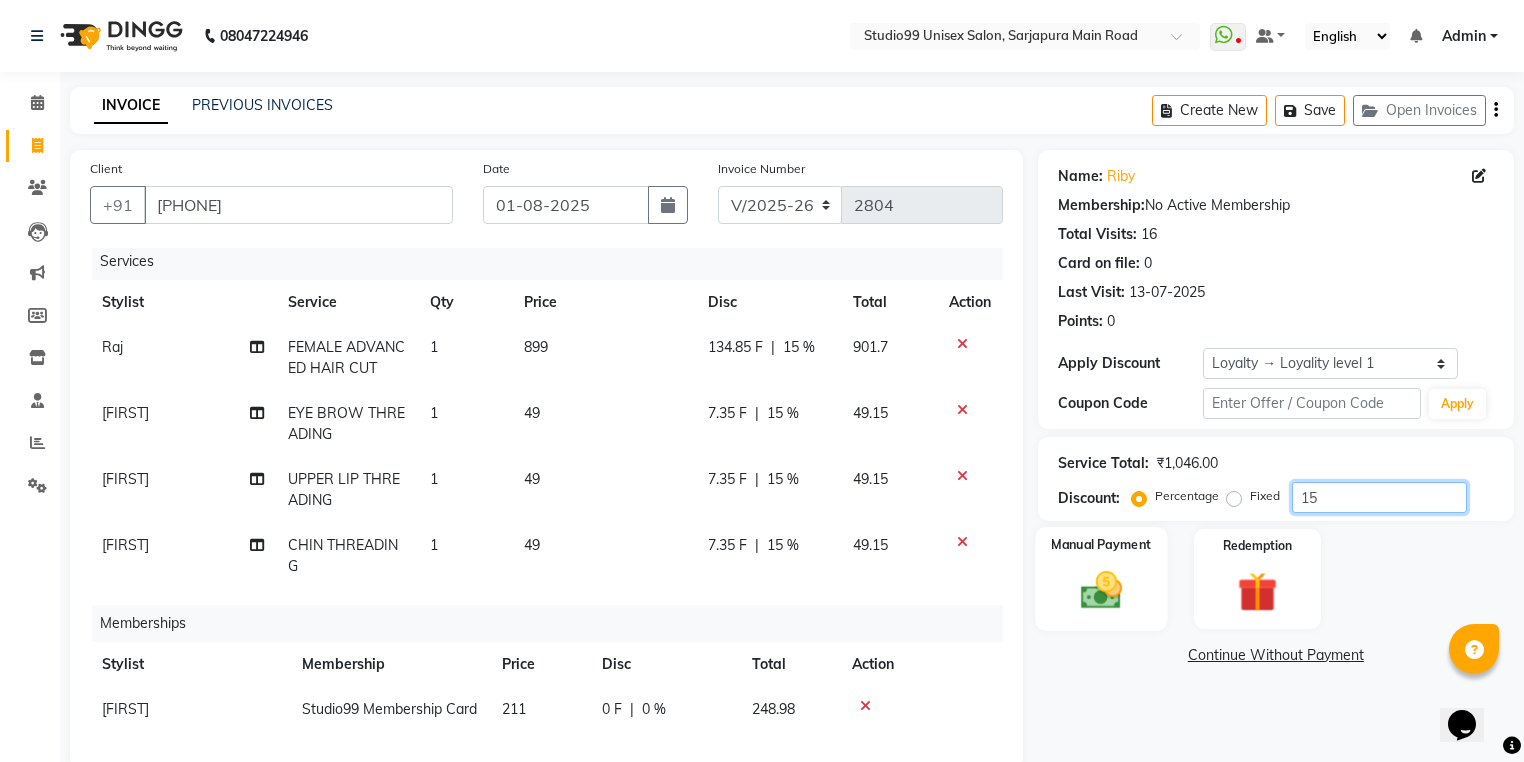 type on "15" 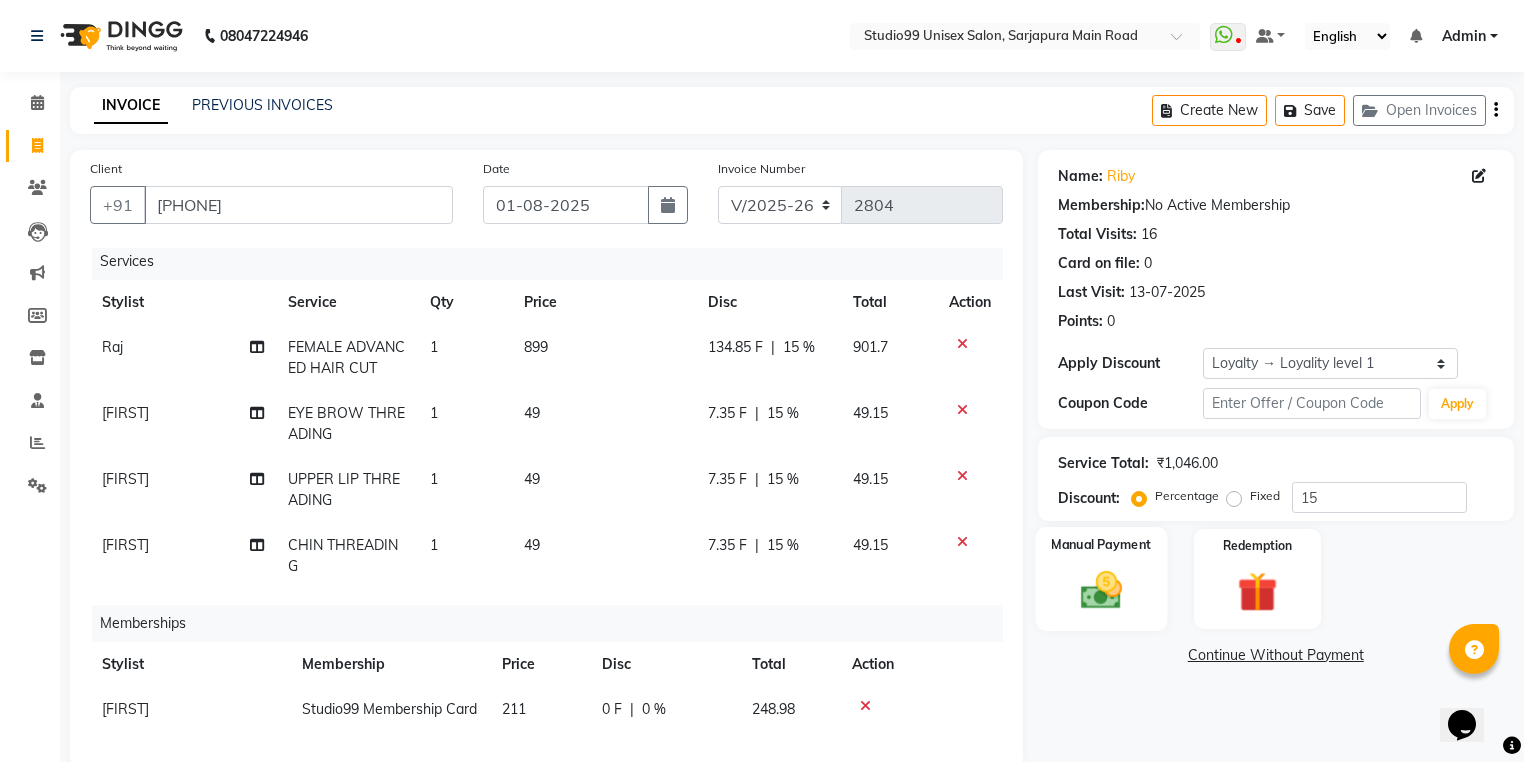 click on "Manual Payment" 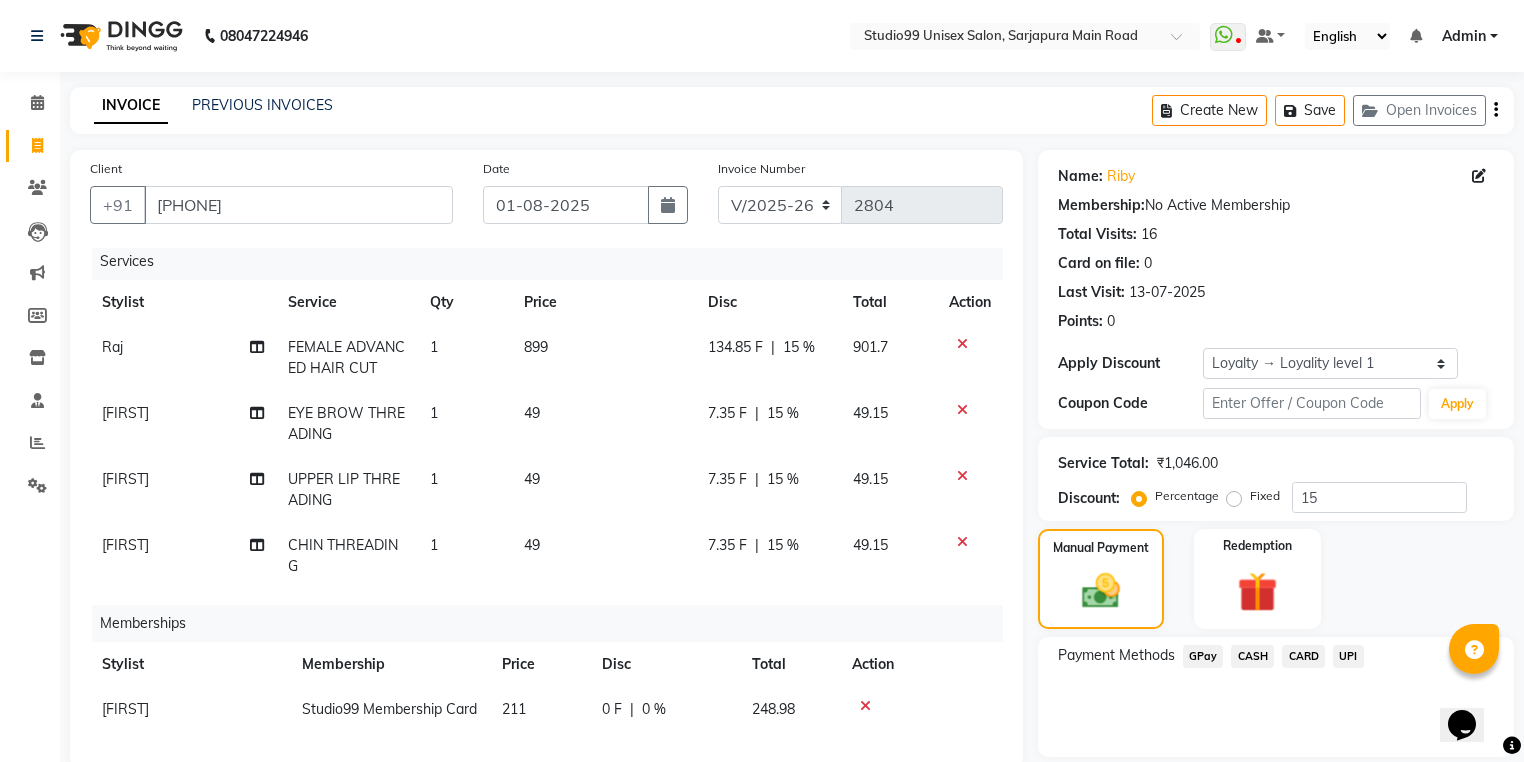 click on "UPI" 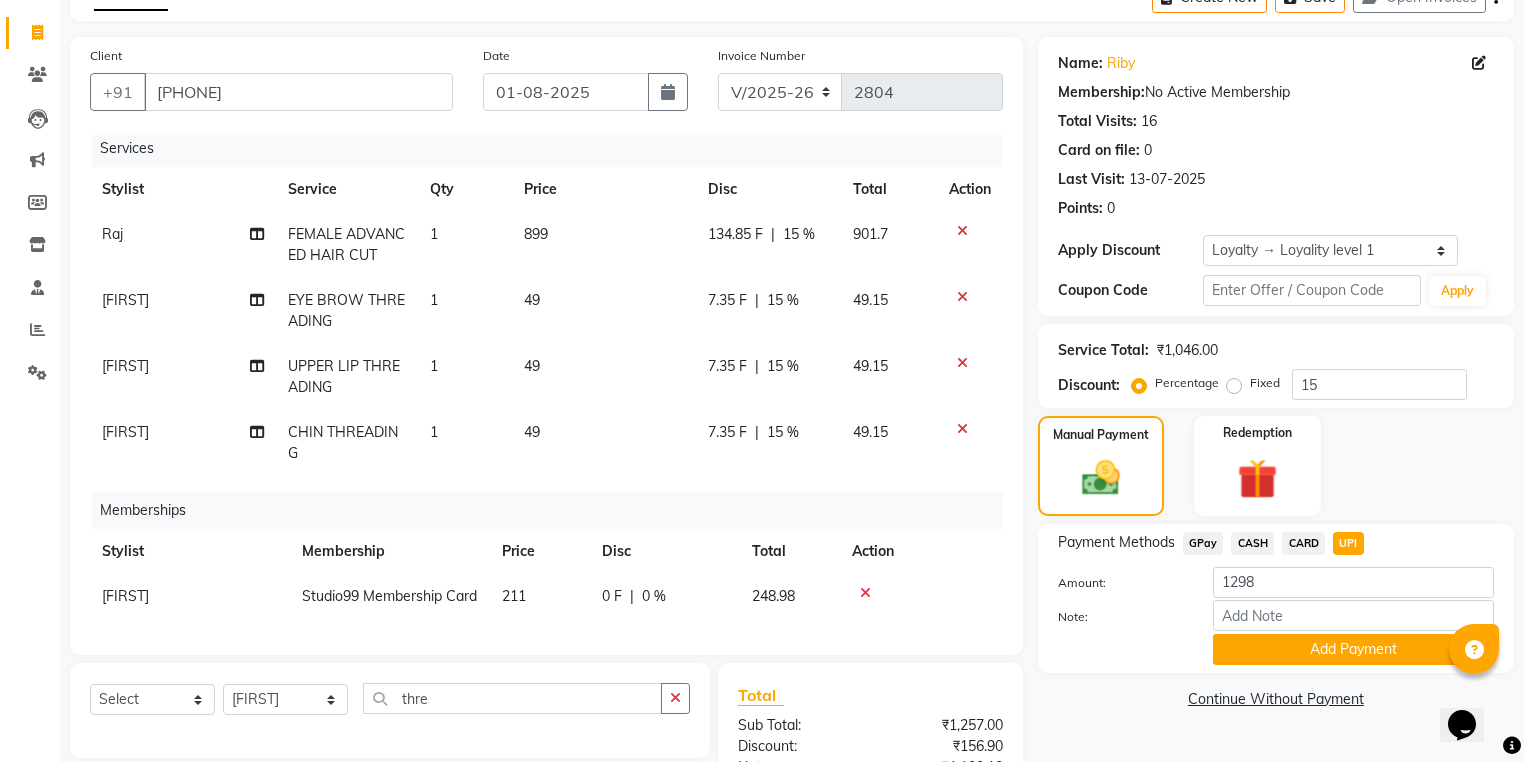 scroll, scrollTop: 240, scrollLeft: 0, axis: vertical 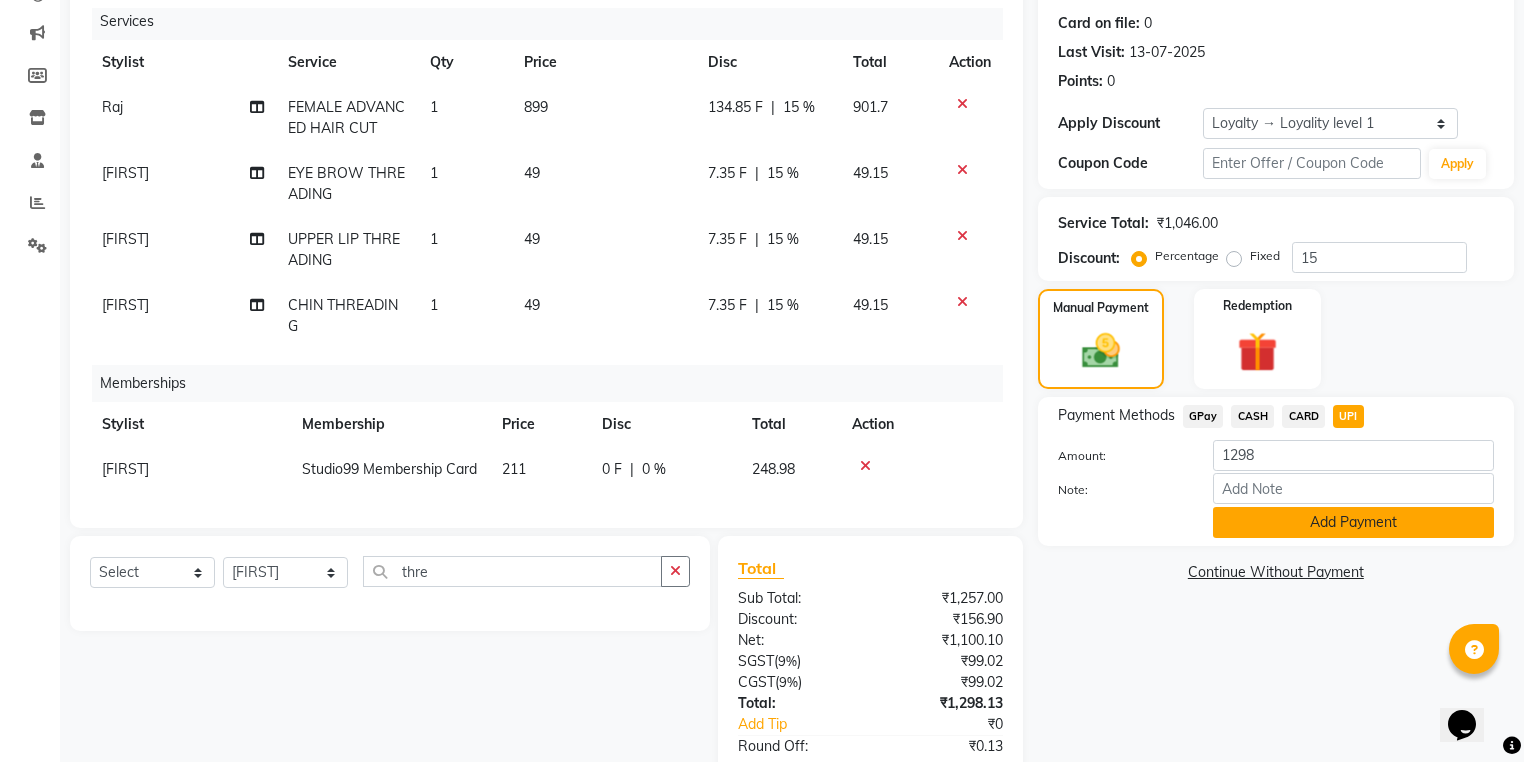 click on "Add Payment" 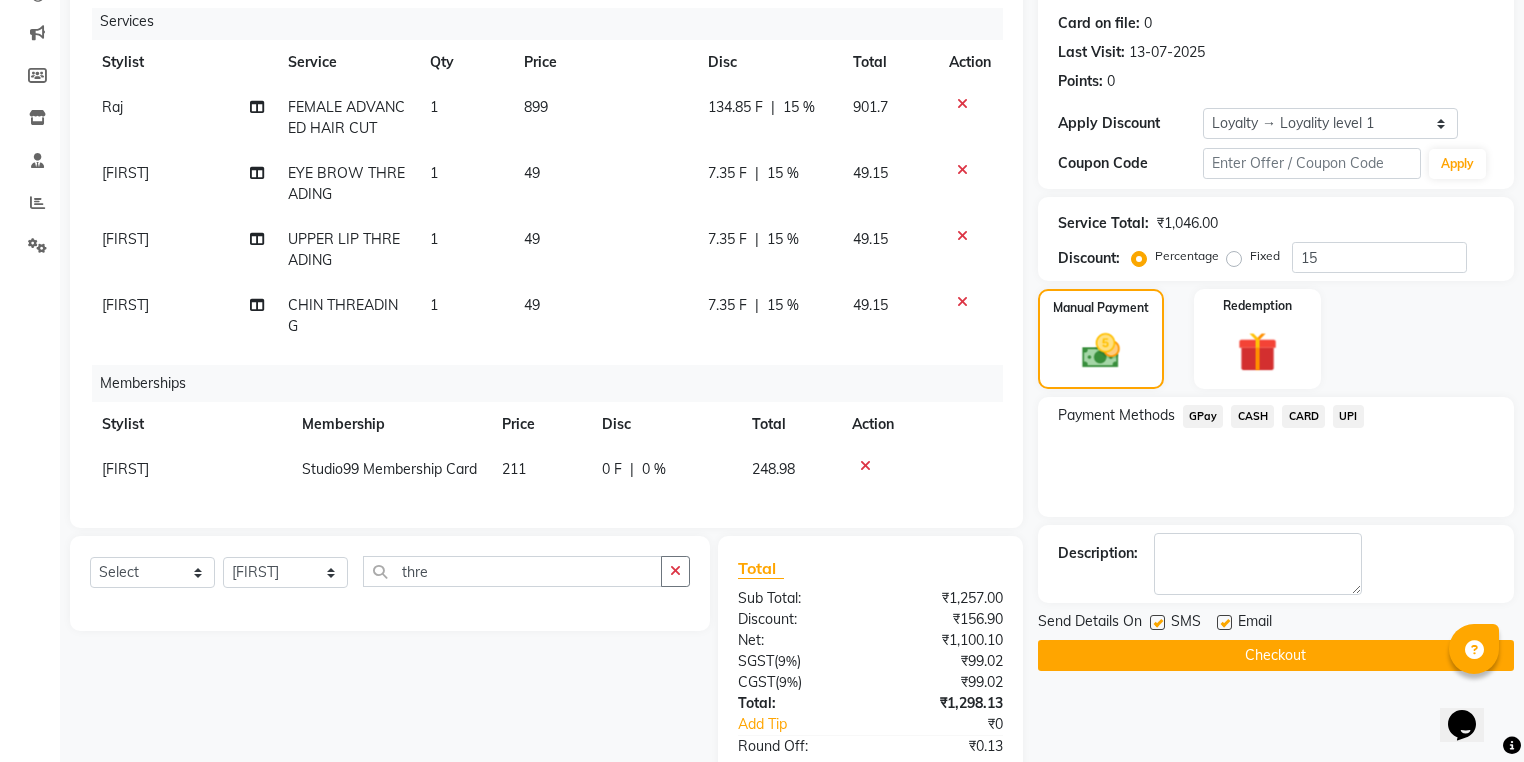 click on "Checkout" 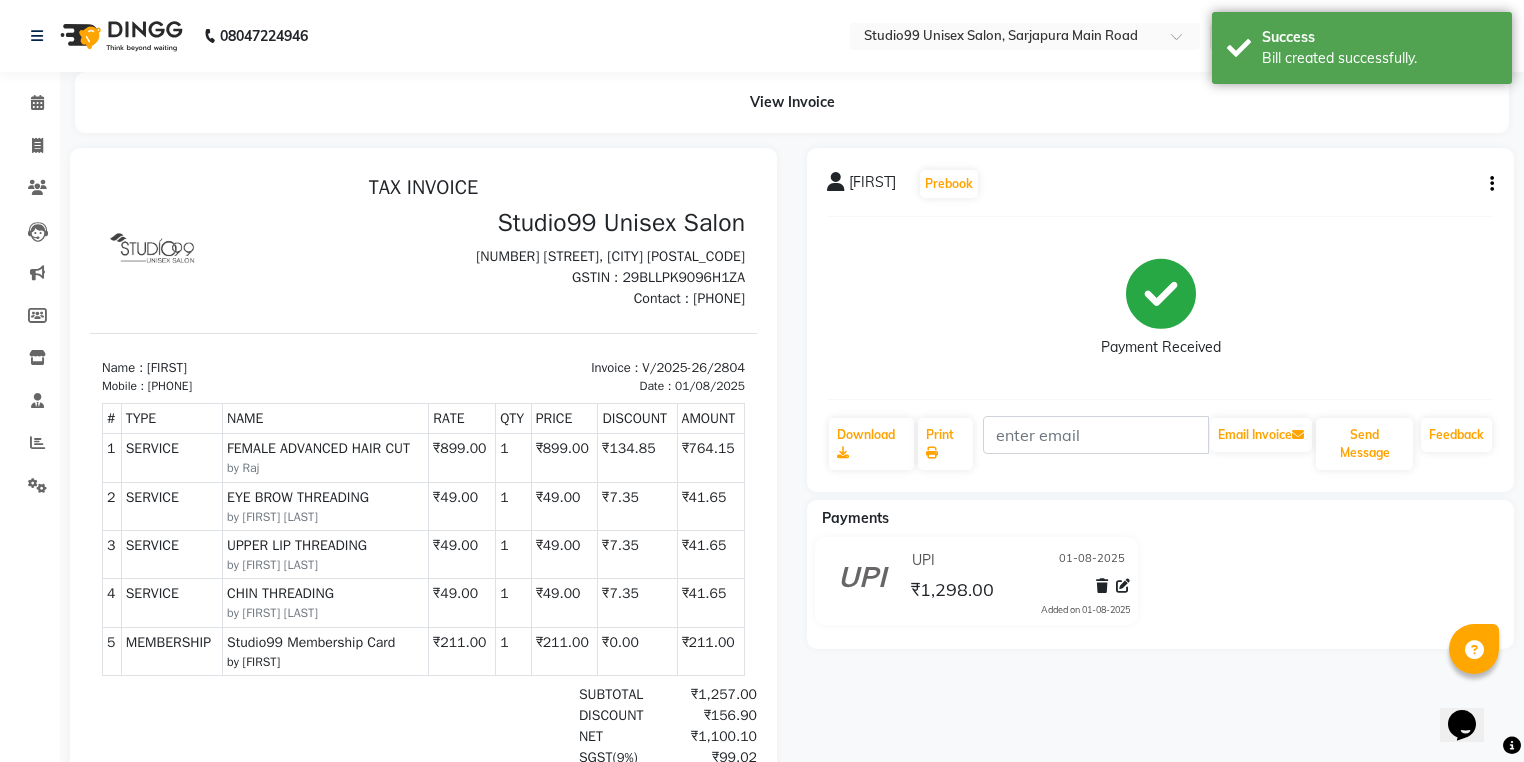scroll, scrollTop: 0, scrollLeft: 0, axis: both 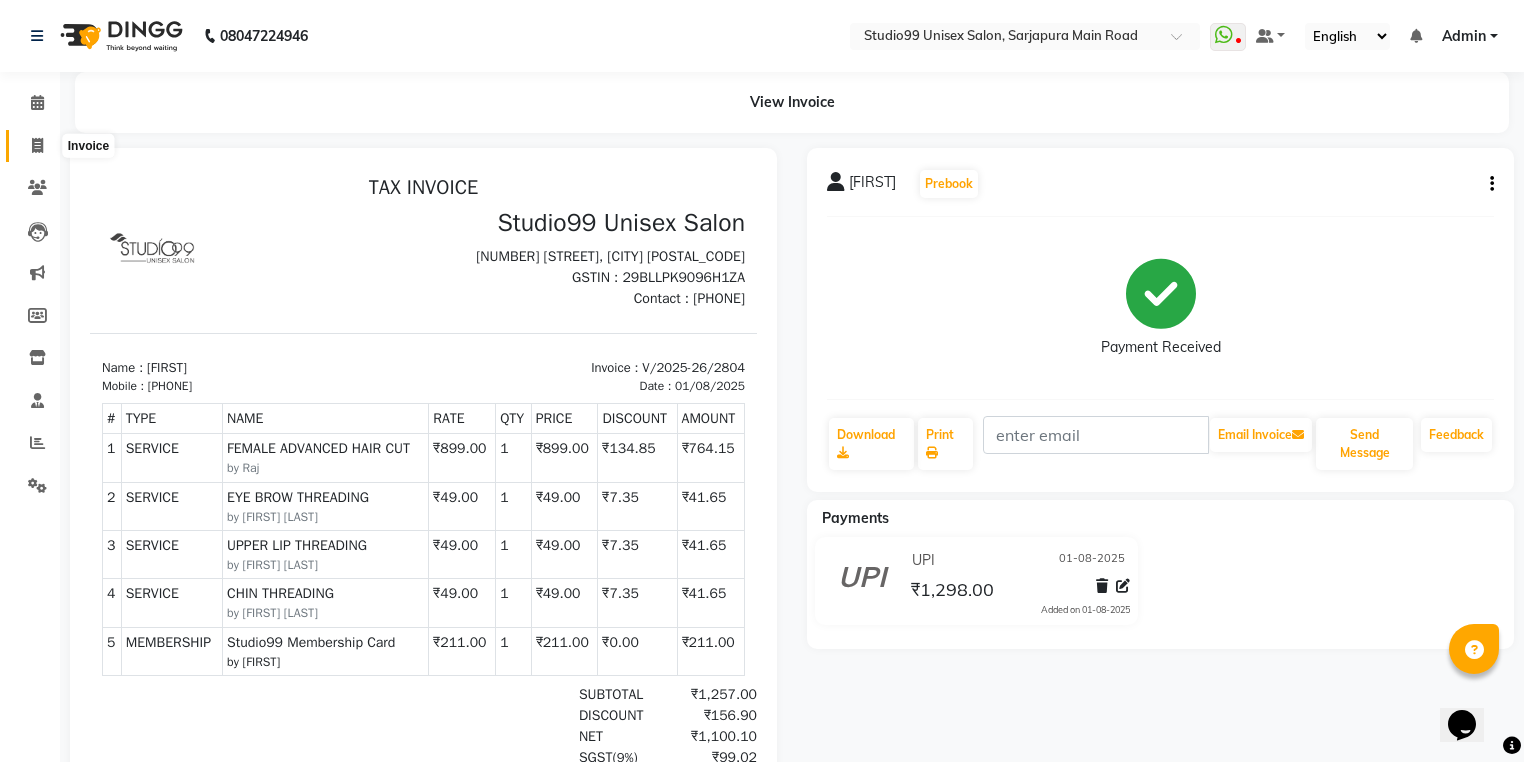 click 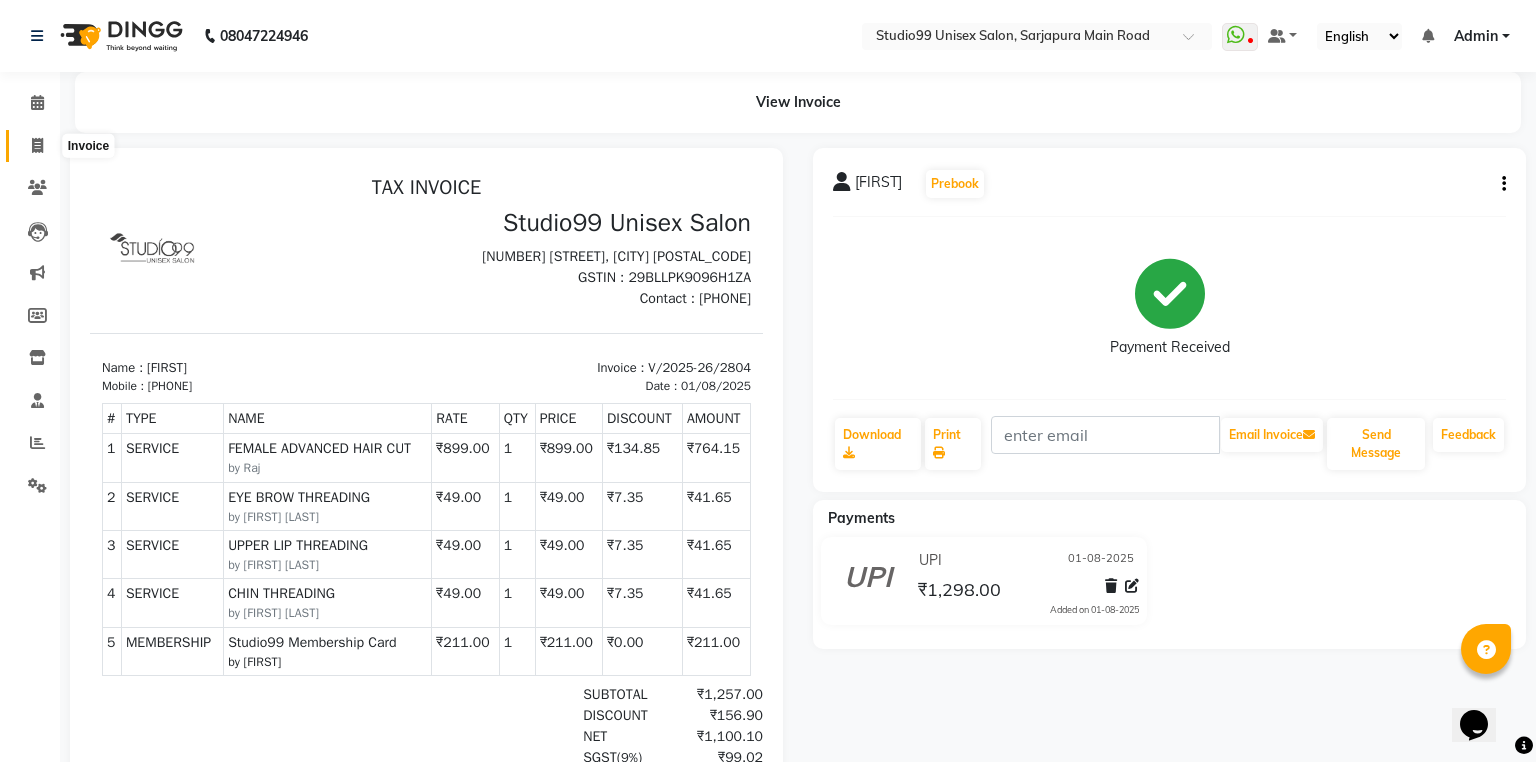 select on "6042" 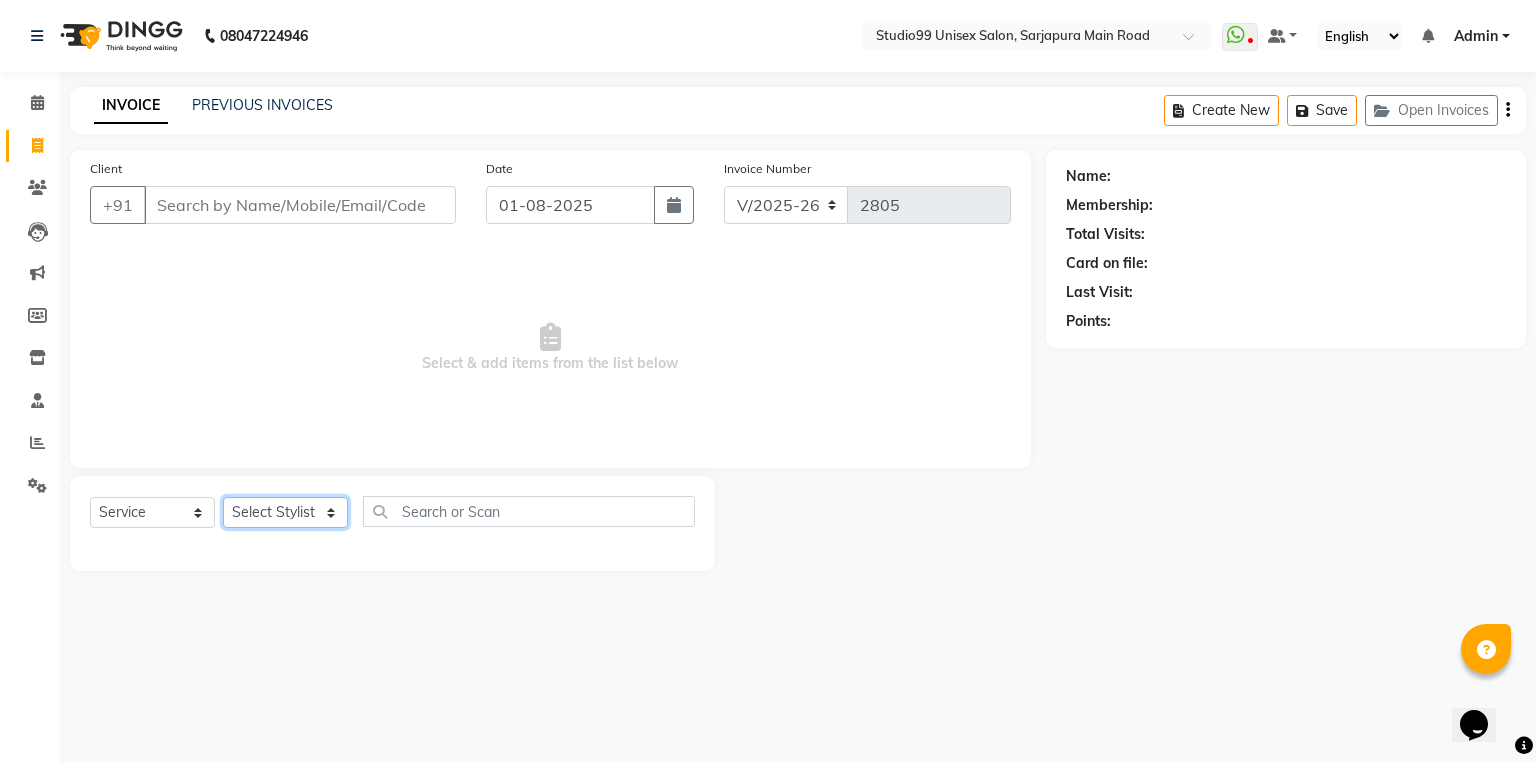 click on "Select Stylist Admin [NAME] [NAME] [NAME] Avaz Dina GEORGE Gulshan mahi MUNMUN Nobil Hasan Rafeeq Raj Rima Dey Rima Dey Shallu Simran Suman Suman VIKRAM" 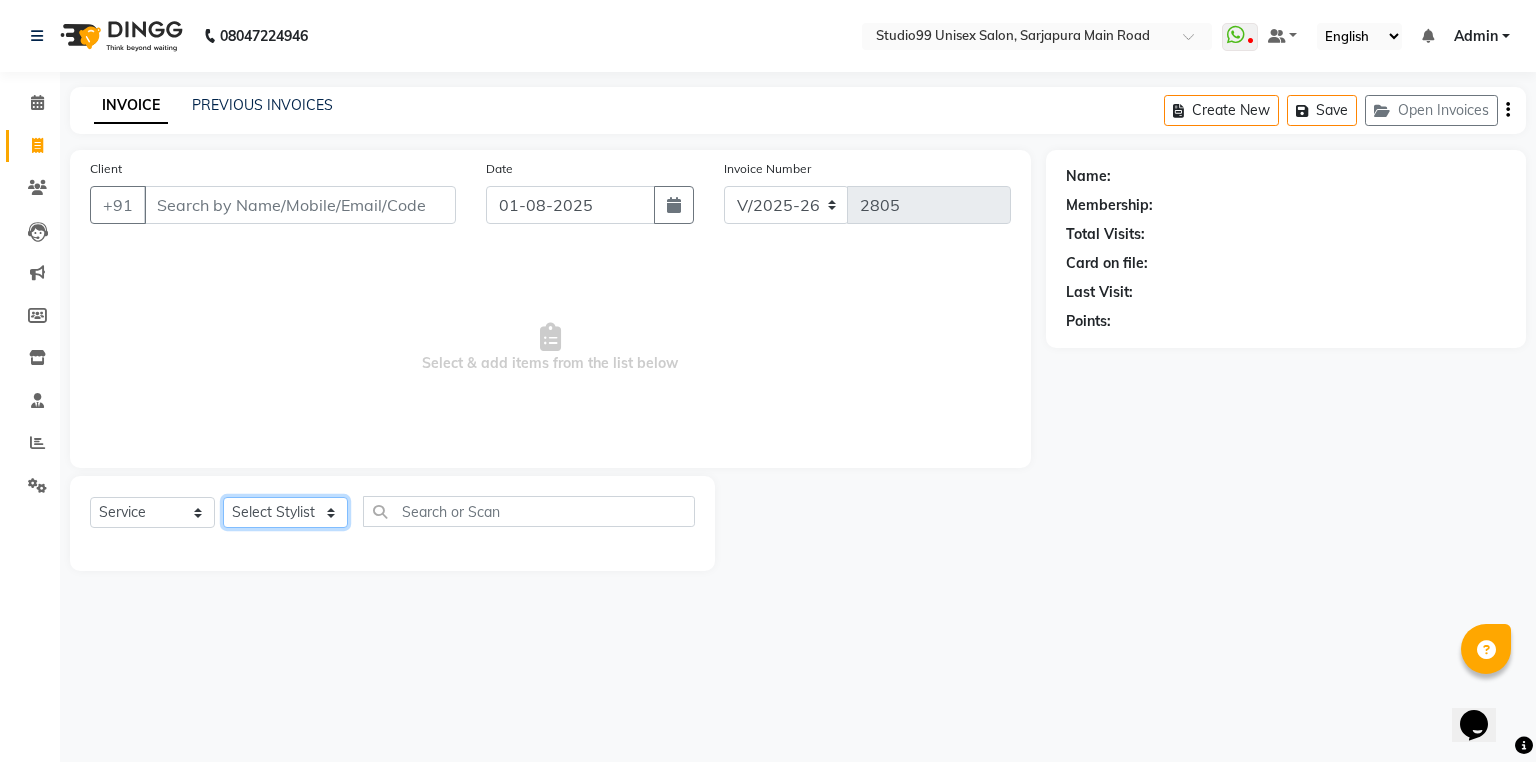select on "52186" 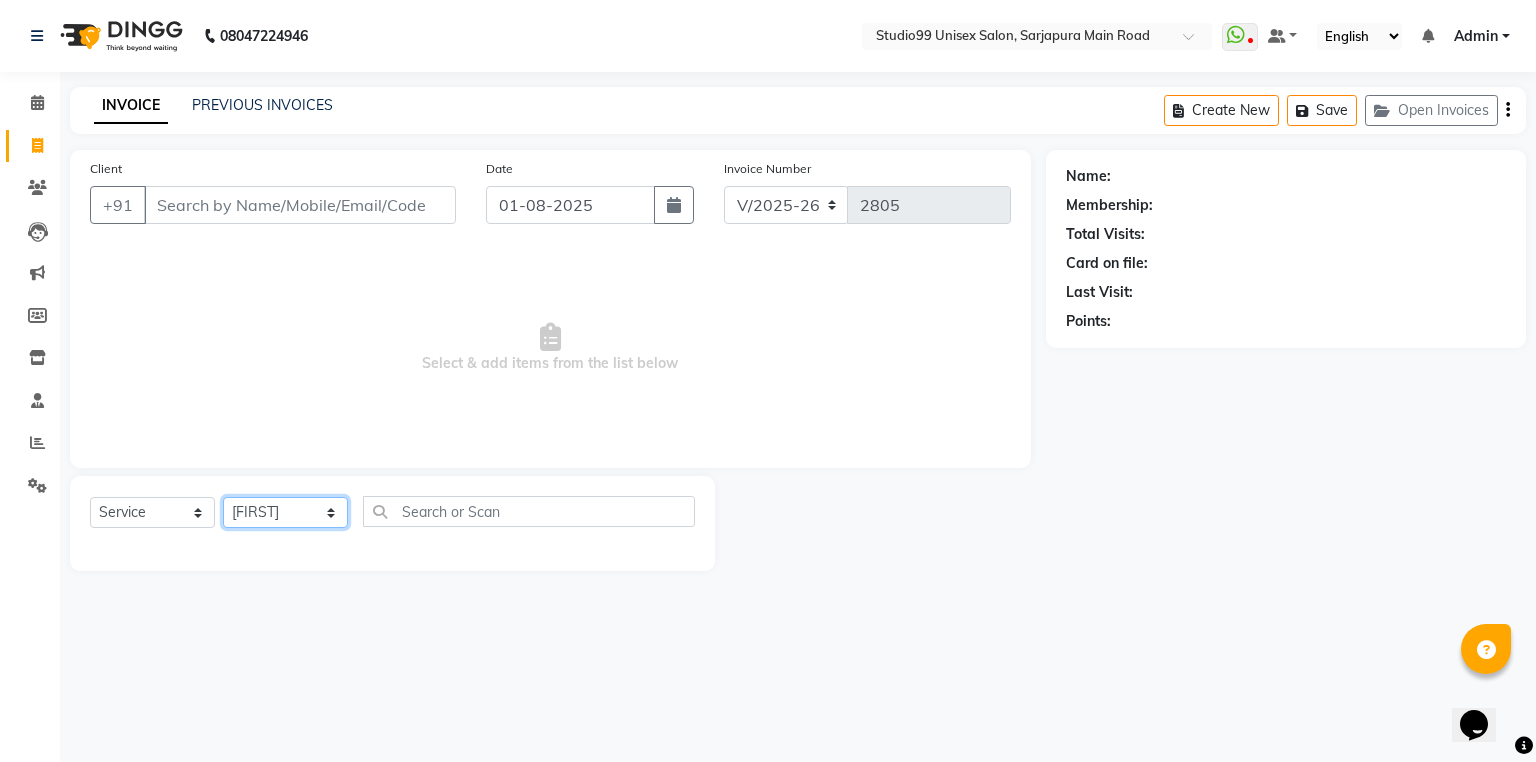 click on "Select Stylist Admin [NAME] [NAME] [NAME] Avaz Dina GEORGE Gulshan mahi MUNMUN Nobil Hasan Rafeeq Raj Rima Dey Rima Dey Shallu Simran Suman Suman VIKRAM" 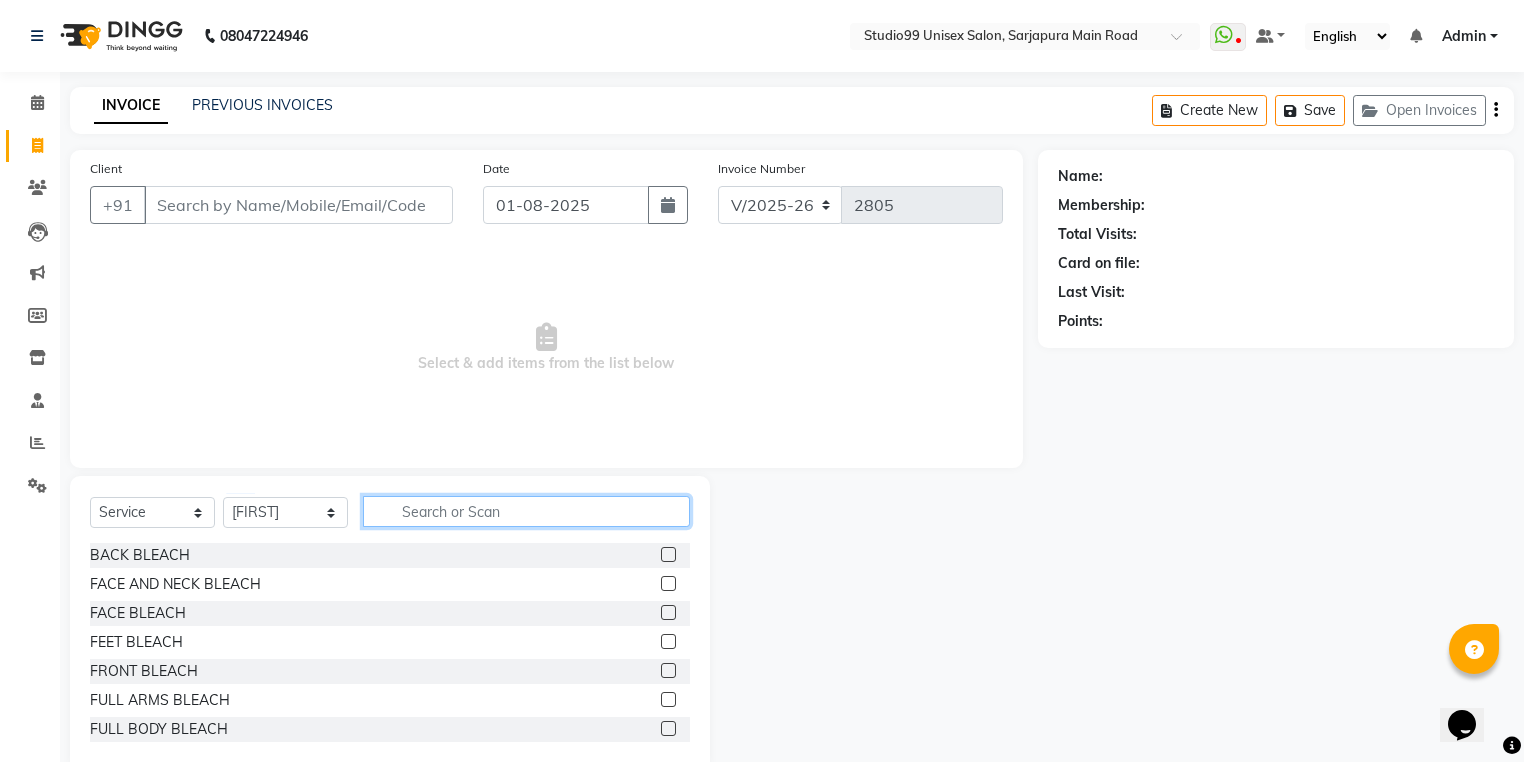 click 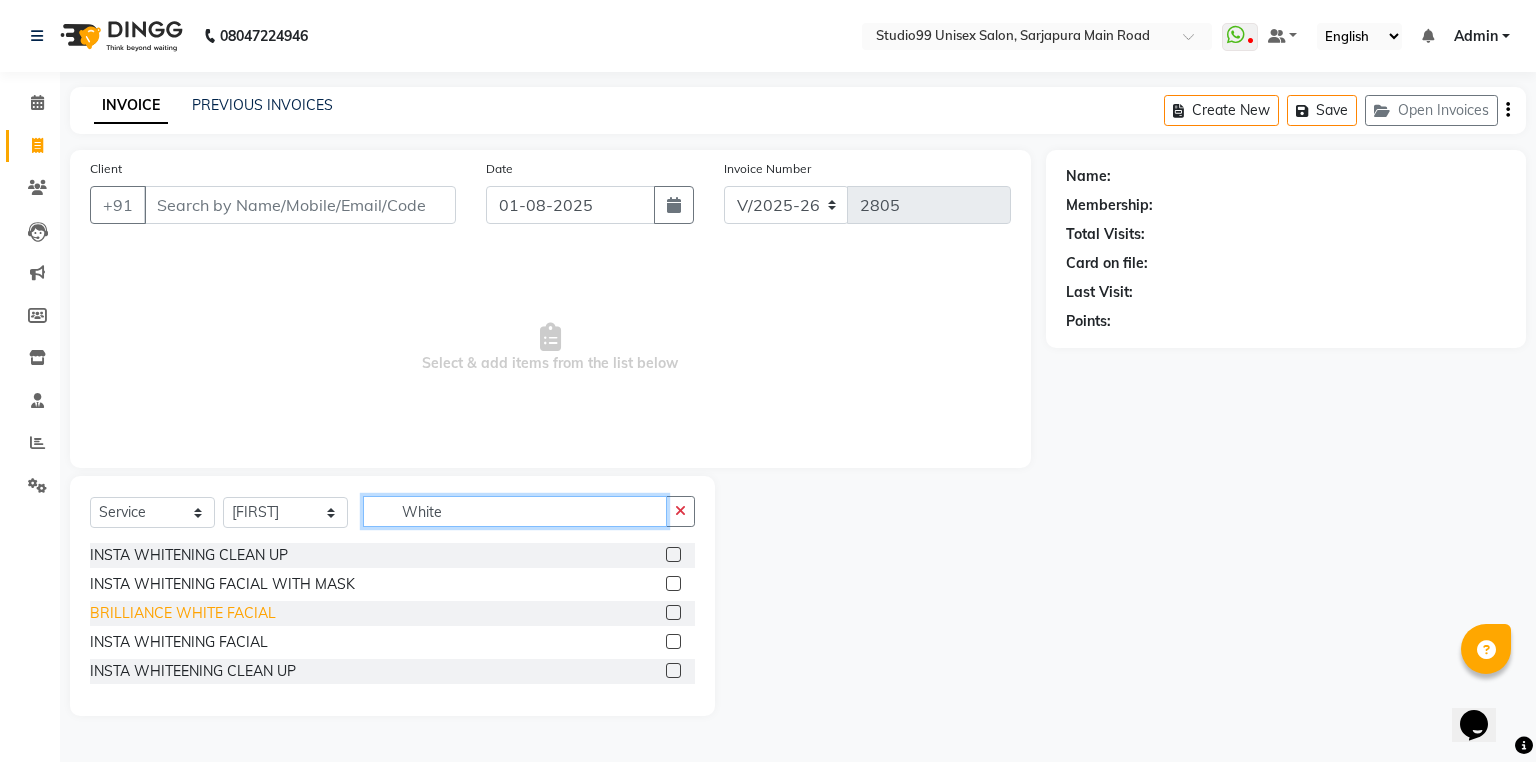 type on "White" 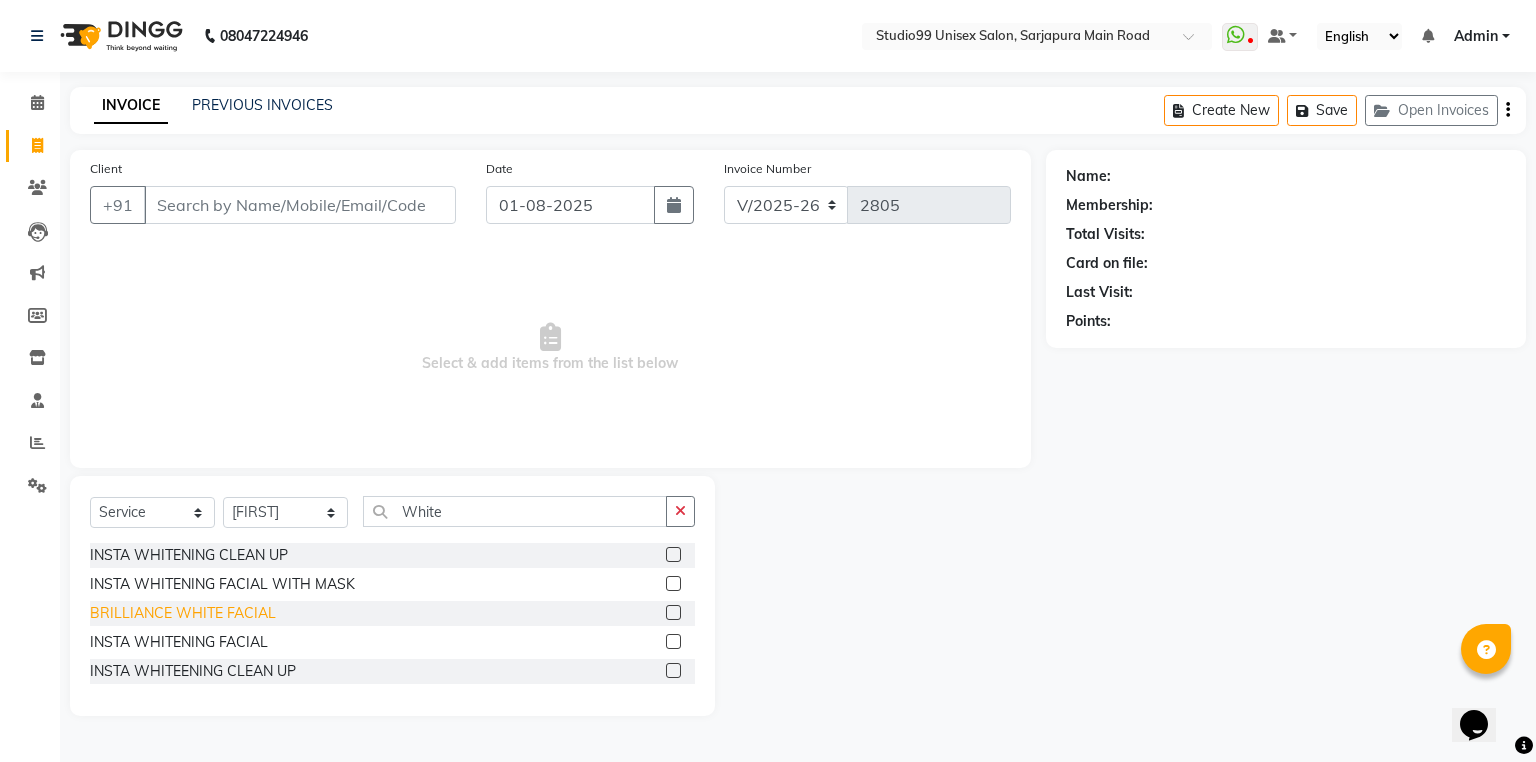 click on "BRILLIANCE WHITE FACIAL" 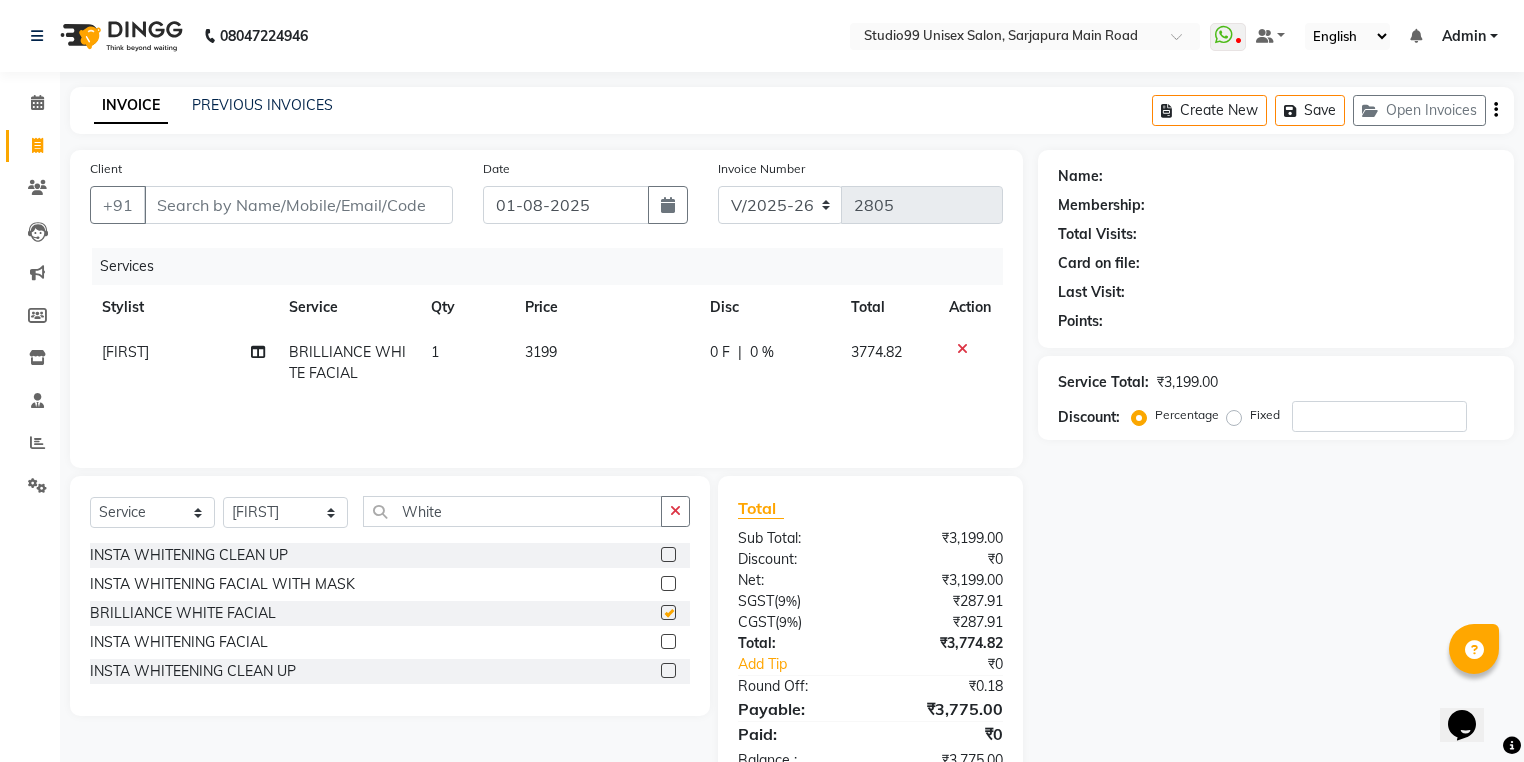 checkbox on "false" 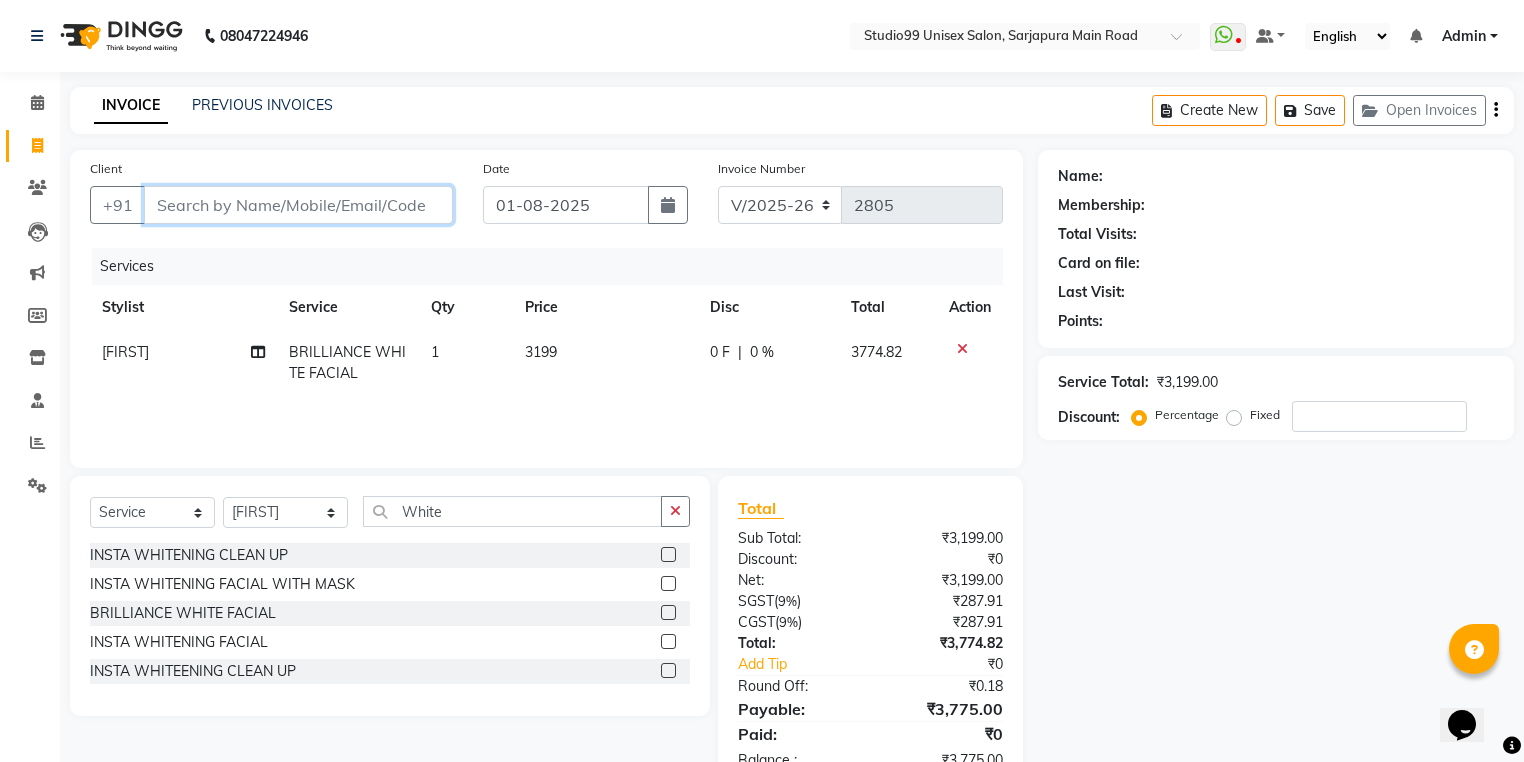 click on "Client" at bounding box center (298, 205) 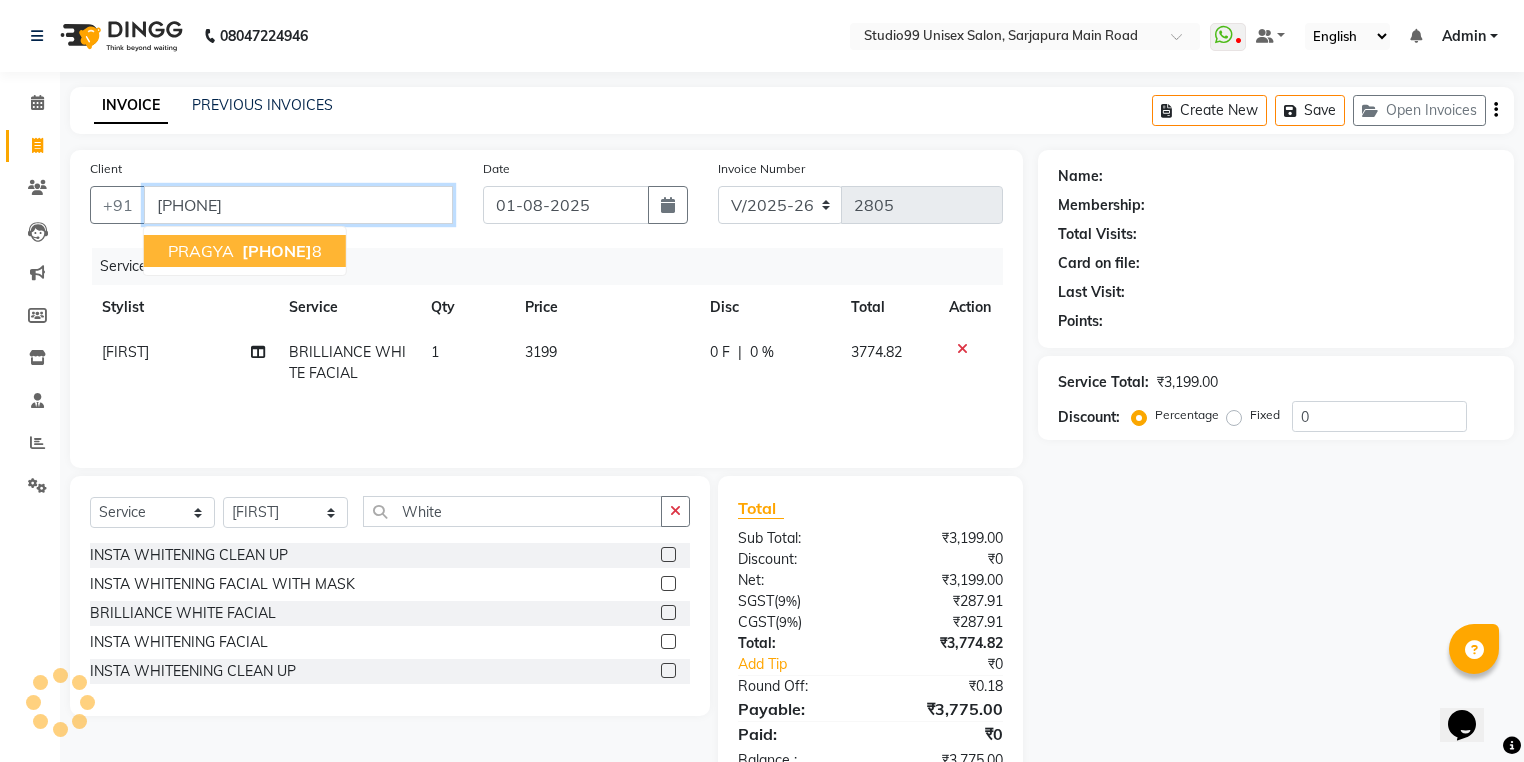 type on "9663385628" 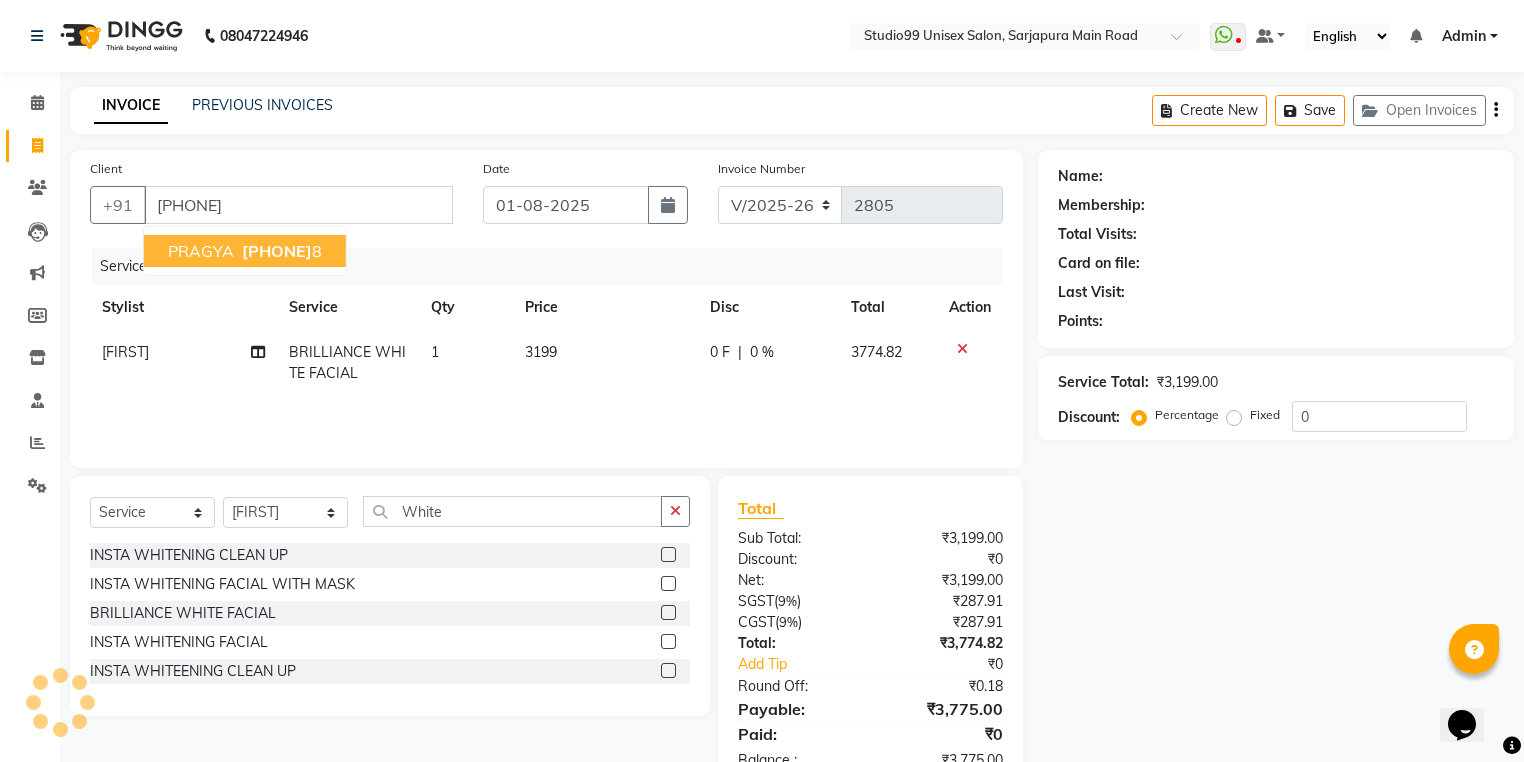 select on "2: Object" 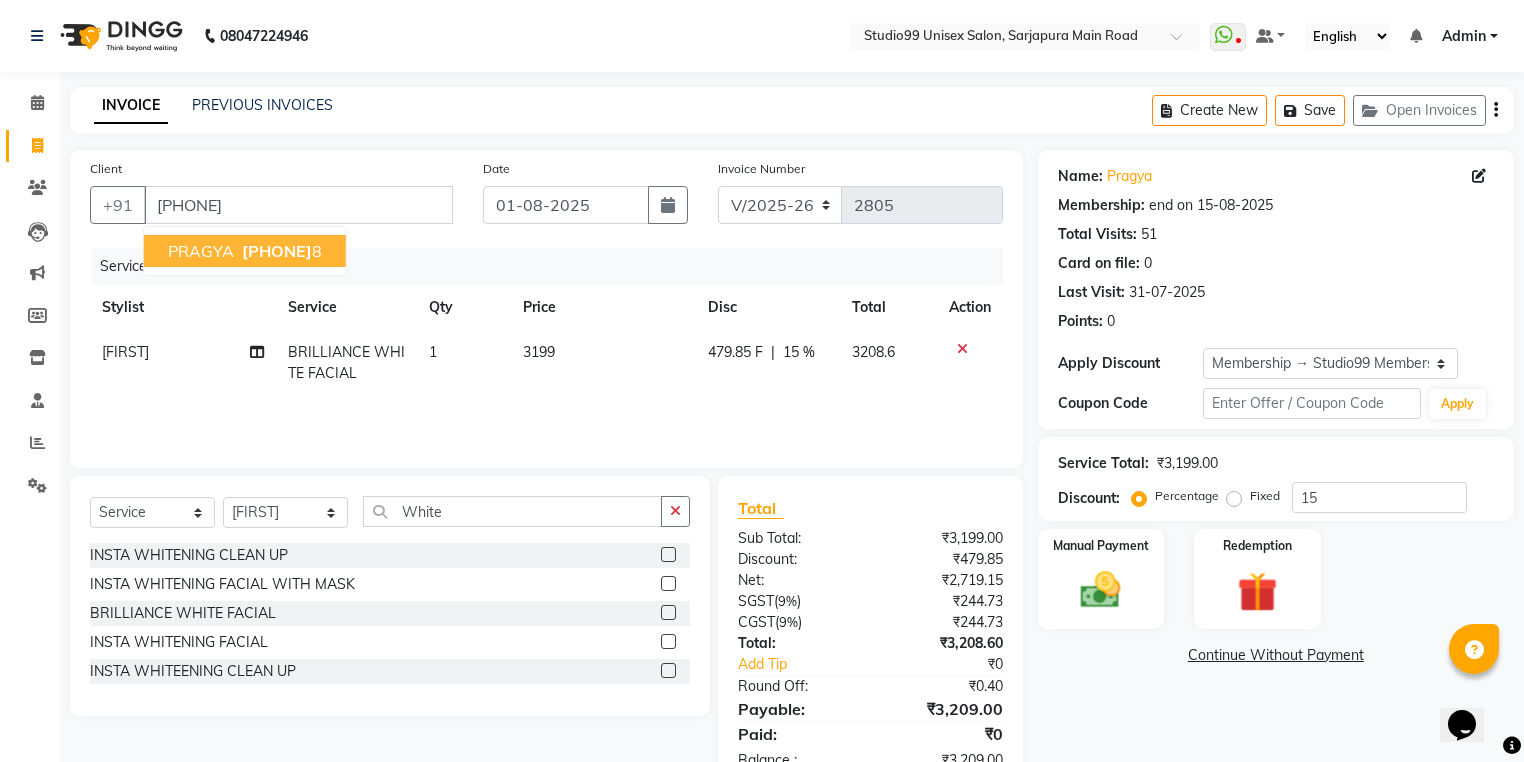 click on "966338562" at bounding box center [277, 251] 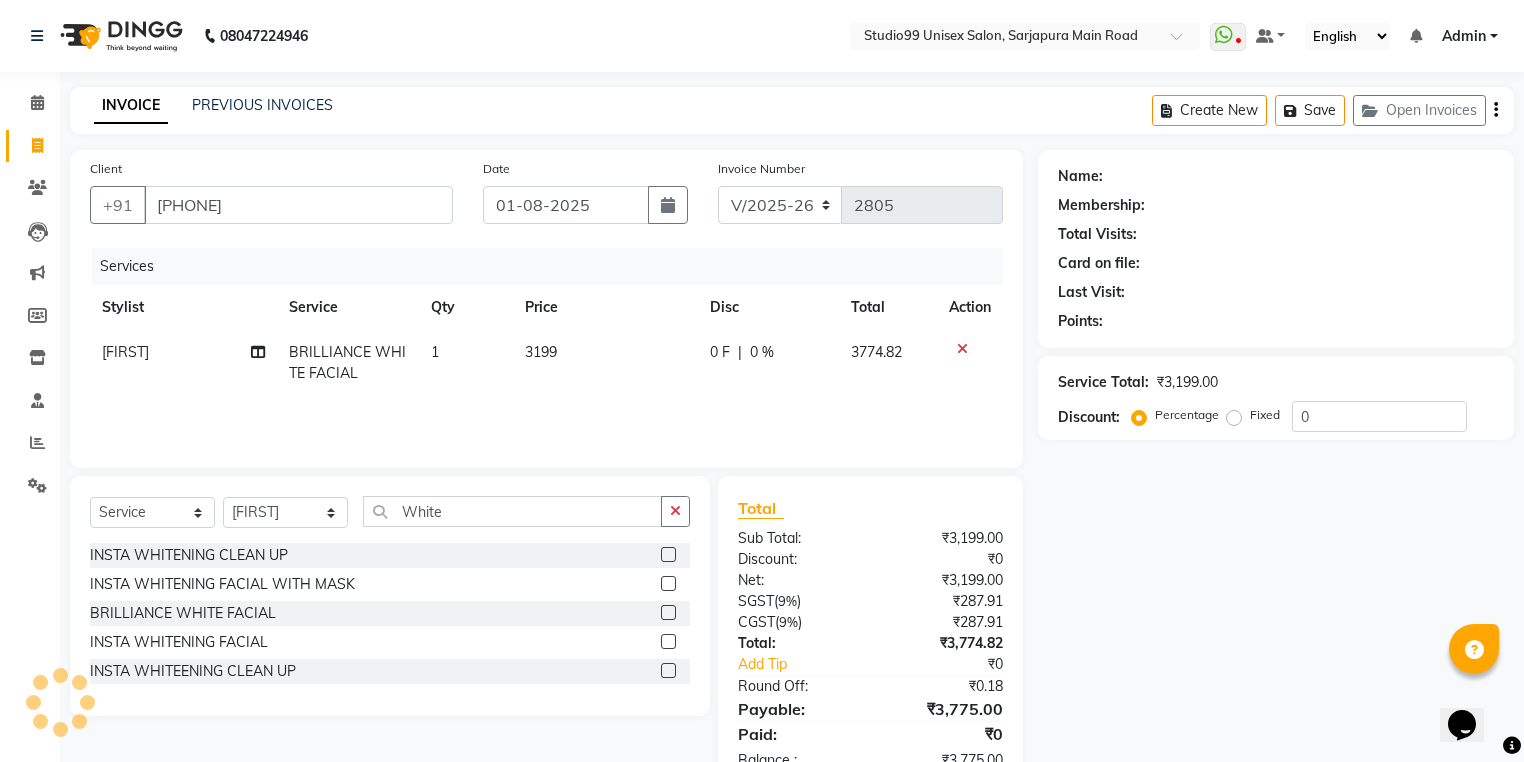 select on "2: Object" 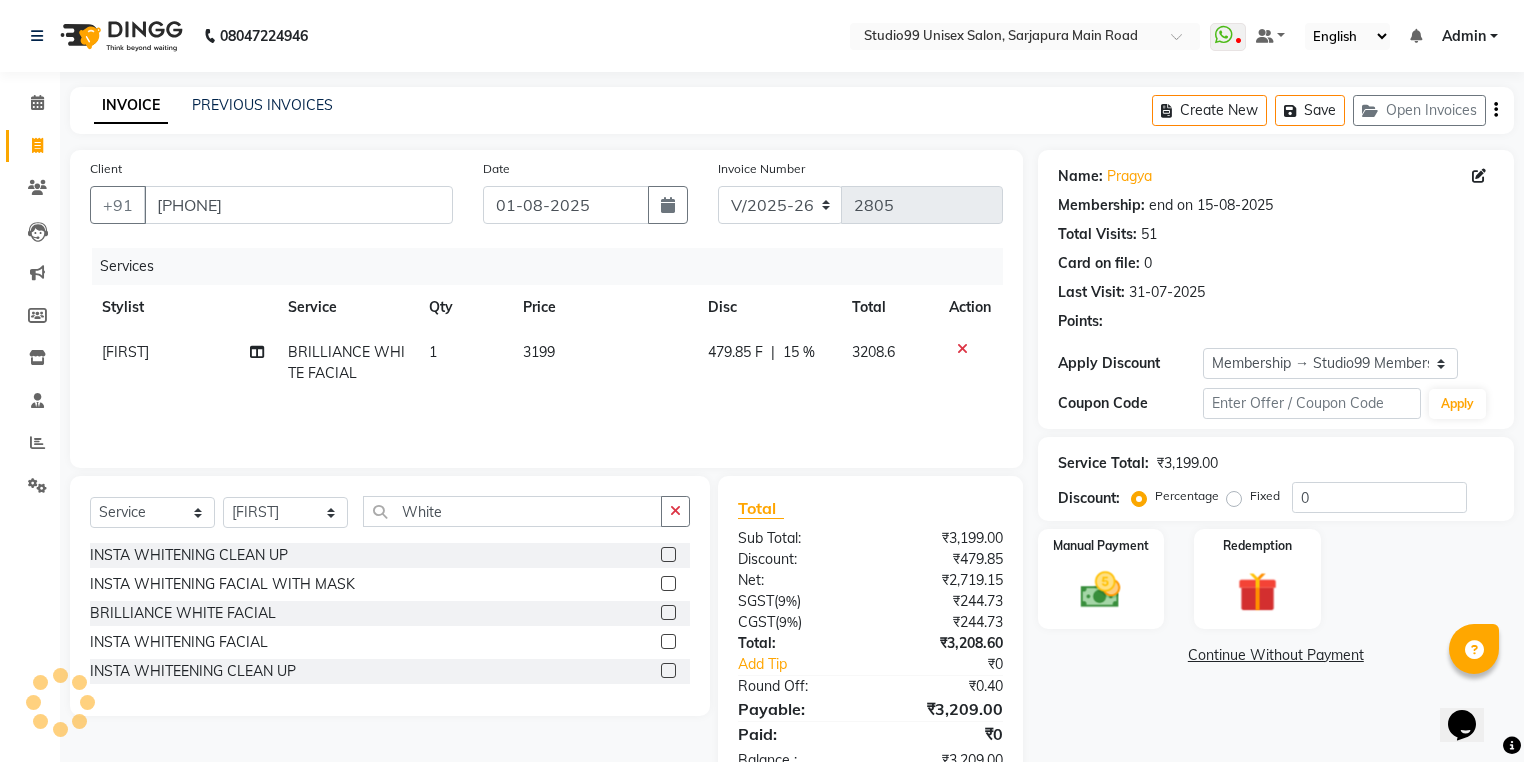 type on "15" 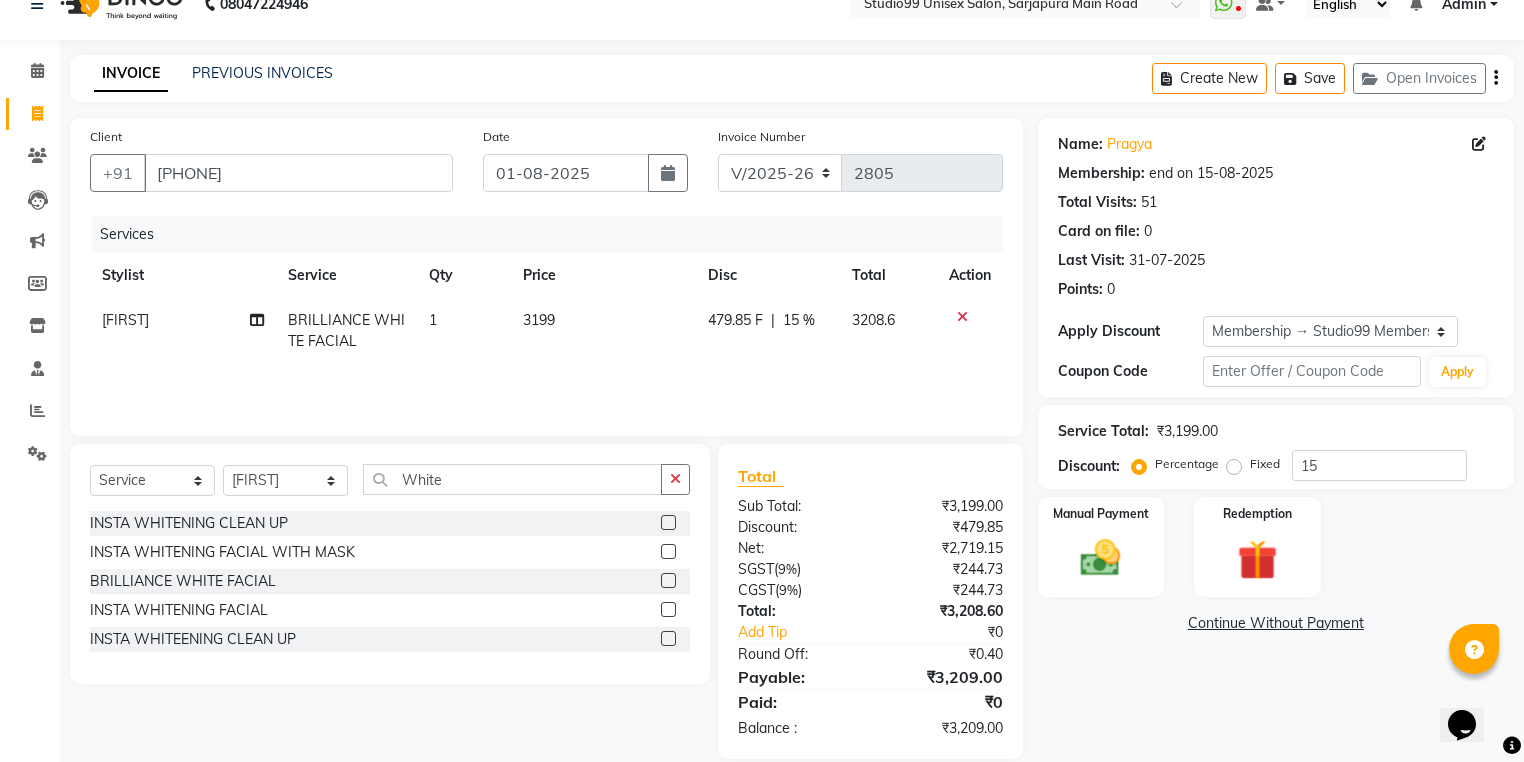 scroll, scrollTop: 59, scrollLeft: 0, axis: vertical 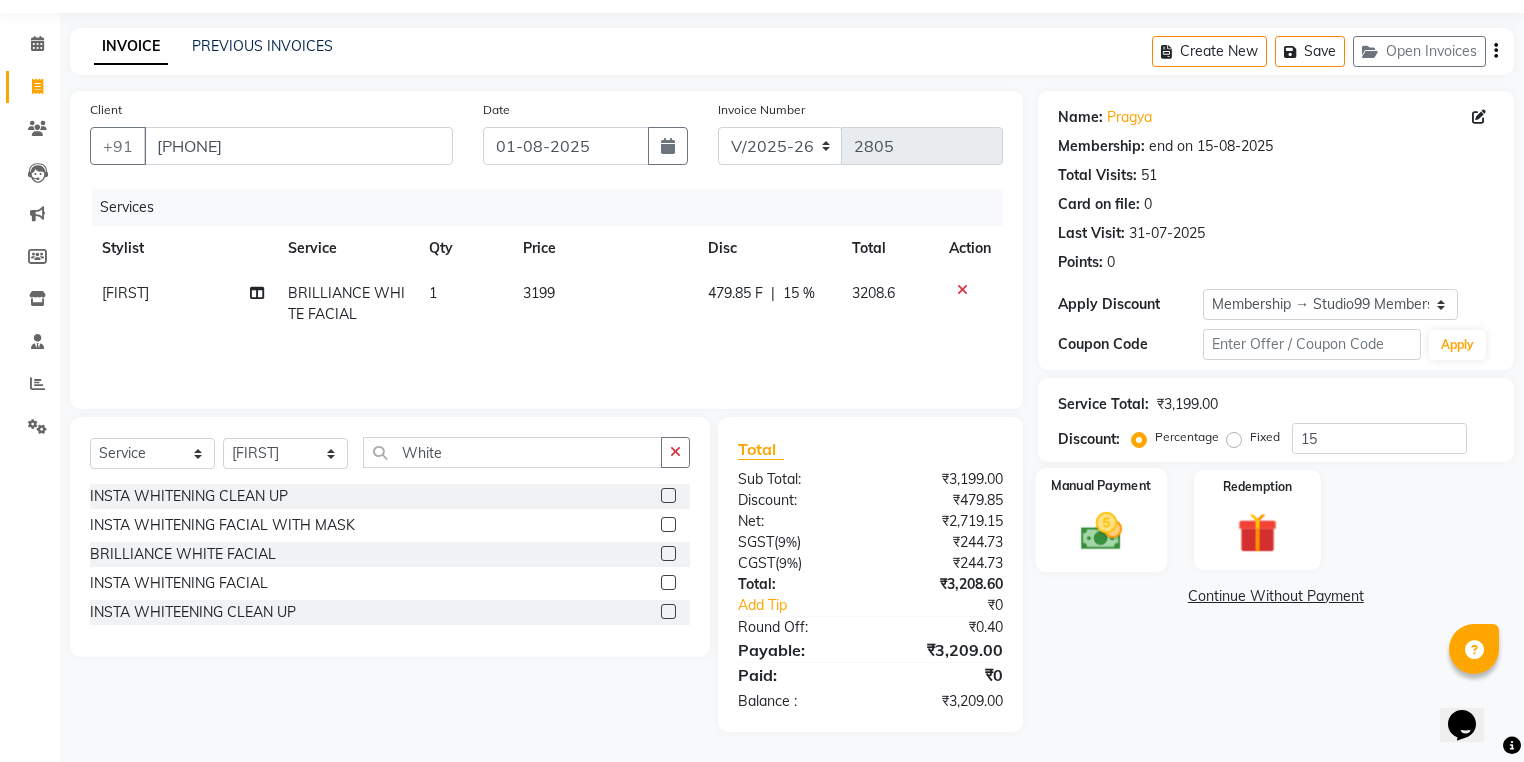 click on "Manual Payment" 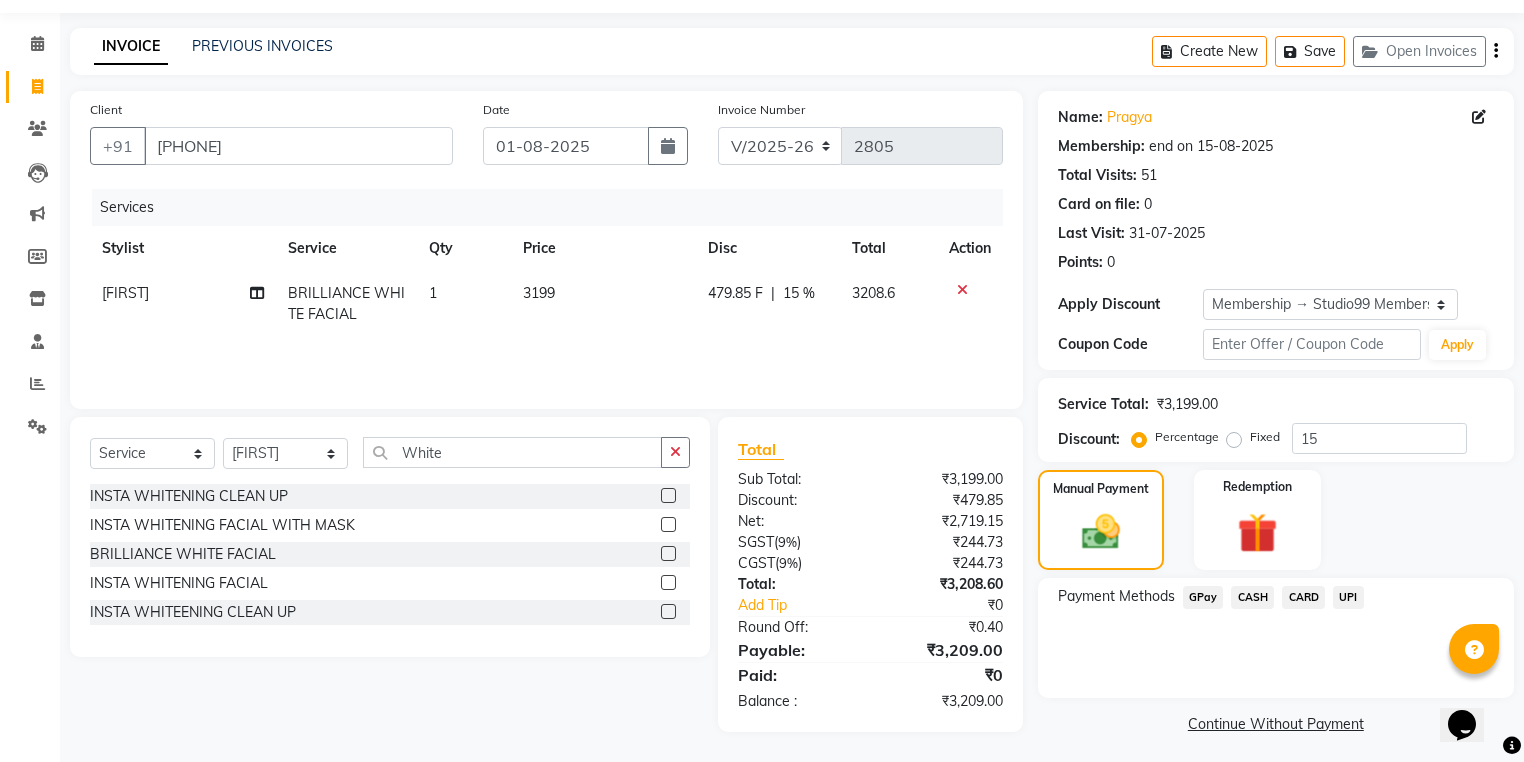 click on "CARD" 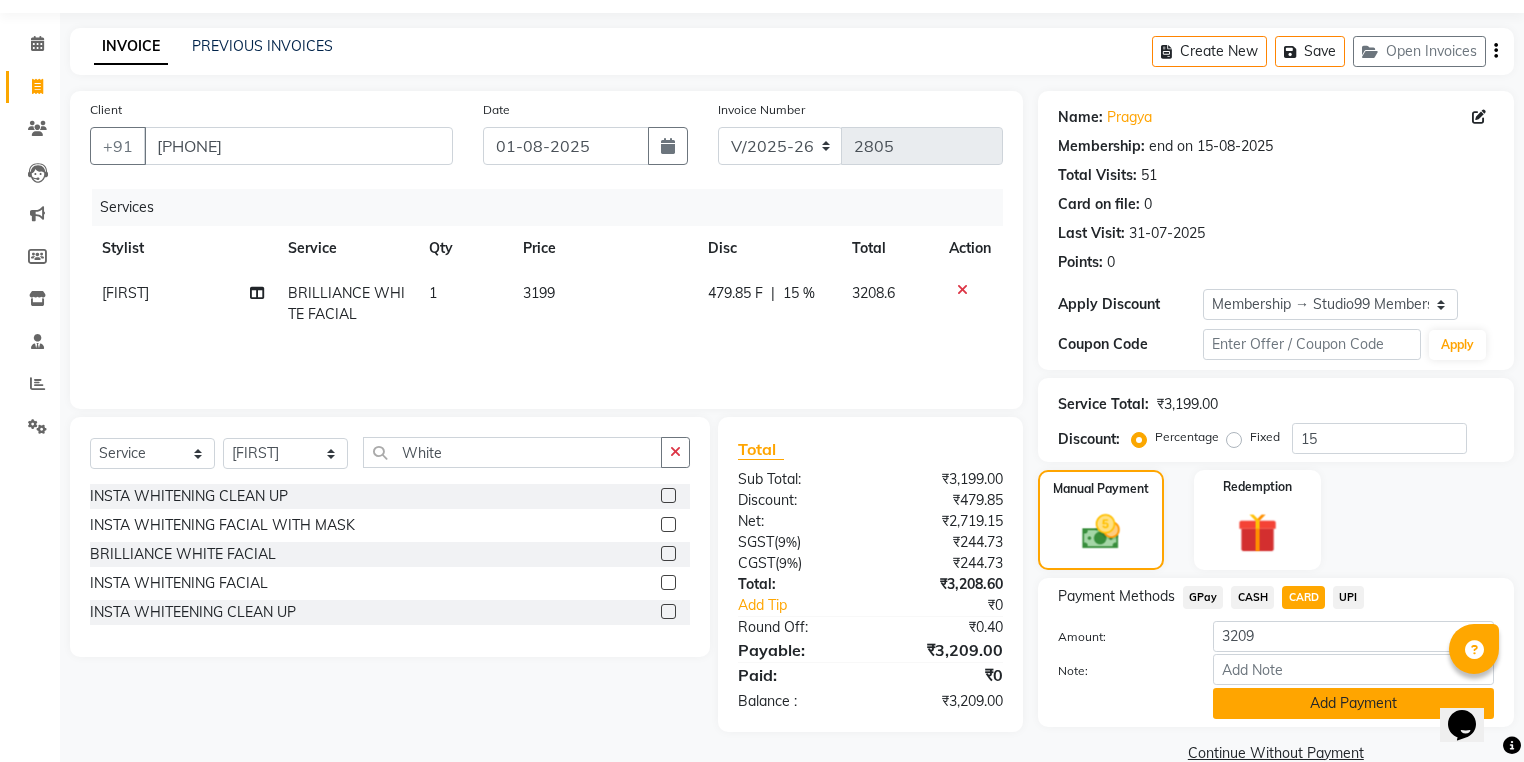 click on "Add Payment" 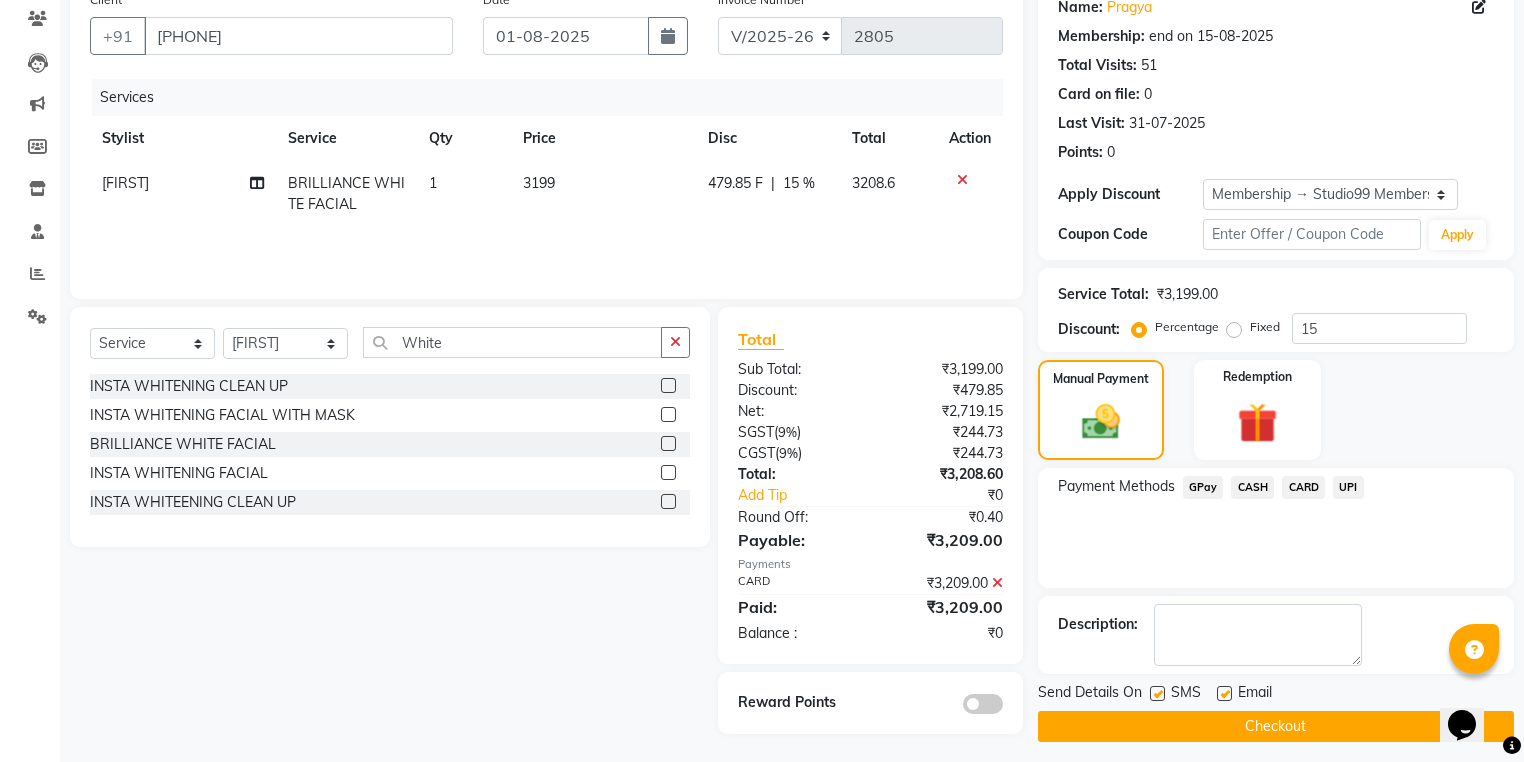 scroll, scrollTop: 177, scrollLeft: 0, axis: vertical 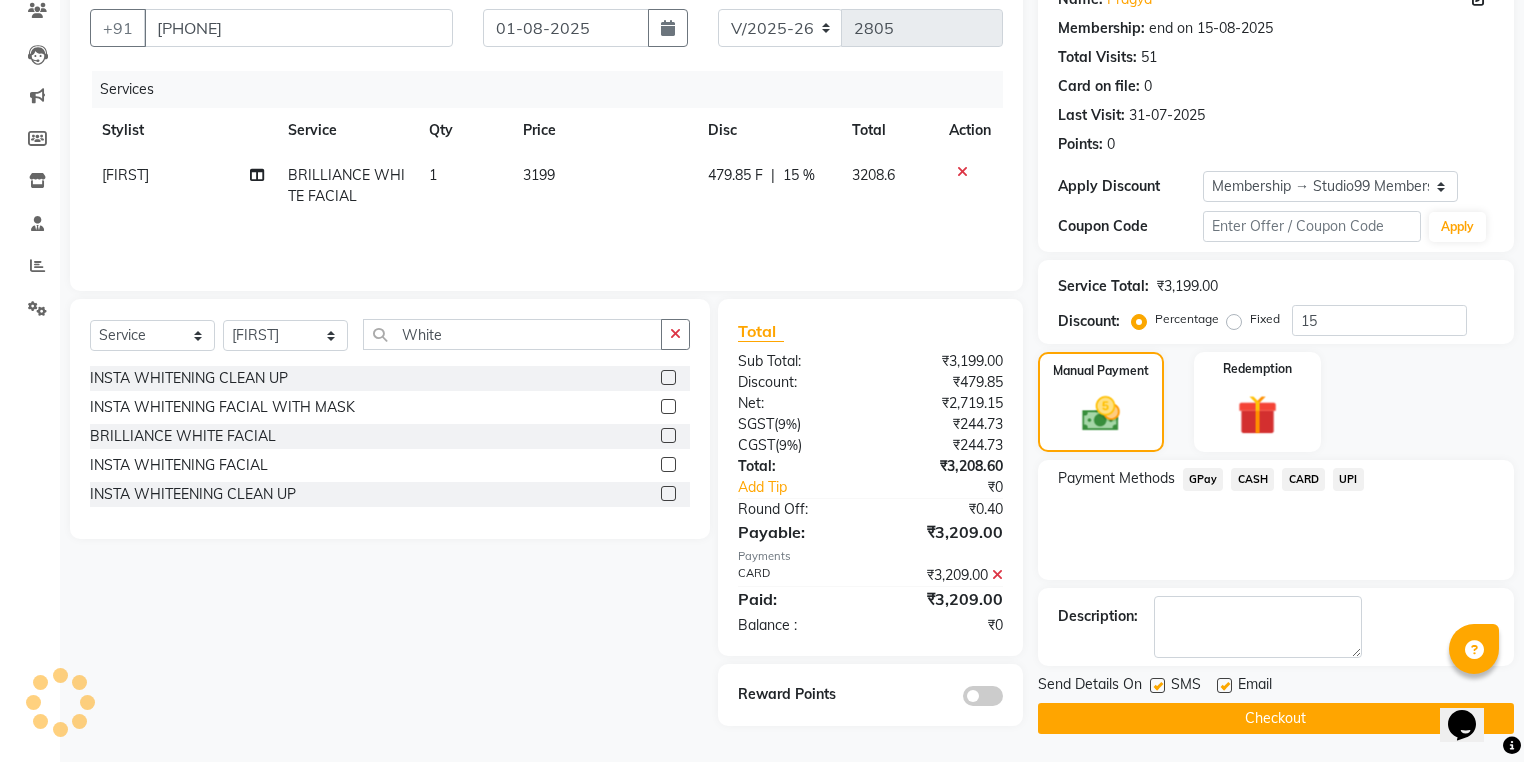 click on "Checkout" 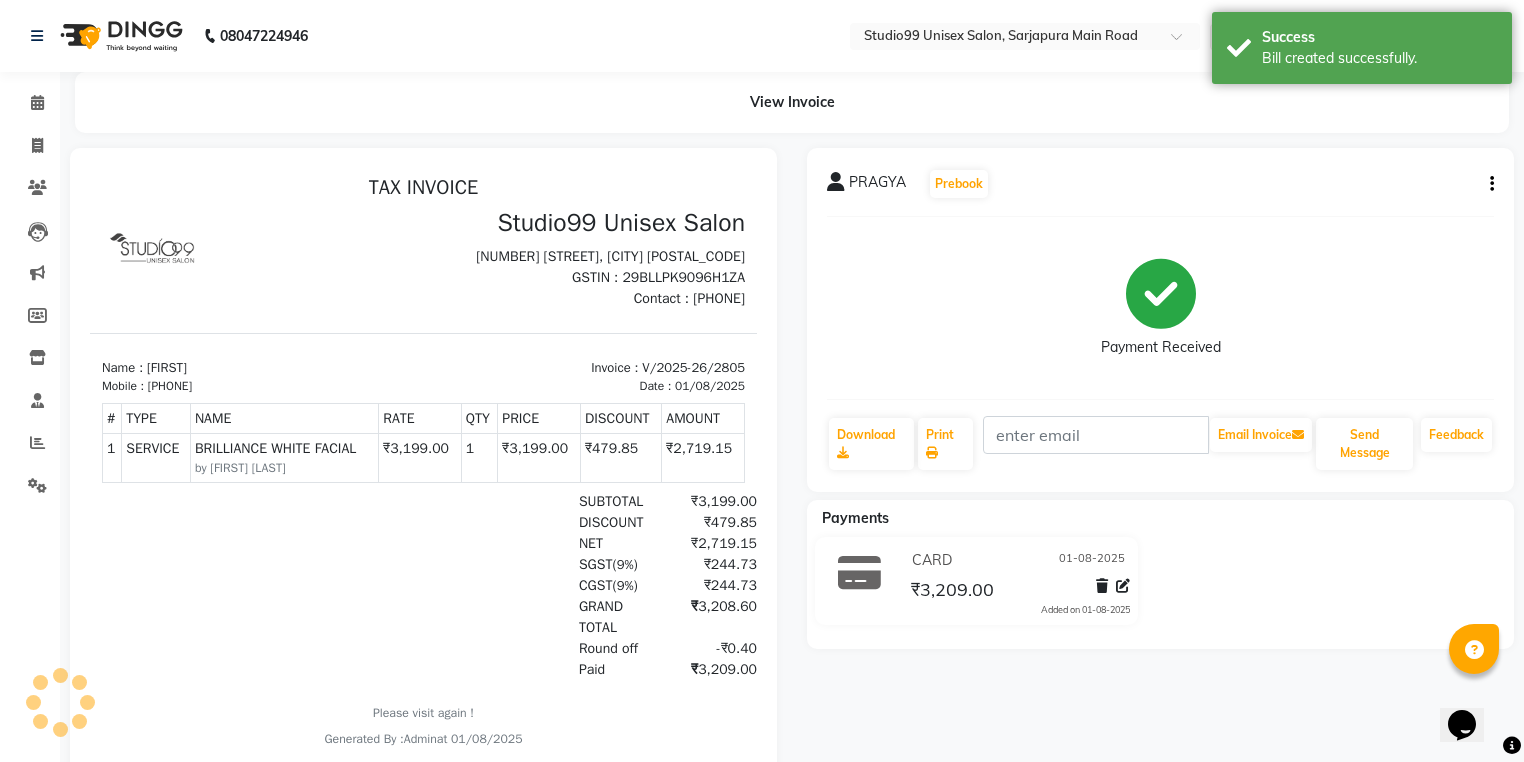 scroll, scrollTop: 0, scrollLeft: 0, axis: both 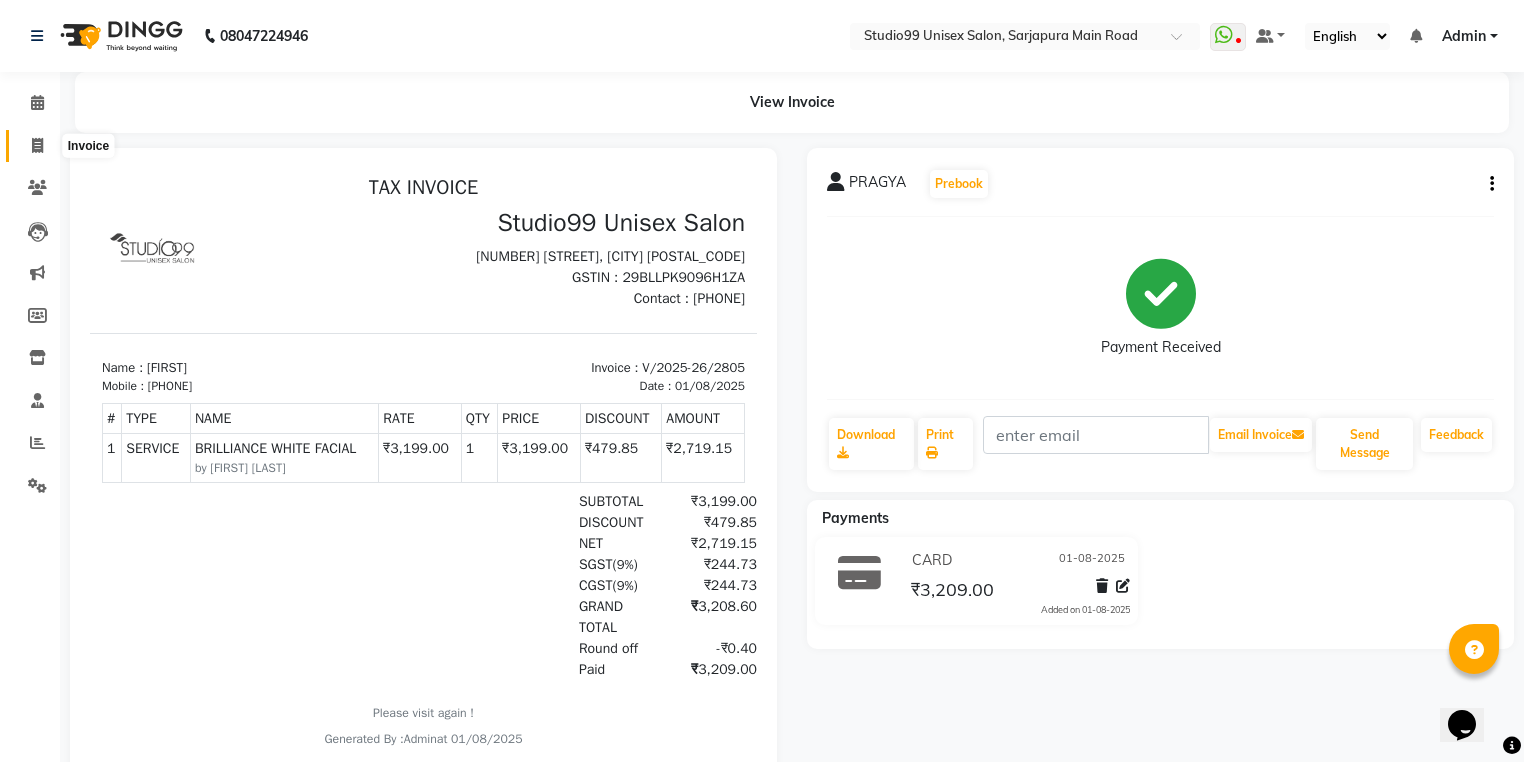 click 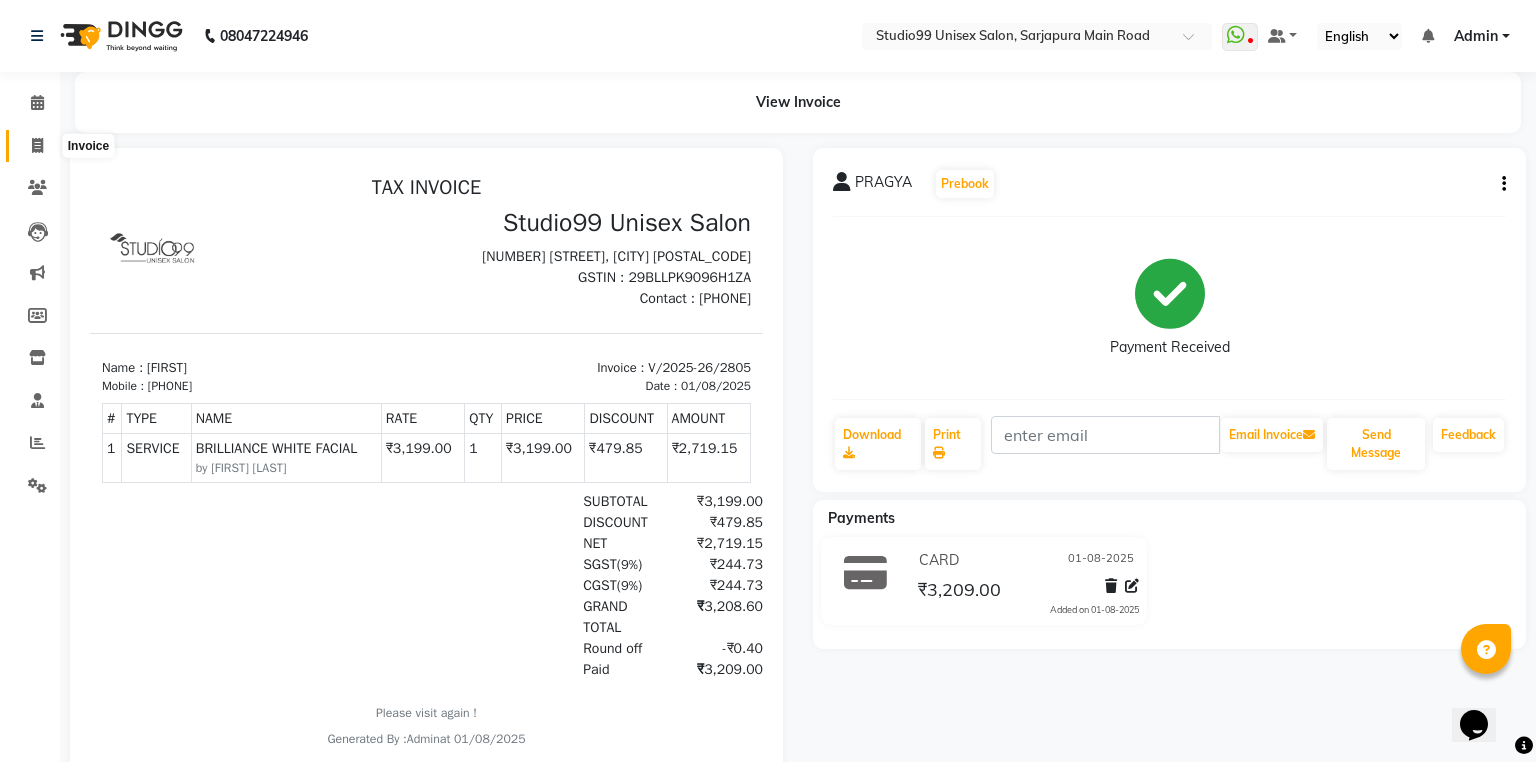 select on "6042" 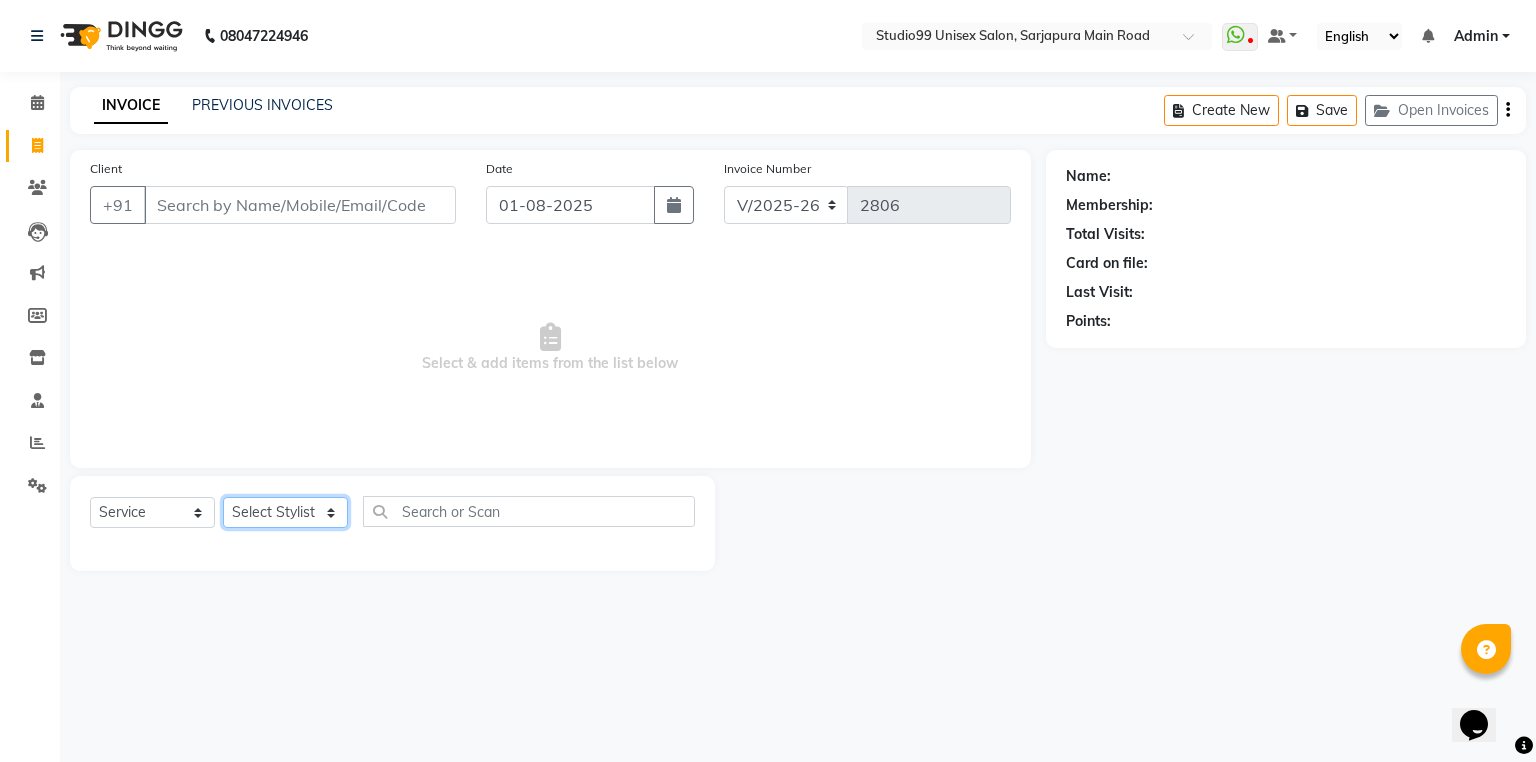 click on "Select Stylist Admin [NAME] [NAME] [NAME] Avaz Dina GEORGE Gulshan mahi MUNMUN Nobil Hasan Rafeeq Raj Rima Dey Rima Dey Shallu Simran Suman Suman VIKRAM" 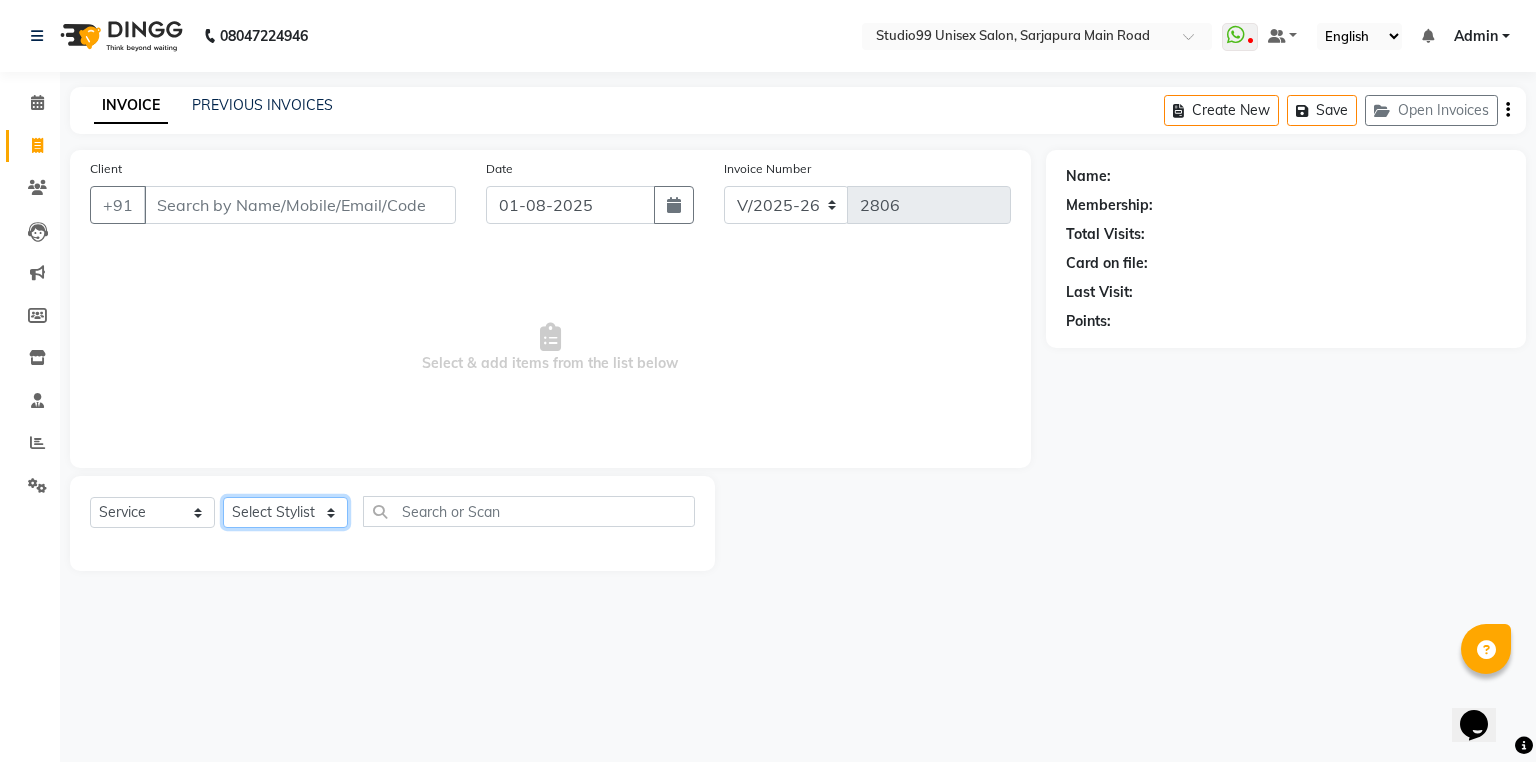 select on "52186" 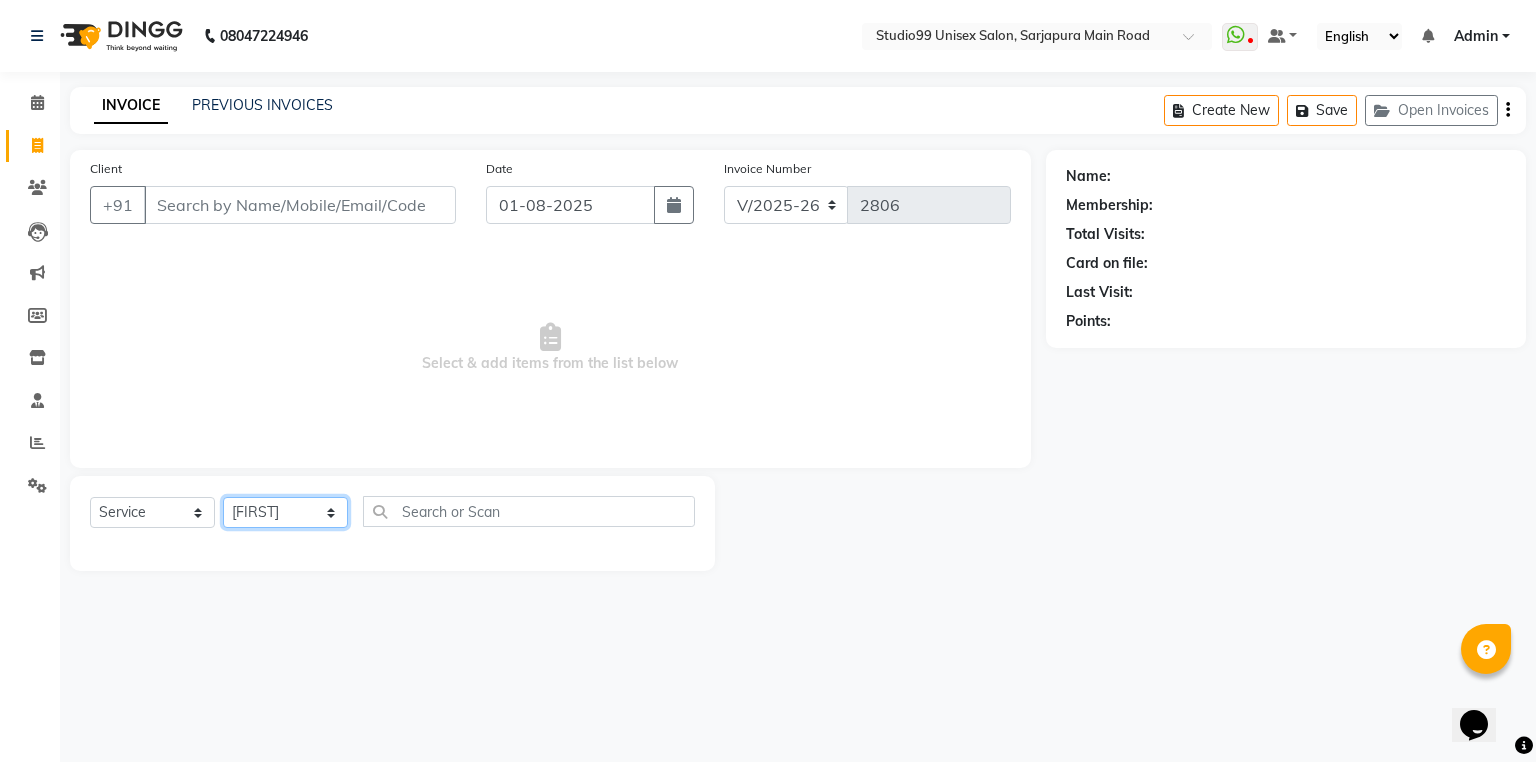 click on "Select Stylist Admin [NAME] [NAME] [NAME] Avaz Dina GEORGE Gulshan mahi MUNMUN Nobil Hasan Rafeeq Raj Rima Dey Rima Dey Shallu Simran Suman Suman VIKRAM" 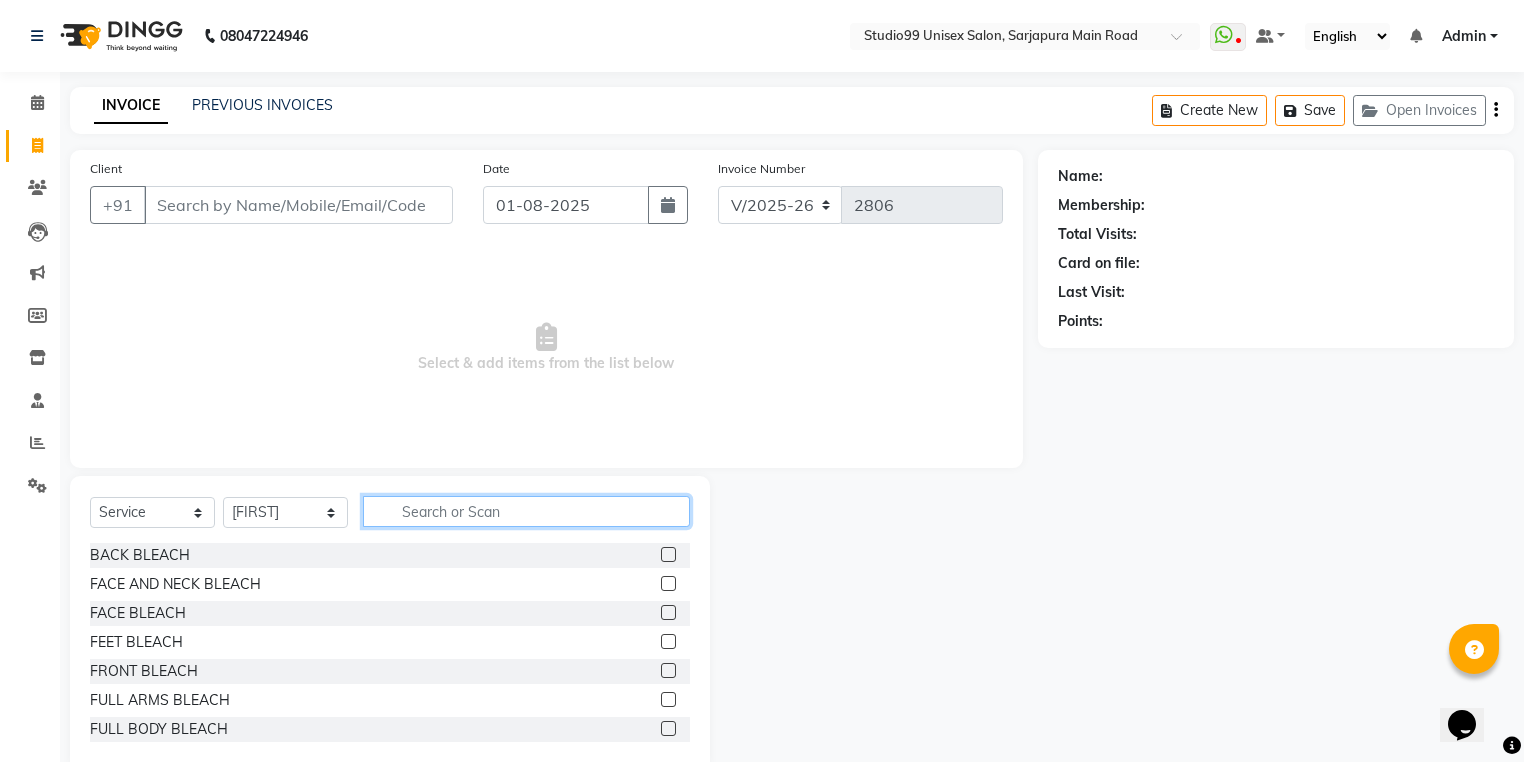 click 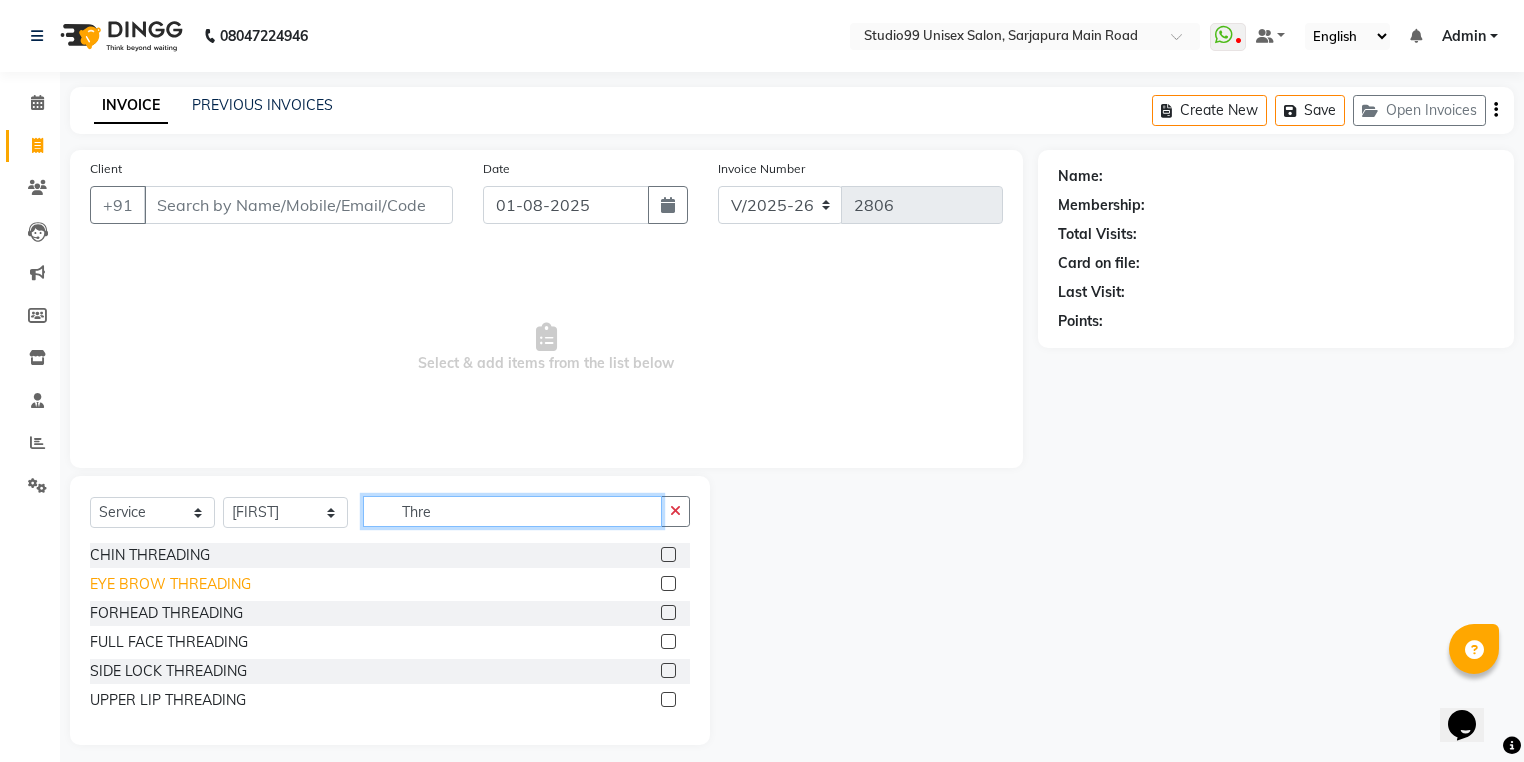 type on "Thre" 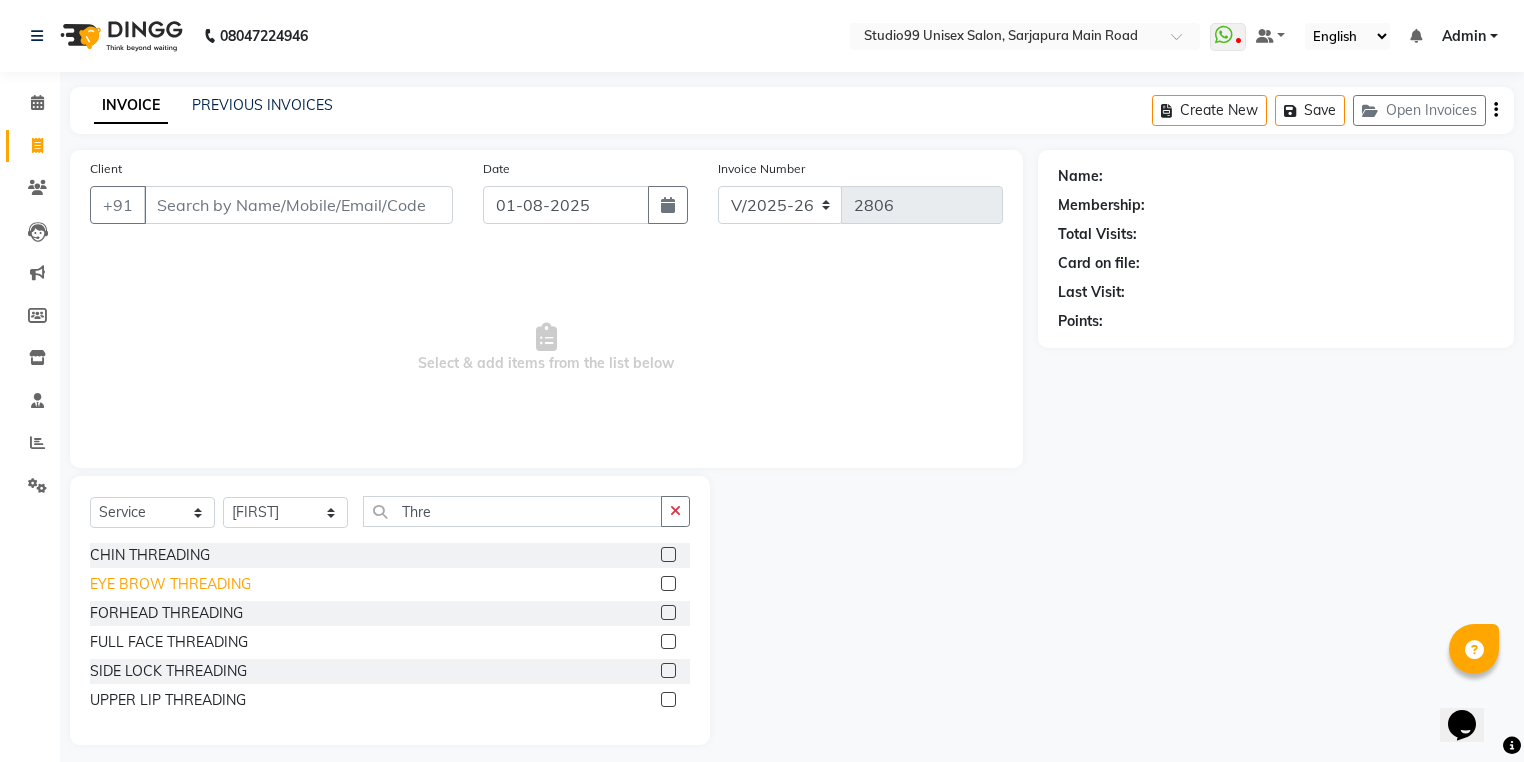 drag, startPoint x: 181, startPoint y: 585, endPoint x: 220, endPoint y: 450, distance: 140.52046 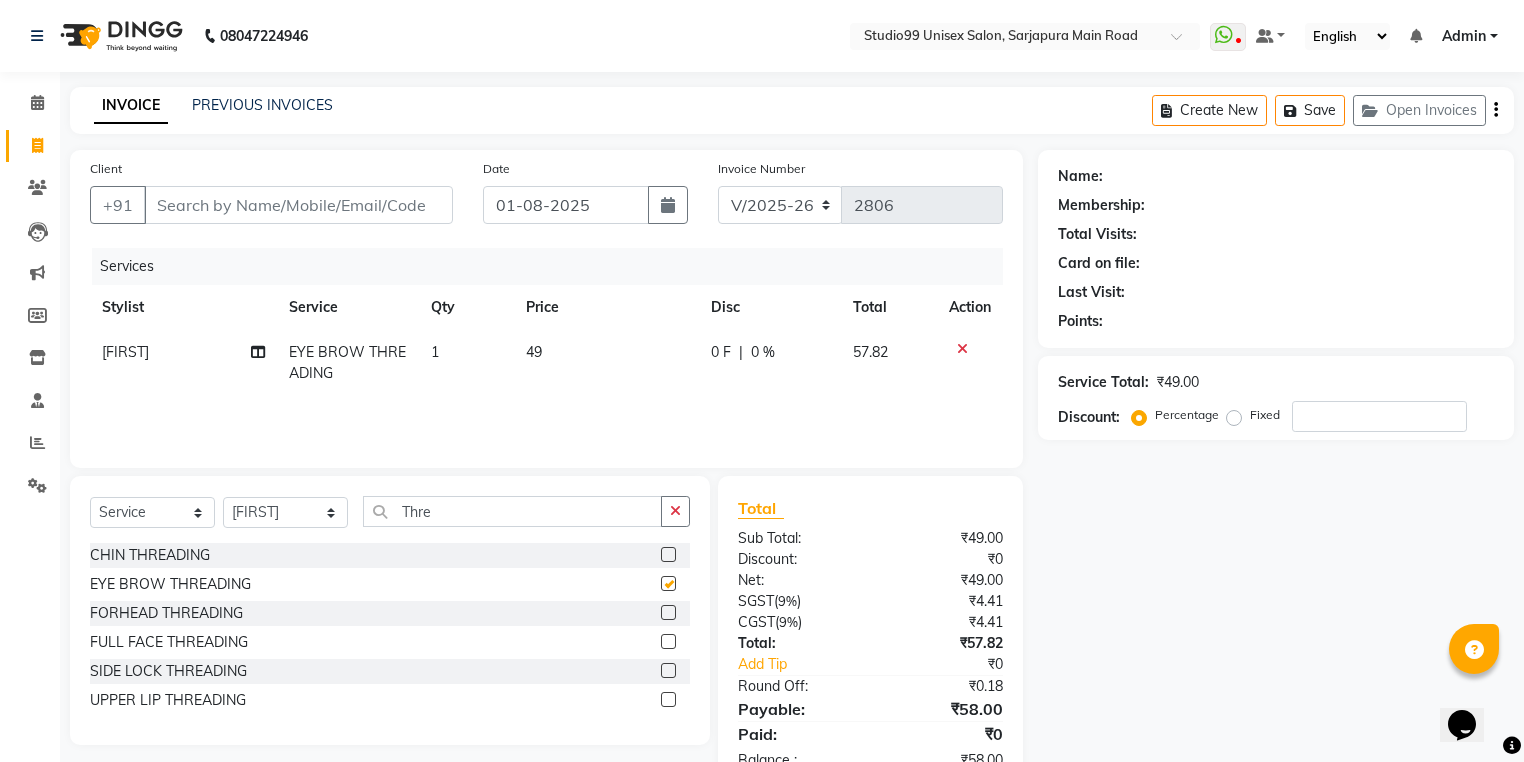 checkbox on "false" 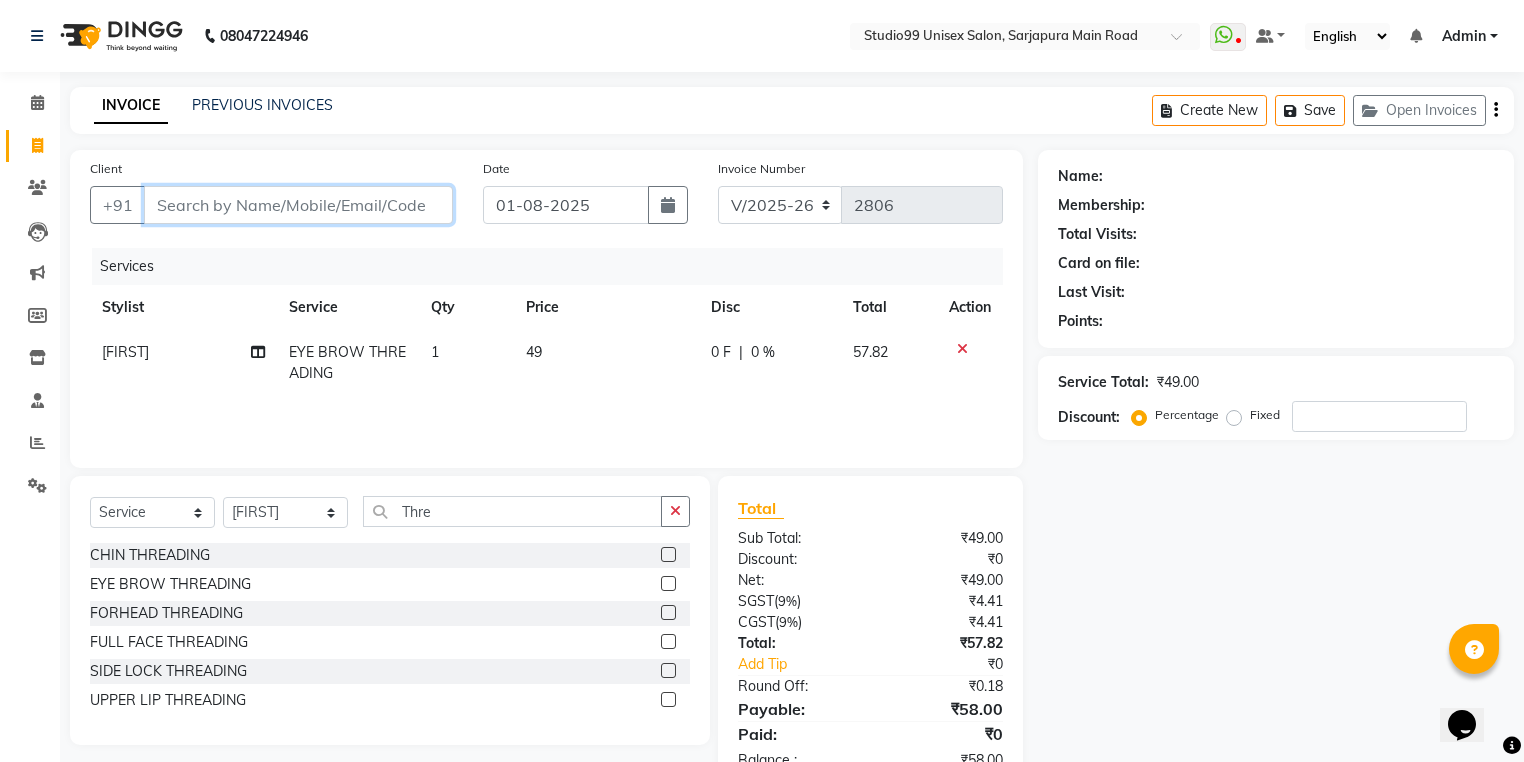 click on "Client" at bounding box center (298, 205) 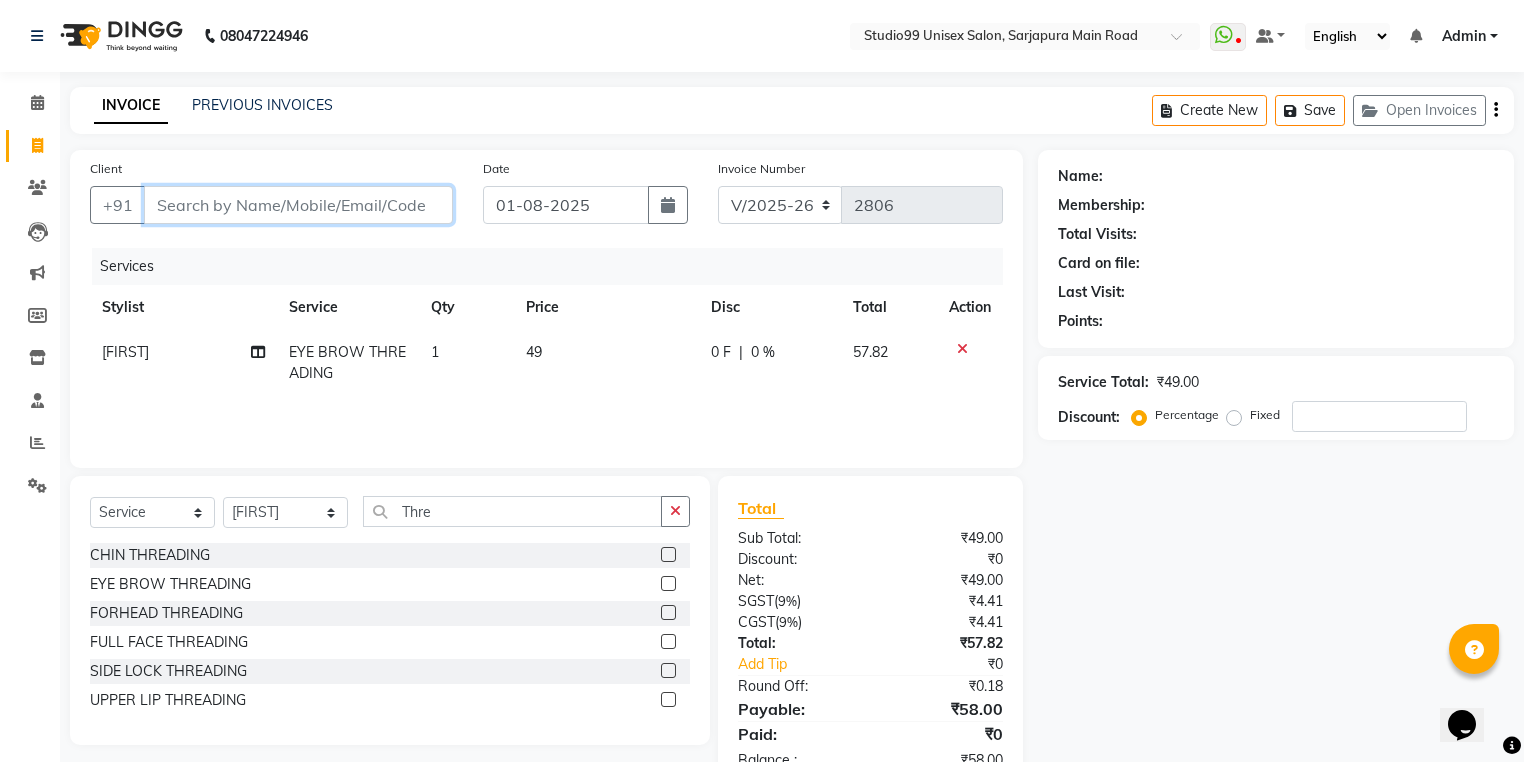 type on "9" 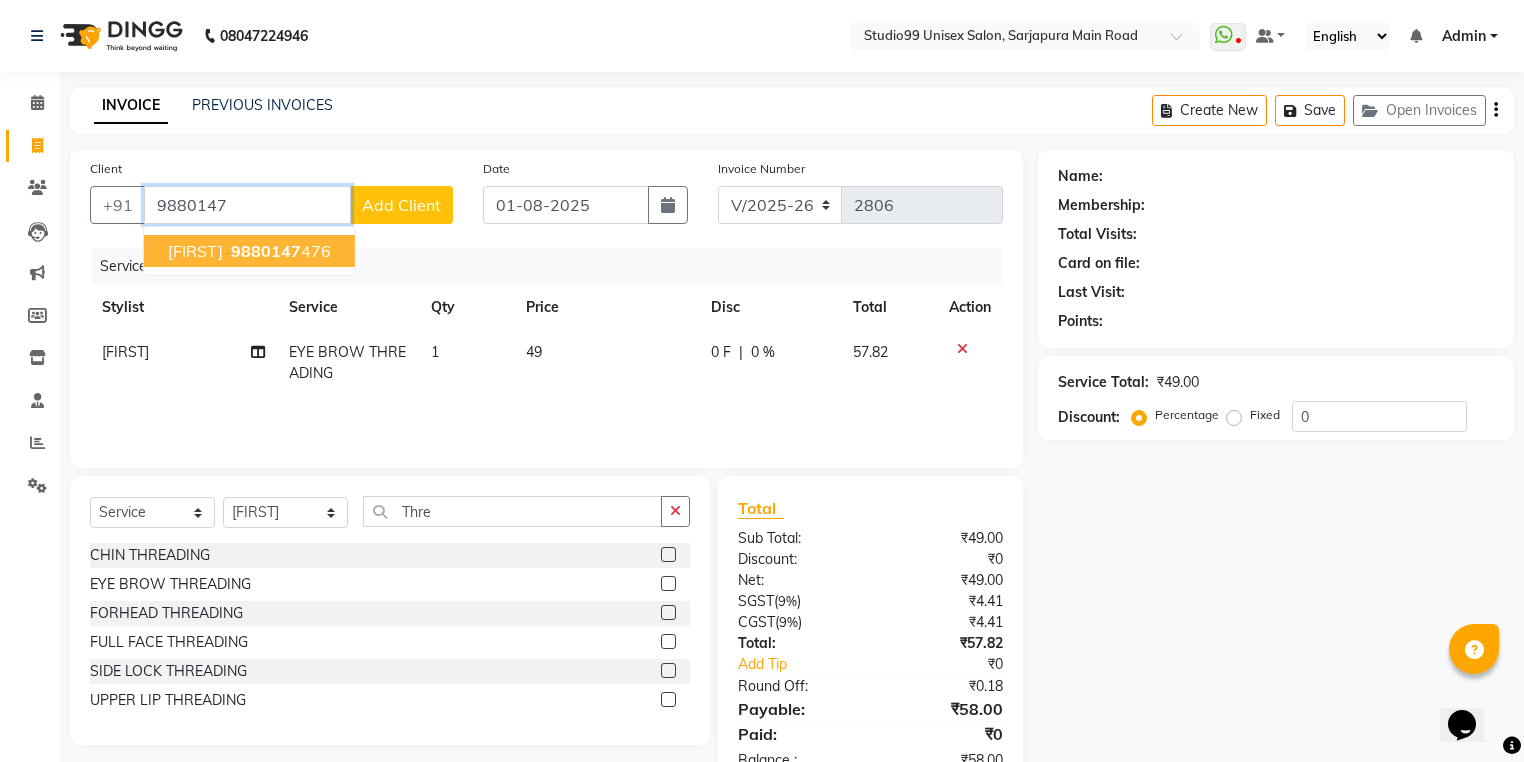 click on "9880147" at bounding box center (266, 251) 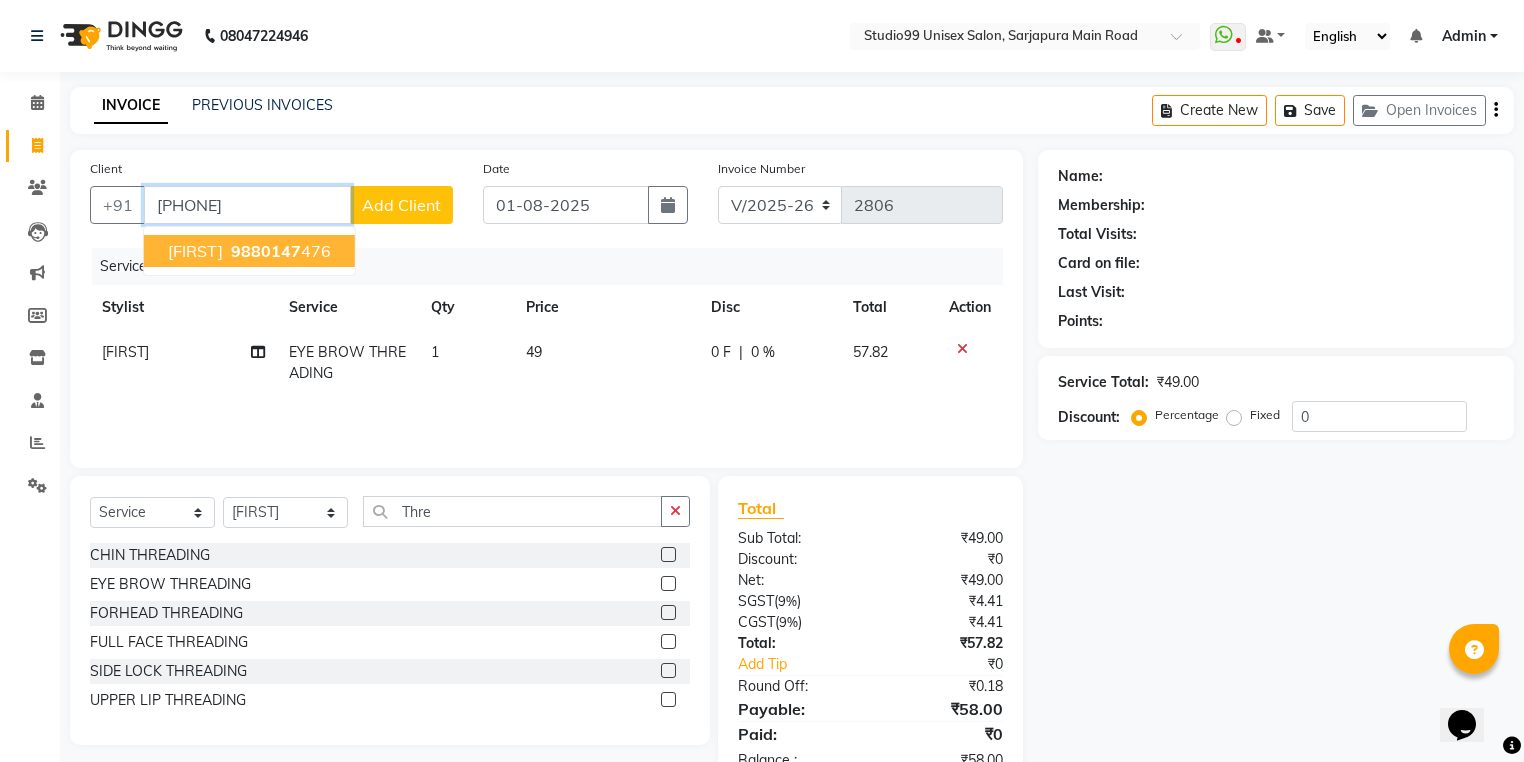 type on "9880147476" 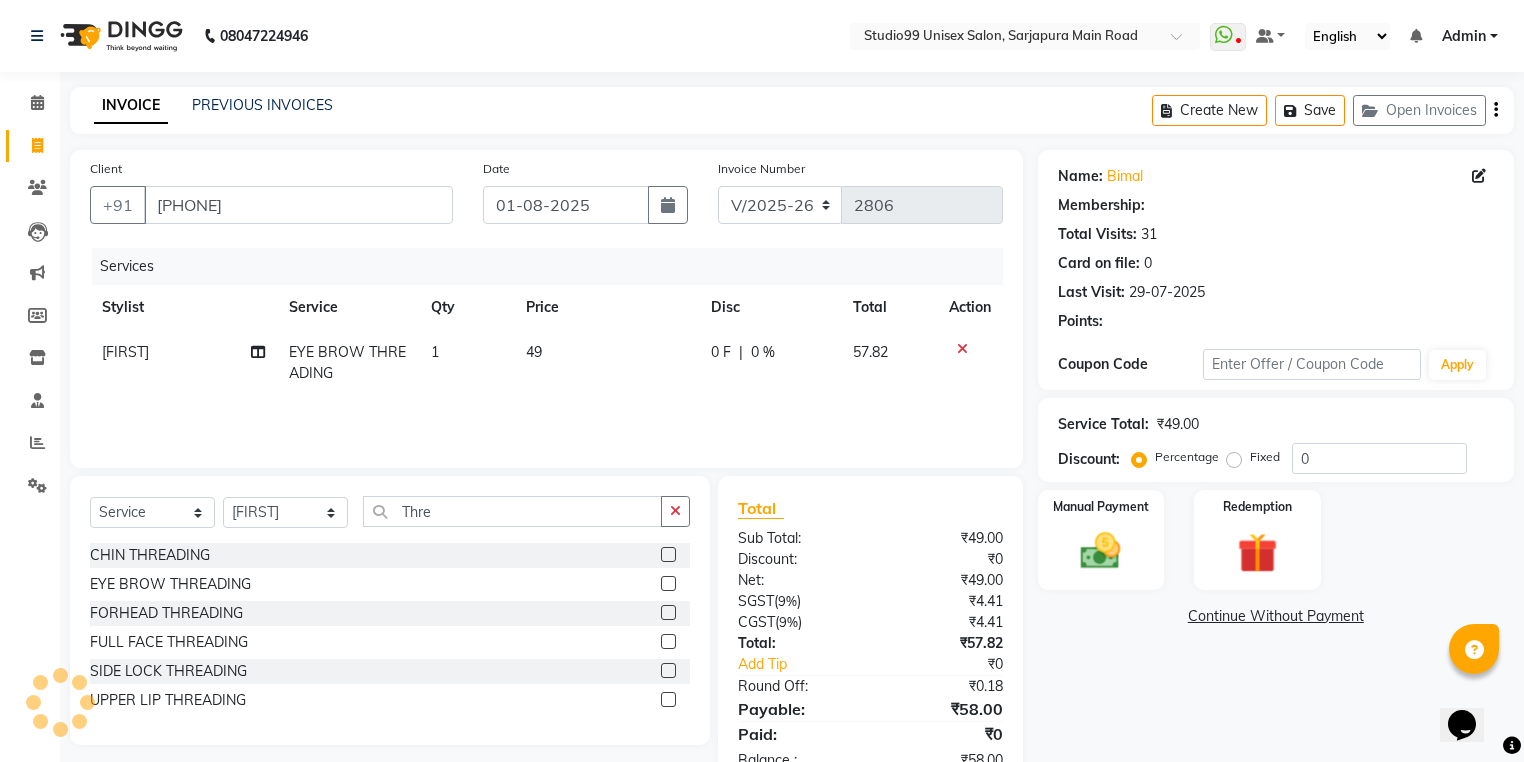 select on "2: Object" 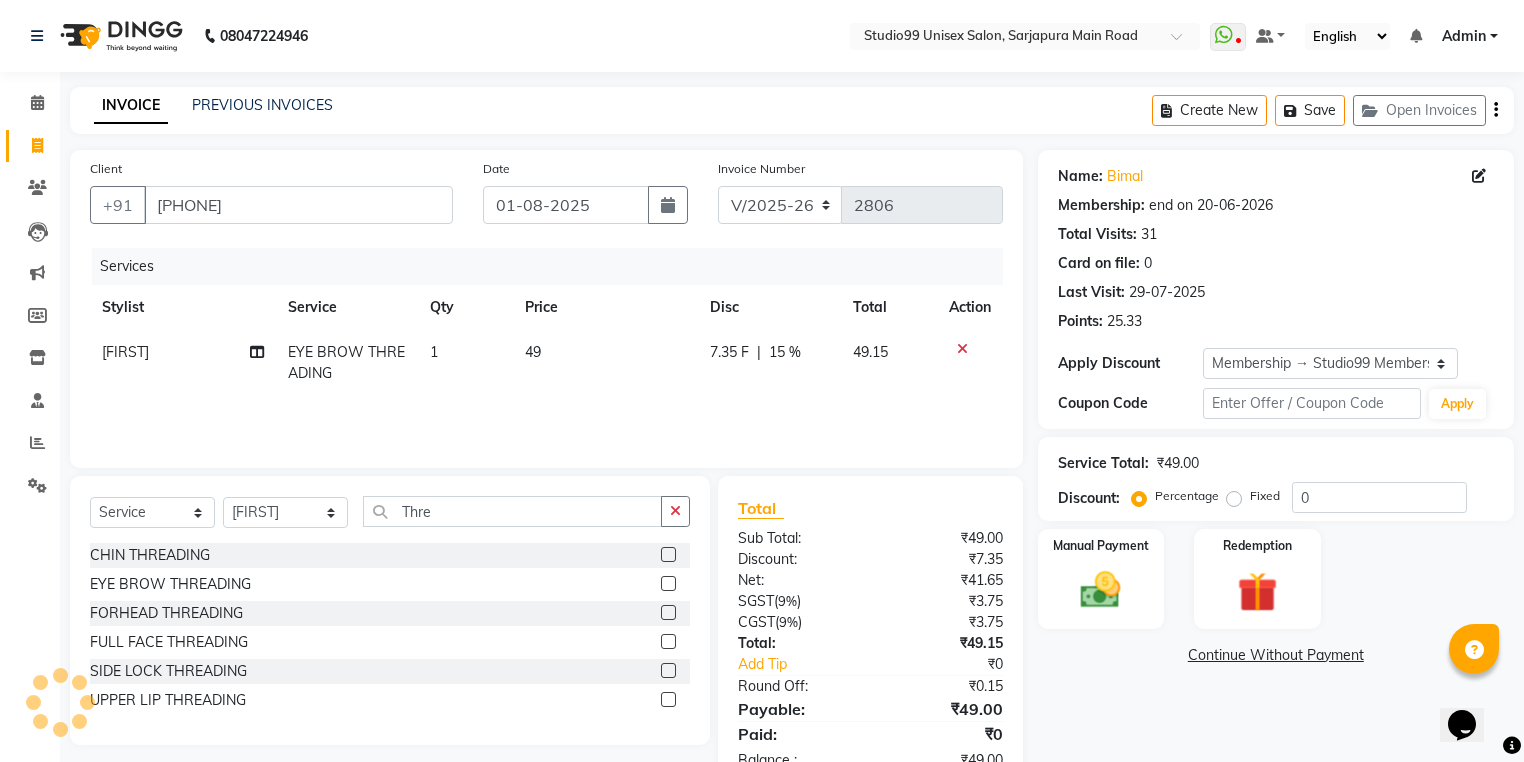 type on "15" 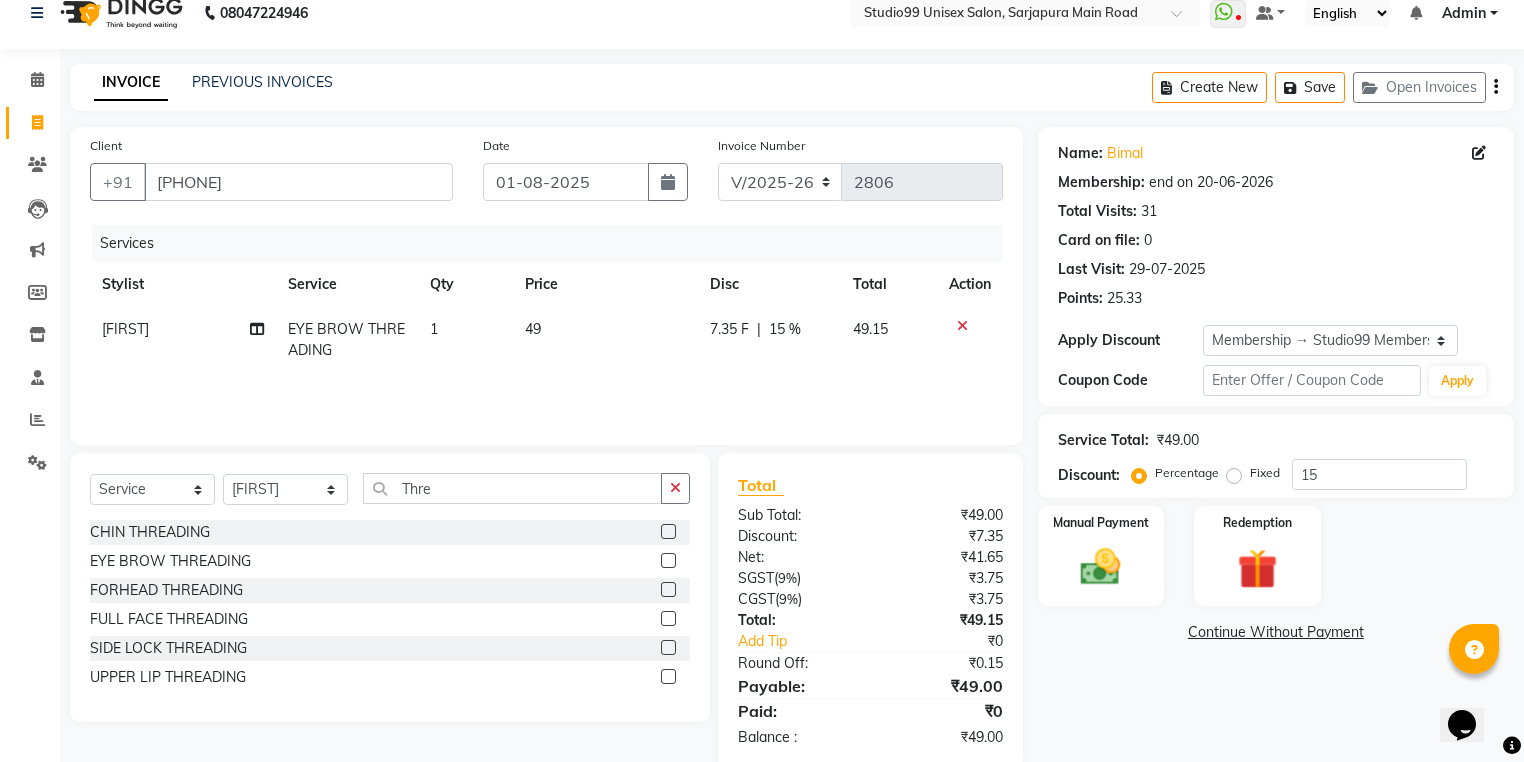 scroll, scrollTop: 59, scrollLeft: 0, axis: vertical 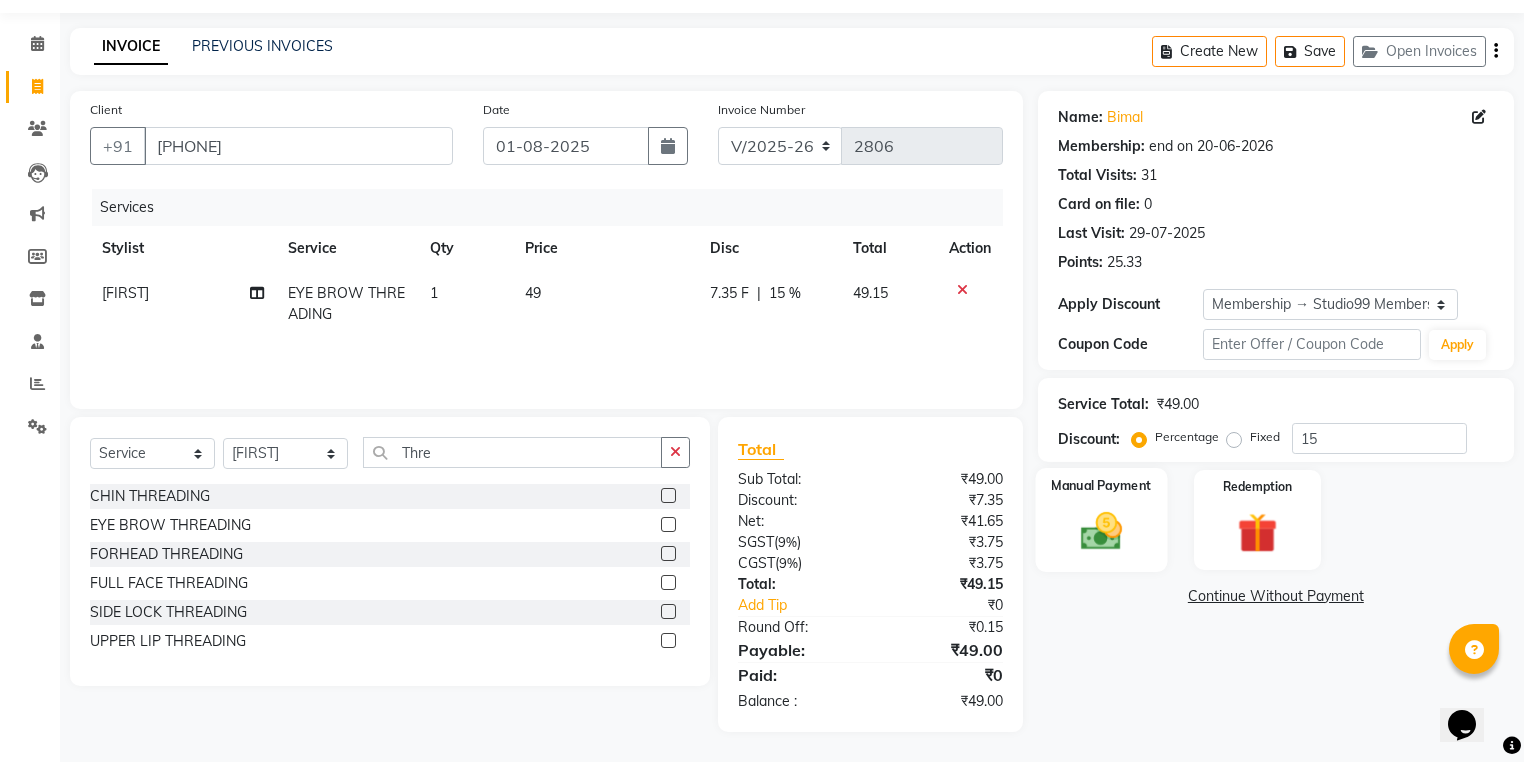click 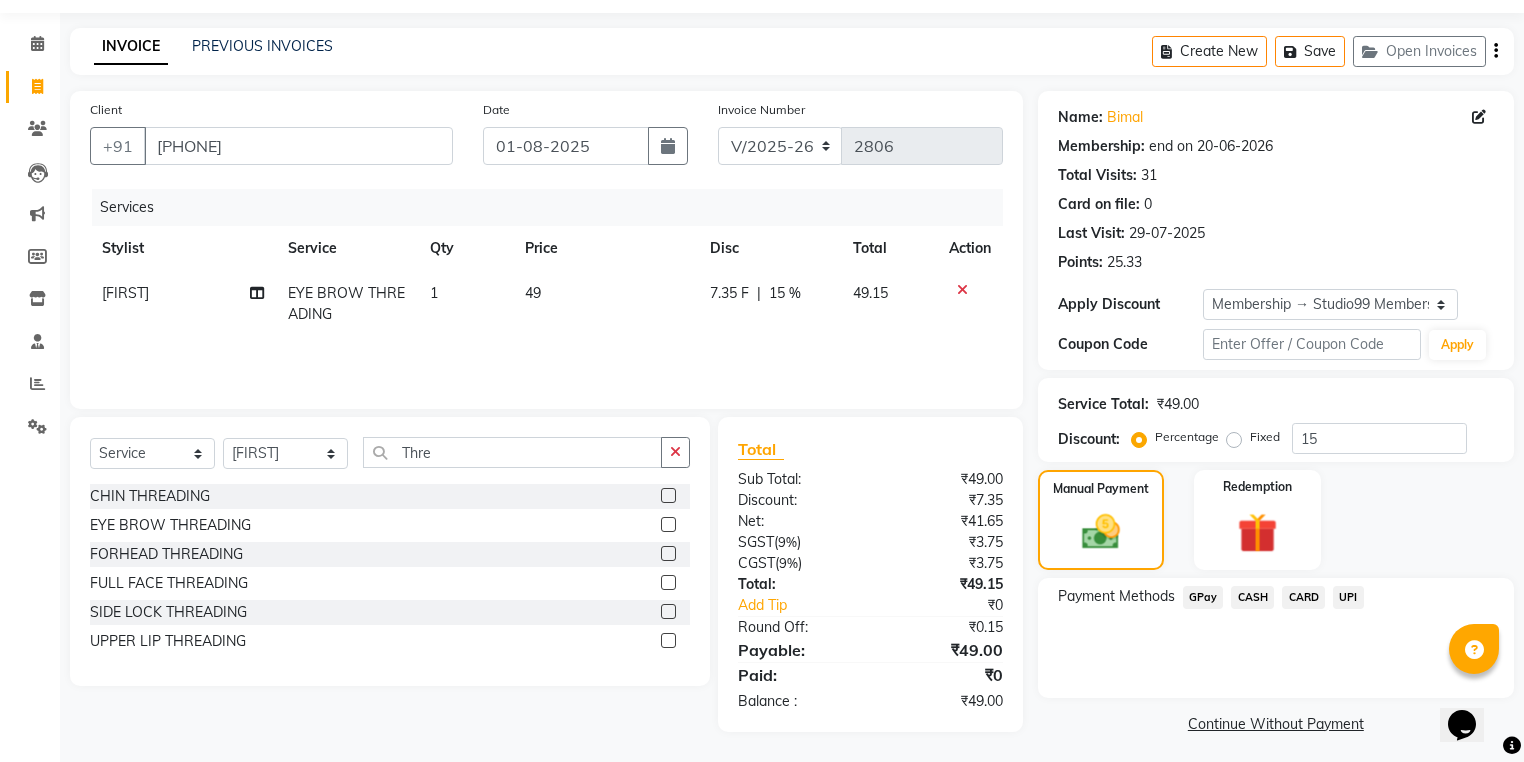 click on "UPI" 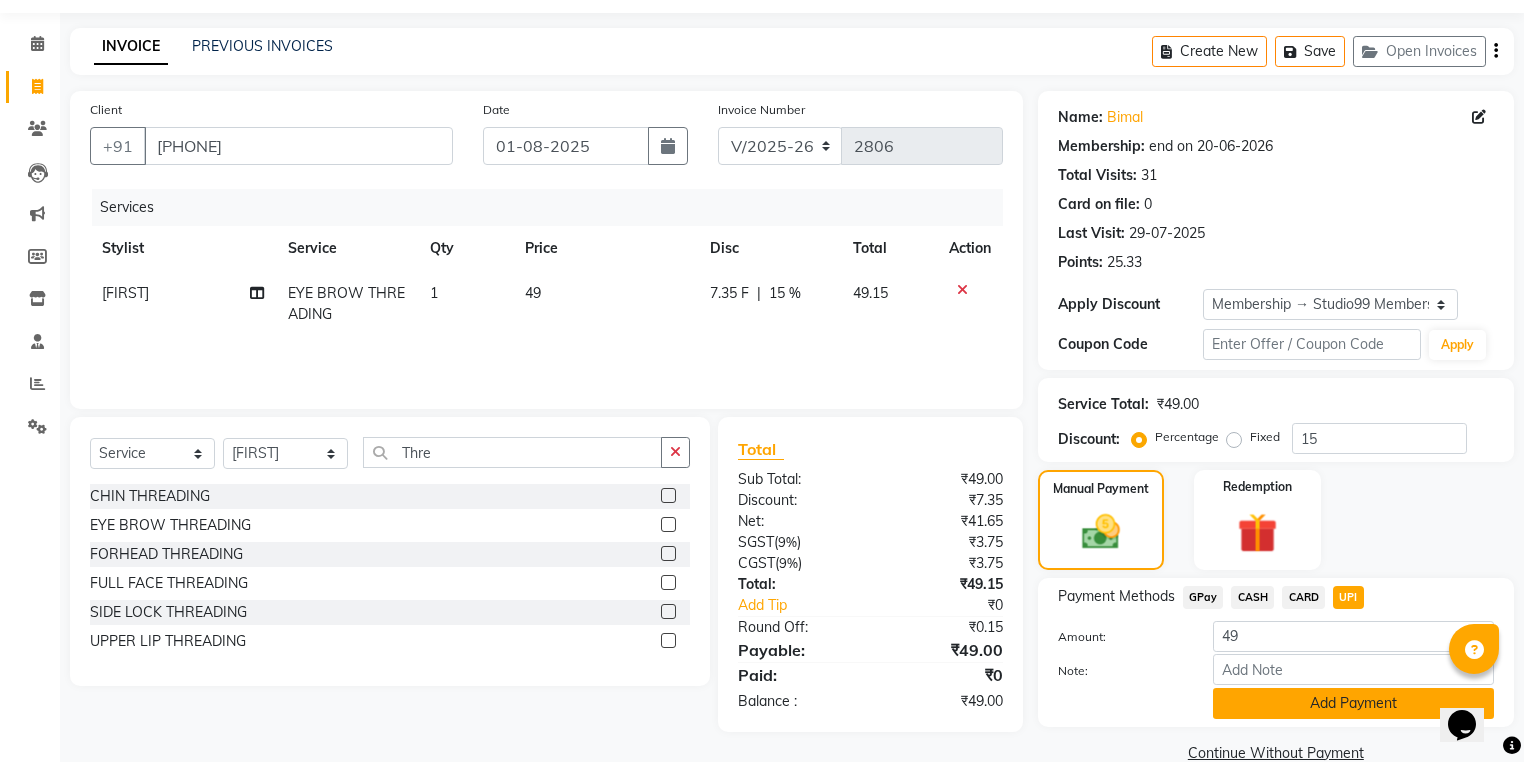 click on "Add Payment" 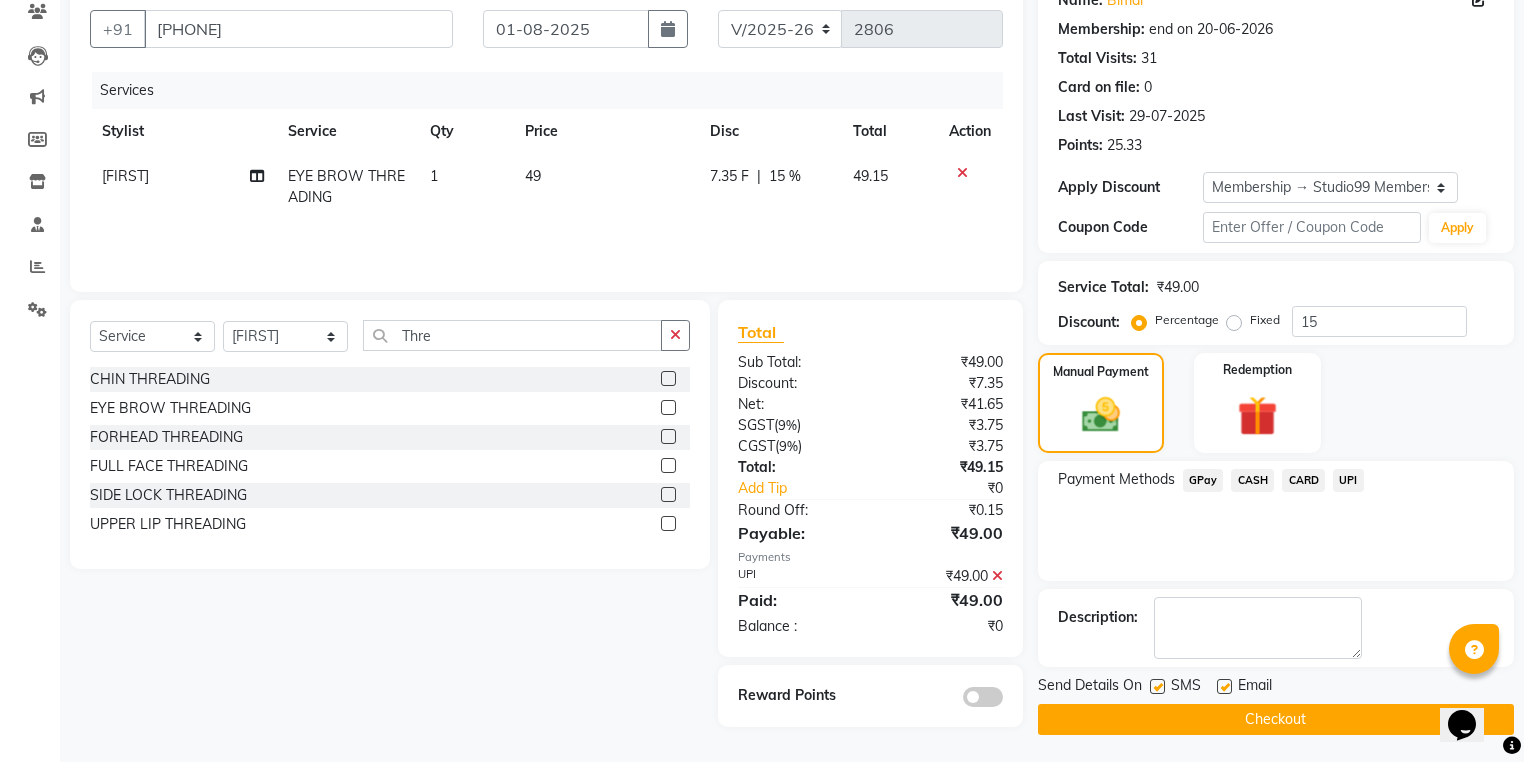 scroll, scrollTop: 177, scrollLeft: 0, axis: vertical 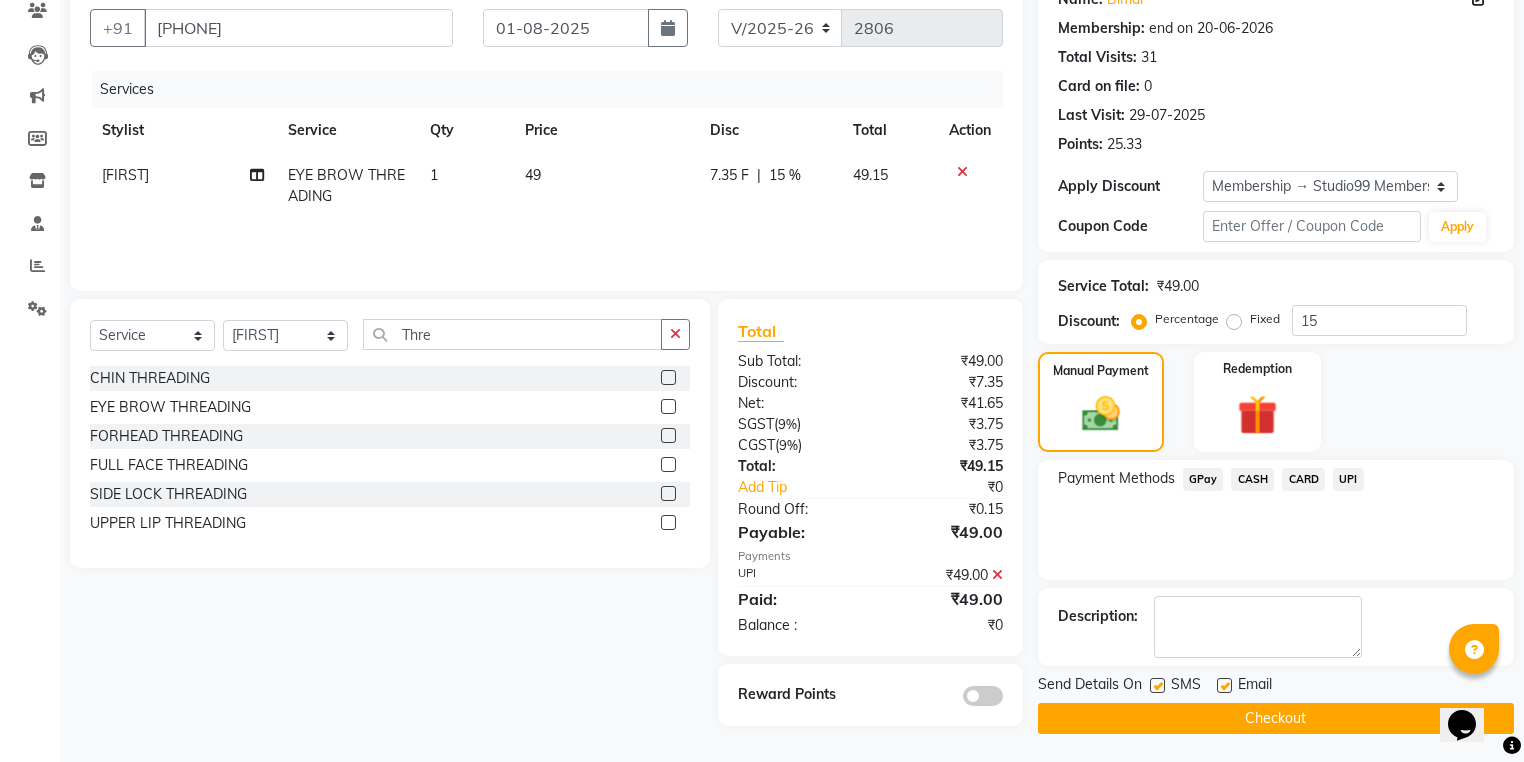 click on "Checkout" 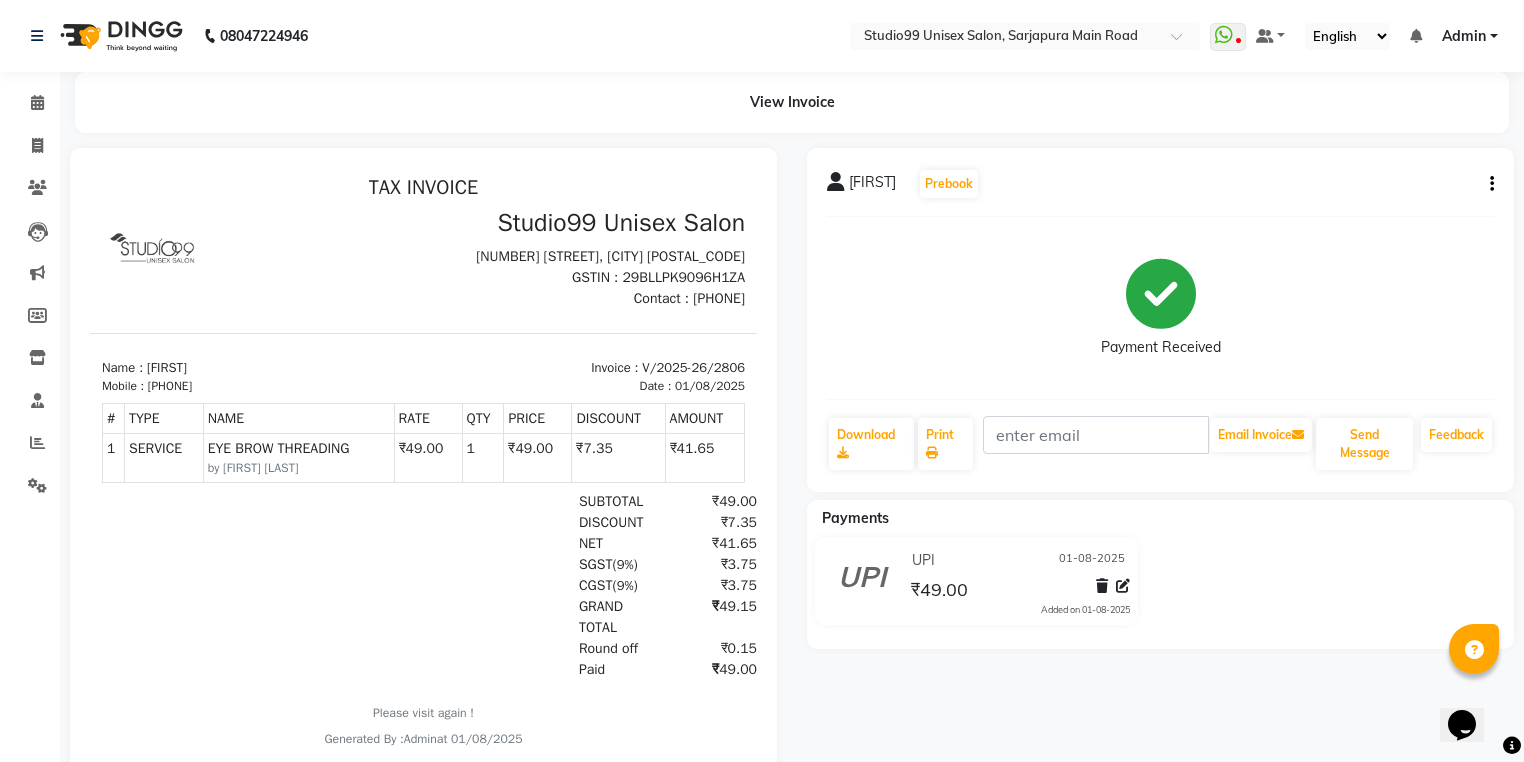 scroll, scrollTop: 0, scrollLeft: 0, axis: both 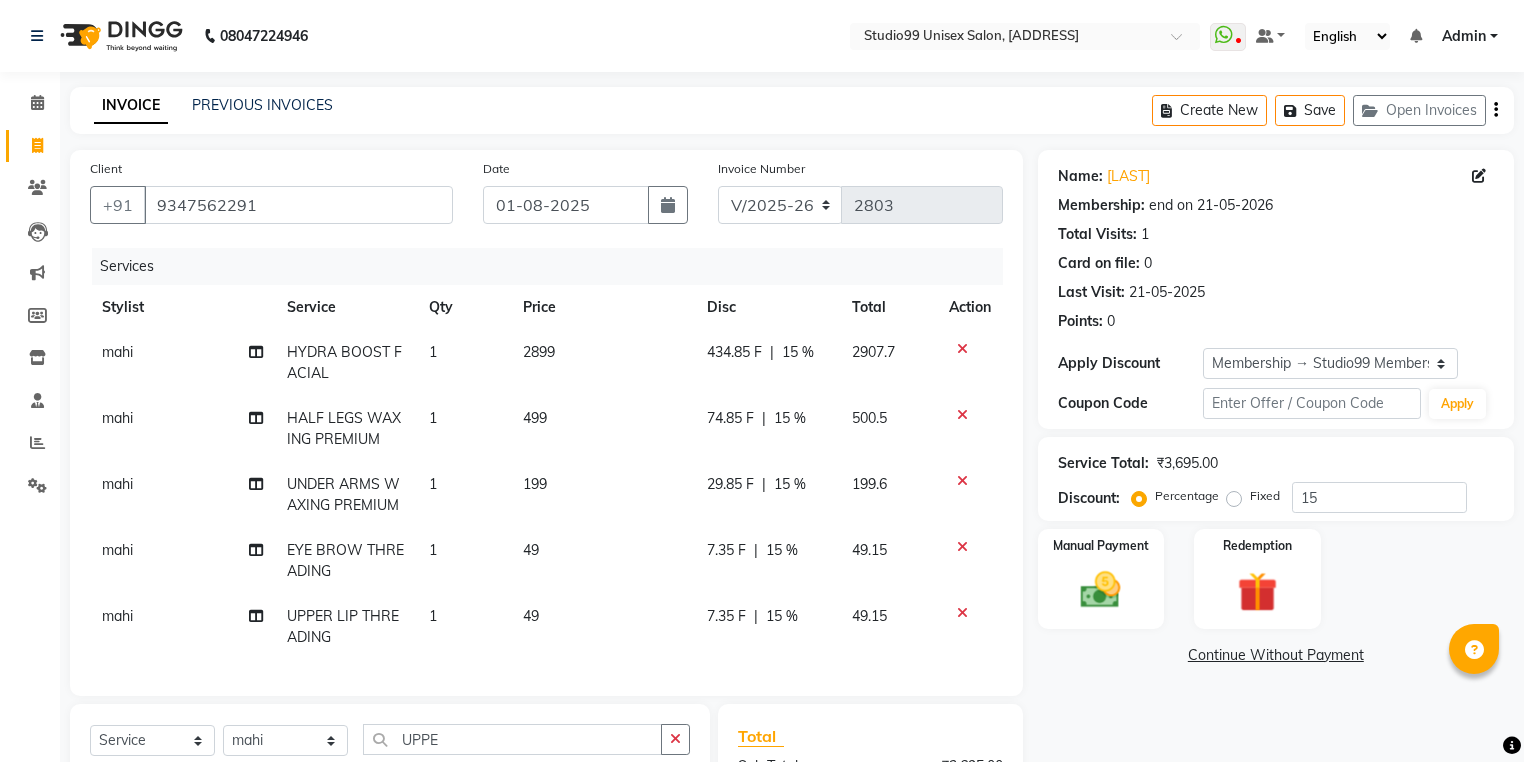 select on "6042" 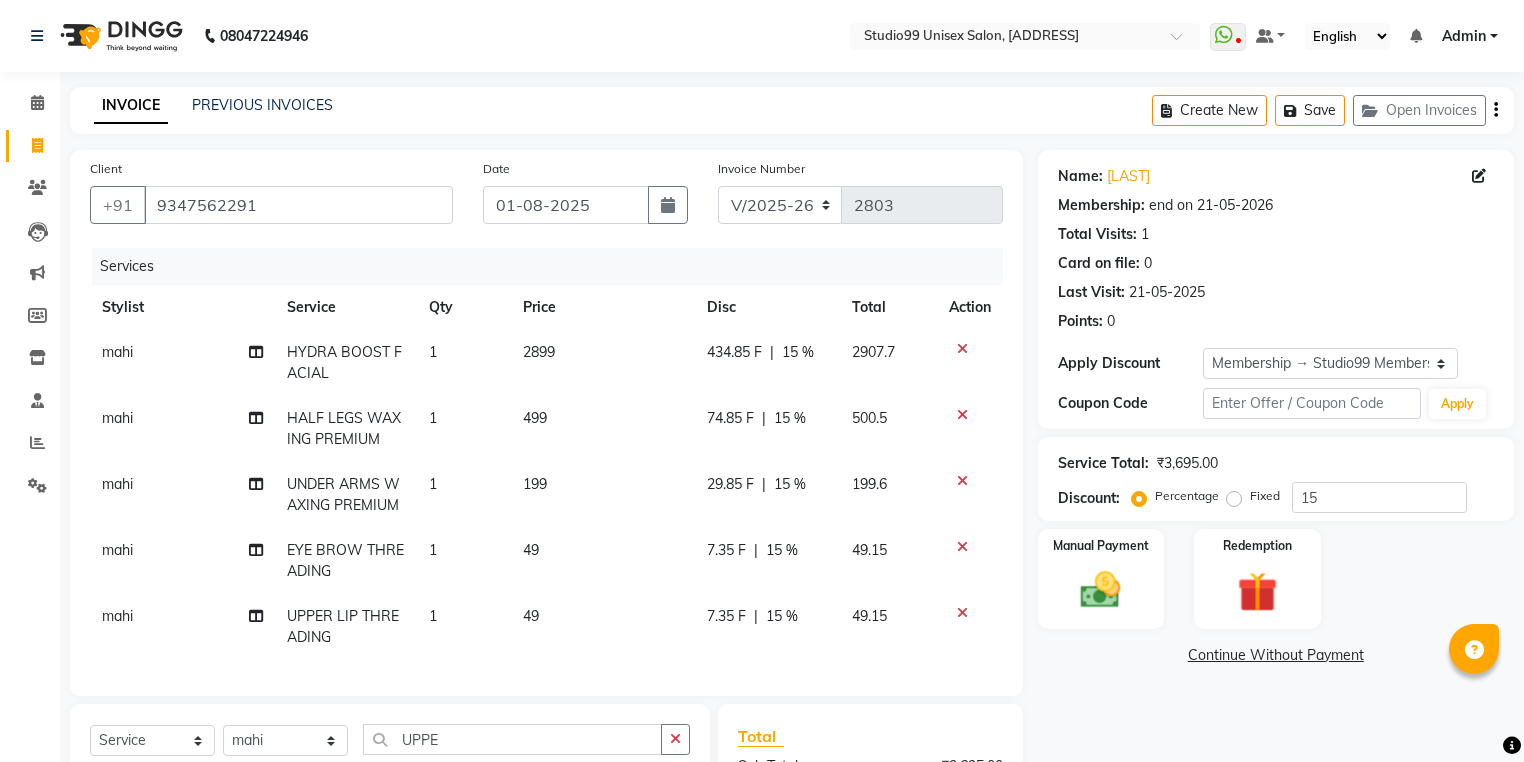 scroll, scrollTop: 59, scrollLeft: 0, axis: vertical 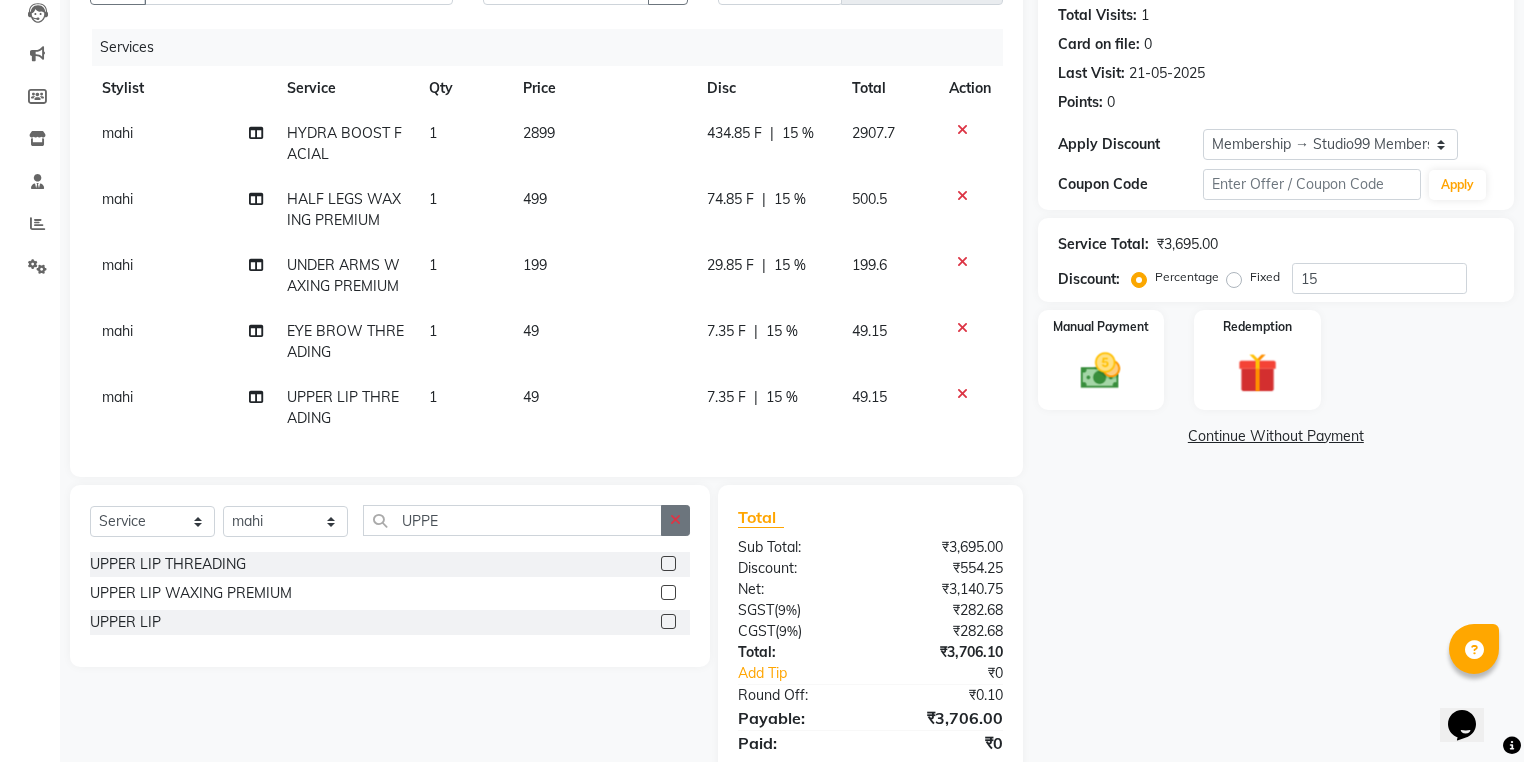 click 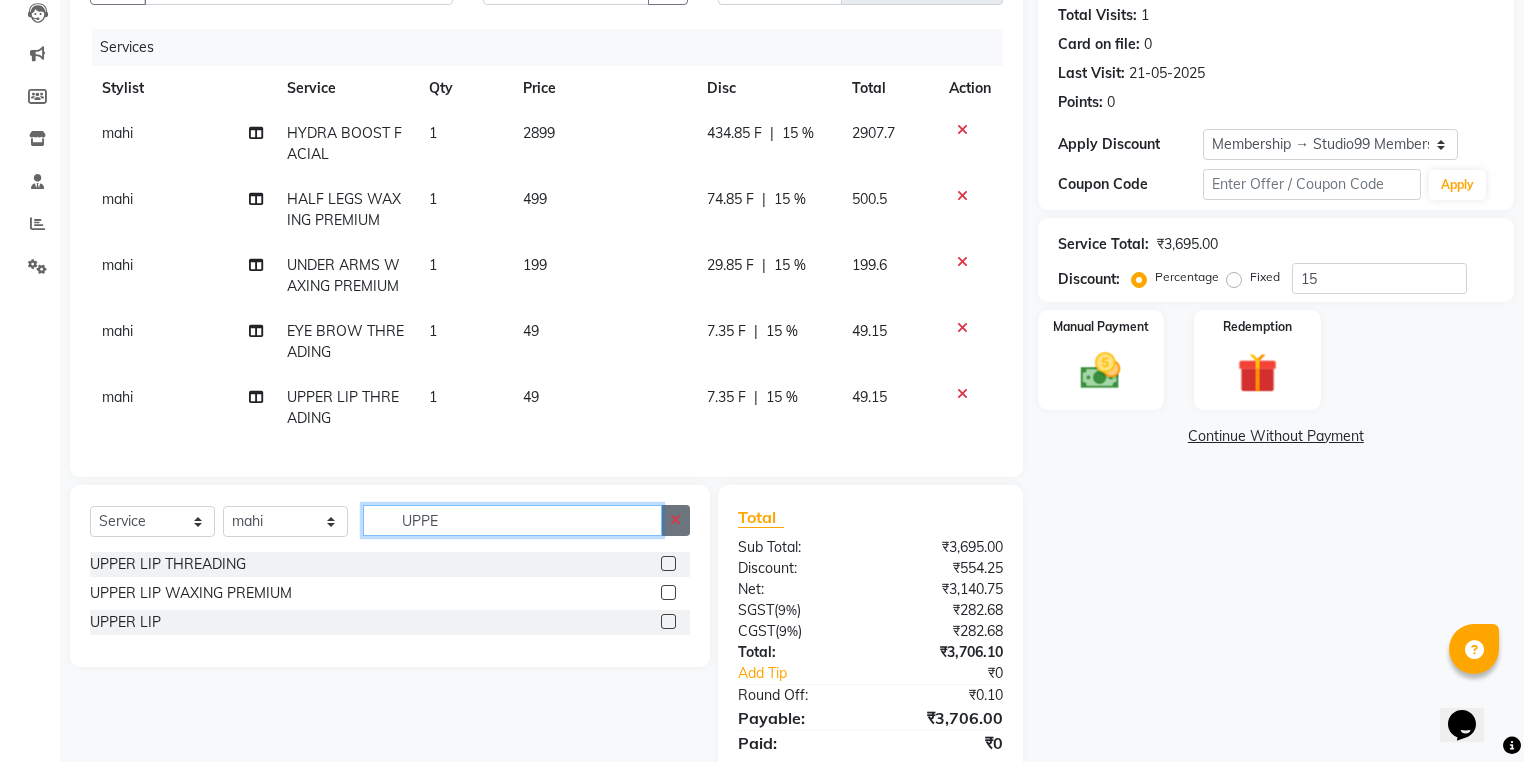 type 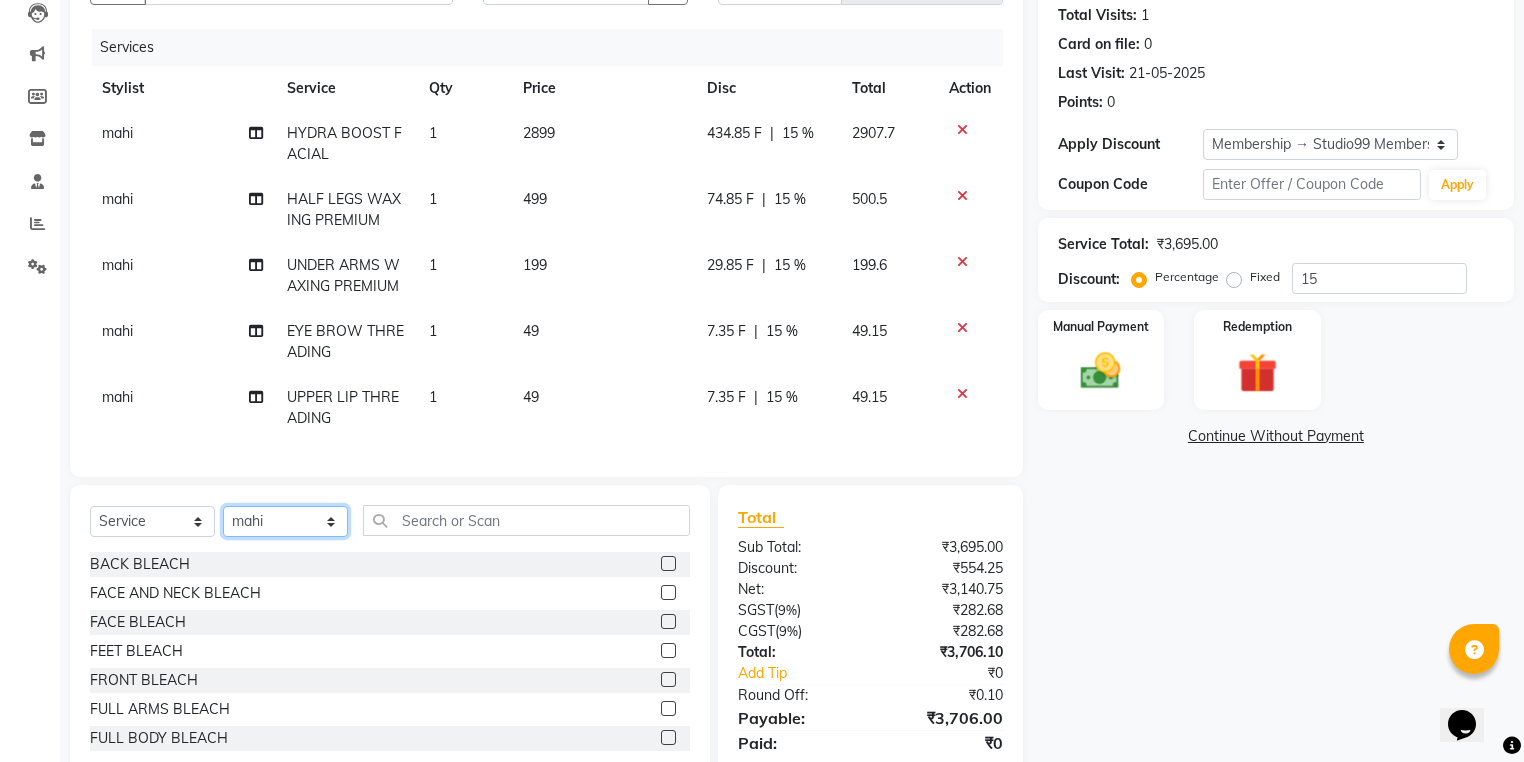 click on "Select Stylist Admin [FIRST] [LAST] [LAST] Avaz [FIRST] [LAST] [LAST] [LAST] [LAST] [LAST] [LAST] [LAST] [LAST] [LAST] [LAST] [LAST] [LAST]" 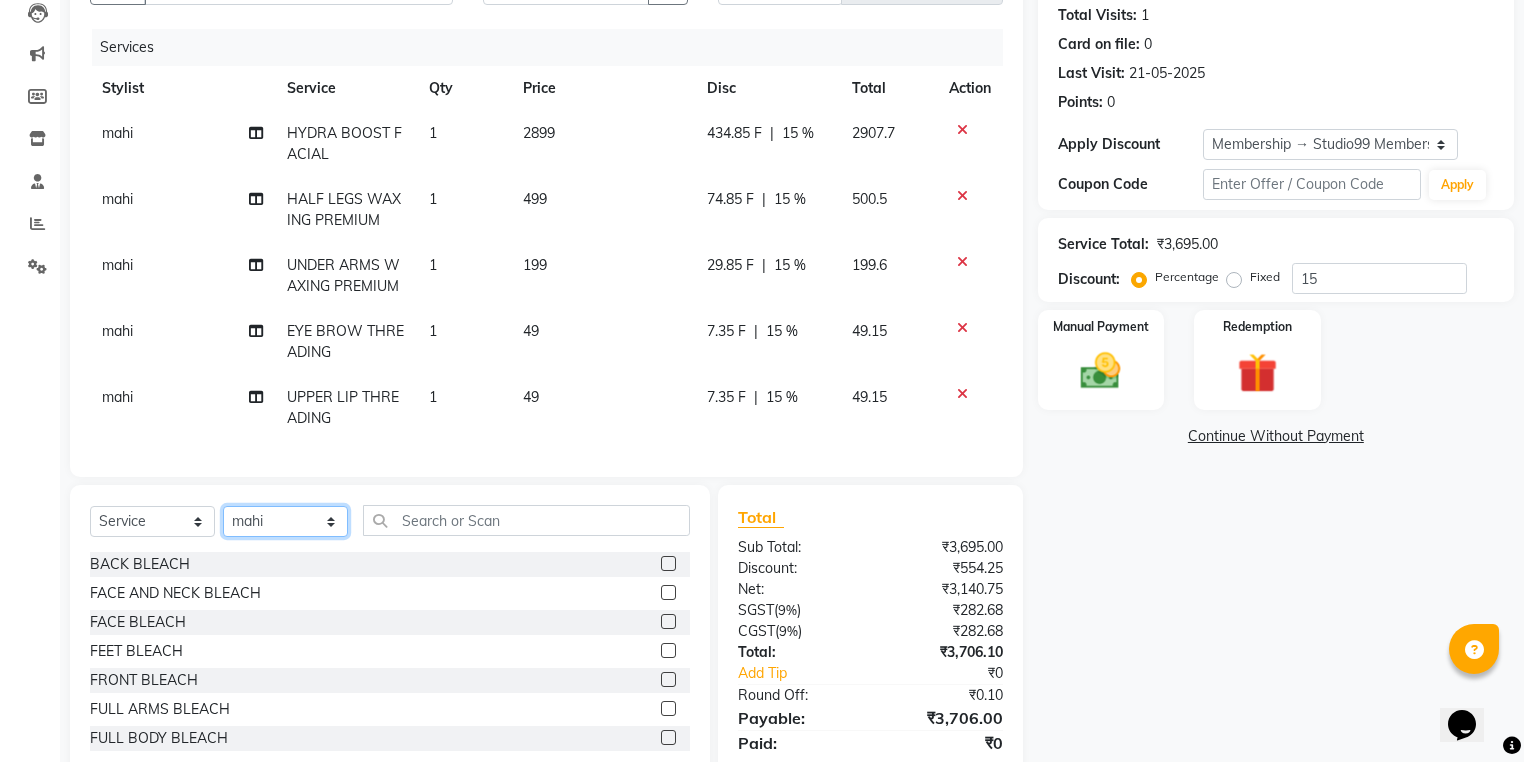 select on "84856" 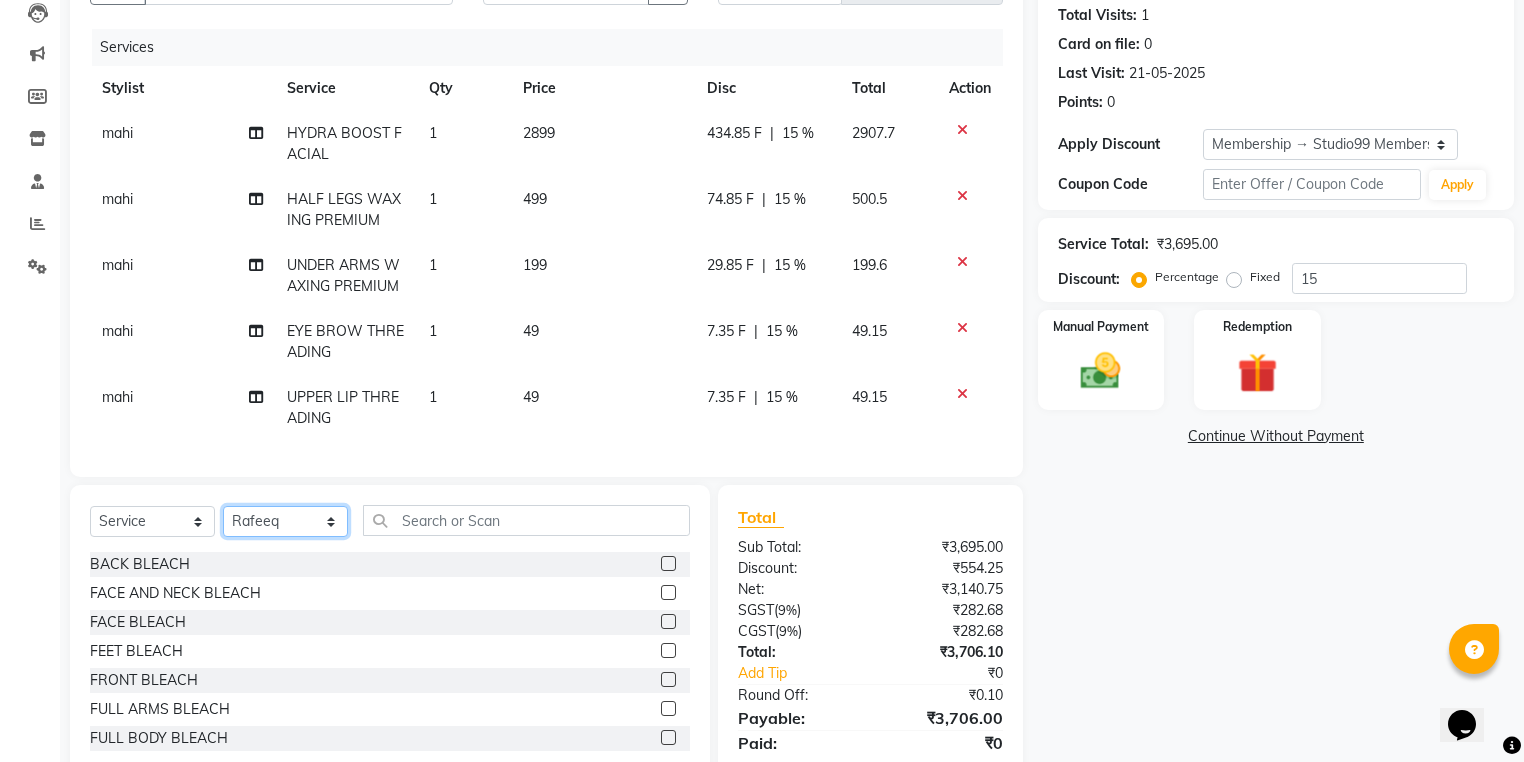 click on "Select Stylist Admin [FIRST] [LAST] [LAST] Avaz [FIRST] [LAST] [LAST] [LAST] [LAST] [LAST] [LAST] [LAST] [LAST] [LAST] [LAST] [LAST] [LAST]" 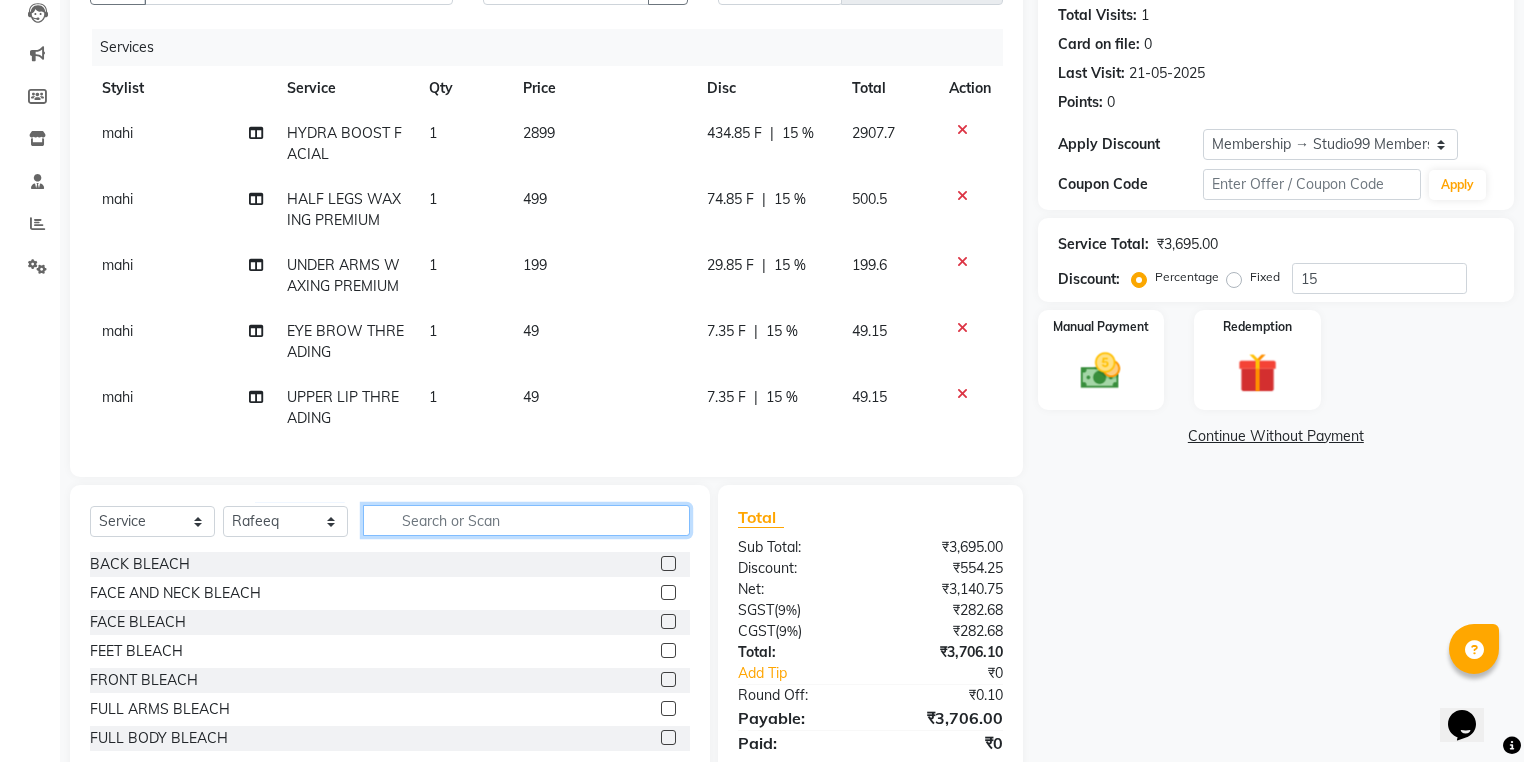 click 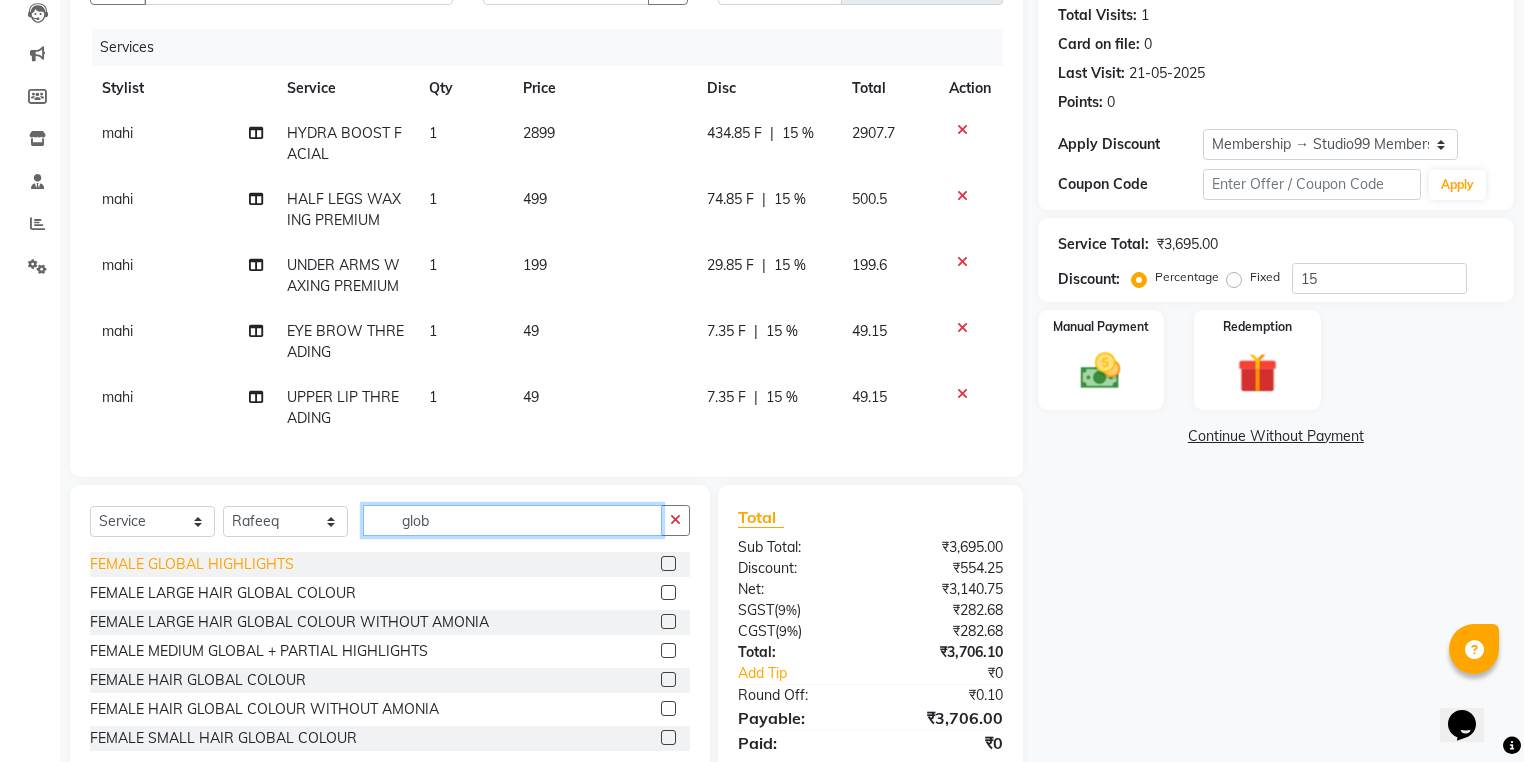 type on "glob" 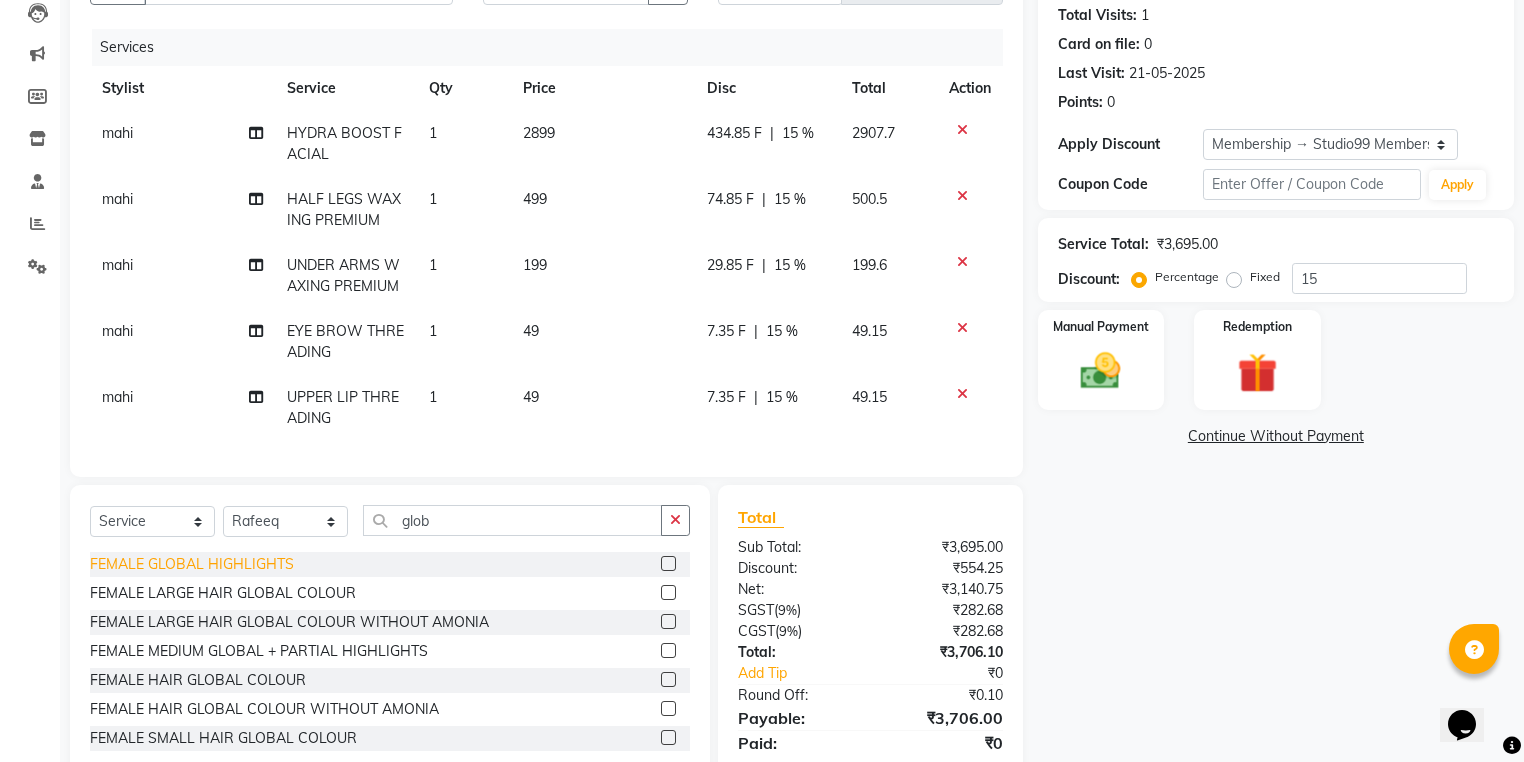 click on "FEMALE GLOBAL HIGHLIGHTS" 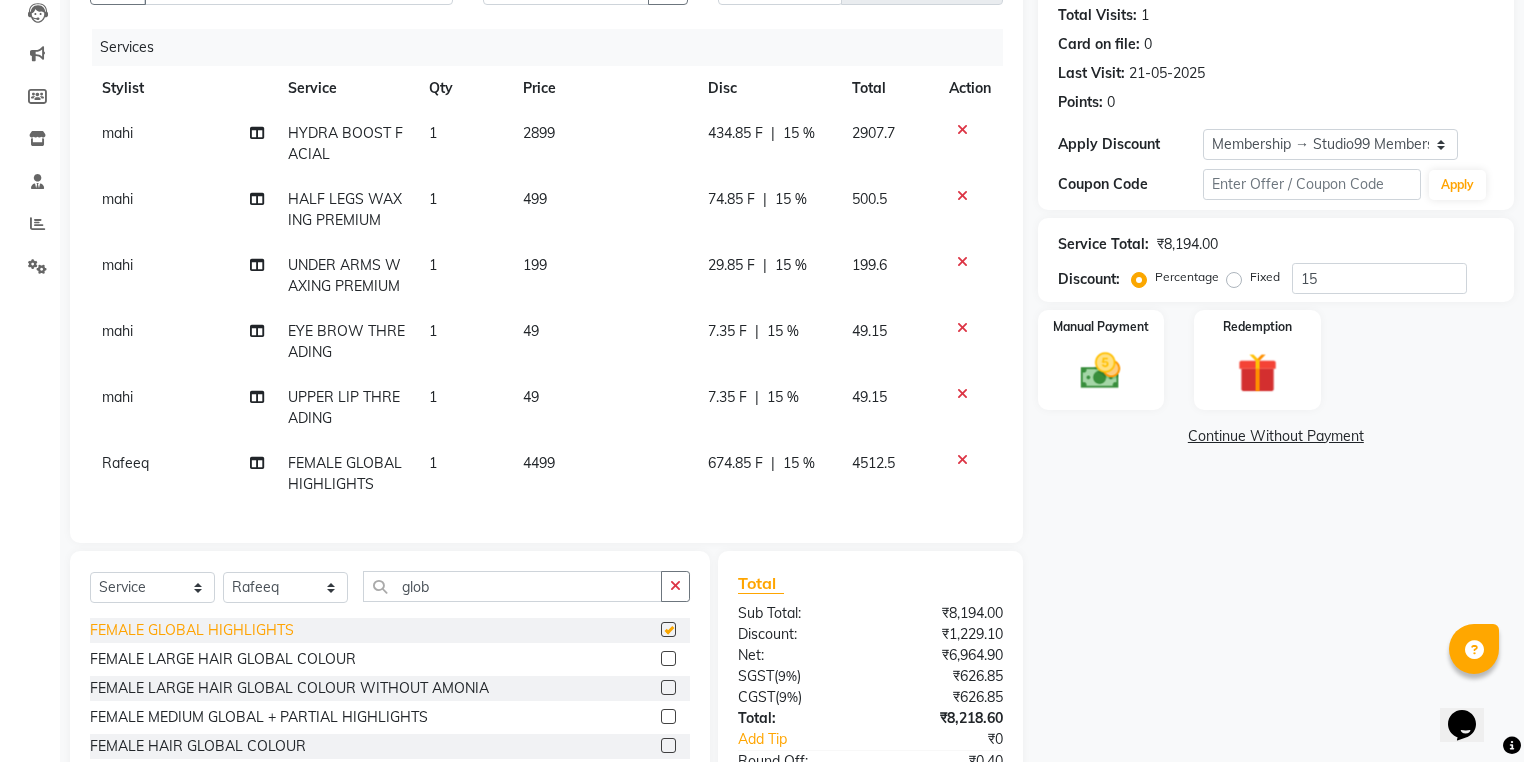 checkbox on "false" 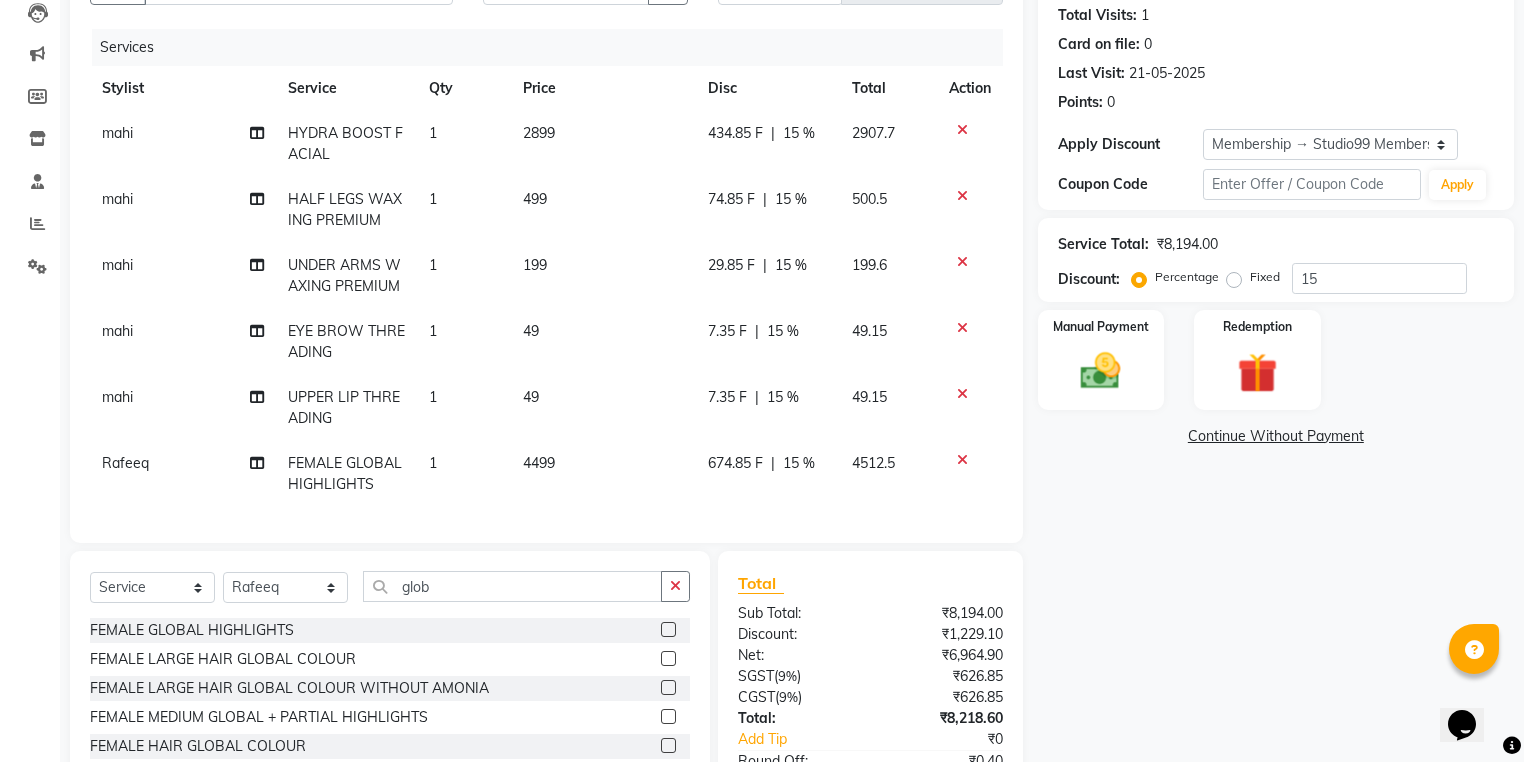 click on "4499" 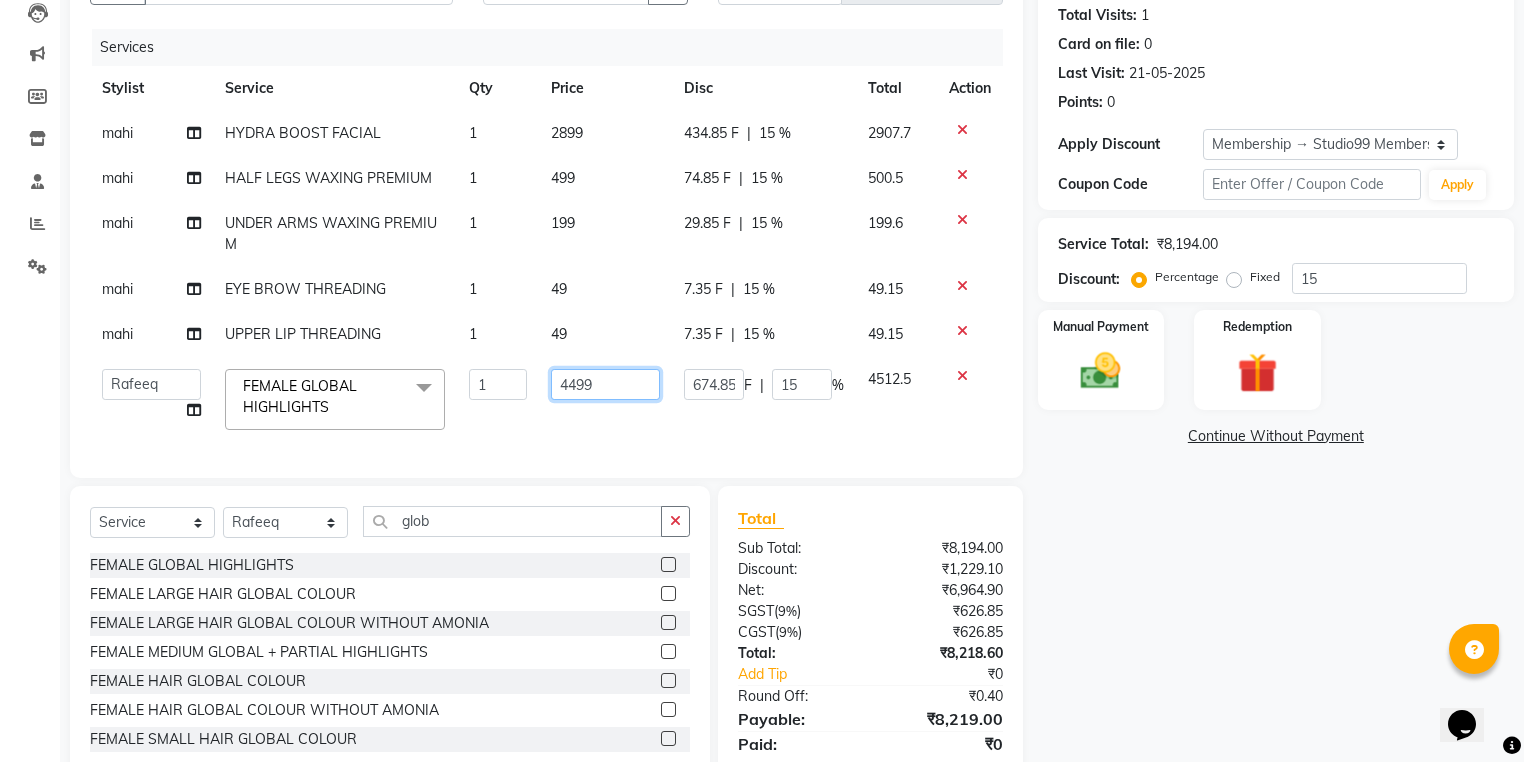 drag, startPoint x: 596, startPoint y: 381, endPoint x: 484, endPoint y: 396, distance: 113 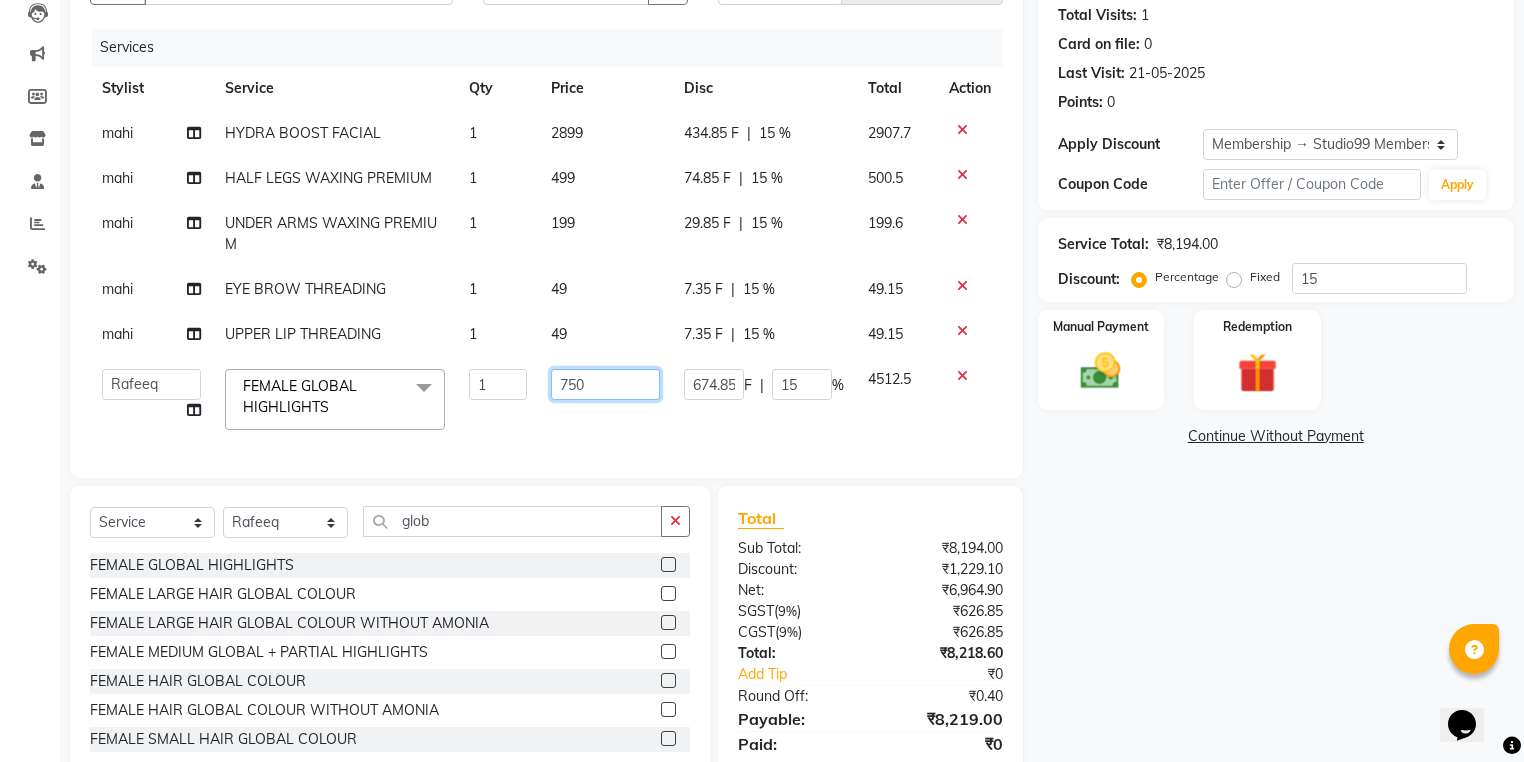 type on "7500" 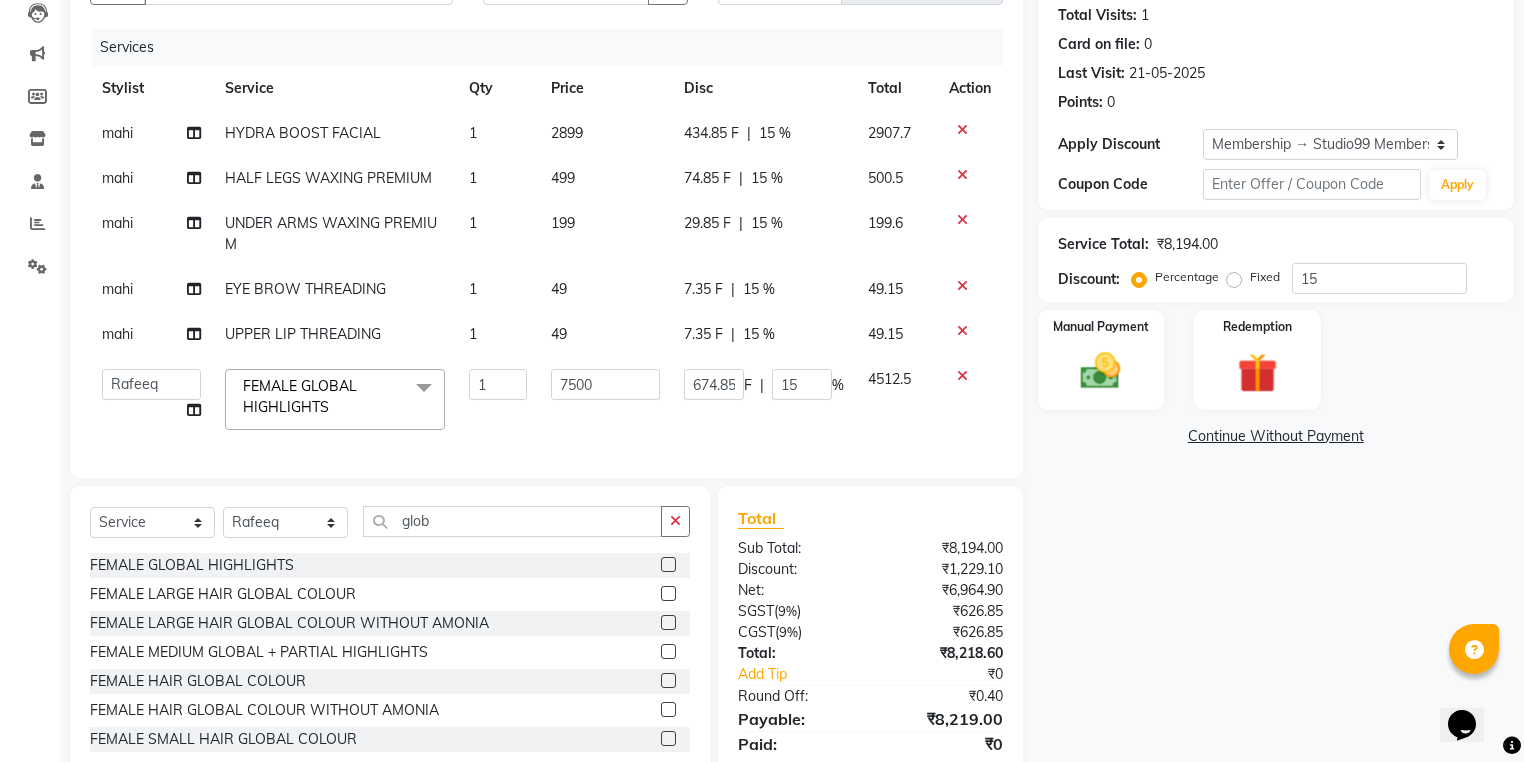 click on "mahi HYDRA BOOST FACIAL 1 2899 434.85 F | 15 % 2907.7 mahi HALF LEGS WAXING PREMIUM 1 499 74.85 F | 15 % 500.5 mahi UNDER ARMS WAXING PREMIUM 1 199 29.85 F | 15 % 199.6 mahi EYE BROW THREADING 1 49 7.35 F | 15 % 49.15 mahi UPPER LIP THREADING 1 49 7.35 F | 15 % 49.15  Admin   AKSHAY   AMARJIT   AMARJIT    Avaz   Dina   GEORGE   Gulshan   mahi   MUNMUN   Nobil Hasan   Rafeeq   Raj    Rima Dey   Rima Dey    Shallu    Simran   Suman   Suman    VIKRAM  FEMALE GLOBAL HIGHLIGHTS  x BACK BLEACH FACE AND NECK BLEACH FACE BLEACH FEET BLEACH FRONT BLEACH FULL ARMS BLEACH FULL BODY BLEACH FULL LEGS BLEACH HALF ARMS BLEACH HALF BACK BLEACH HALF FRONT BLEACH HALF LEGS BLEACH BEARD COLOR FASHION COLOR FEMALE FASHION STREAKS FEMALE GLOBAL HIGHLIGHTS FEMALE LARGE HAIR GLOBAL COLOUR FEMALE LARGE HAIR GLOBAL COLOUR WITHOUT AMONIA FEMALE LARGE HAIR KERA SMOOTHNING FEMALE LARGE HAIR REBONDING FEMALE LARGE HAIR SMOOTHNING FEMALE MEDIUM GLOBAL + PARTIAL HIGHLIGHTS FEMALE HAIR GLOBAL COLOUR FEMALE HAIR GLOBAL COLOUR WITHOUT AMONIA" 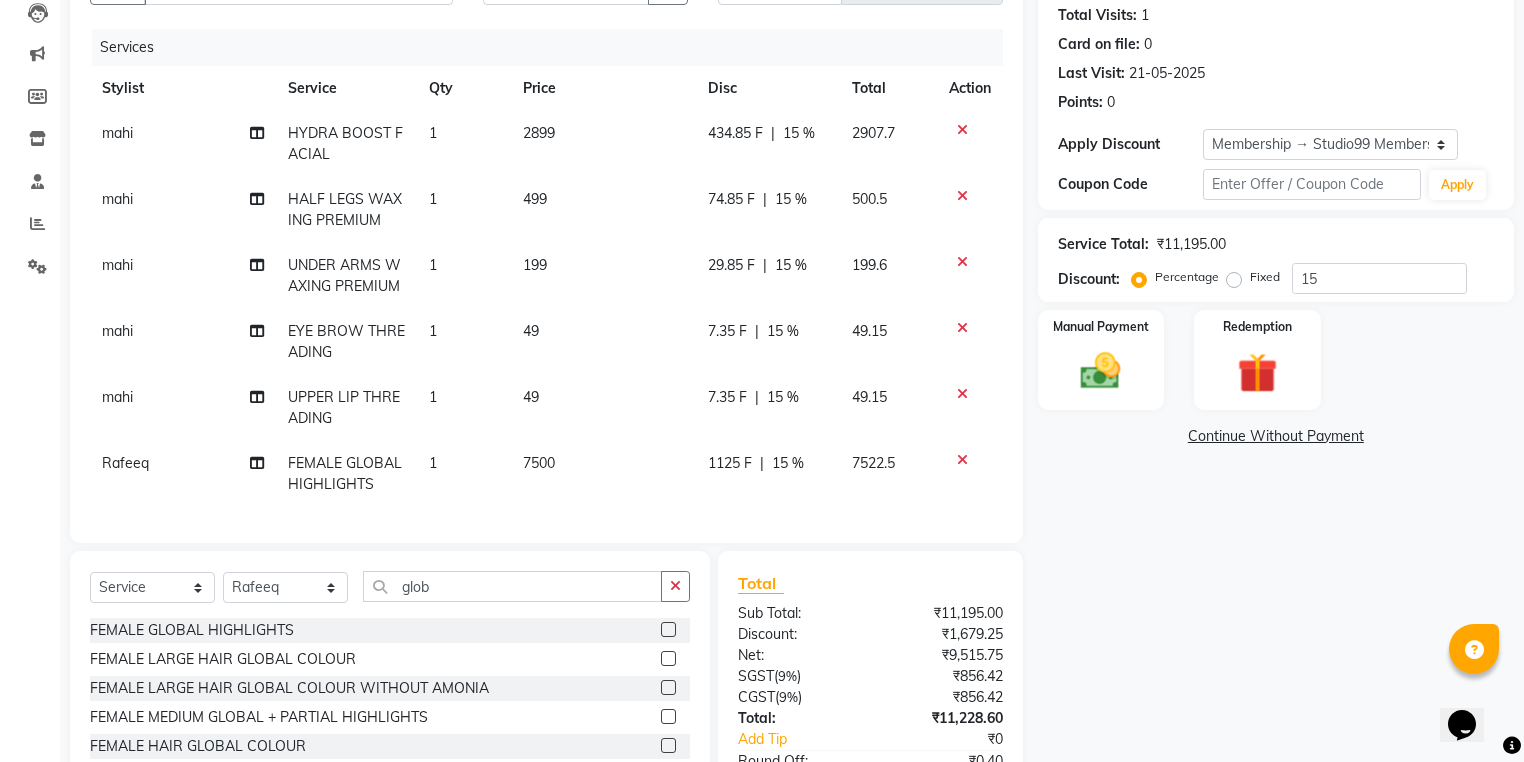 click on "1125 F" 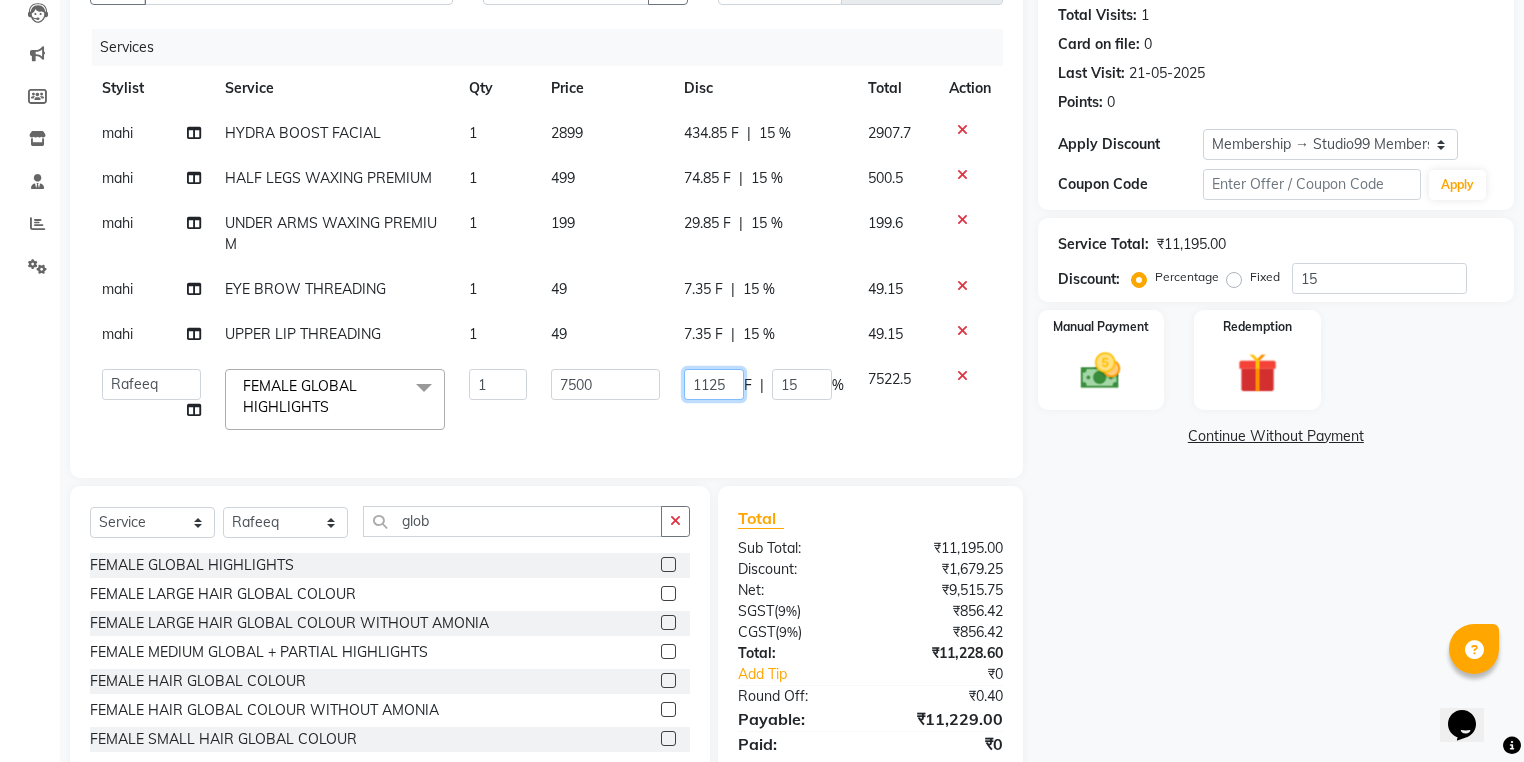 drag, startPoint x: 730, startPoint y: 387, endPoint x: 665, endPoint y: 380, distance: 65.37584 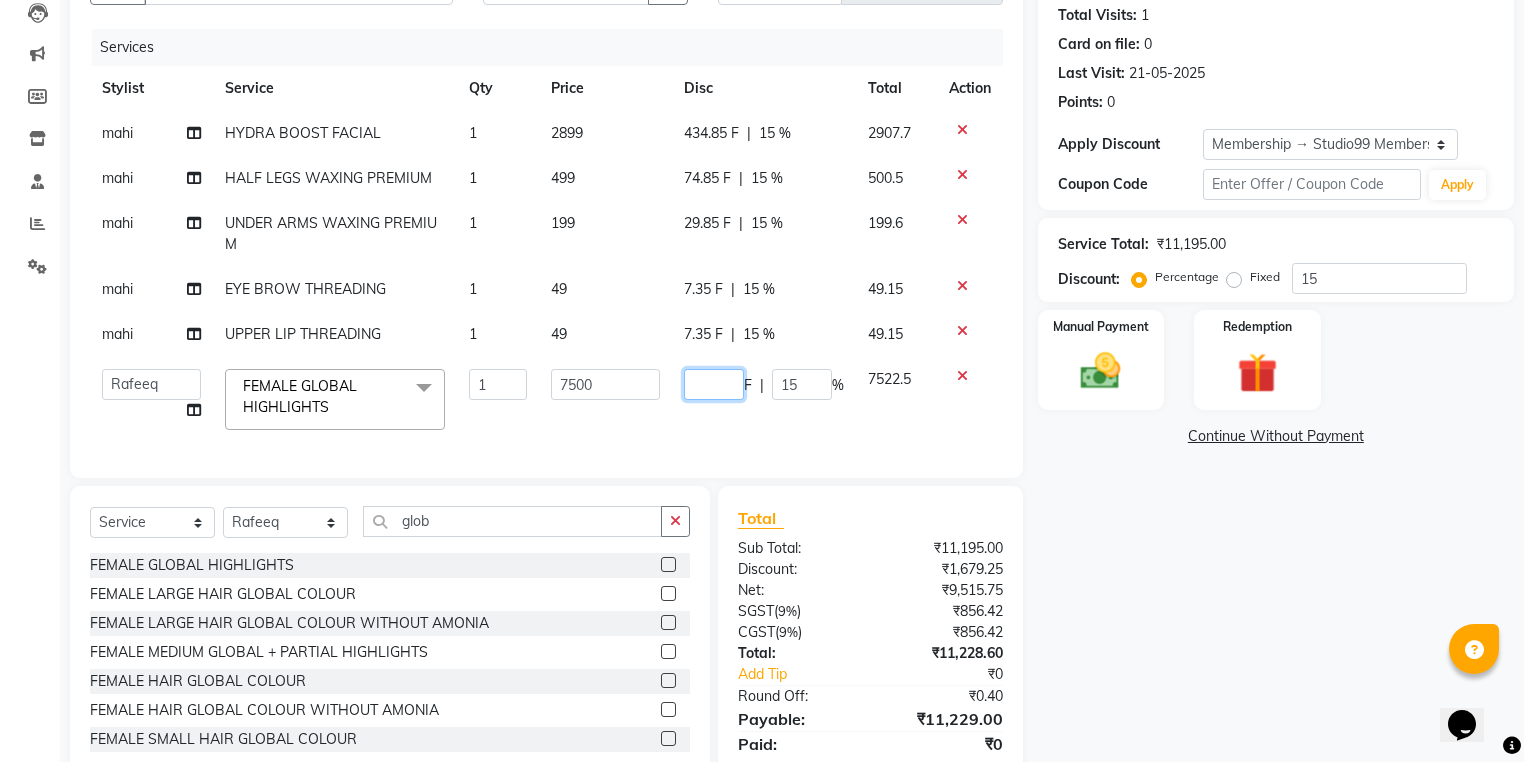 type on "0" 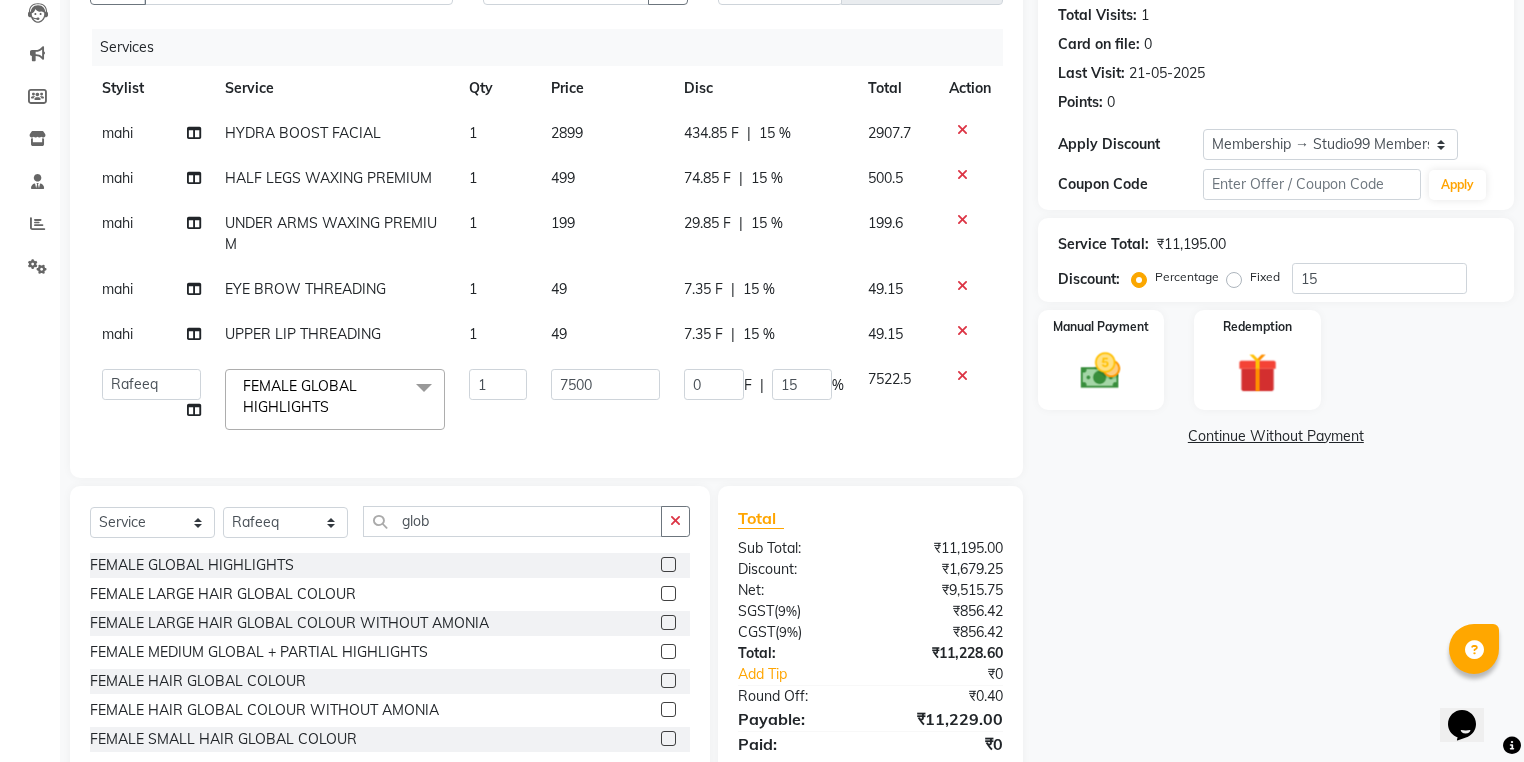 click on "Services Stylist Service Qty Price Disc Total Action mahi HYDRA BOOST FACIAL 1 2899 434.85 F | 15 % 2907.7 mahi HALF LEGS WAXING PREMIUM 1 499 74.85 F | 15 % 500.5 mahi UNDER ARMS WAXING PREMIUM 1 199 29.85 F | 15 % 199.6 mahi EYE BROW THREADING 1 49 7.35 F | 15 % 49.15 mahi UPPER LIP THREADING 1 49 7.35 F | 15 % 49.15  Admin   AKSHAY   AMARJIT   AMARJIT    Avaz   Dina   GEORGE   Gulshan   mahi   MUNMUN   Nobil Hasan   Rafeeq   Raj    Rima Dey   Rima Dey    Shallu    Simran   Suman   Suman    VIKRAM  FEMALE GLOBAL HIGHLIGHTS  x BACK BLEACH FACE AND NECK BLEACH FACE BLEACH FEET BLEACH FRONT BLEACH FULL ARMS BLEACH FULL BODY BLEACH FULL LEGS BLEACH HALF ARMS BLEACH HALF BACK BLEACH HALF FRONT BLEACH HALF LEGS BLEACH BEARD COLOR FASHION COLOR FEMALE FASHION STREAKS FEMALE GLOBAL HIGHLIGHTS FEMALE LARGE HAIR GLOBAL COLOUR FEMALE LARGE HAIR GLOBAL COLOUR WITHOUT AMONIA FEMALE LARGE HAIR KERA SMOOTHNING FEMALE LARGE HAIR REBONDING FEMALE LARGE HAIR SMOOTHNING FEMALE MEDIUM GLOBAL + PARTIAL HIGHLIGHTS MALE STREAKS" 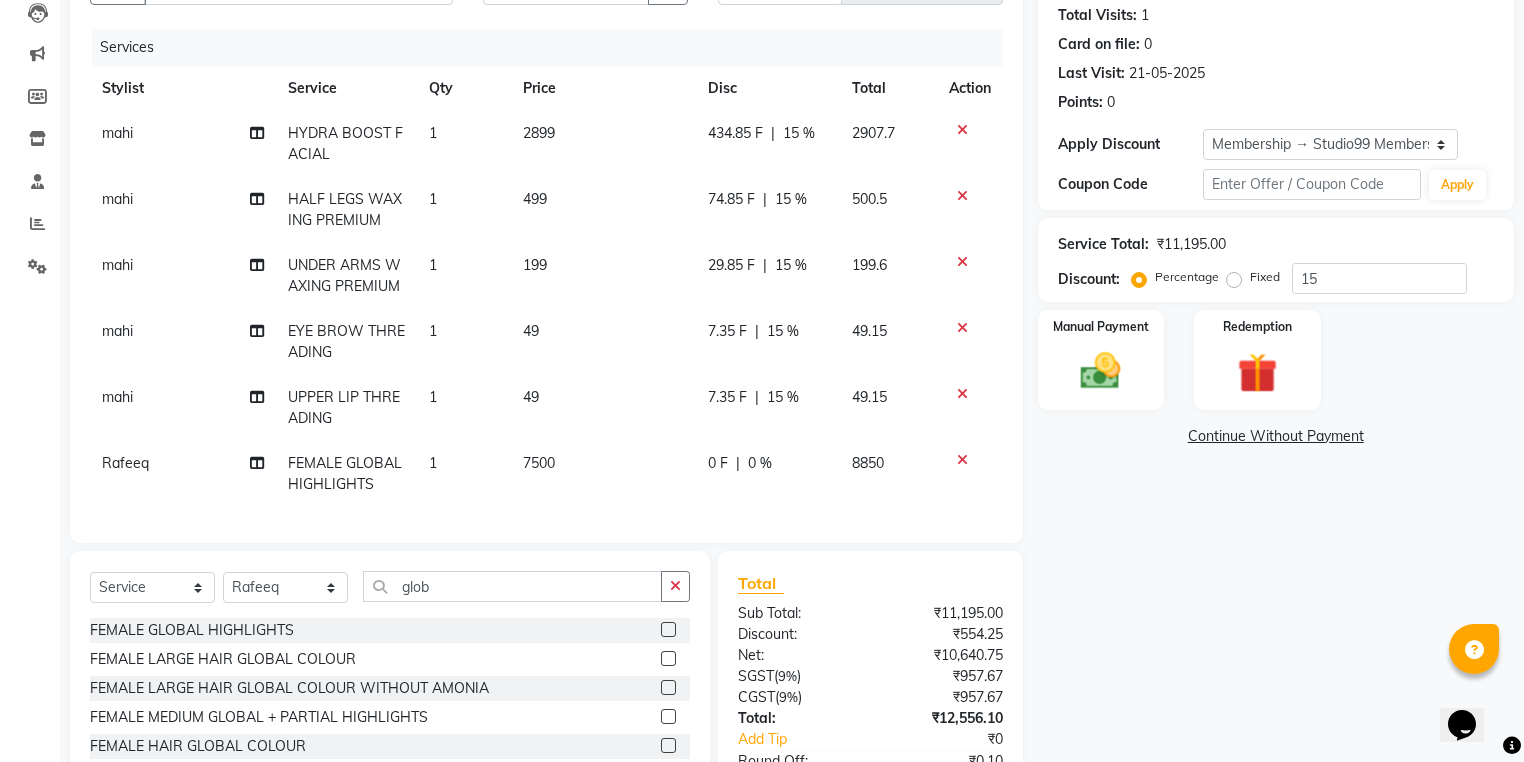 click on "0 F | 0 %" 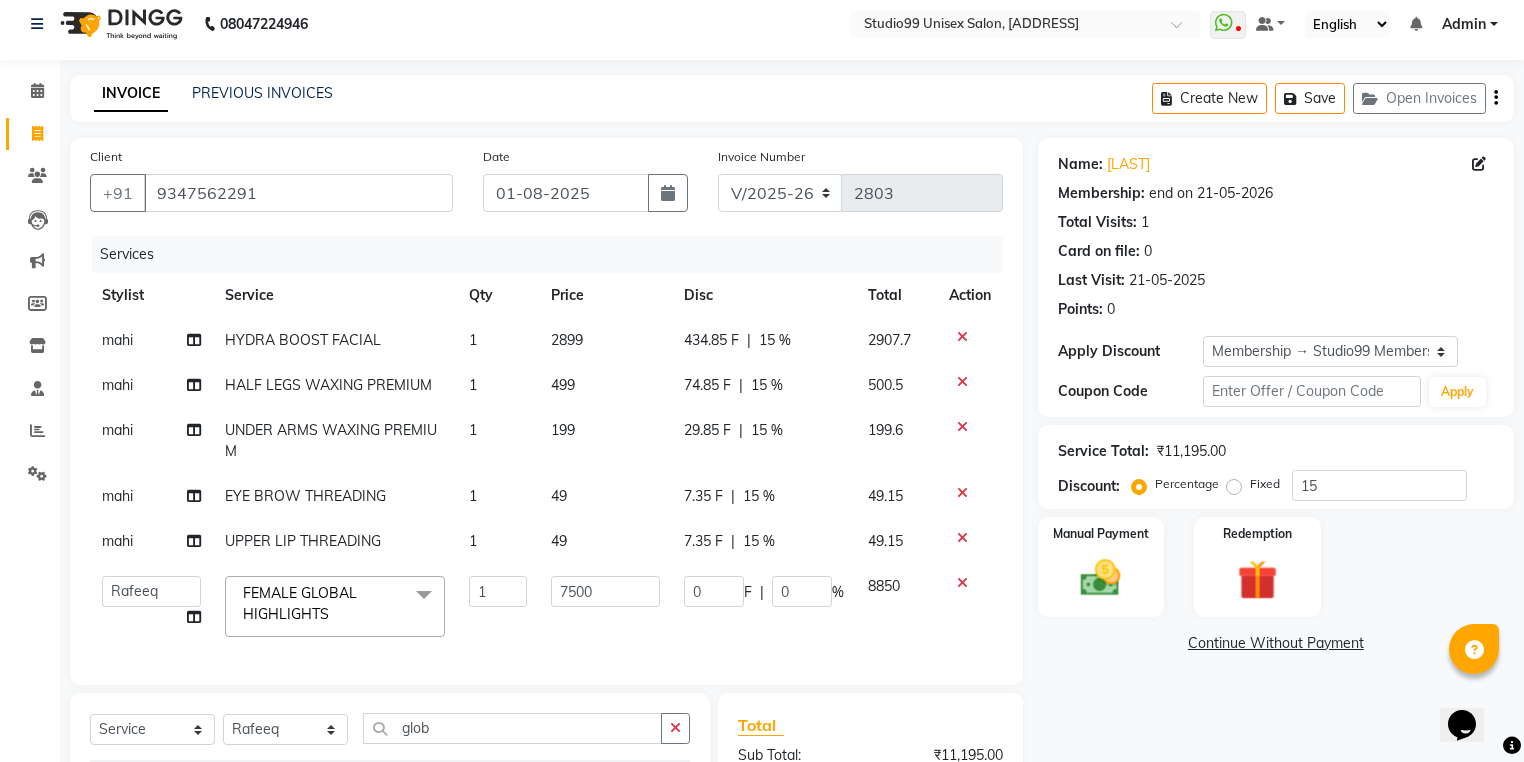 scroll, scrollTop: 0, scrollLeft: 0, axis: both 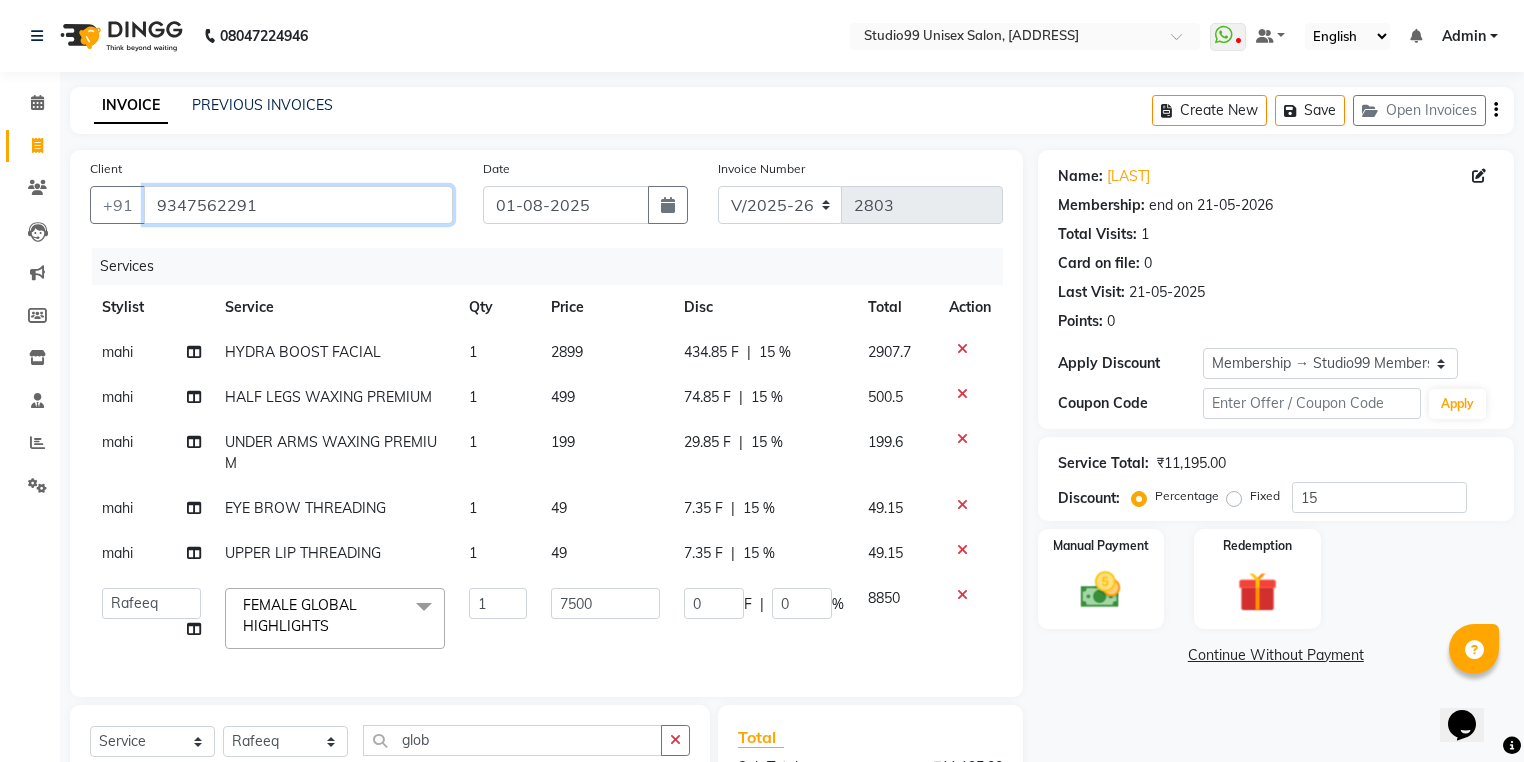 drag, startPoint x: 152, startPoint y: 204, endPoint x: 282, endPoint y: 193, distance: 130.46455 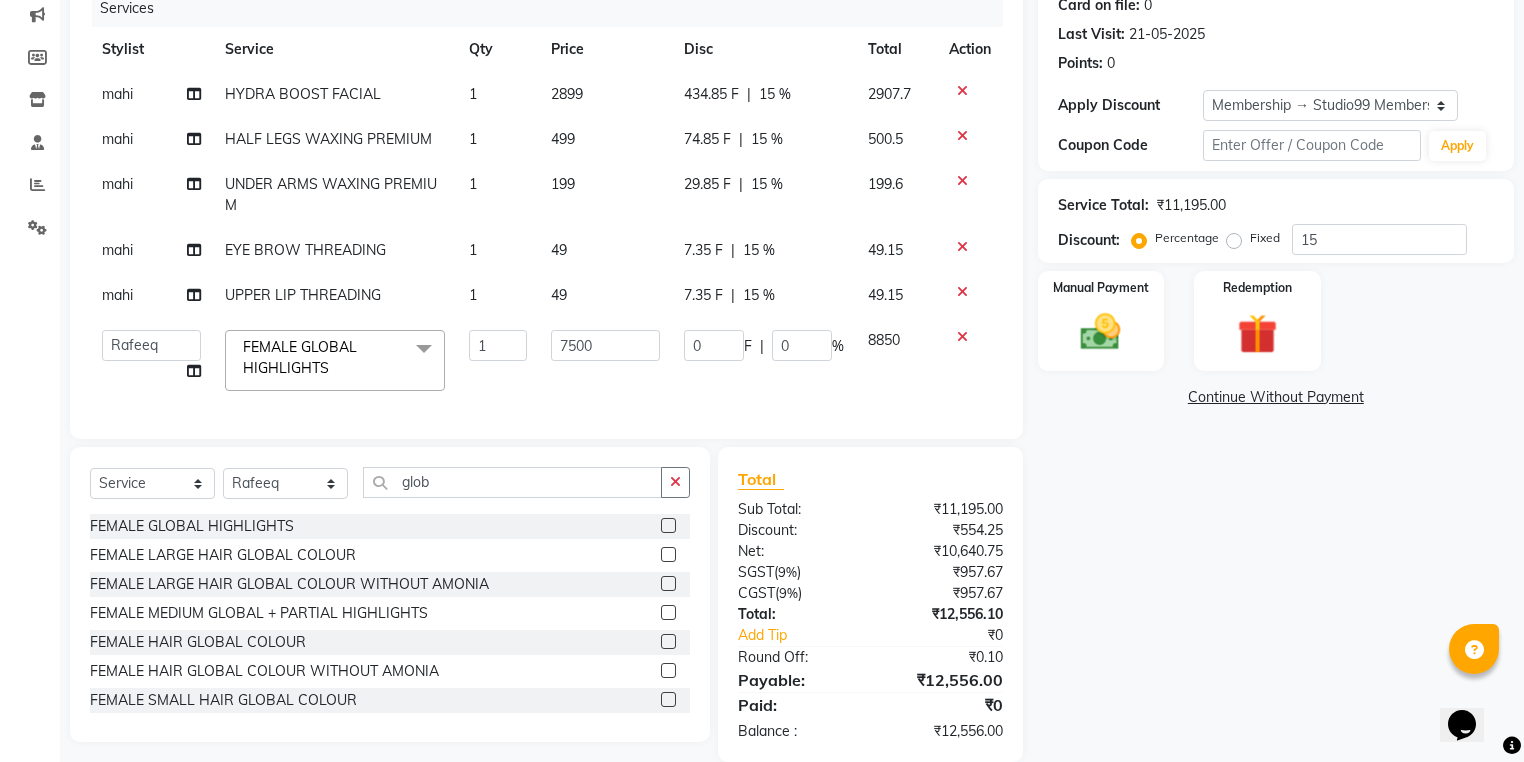 scroll, scrollTop: 220, scrollLeft: 0, axis: vertical 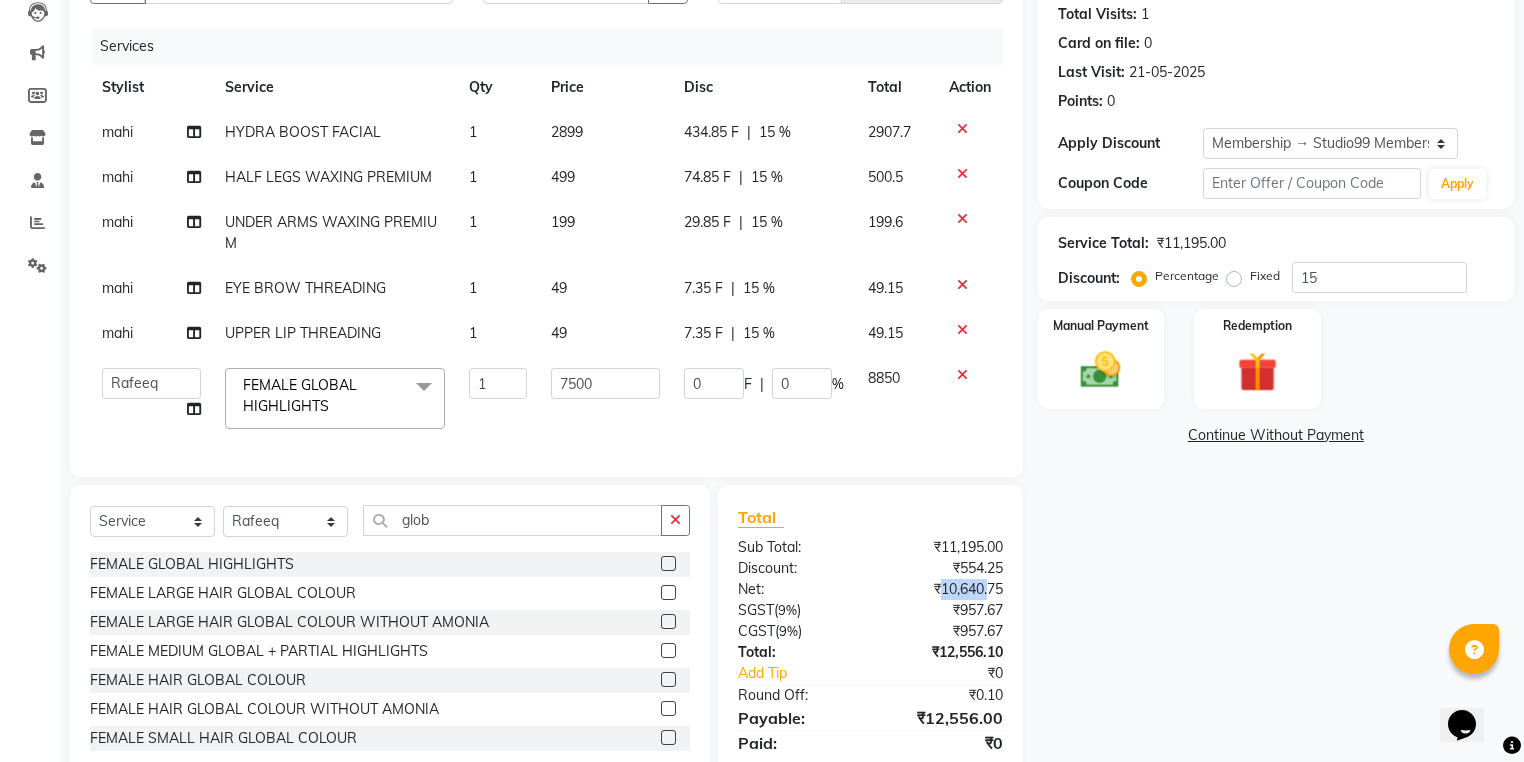 drag, startPoint x: 937, startPoint y: 603, endPoint x: 997, endPoint y: 609, distance: 60.299255 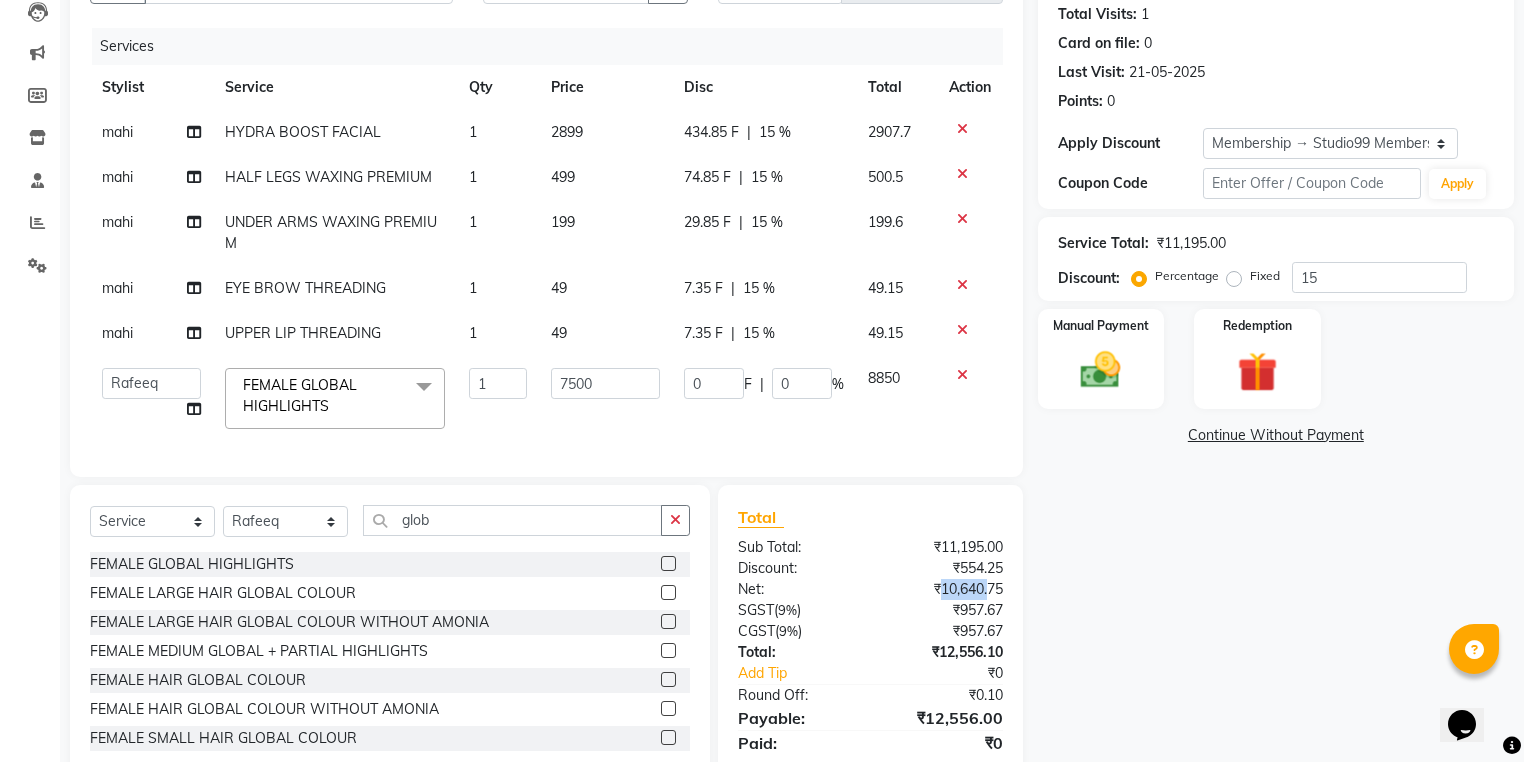 click on "₹10,640.75" 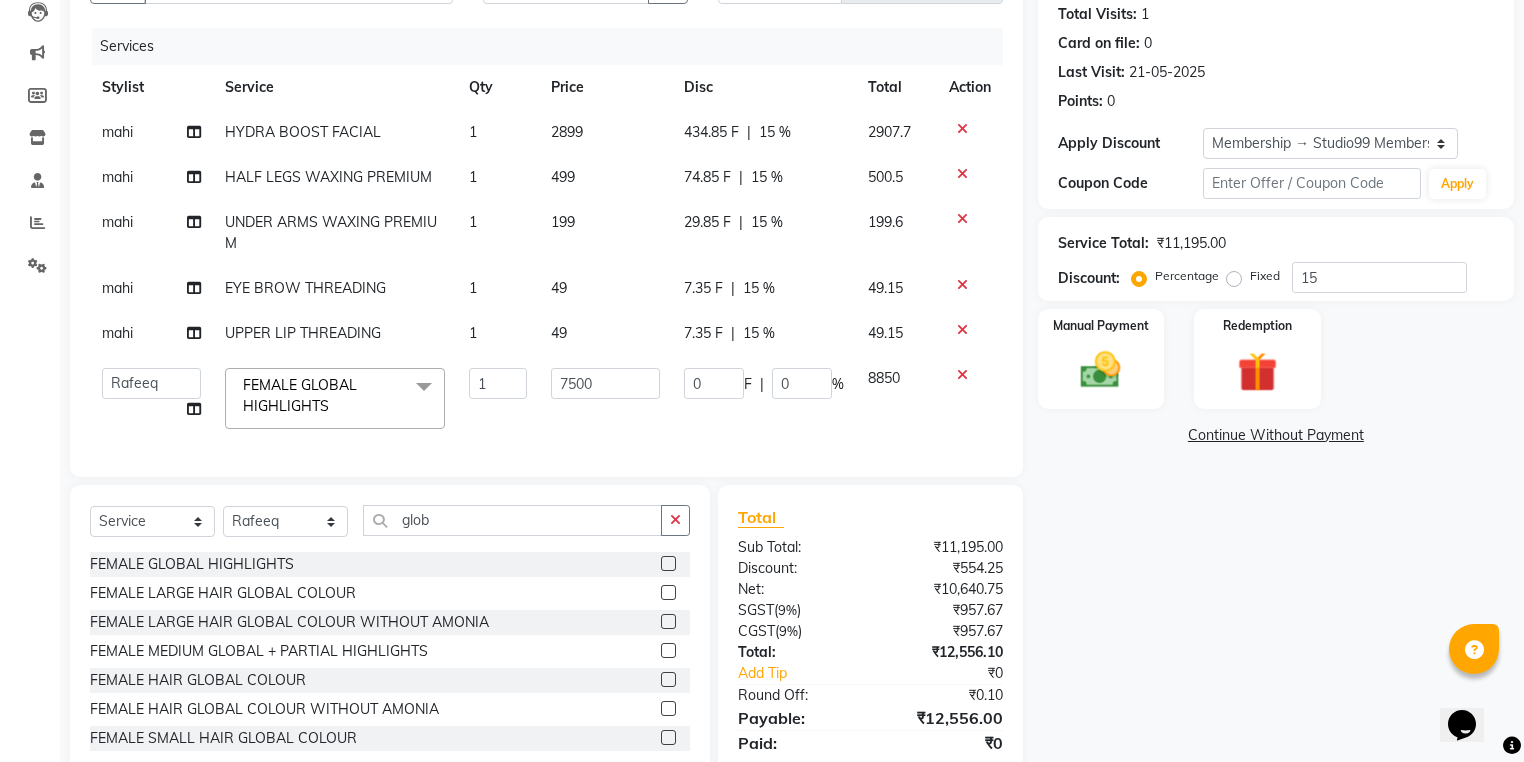 click 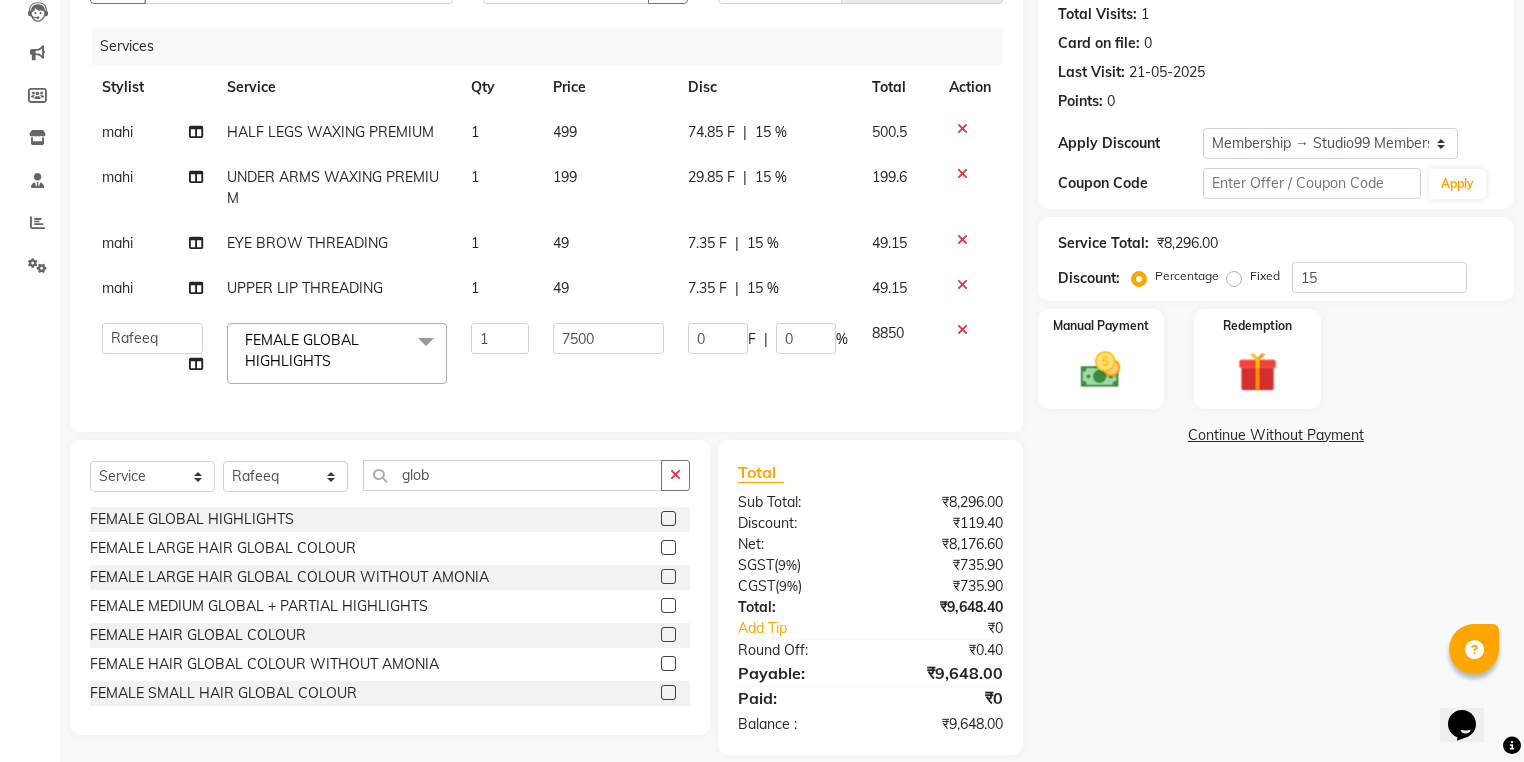 click 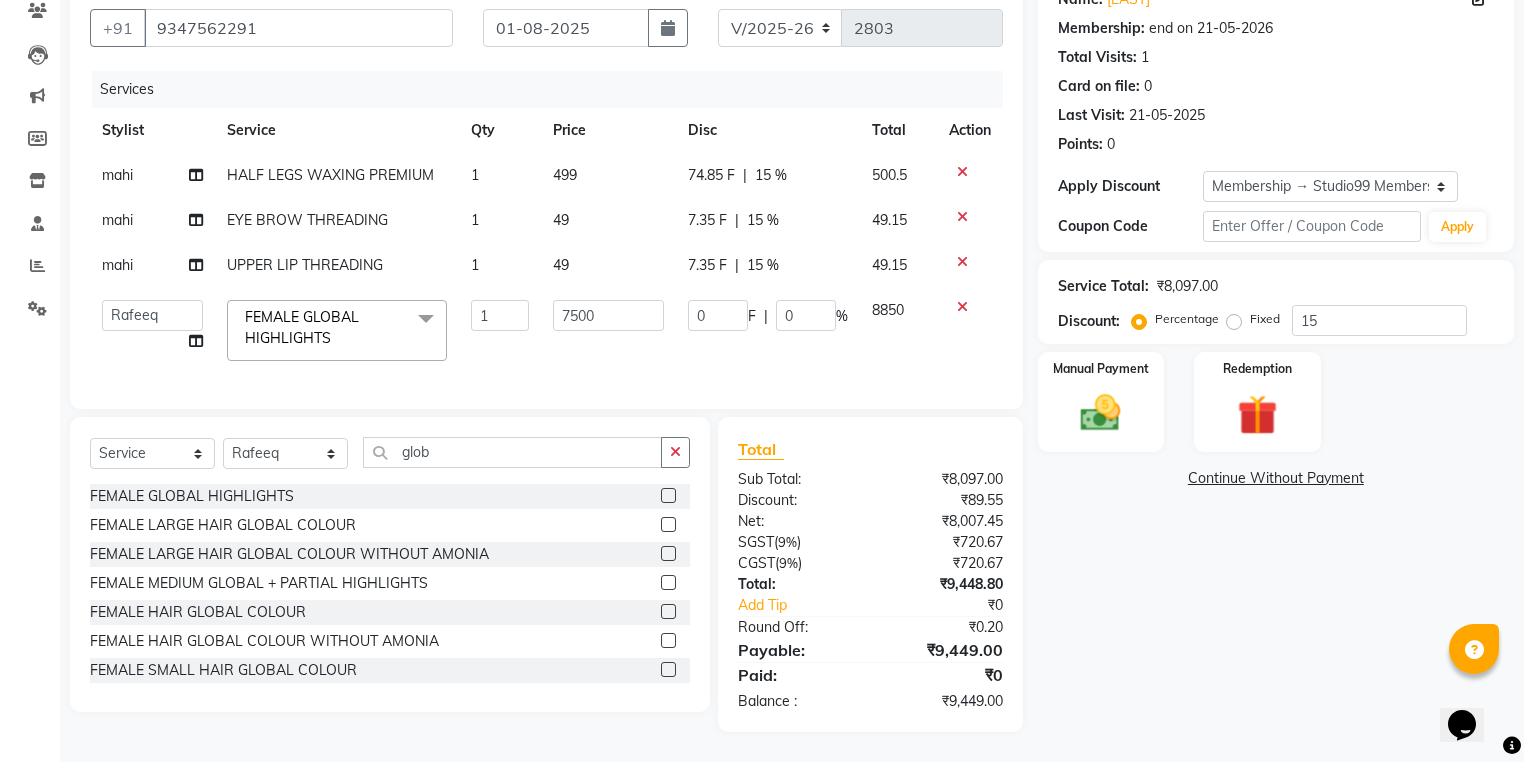 click 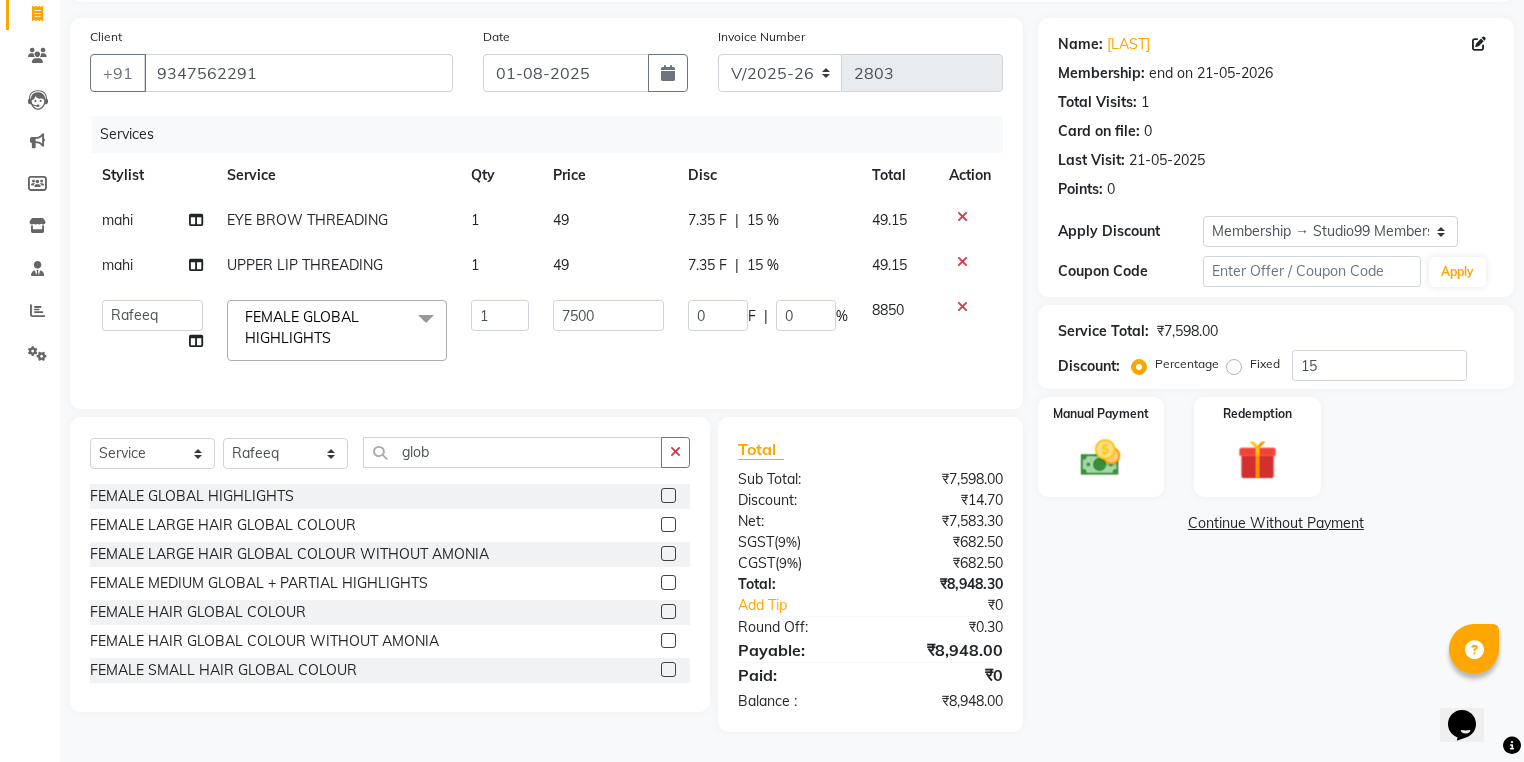 click 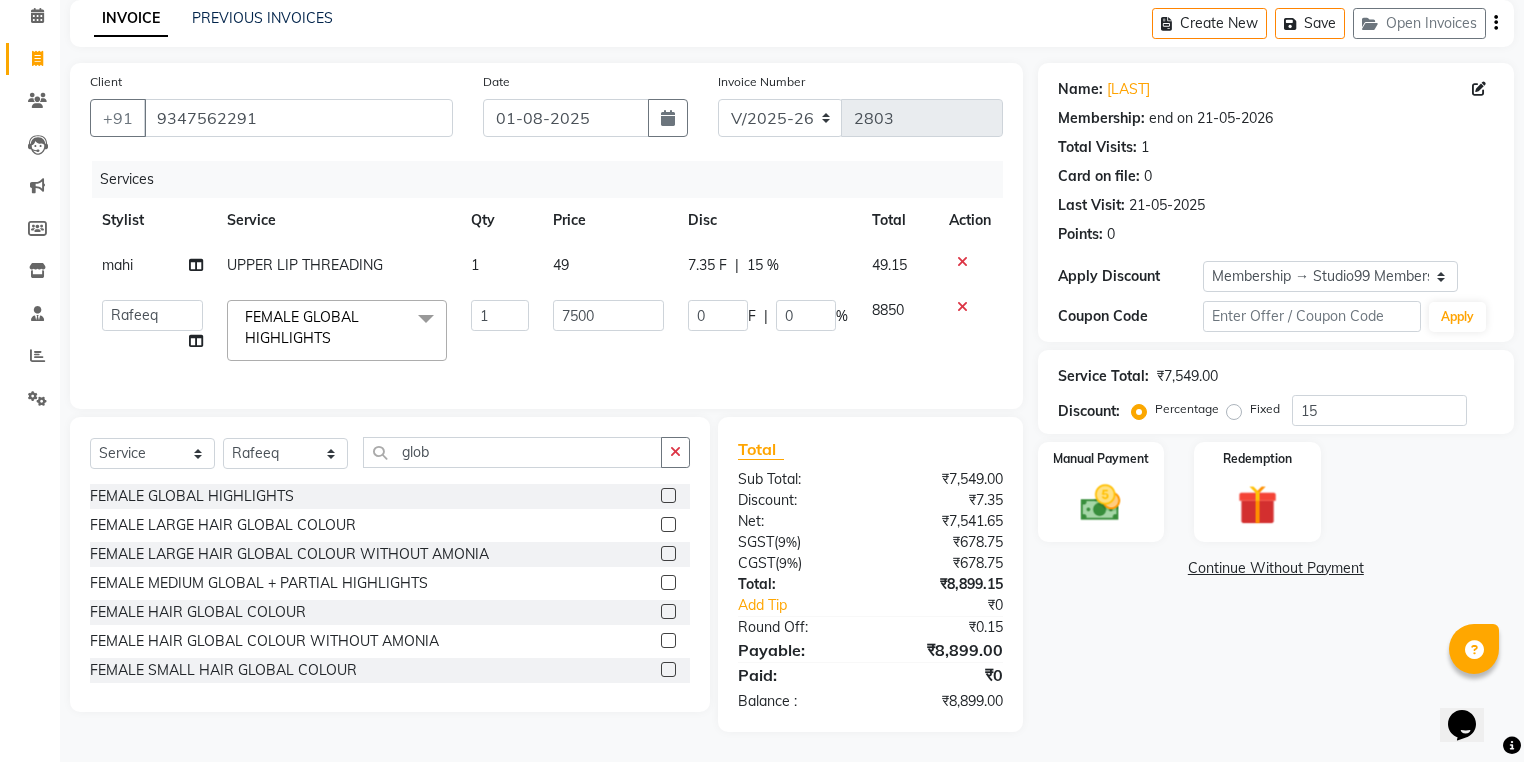 click 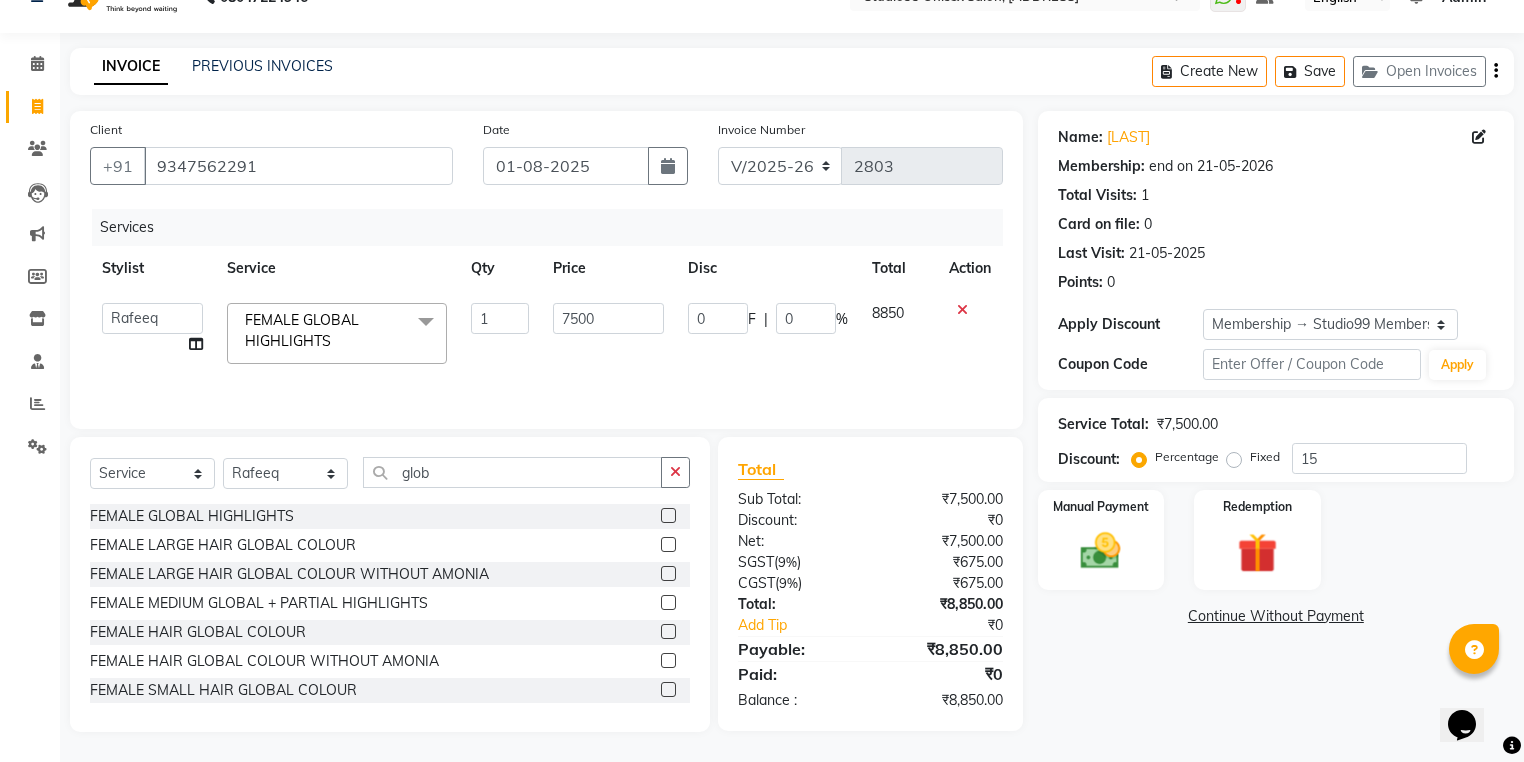 scroll, scrollTop: 39, scrollLeft: 0, axis: vertical 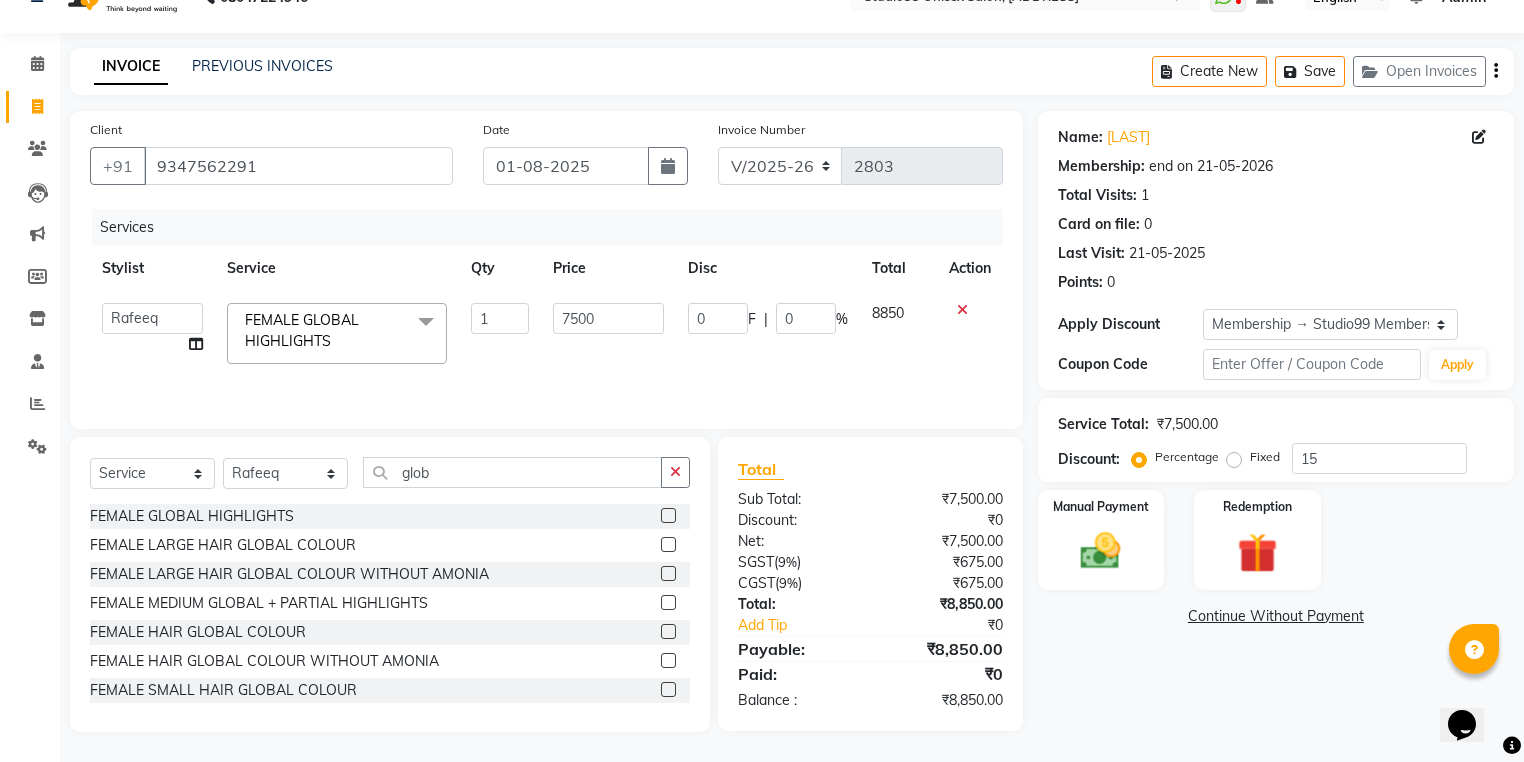click 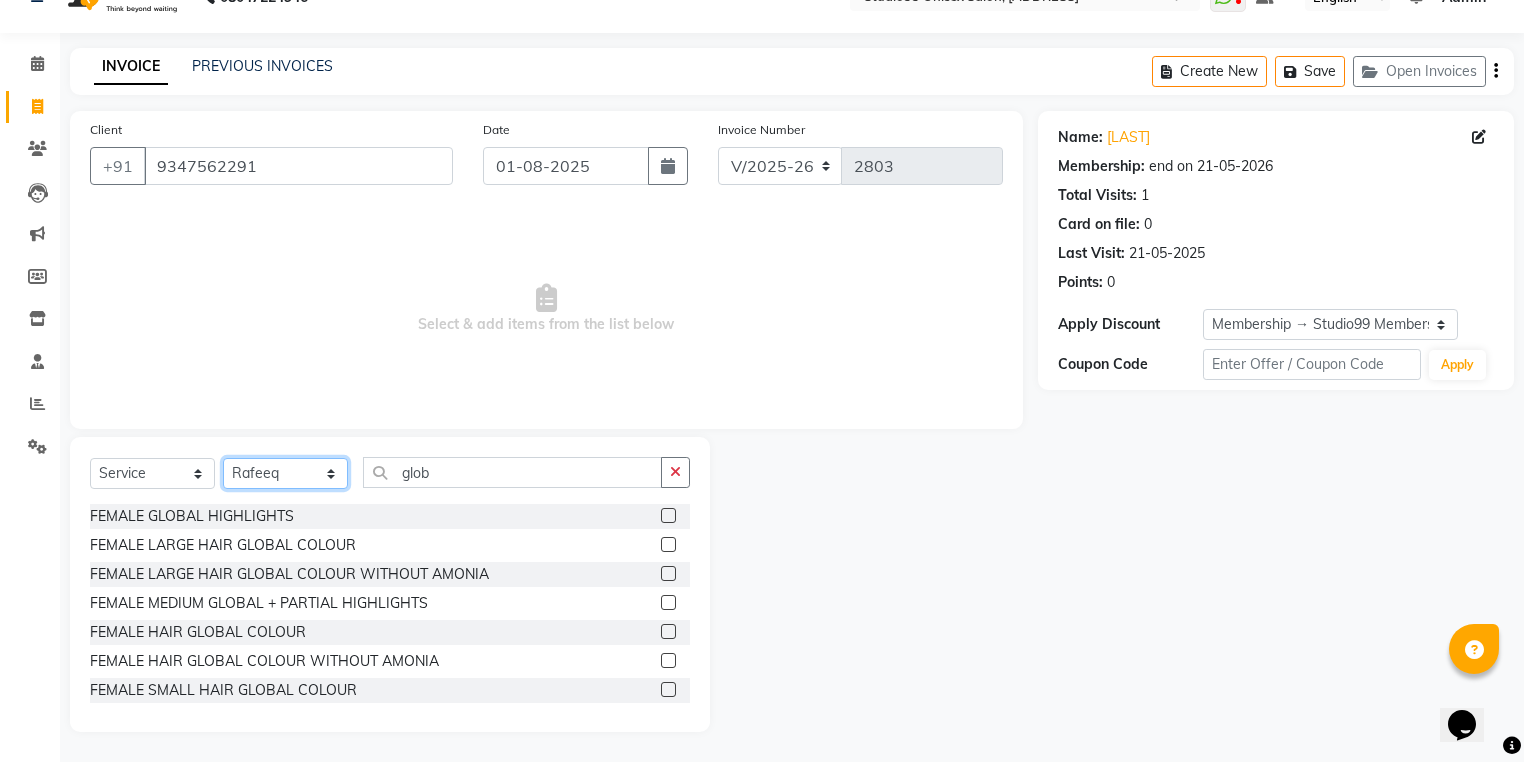 click on "Select Stylist Admin [FIRST] [LAST] [LAST] Avaz [FIRST] [LAST] [LAST] [LAST] [LAST] [LAST] [LAST] [LAST] [LAST] [LAST] [LAST] [LAST] [LAST]" 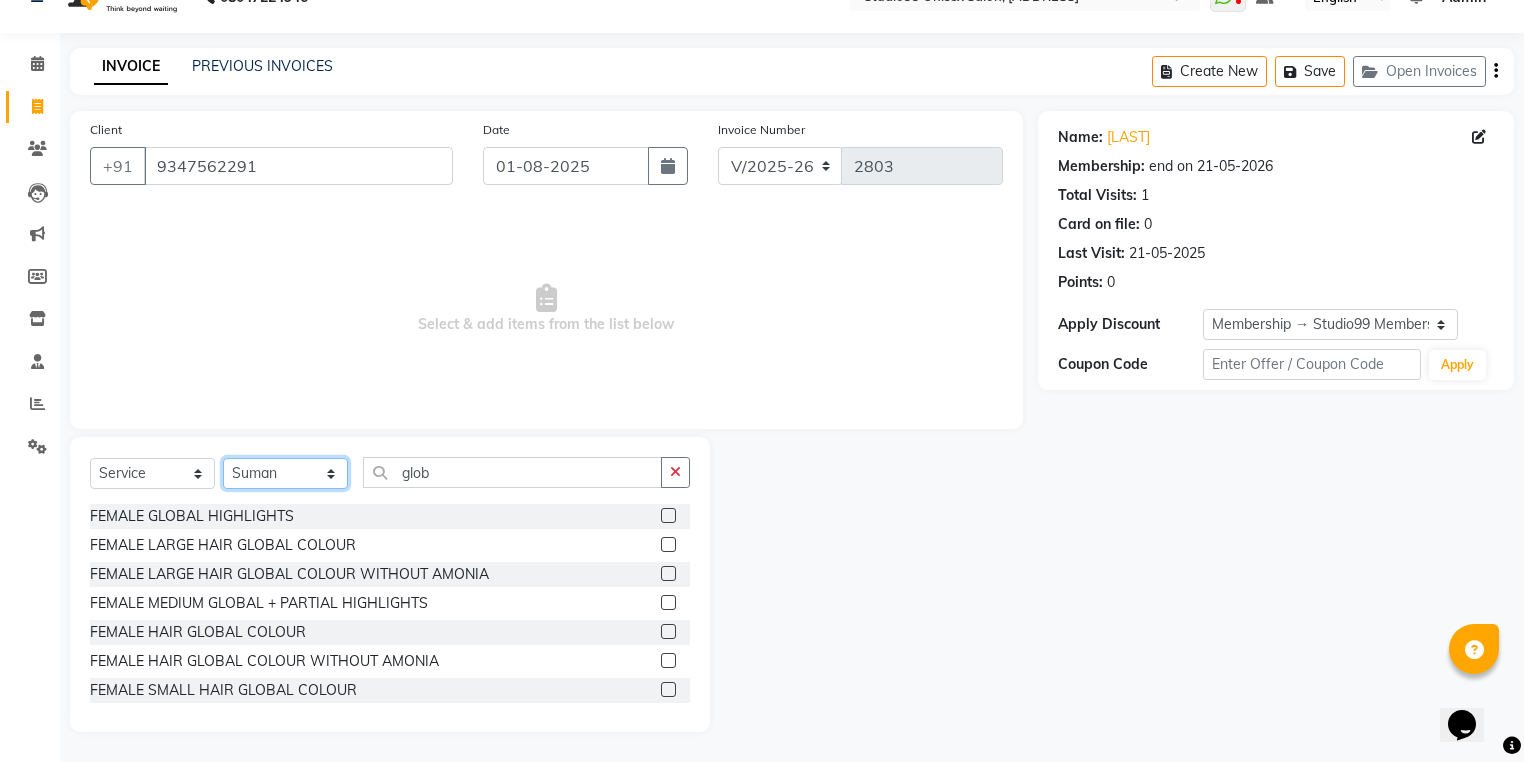 click on "Select Stylist Admin [FIRST] [LAST] [LAST] Avaz [FIRST] [LAST] [LAST] [LAST] [LAST] [LAST] [LAST] [LAST] [LAST] [LAST] [LAST] [LAST] [LAST]" 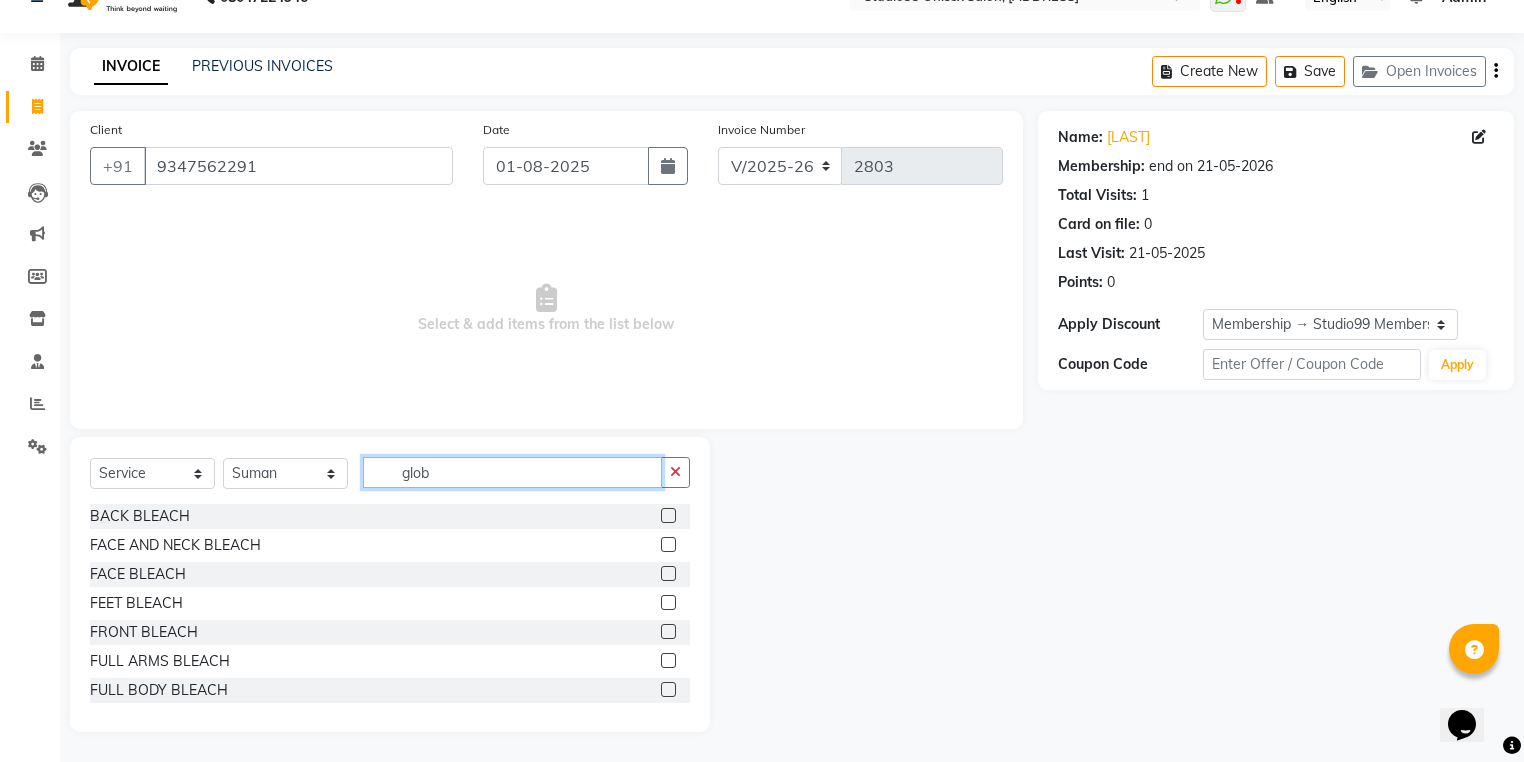 drag, startPoint x: 450, startPoint y: 467, endPoint x: 340, endPoint y: 486, distance: 111.62885 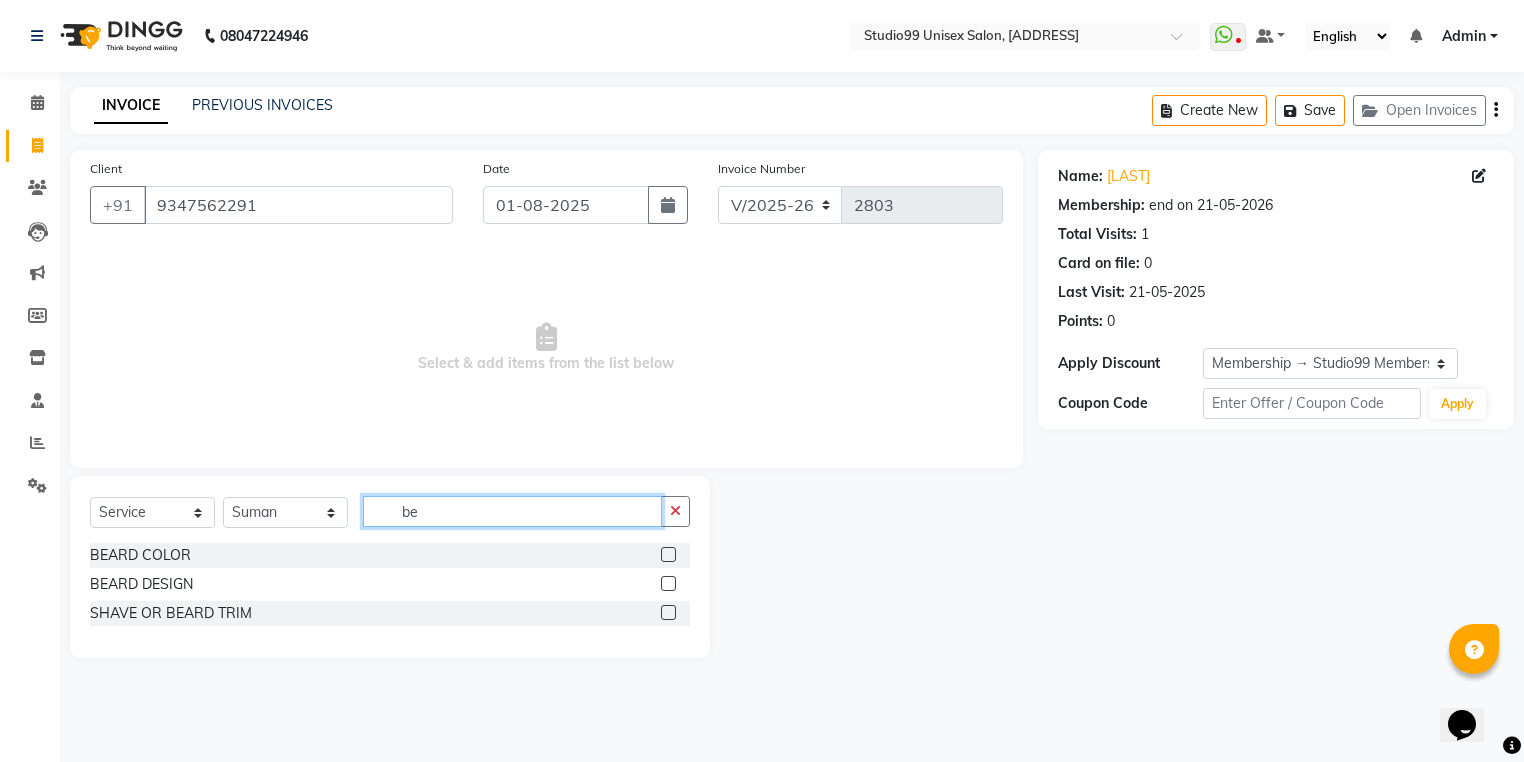 scroll, scrollTop: 0, scrollLeft: 0, axis: both 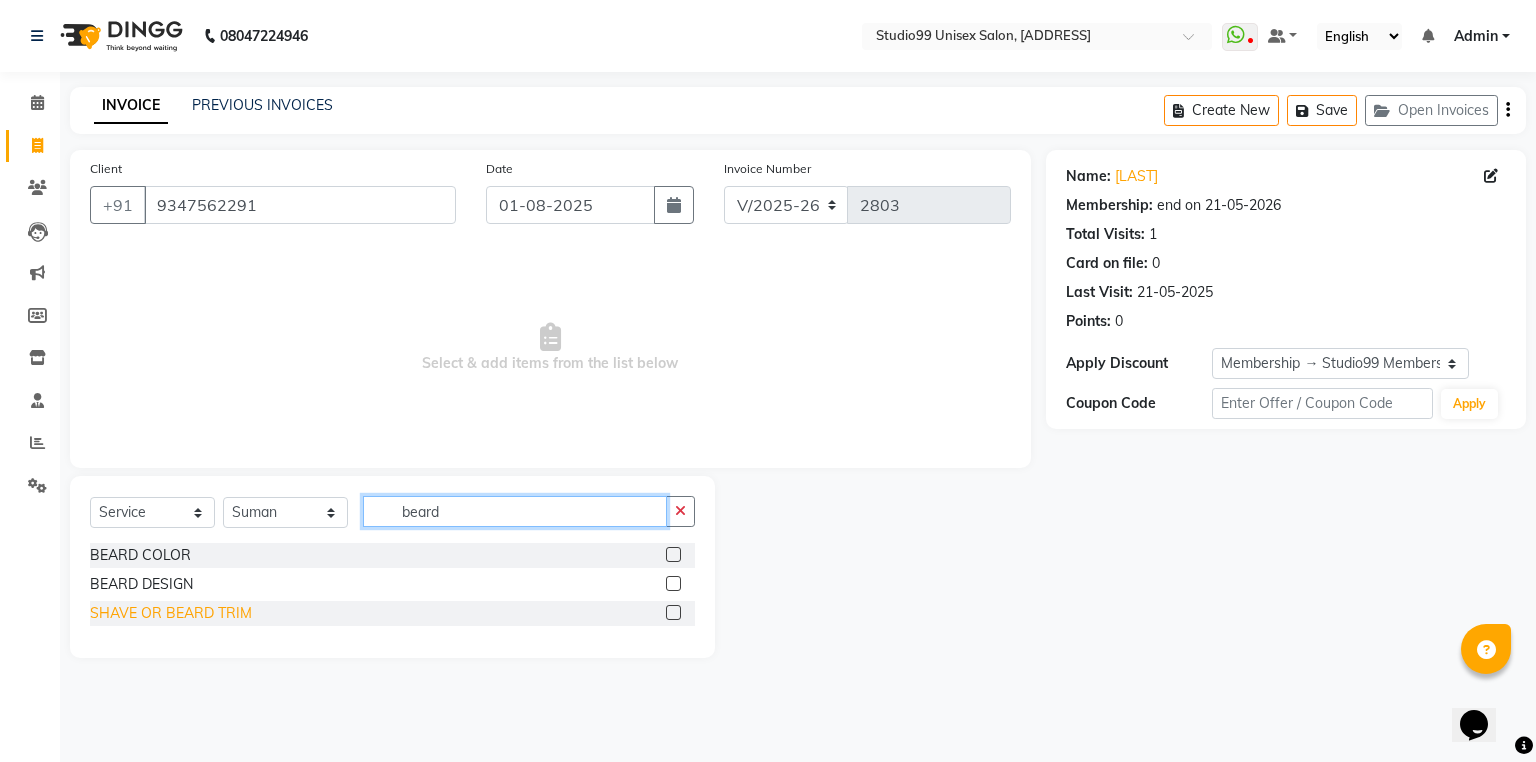type on "beard" 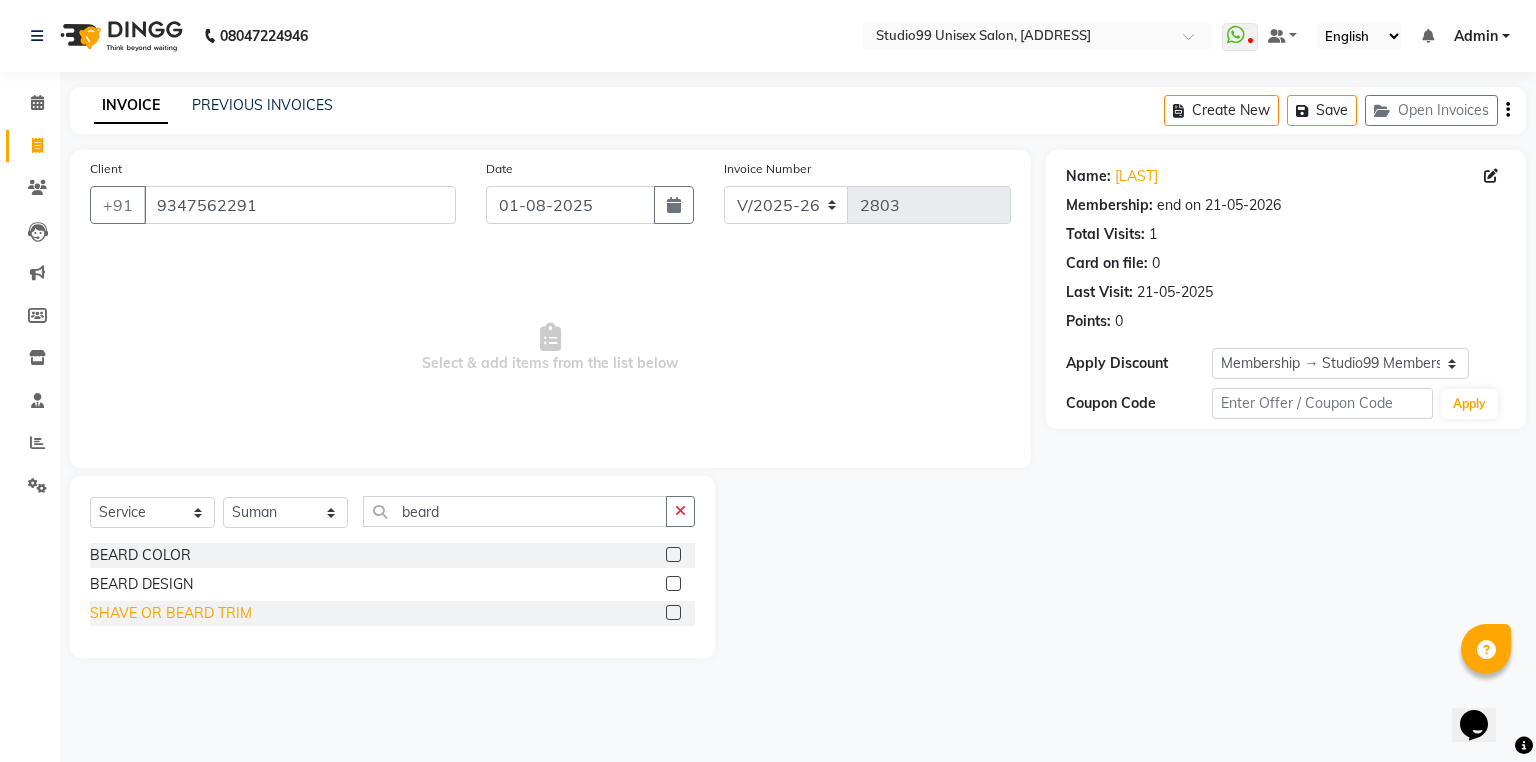 click on "SHAVE OR BEARD TRIM" 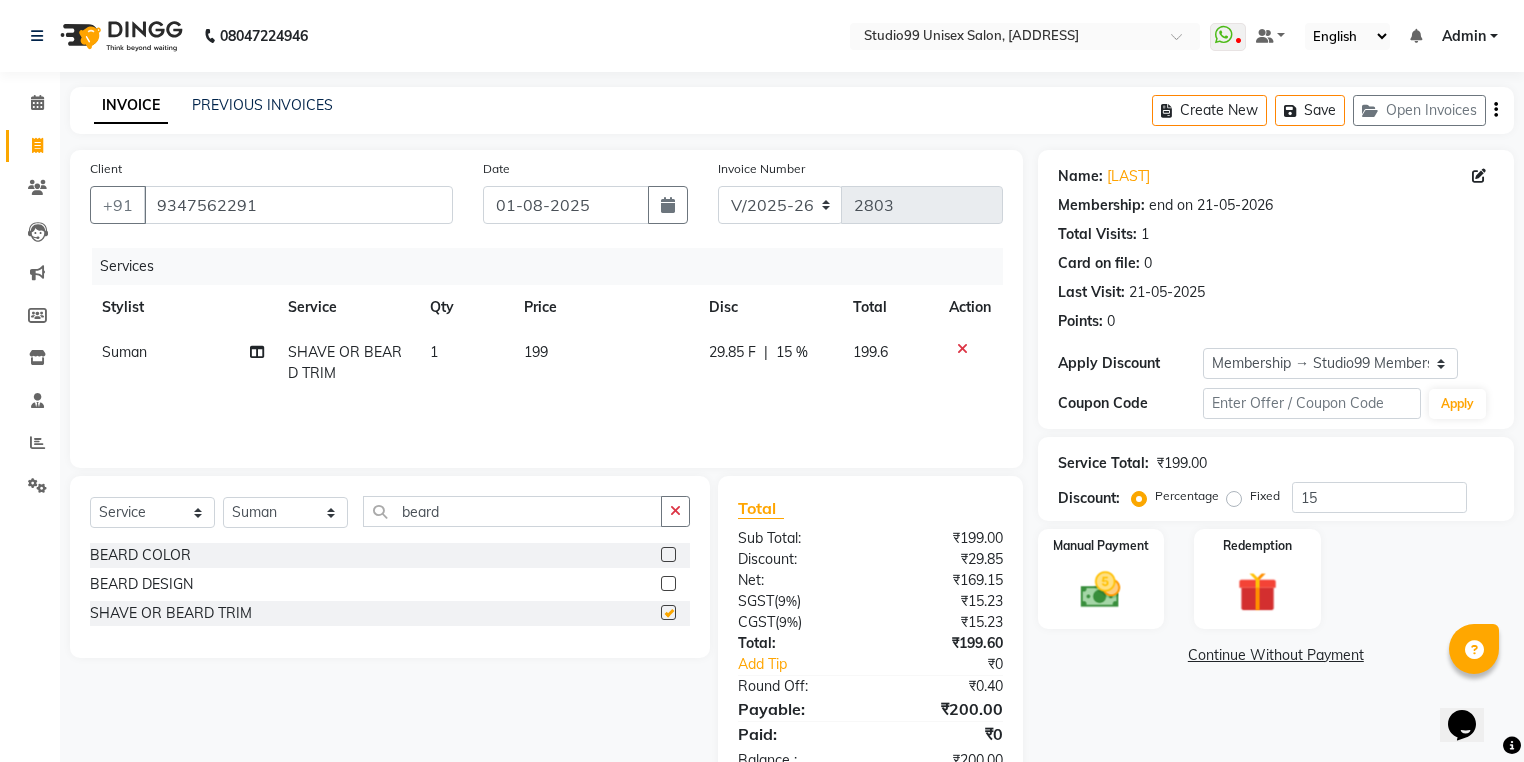 checkbox on "false" 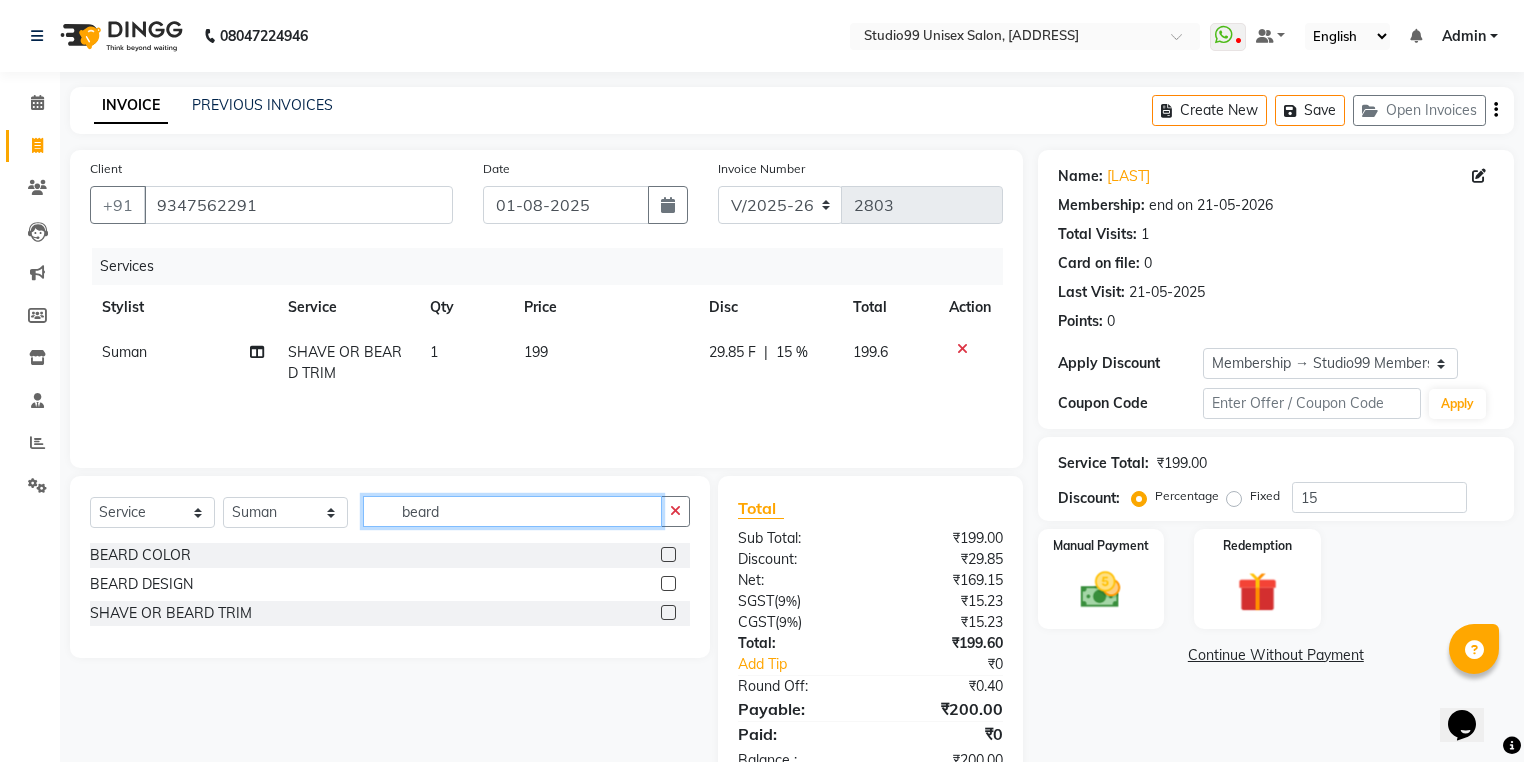 drag, startPoint x: 484, startPoint y: 505, endPoint x: 388, endPoint y: 528, distance: 98.71677 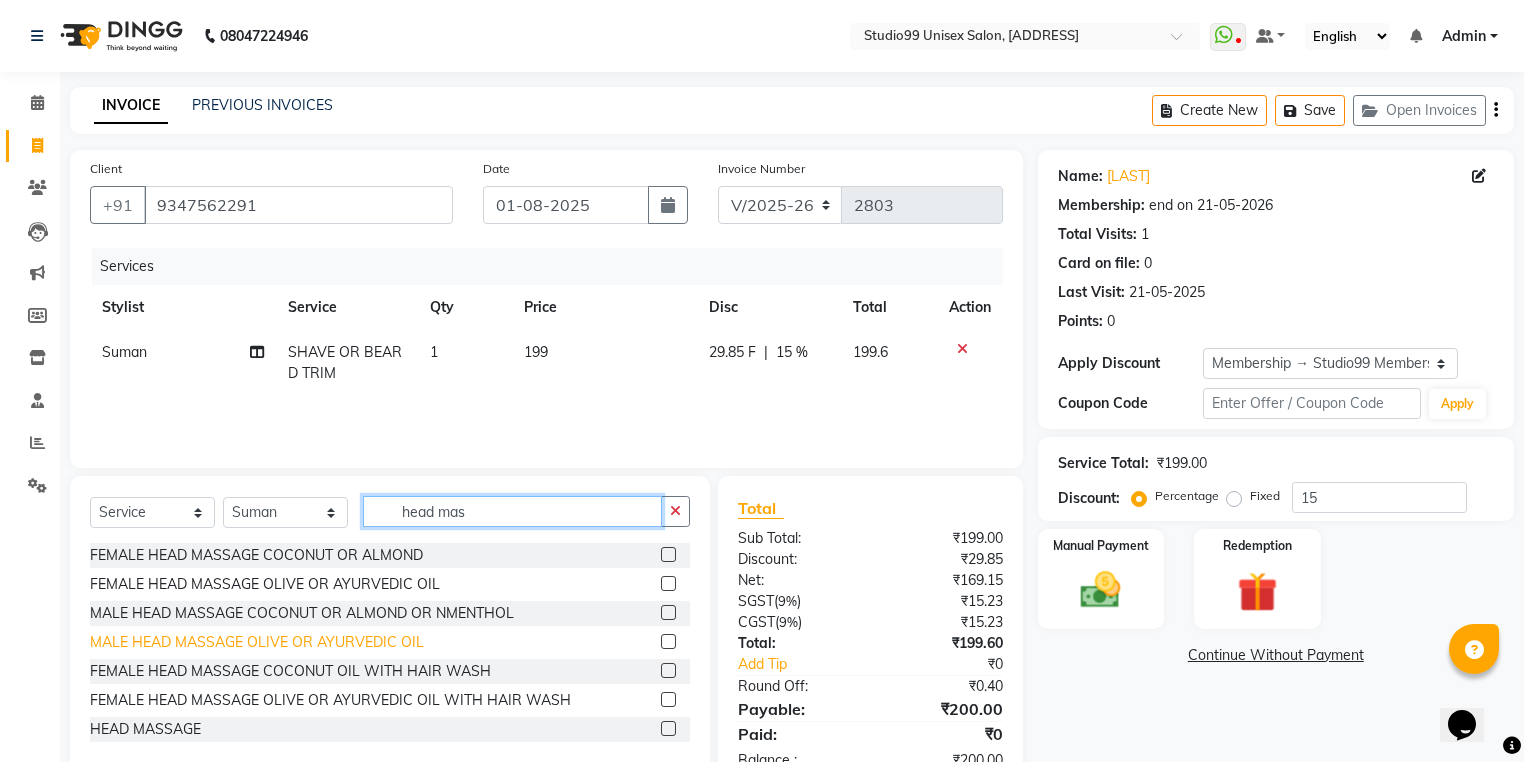 type on "head mas" 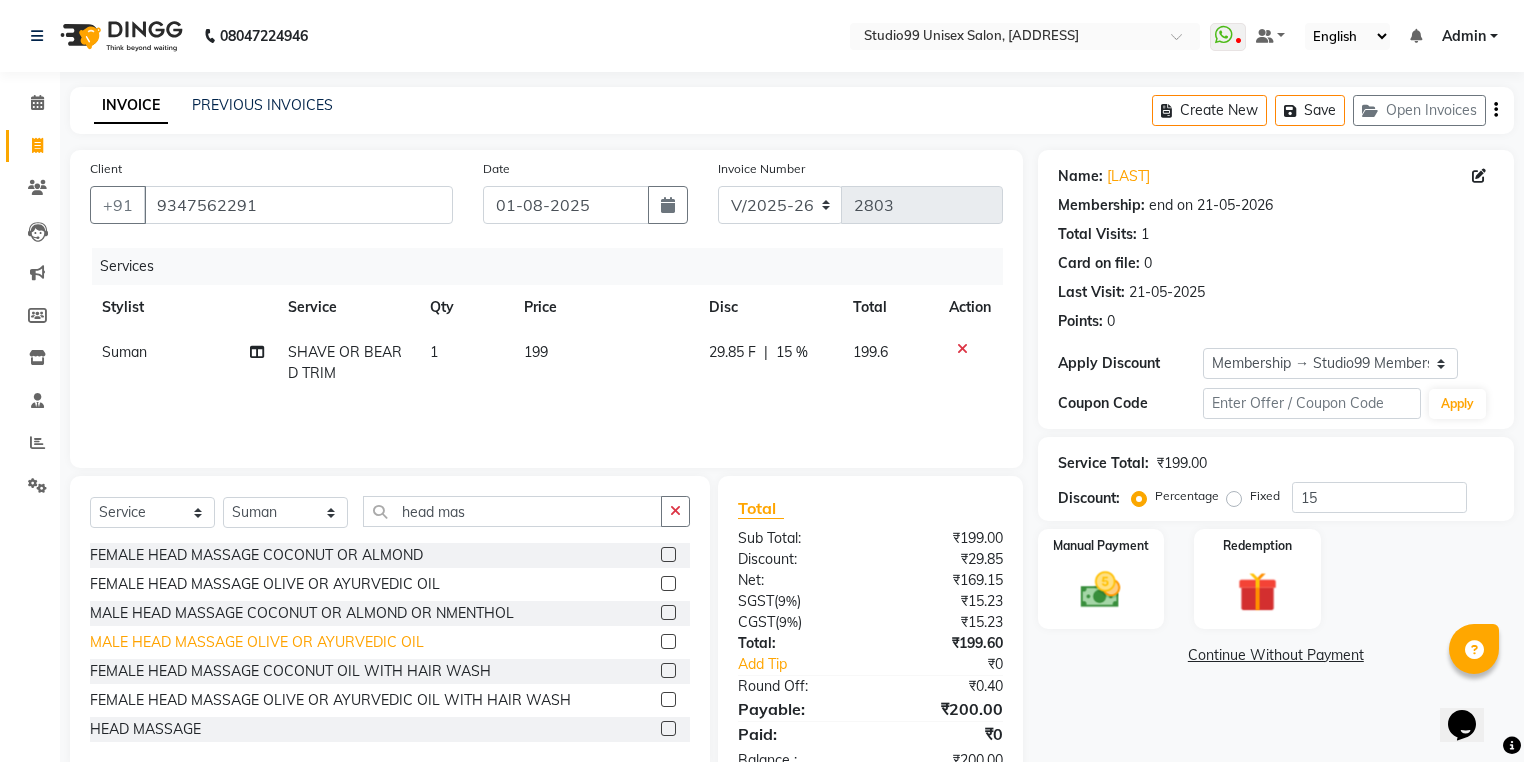 click on "MALE HEAD MASSAGE OLIVE OR AYURVEDIC OIL" 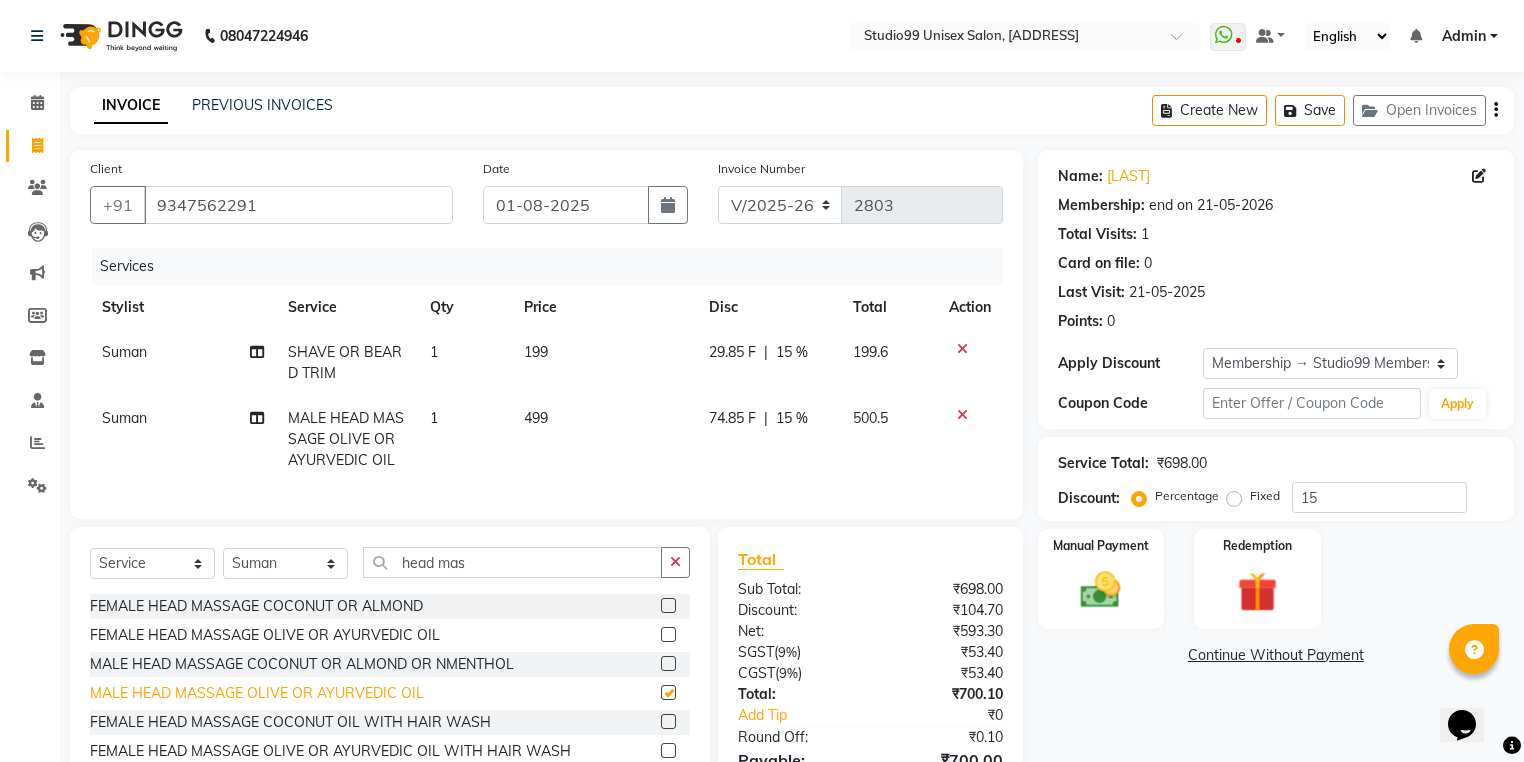 checkbox on "false" 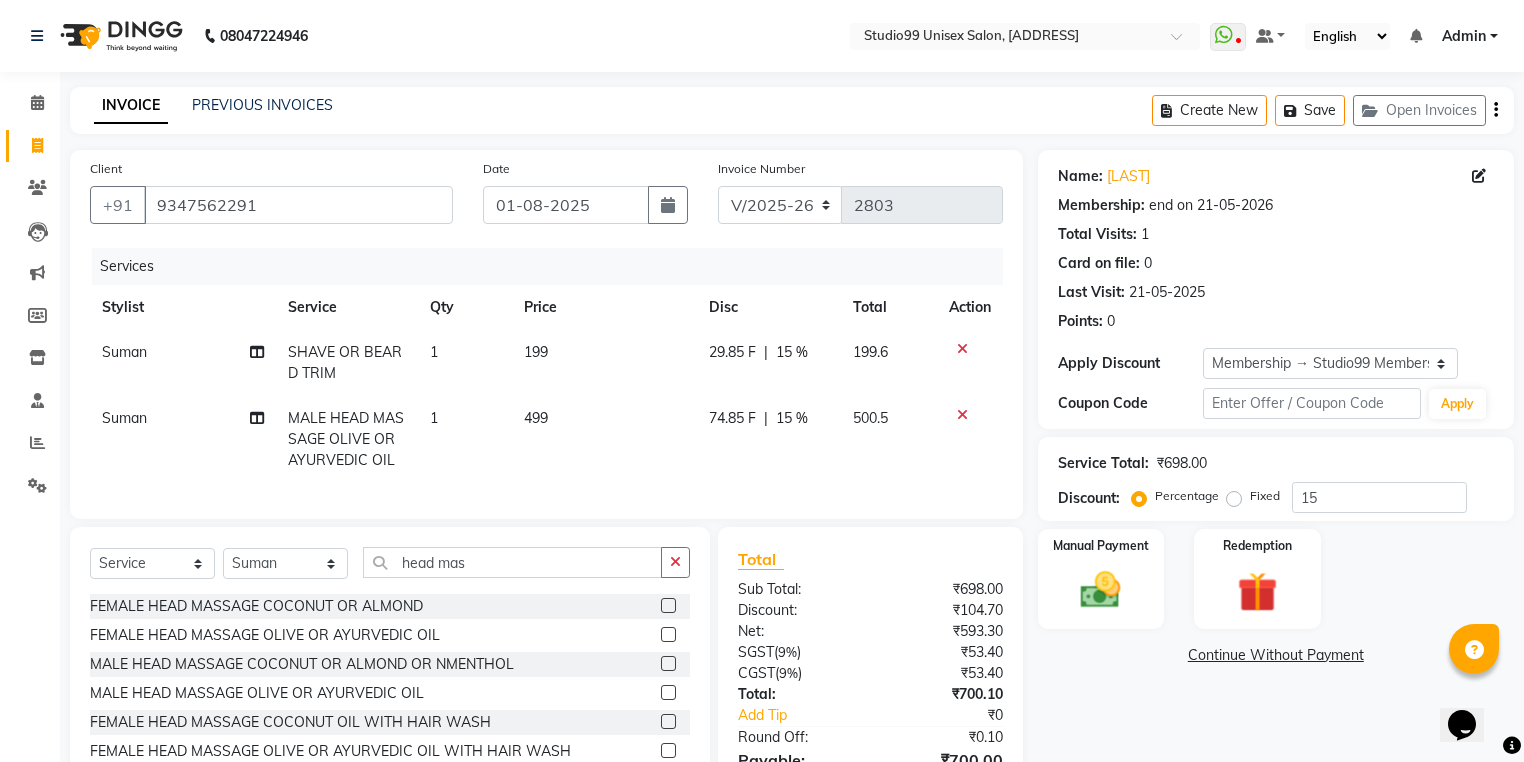 scroll, scrollTop: 122, scrollLeft: 0, axis: vertical 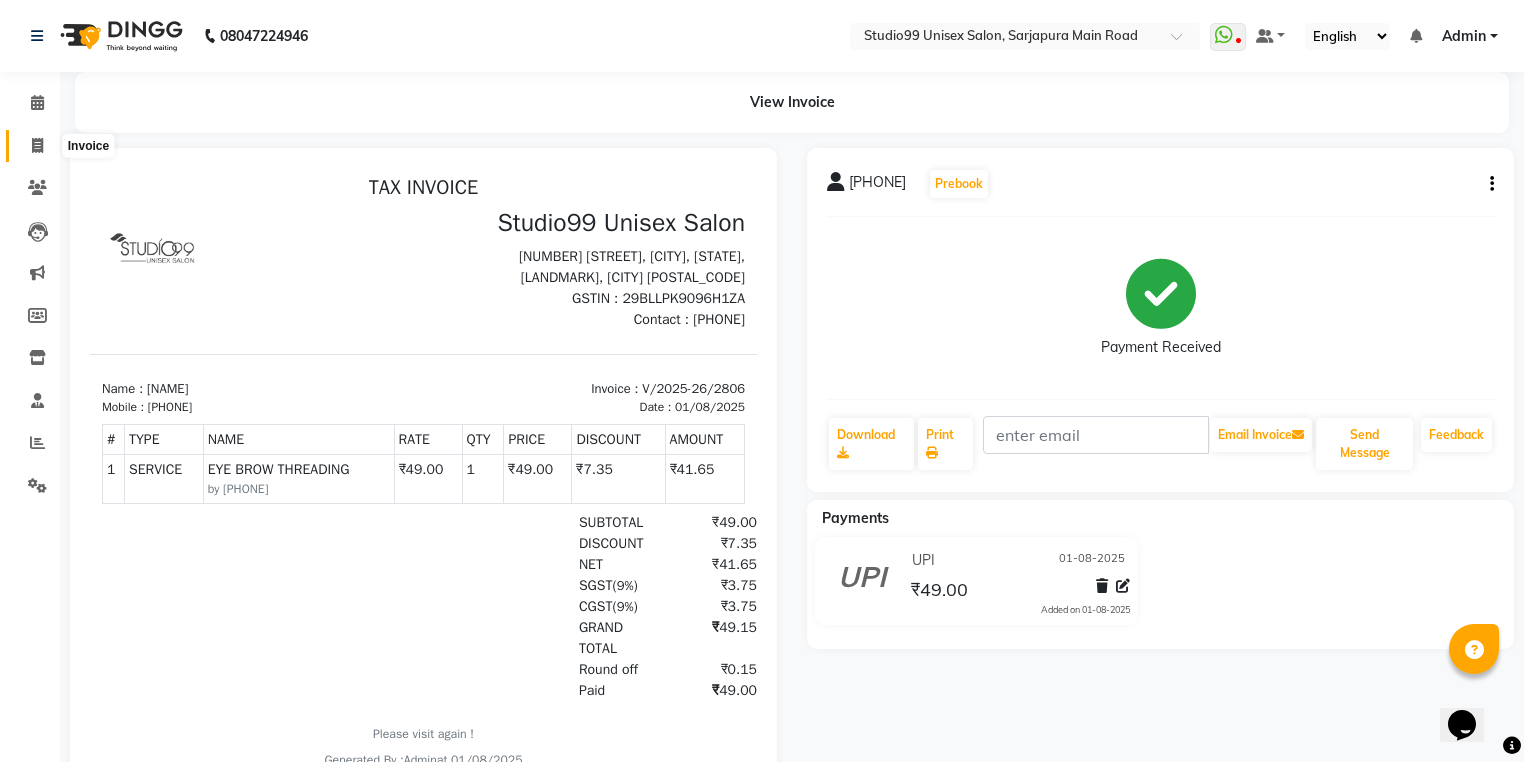 click 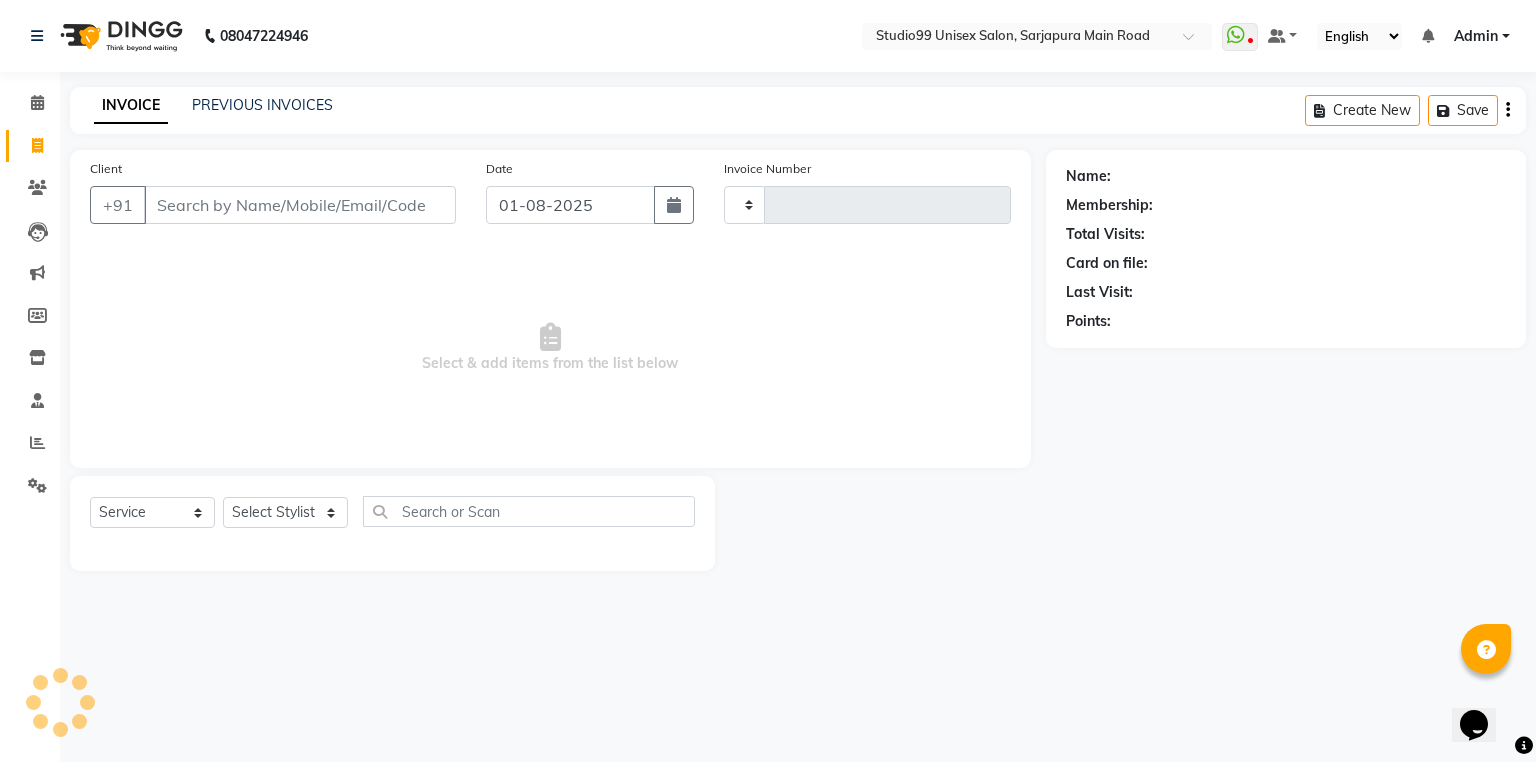 type on "2807" 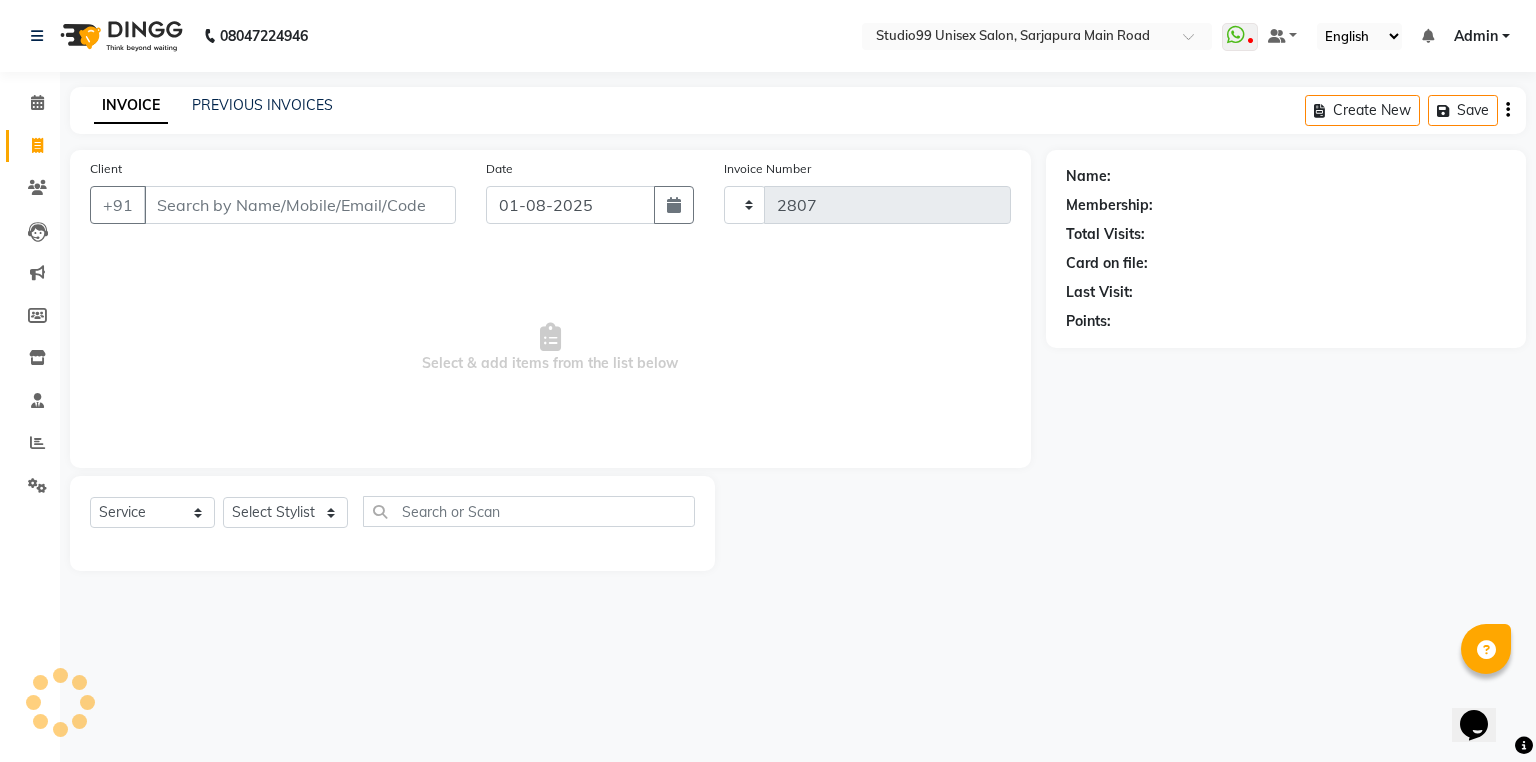 select on "6042" 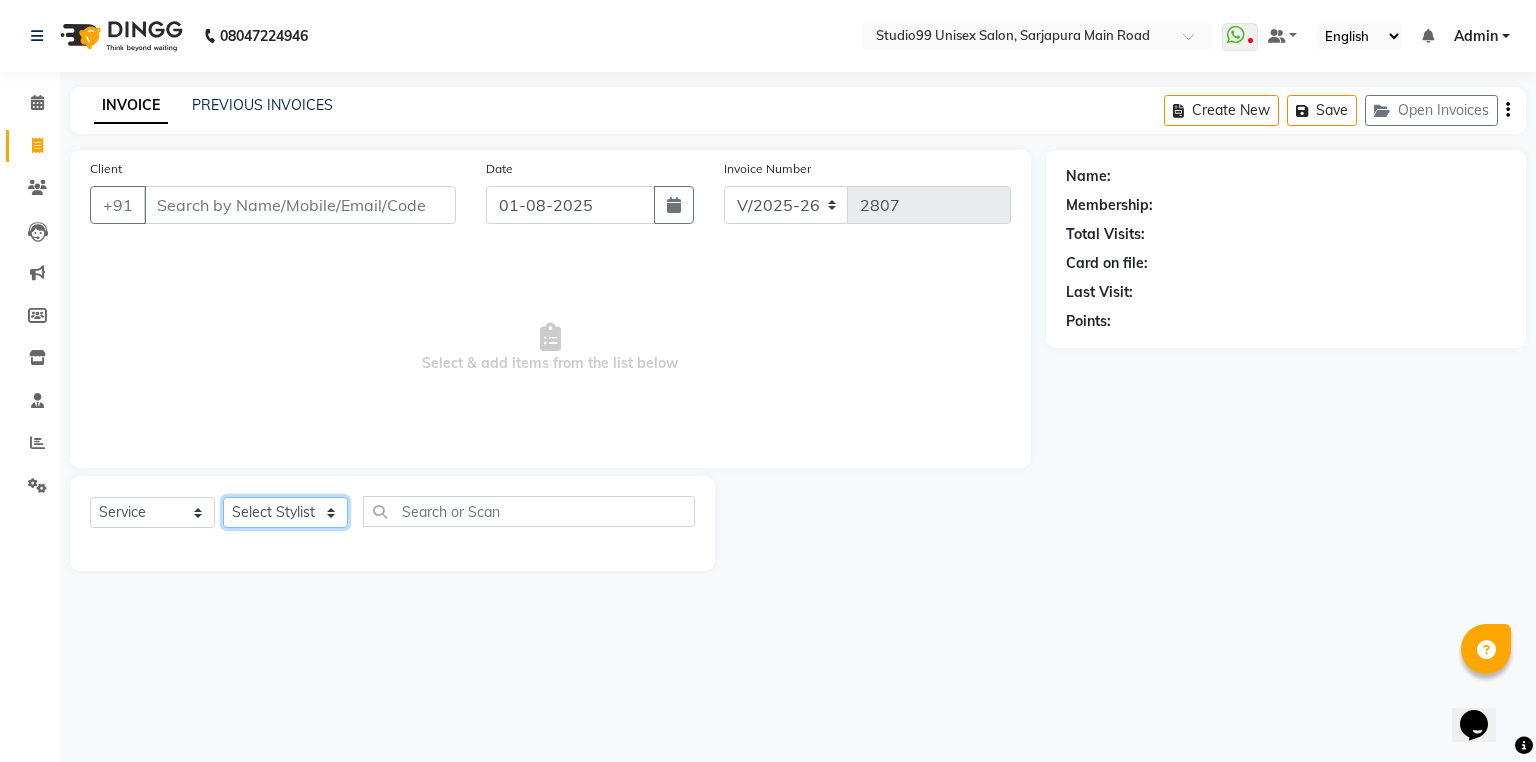 click on "Select Stylist Admin [NAME] [NAME] [NAME] Avaz Dina GEORGE Gulshan mahi MUNMUN Nobil Hasan Rafeeq Raj Rima Dey Rima Dey Shallu Simran Suman Suman VIKRAM" 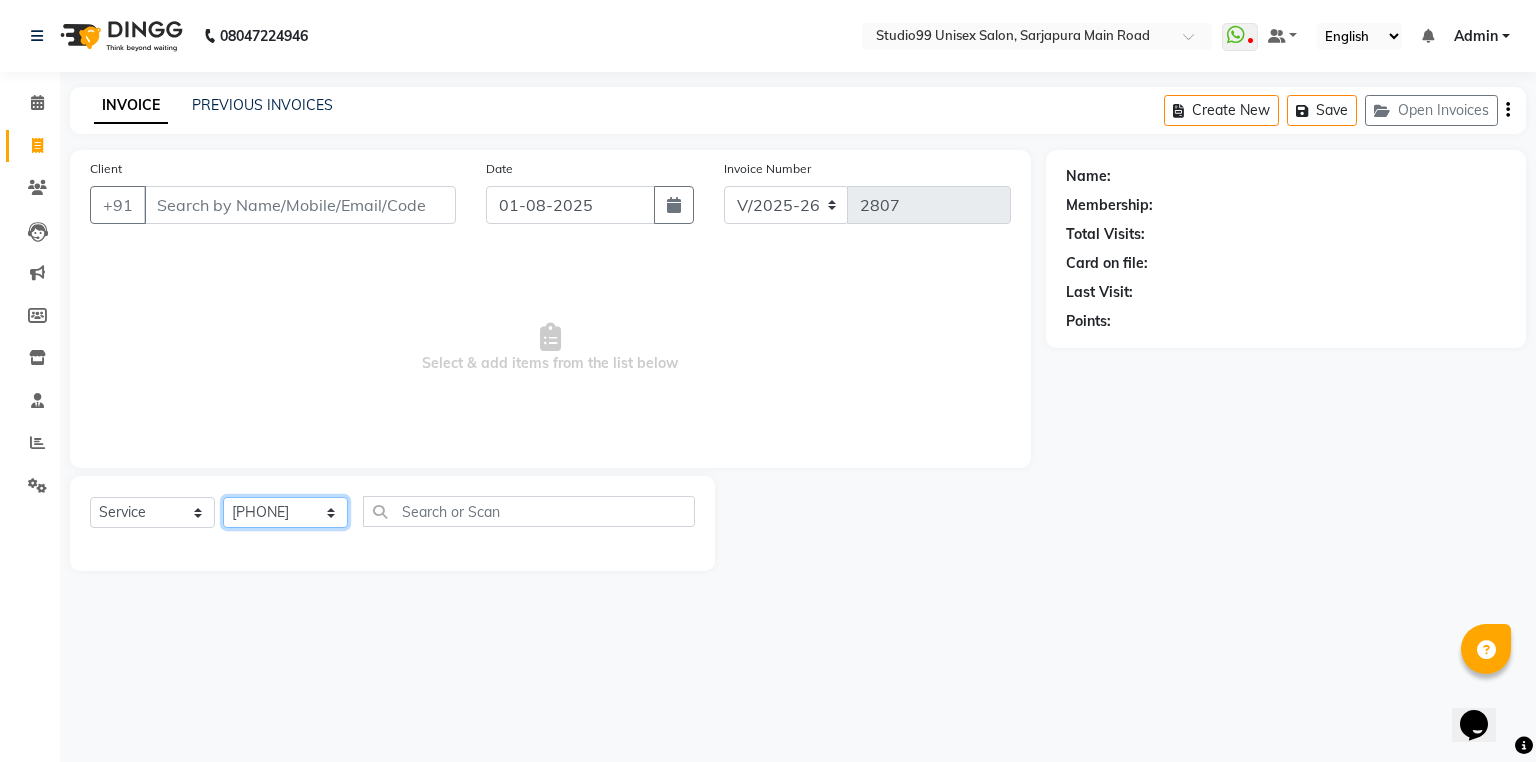 click on "Select Stylist Admin [NAME] [NAME] [NAME] Avaz Dina GEORGE Gulshan mahi MUNMUN Nobil Hasan Rafeeq Raj Rima Dey Rima Dey Shallu Simran Suman Suman VIKRAM" 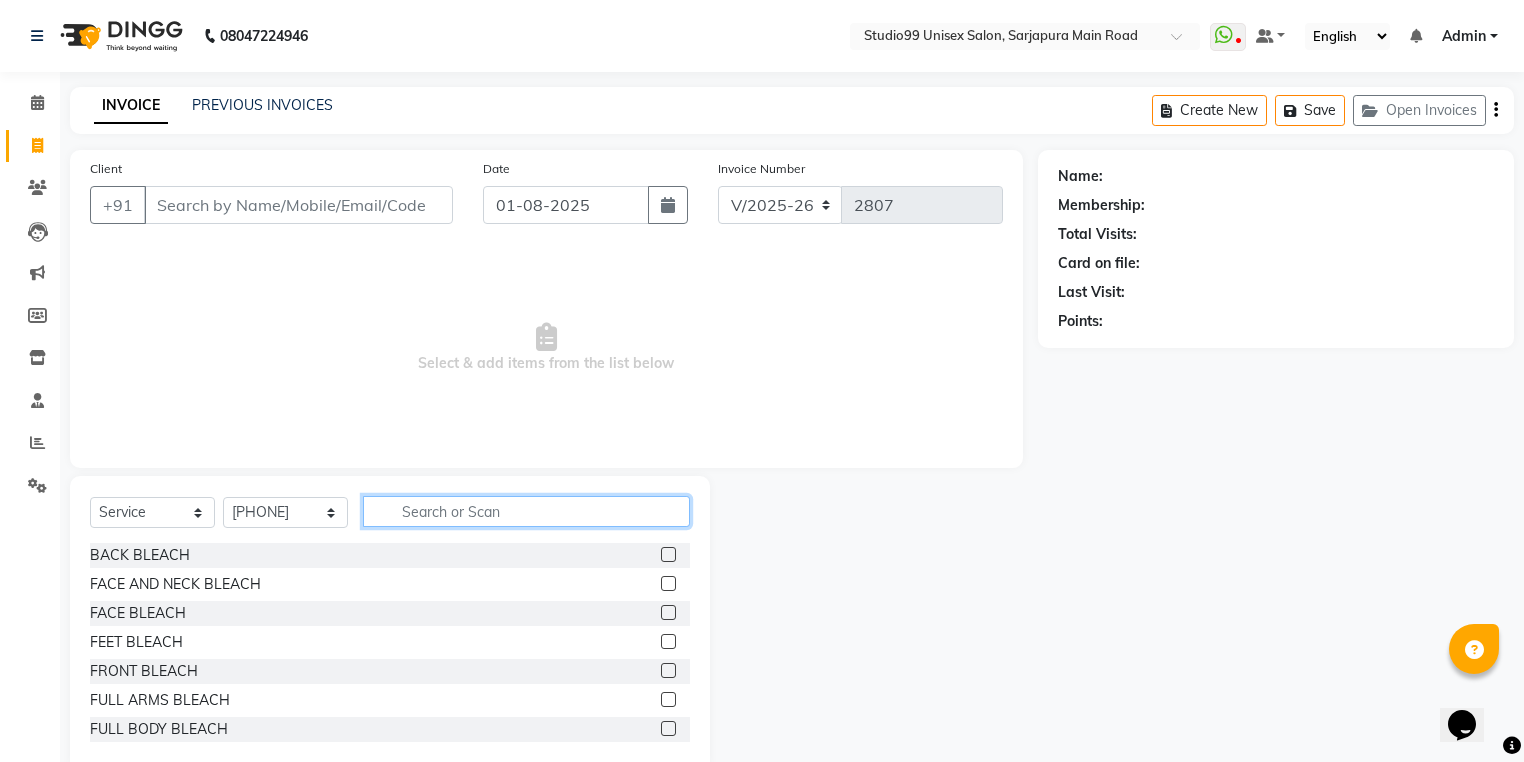 click 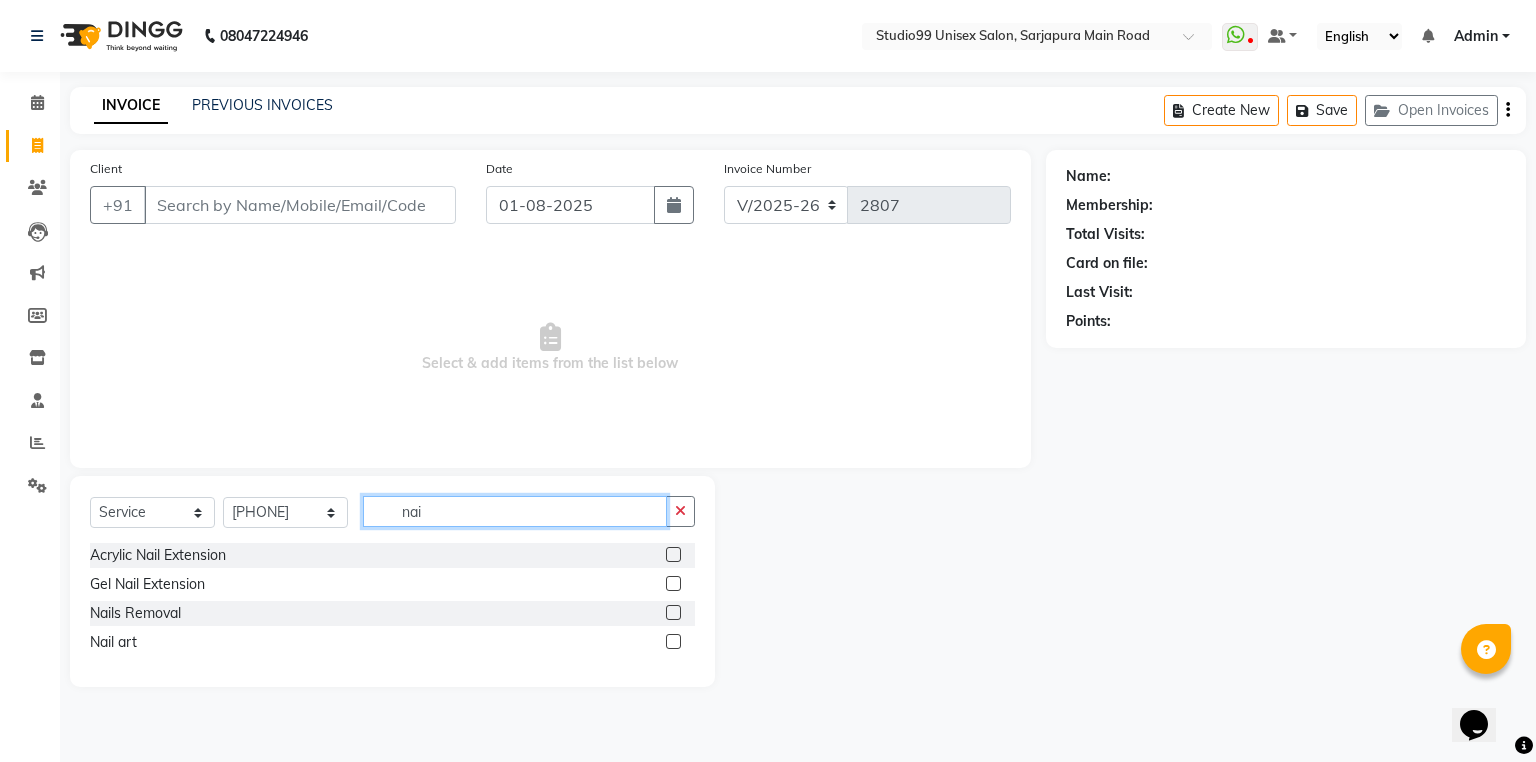 type on "nai" 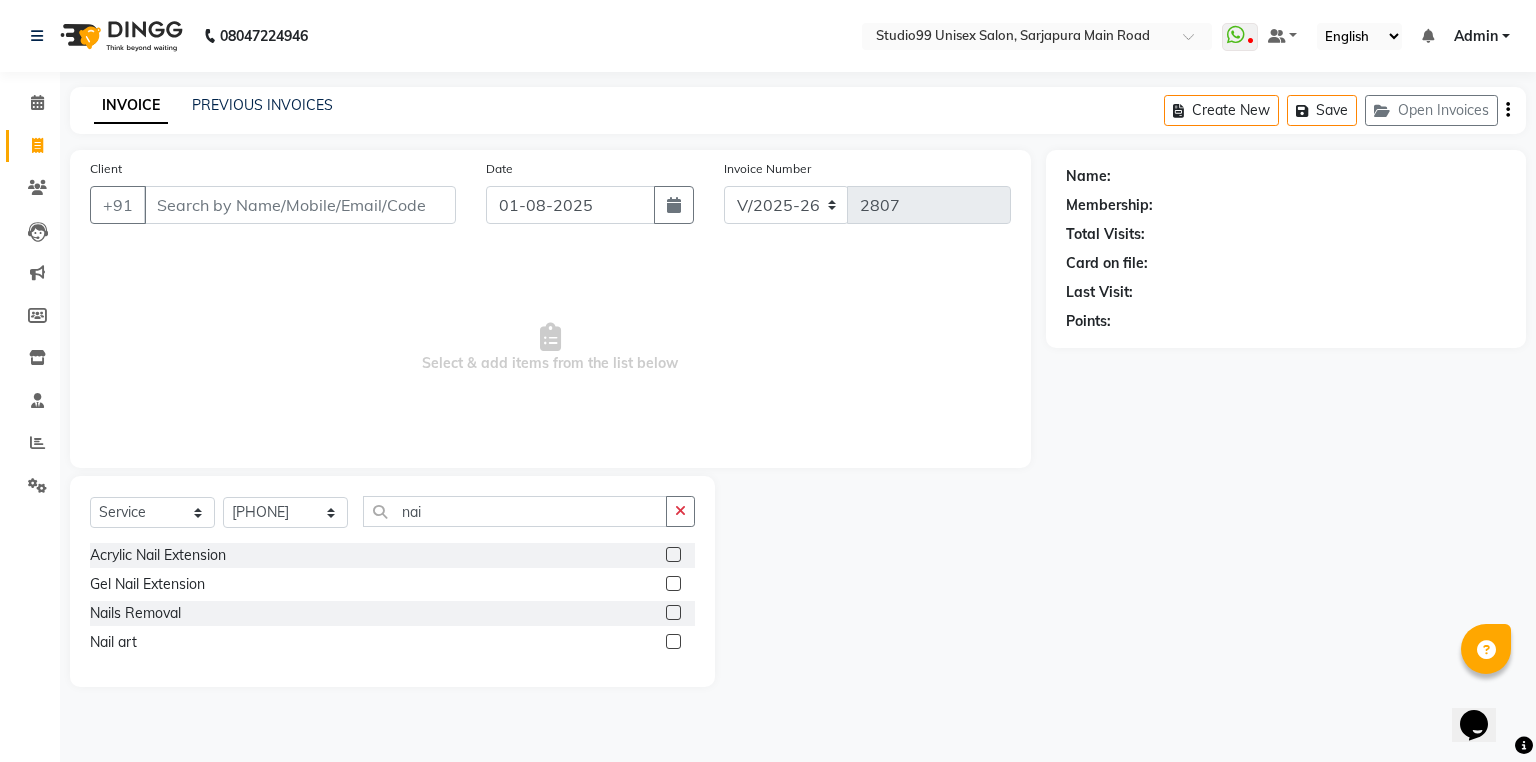click on "Nail art" 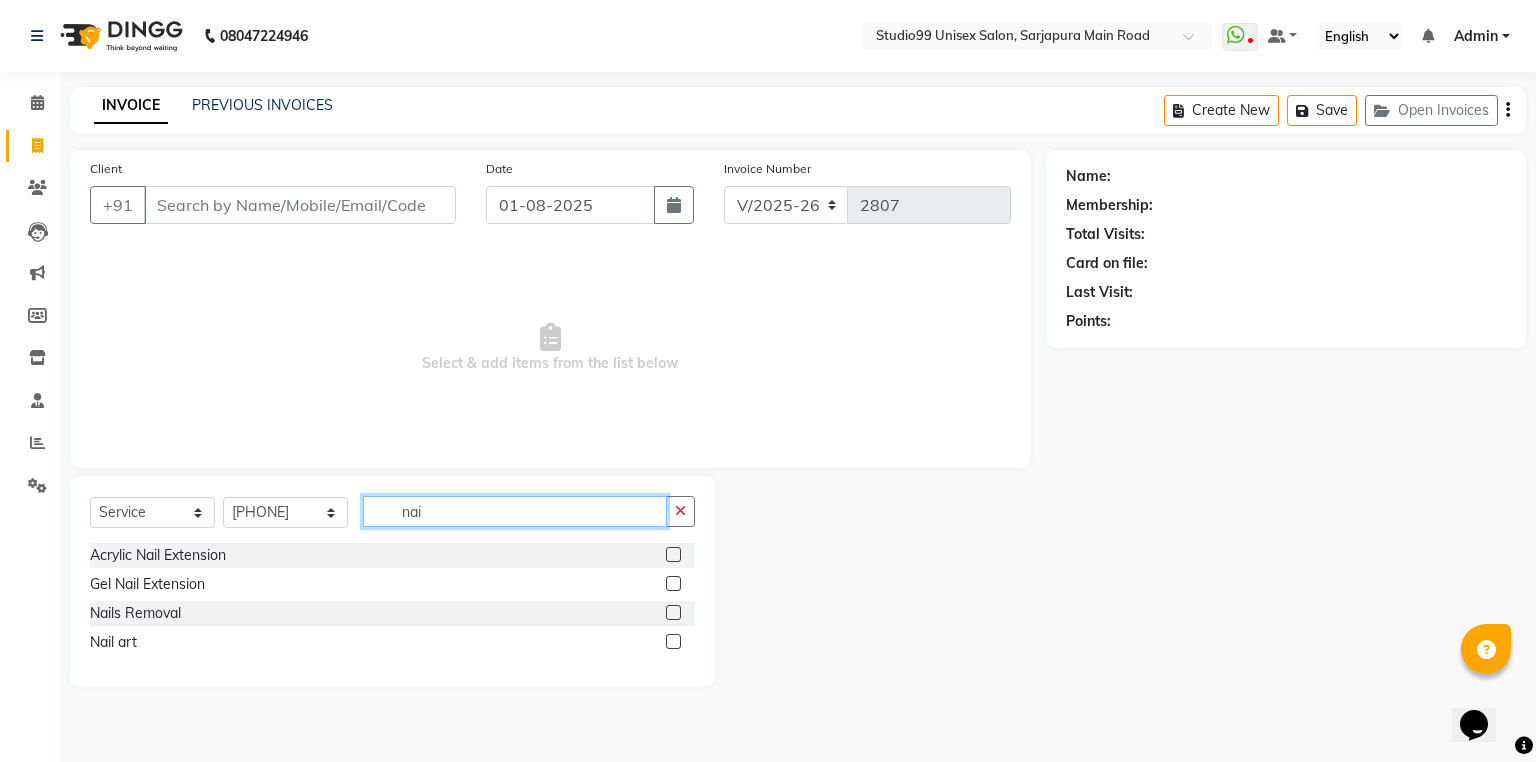 drag, startPoint x: 454, startPoint y: 514, endPoint x: 351, endPoint y: 508, distance: 103.17461 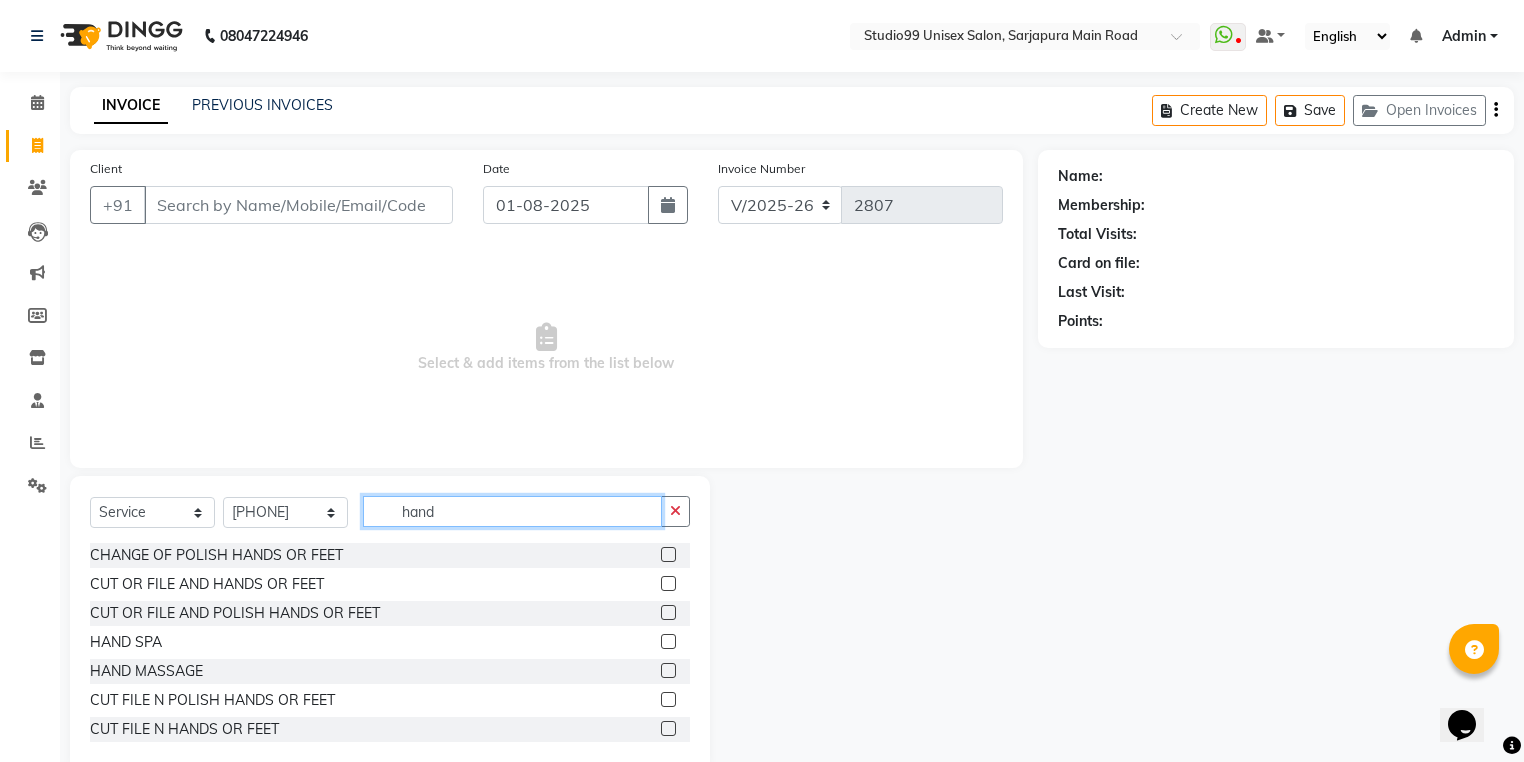 scroll, scrollTop: 3, scrollLeft: 0, axis: vertical 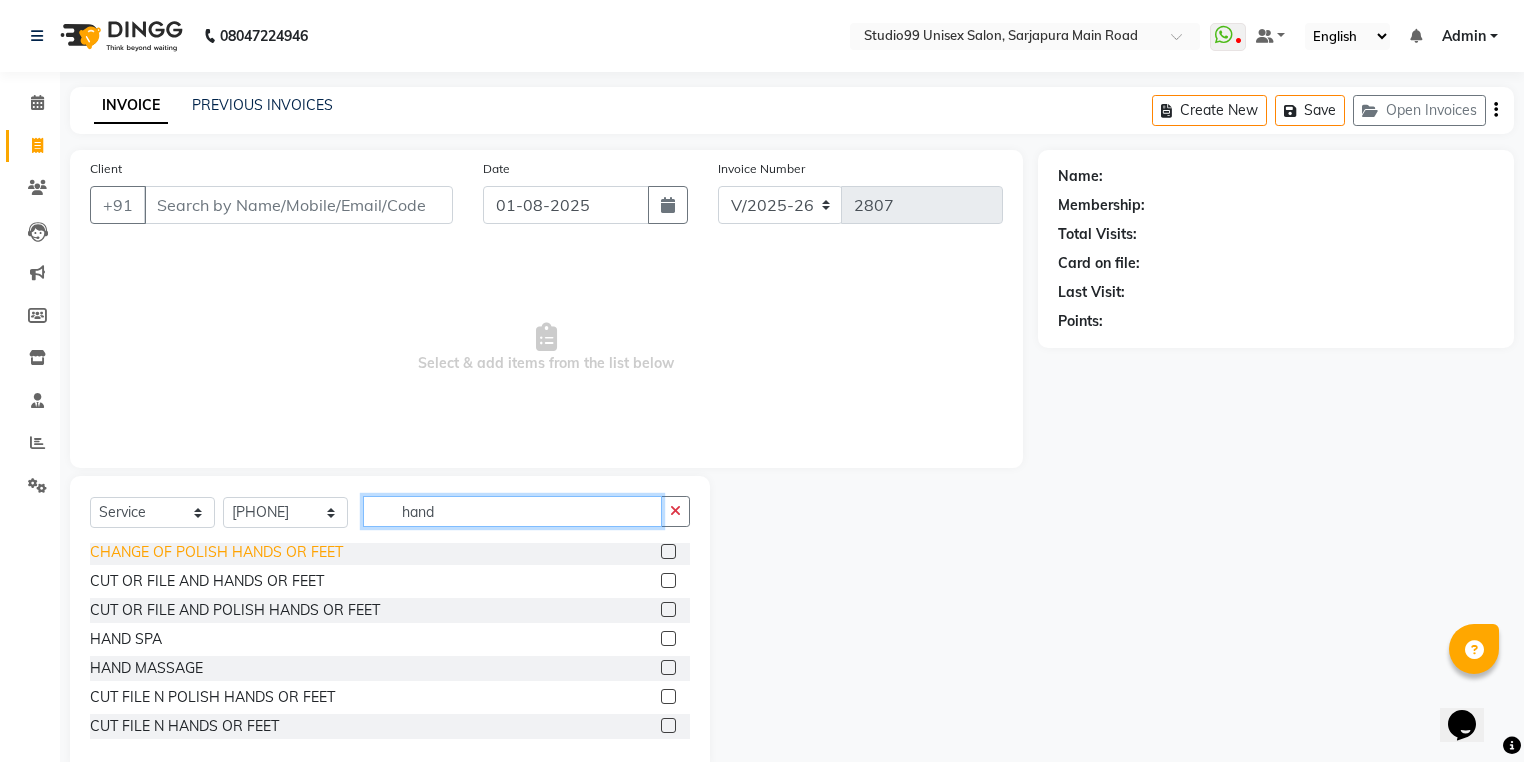 type on "hand" 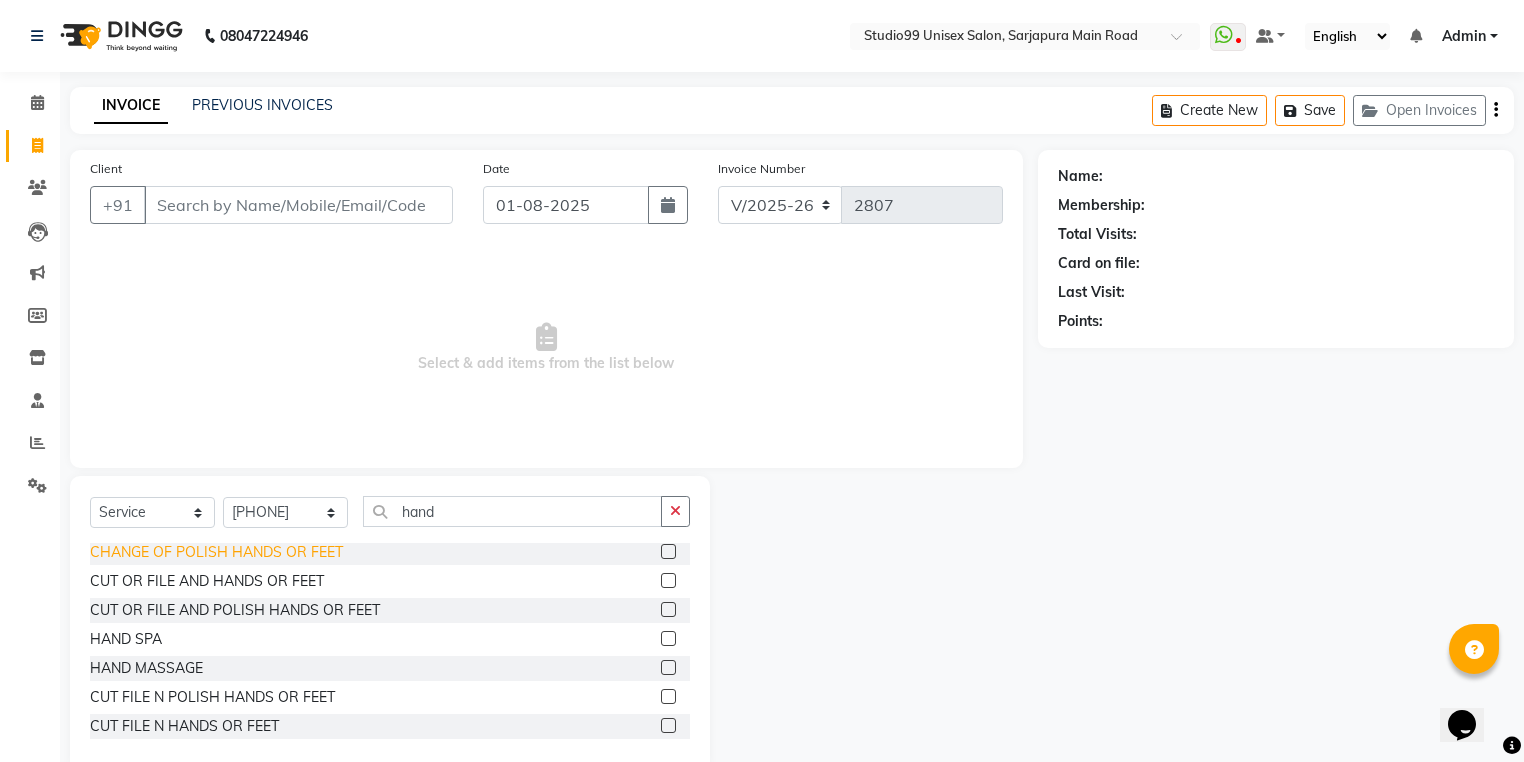 click on "CHANGE OF POLISH HANDS OR FEET" 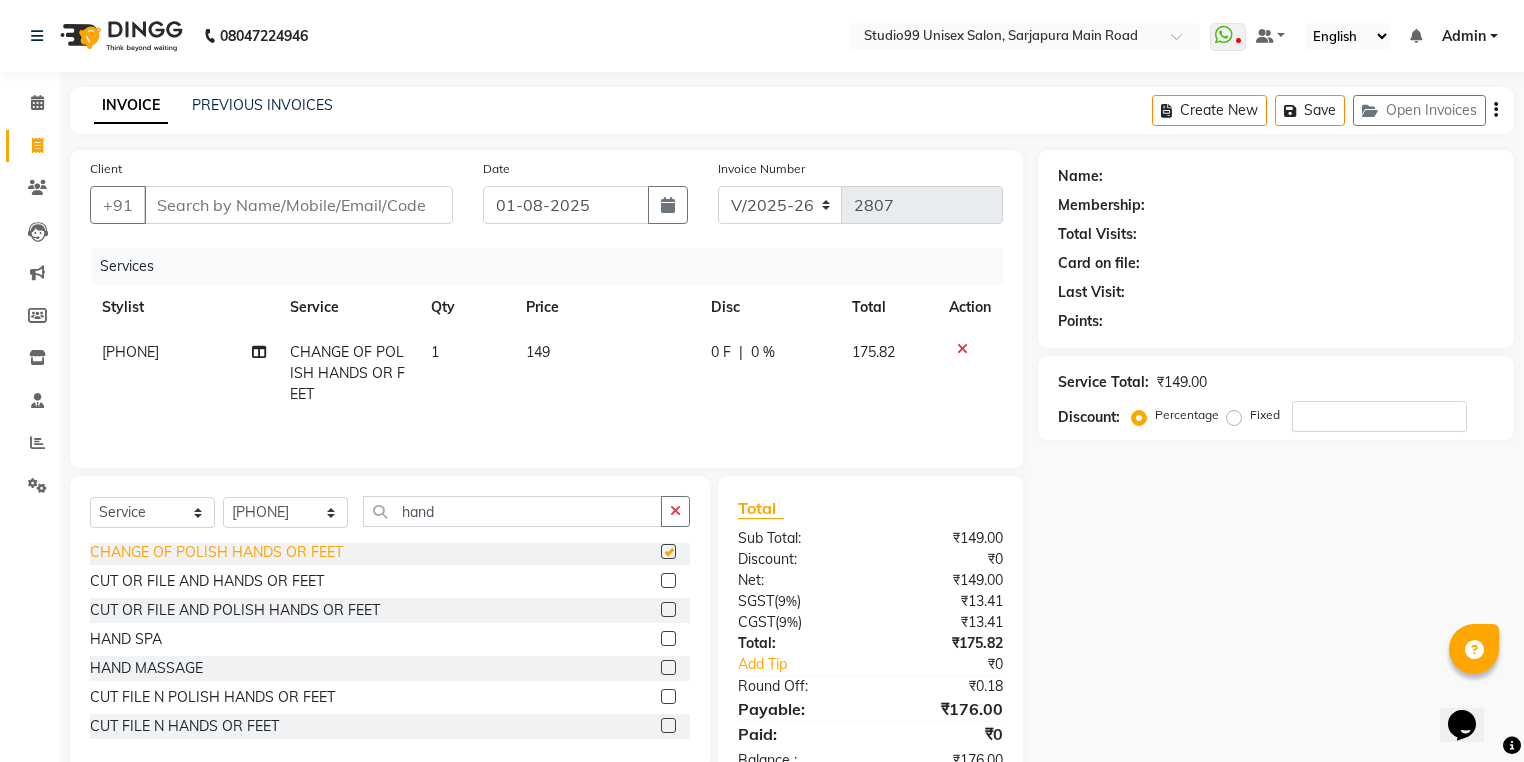 checkbox on "false" 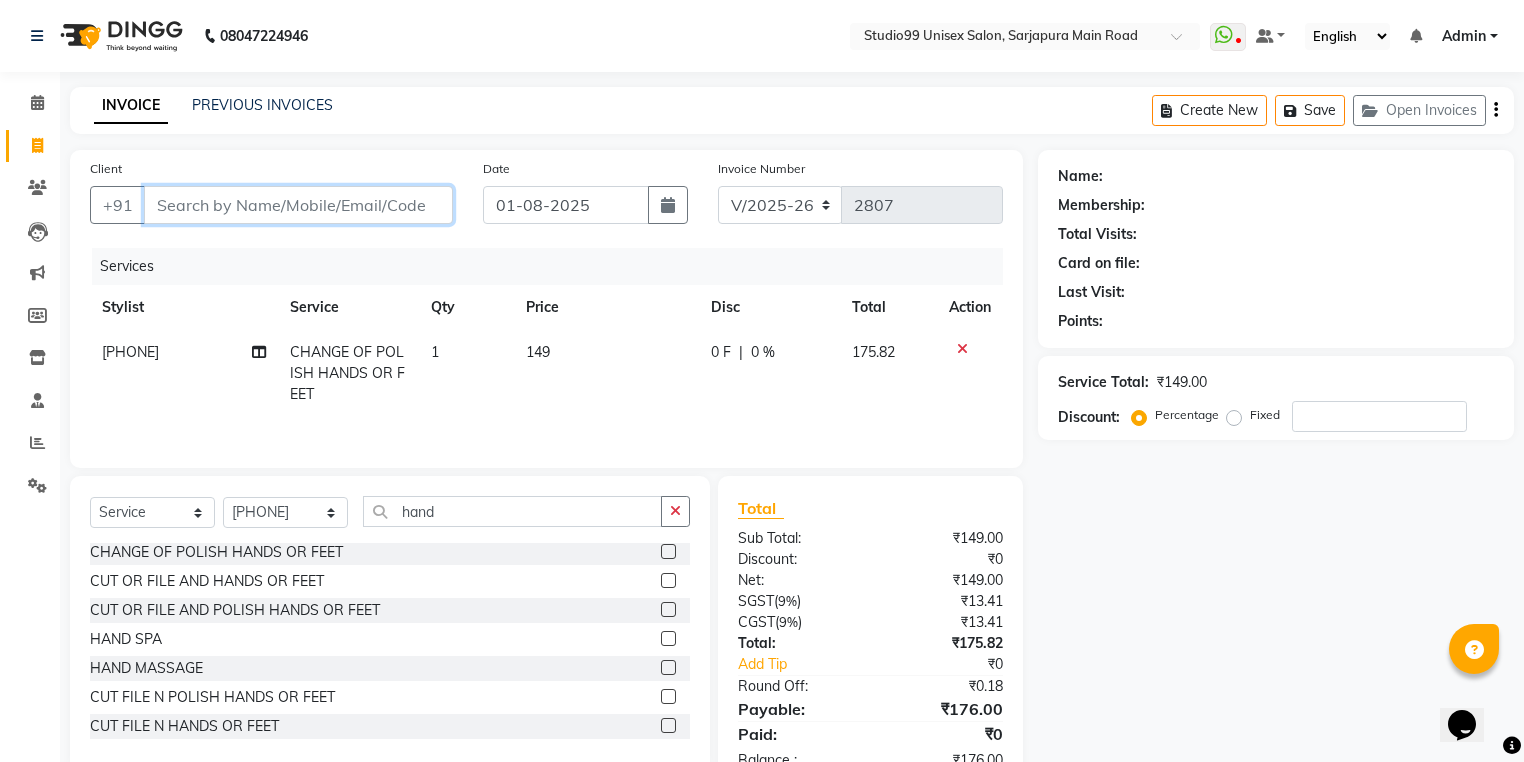 click on "Client" at bounding box center (298, 205) 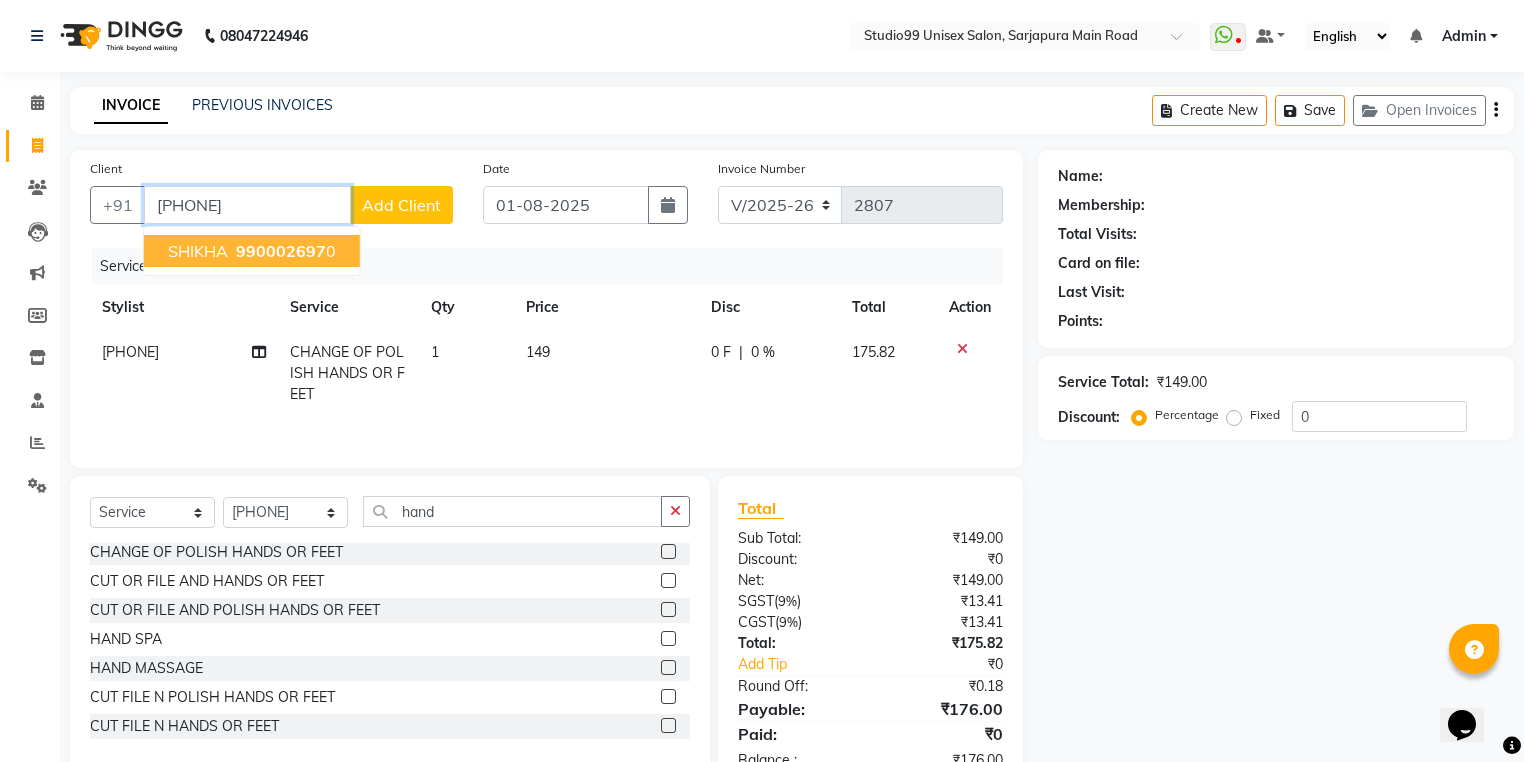 type on "9900026970" 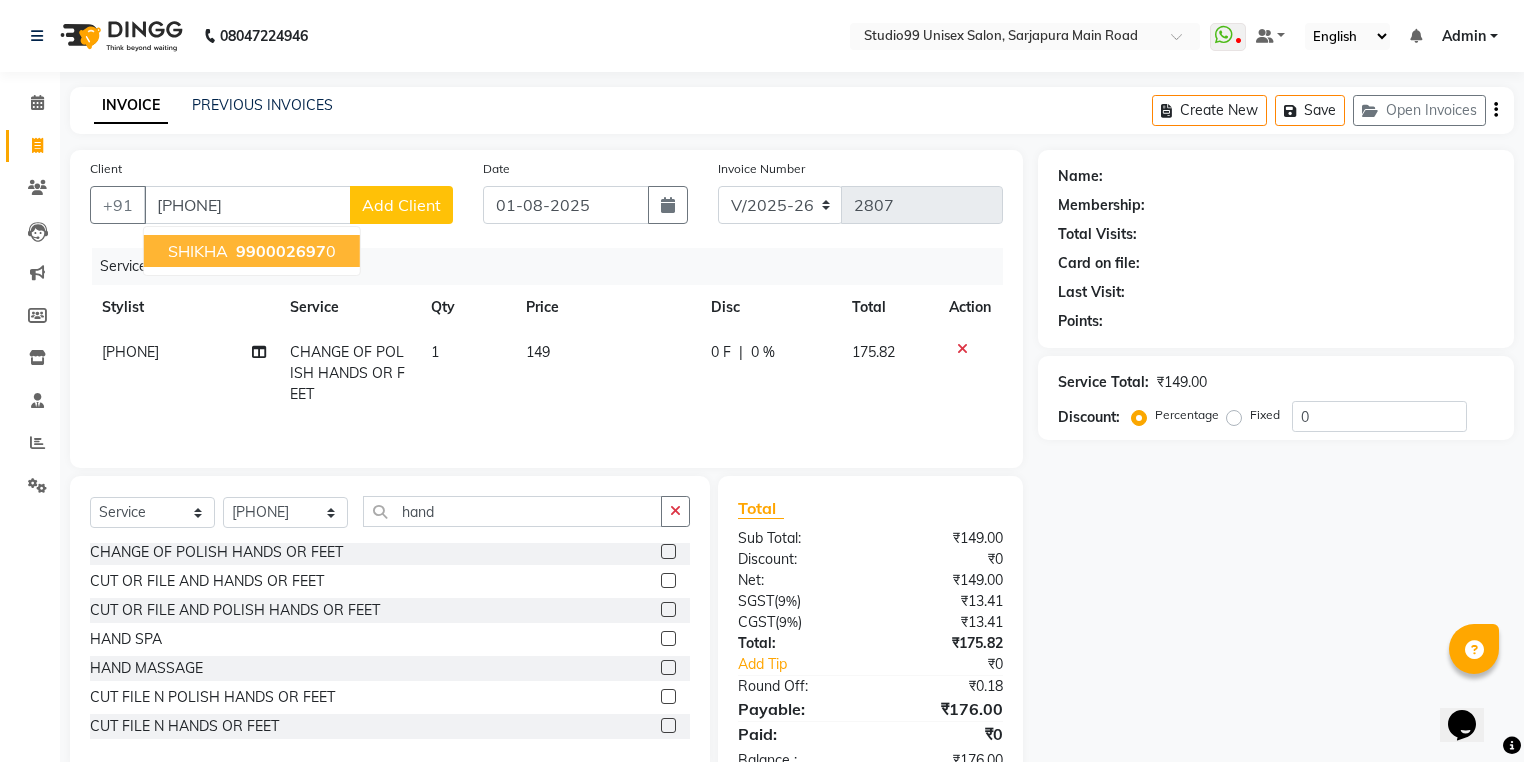 select on "2: Object" 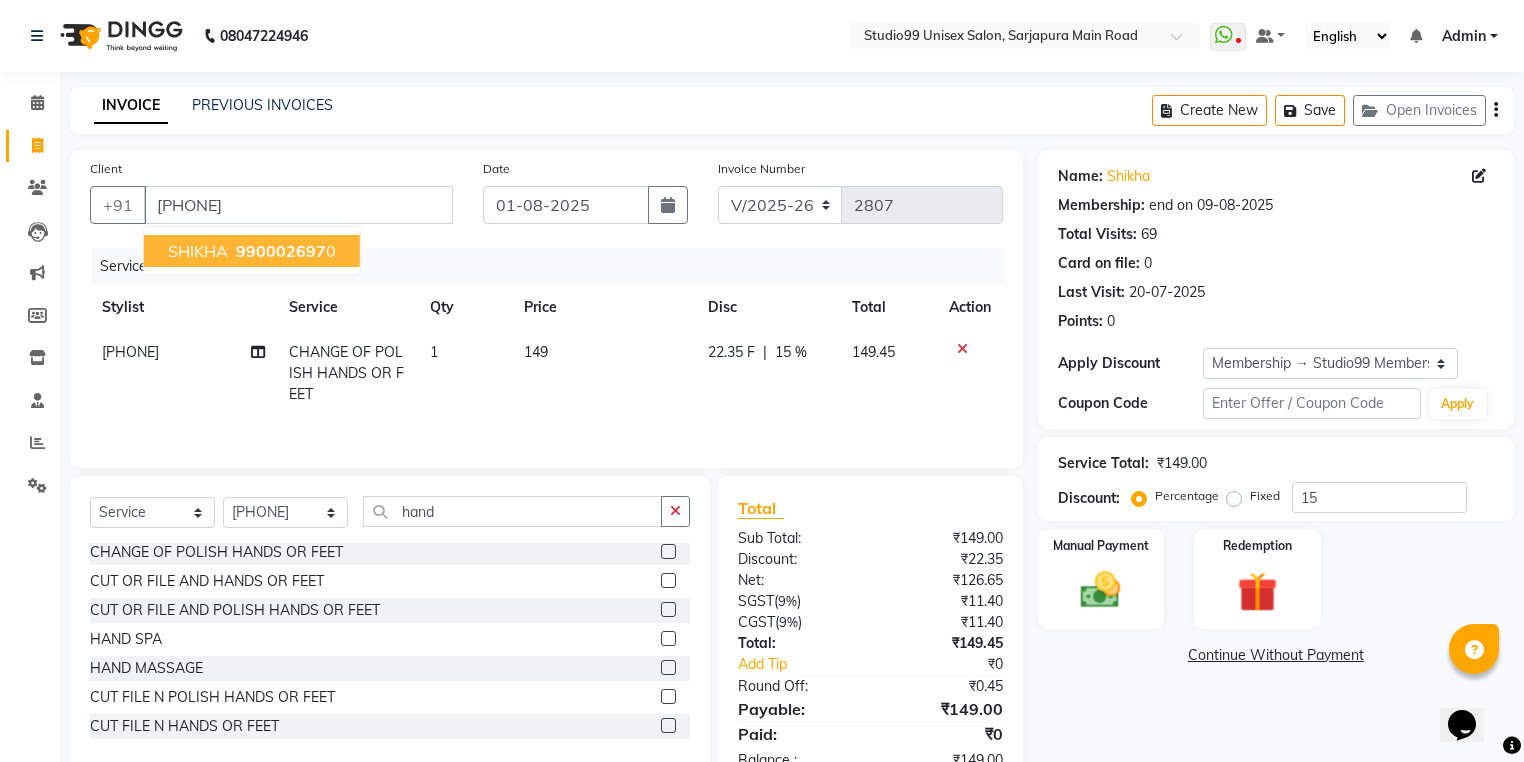 click on "990002697" at bounding box center [281, 251] 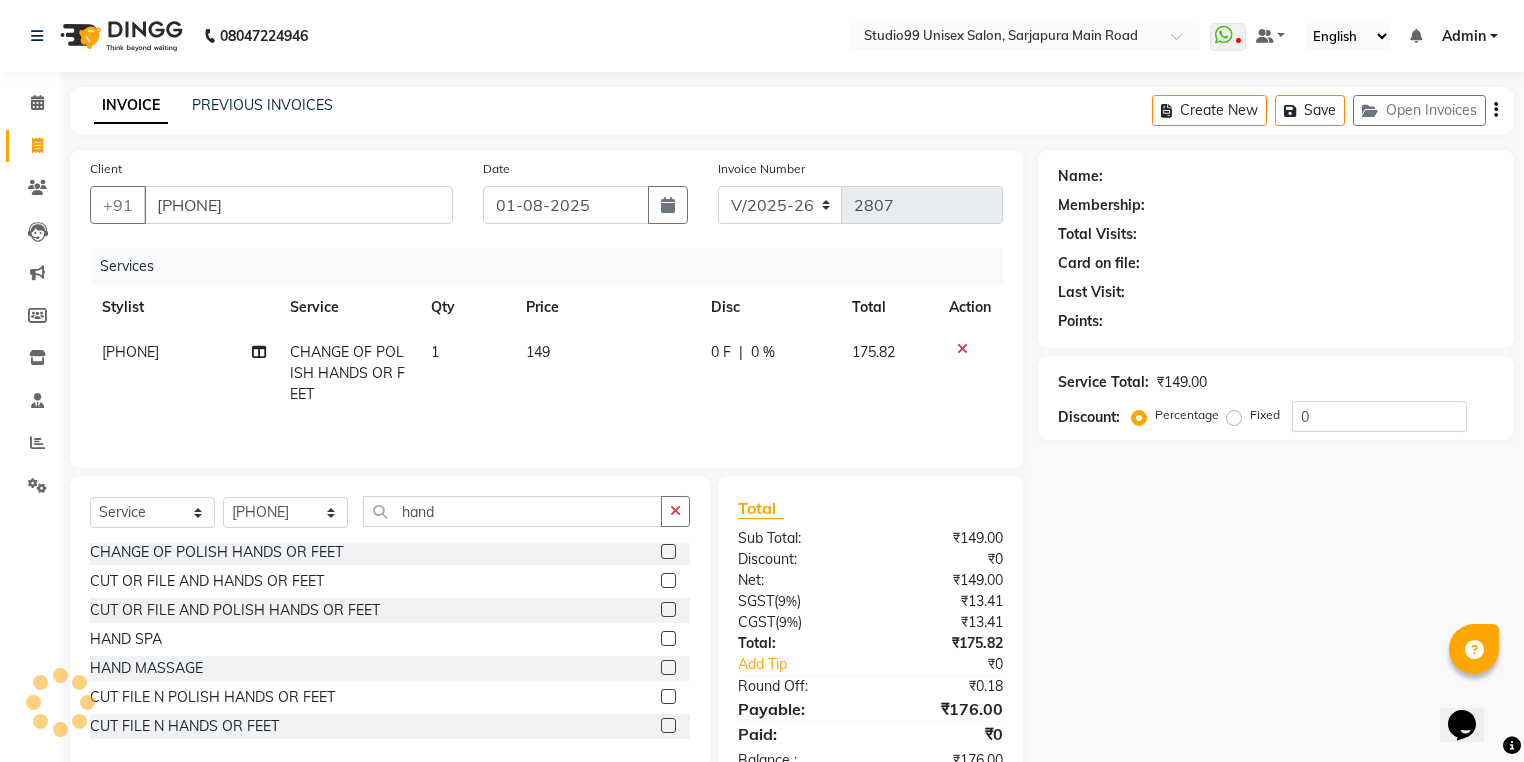 select on "2: Object" 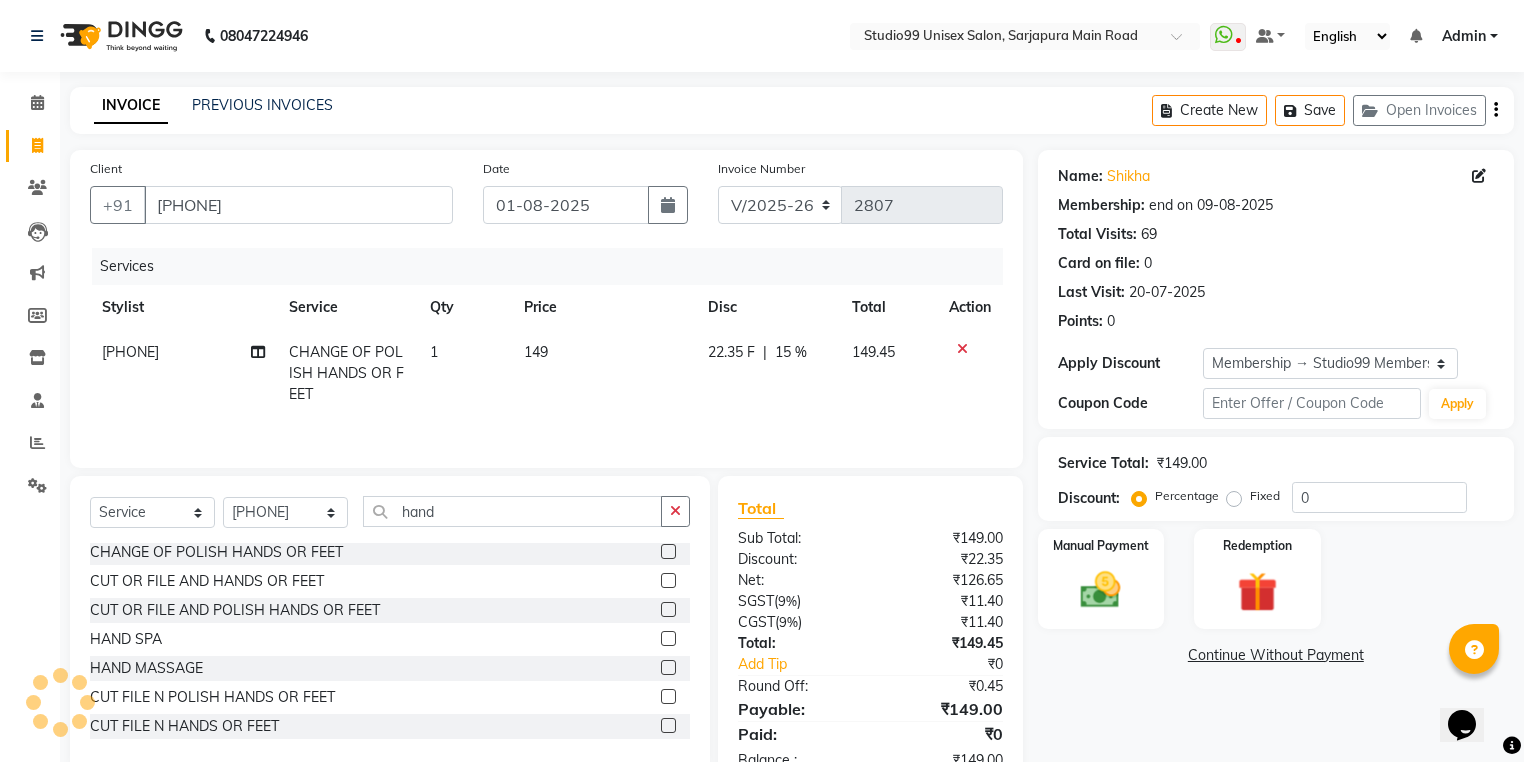 type on "15" 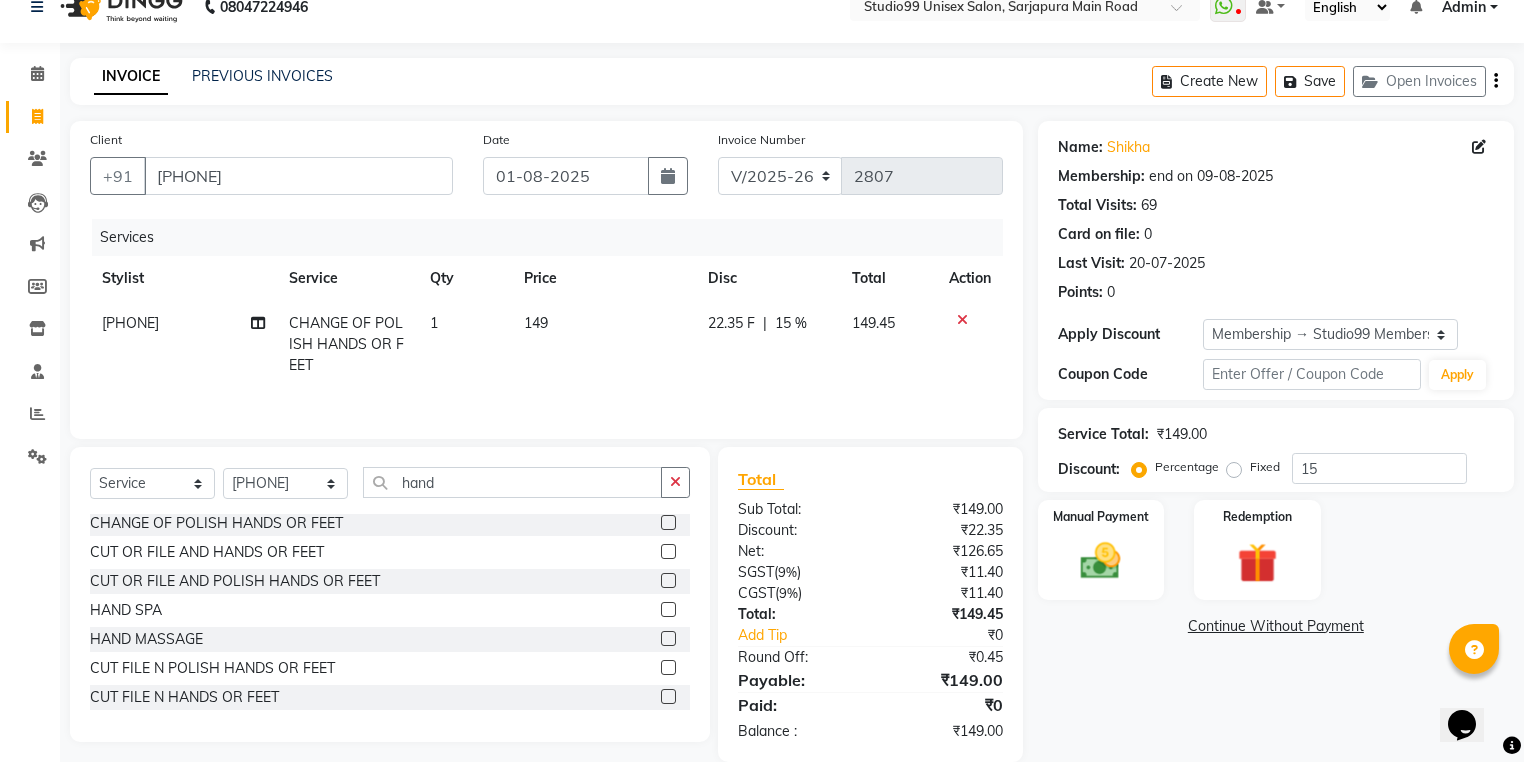 scroll, scrollTop: 59, scrollLeft: 0, axis: vertical 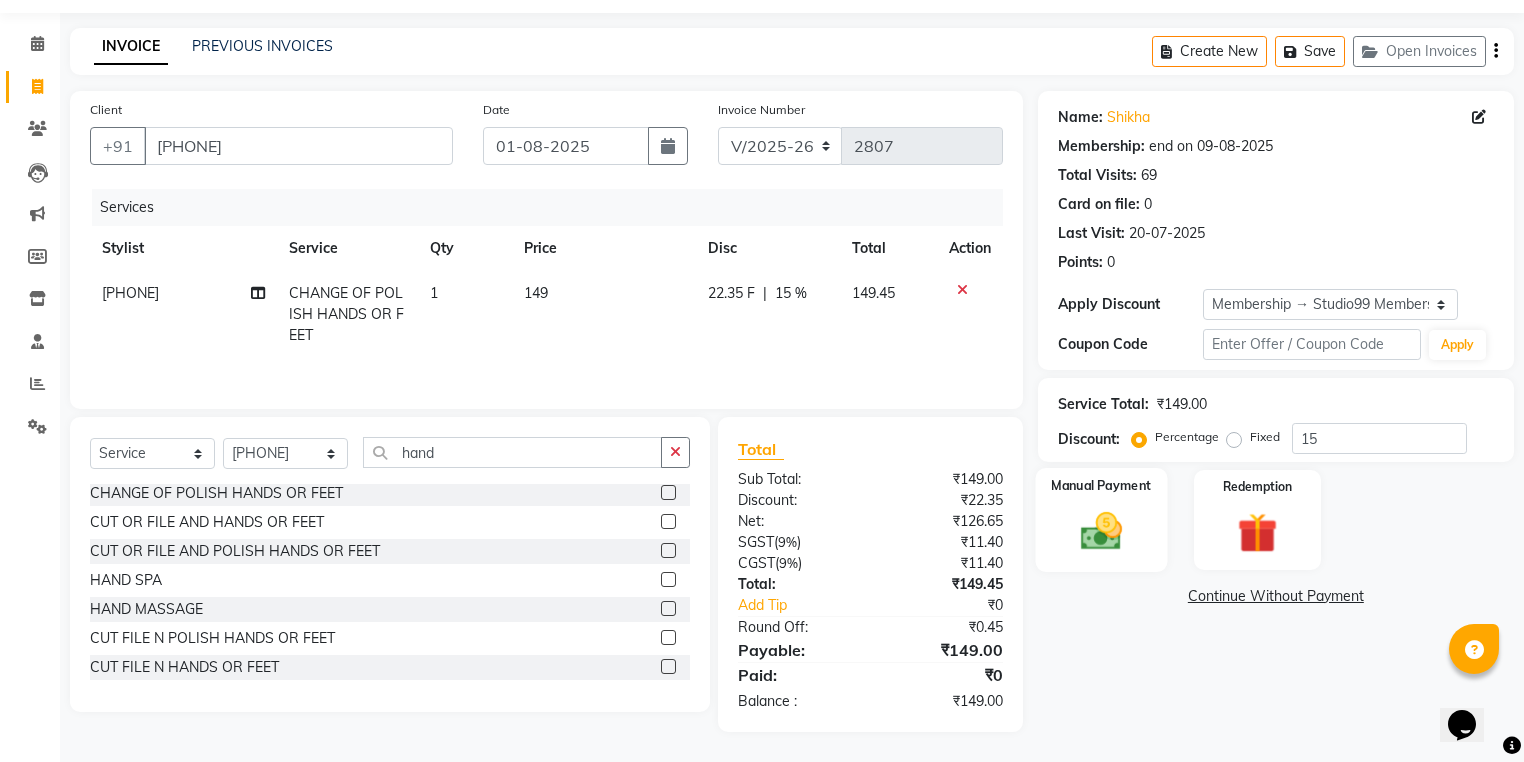 click 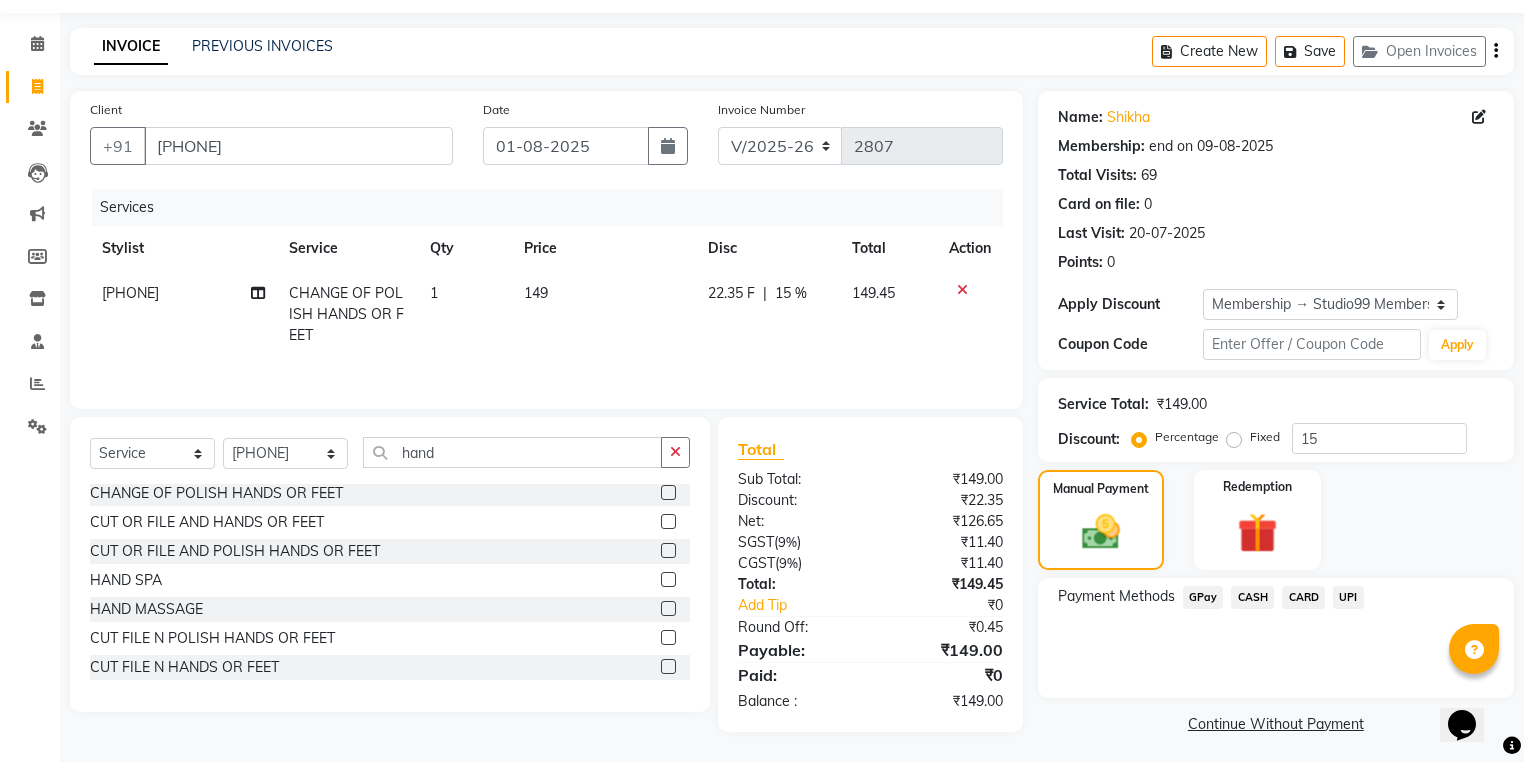 click on "UPI" 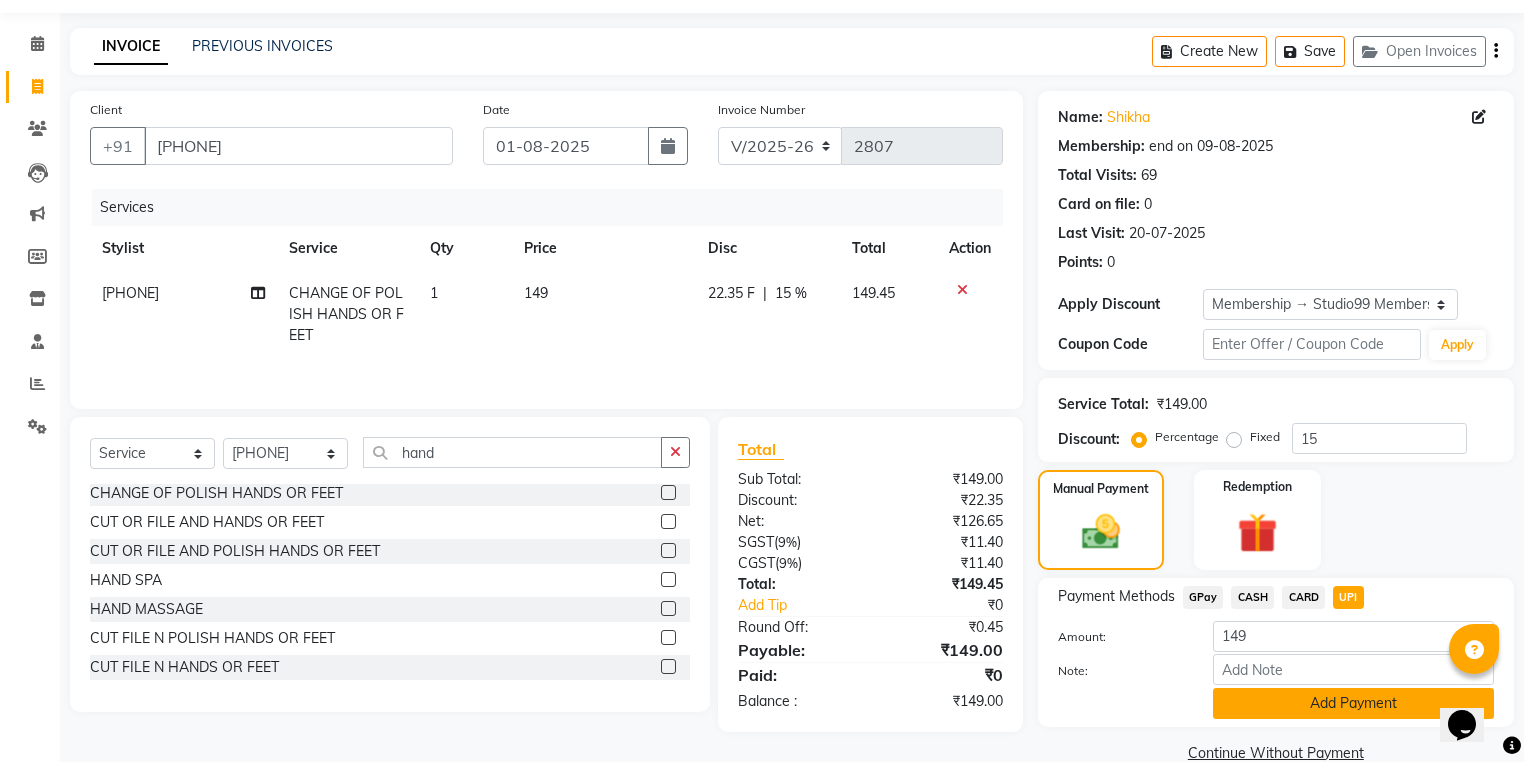 click on "Add Payment" 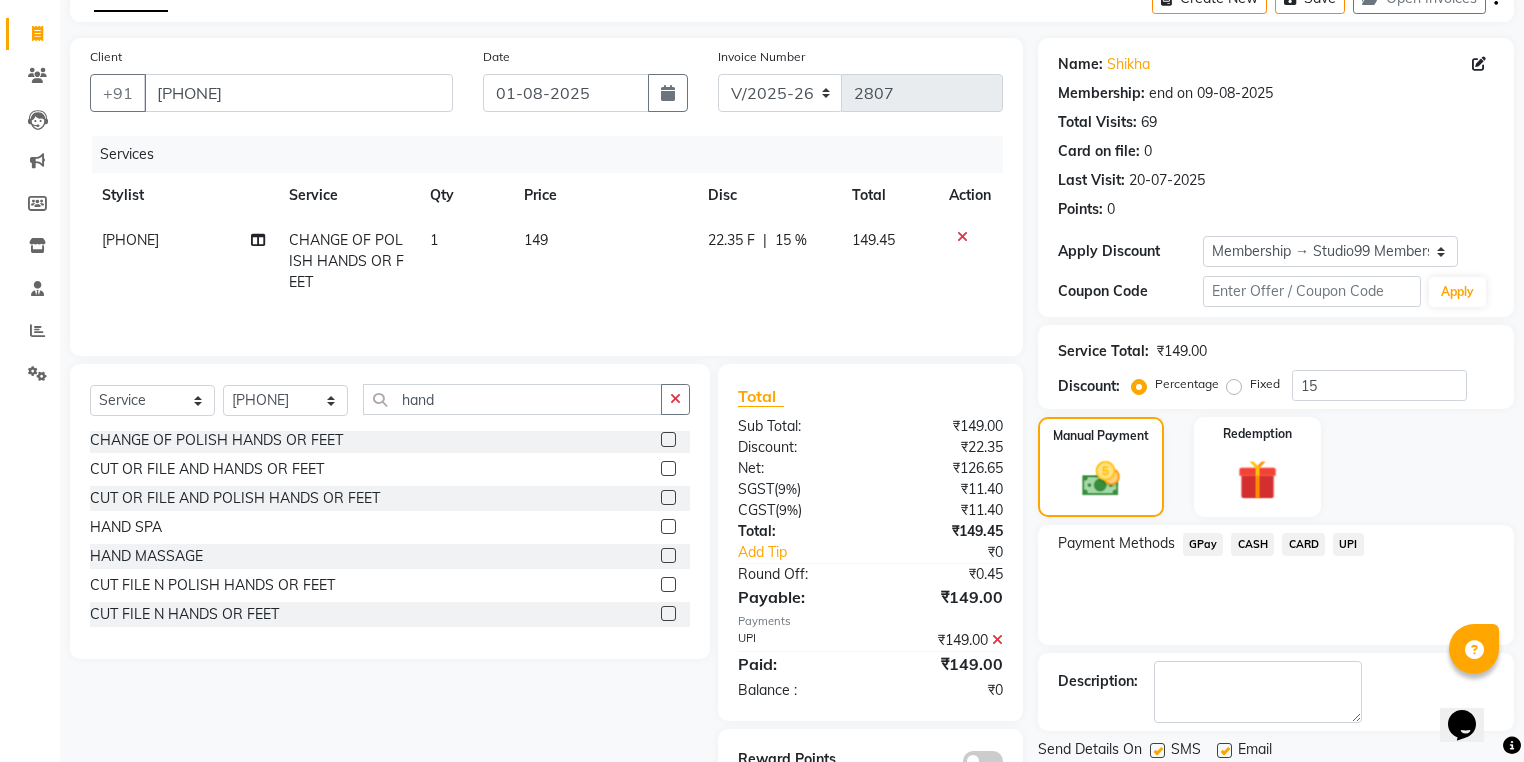scroll, scrollTop: 177, scrollLeft: 0, axis: vertical 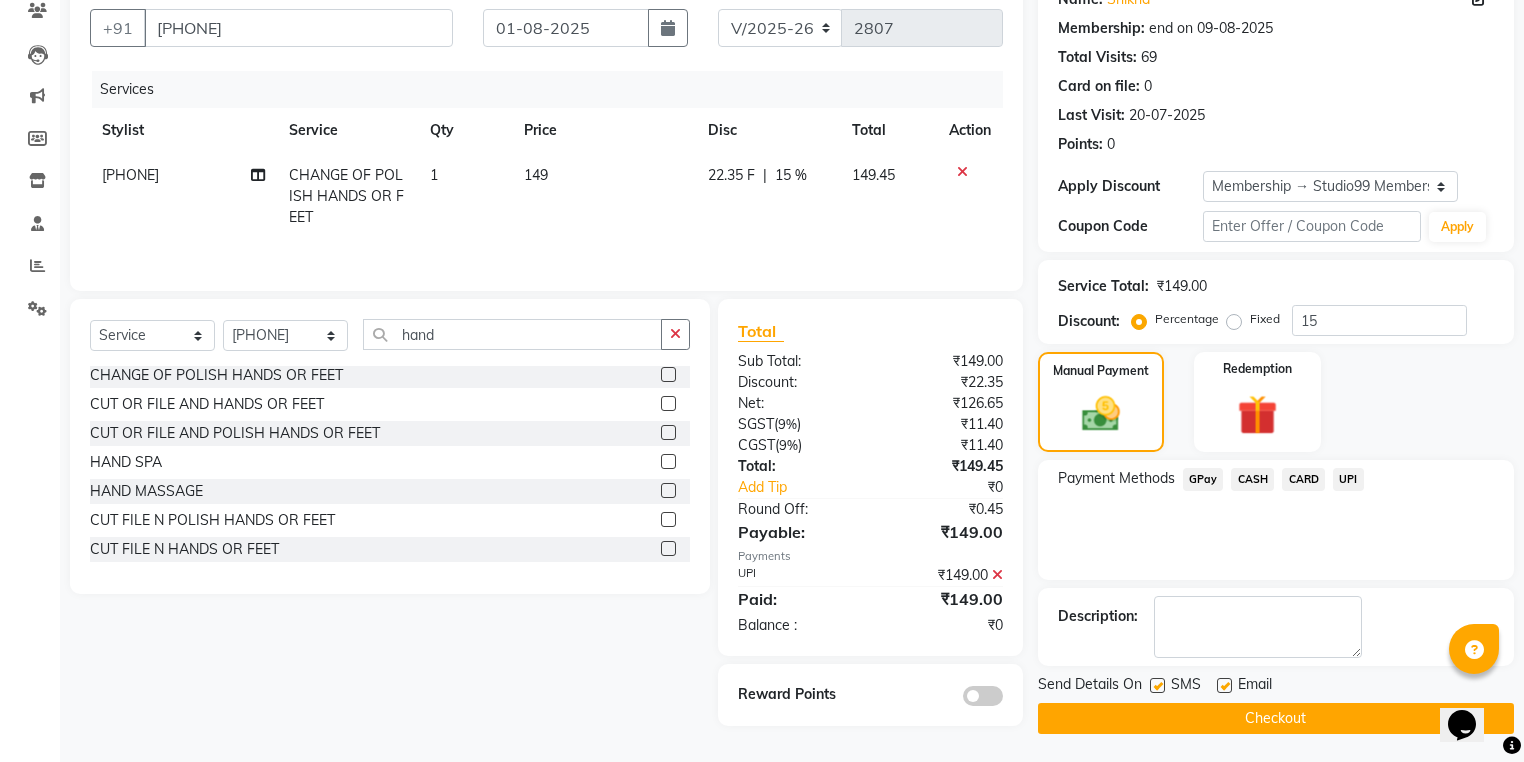 click on "Checkout" 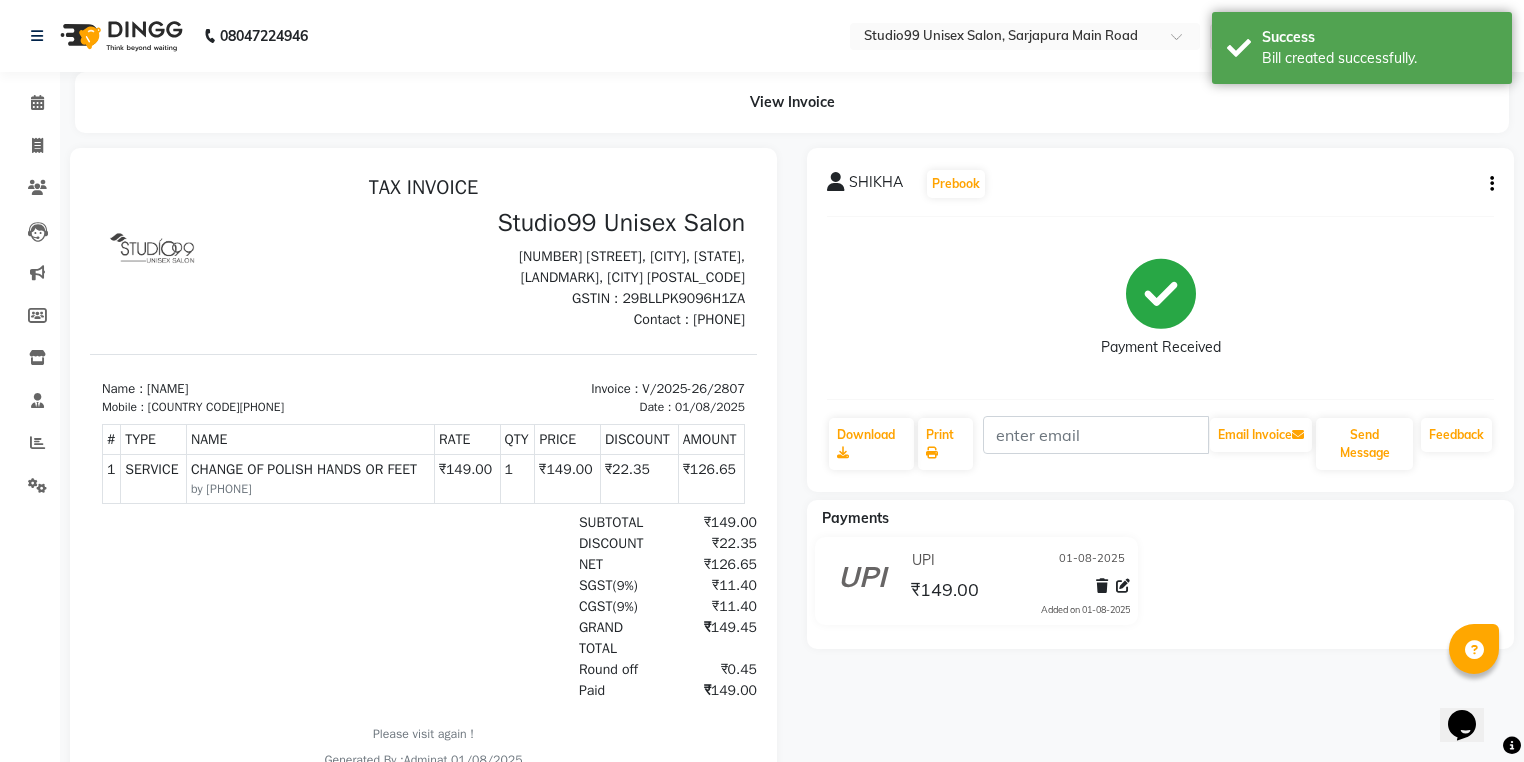 scroll, scrollTop: 0, scrollLeft: 0, axis: both 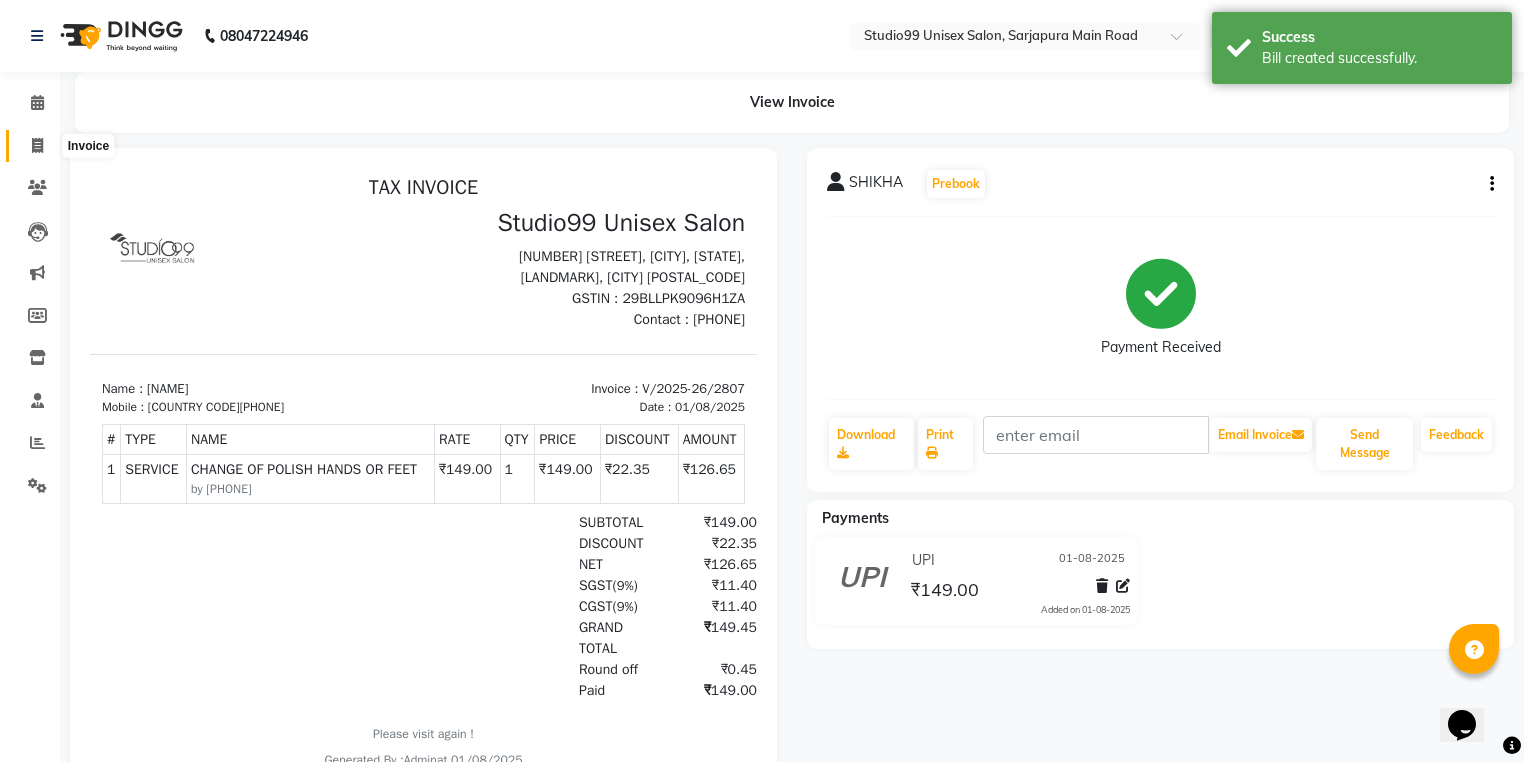 click 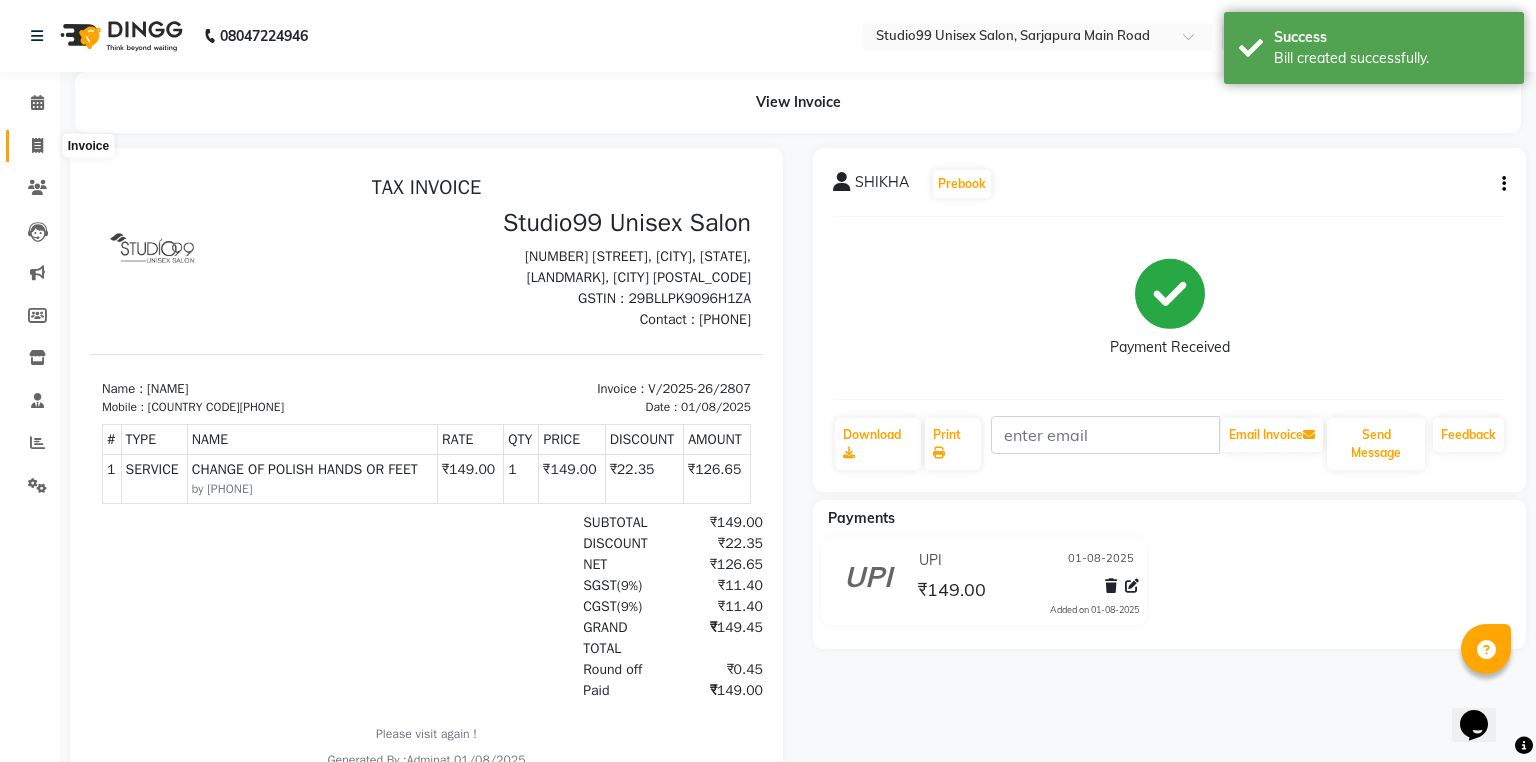 select on "6042" 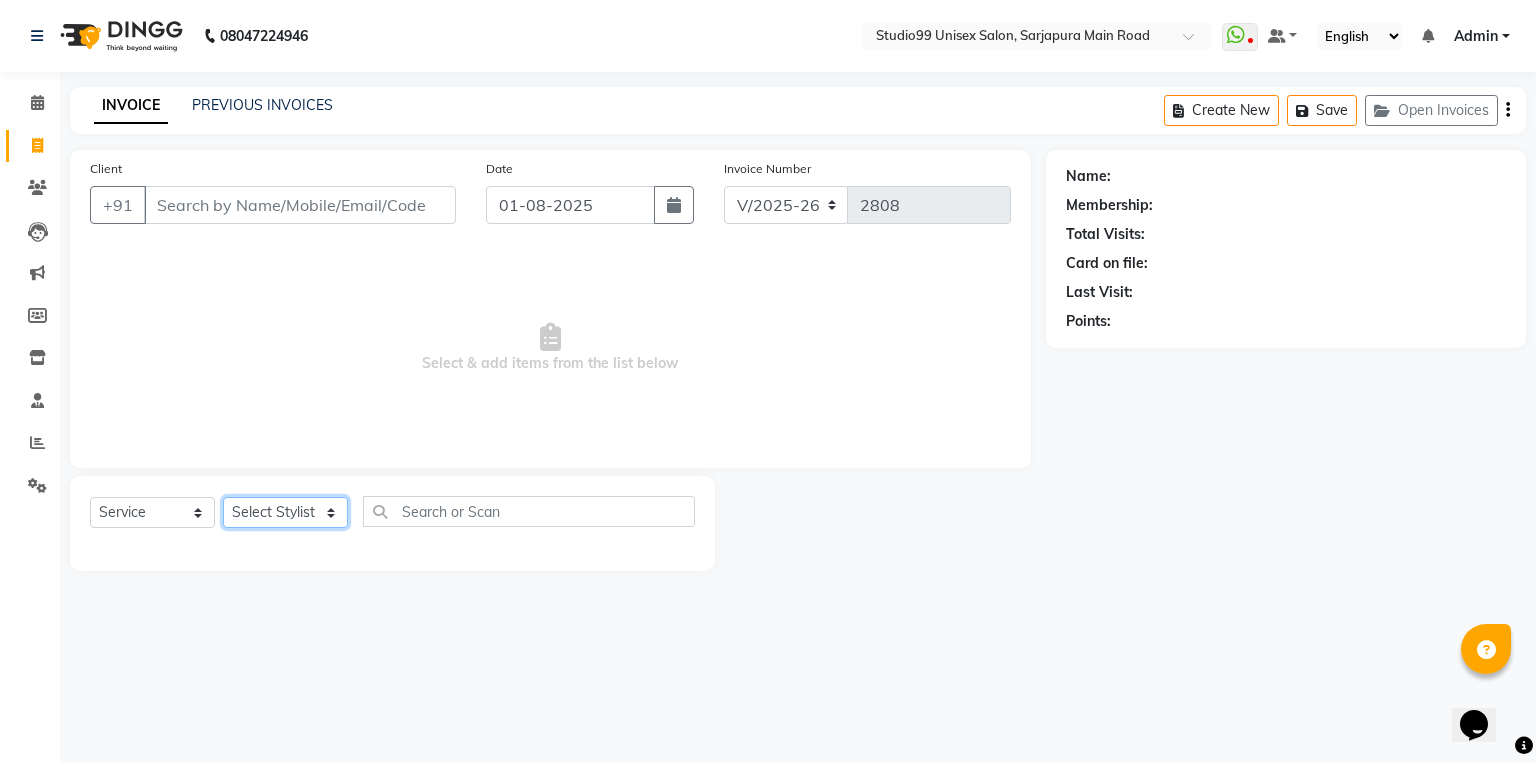 click on "Select Stylist Admin [NAME] [NAME] [NAME] Avaz Dina GEORGE Gulshan mahi MUNMUN Nobil Hasan Rafeeq Raj Rima Dey Rima Dey Shallu Simran Suman Suman VIKRAM" 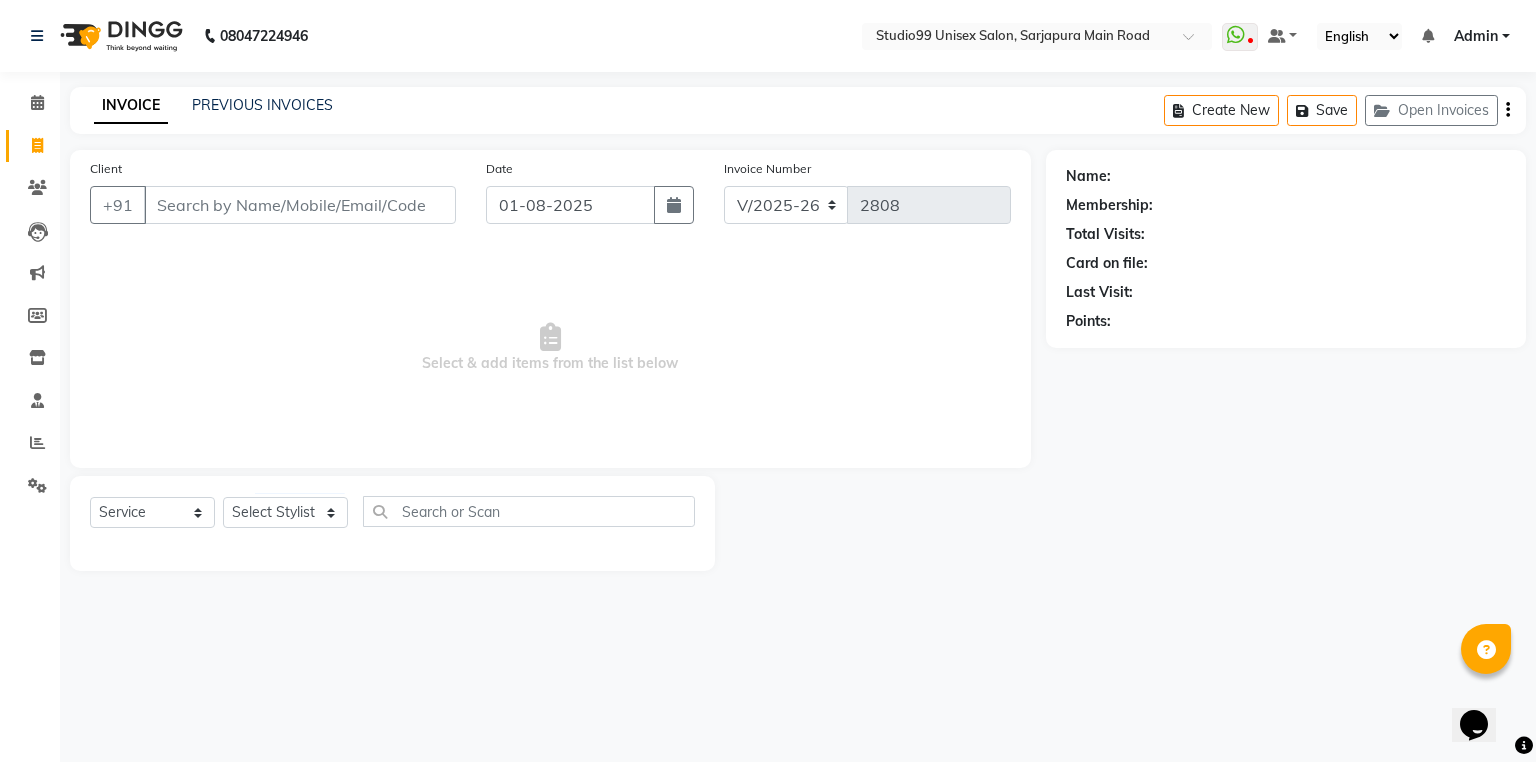 click on "08047224946 Select Location × Studio99 Unisex Salon, Sarjapura Main Road  WhatsApp Status  ✕ Status:  Disconnected Most Recent Message: 15-06-2025     01:15 PM Recent Service Activity: 15-06-2025     01:13 PM  08047224946 Whatsapp Settings Default Panel My Panel English ENGLISH Español العربية मराठी हिंदी ગુજરાતી தமிழ் 中文 Notifications nothing to show Admin Manage Profile Change Password Sign out  Version:3.15.11  ☀ Studio99 Unisex Salon, Sarjapura Main Road  Calendar  Invoice  Clients  Leads   Marketing  Members  Inventory  Staff  Reports  Settings Completed InProgress Upcoming Dropped Tentative Check-In Confirm Bookings Generate Report Segments Page Builder INVOICE PREVIOUS INVOICES Create New   Save   Open Invoices  Client +91 Date 01-08-2025 Invoice Number V/2025 V/2025-26 2808  Select & add items from the list below  Select  Service  Product  Membership  Package Voucher Prepaid Gift Card  Select Stylist Admin AKSHAY AMARJIT AMARJIT" at bounding box center (768, 381) 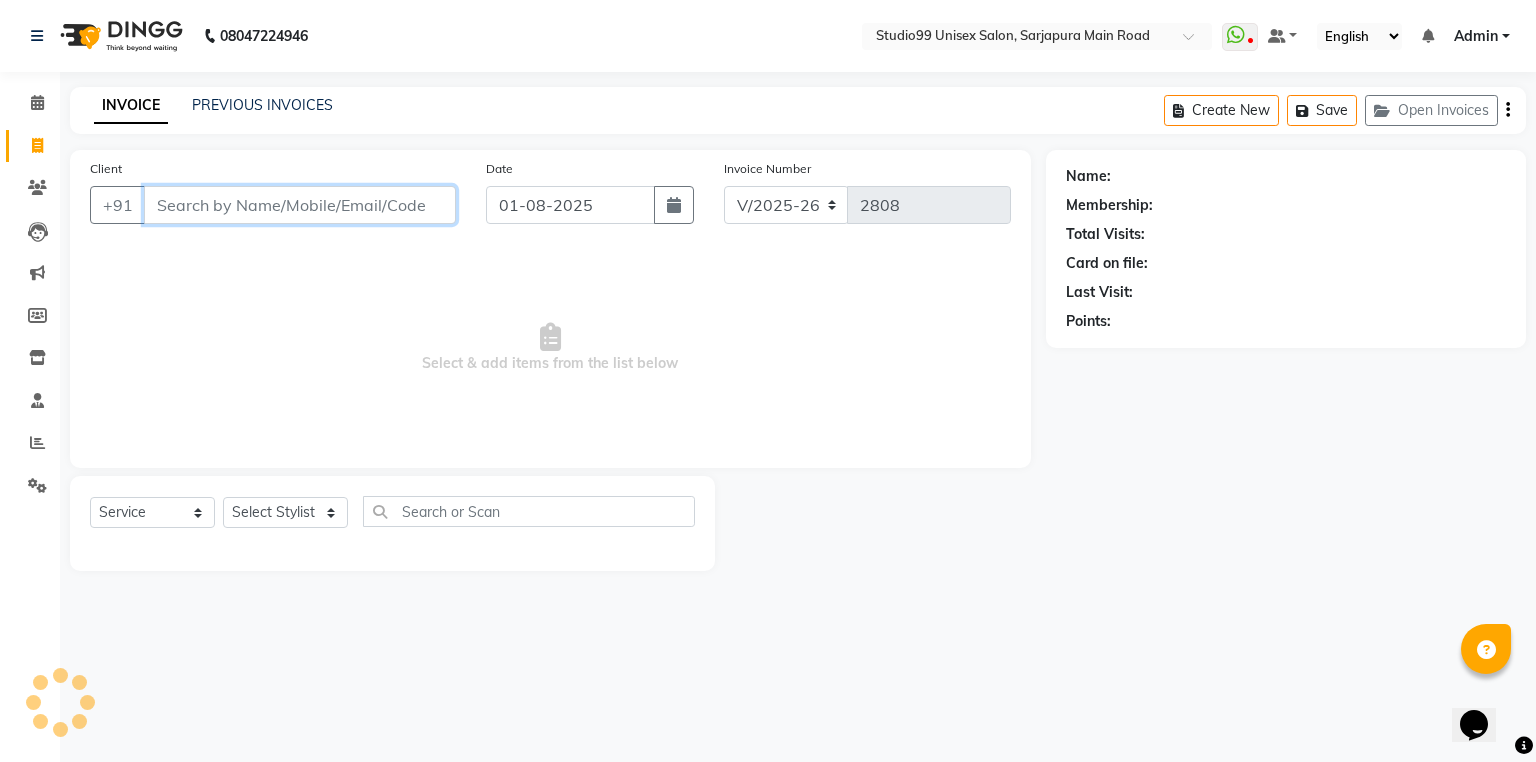 click on "Client" at bounding box center (300, 205) 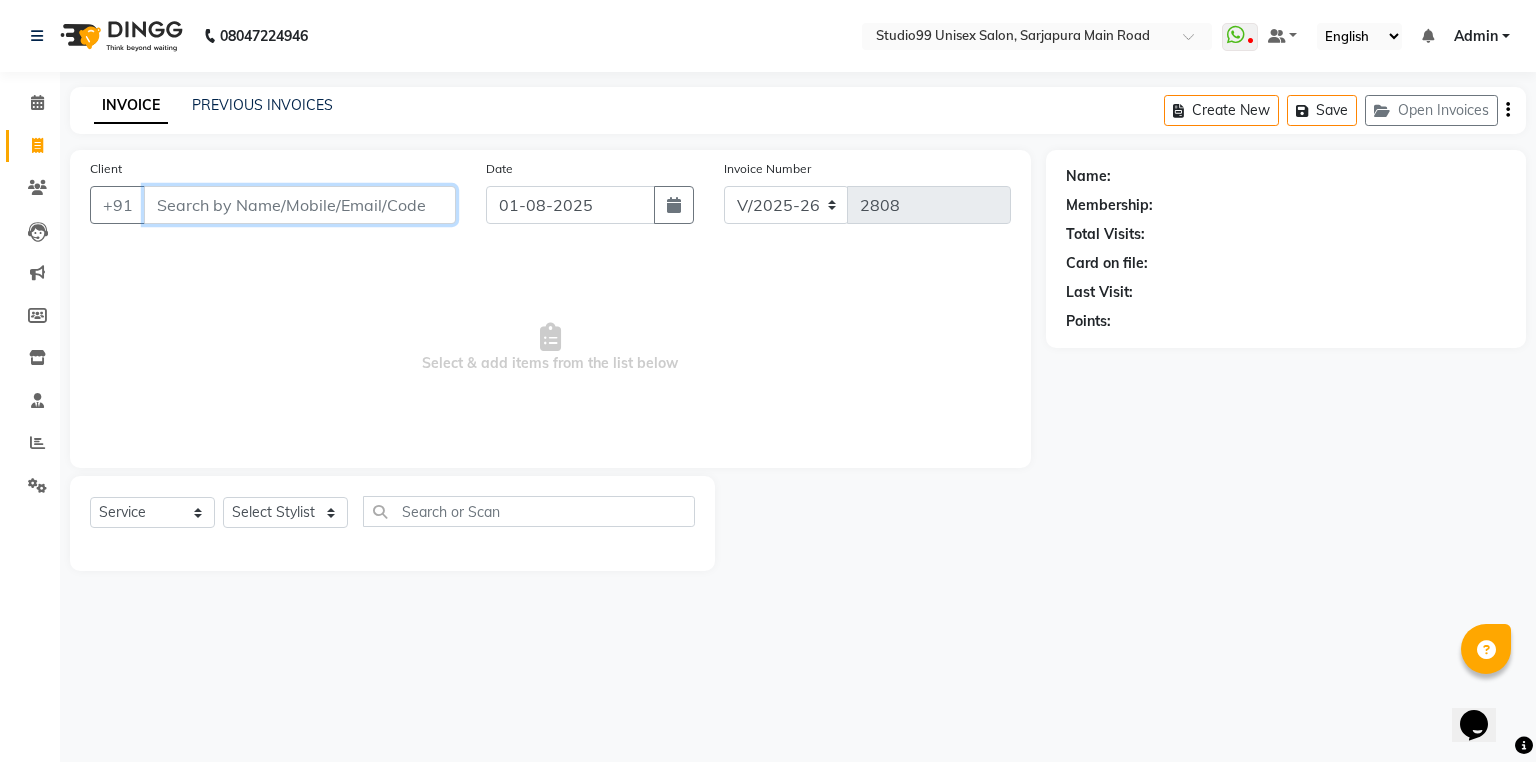 click on "Client" at bounding box center [300, 205] 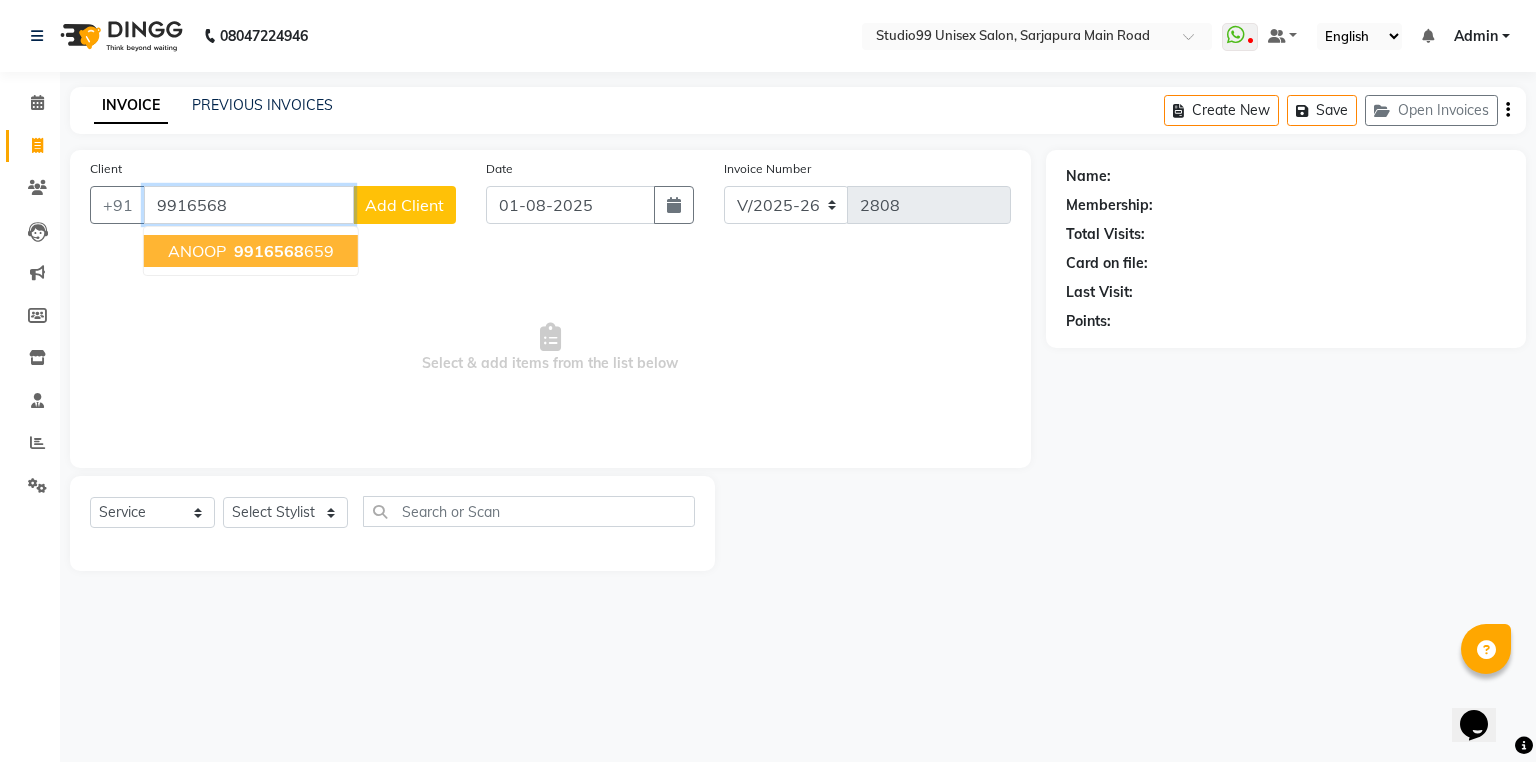 click on "9916568" at bounding box center [269, 251] 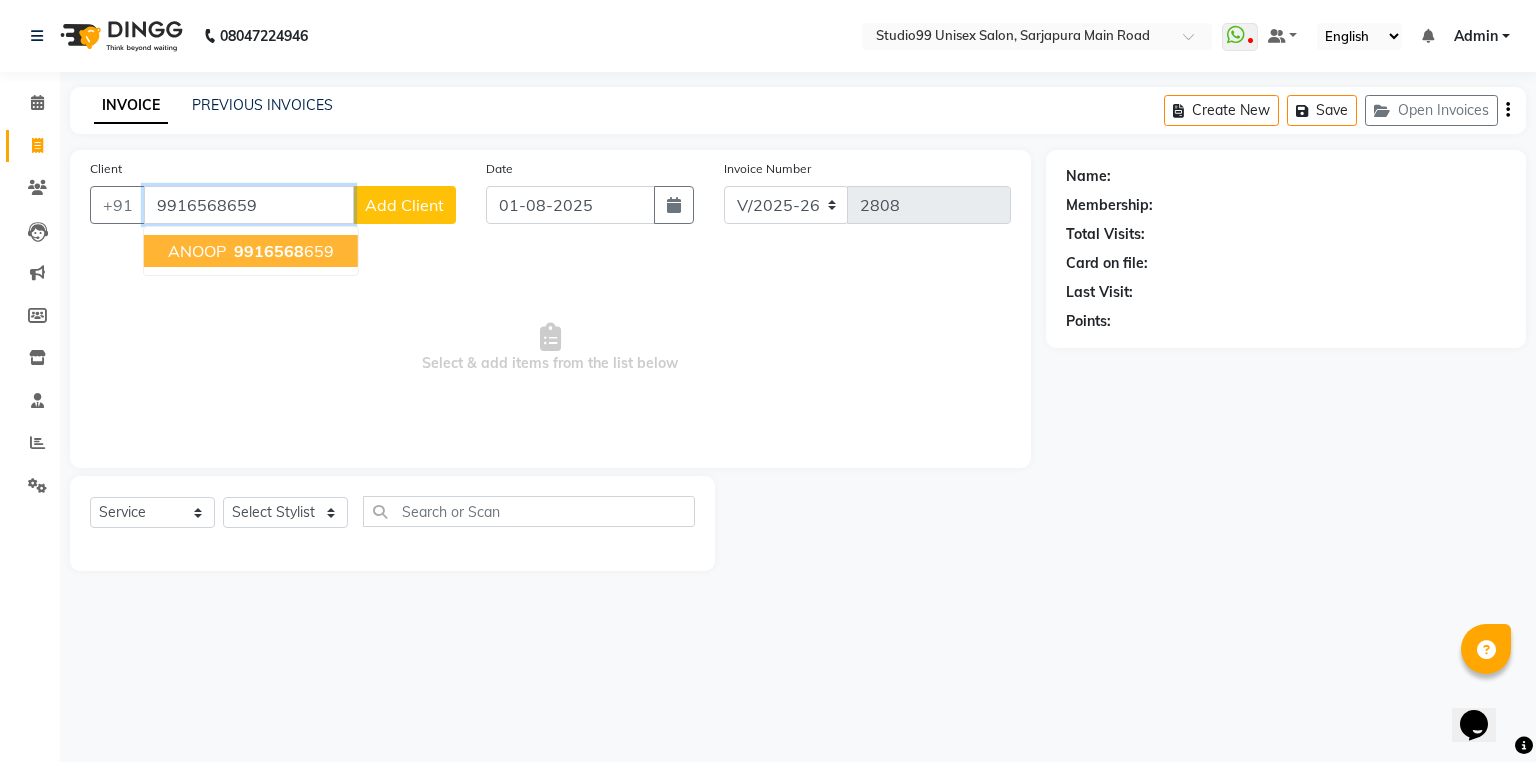 type on "9916568659" 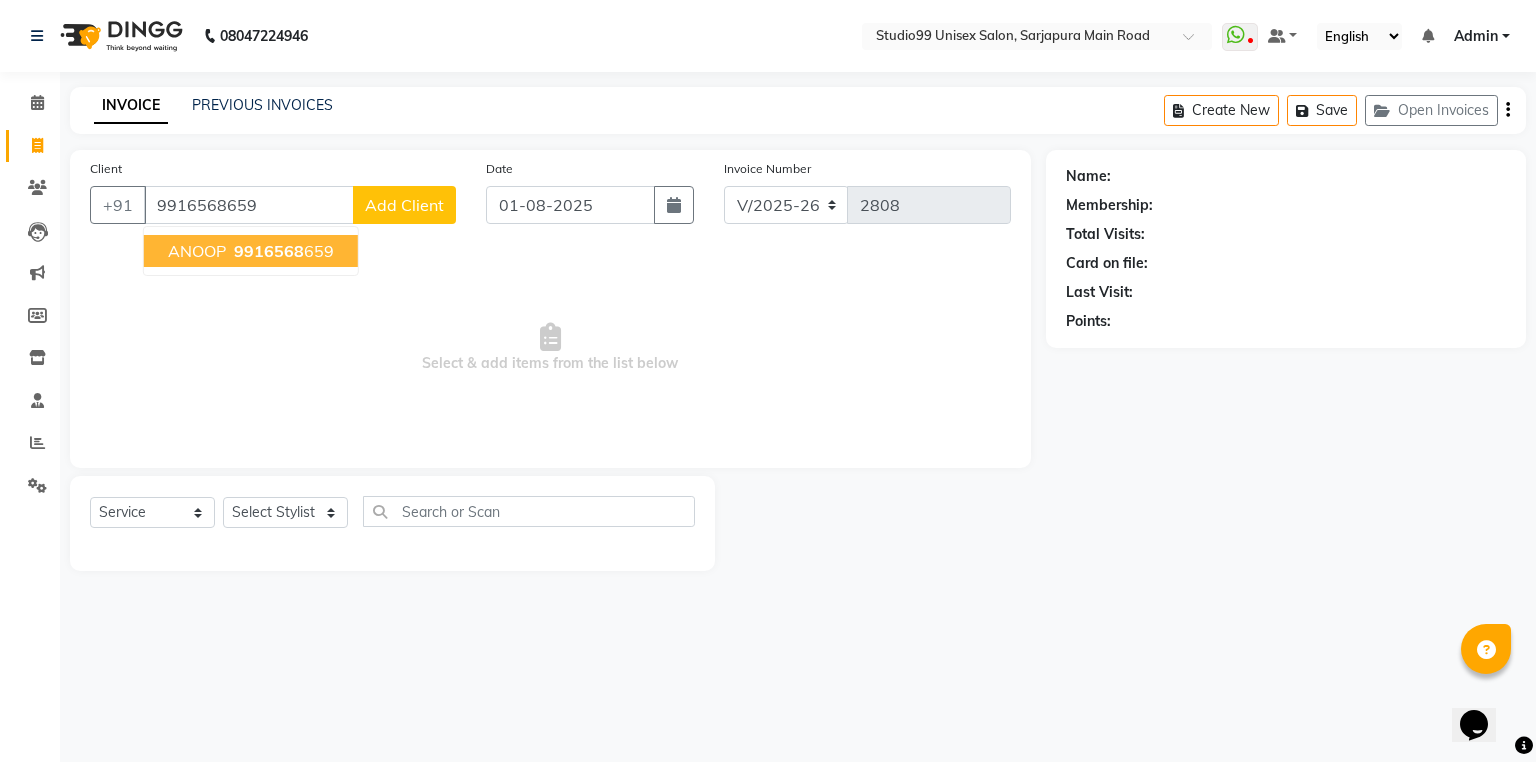 select on "2: Object" 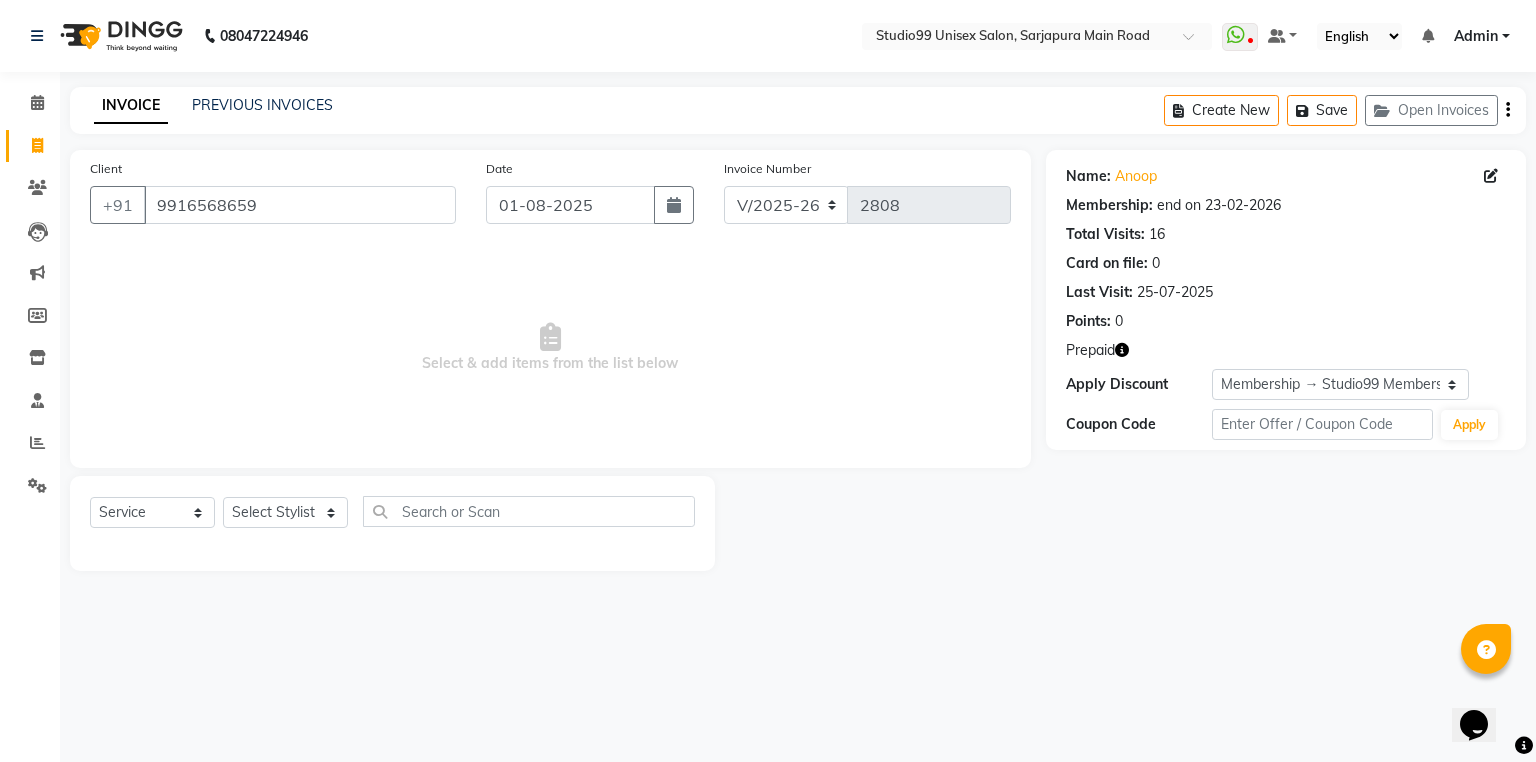 click 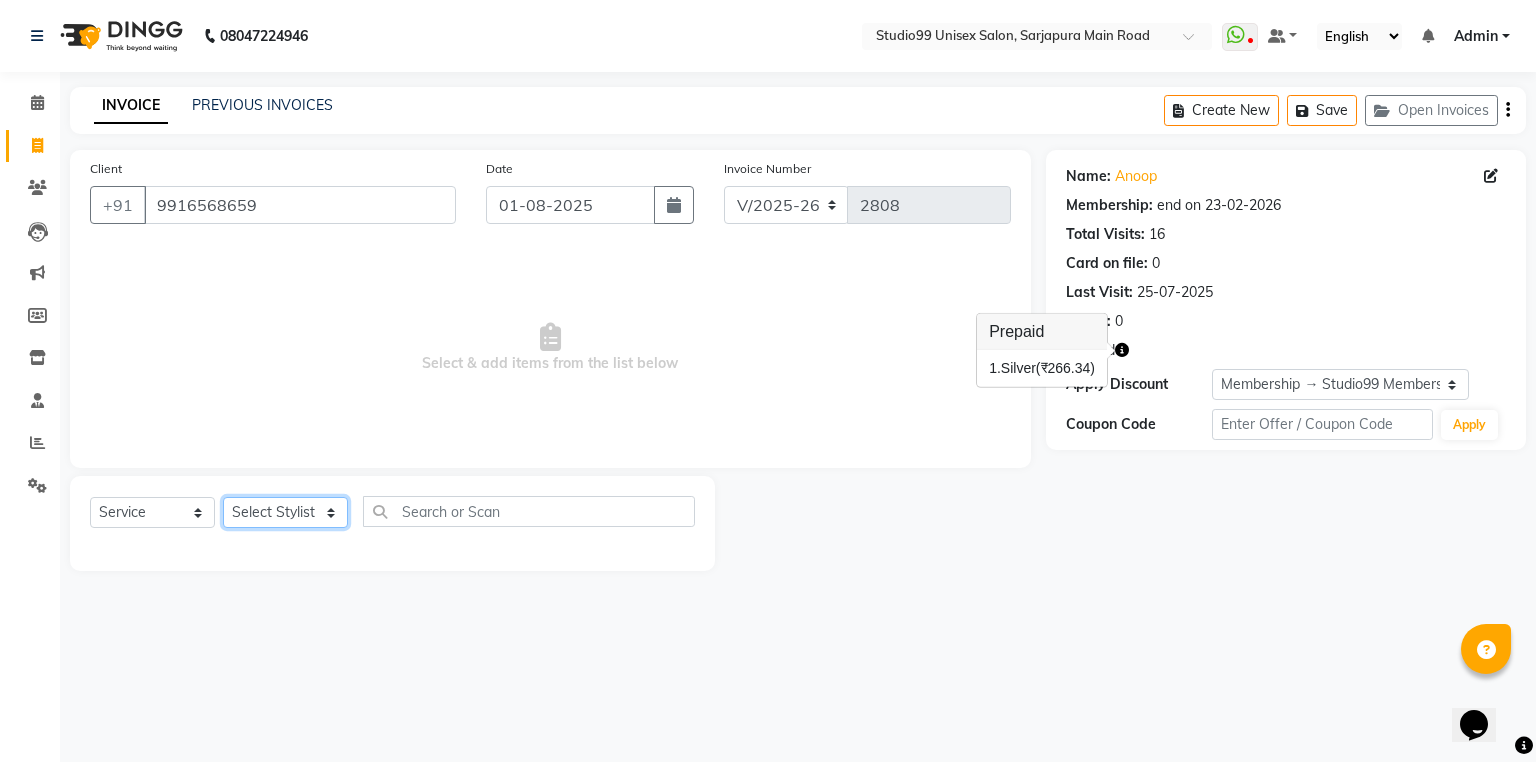 click on "Select Stylist Admin [NAME] [NAME] [NAME] Avaz Dina GEORGE Gulshan mahi MUNMUN Nobil Hasan Rafeeq Raj Rima Dey Rima Dey Shallu Simran Suman Suman VIKRAM" 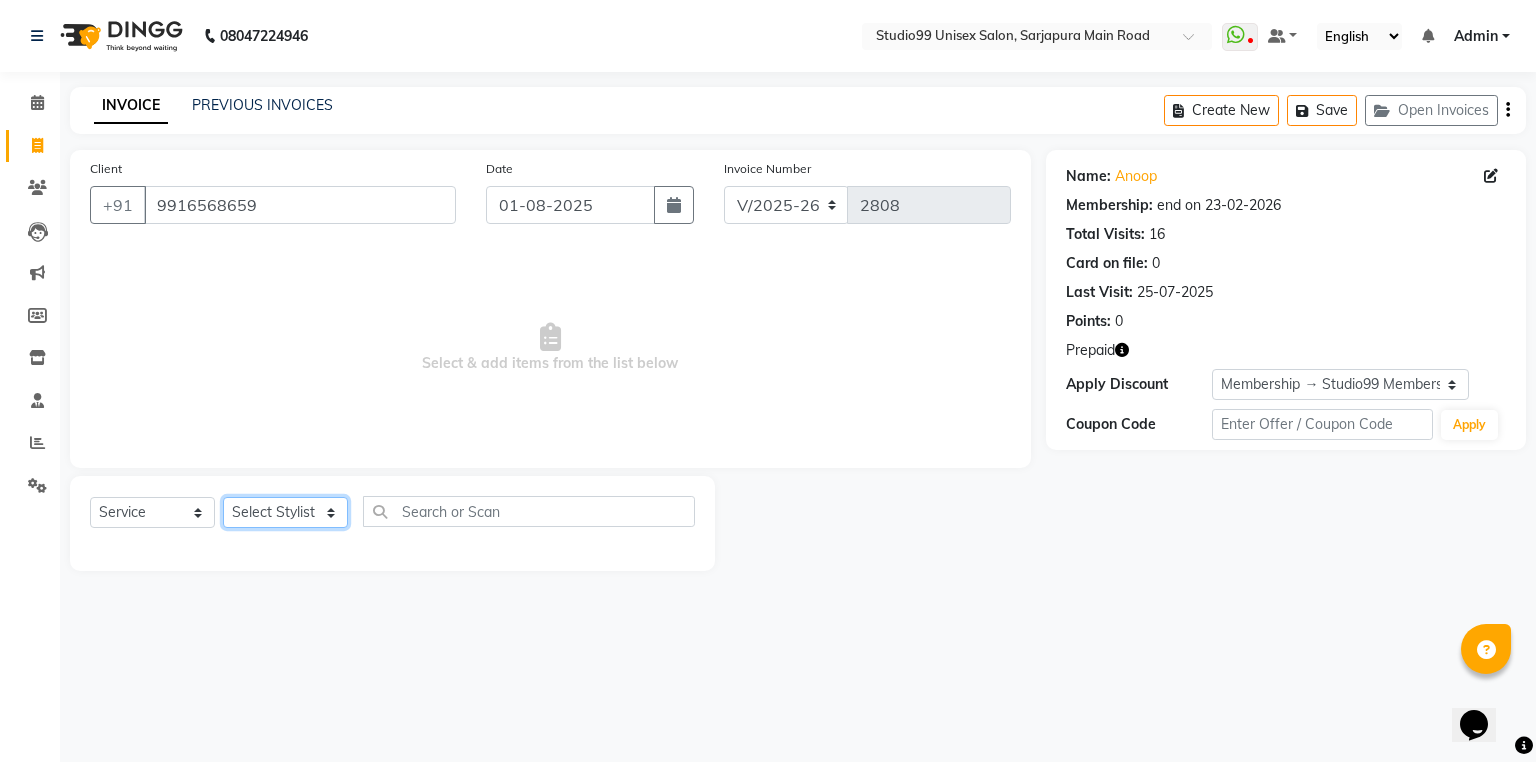 select on "52201" 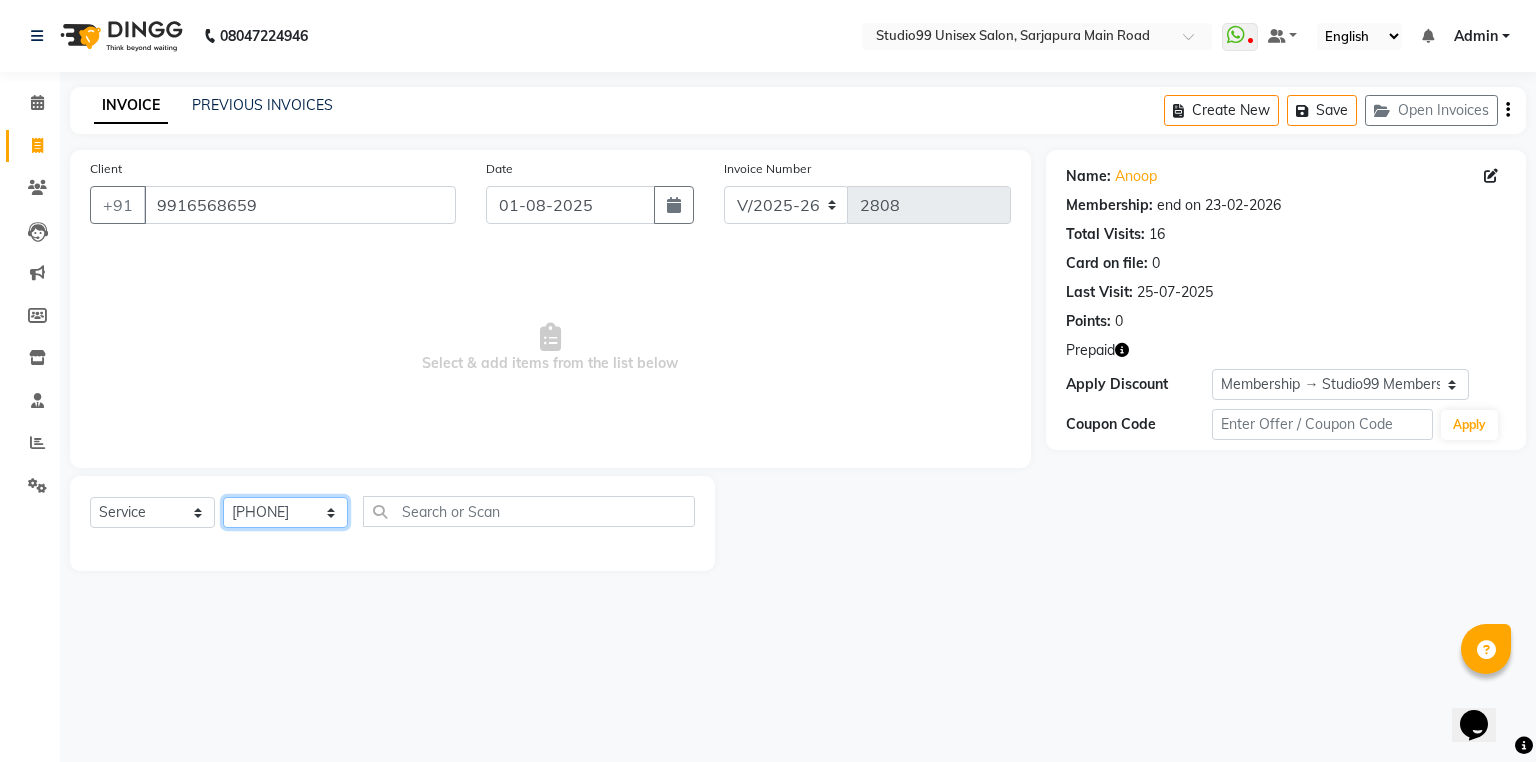 click on "Select Stylist Admin [NAME] [NAME] [NAME] Avaz Dina GEORGE Gulshan mahi MUNMUN Nobil Hasan Rafeeq Raj Rima Dey Rima Dey Shallu Simran Suman Suman VIKRAM" 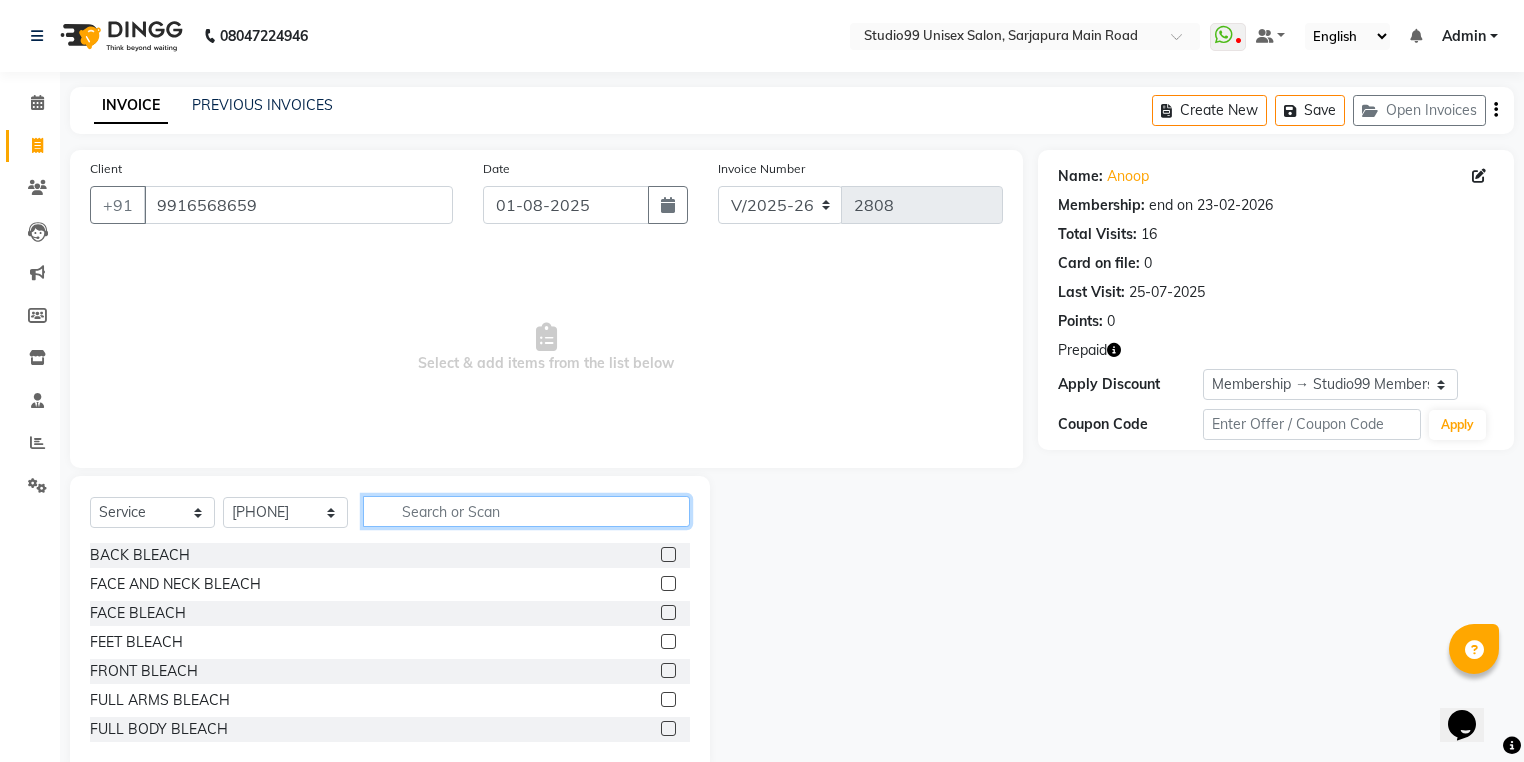 click 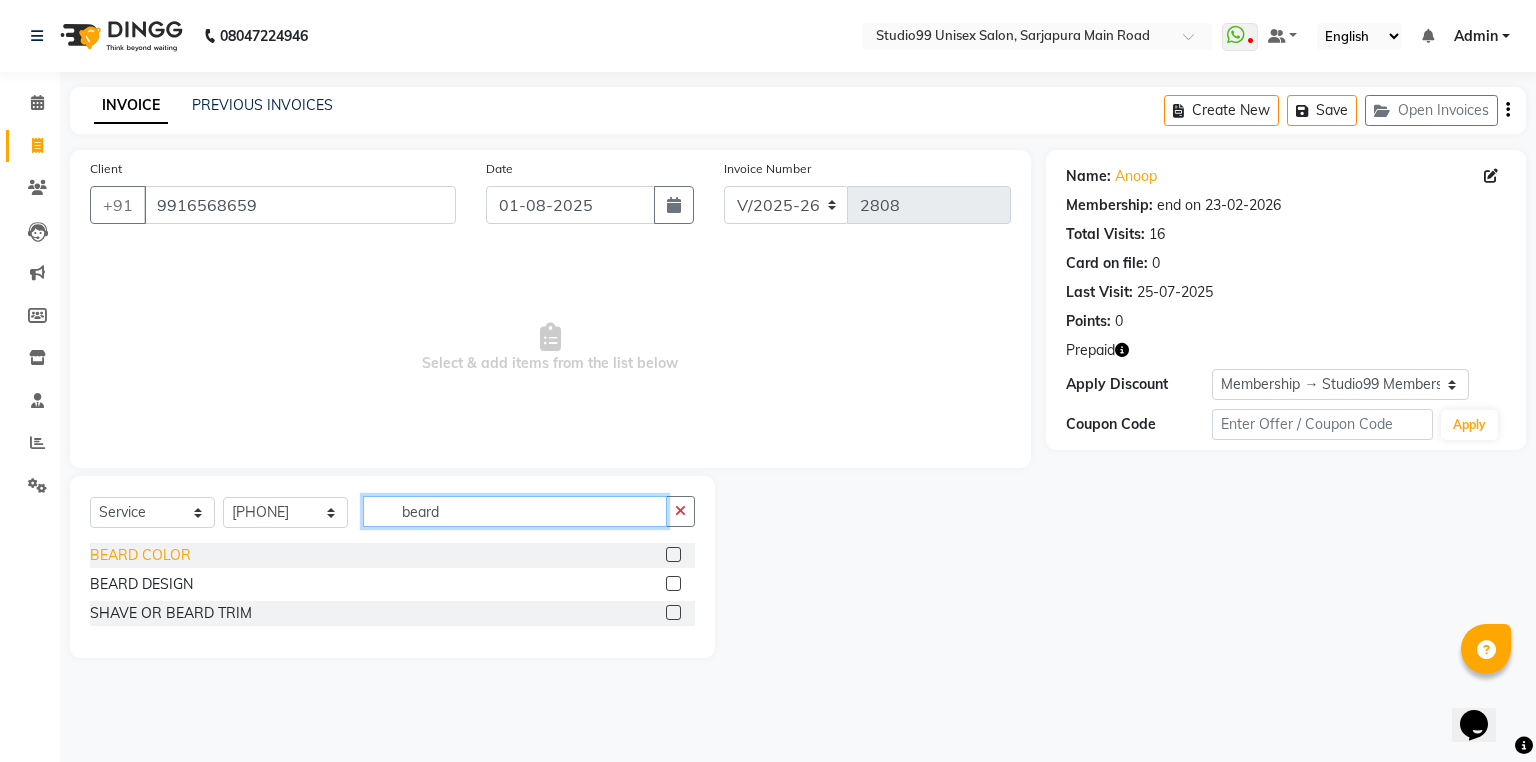 type on "beard" 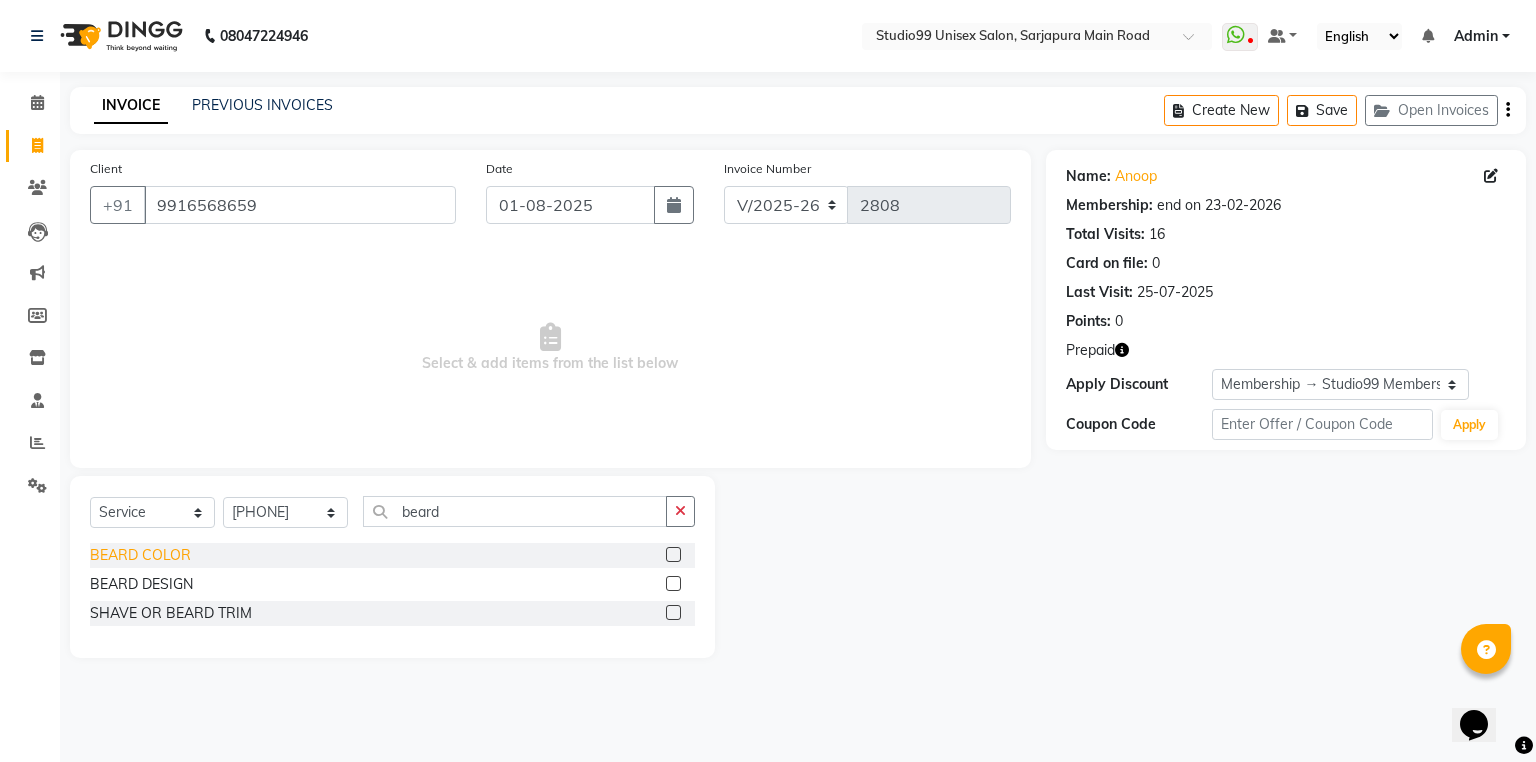 click on "BEARD COLOR" 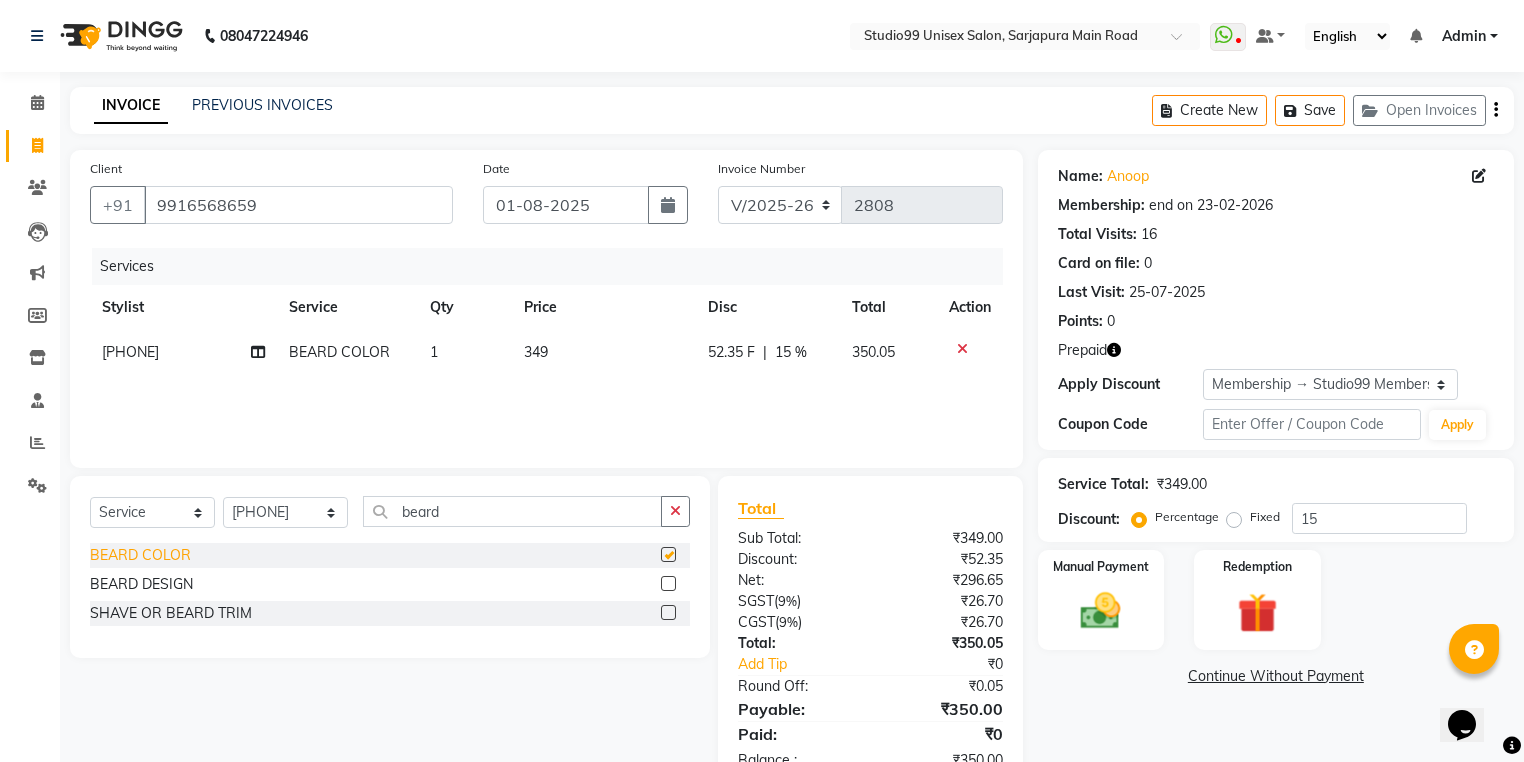 checkbox on "false" 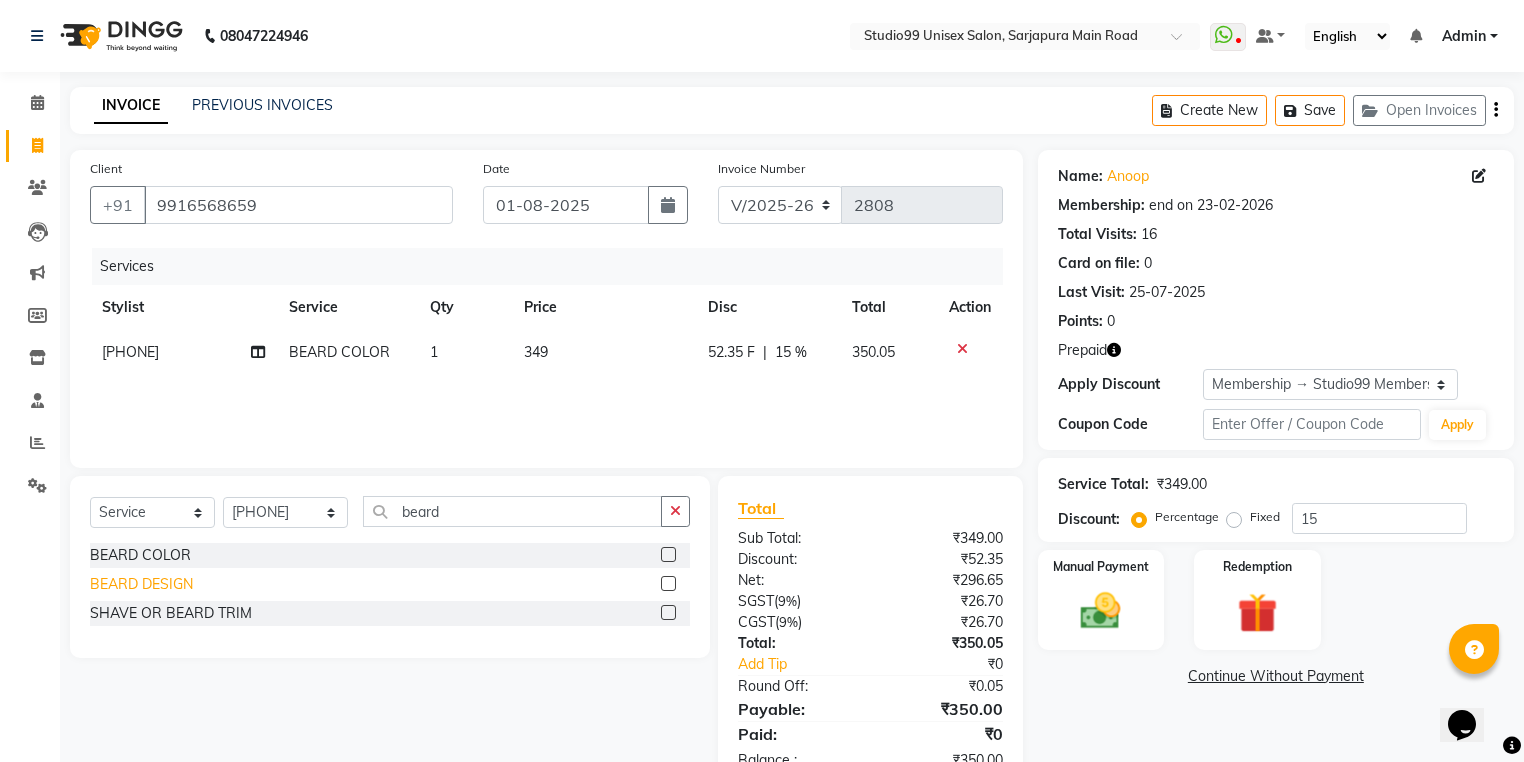 click on "BEARD DESIGN" 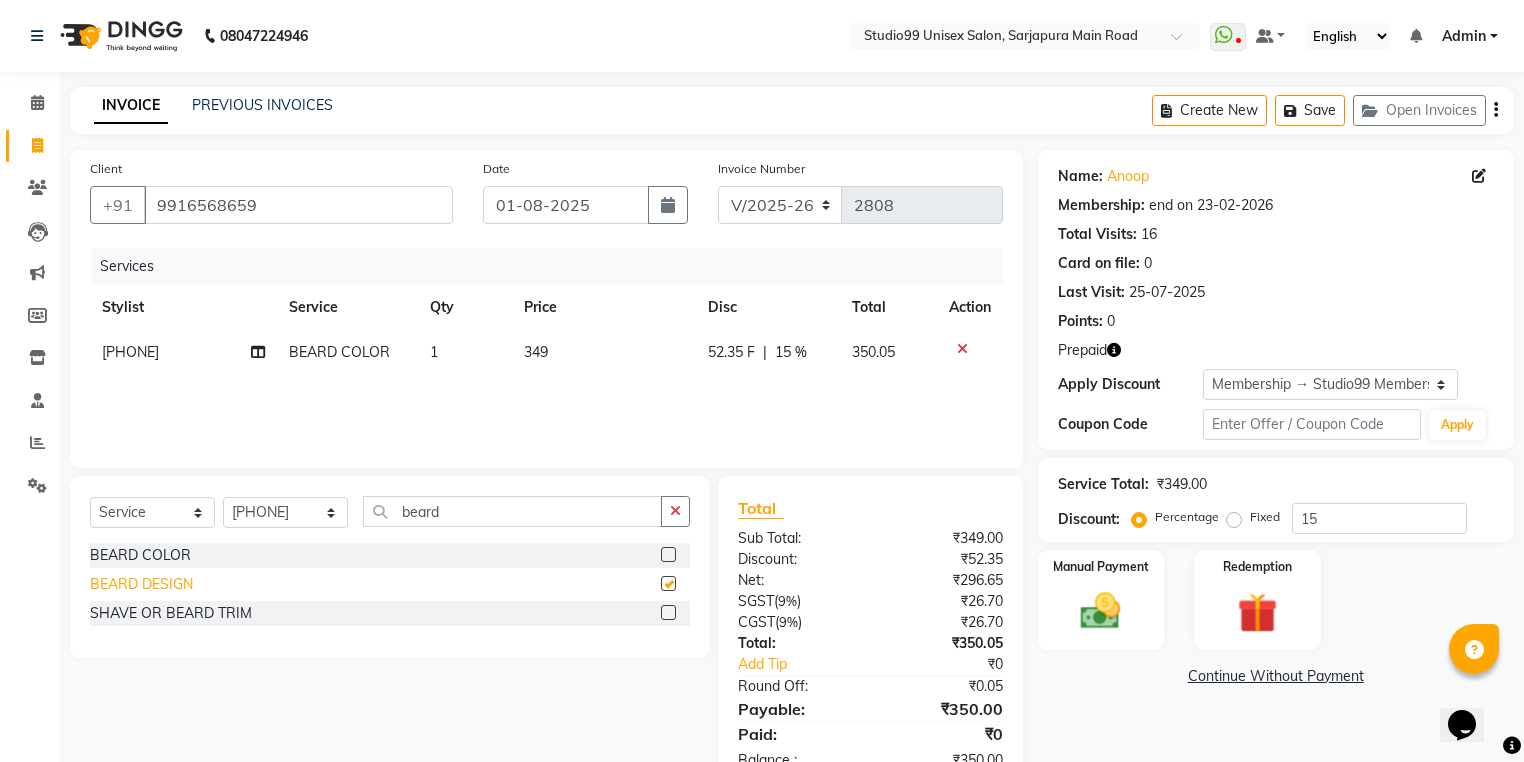 checkbox on "false" 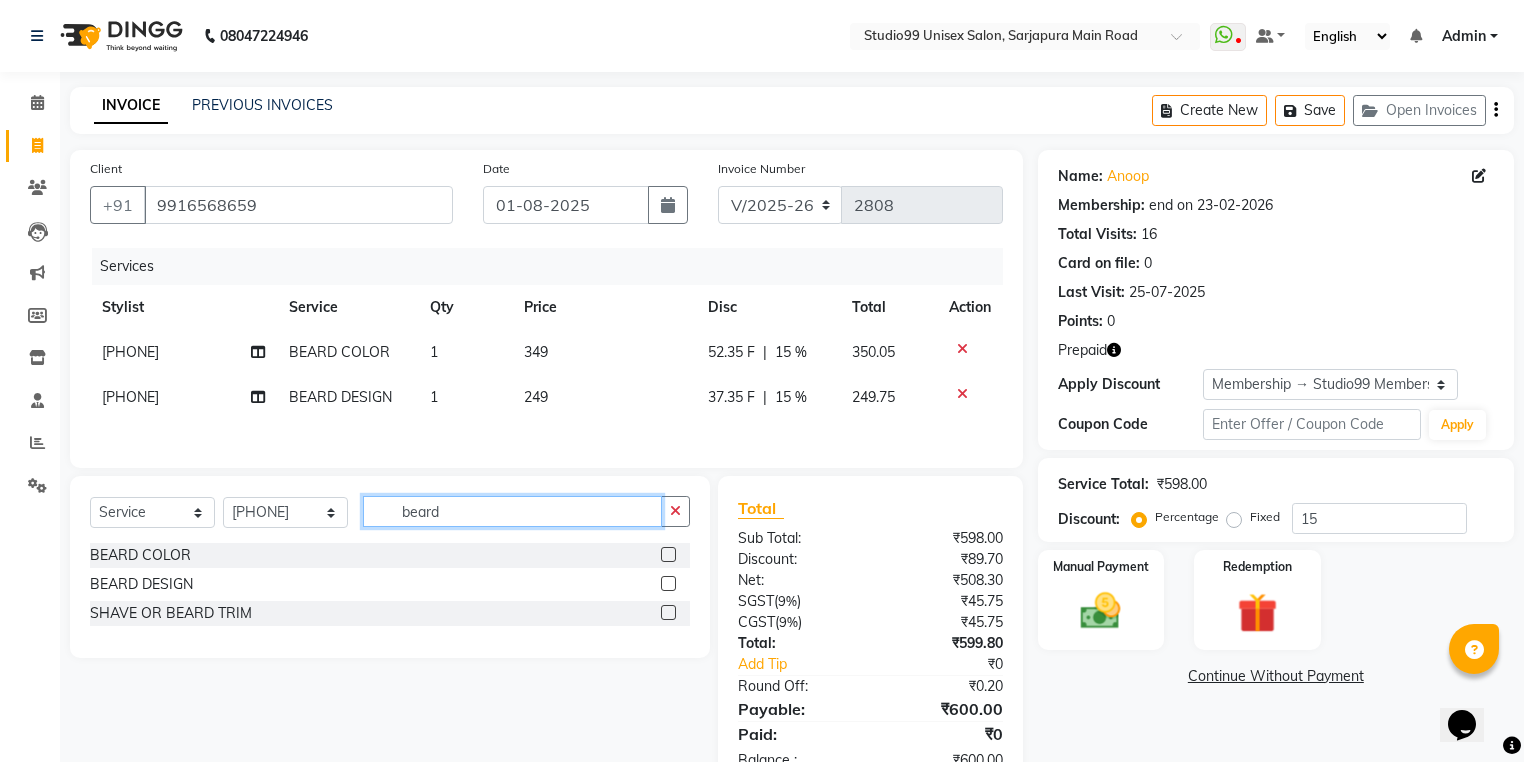 drag, startPoint x: 416, startPoint y: 512, endPoint x: 386, endPoint y: 512, distance: 30 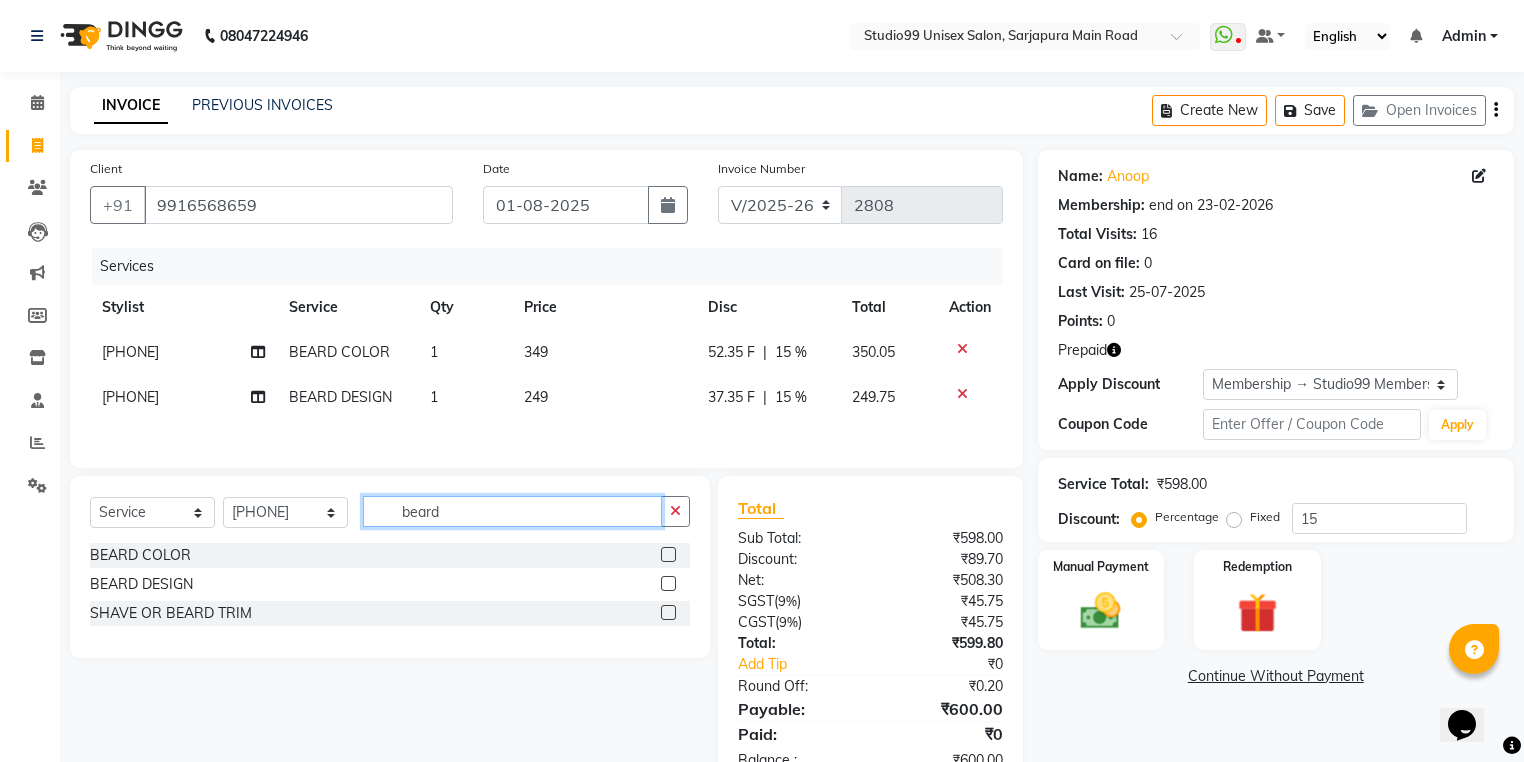 type on "d" 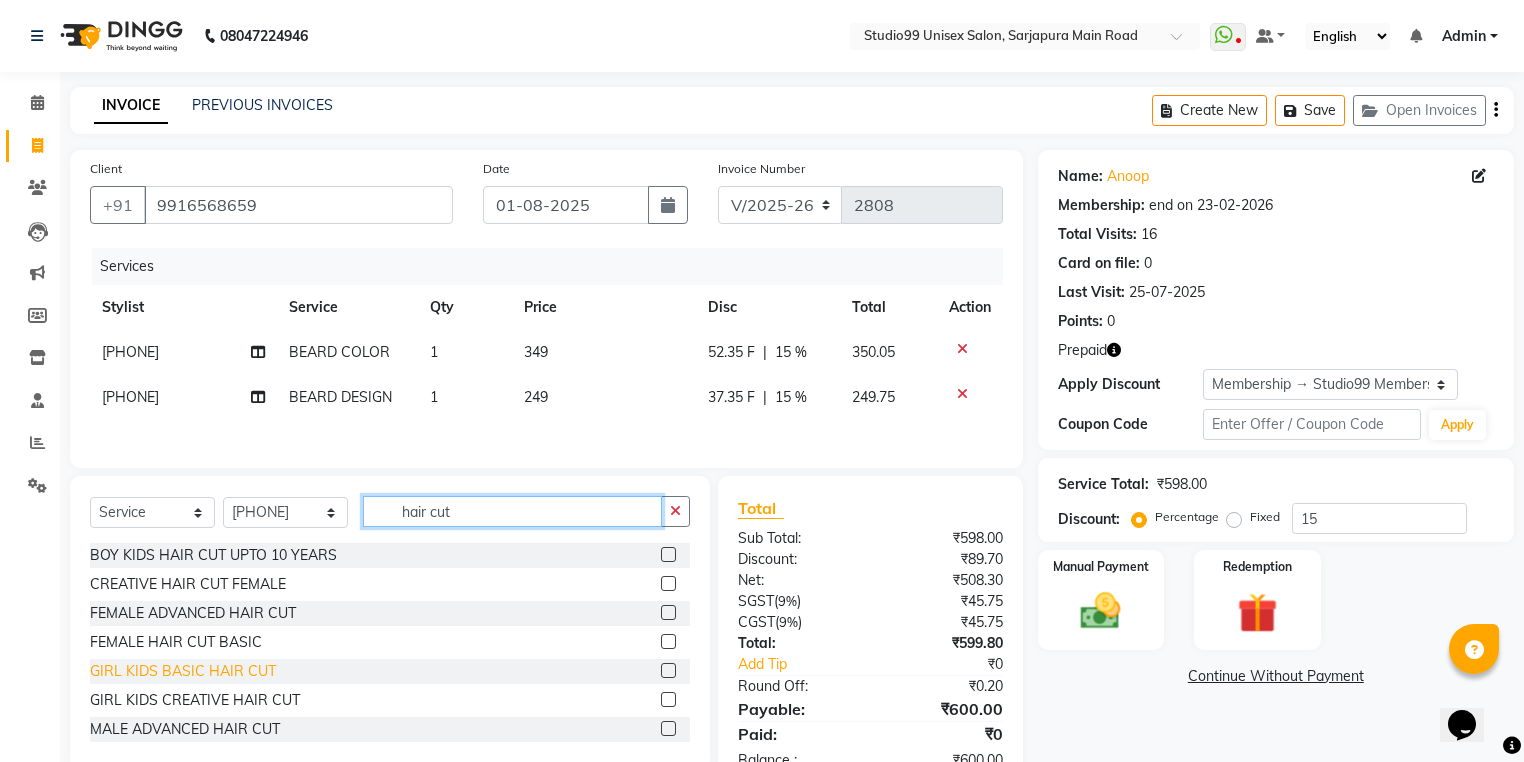 scroll, scrollTop: 80, scrollLeft: 0, axis: vertical 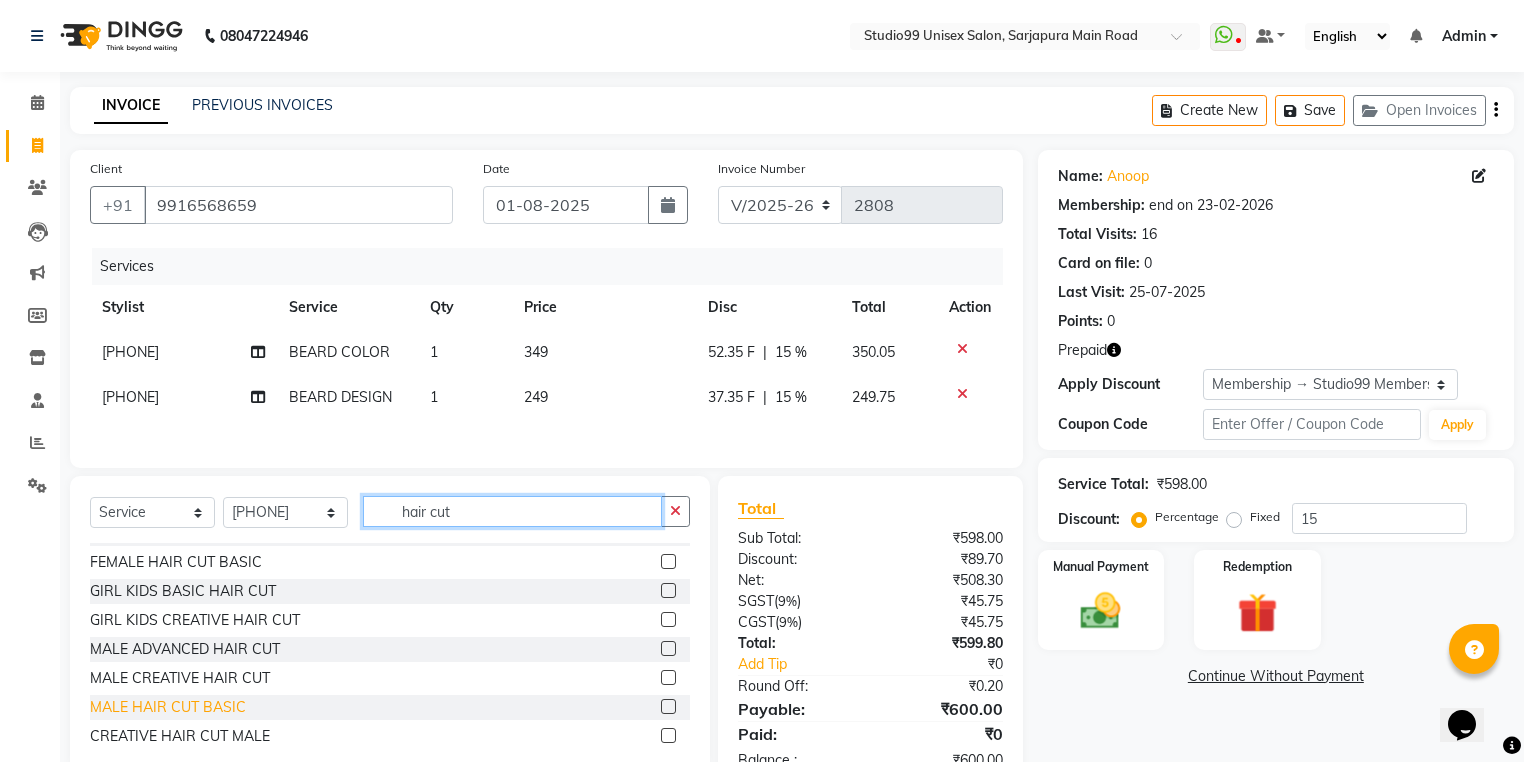 type on "hair cut" 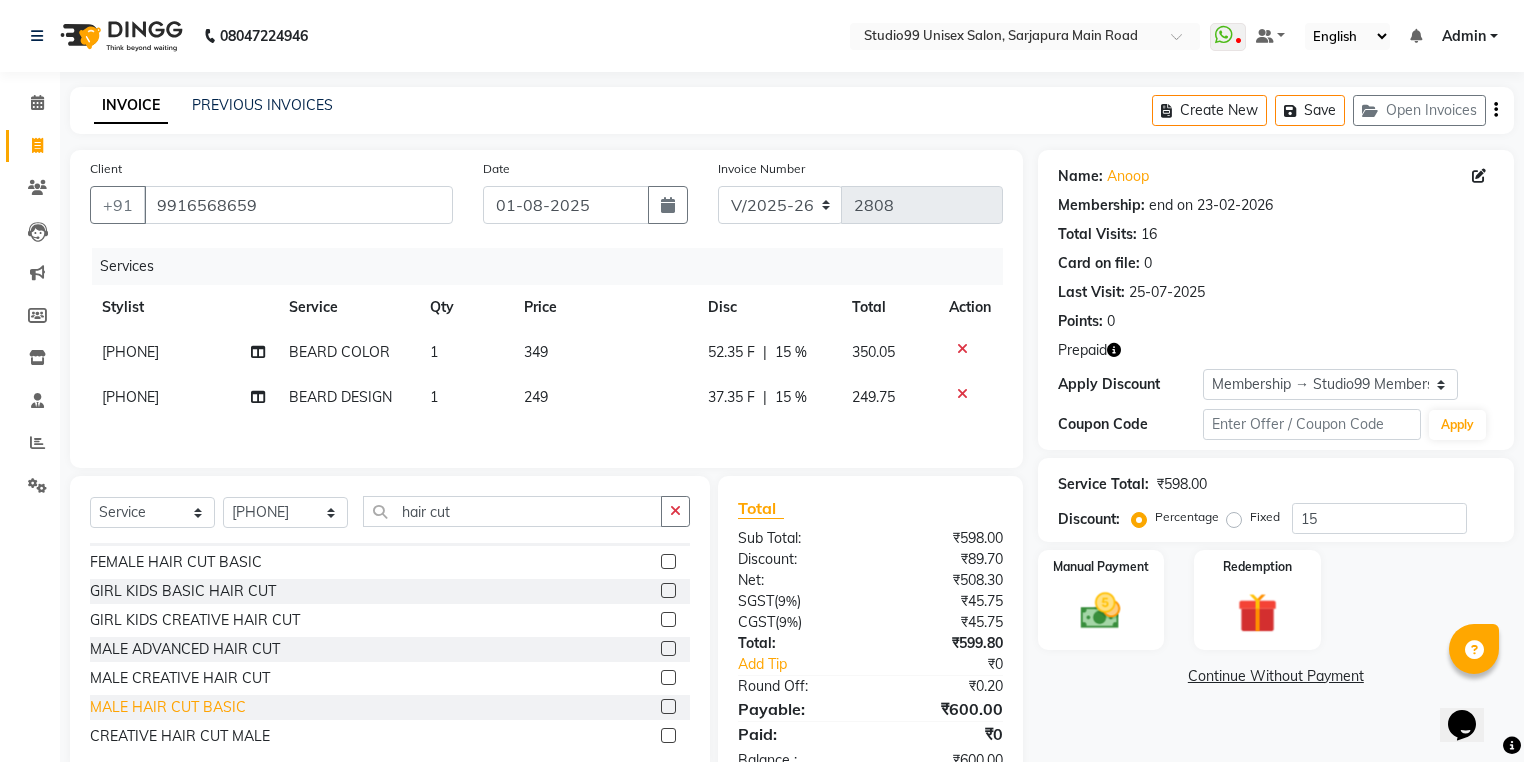click on "MALE HAIR CUT BASIC" 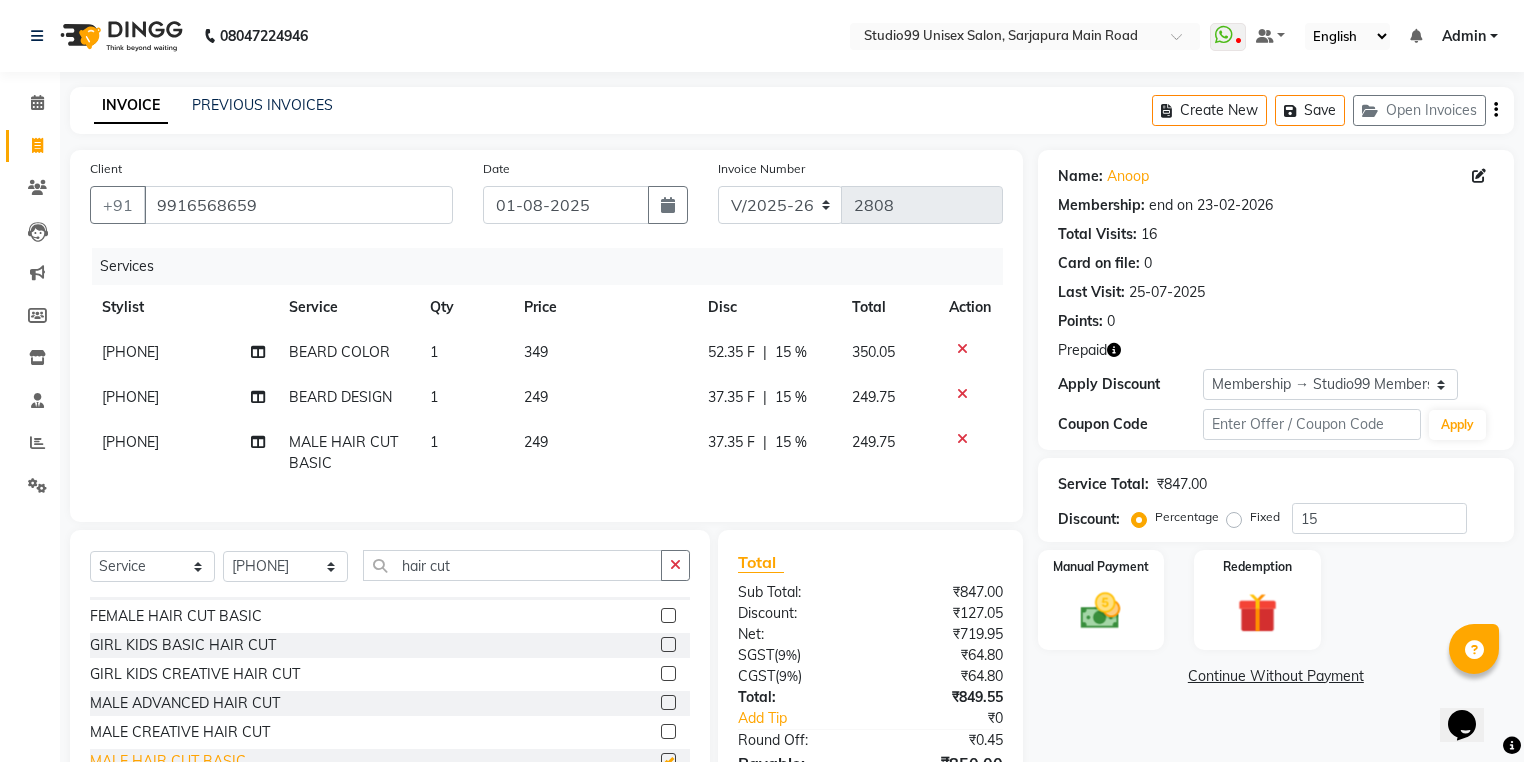 checkbox on "false" 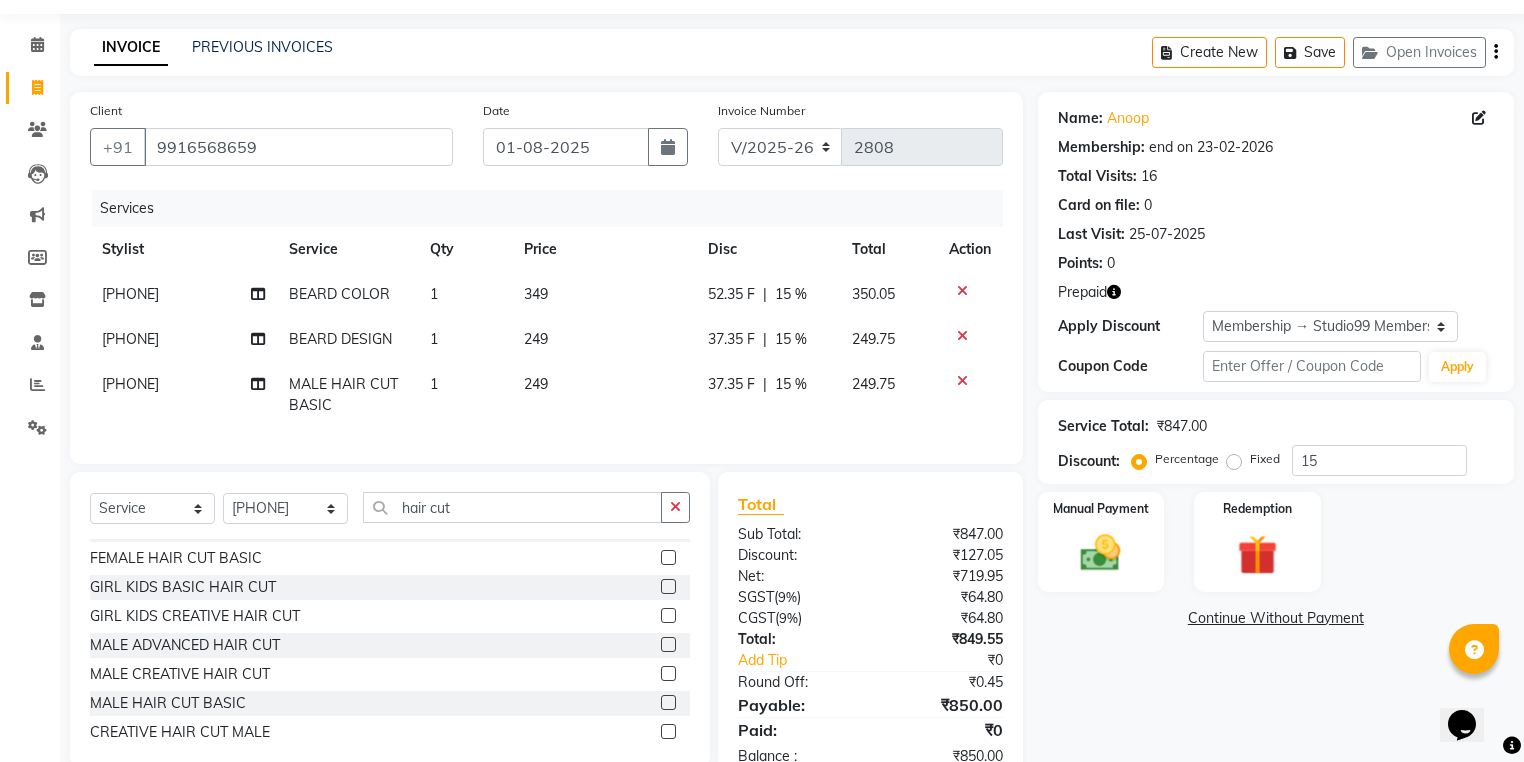 scroll, scrollTop: 125, scrollLeft: 0, axis: vertical 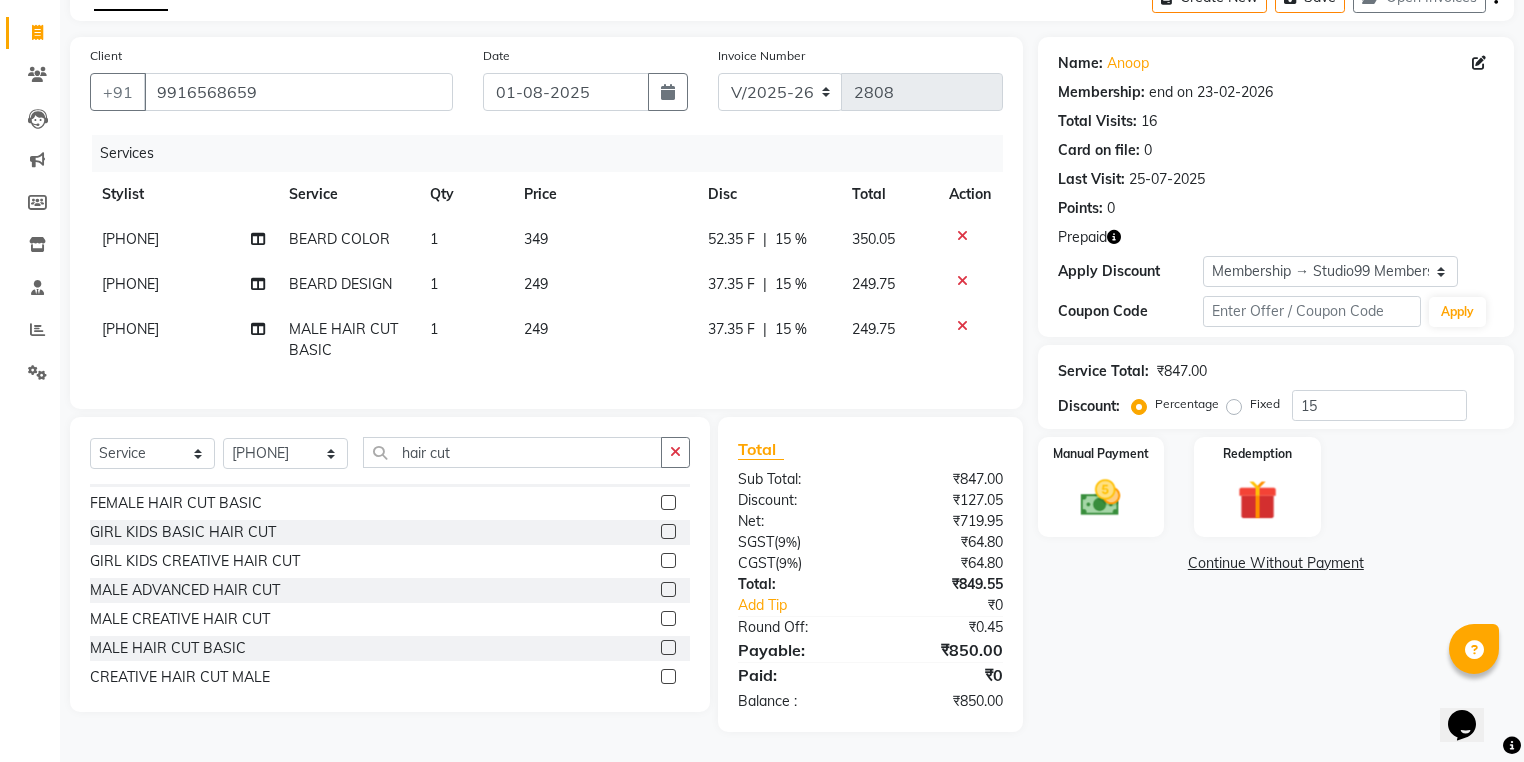 click 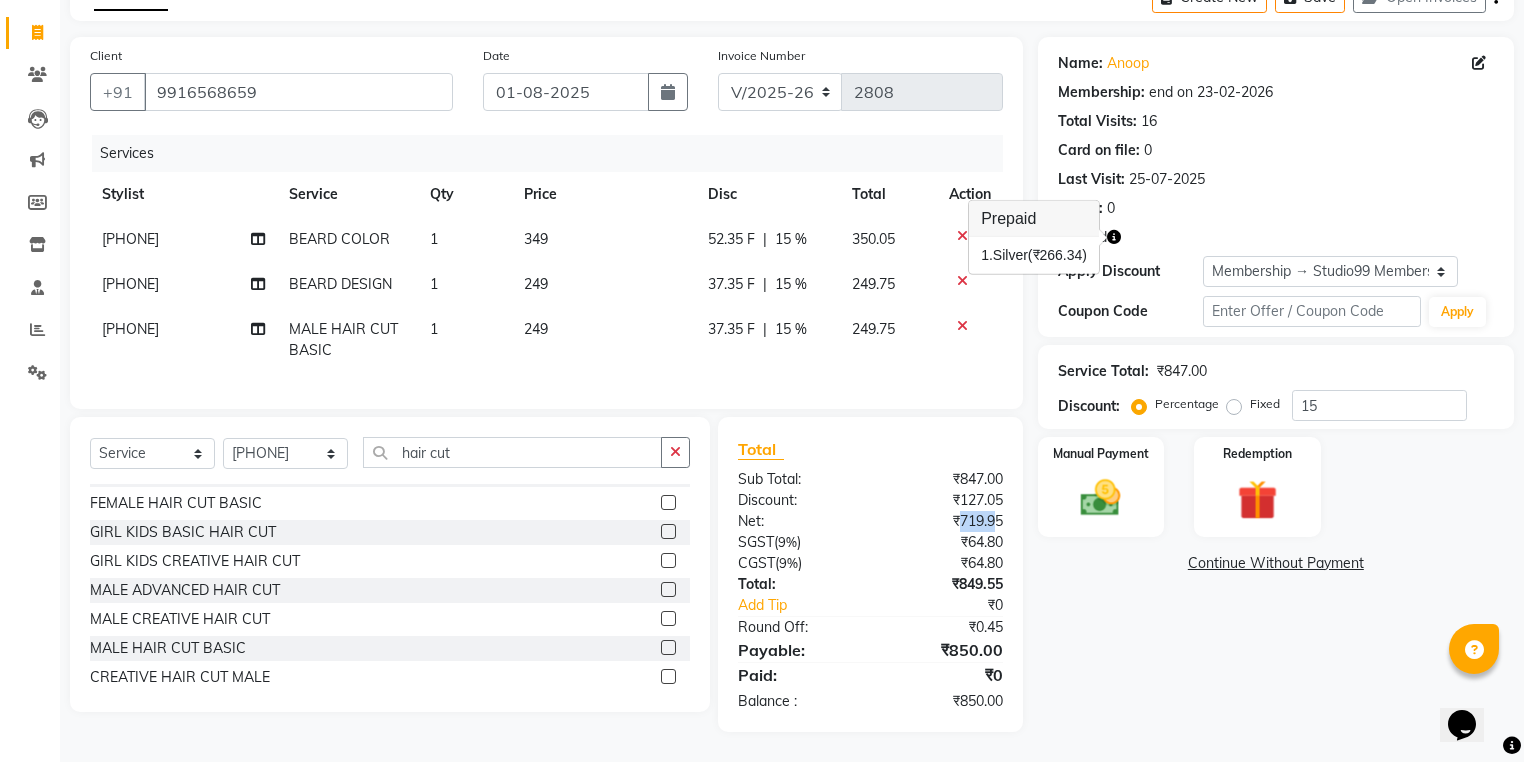 drag, startPoint x: 956, startPoint y: 523, endPoint x: 996, endPoint y: 516, distance: 40.60788 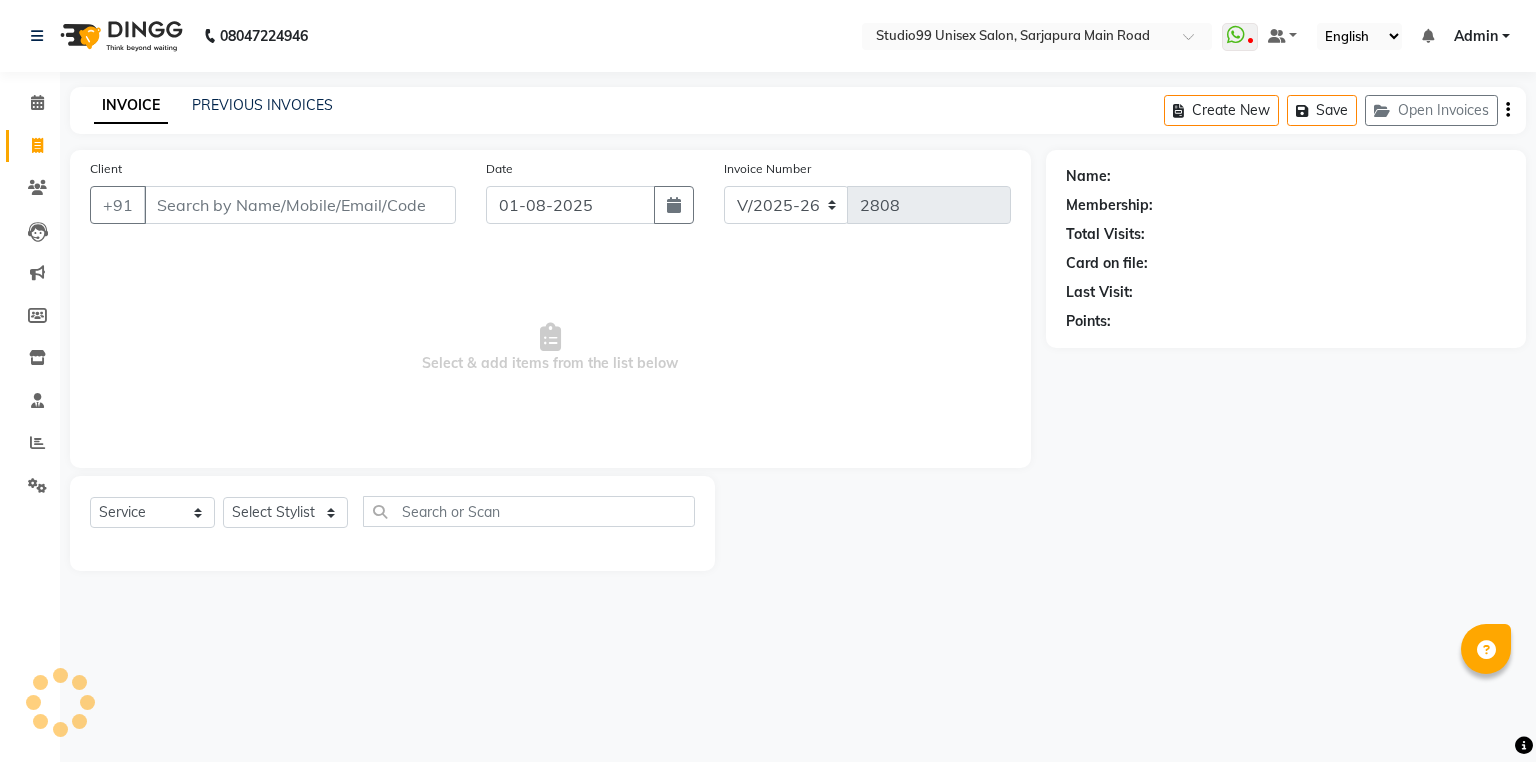 select on "6042" 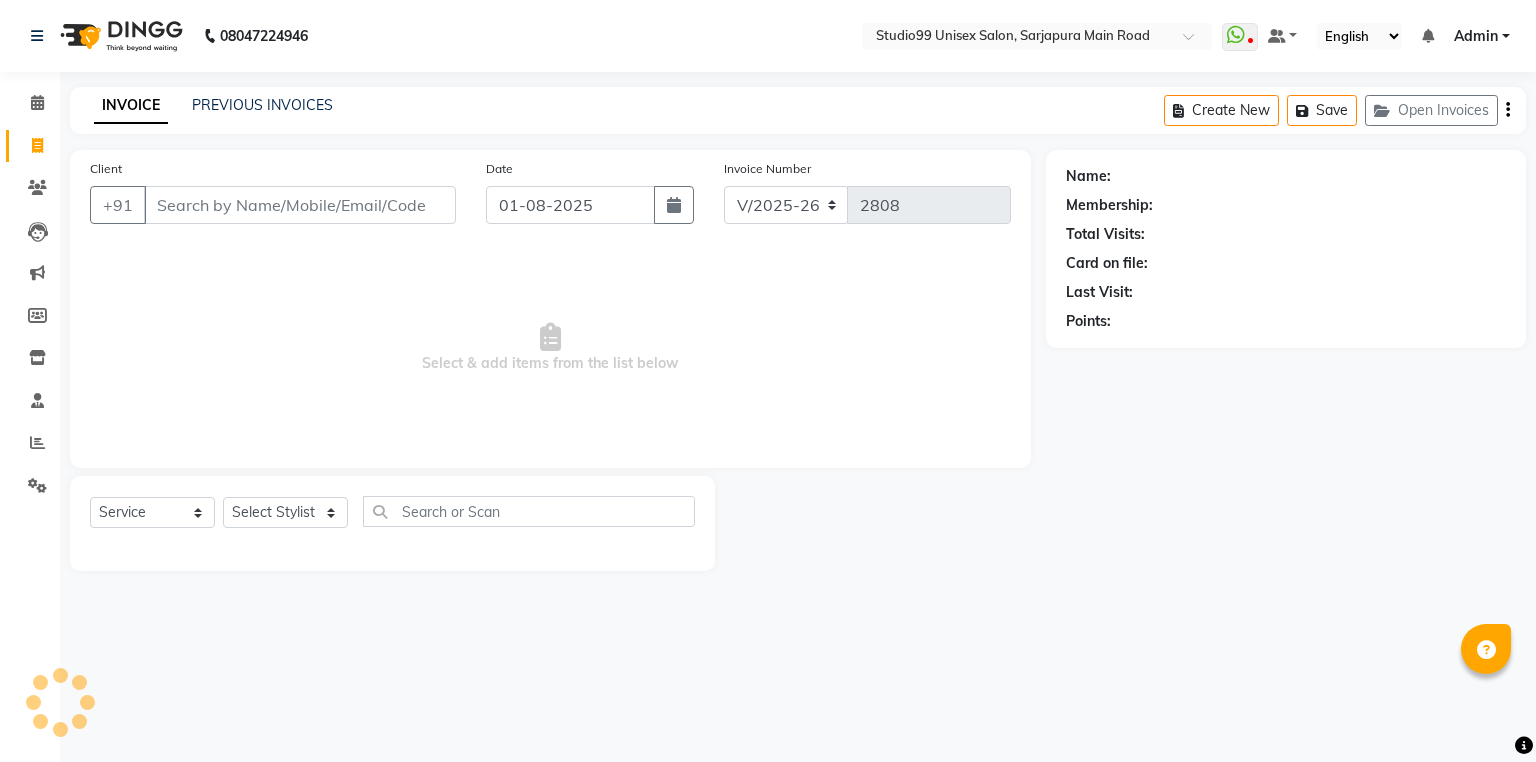scroll, scrollTop: 0, scrollLeft: 0, axis: both 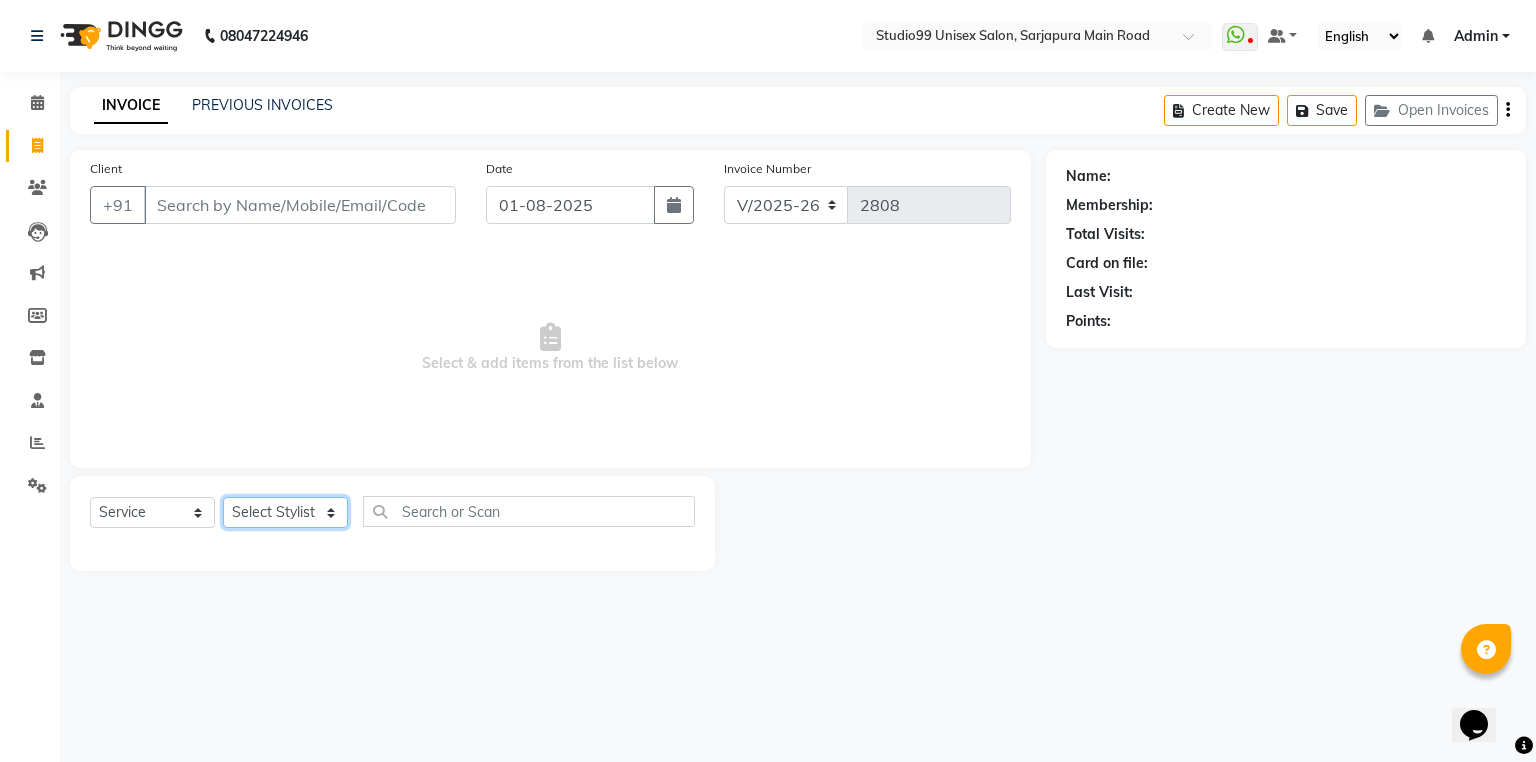 click on "Select Stylist Admin [NAME] [NAME] [NAME] Avaz Dina GEORGE Gulshan mahi MUNMUN Nobil Hasan Rafeeq Raj Rima Dey Rima Dey Shallu Simran Suman Suman VIKRAM" 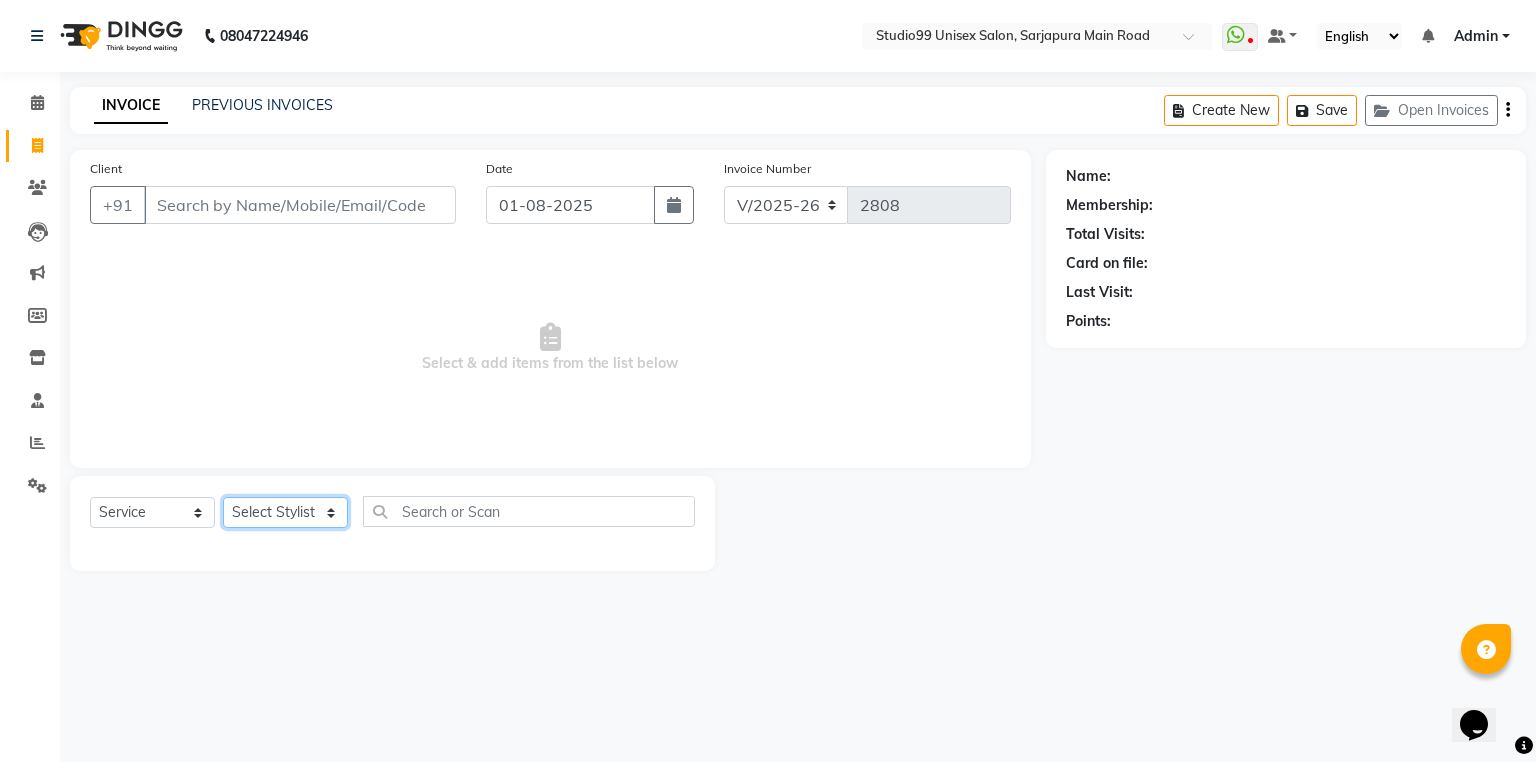 select on "62978" 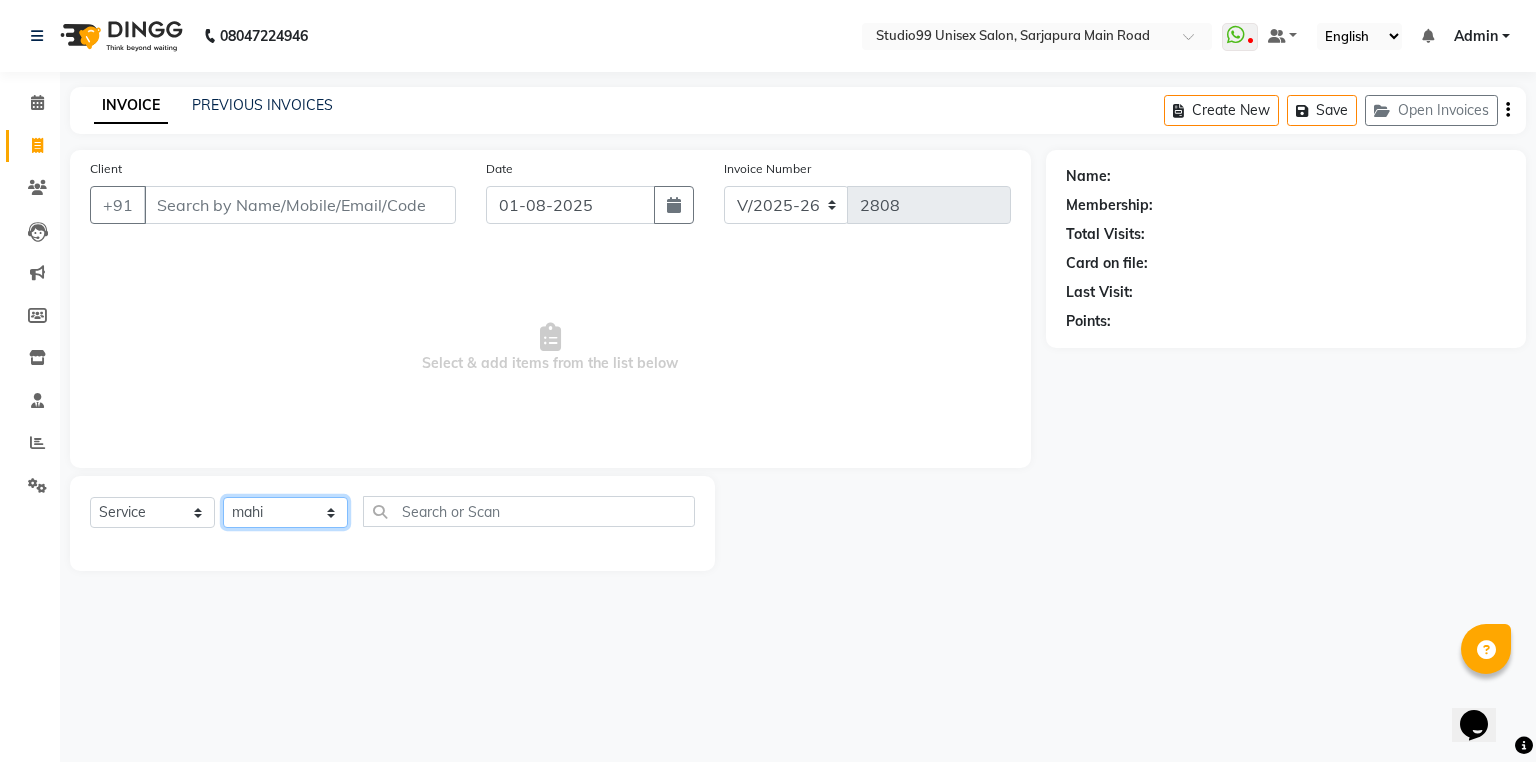 click on "Select Stylist Admin [NAME] [NAME] [NAME] Avaz Dina GEORGE Gulshan mahi MUNMUN Nobil Hasan Rafeeq Raj Rima Dey Rima Dey Shallu Simran Suman Suman VIKRAM" 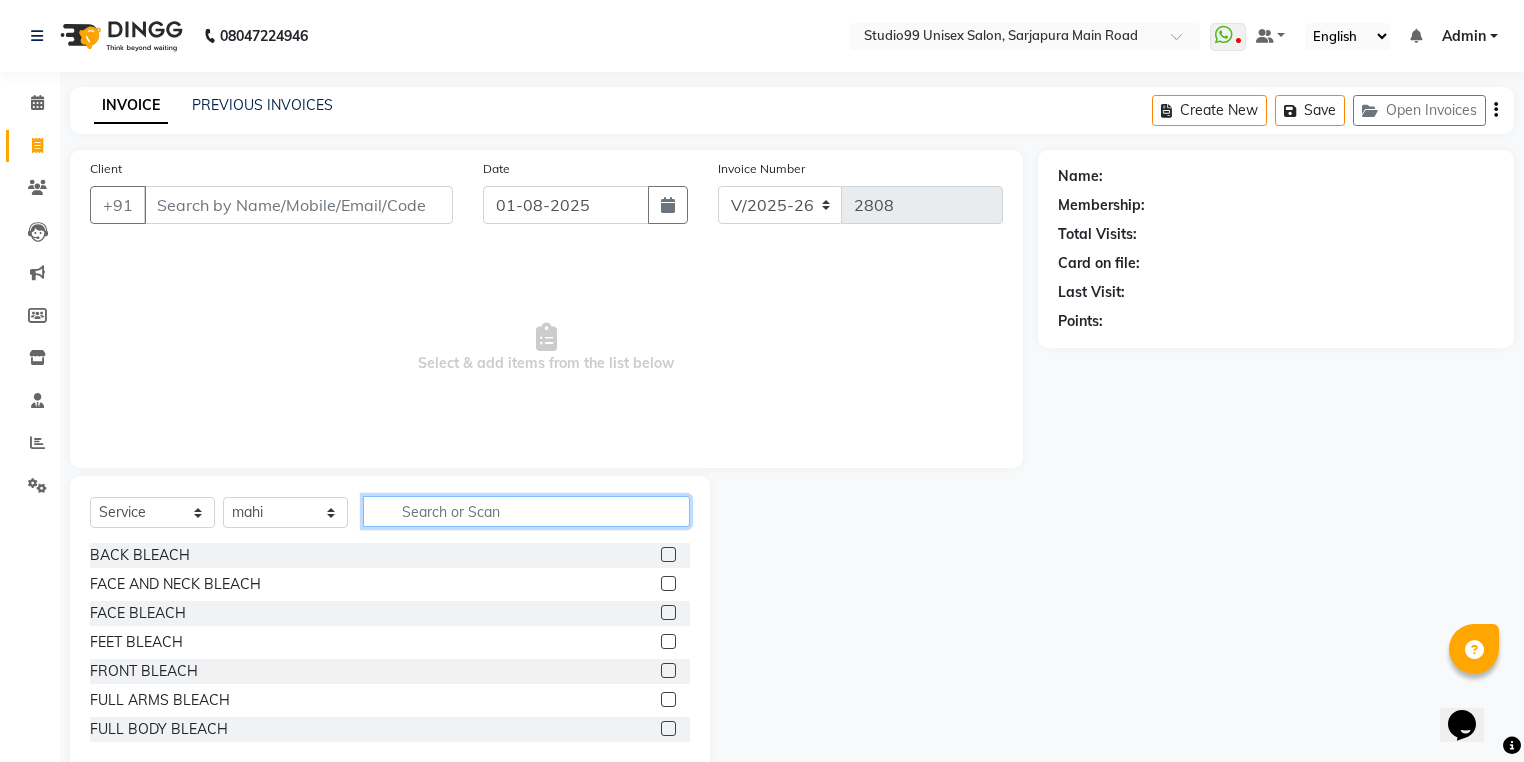 click 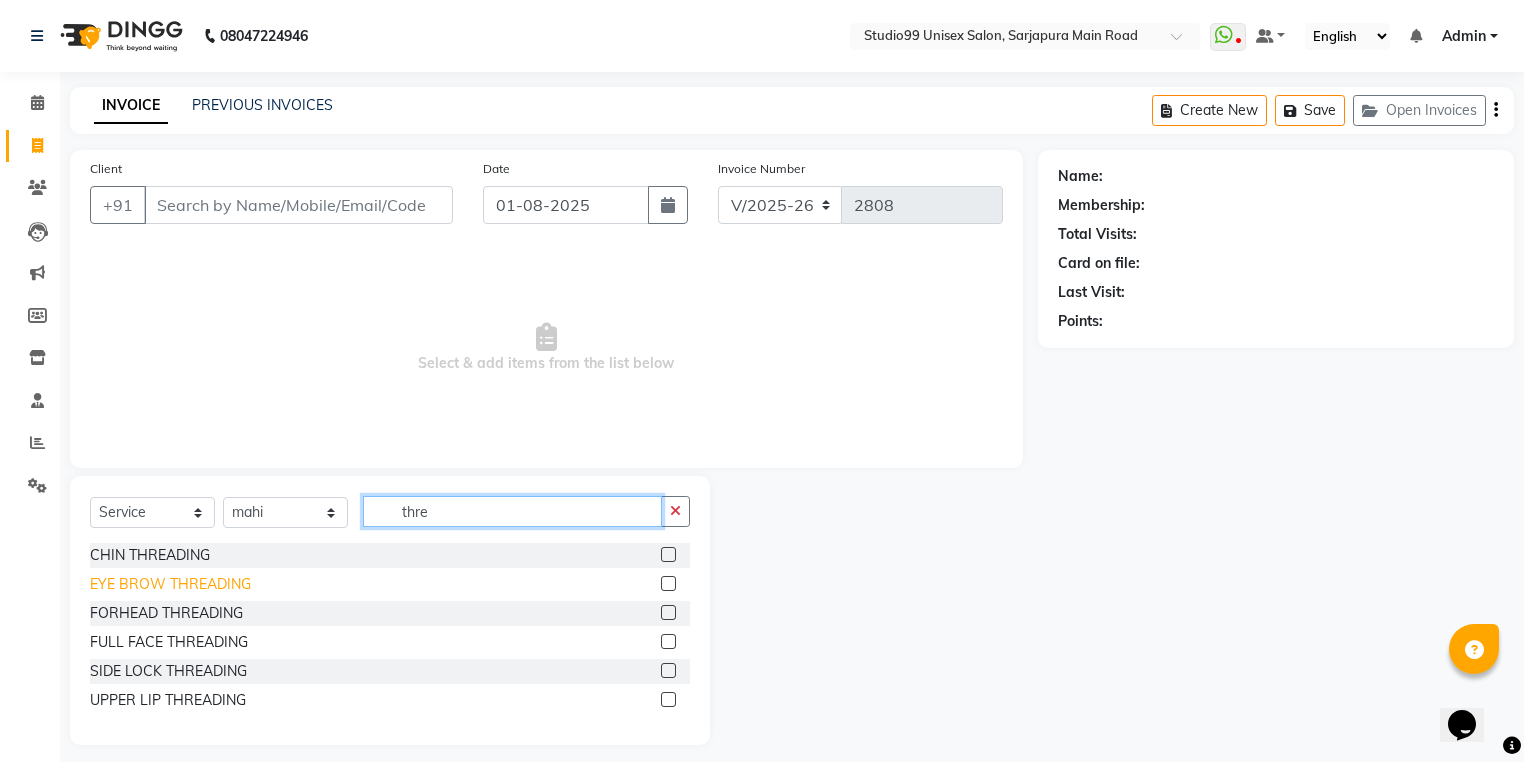 type on "thre" 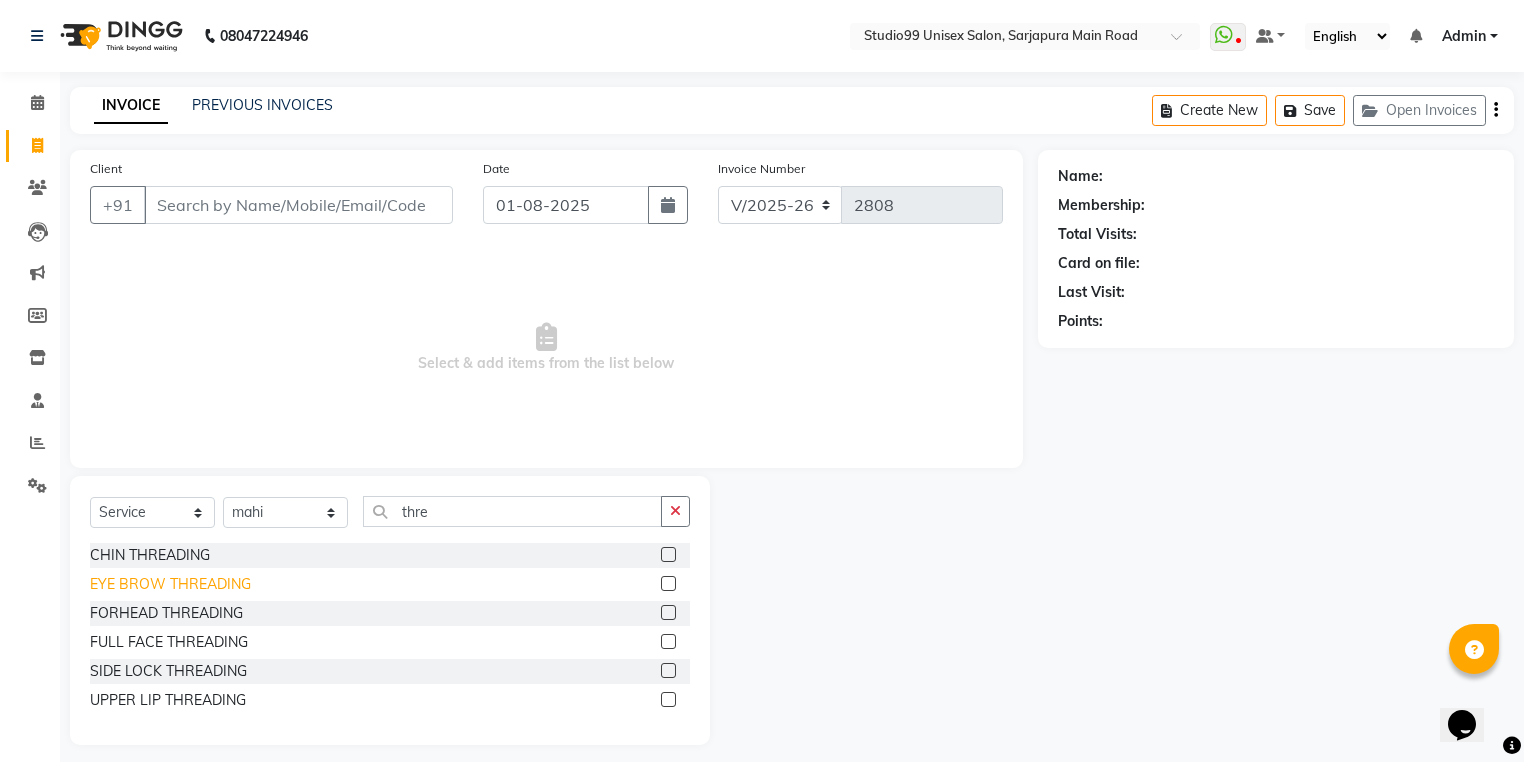 click on "EYE BROW THREADING" 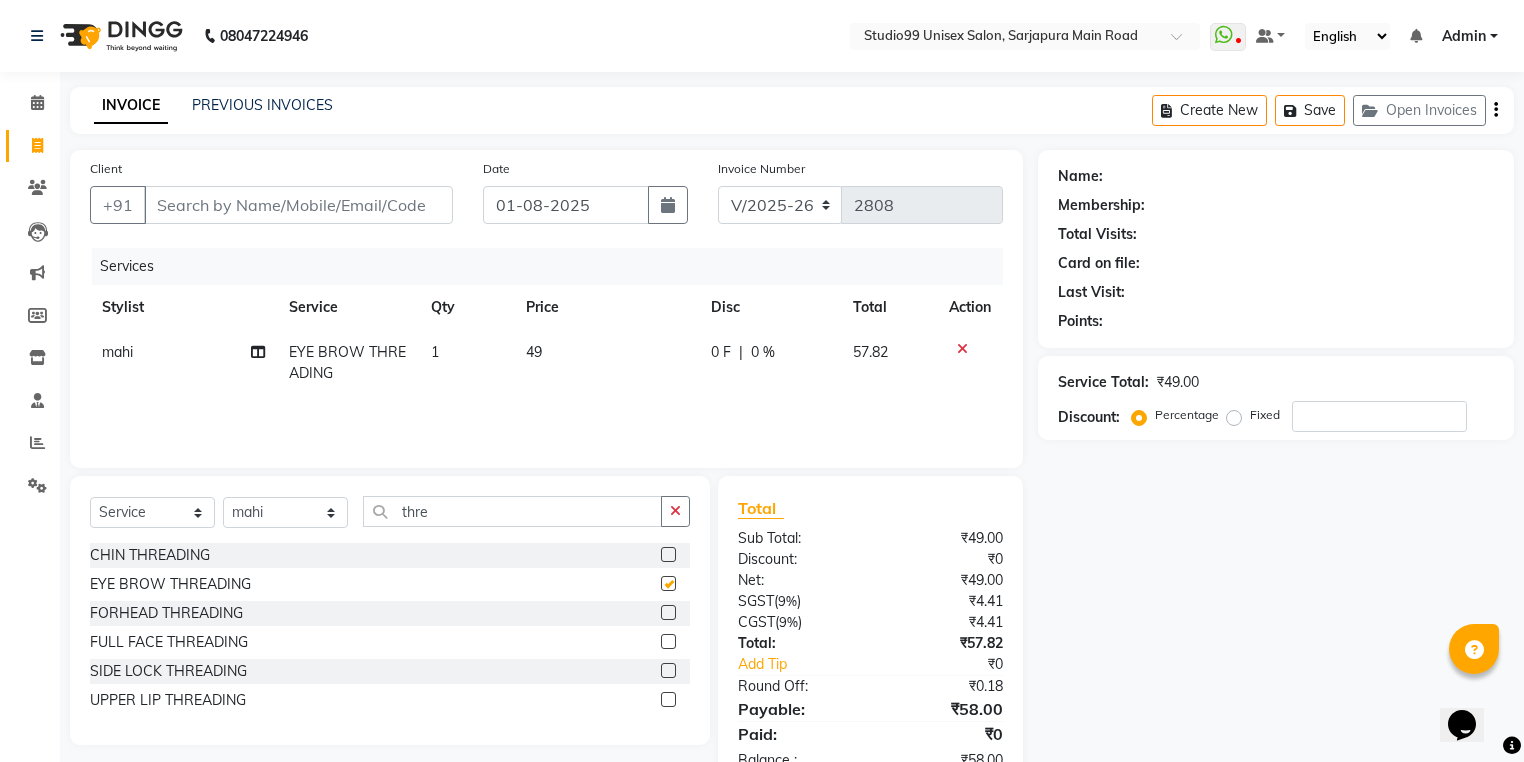 checkbox on "false" 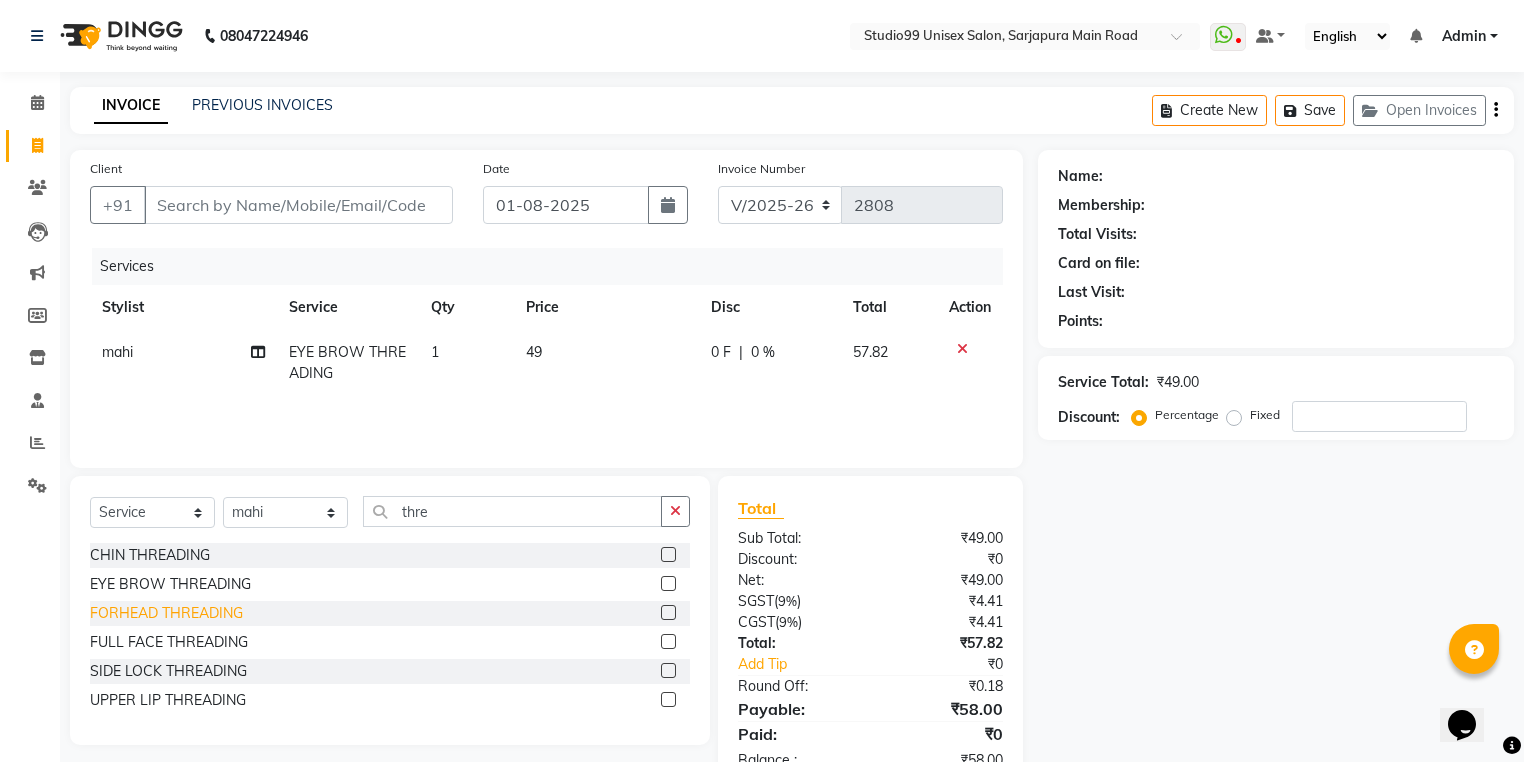 click on "FORHEAD THREADING" 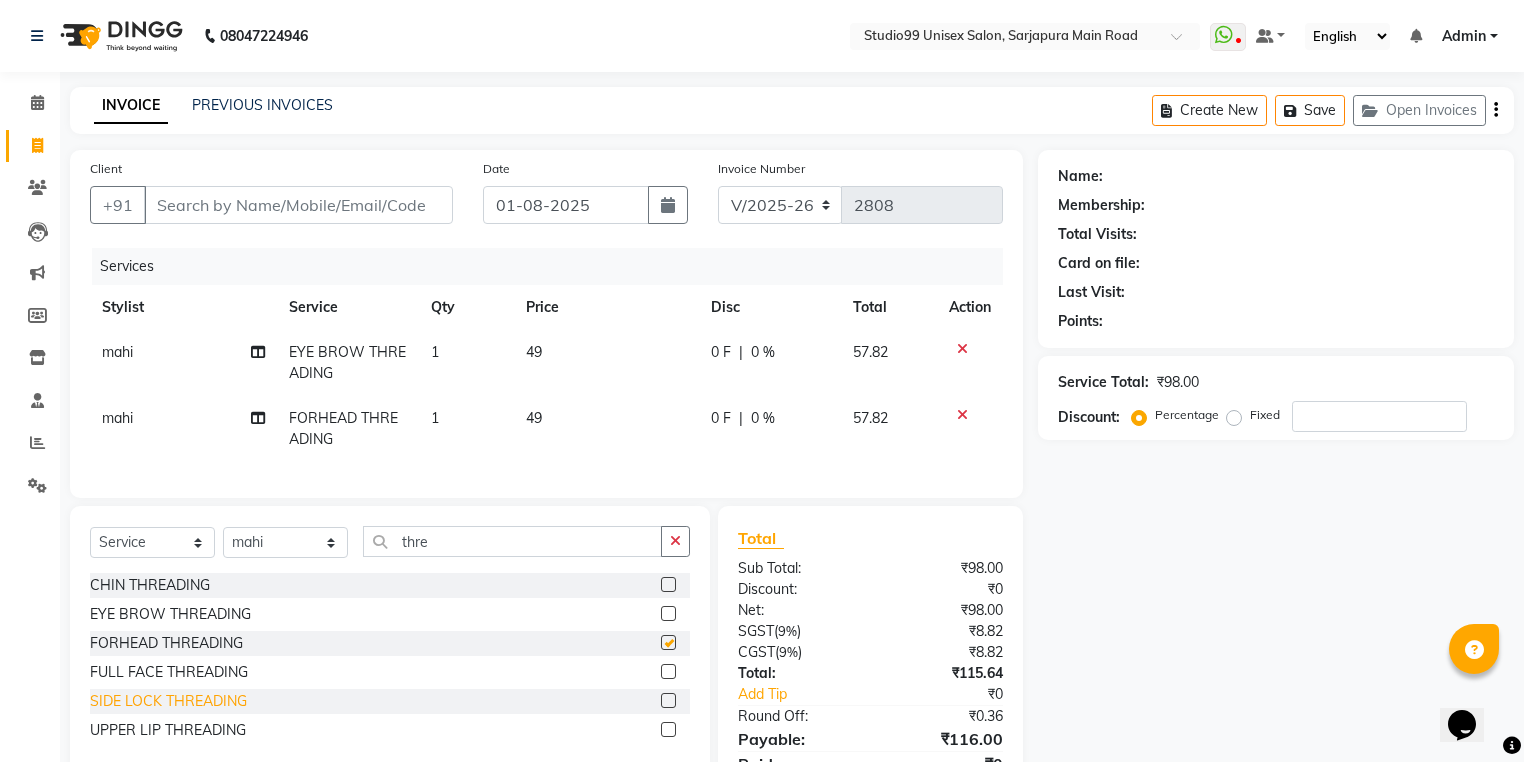 checkbox on "false" 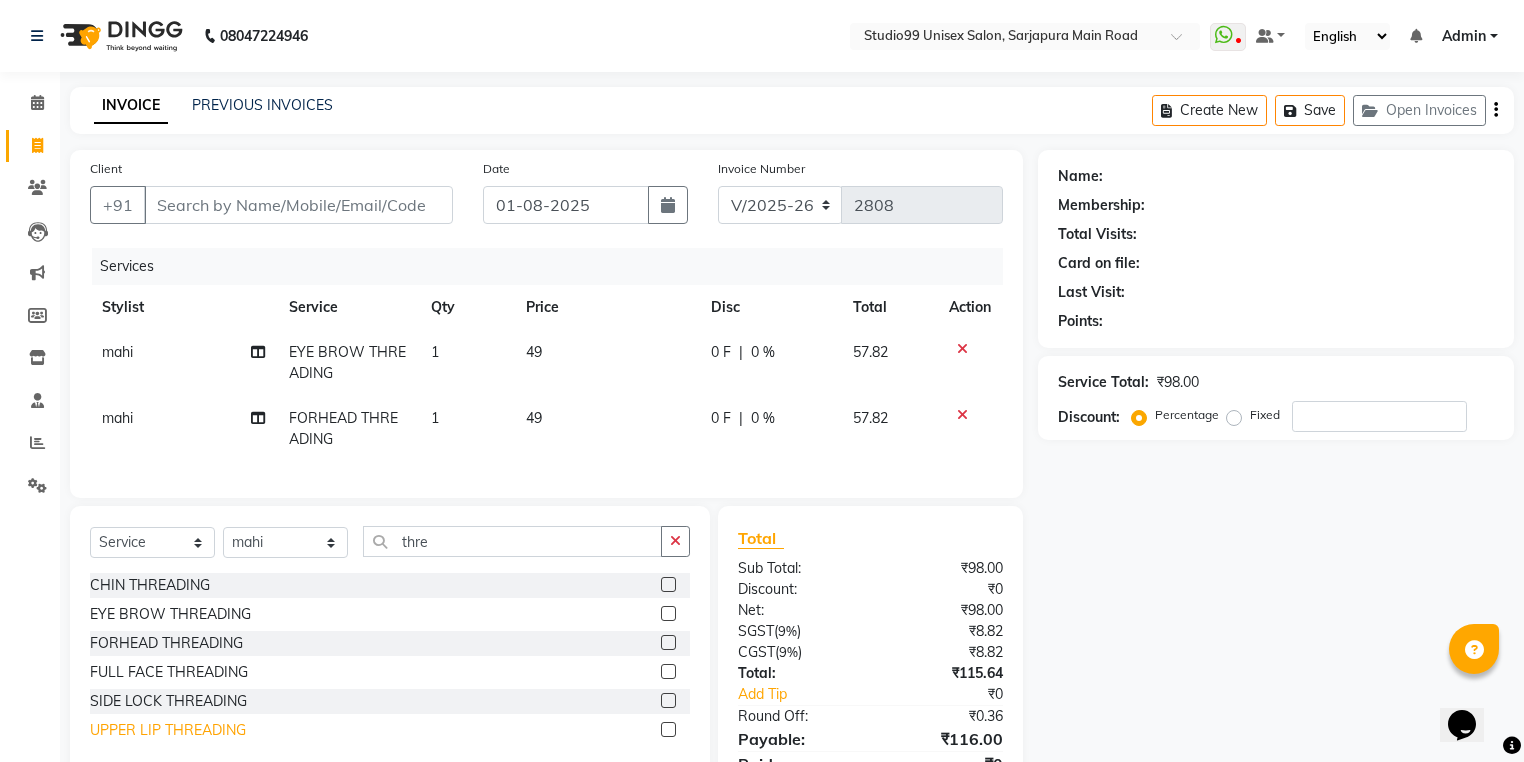 drag, startPoint x: 181, startPoint y: 741, endPoint x: 192, endPoint y: 536, distance: 205.2949 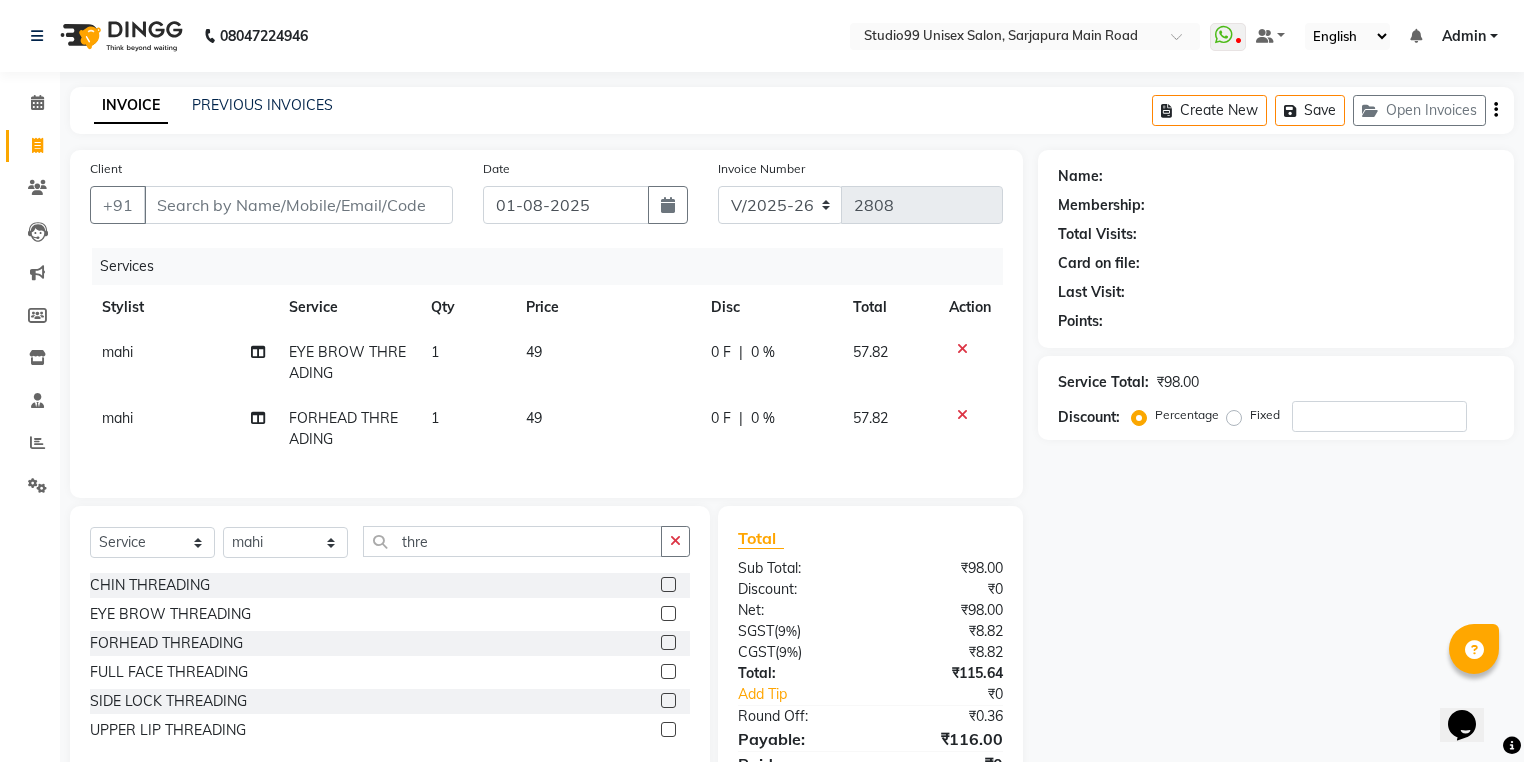 click on "UPPER LIP THREADING" 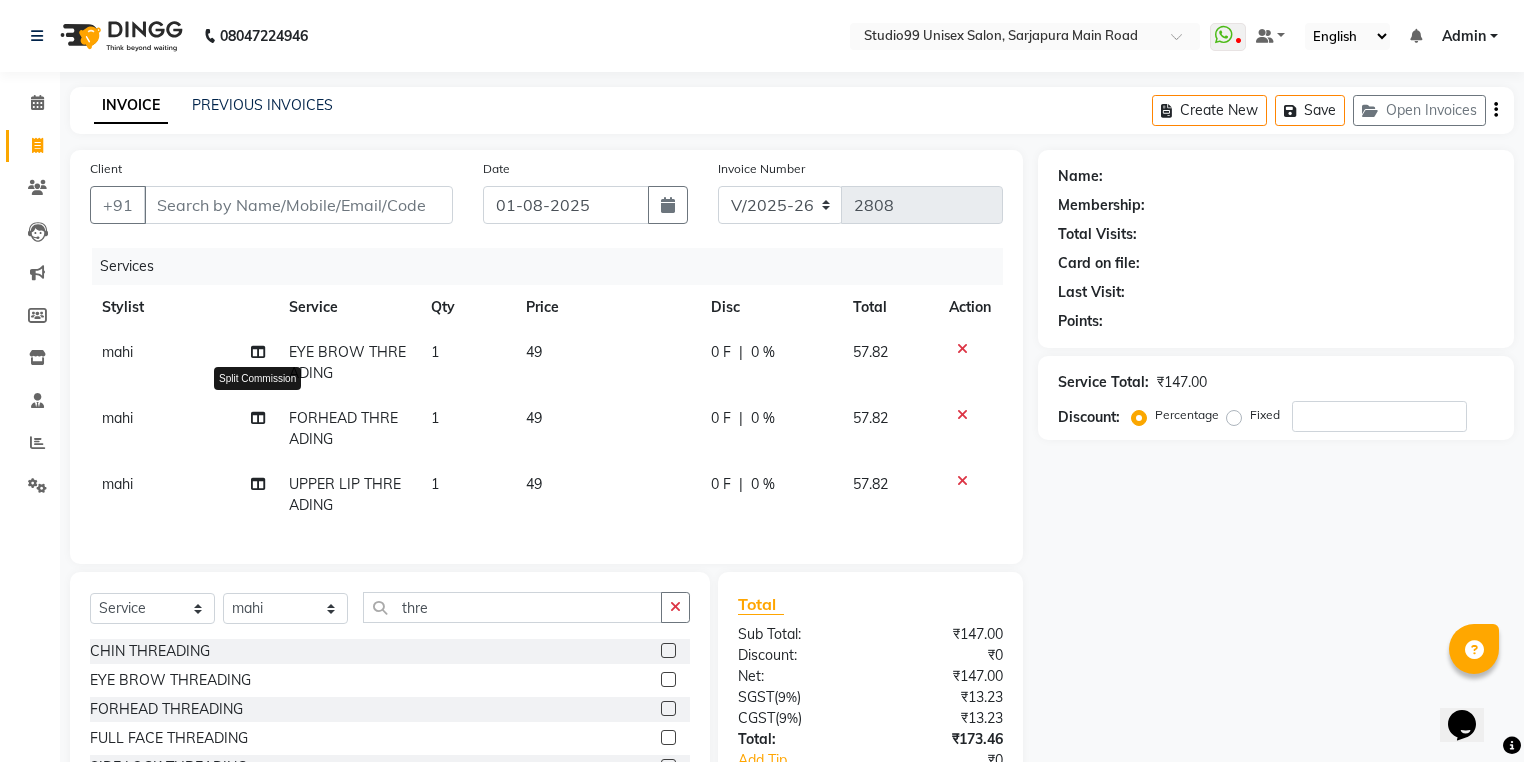 checkbox on "false" 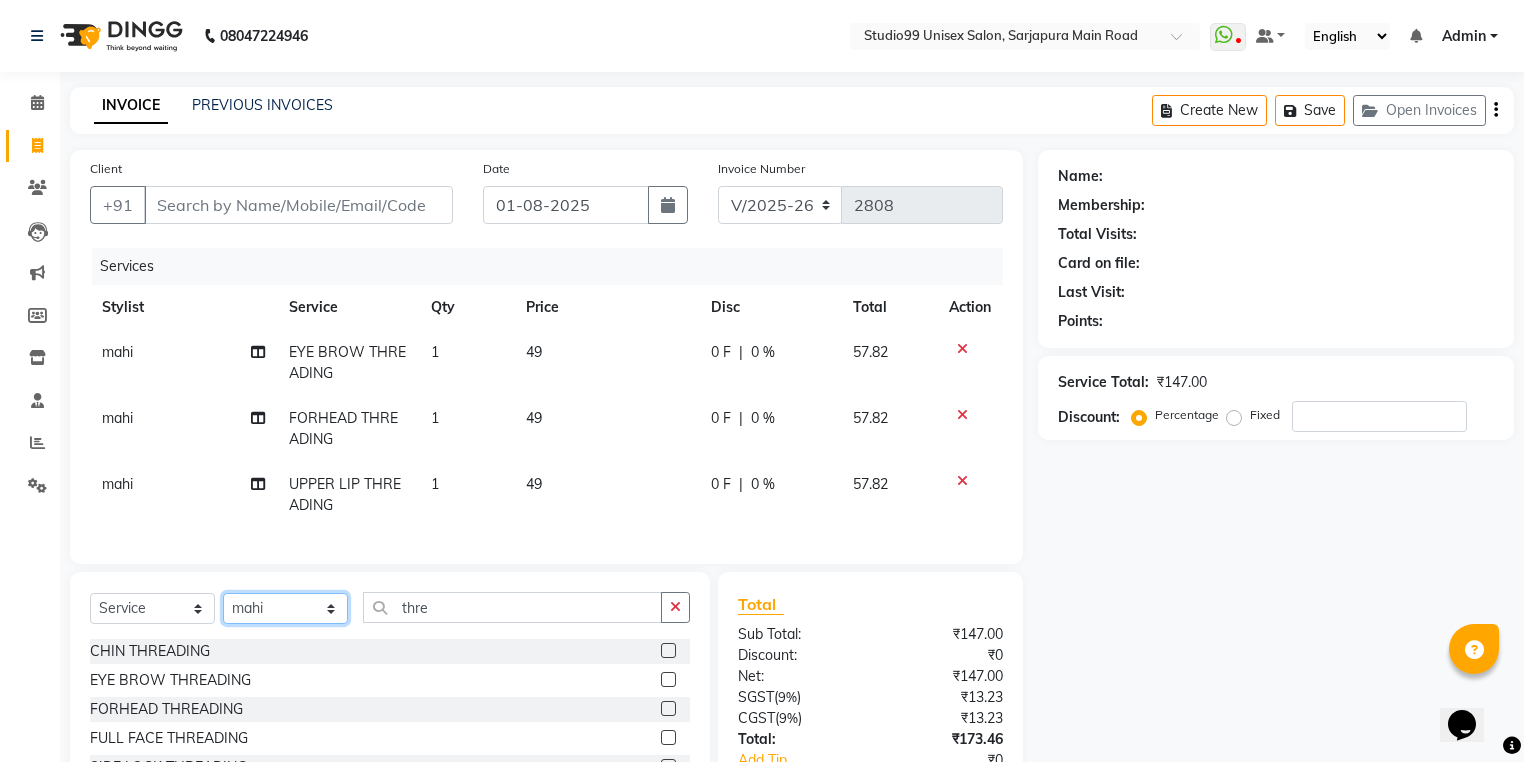 click on "Select Stylist Admin [NAME] [NAME] [NAME] Avaz Dina GEORGE Gulshan mahi MUNMUN Nobil Hasan Rafeeq Raj Rima Dey Rima Dey Shallu Simran Suman Suman VIKRAM" 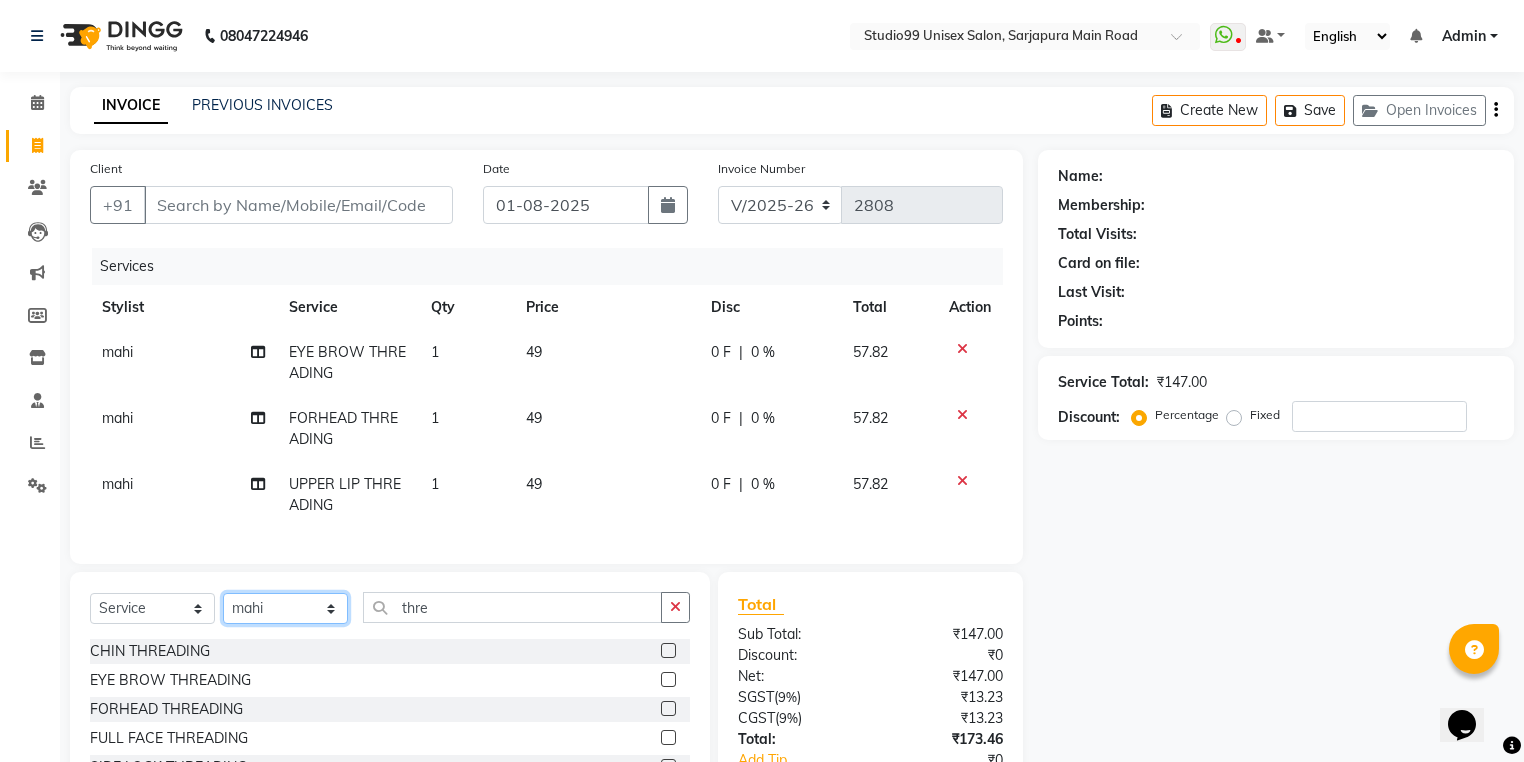 select on "43530" 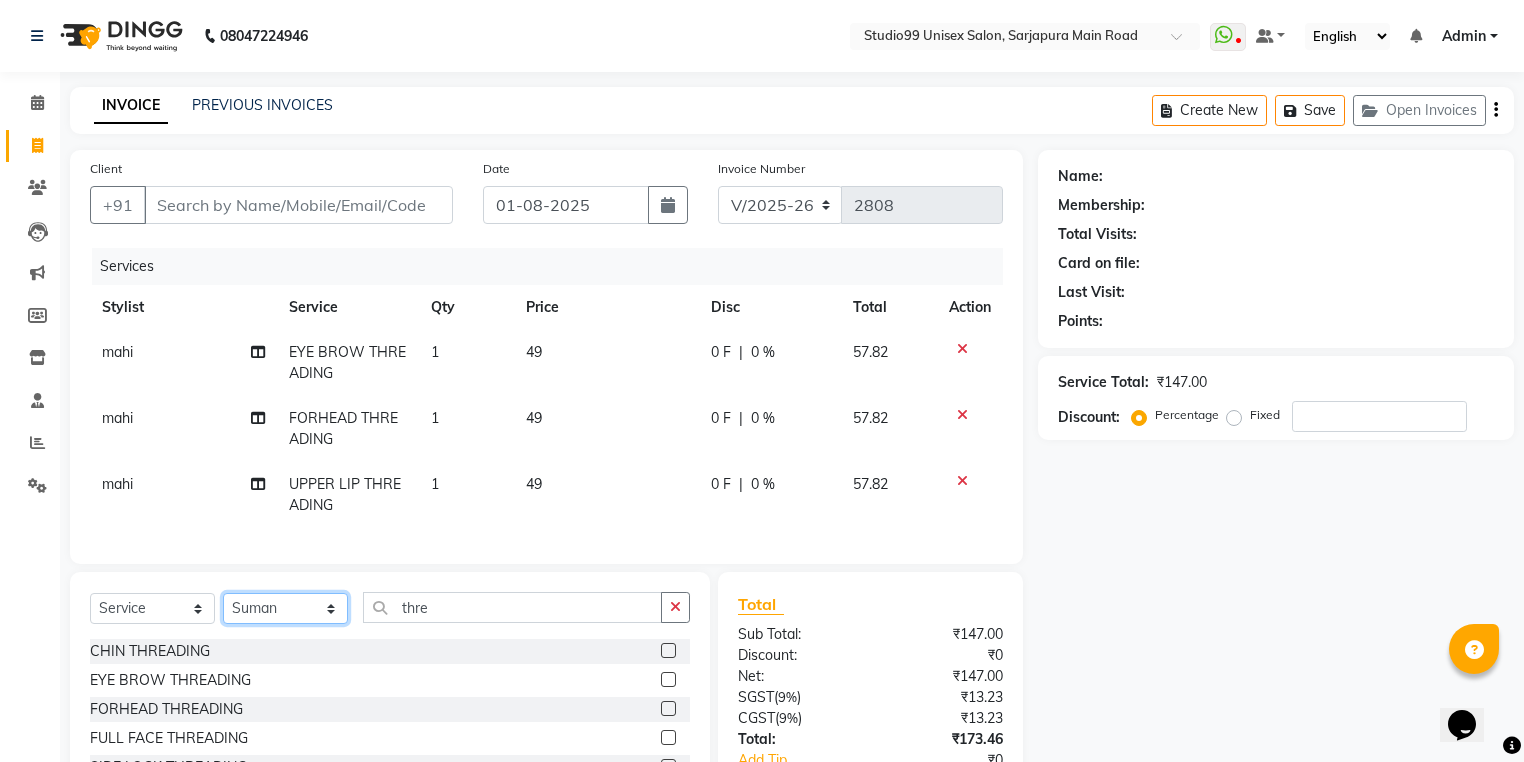 click on "Select Stylist Admin [NAME] [NAME] [NAME] Avaz Dina GEORGE Gulshan mahi MUNMUN Nobil Hasan Rafeeq Raj Rima Dey Rima Dey Shallu Simran Suman Suman VIKRAM" 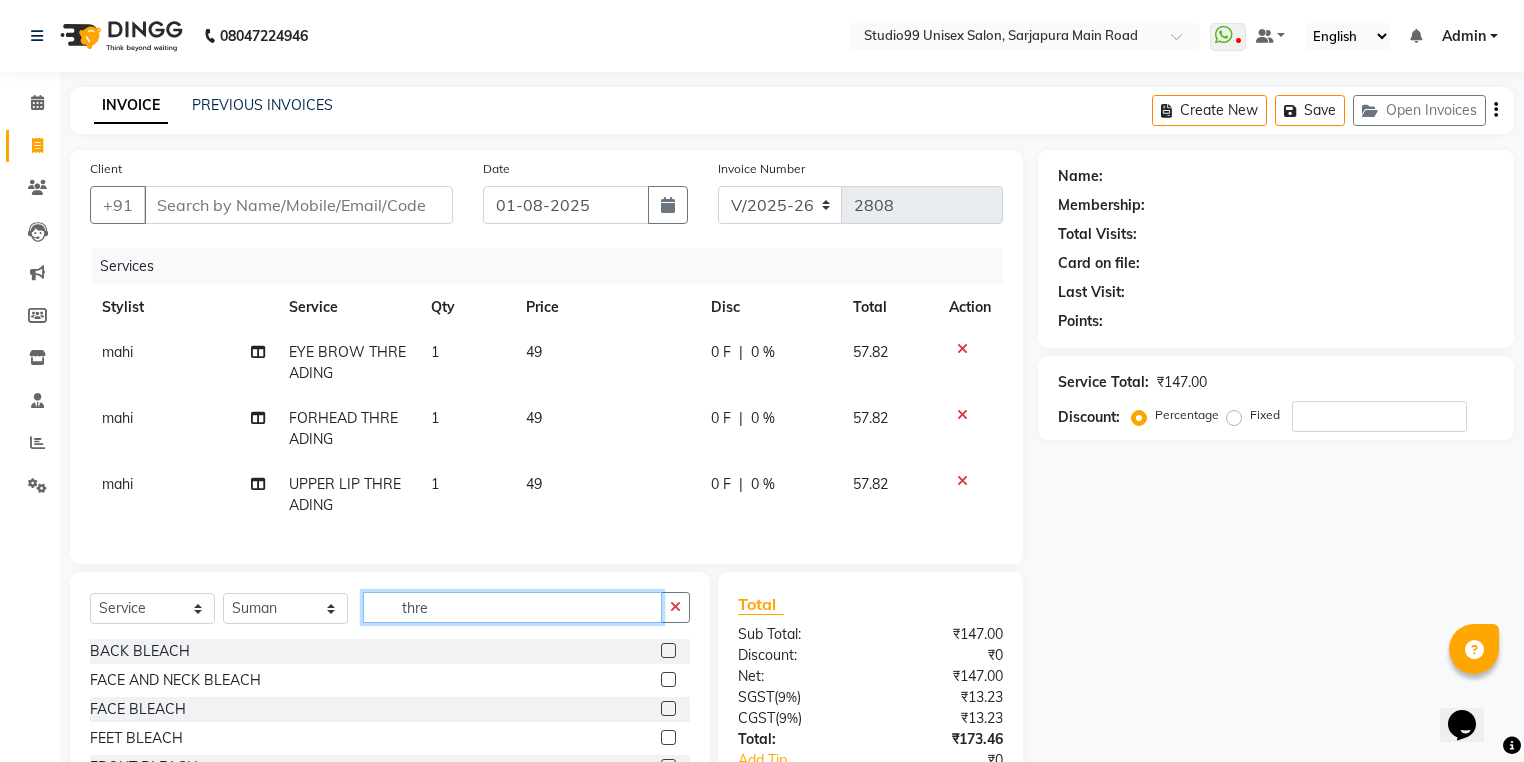 drag, startPoint x: 480, startPoint y: 616, endPoint x: 384, endPoint y: 614, distance: 96.02083 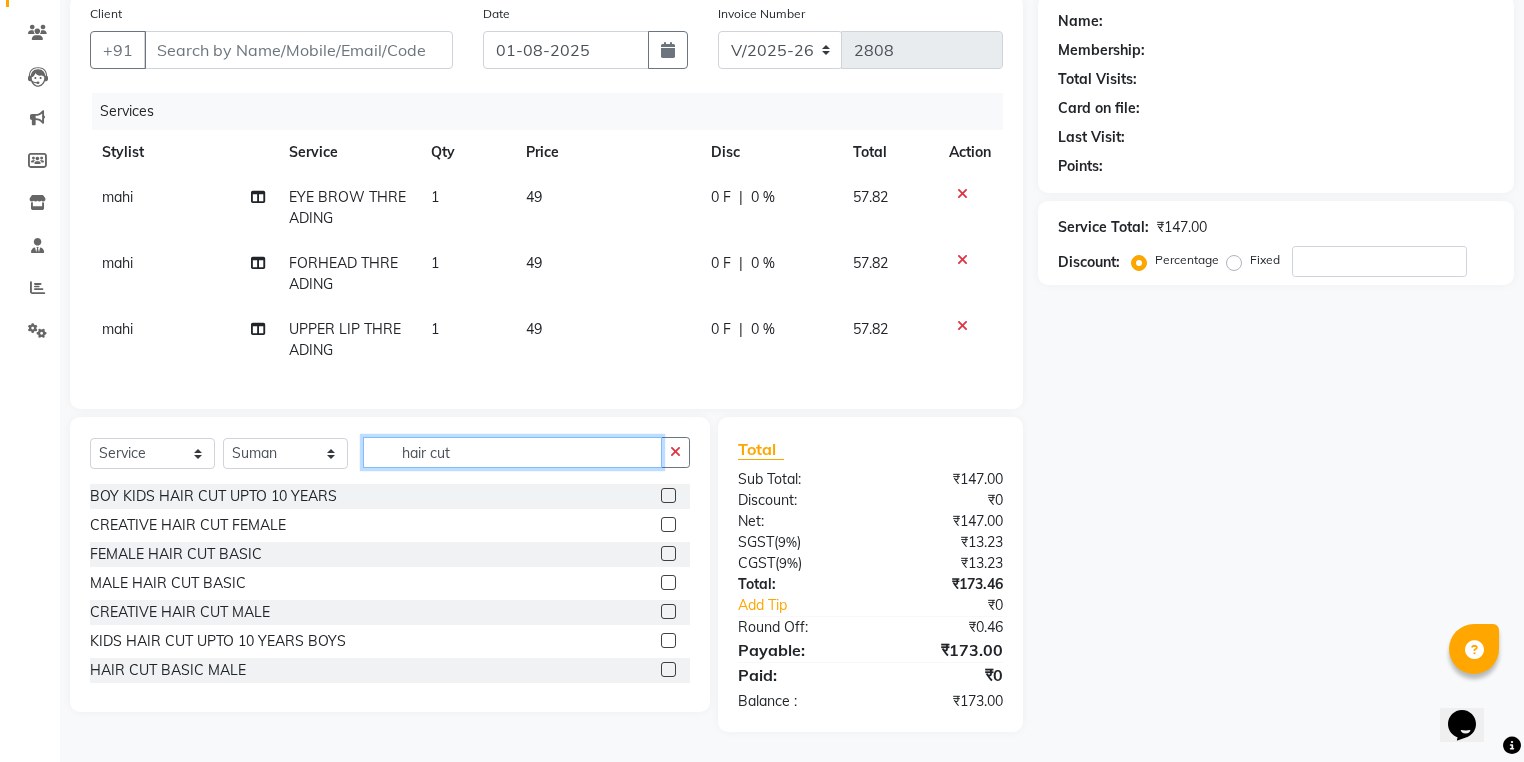 scroll, scrollTop: 160, scrollLeft: 0, axis: vertical 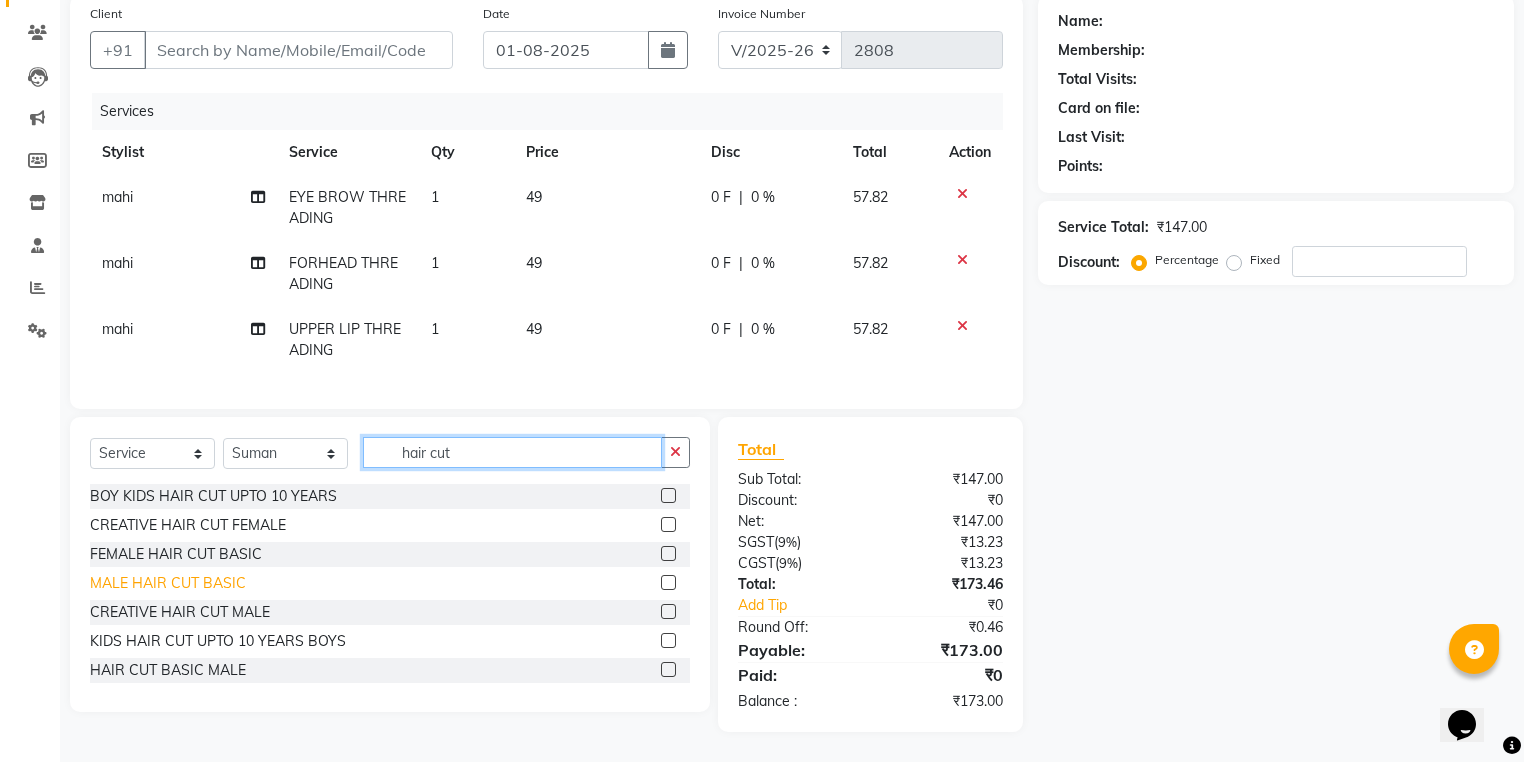 type on "hair cut" 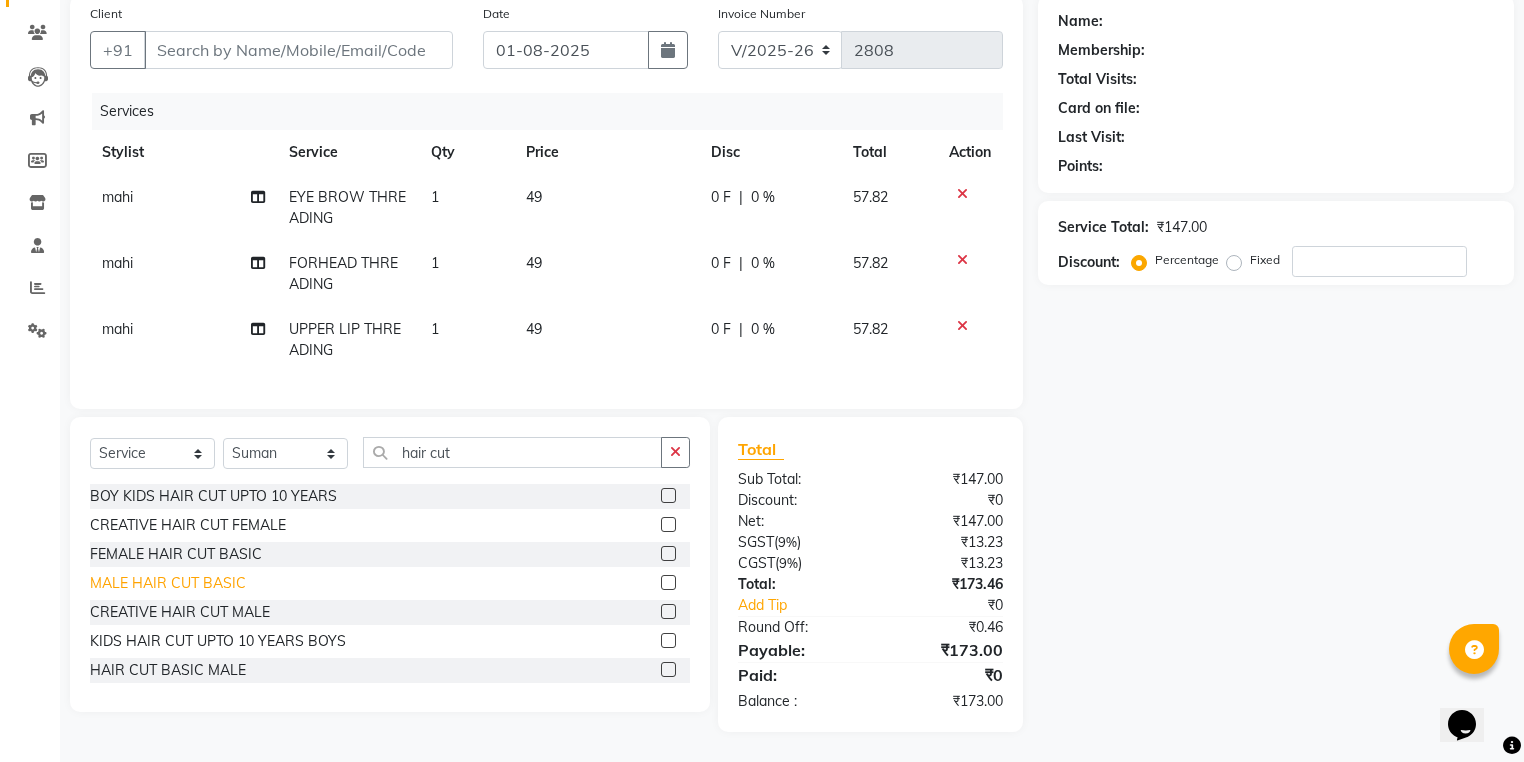 click on "MALE HAIR CUT BASIC" 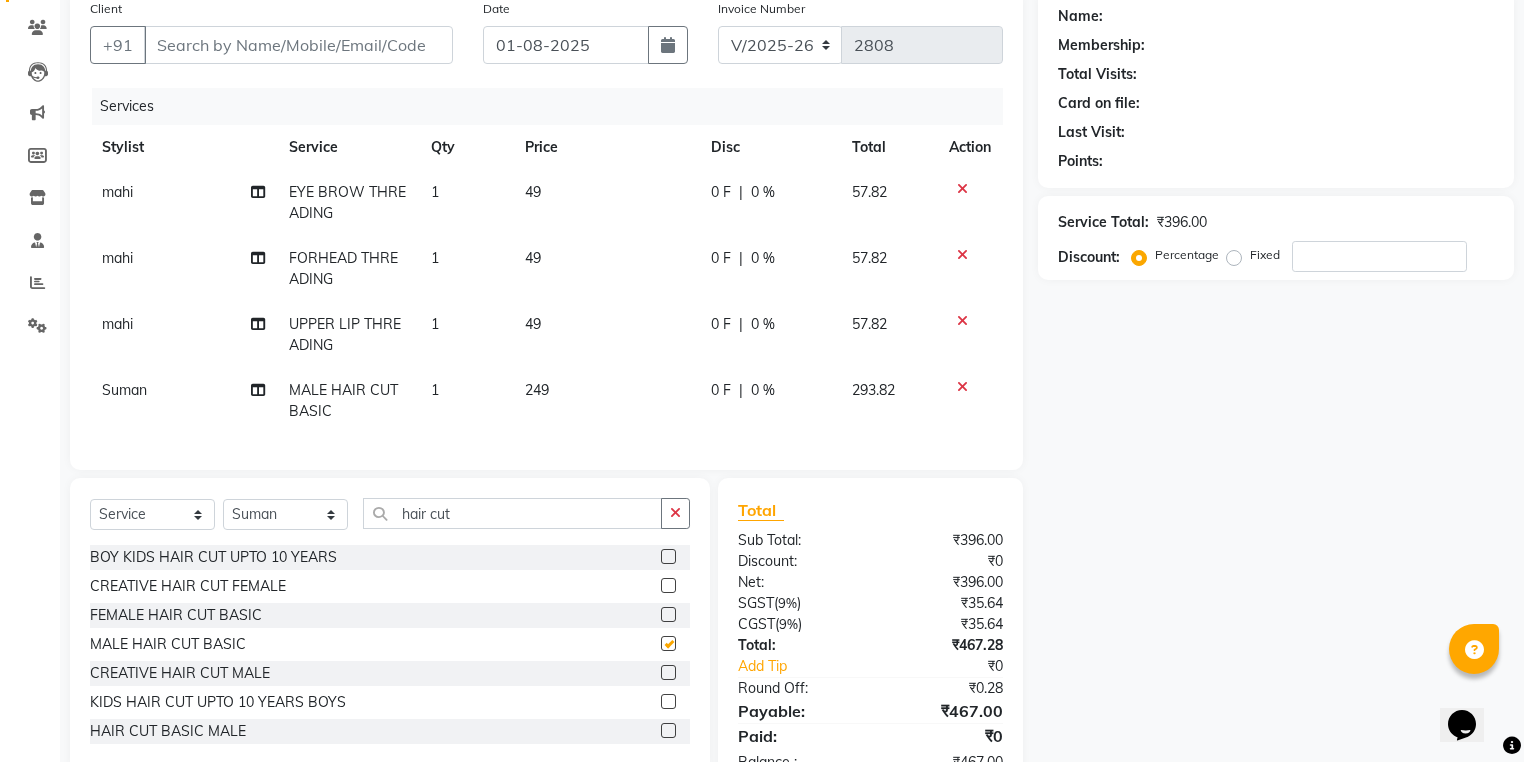 checkbox on "false" 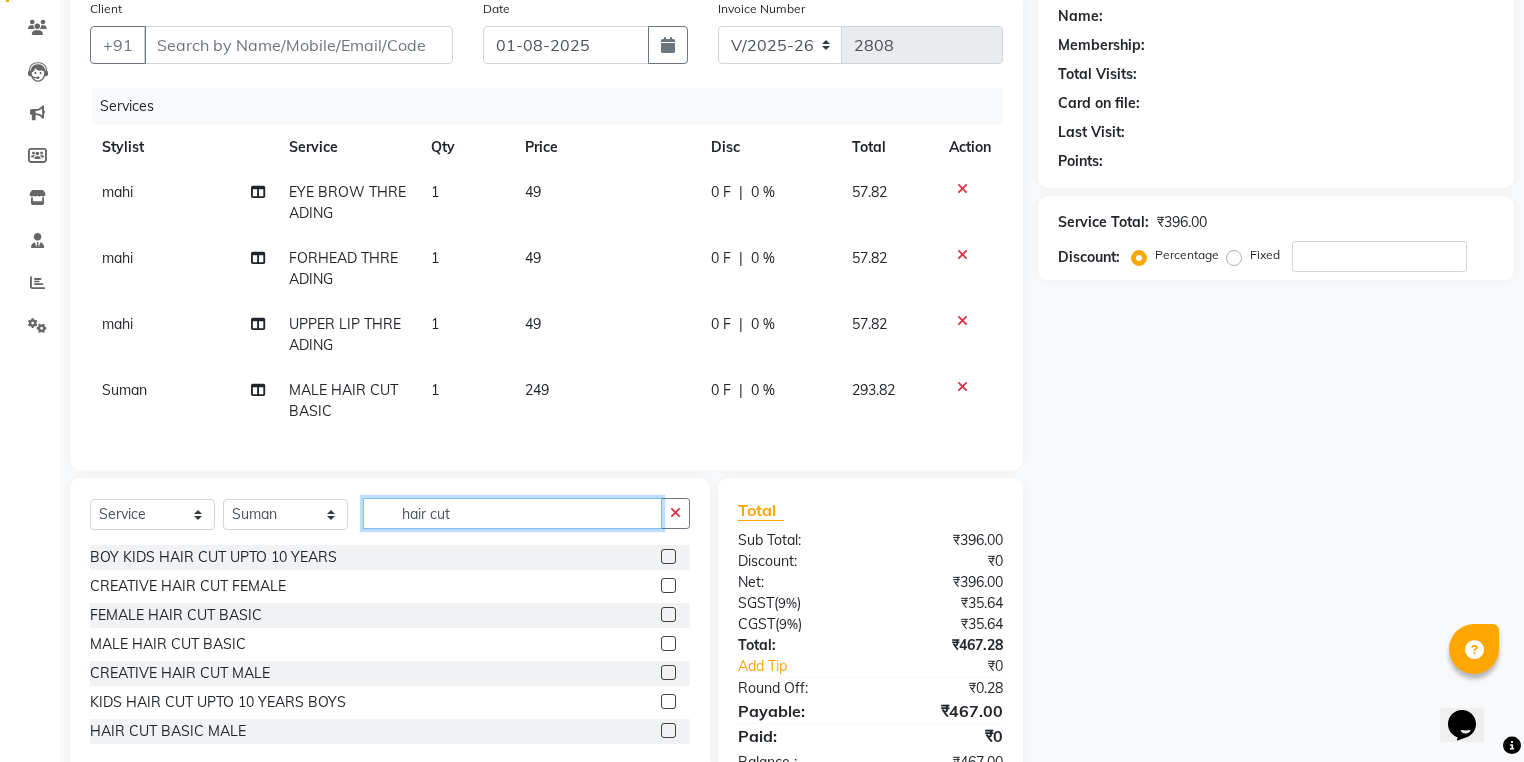 drag, startPoint x: 448, startPoint y: 522, endPoint x: 376, endPoint y: 533, distance: 72.835434 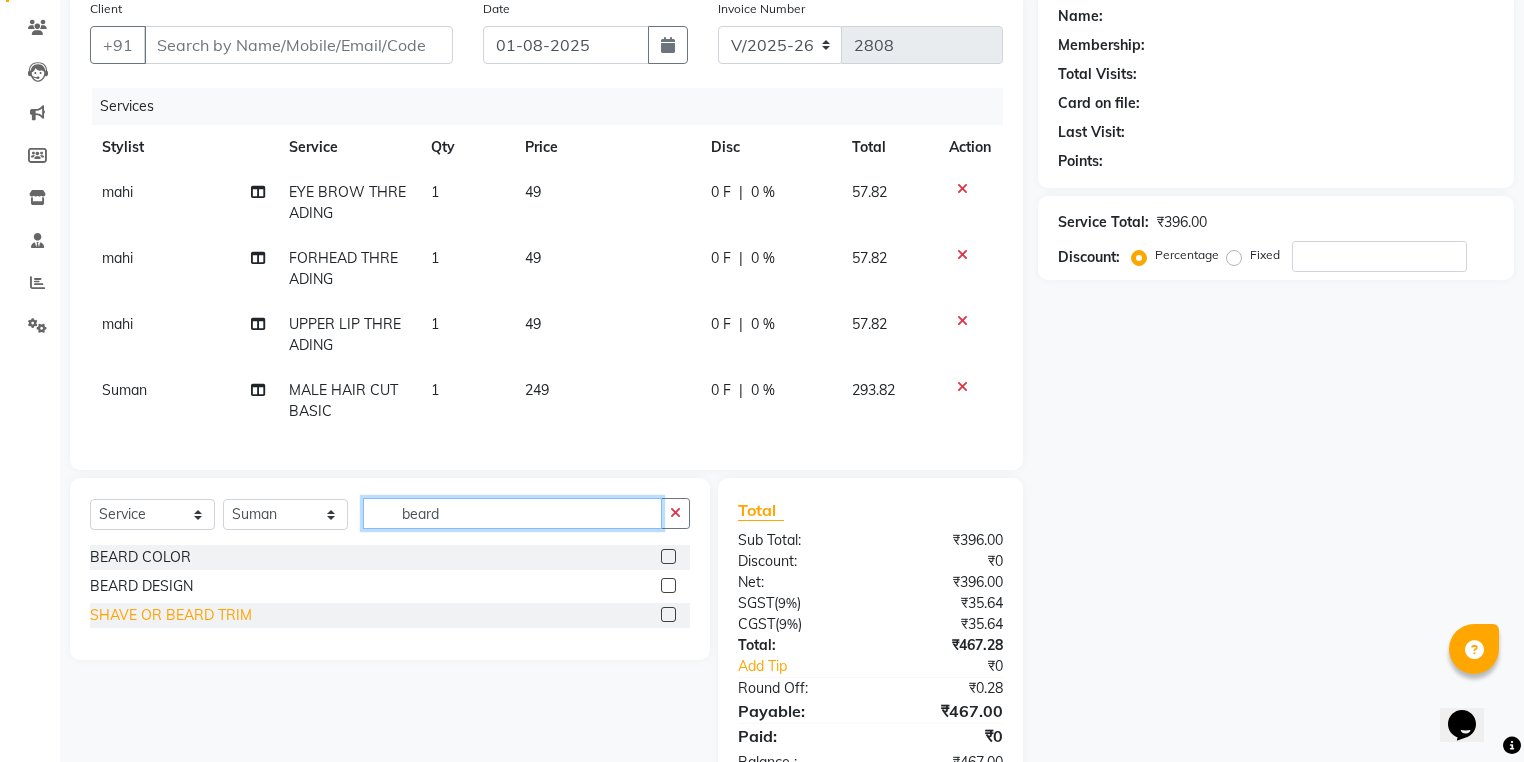 type on "beard" 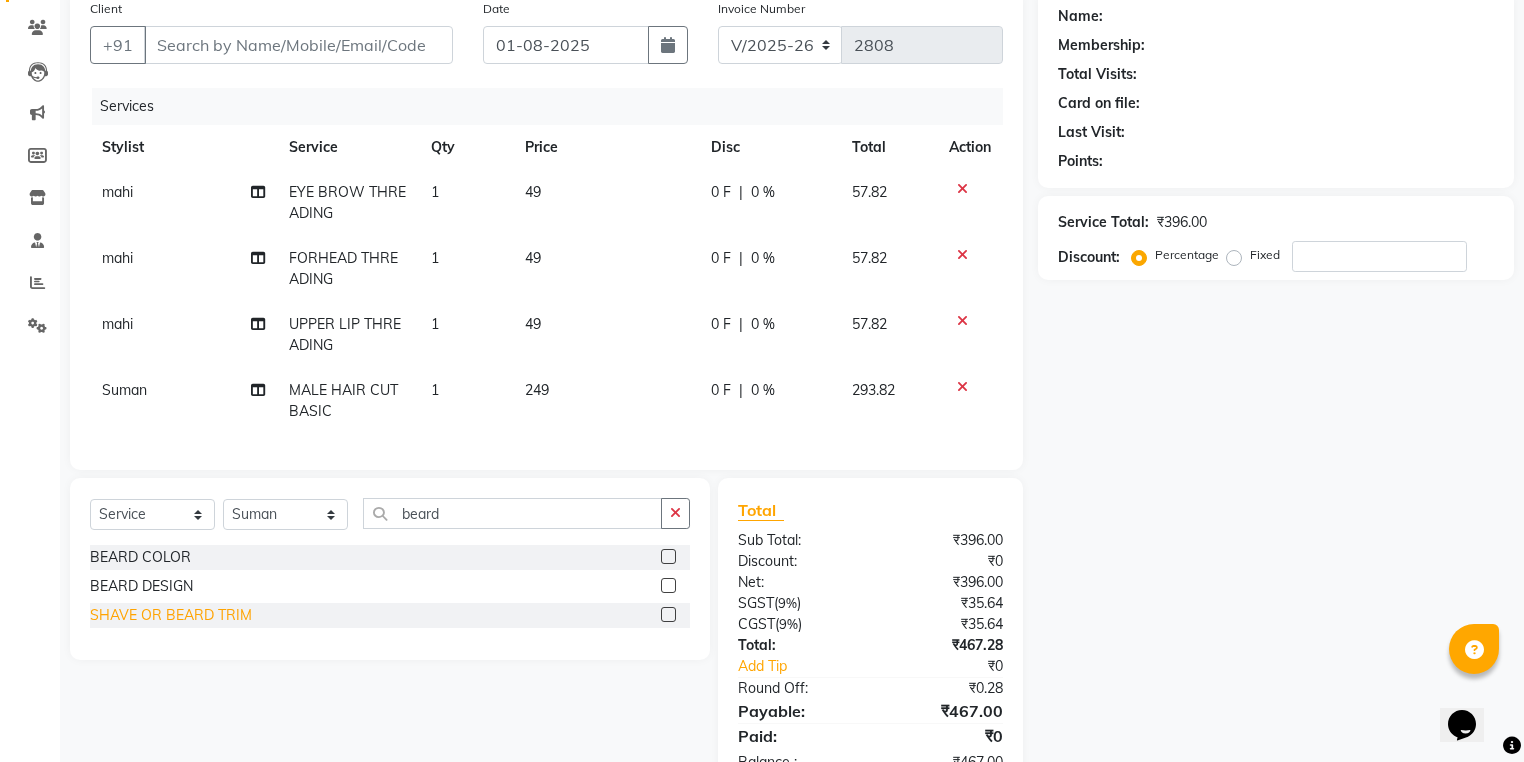 click on "SHAVE OR BEARD TRIM" 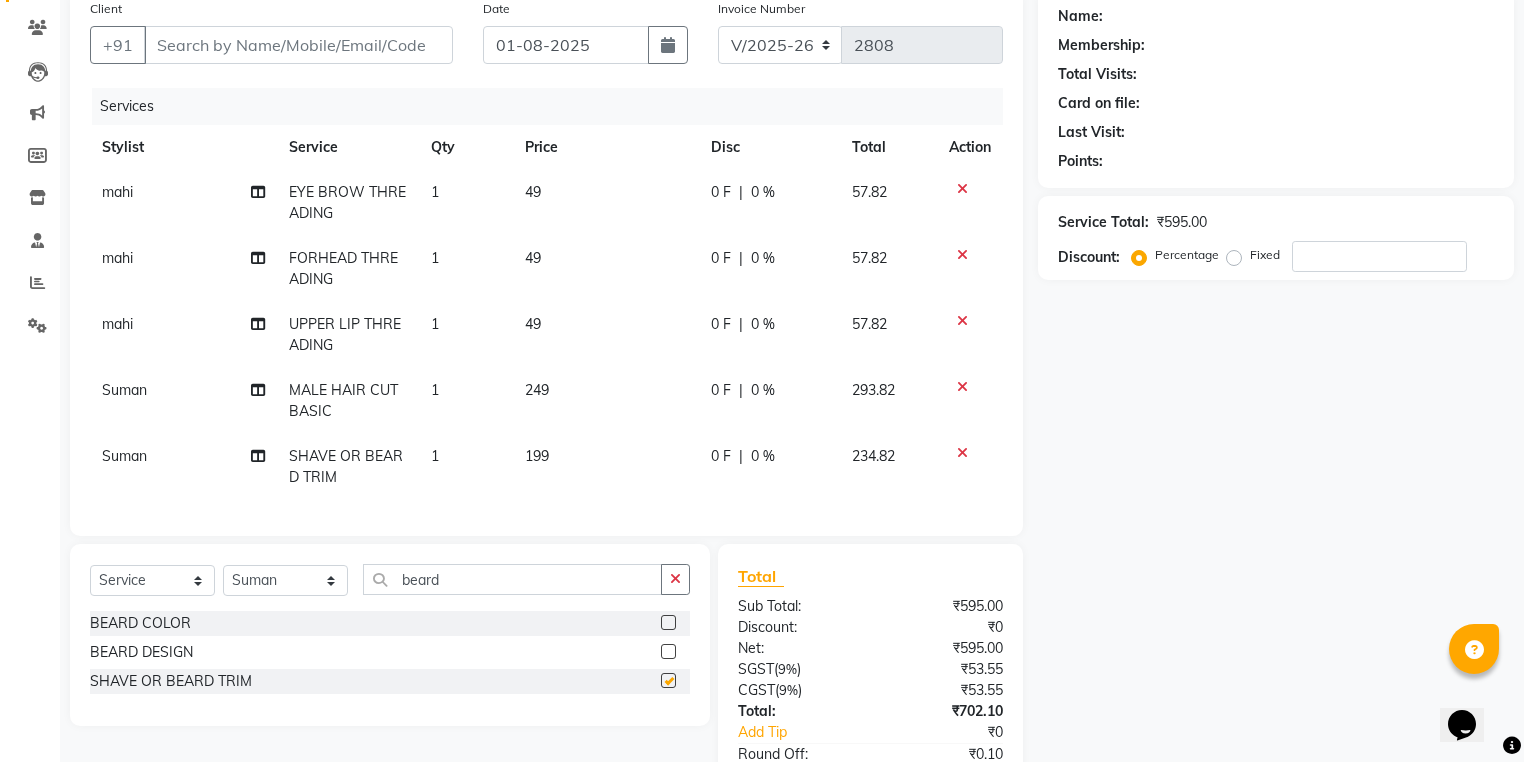 checkbox on "false" 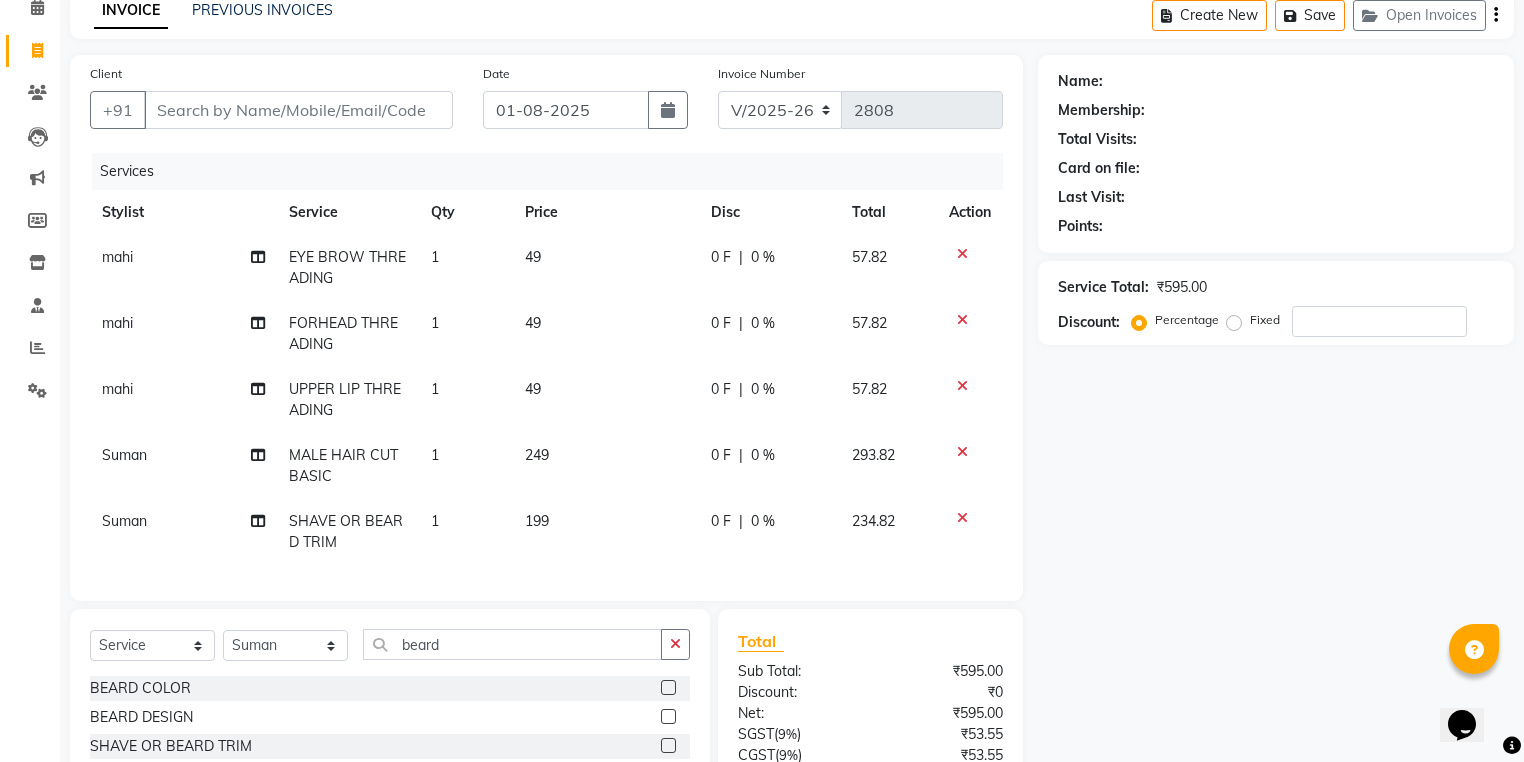 scroll, scrollTop: 0, scrollLeft: 0, axis: both 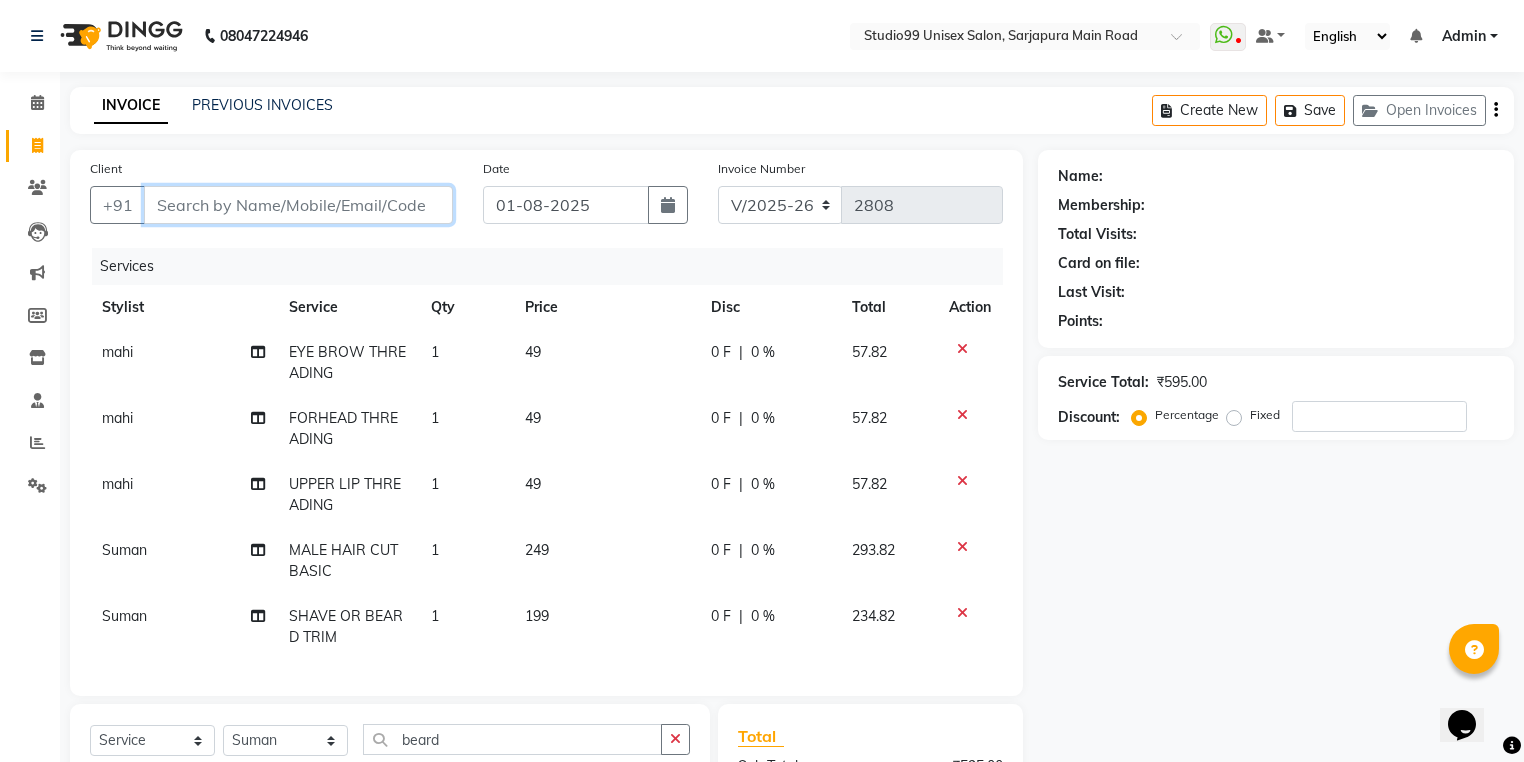 click on "Client" at bounding box center (298, 205) 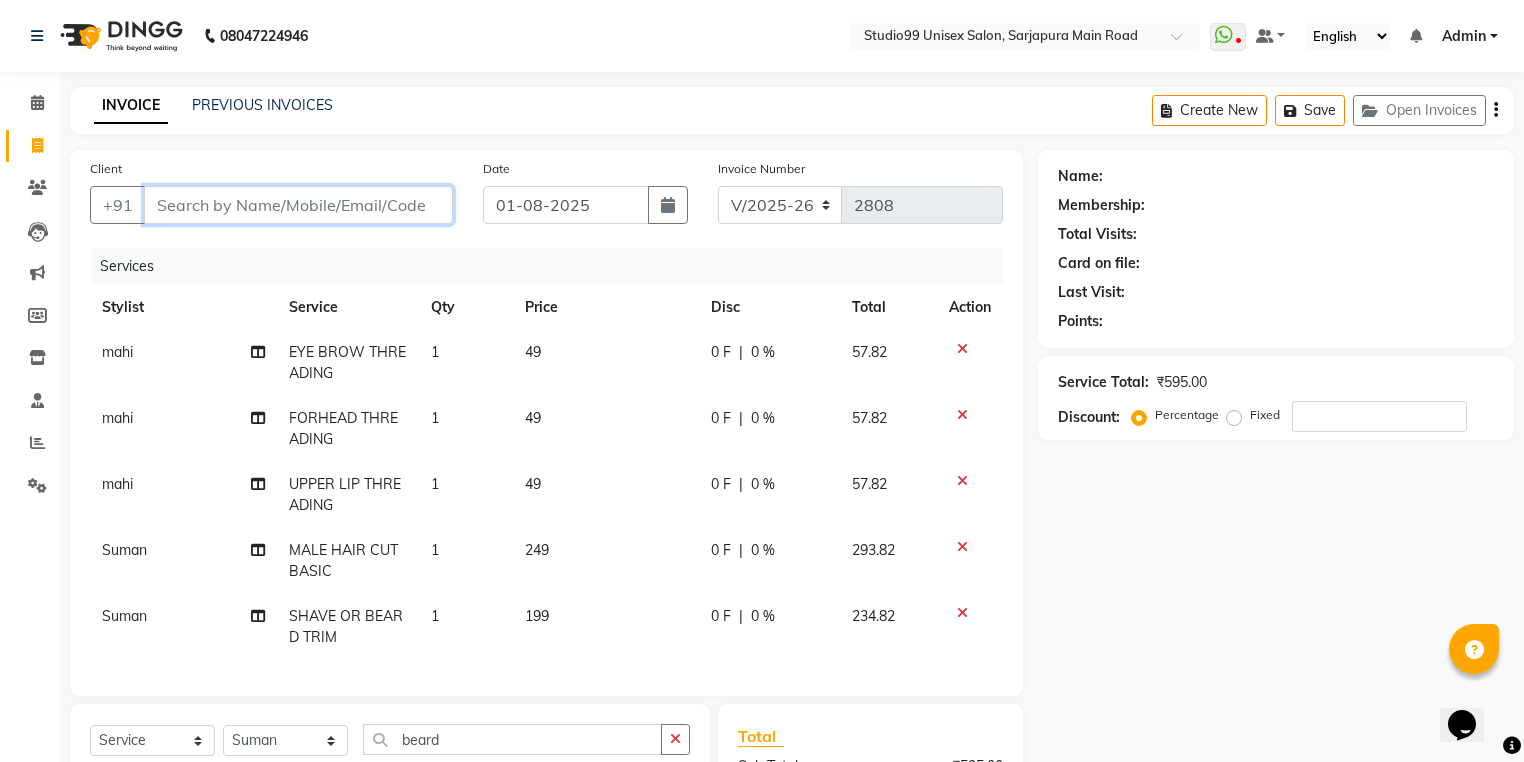 type on "9" 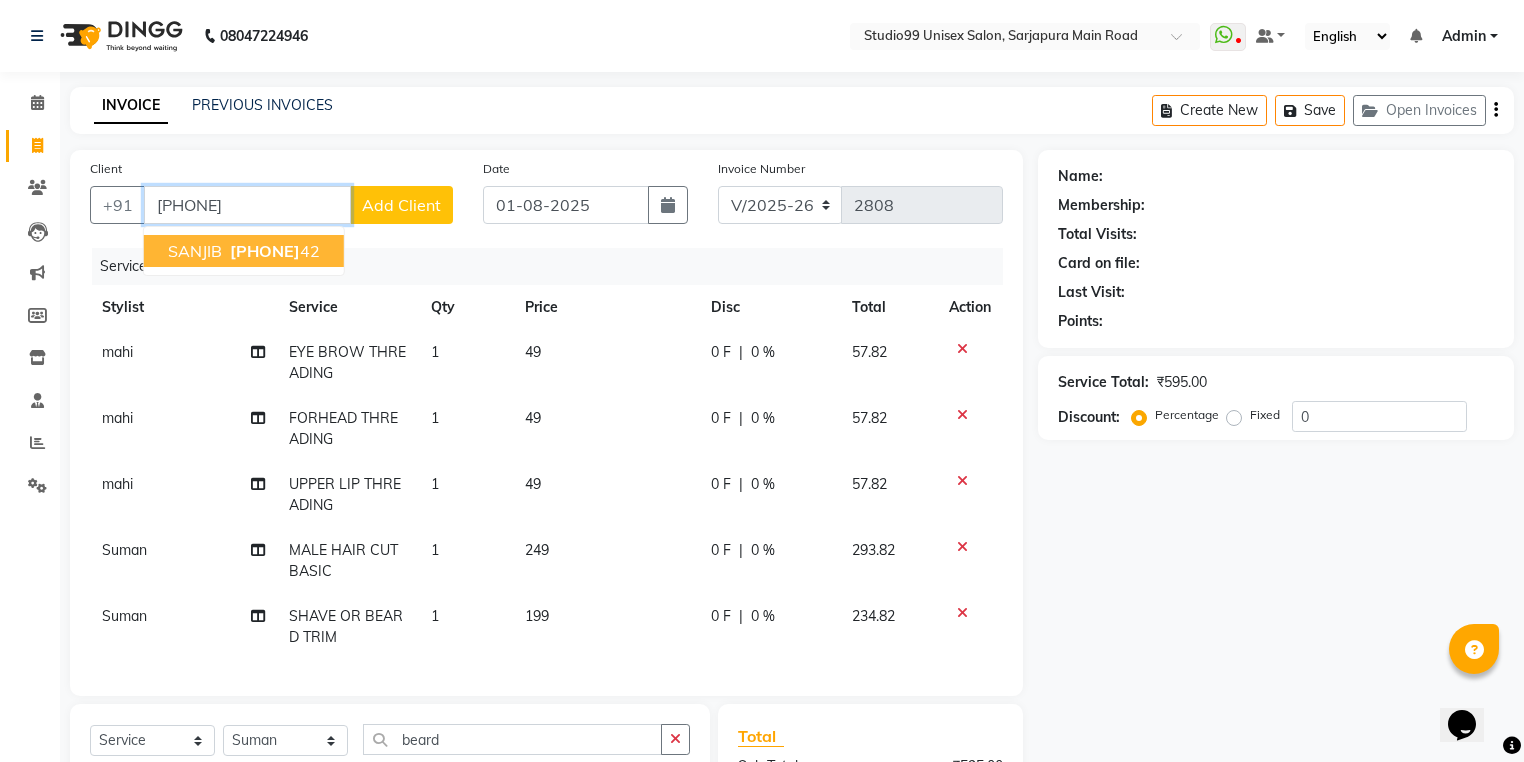 click on "[PHONE]" at bounding box center [265, 251] 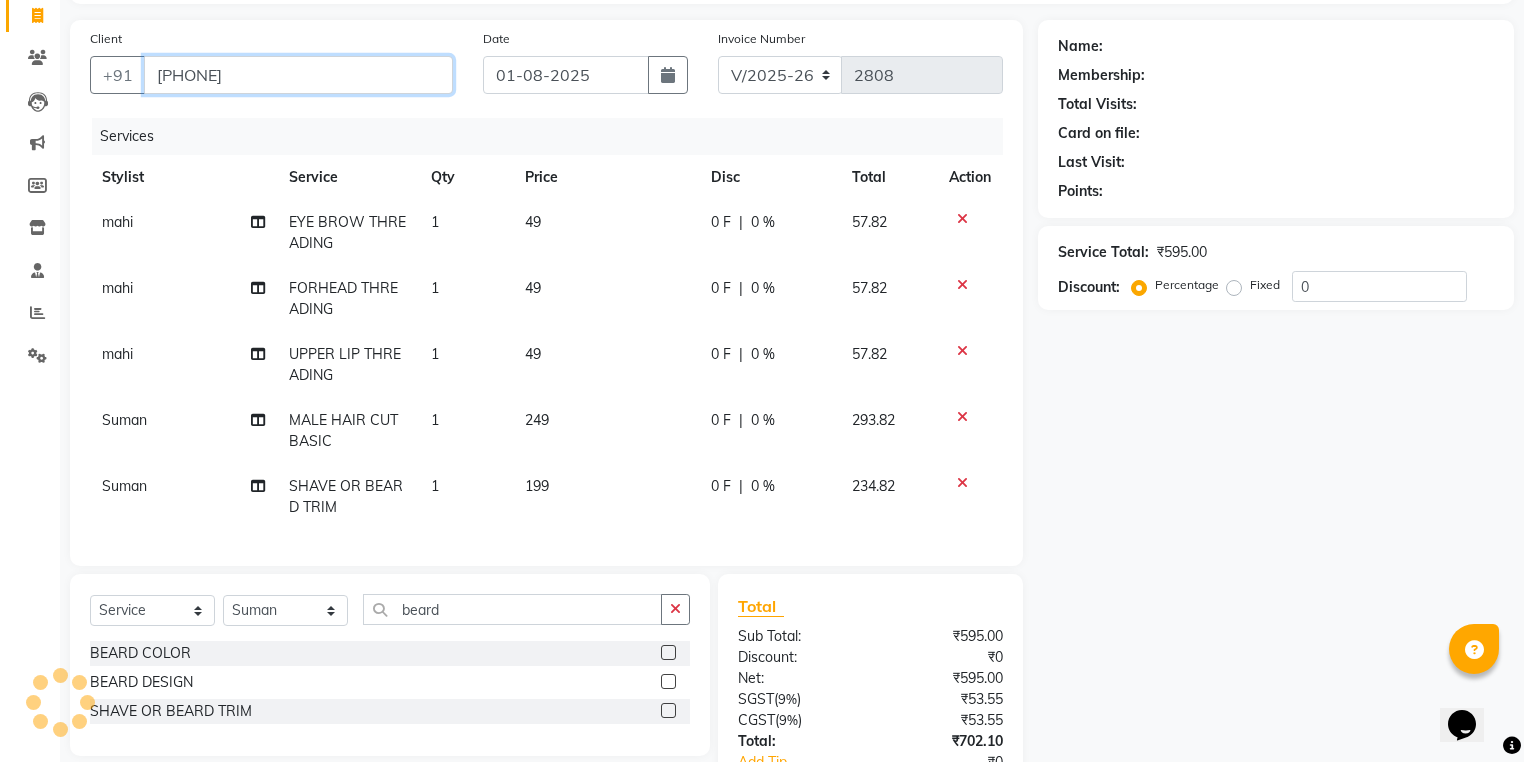 scroll, scrollTop: 299, scrollLeft: 0, axis: vertical 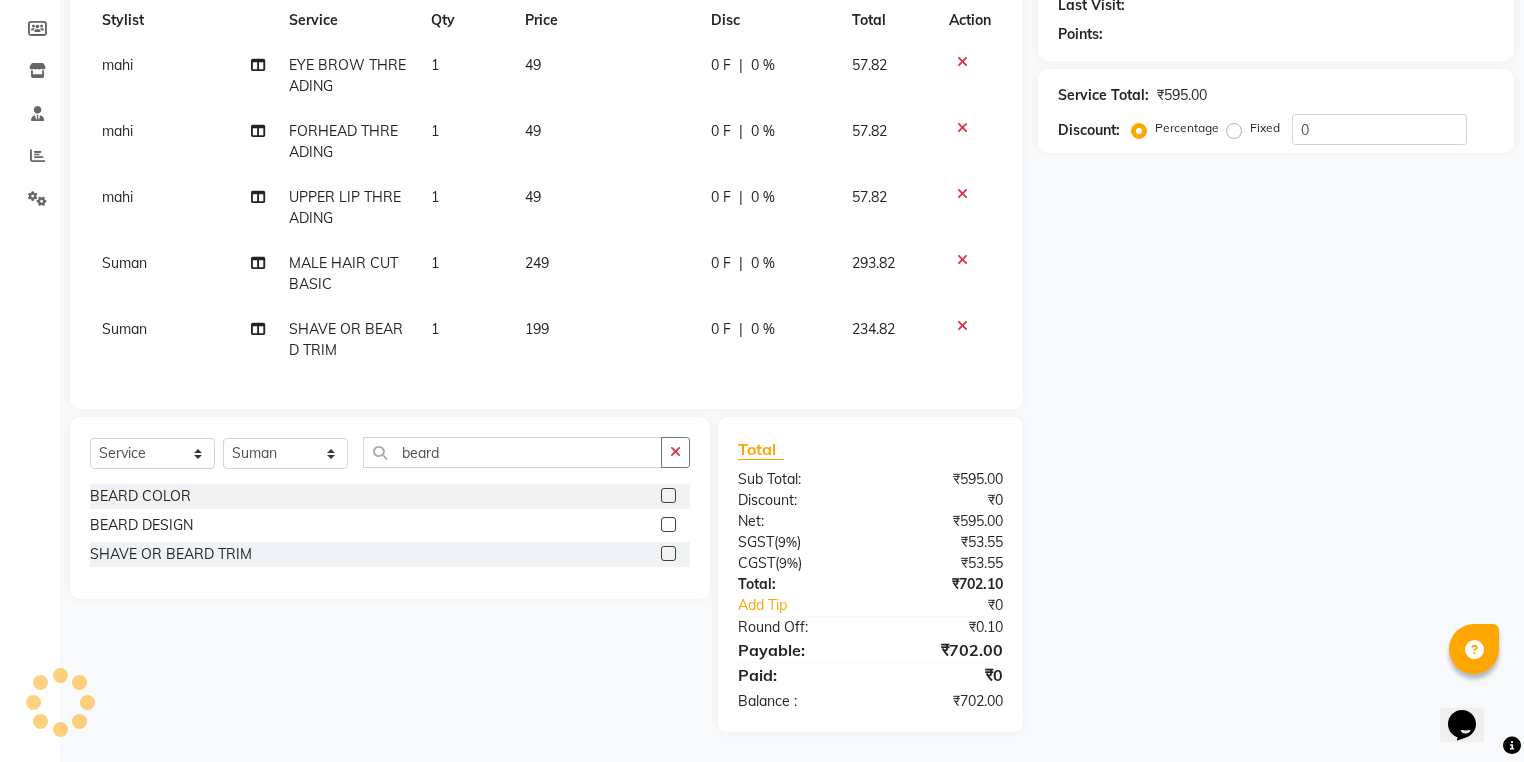 type on "[PHONE]" 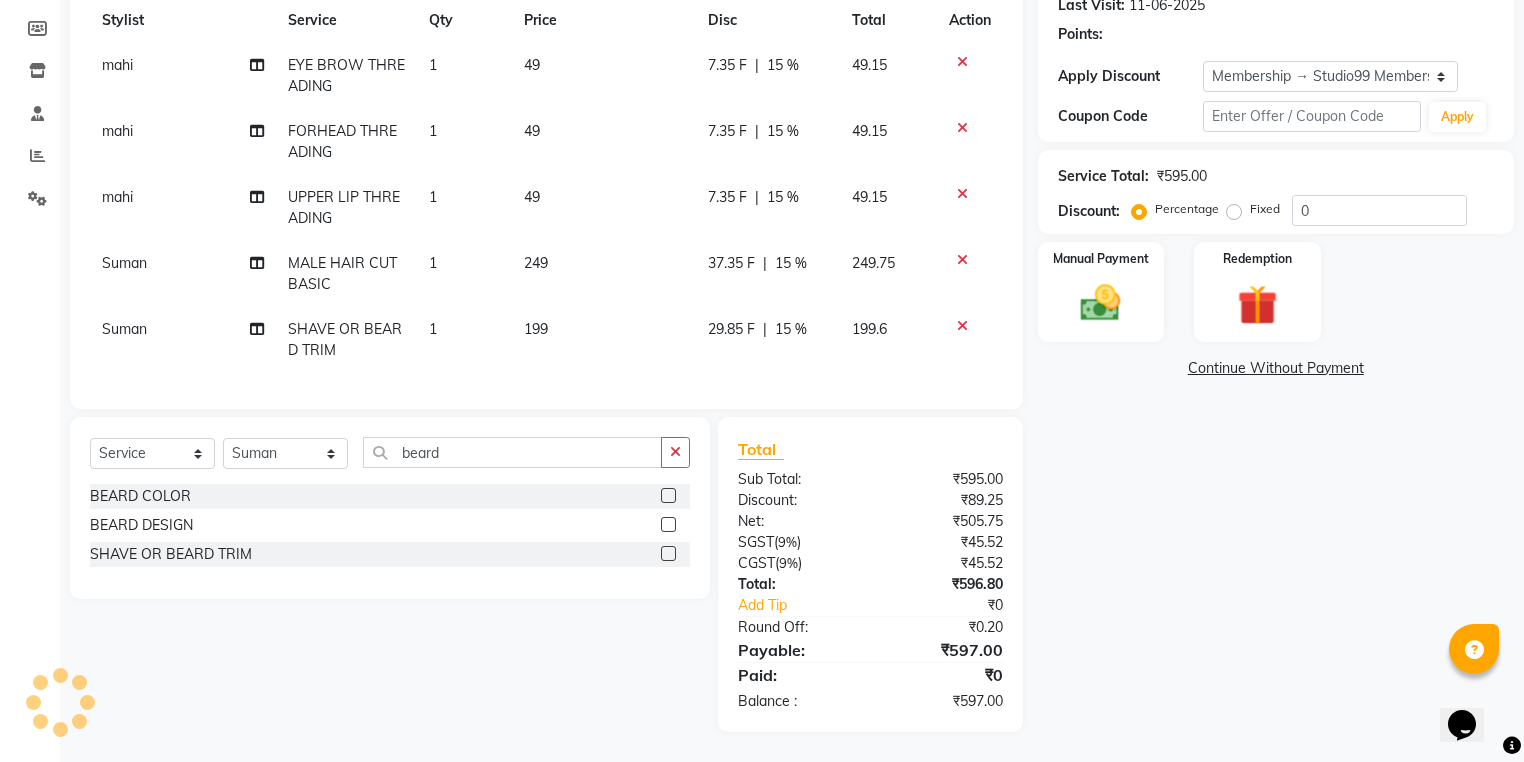 type on "15" 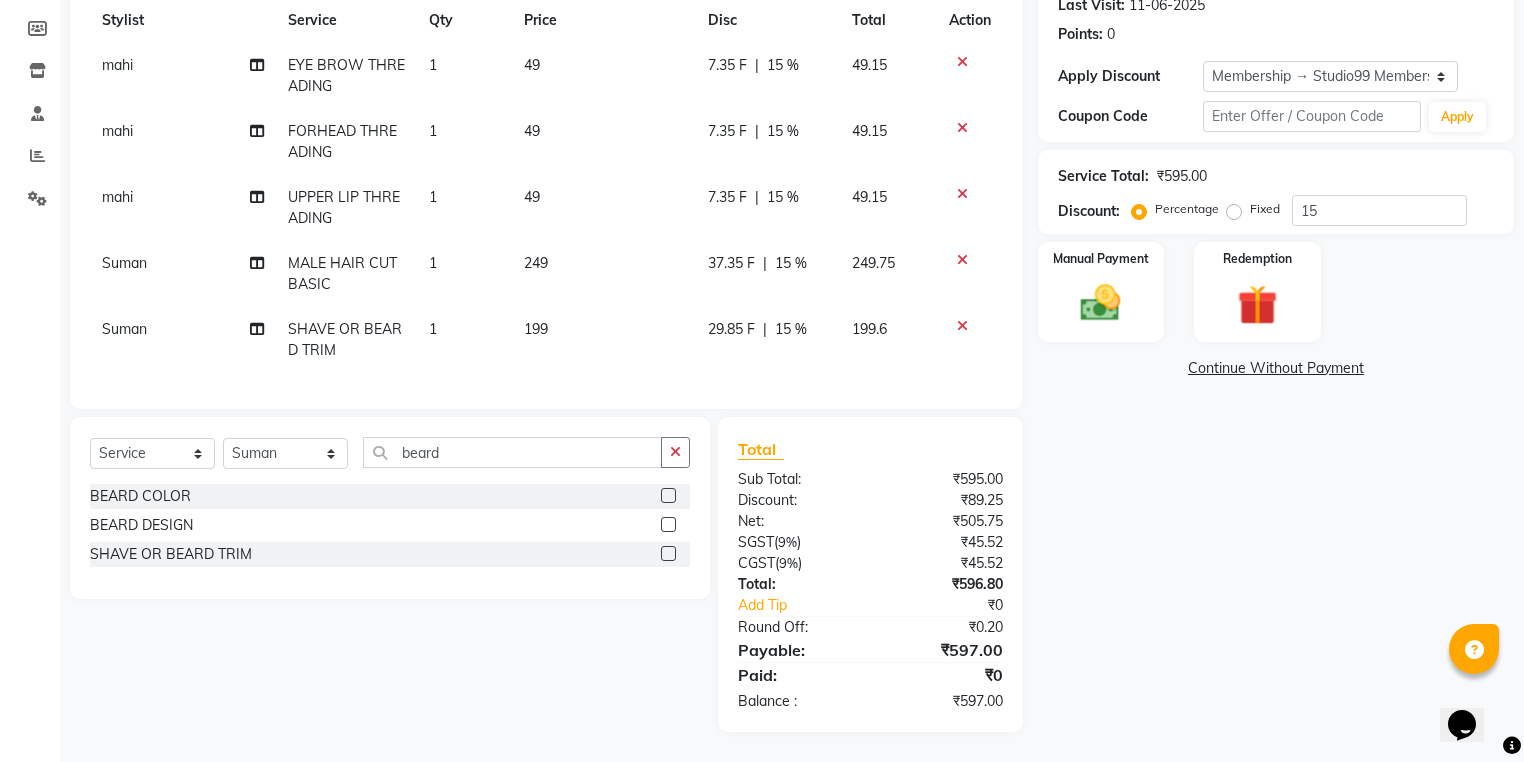 scroll, scrollTop: 299, scrollLeft: 0, axis: vertical 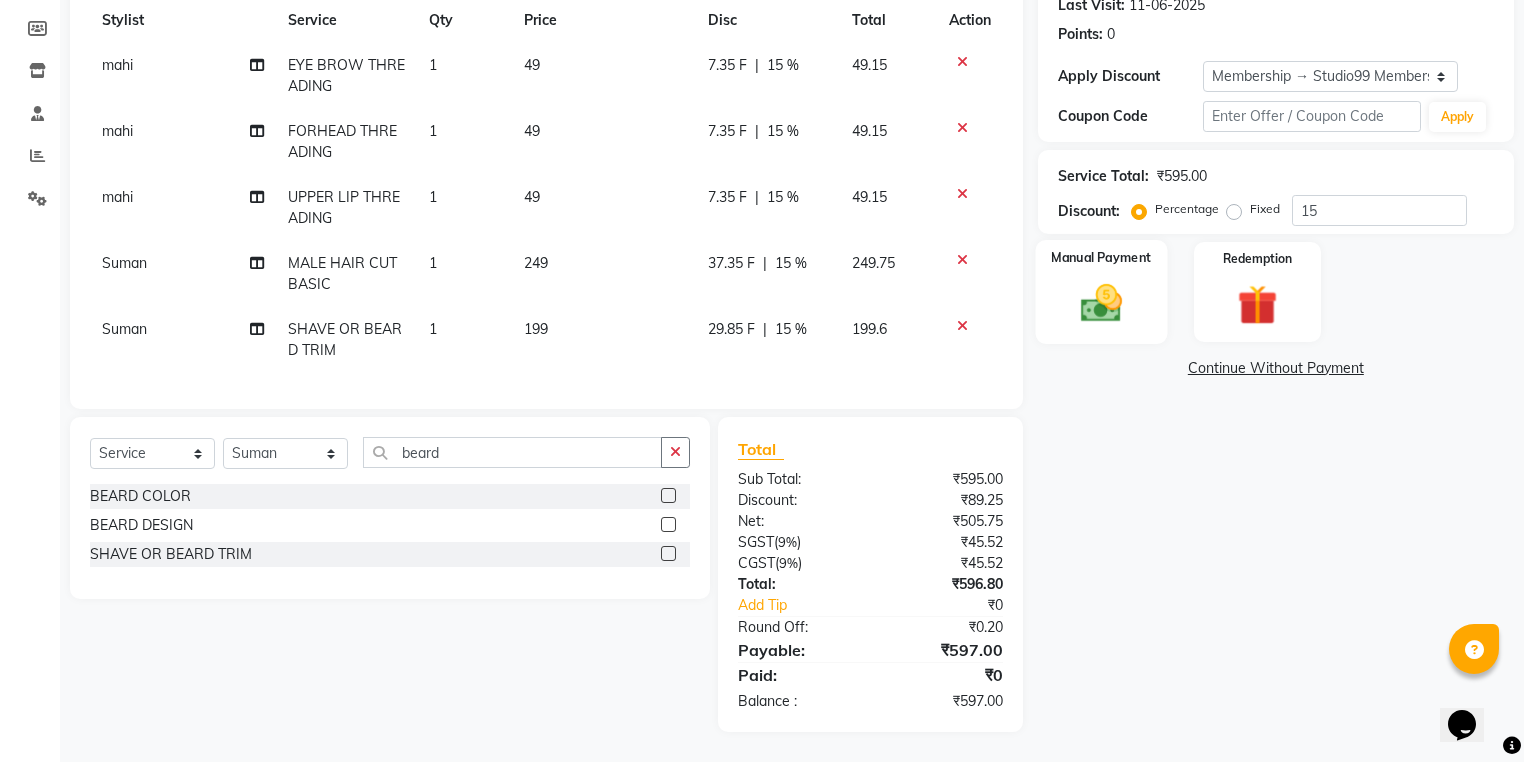 click on "Manual Payment" 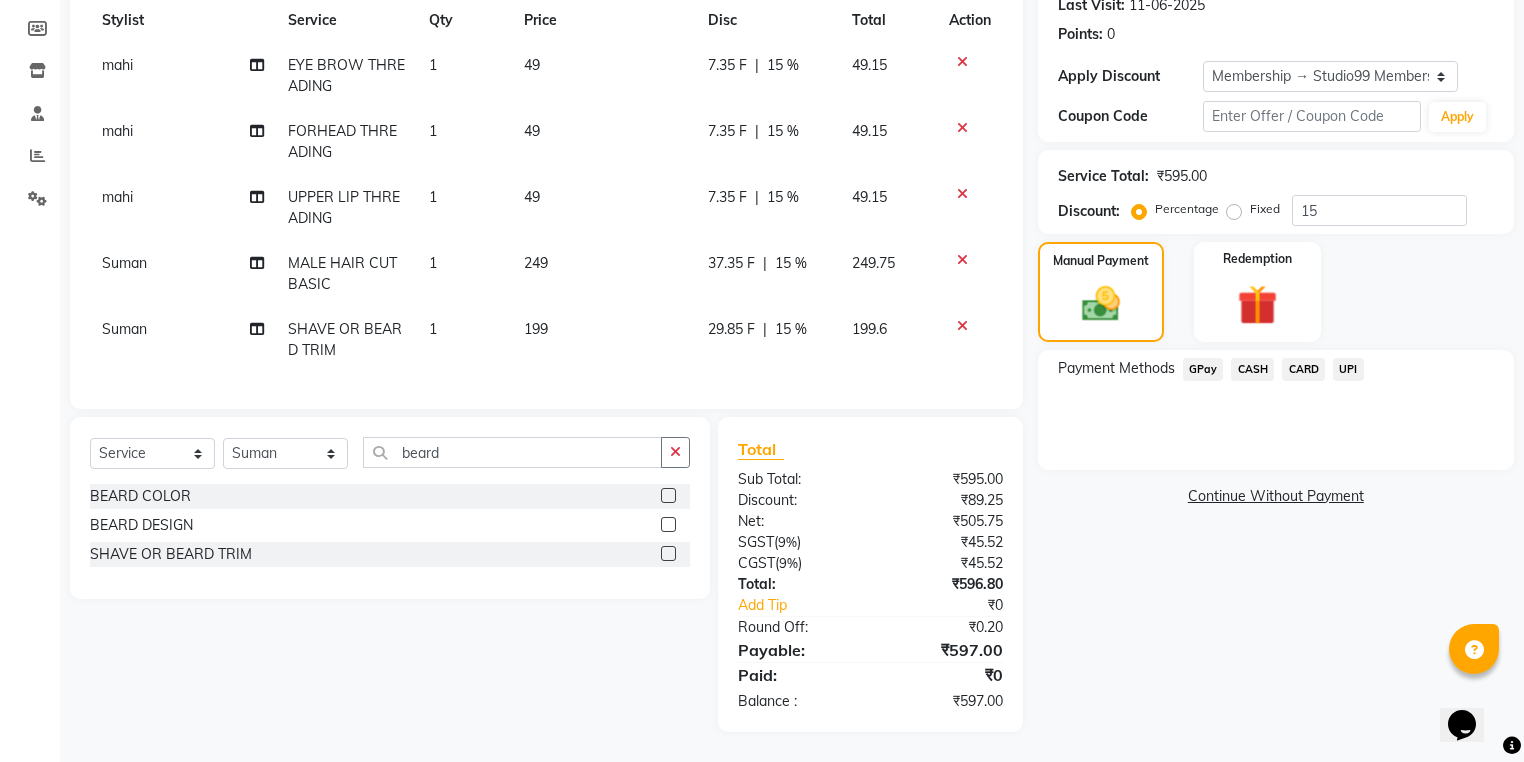 click on "UPI" 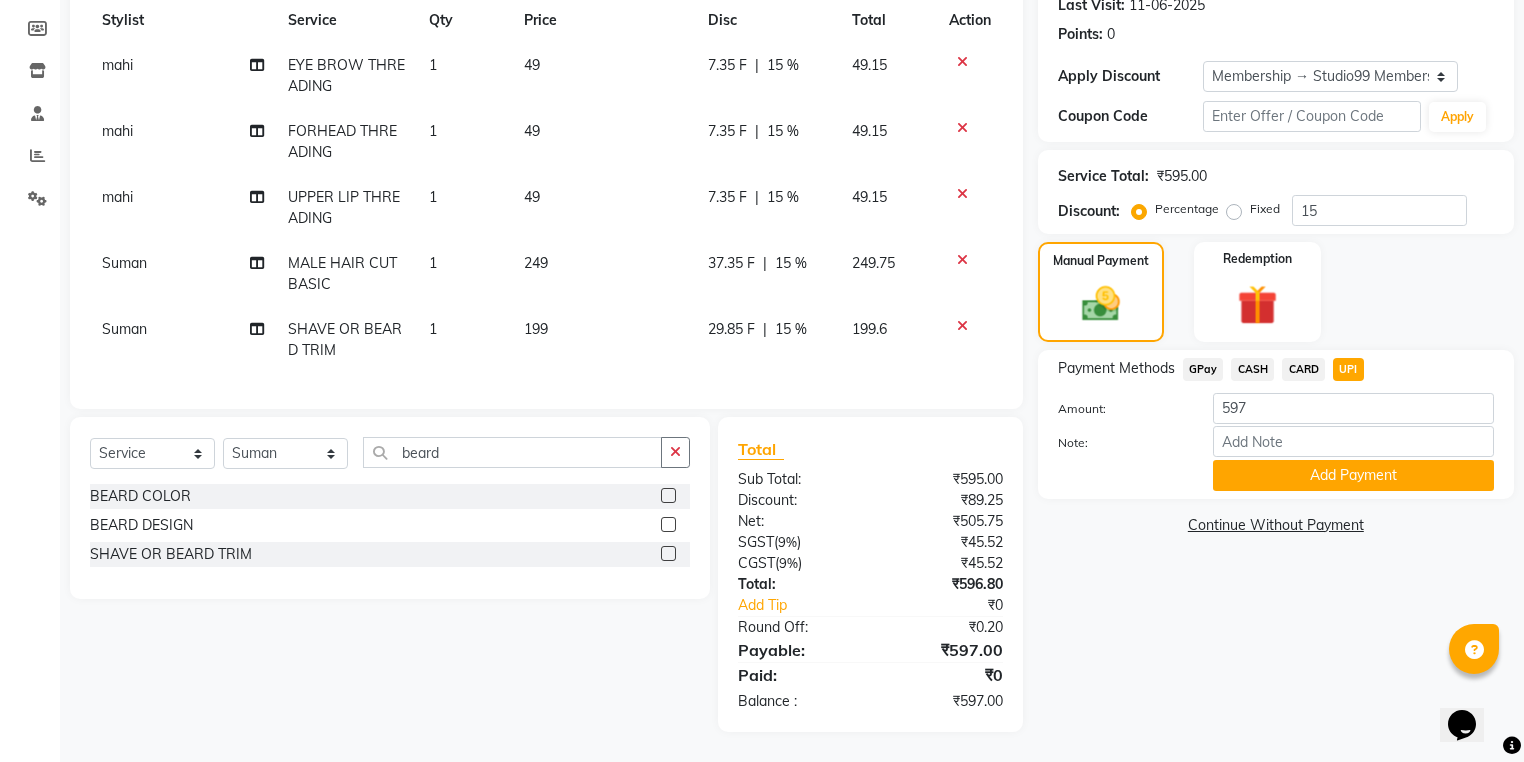 click on "Add Payment" 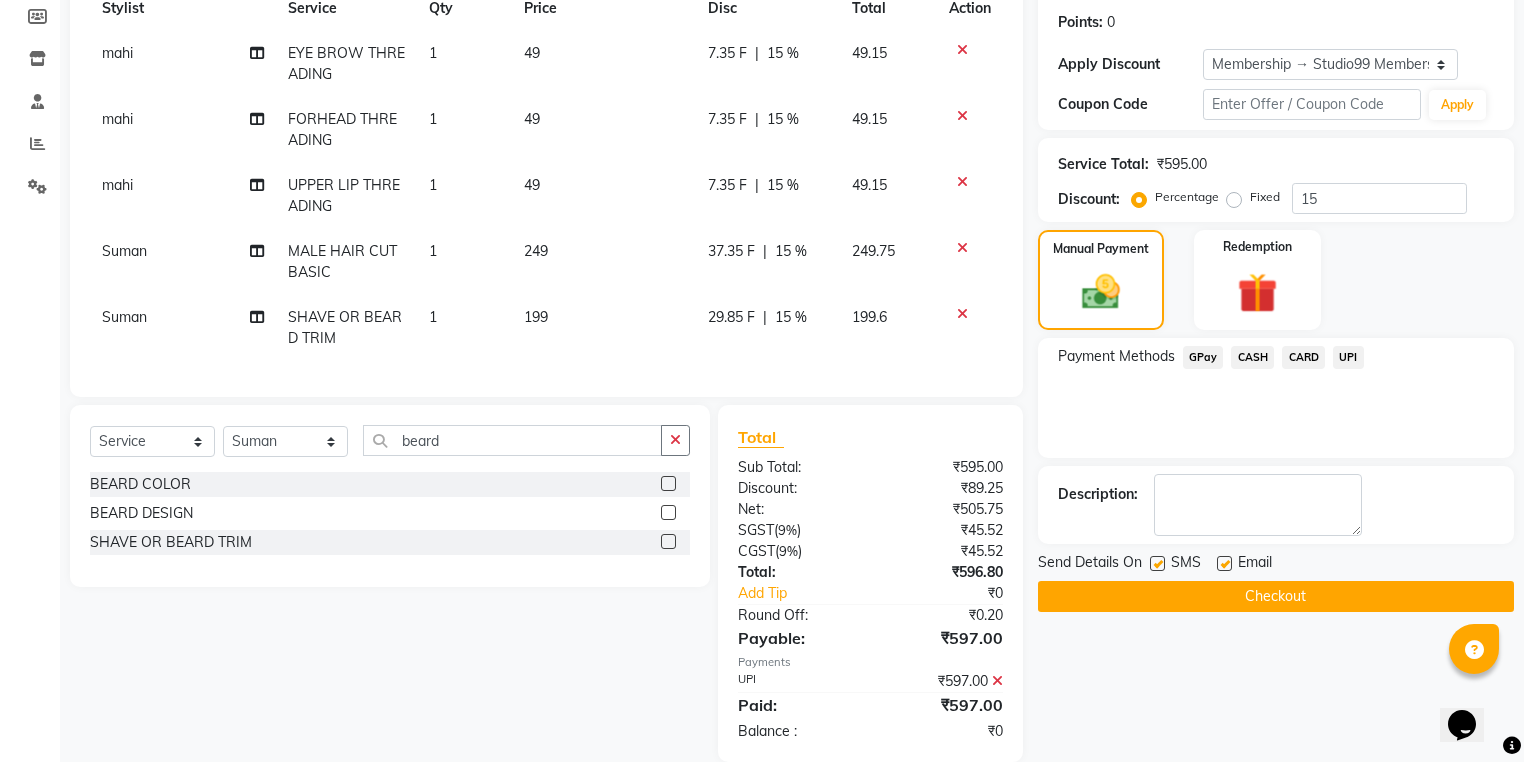 click on "Checkout" 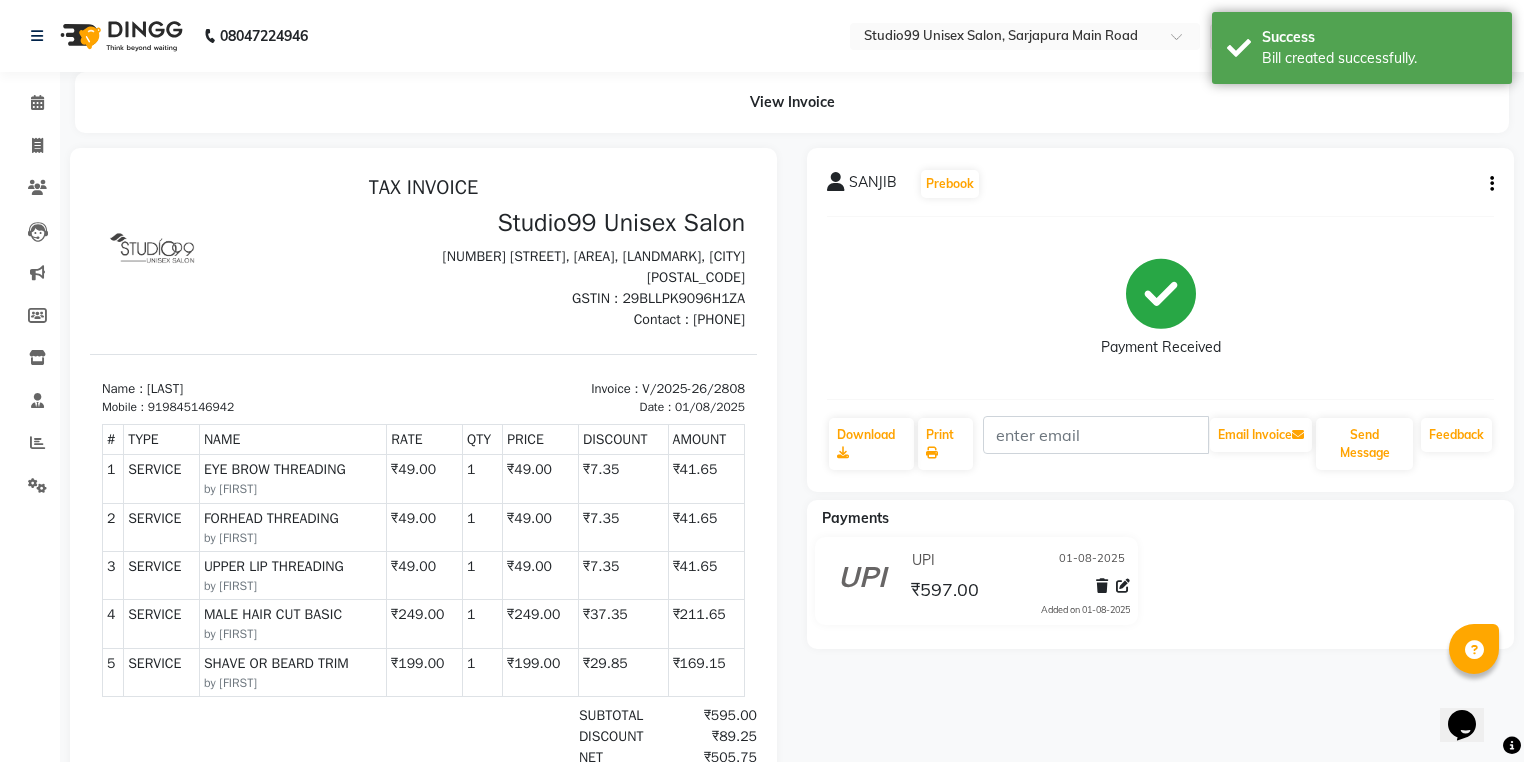 scroll, scrollTop: 0, scrollLeft: 0, axis: both 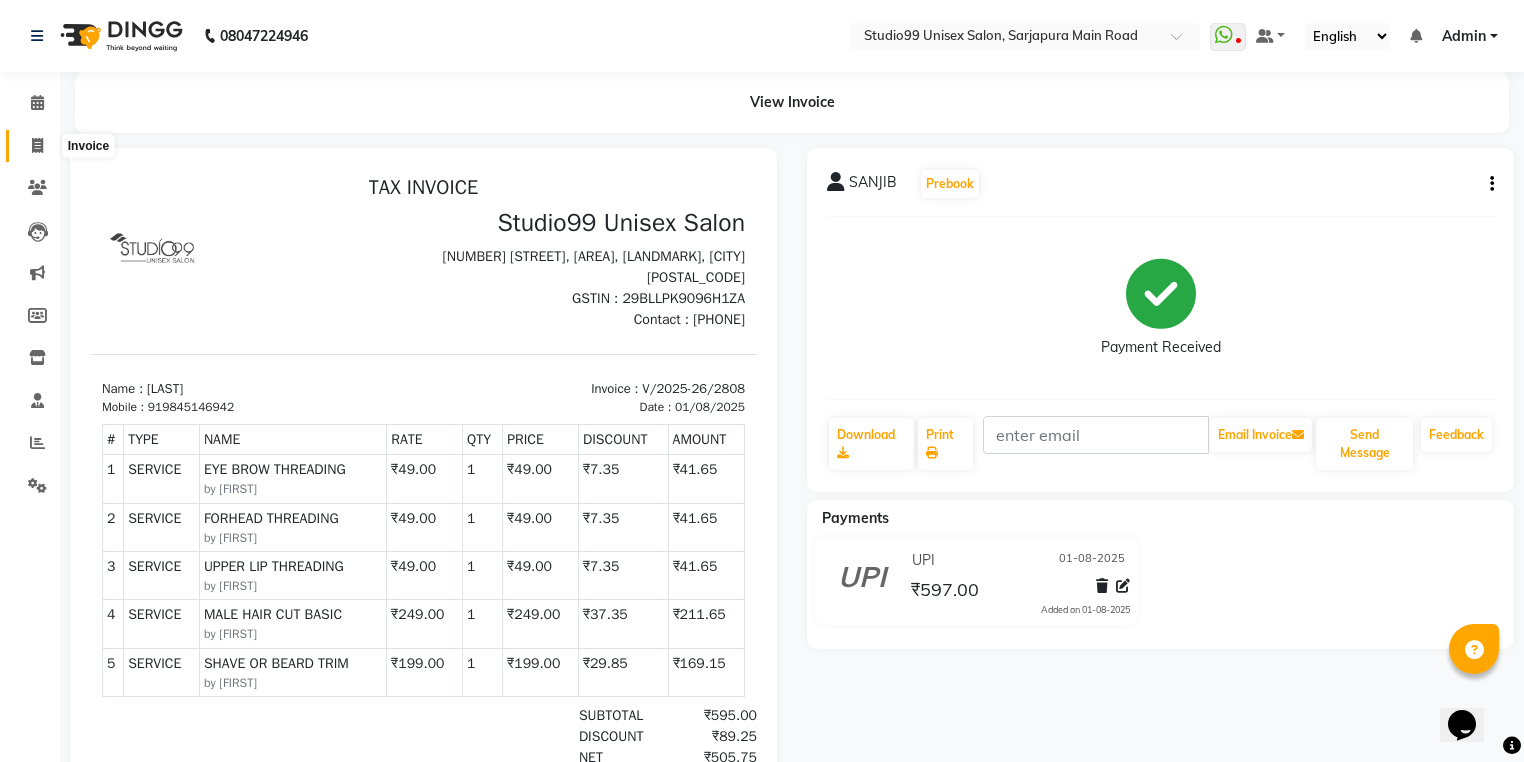 click 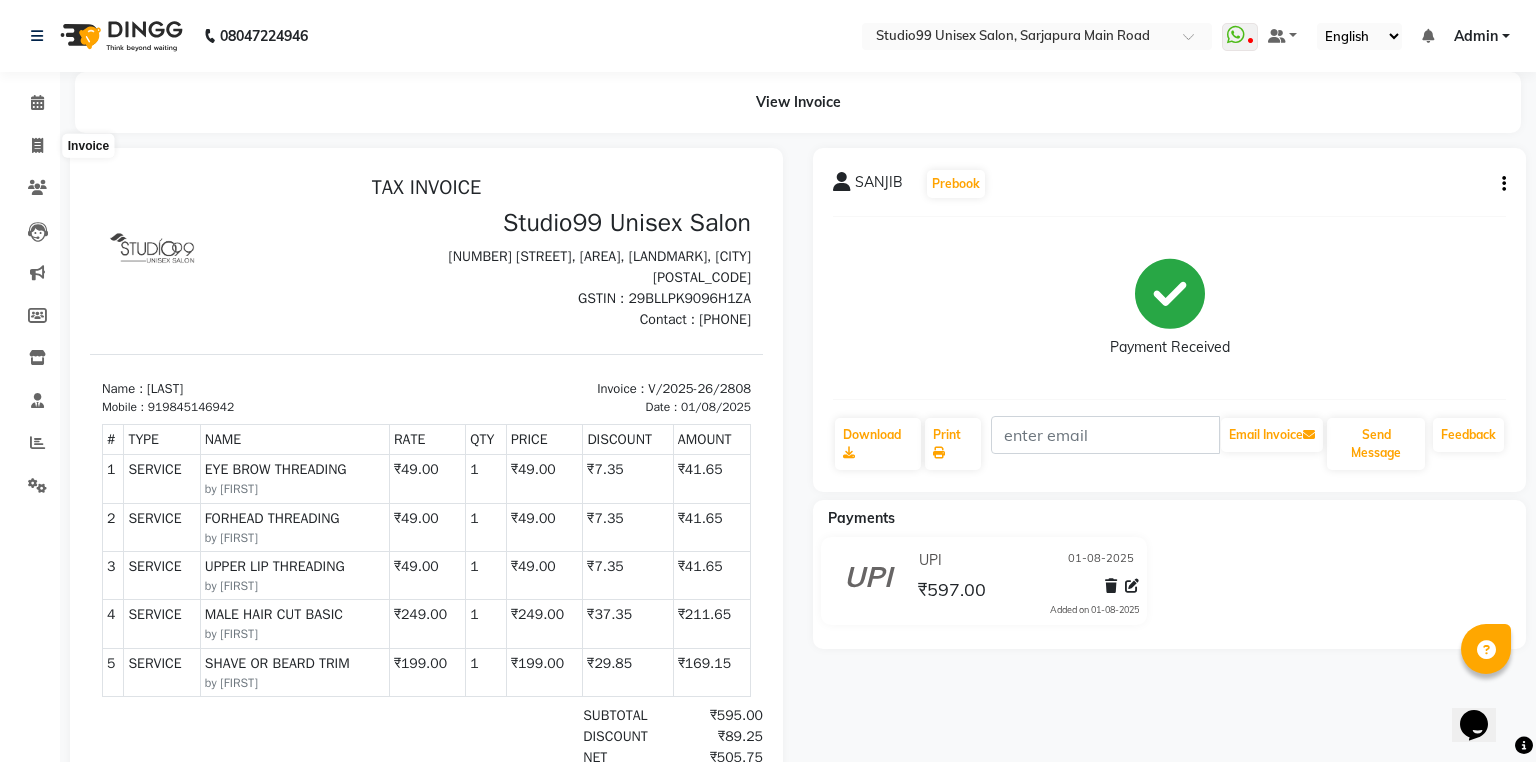select on "service" 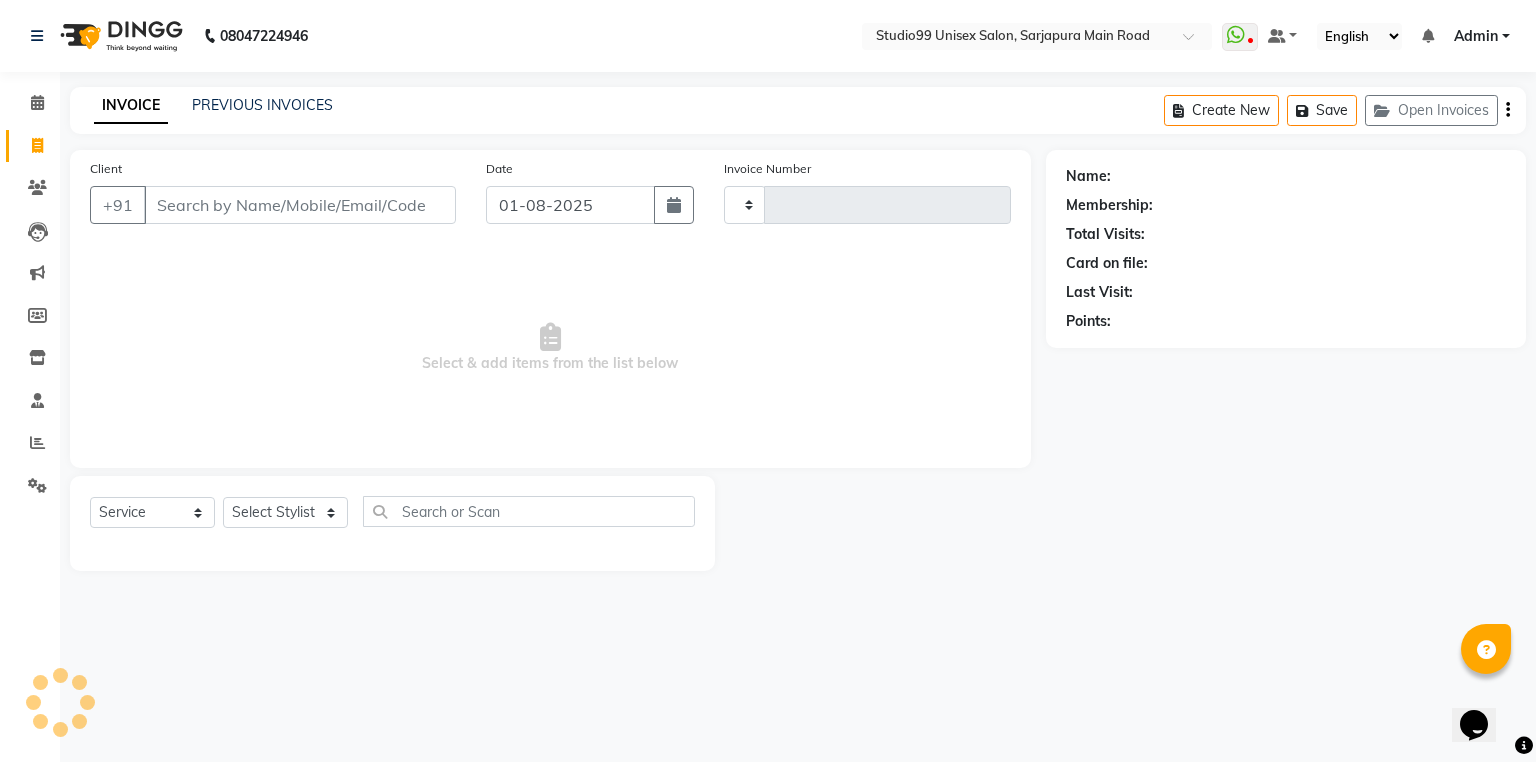 type on "2809" 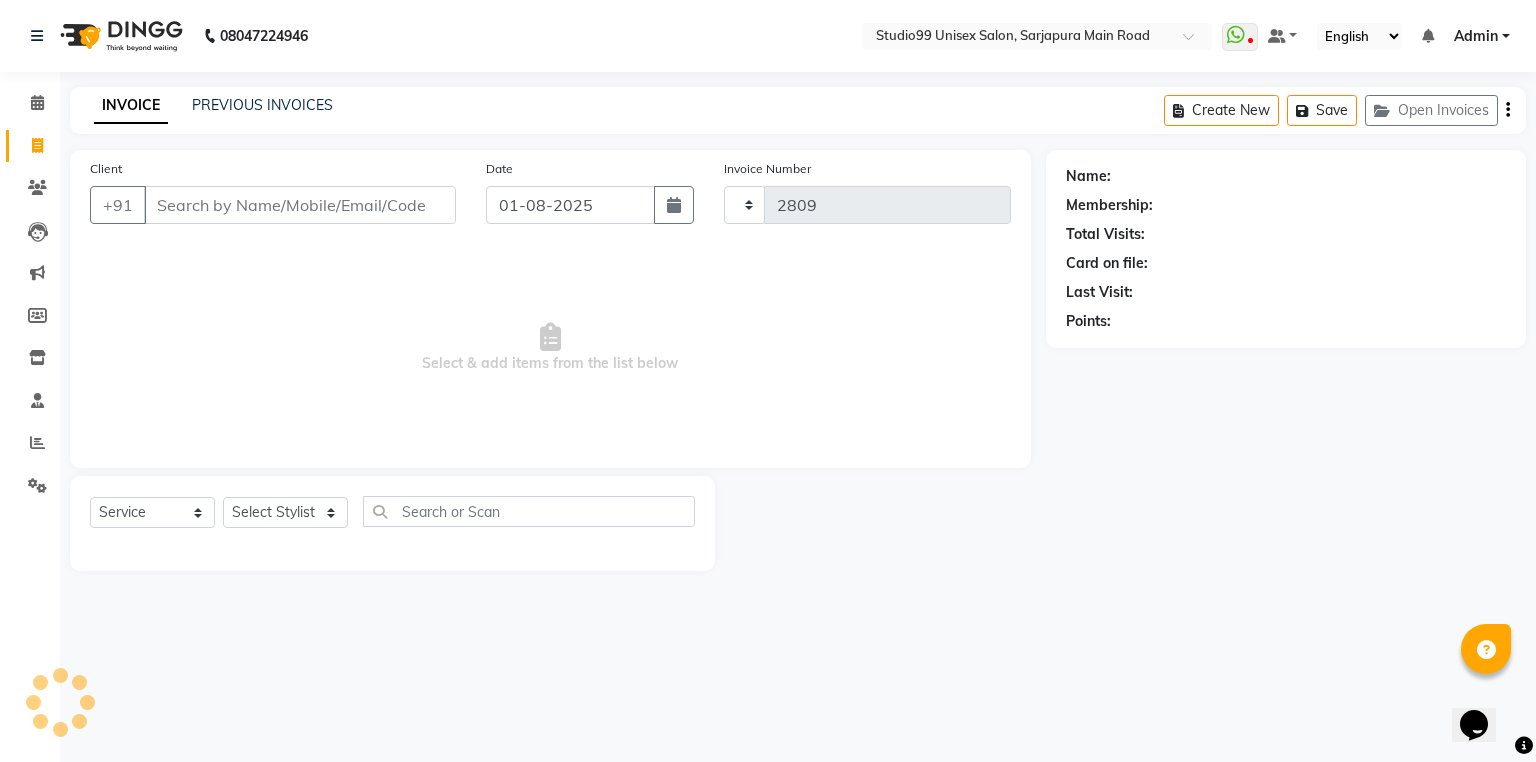 select on "6042" 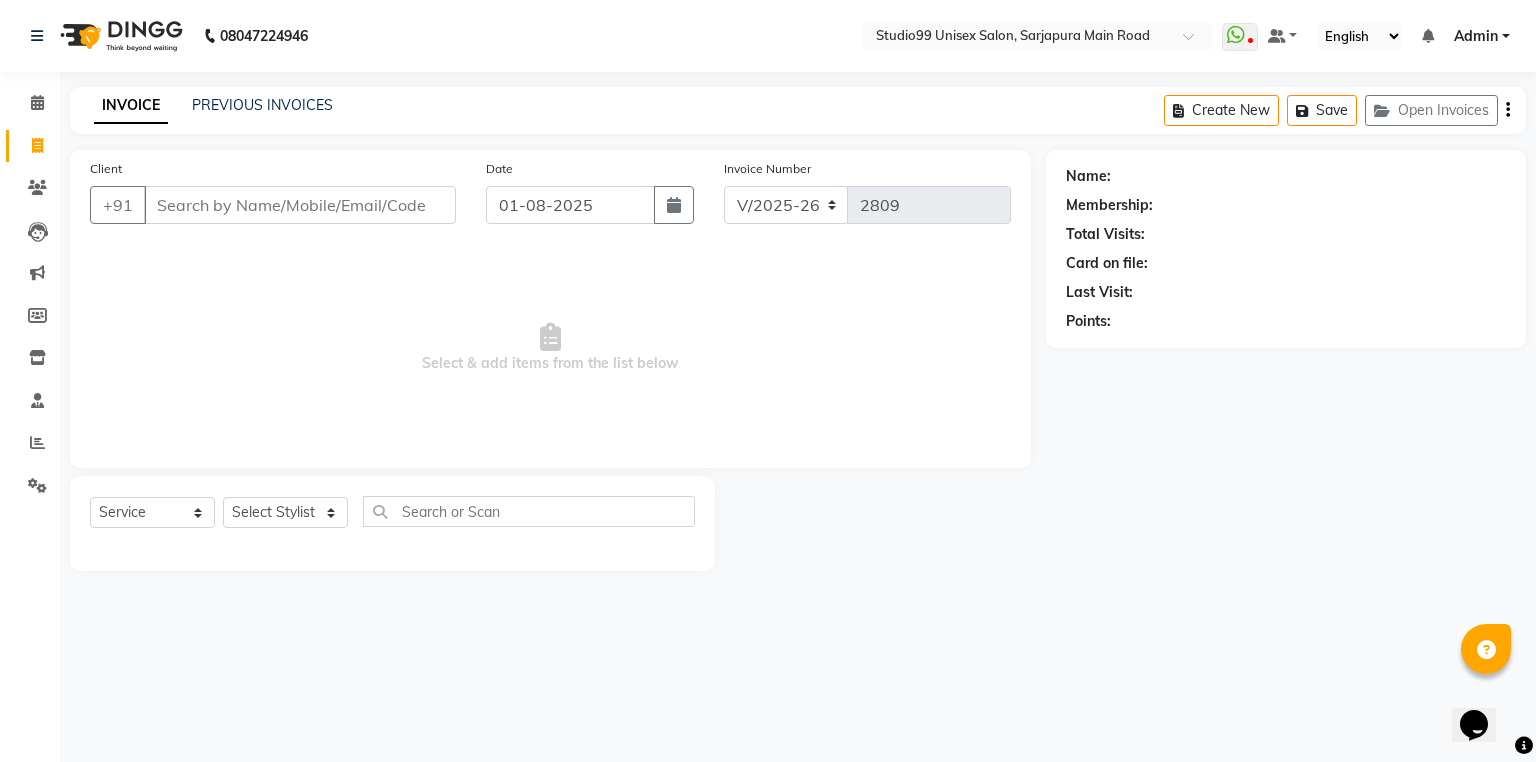 click on "Client" at bounding box center (300, 205) 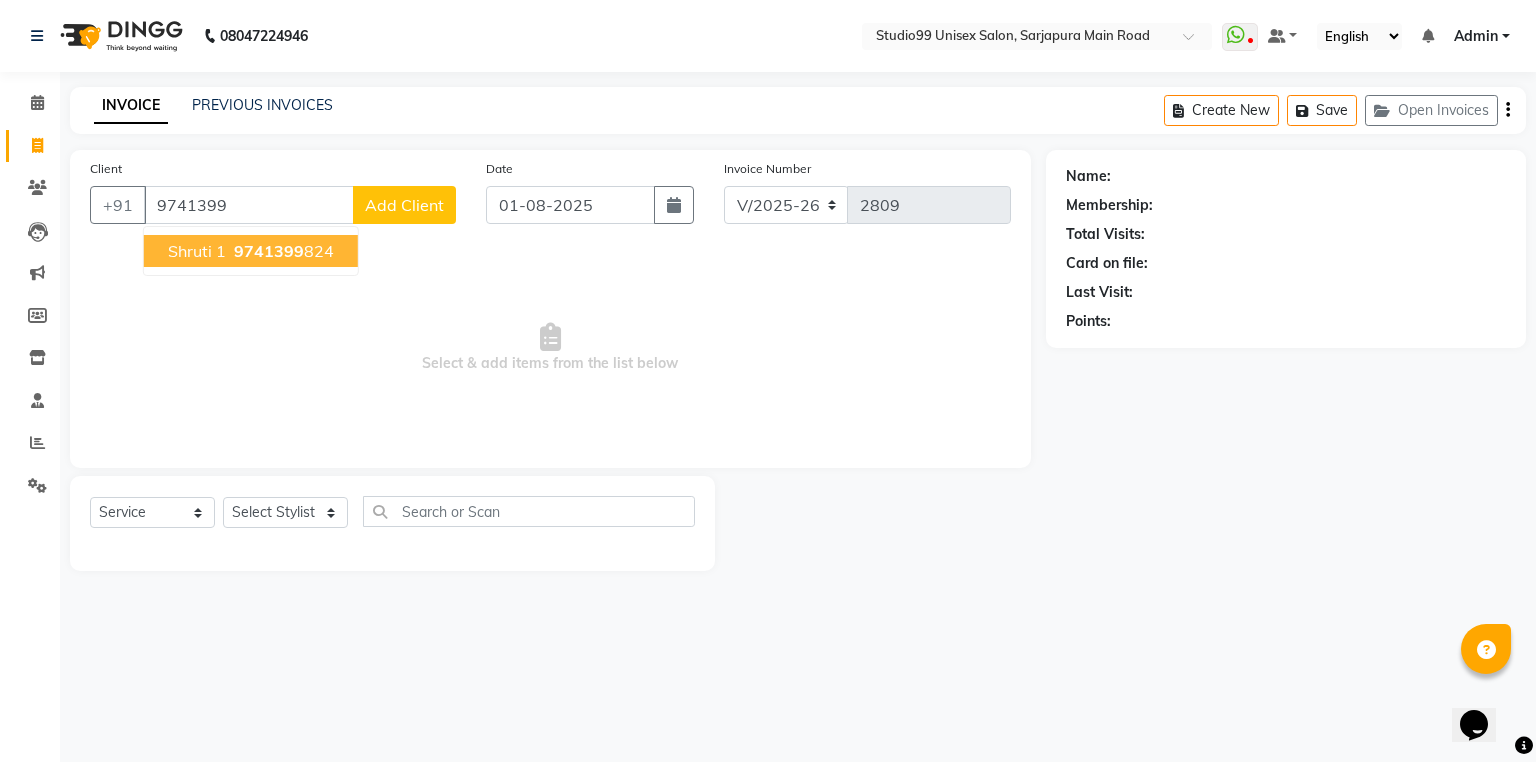click on "9741399" at bounding box center [269, 251] 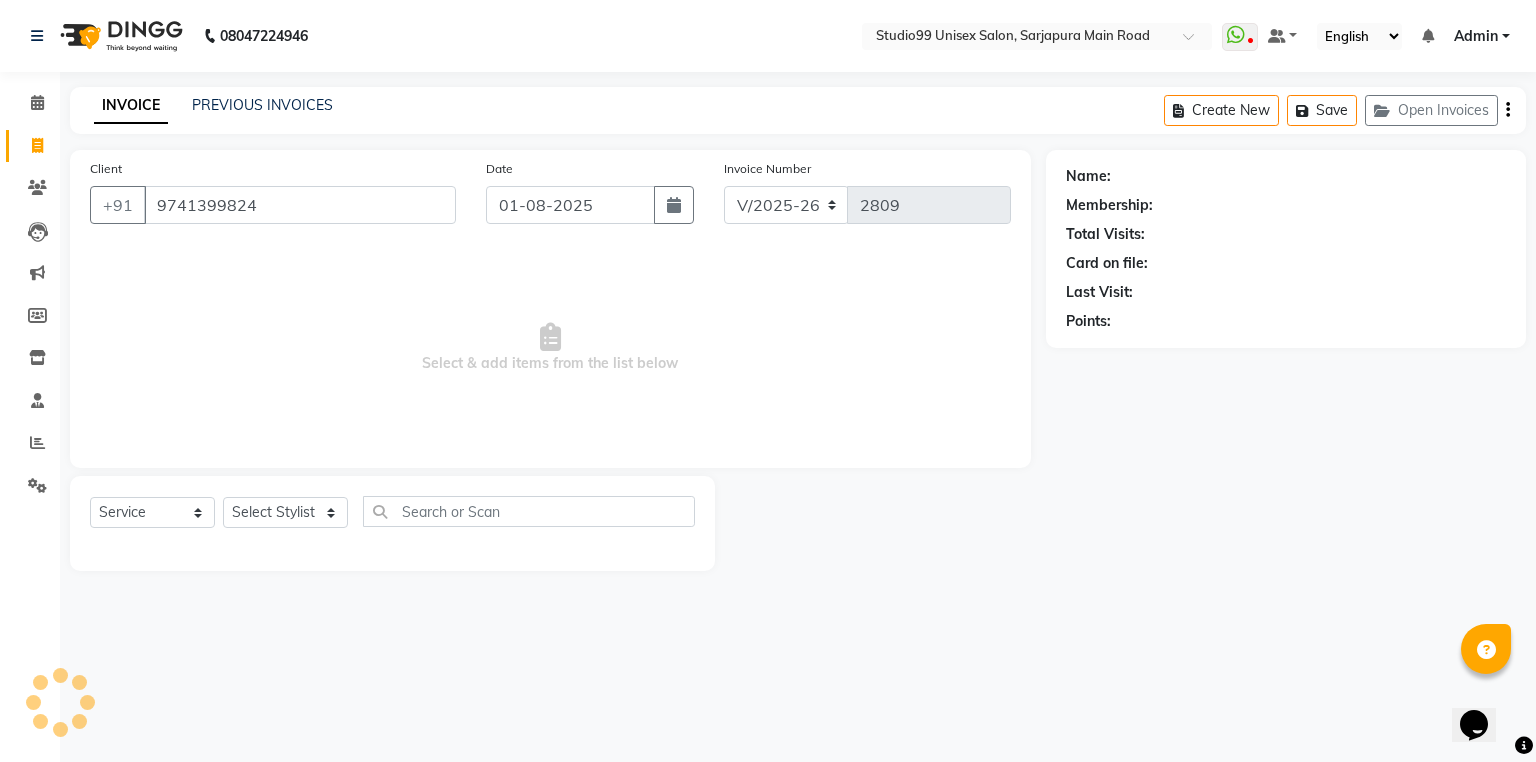 type on "9741399824" 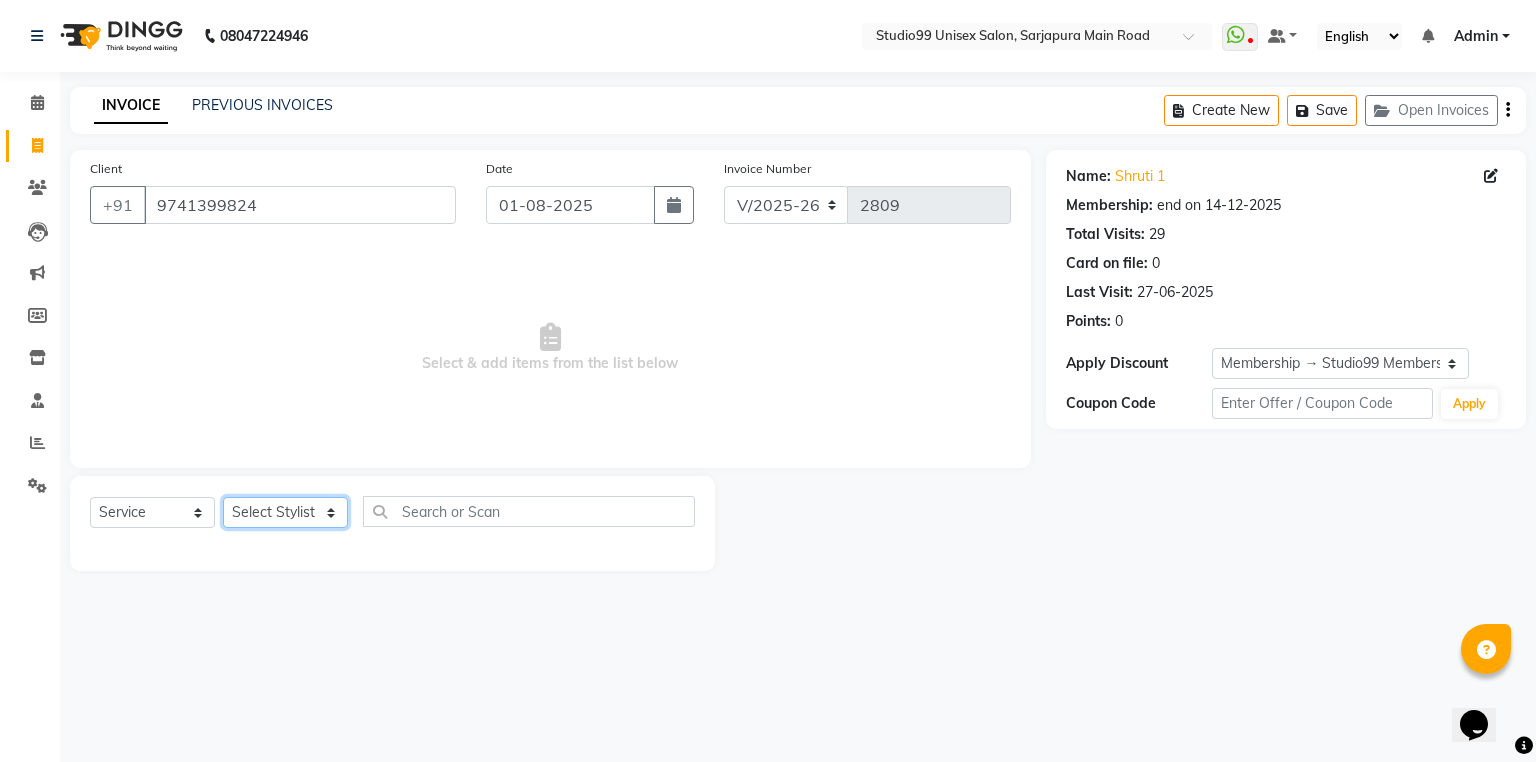 click on "Select Stylist Admin [NAME] [NAME] [NAME] Avaz Dina GEORGE Gulshan mahi MUNMUN Nobil Hasan Rafeeq Raj Rima Dey Rima Dey Shallu Simran Suman Suman VIKRAM" 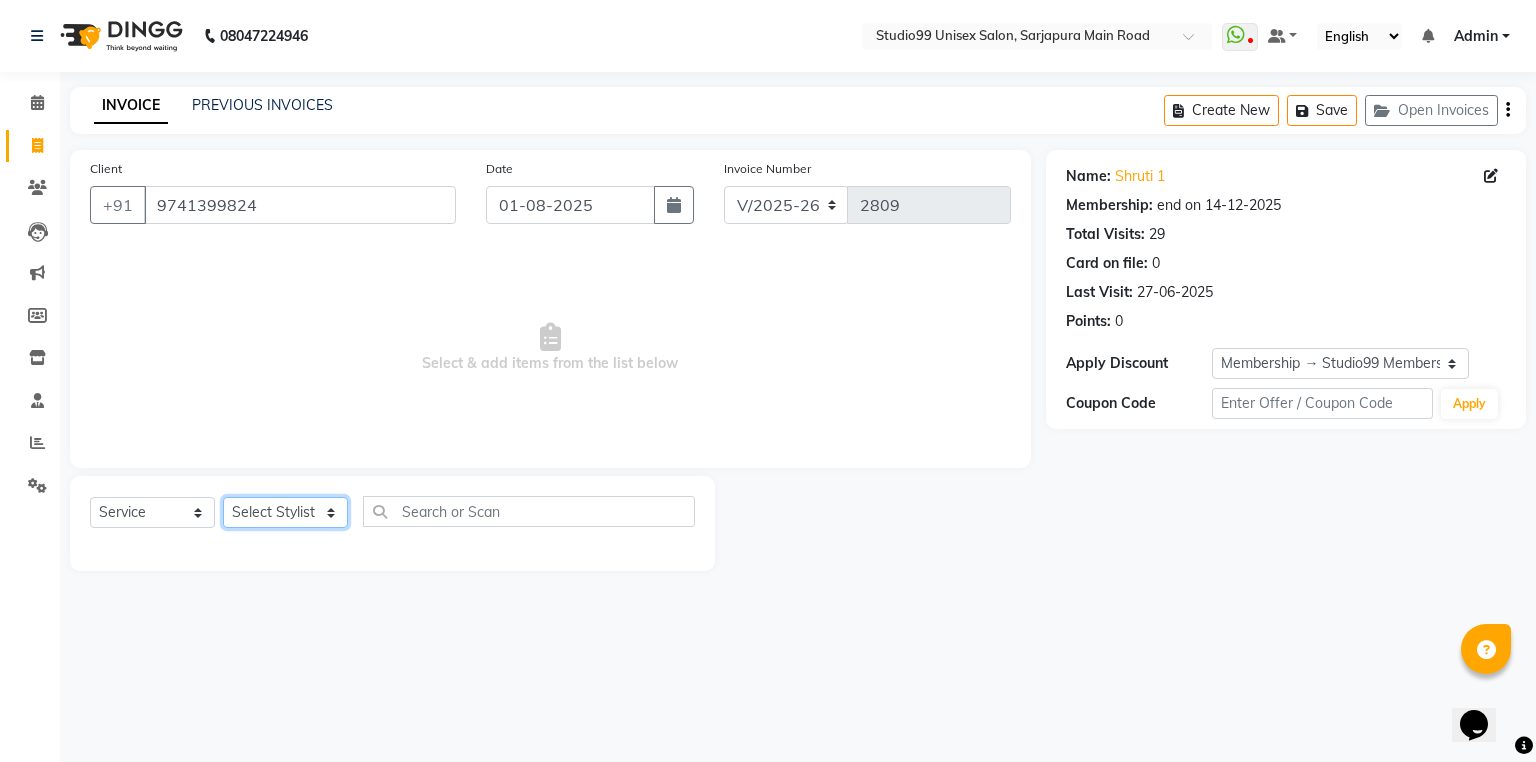 select on "43530" 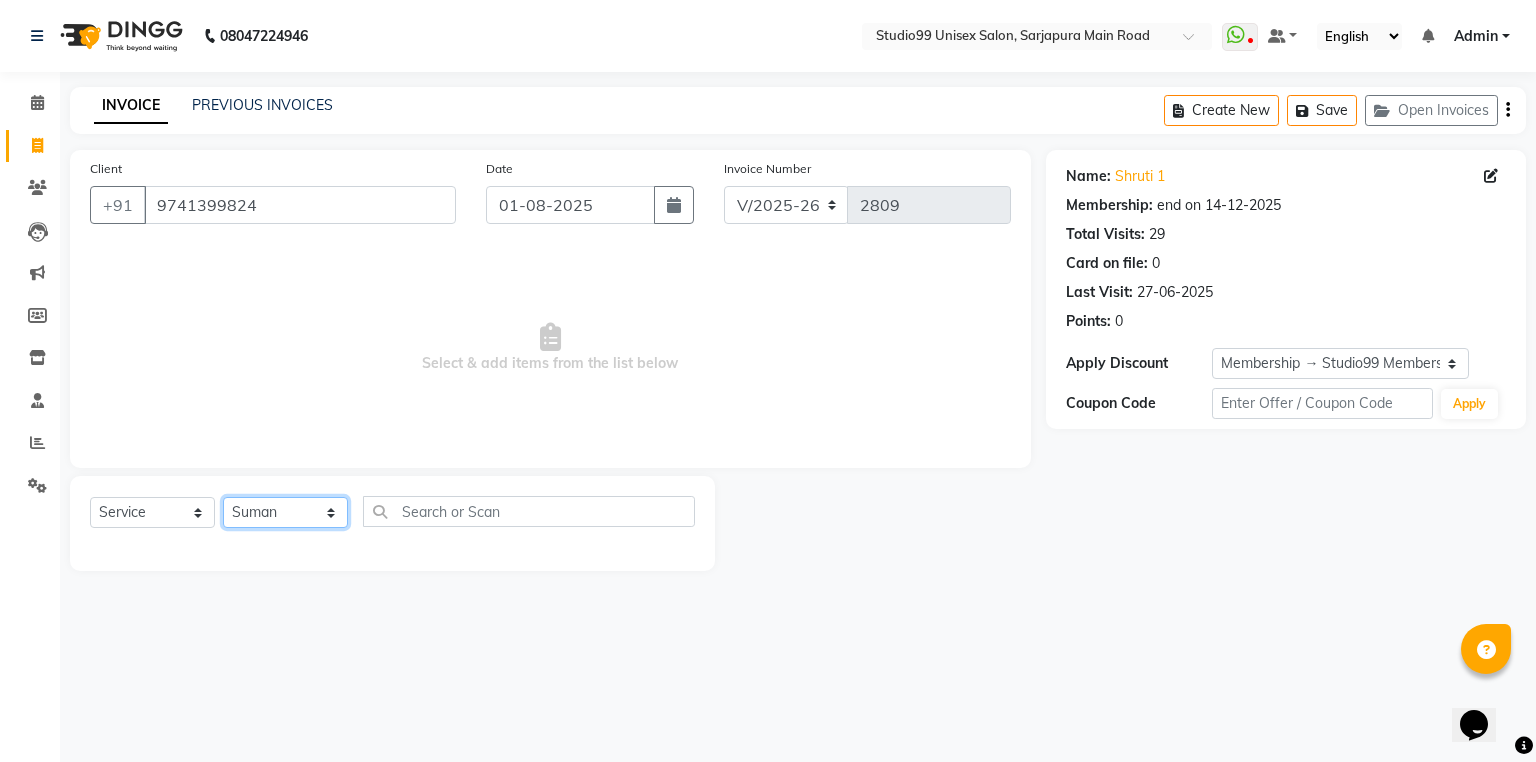 click on "Select Stylist Admin [NAME] [NAME] [NAME] Avaz Dina GEORGE Gulshan mahi MUNMUN Nobil Hasan Rafeeq Raj Rima Dey Rima Dey Shallu Simran Suman Suman VIKRAM" 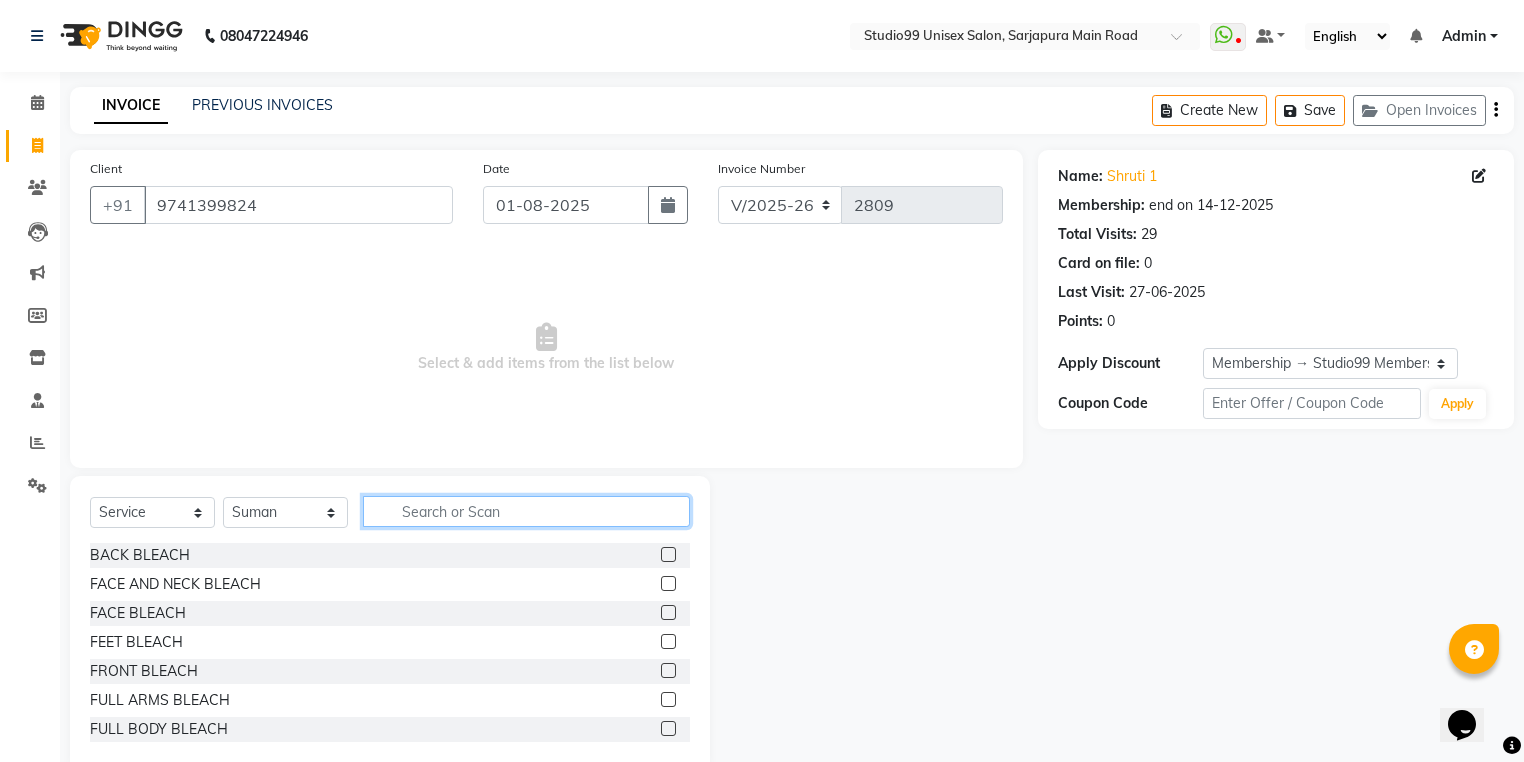 click 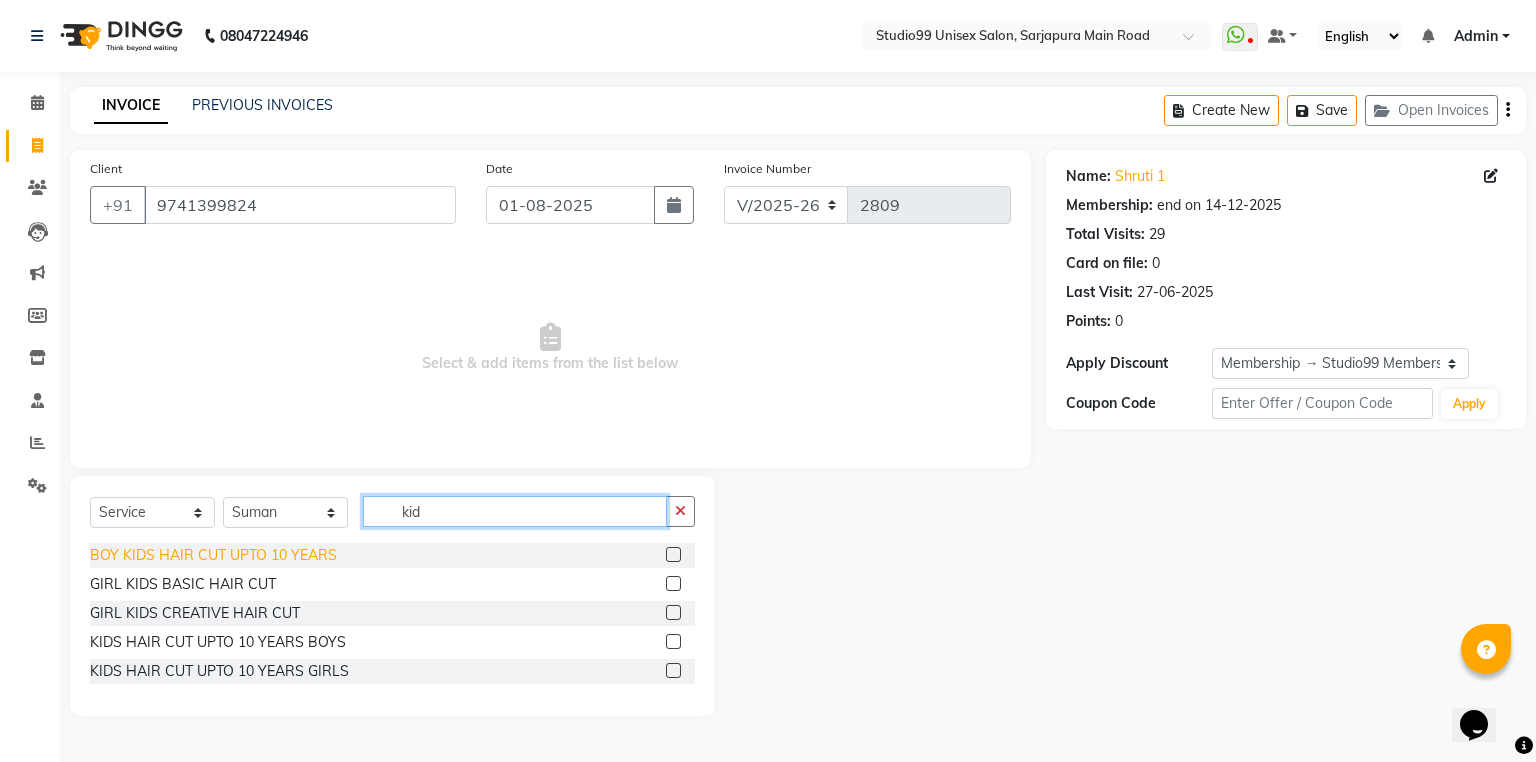 type on "kid" 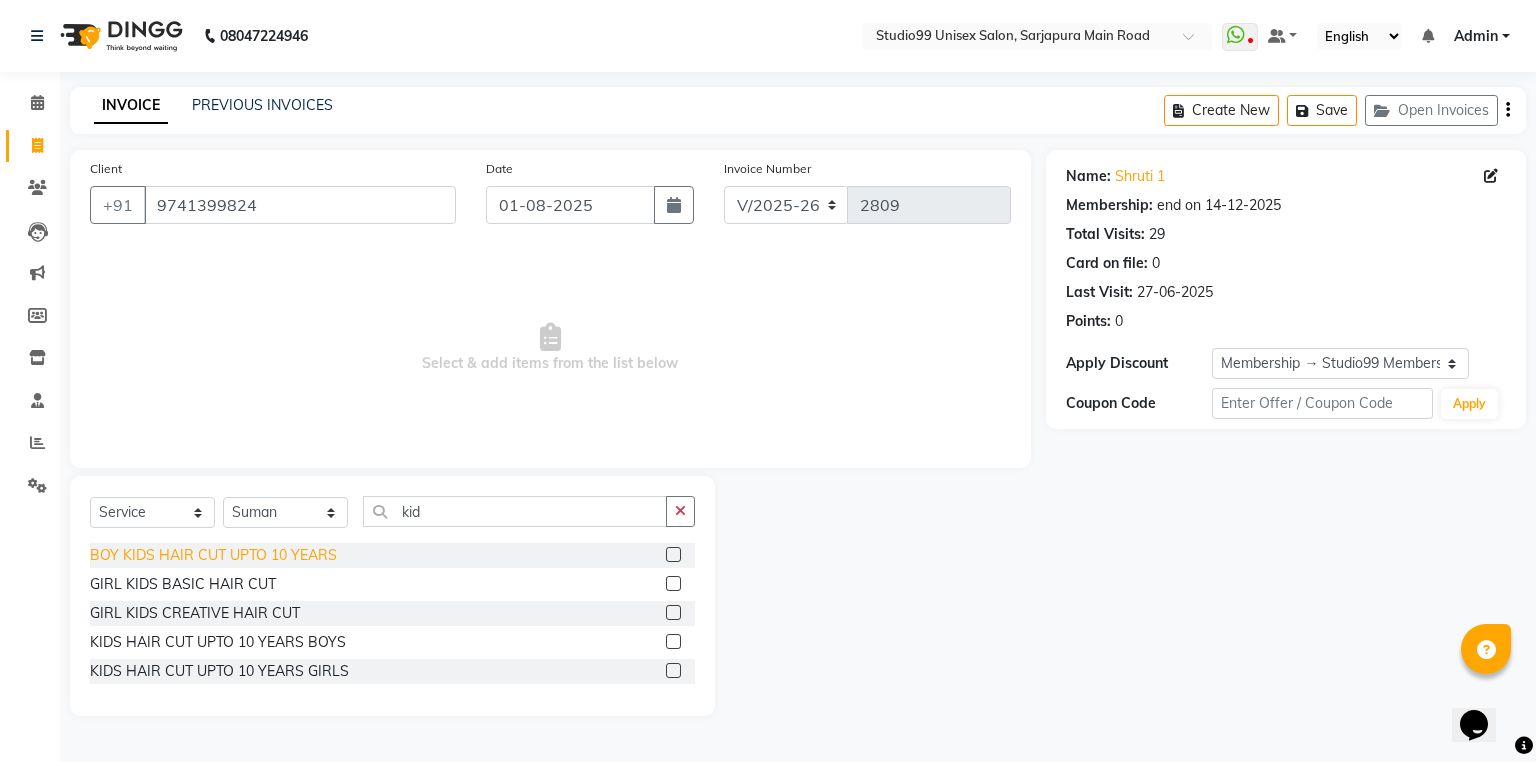 click on "BOY KIDS HAIR CUT UPTO 10 YEARS" 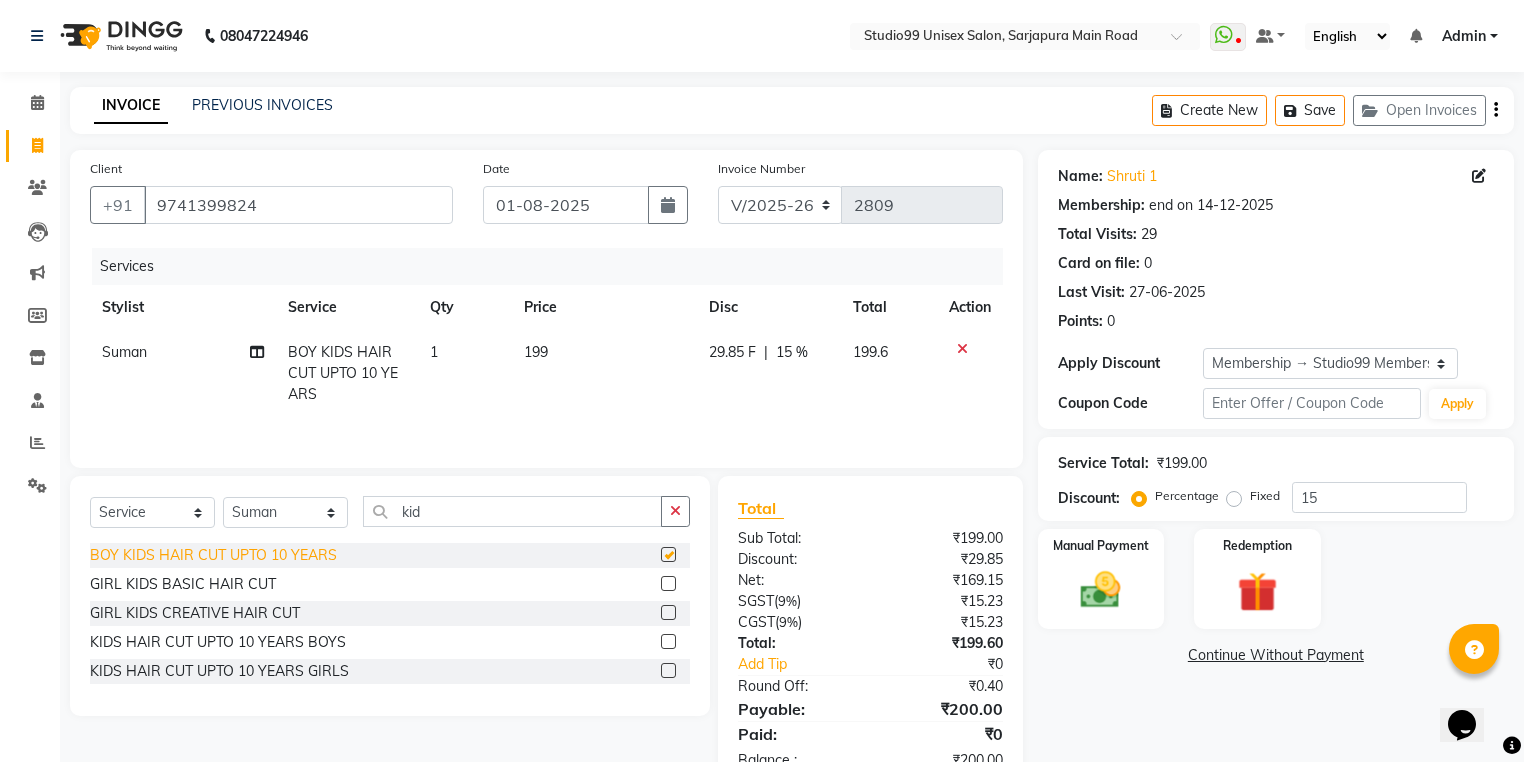 checkbox on "false" 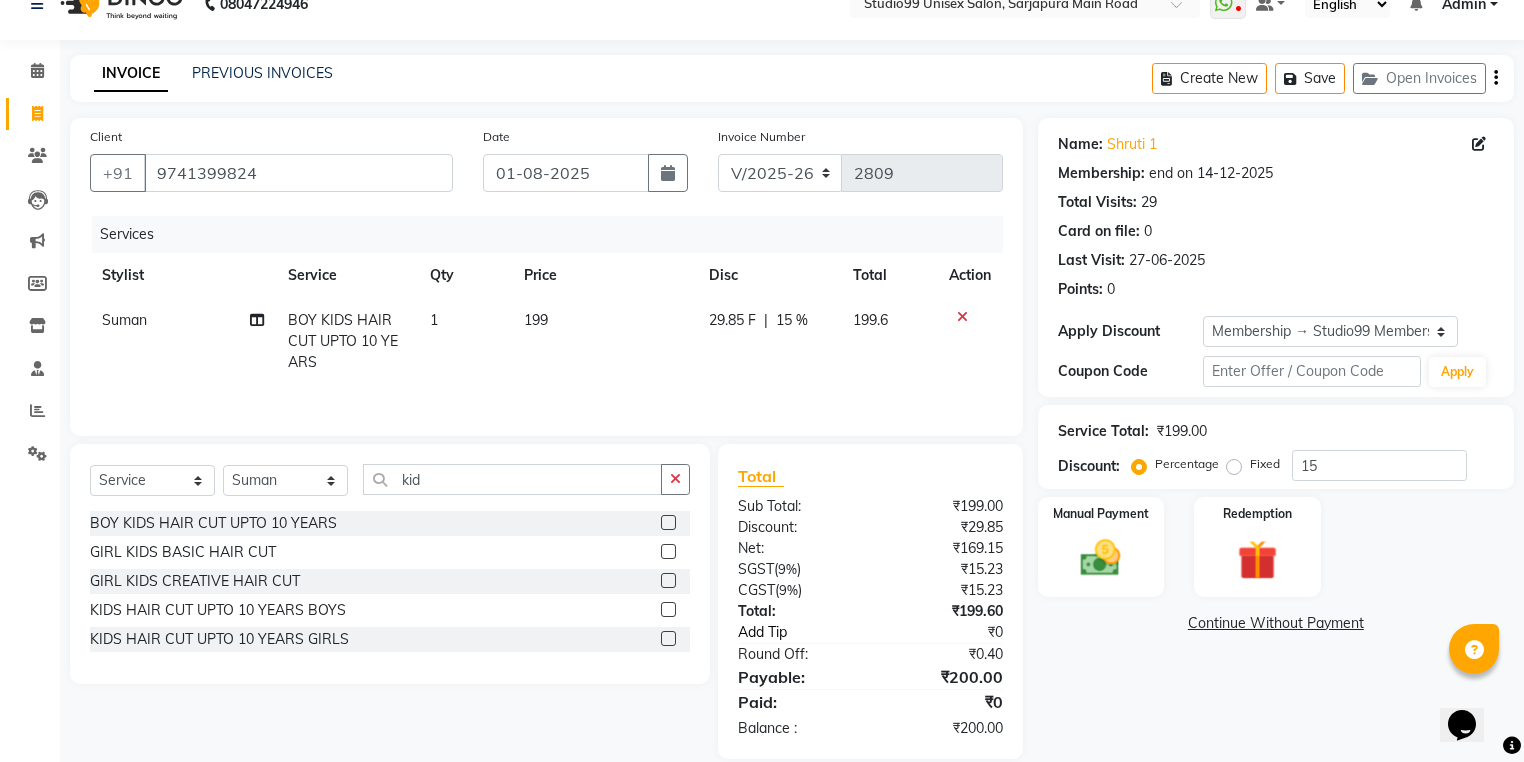 scroll, scrollTop: 59, scrollLeft: 0, axis: vertical 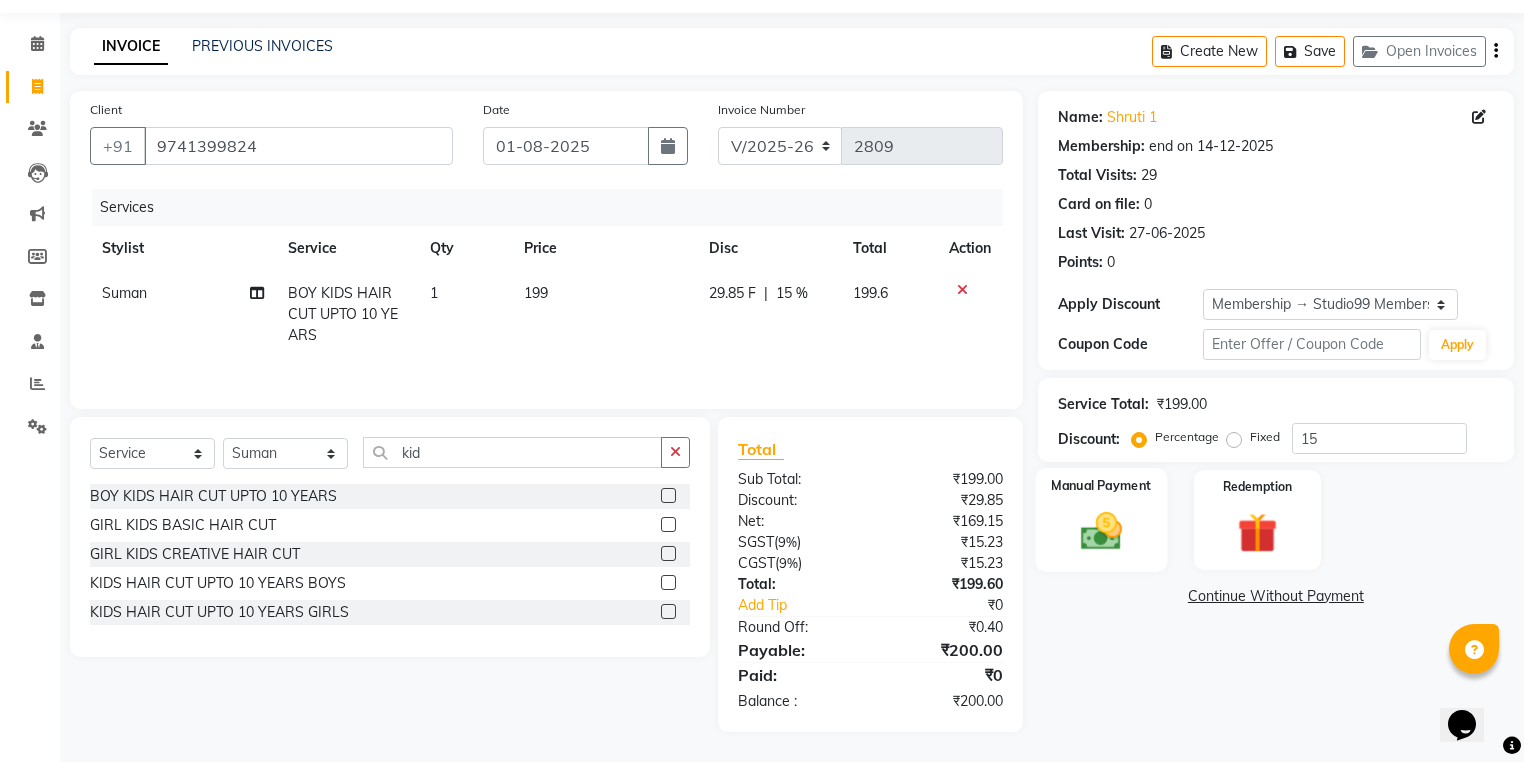 click 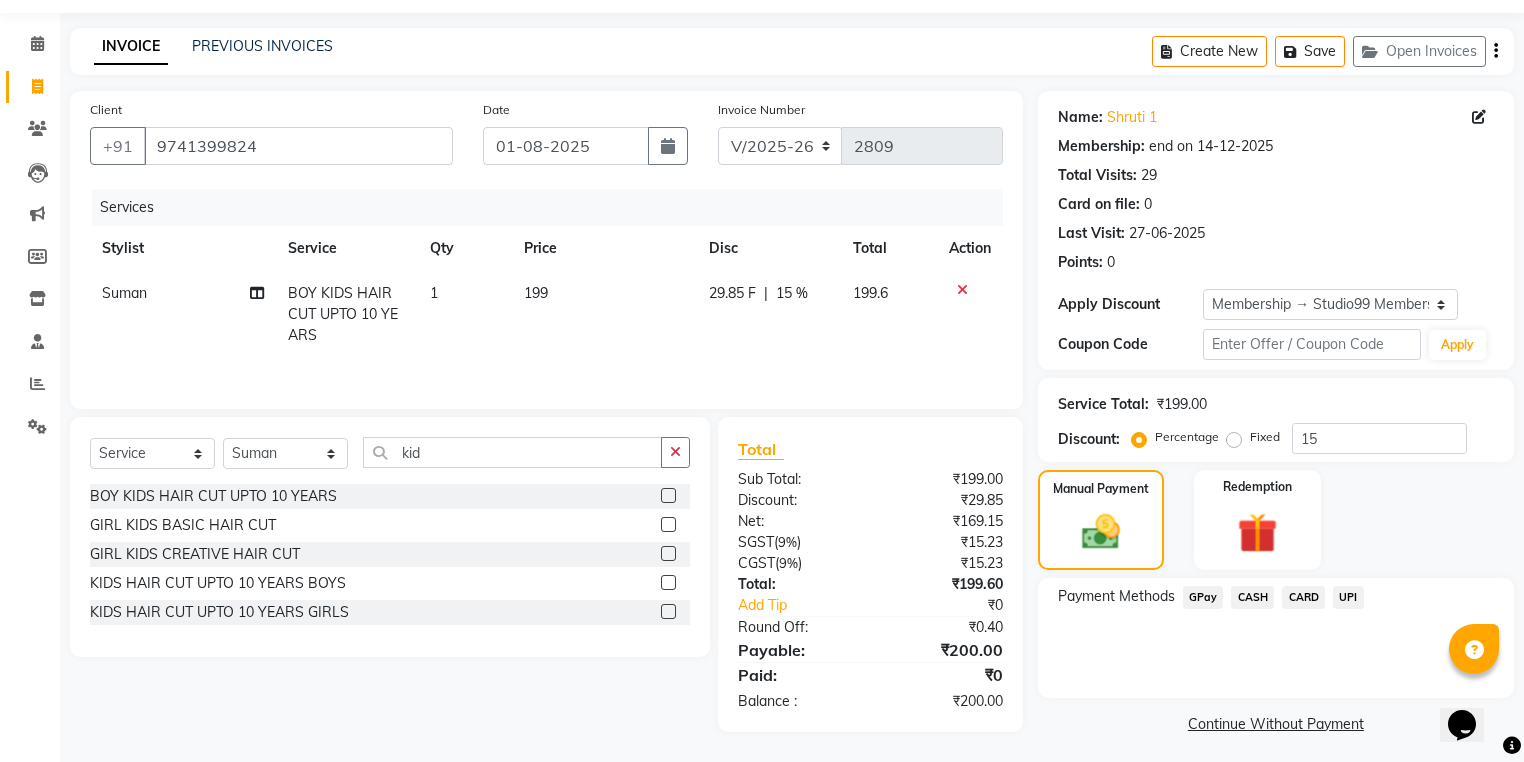 click on "UPI" 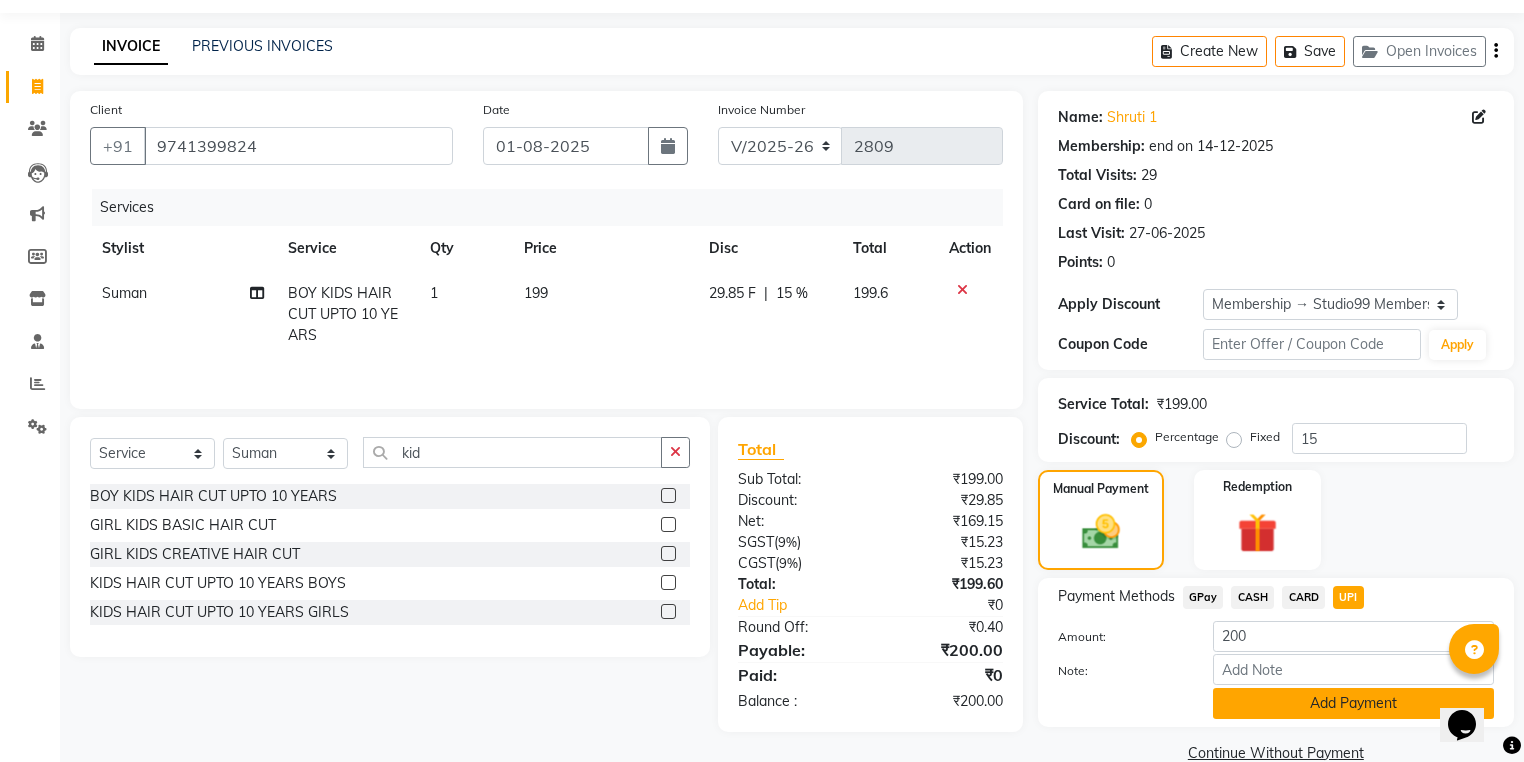 click on "Add Payment" 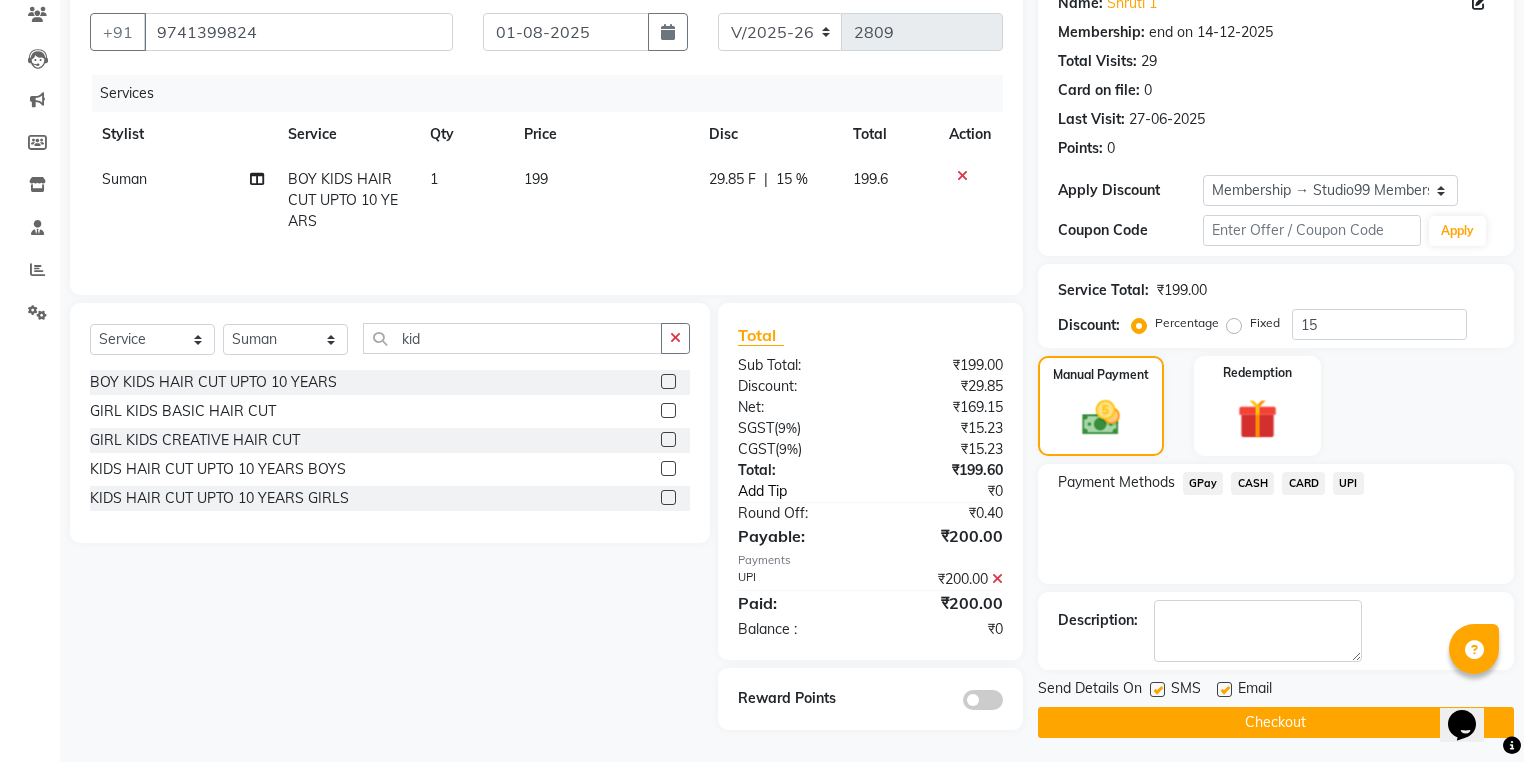 scroll, scrollTop: 177, scrollLeft: 0, axis: vertical 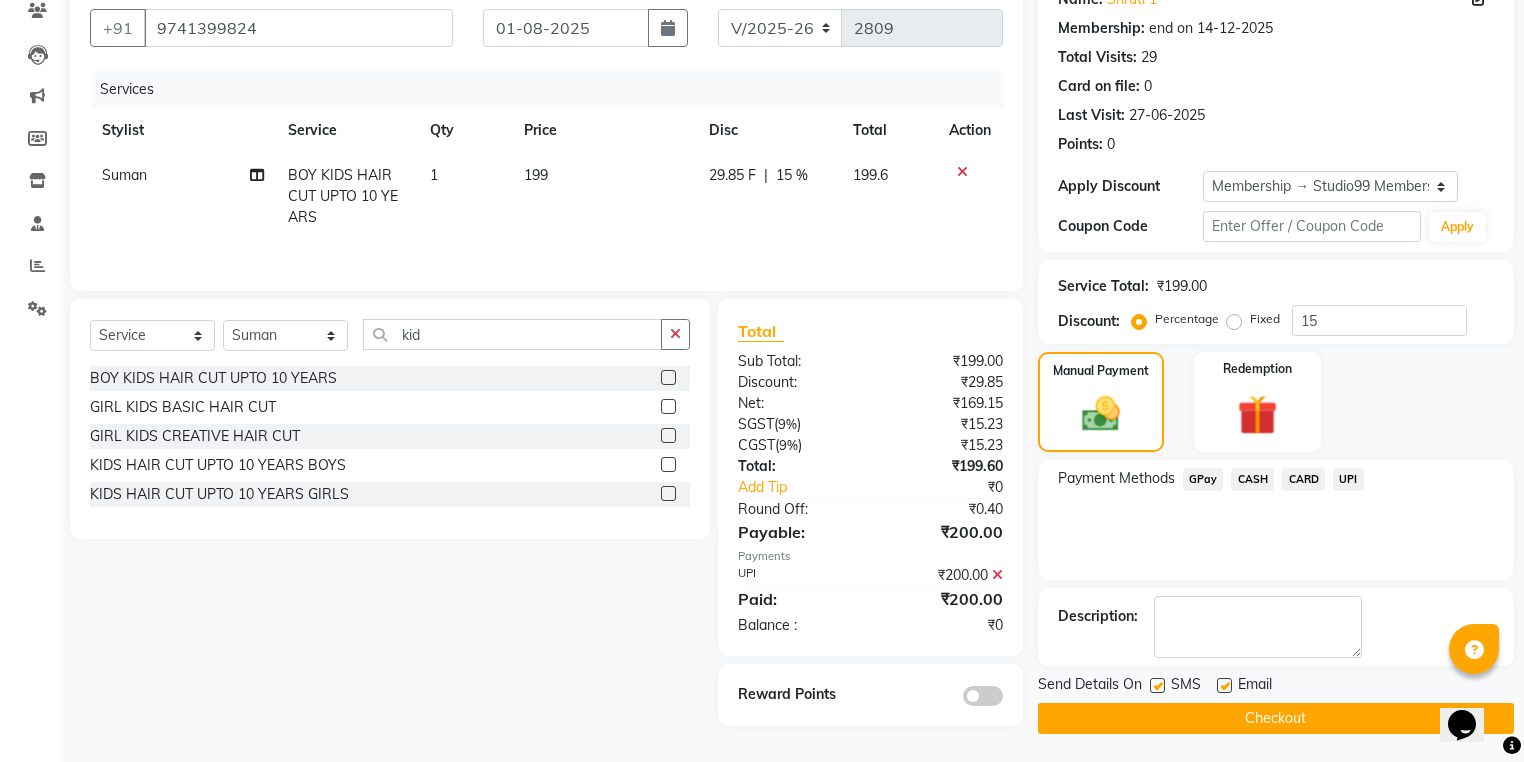 click on "Checkout" 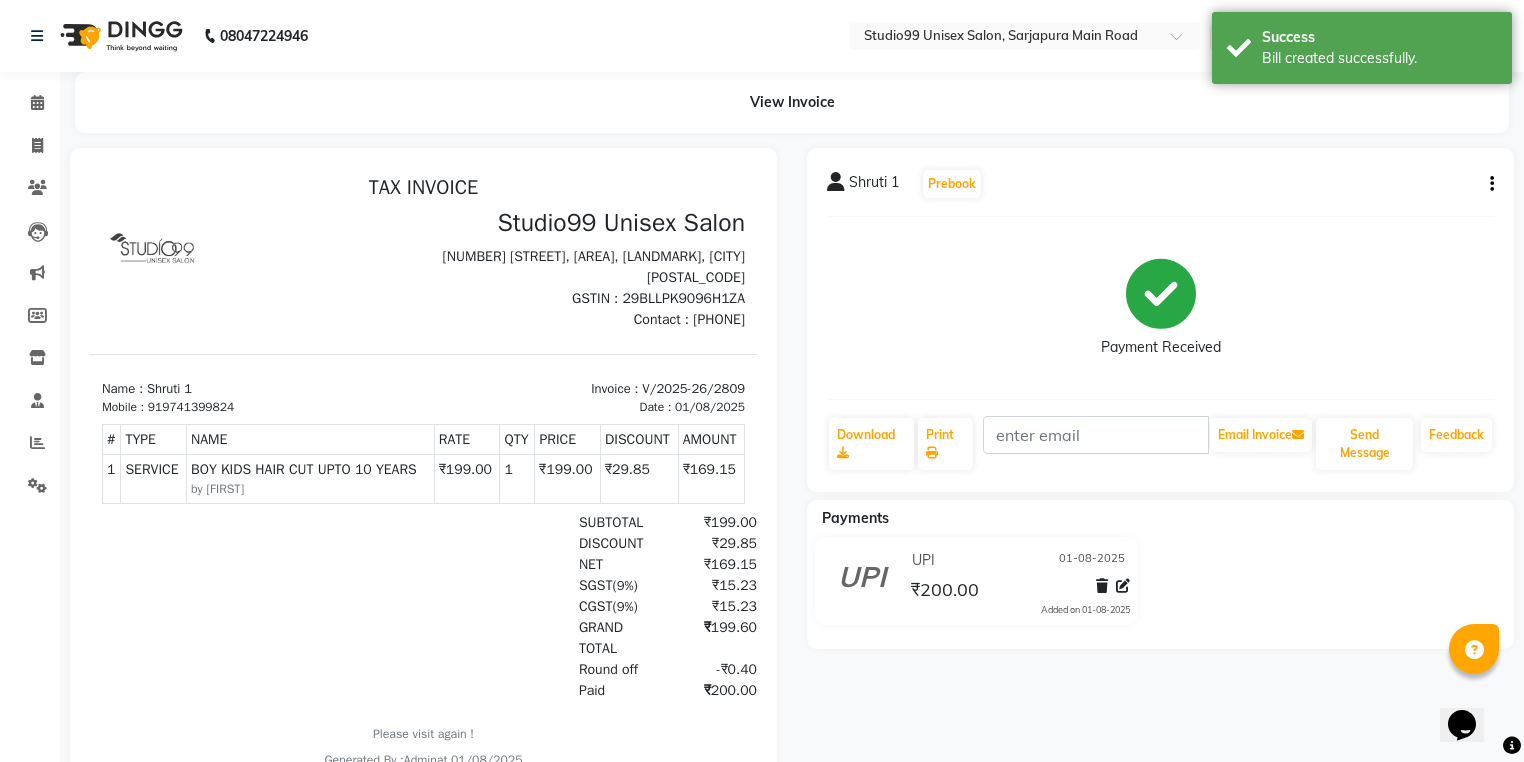 scroll, scrollTop: 0, scrollLeft: 0, axis: both 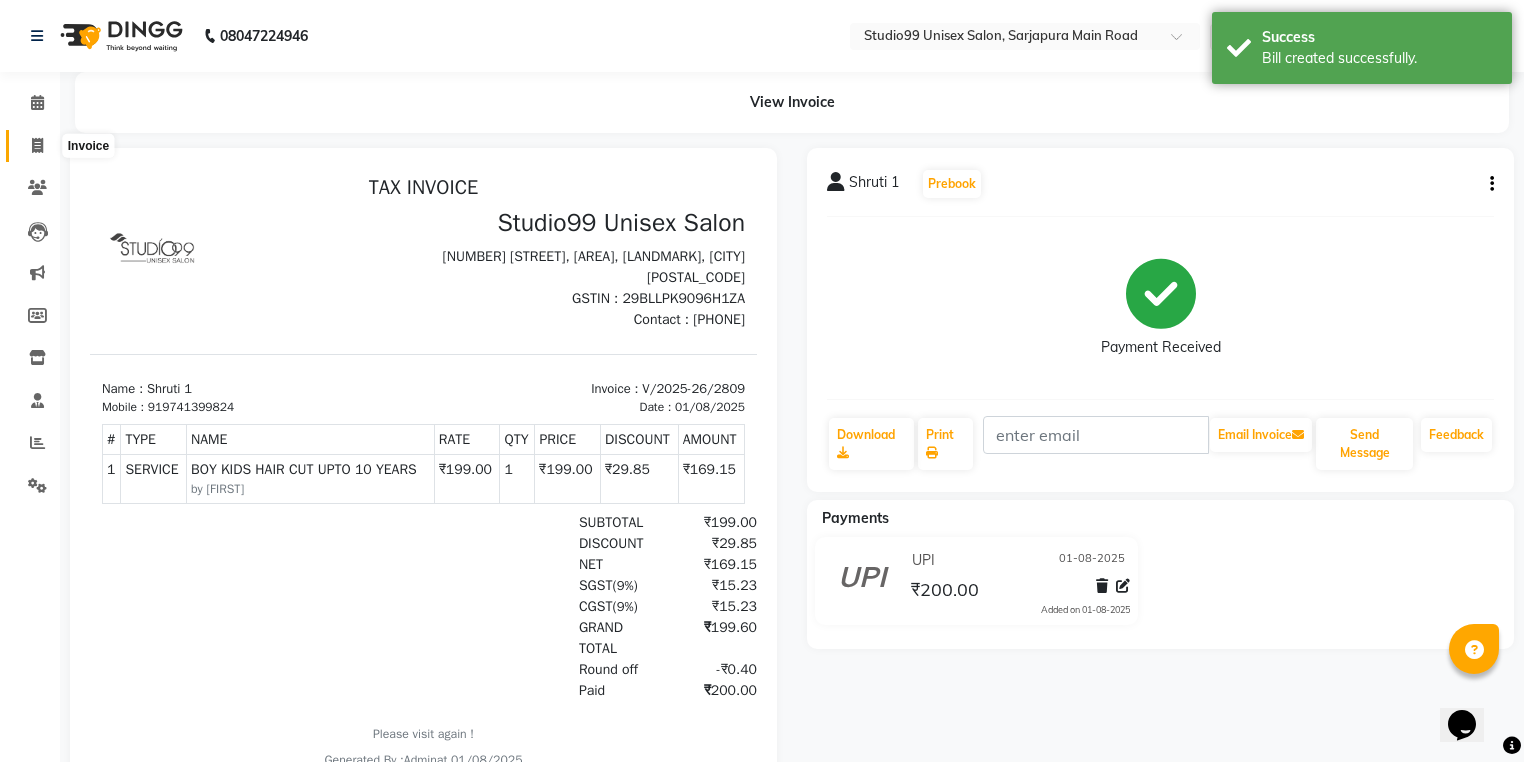 click 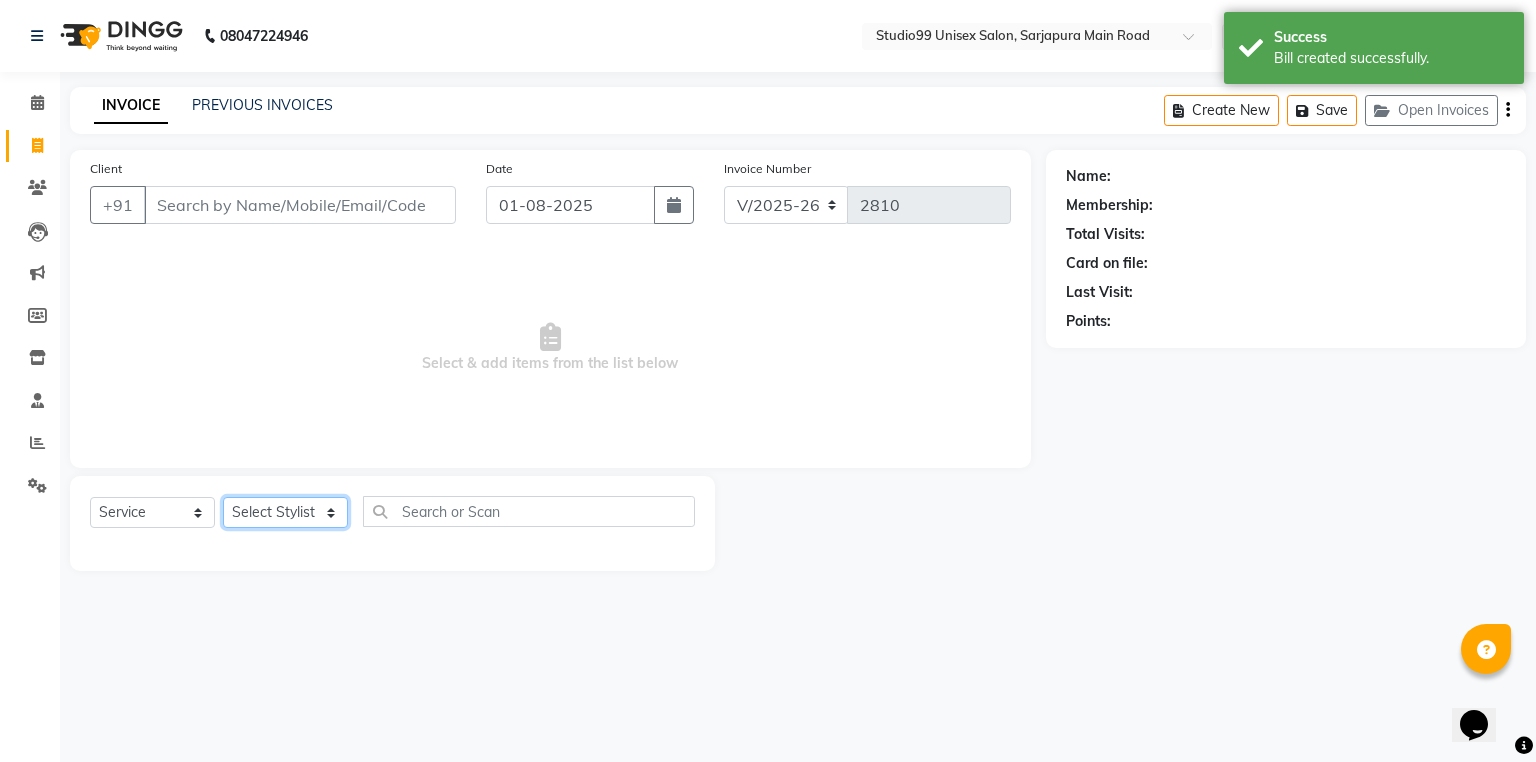 click on "Select Stylist Admin [FIRST] [FIRST] [FIRST]  [FIRST] [FIRST] [FIRST] [FIRST] [FIRST] [FIRST] [FIRST] [FIRST] [LAST]   [FIRST]    [FIRST]    [FIRST] [LAST]    [FIRST]    [FIRST]   [FIRST]   [FIRST]    [FIRST]" 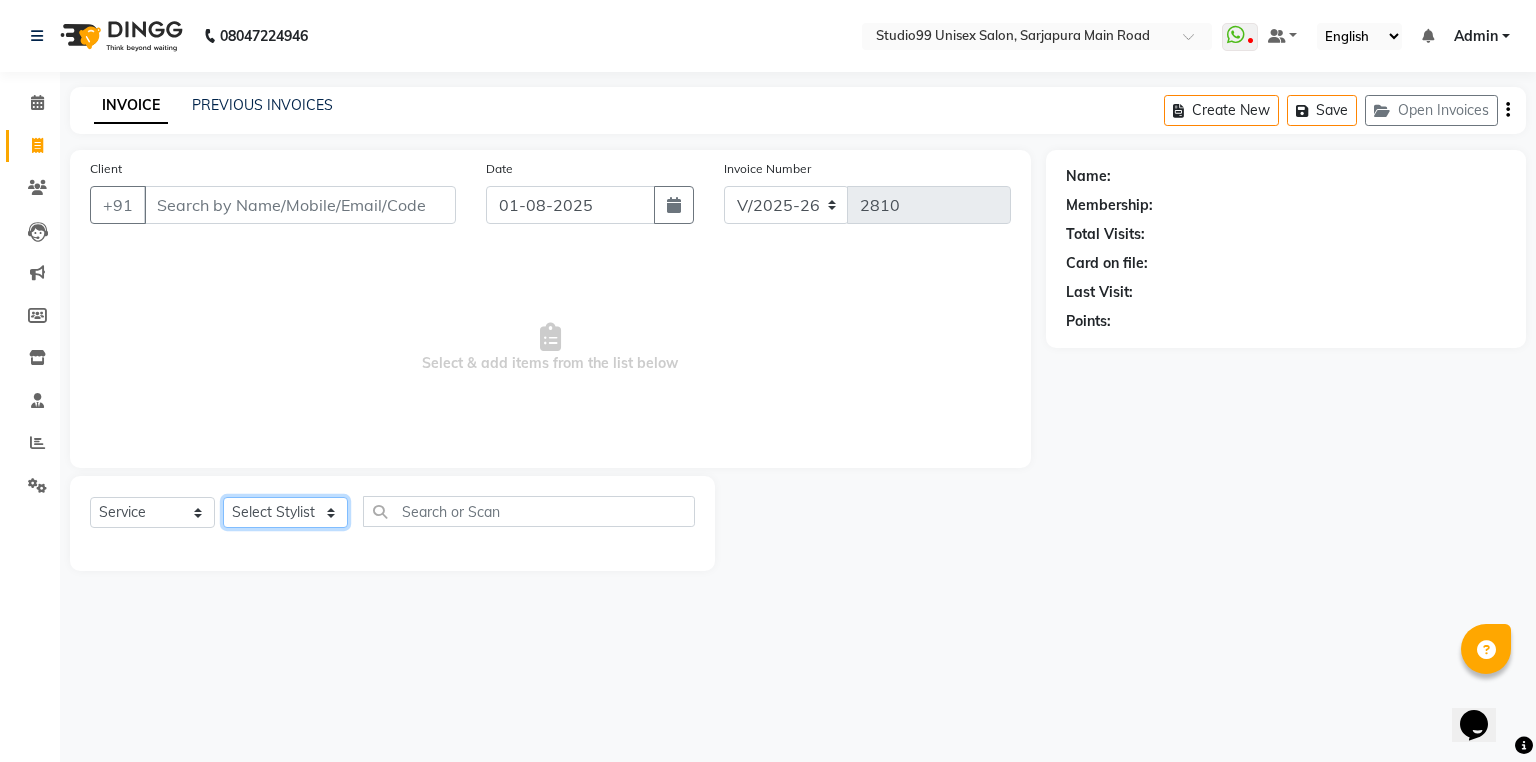 select on "58534" 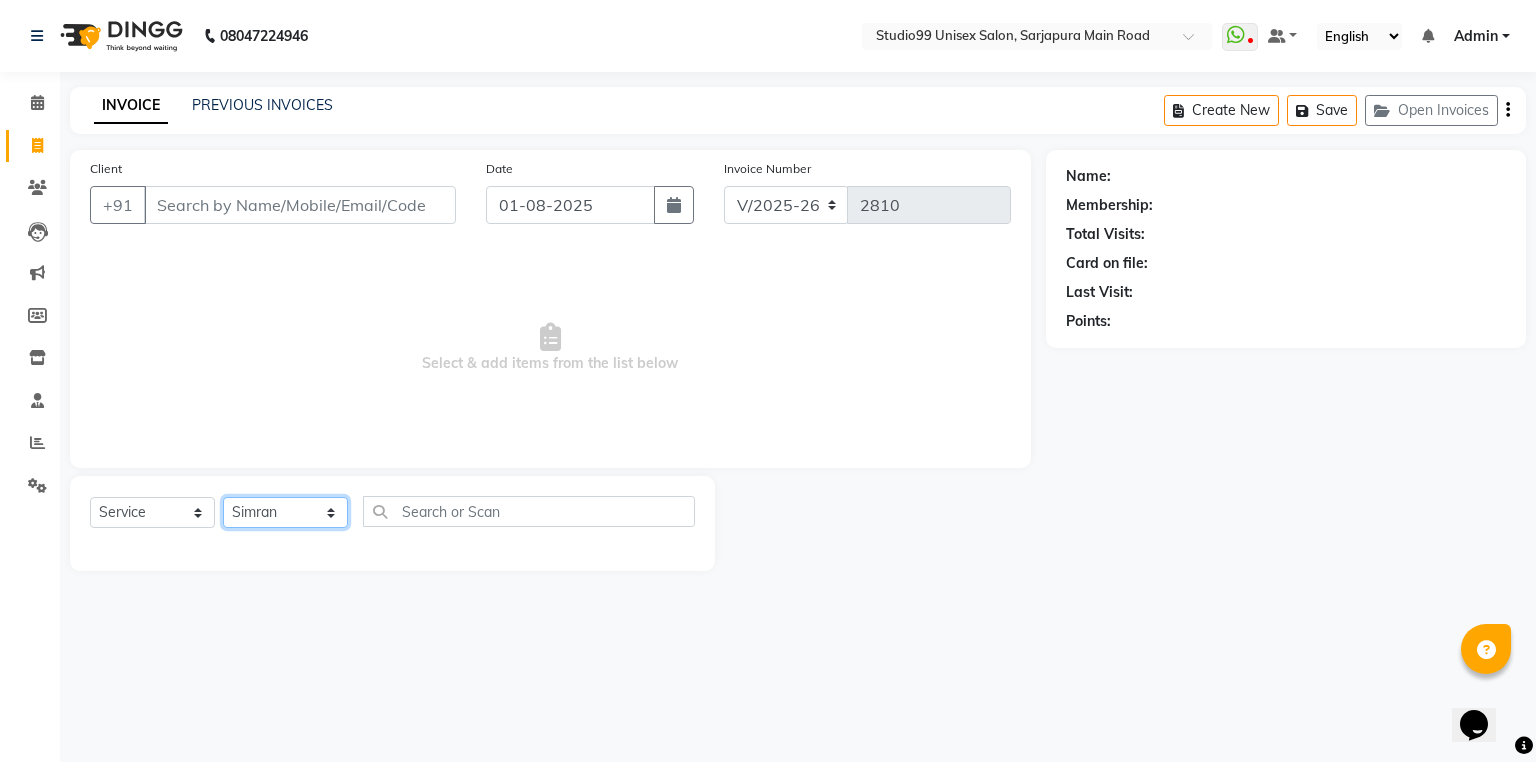 click on "Select Stylist Admin [FIRST] [FIRST] [FIRST]  [FIRST] [FIRST] [FIRST] [FIRST] [FIRST] [FIRST] [FIRST] [FIRST] [LAST]   [FIRST]    [FIRST]    [FIRST] [LAST]    [FIRST]    [FIRST]   [FIRST]   [FIRST]    [FIRST]" 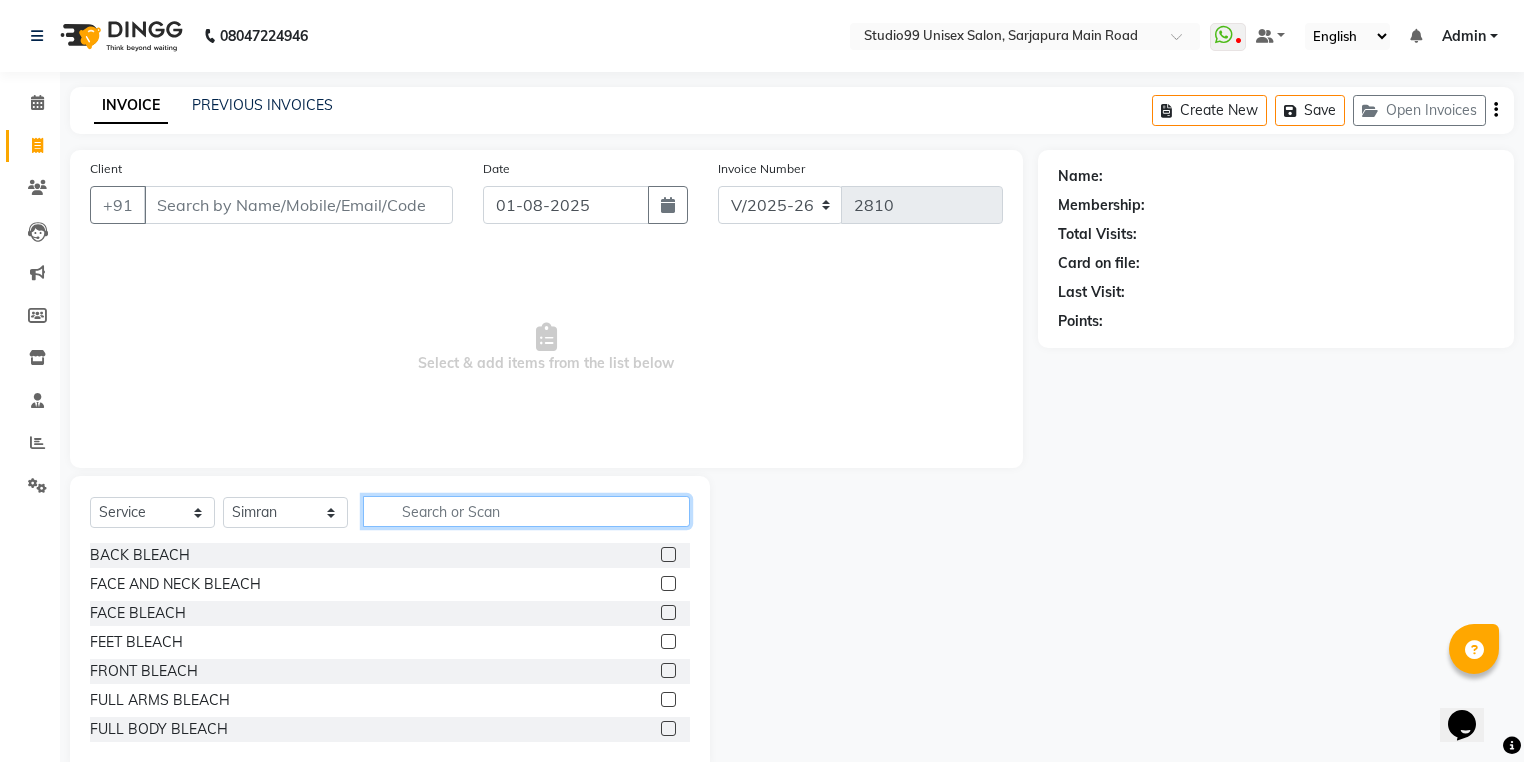 click 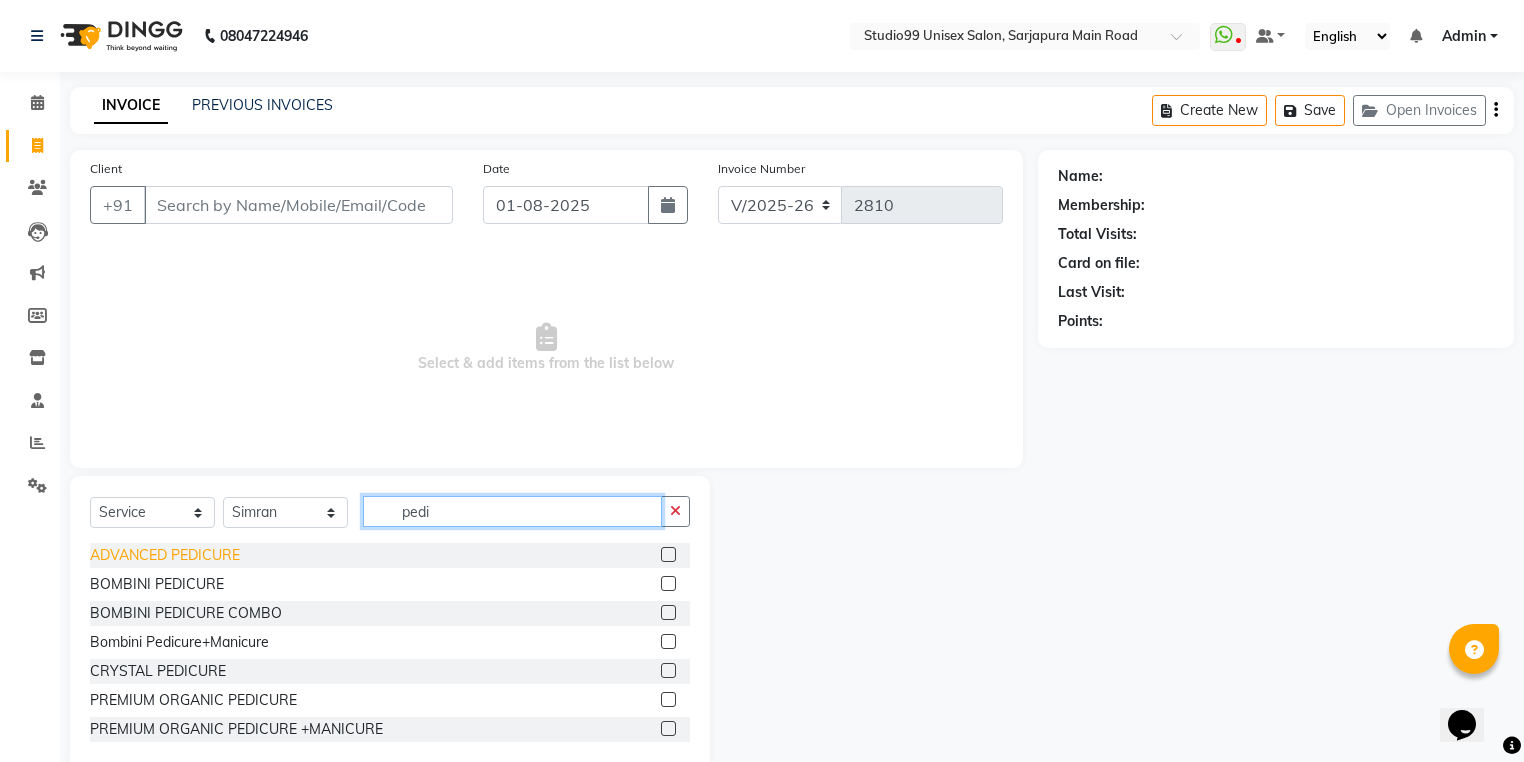 type on "pedi" 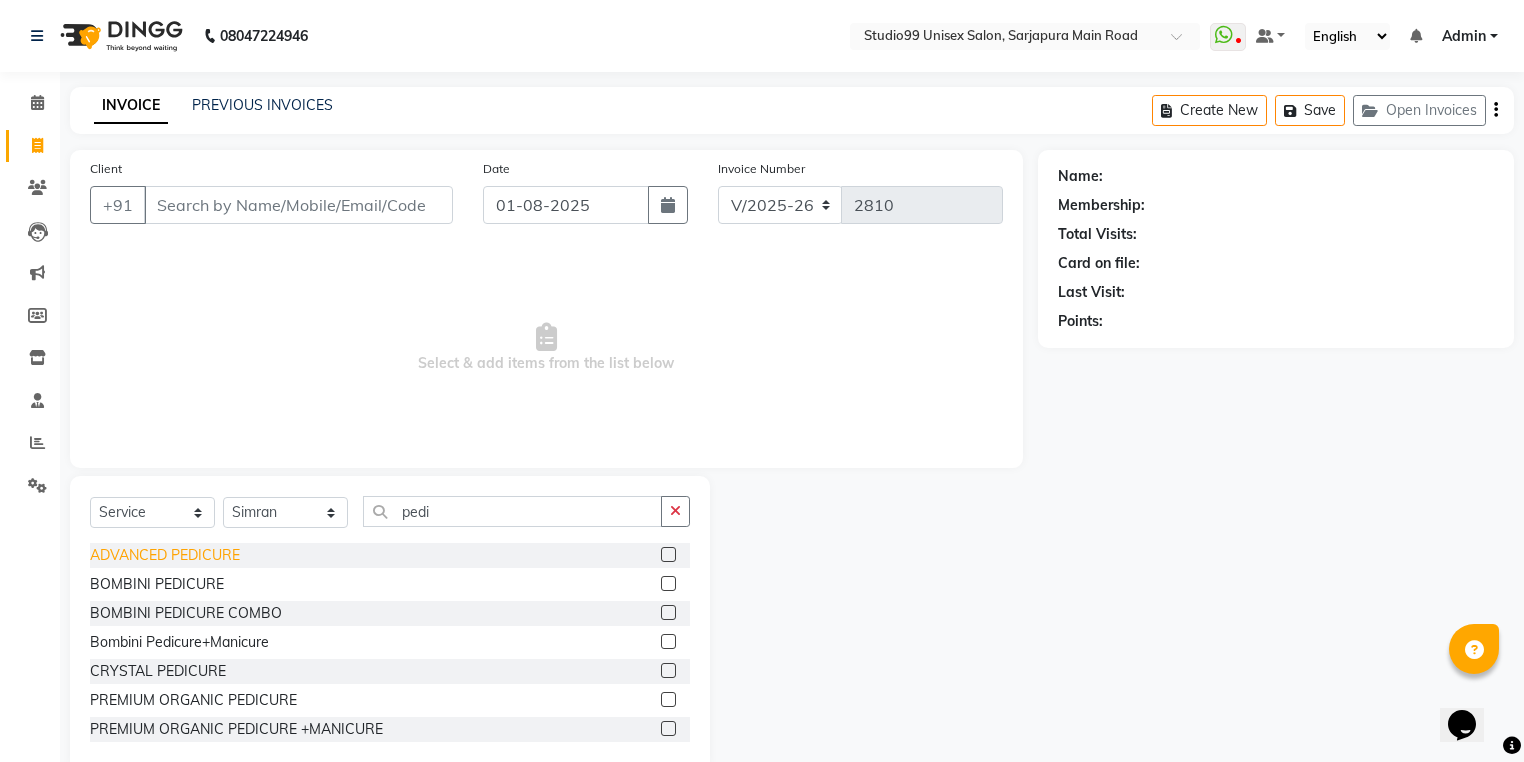 click on "ADVANCED PEDICURE" 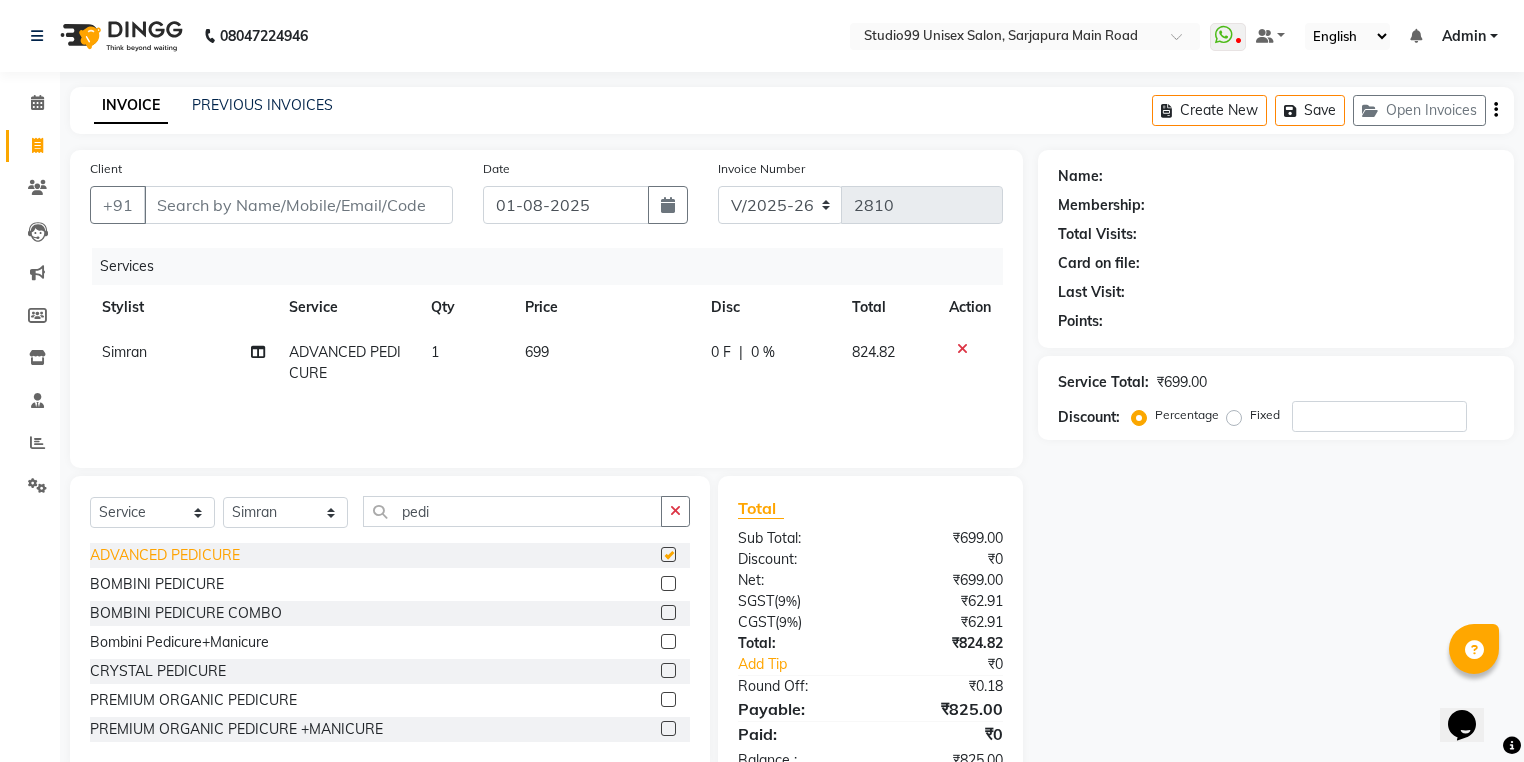 checkbox on "false" 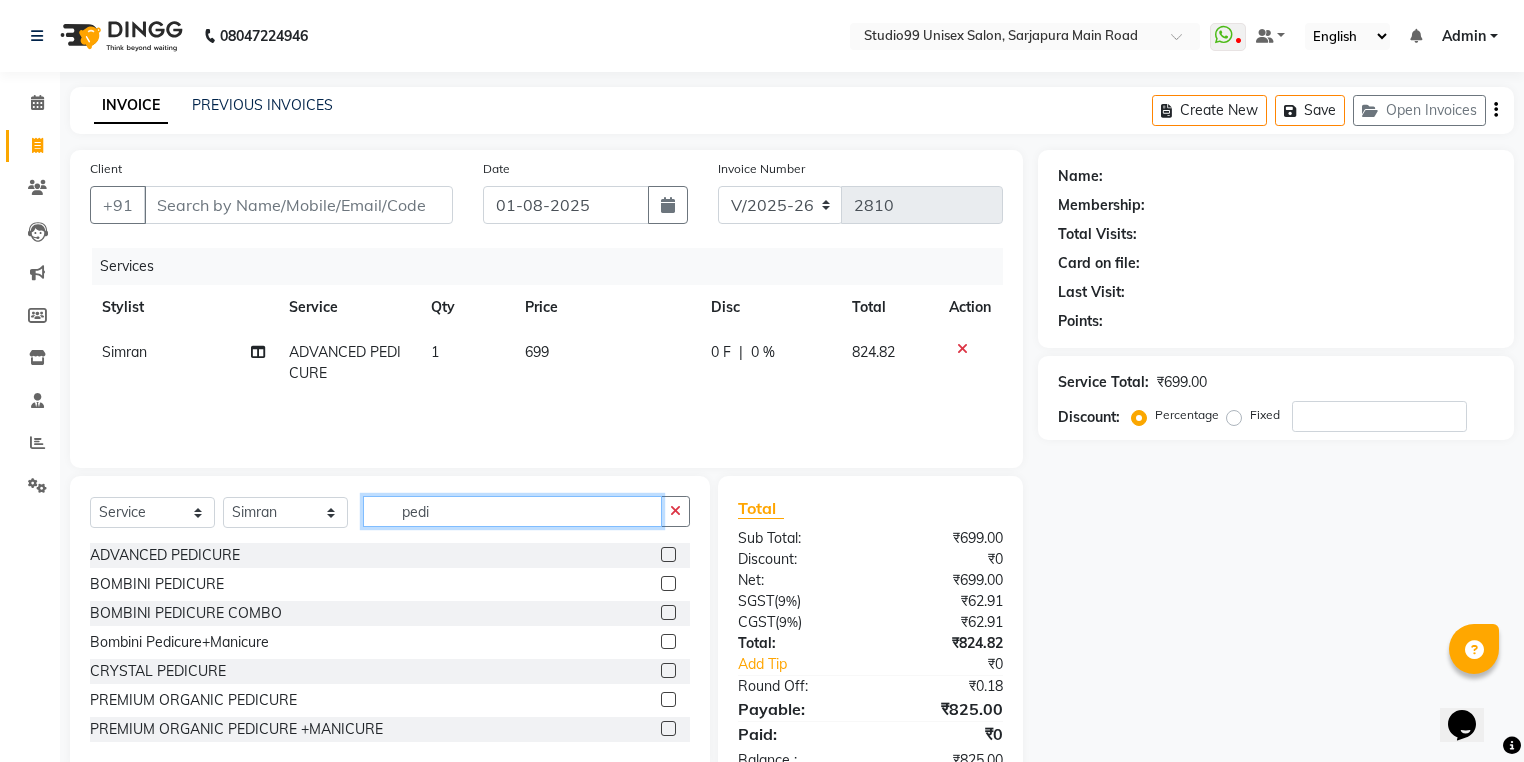 drag, startPoint x: 444, startPoint y: 510, endPoint x: 374, endPoint y: 500, distance: 70.71068 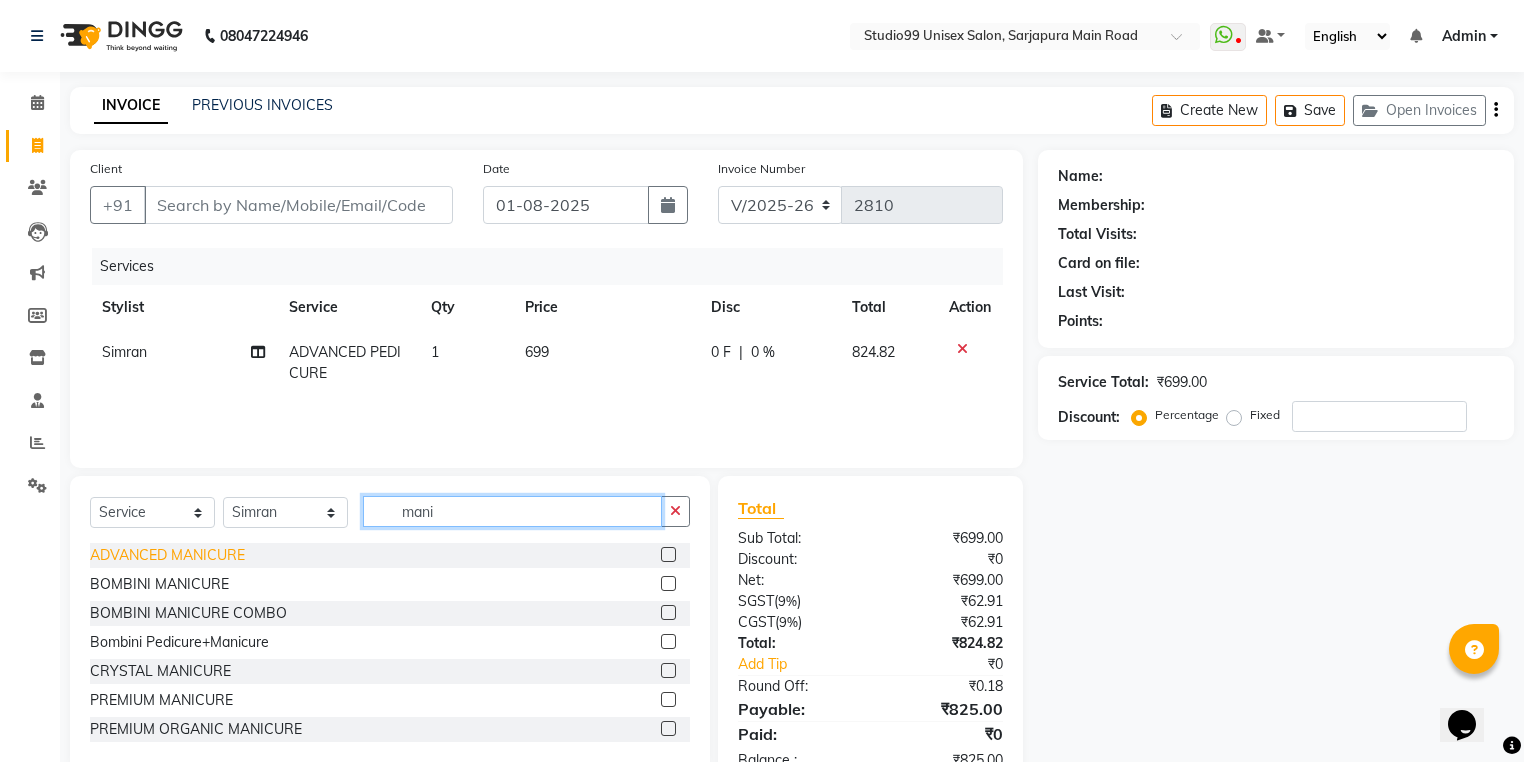 type on "mani" 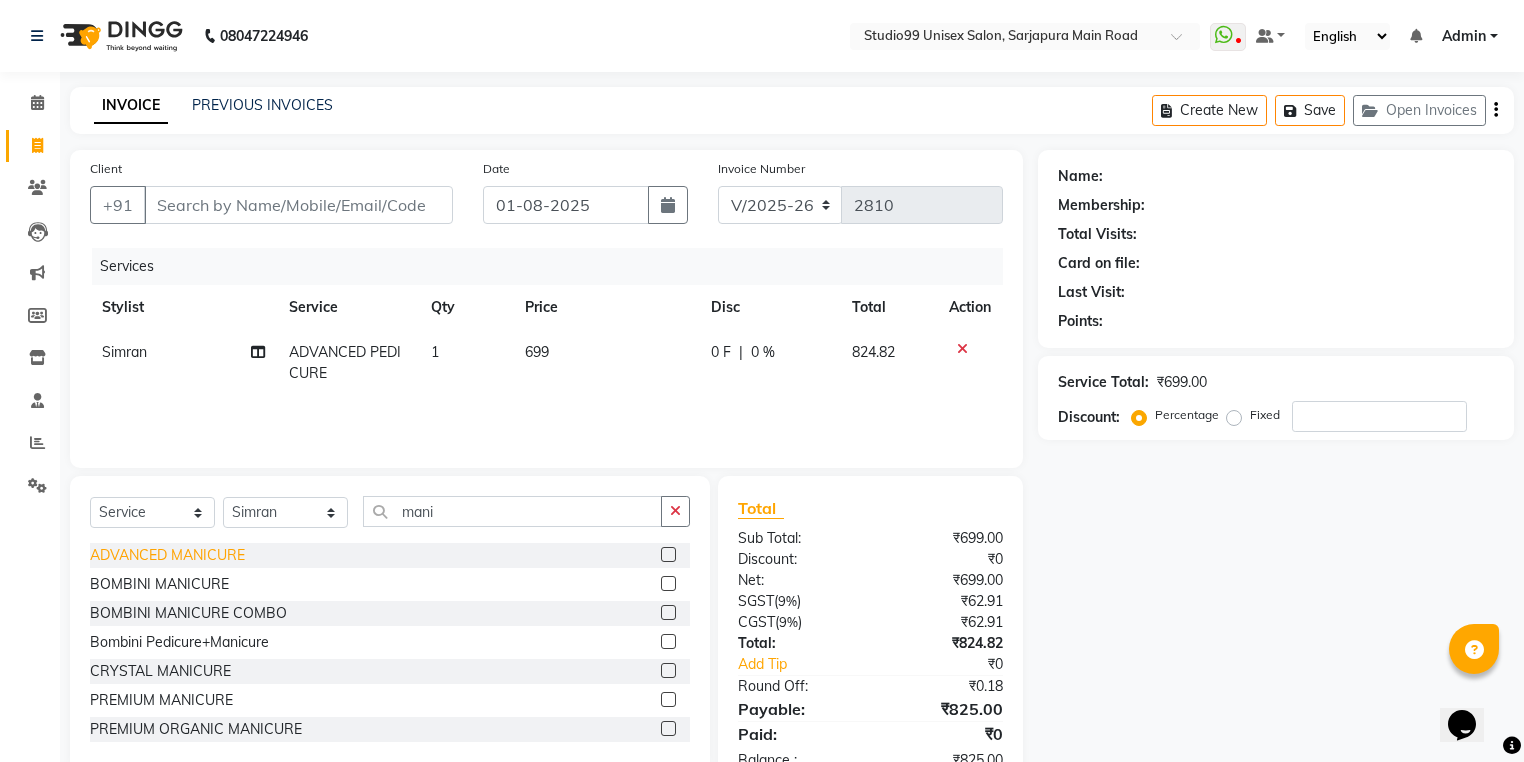 click on "ADVANCED MANICURE" 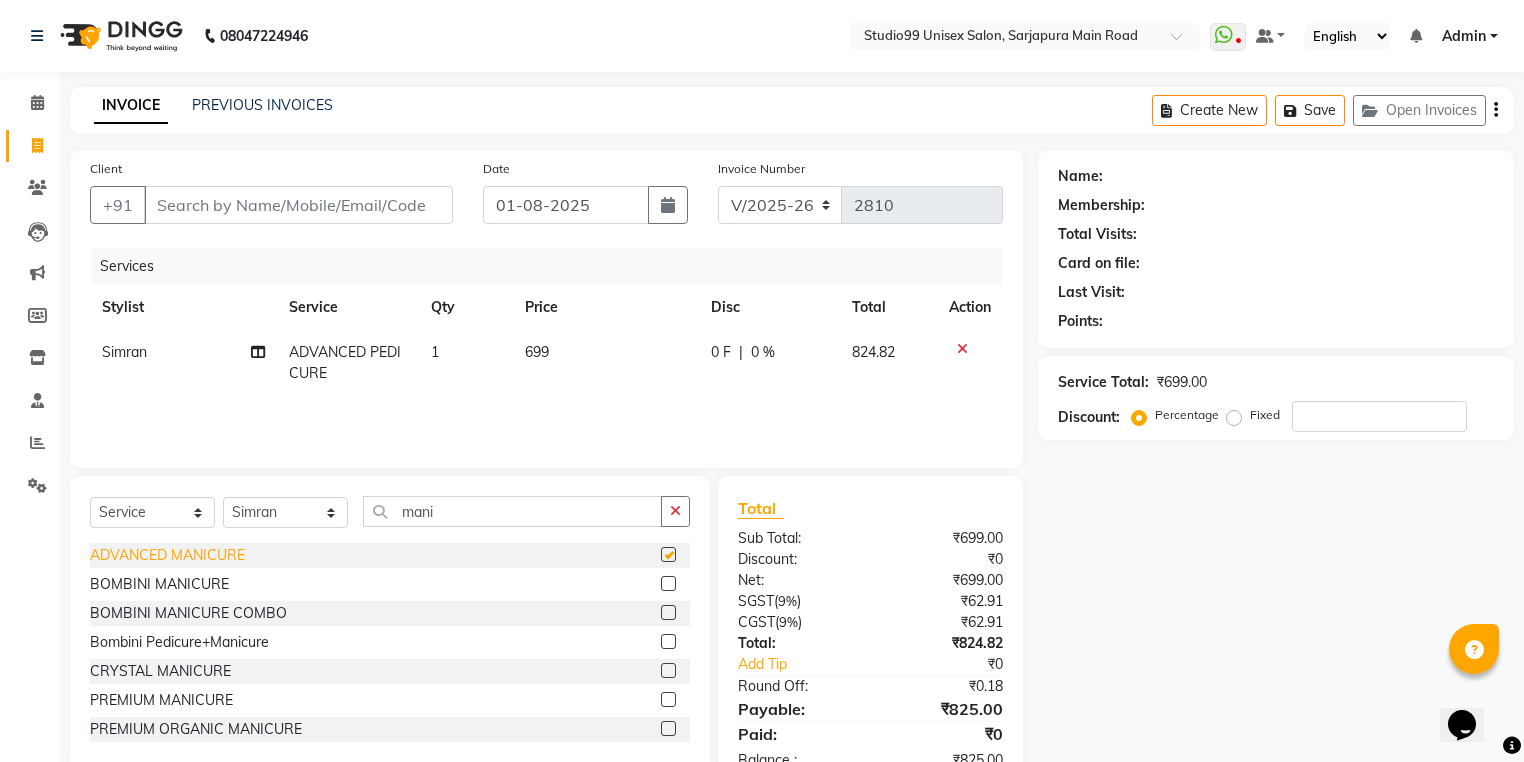 checkbox on "false" 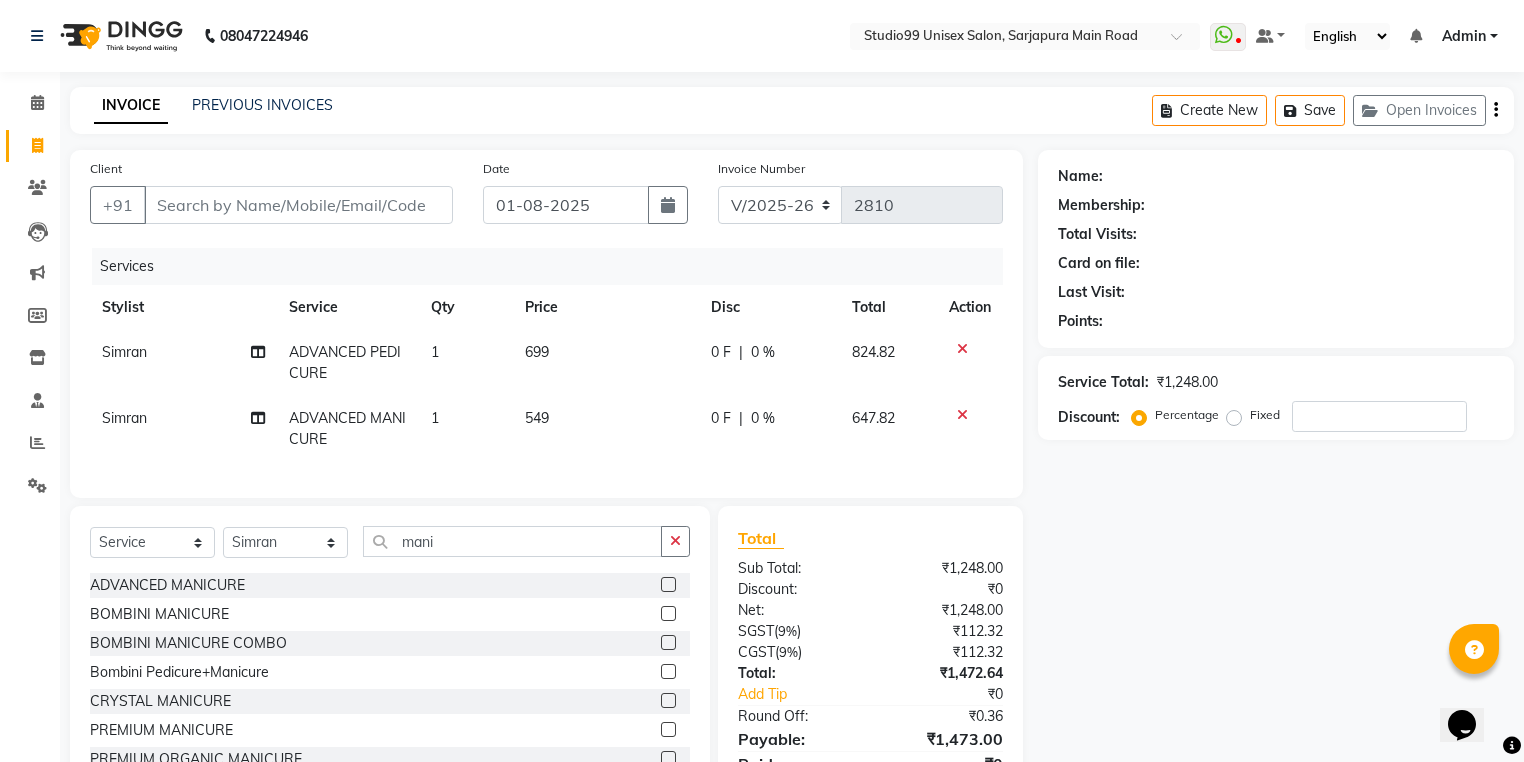click 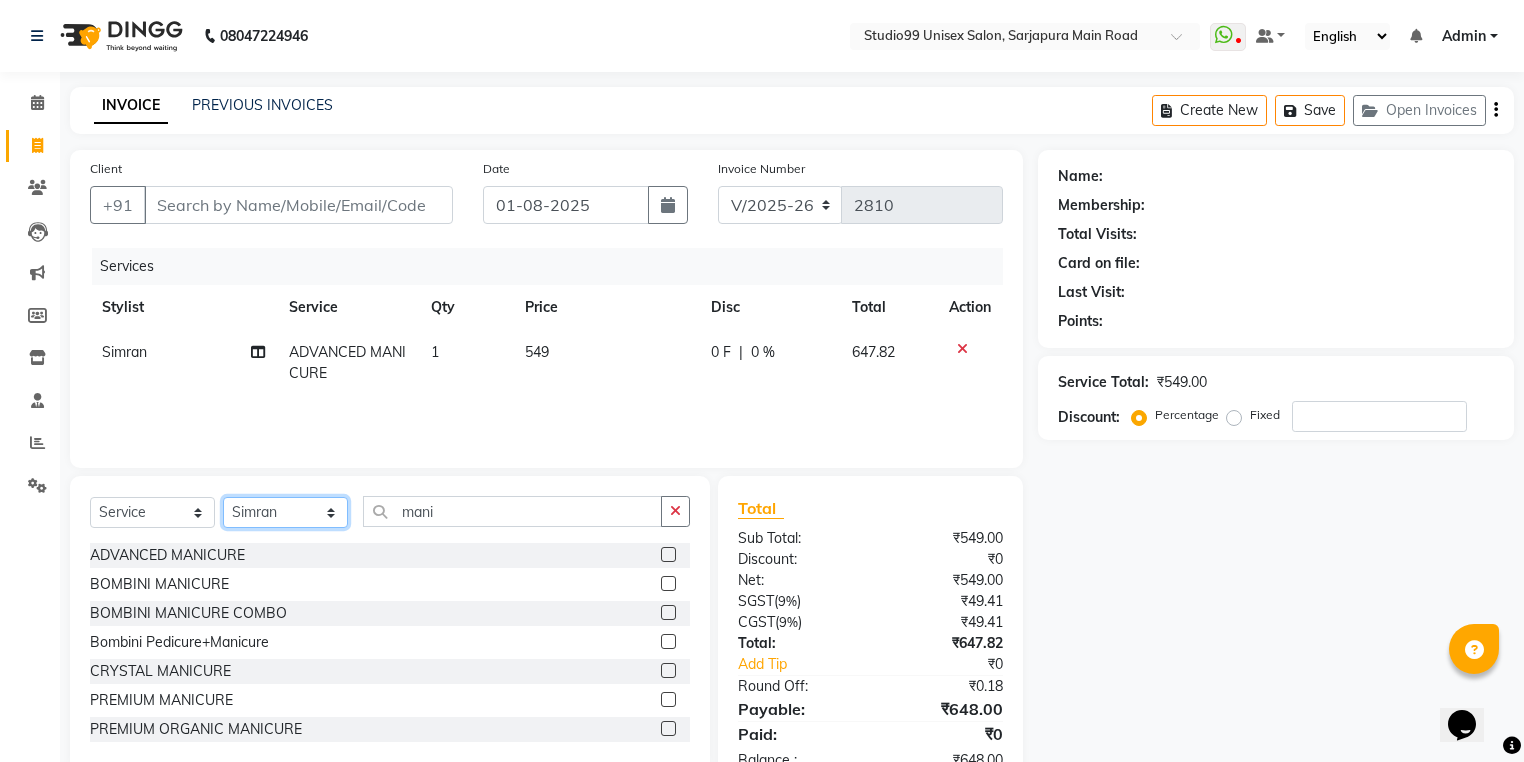 click 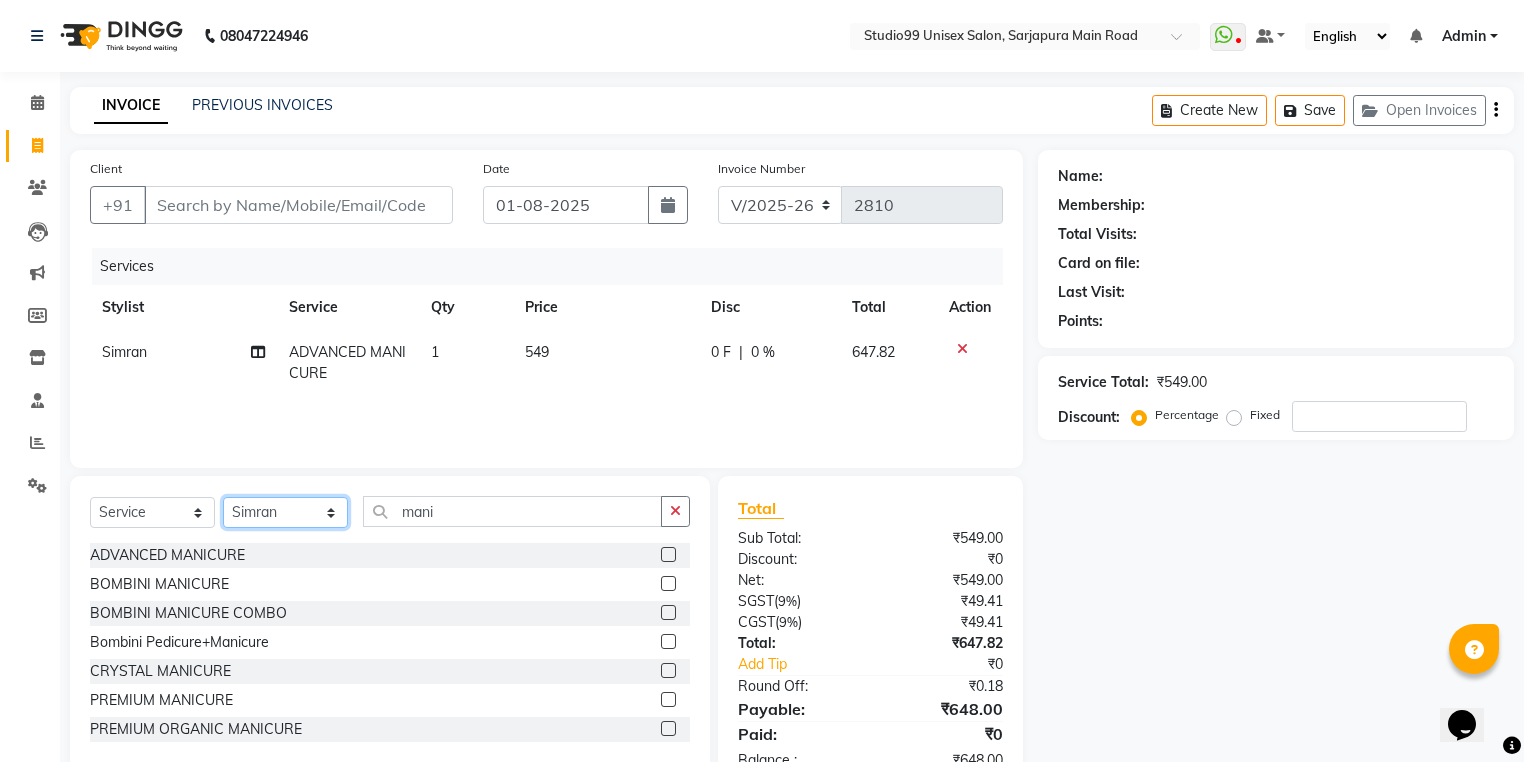 select on "62901" 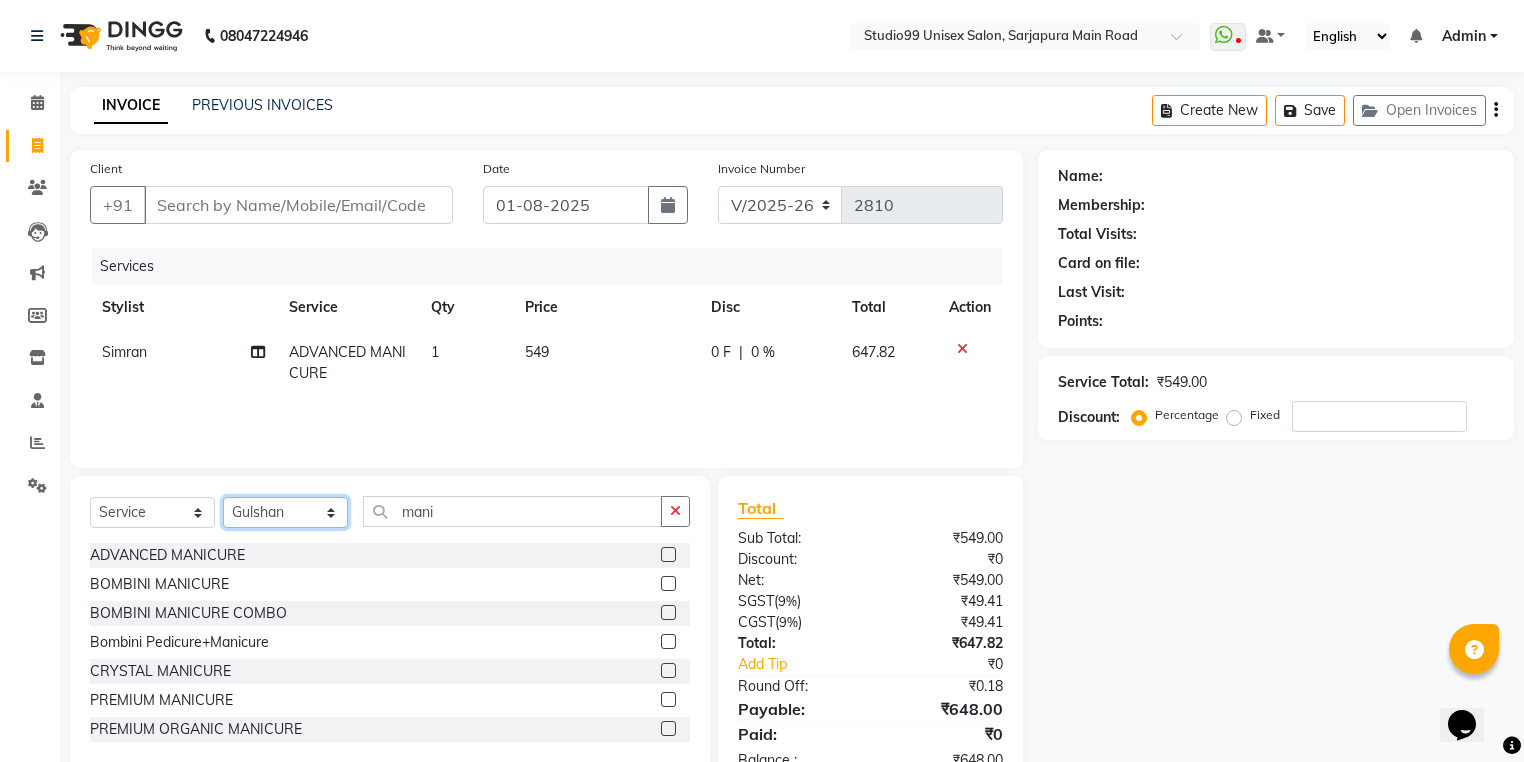 click 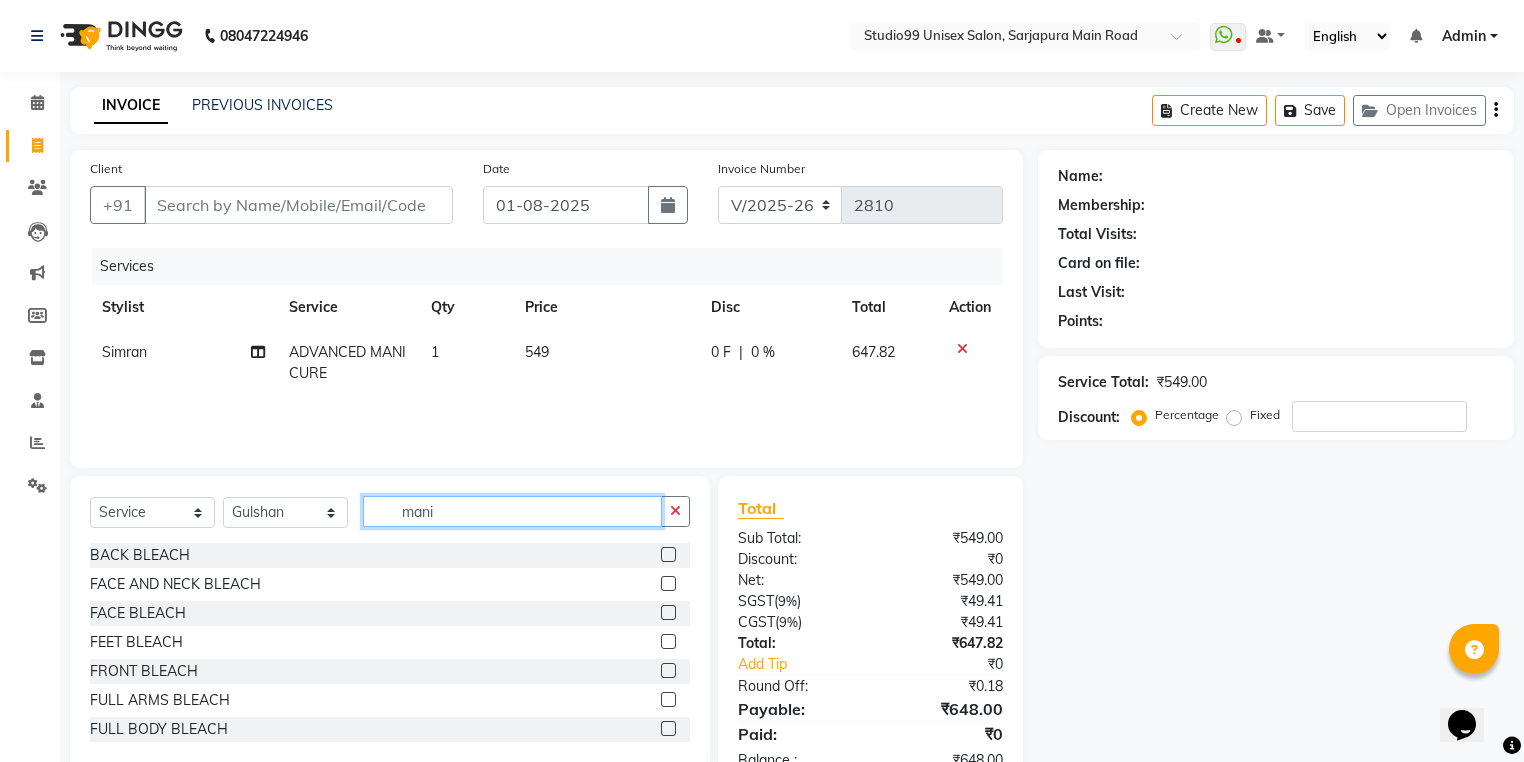 drag, startPoint x: 464, startPoint y: 517, endPoint x: 384, endPoint y: 514, distance: 80.05623 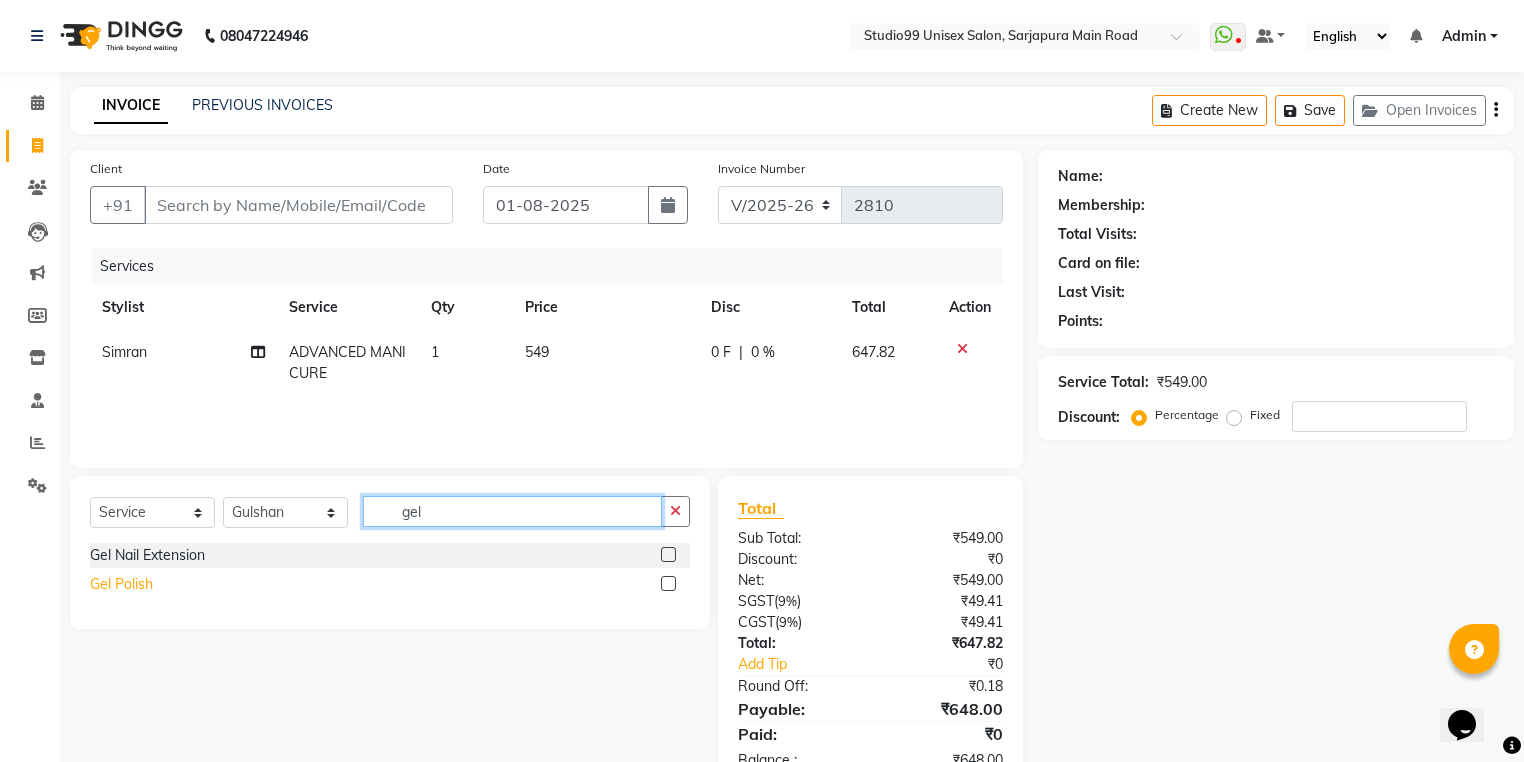 type on "gel" 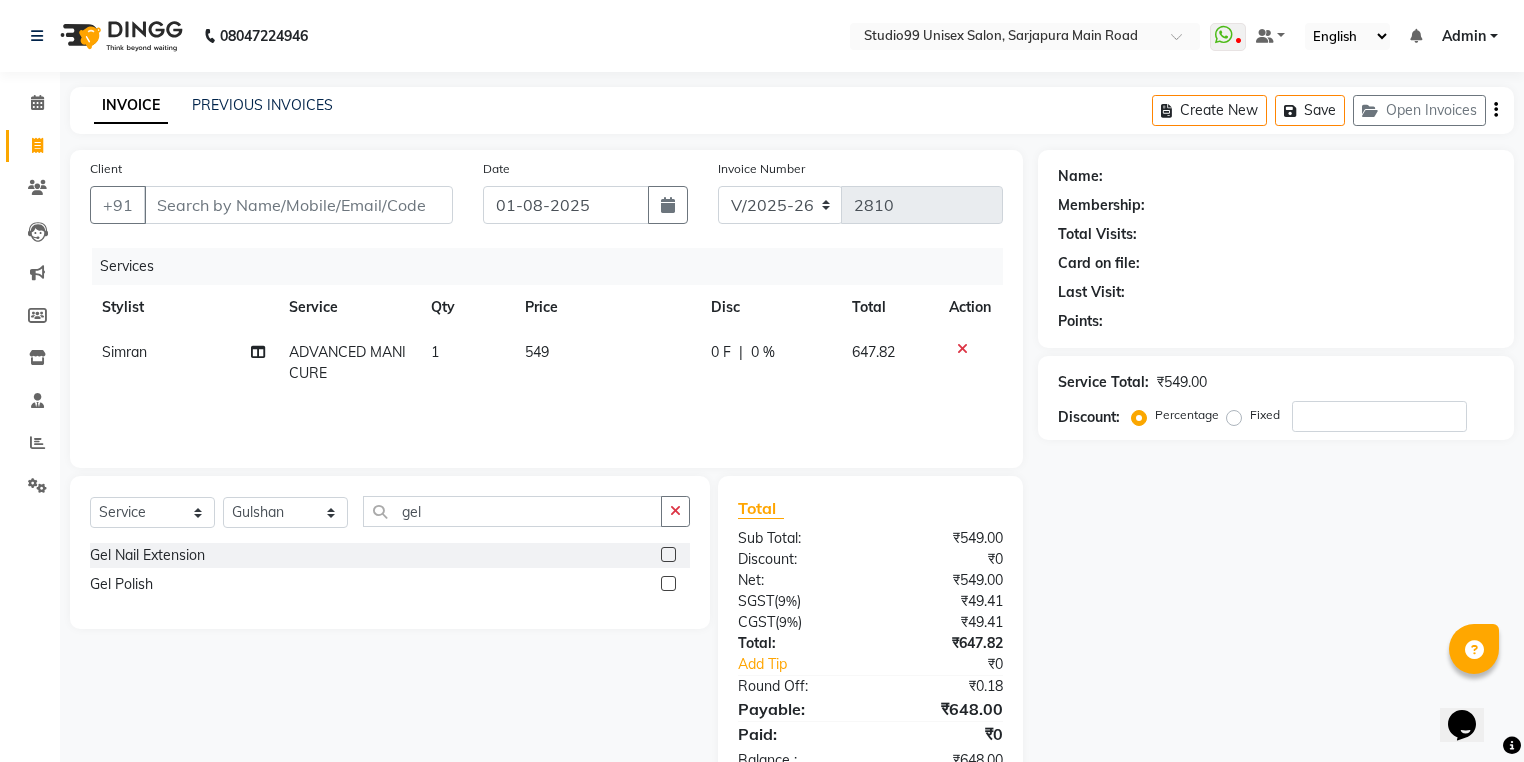 click on "Gel Polish" 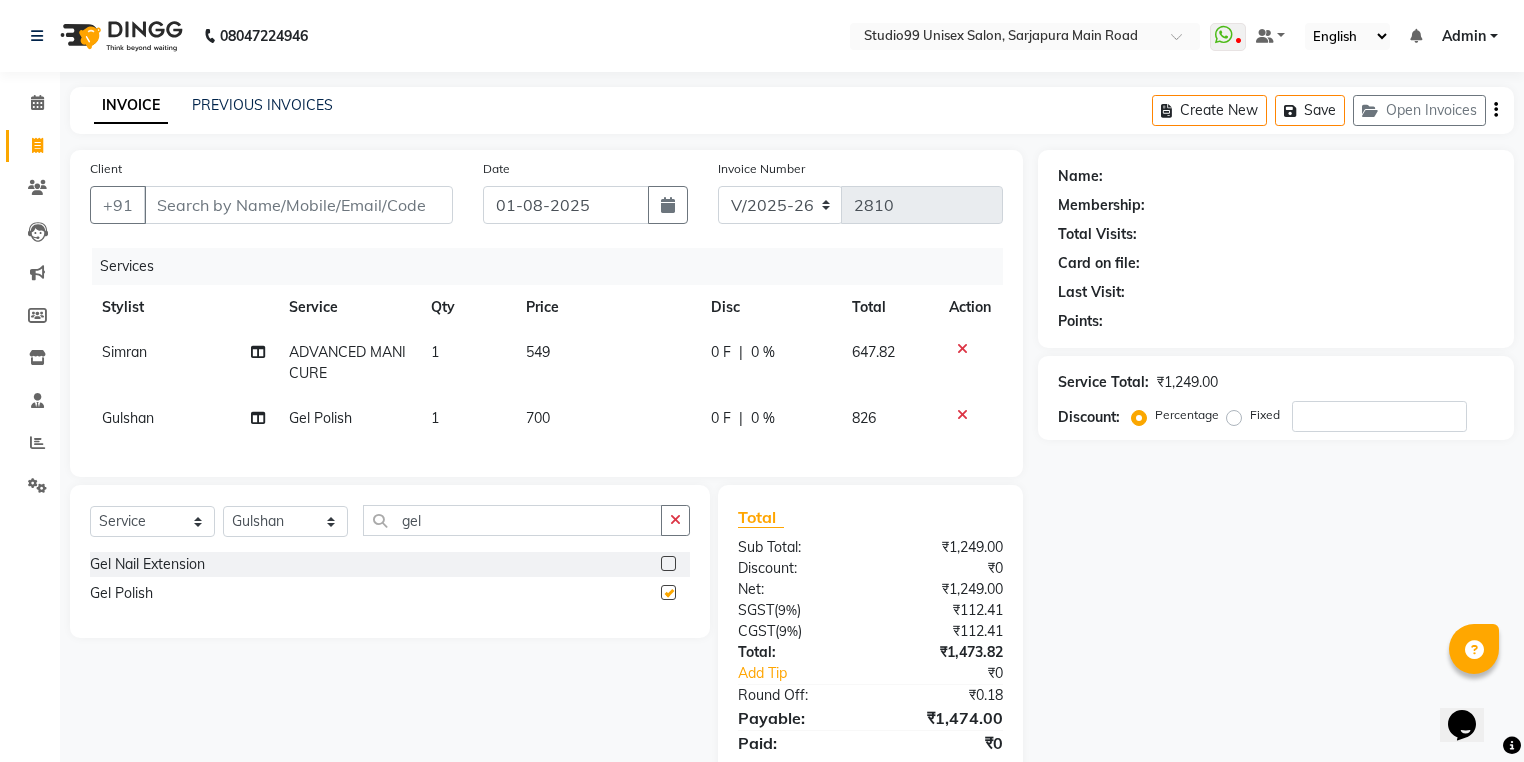 checkbox on "false" 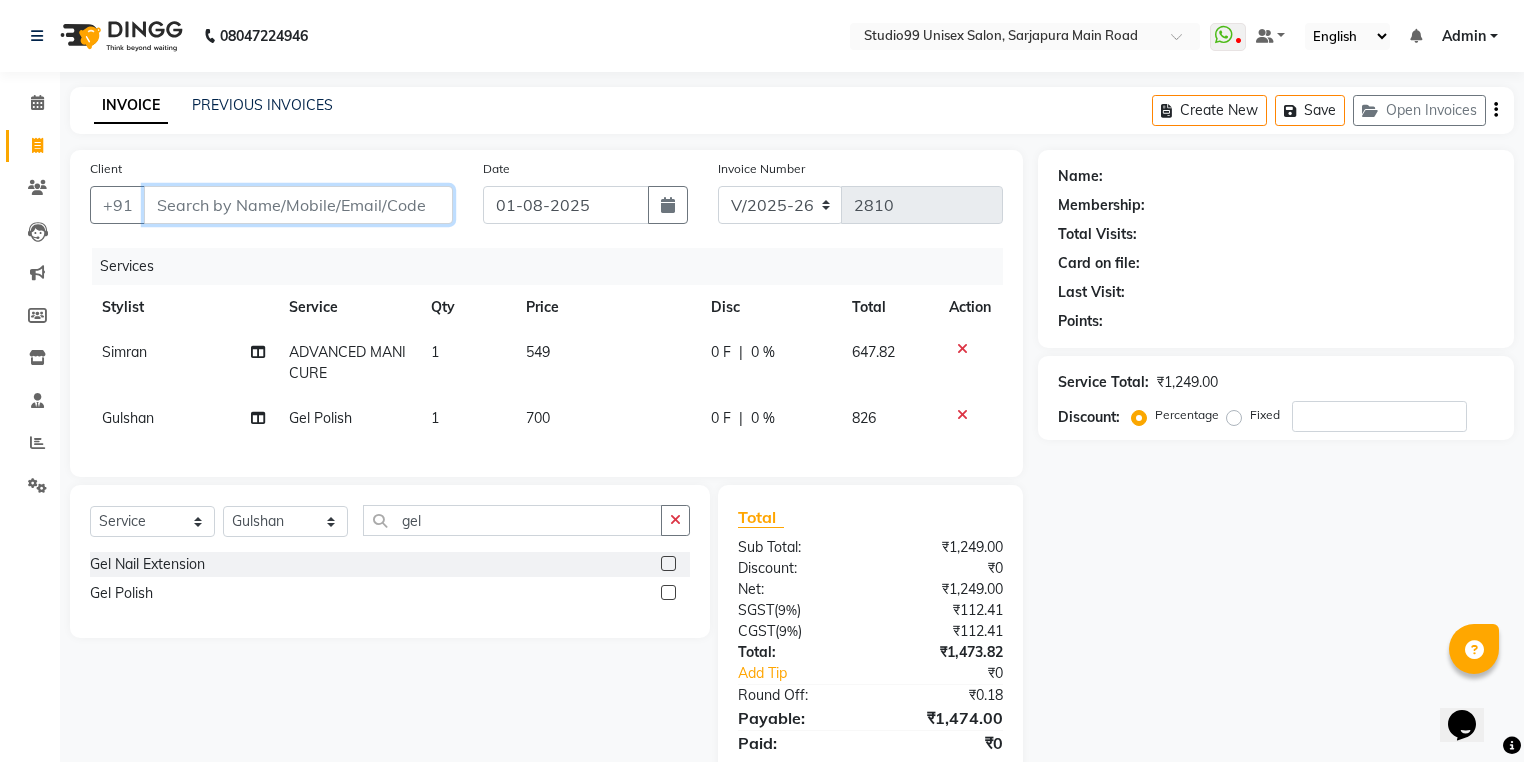 click on "Client" at bounding box center [298, 205] 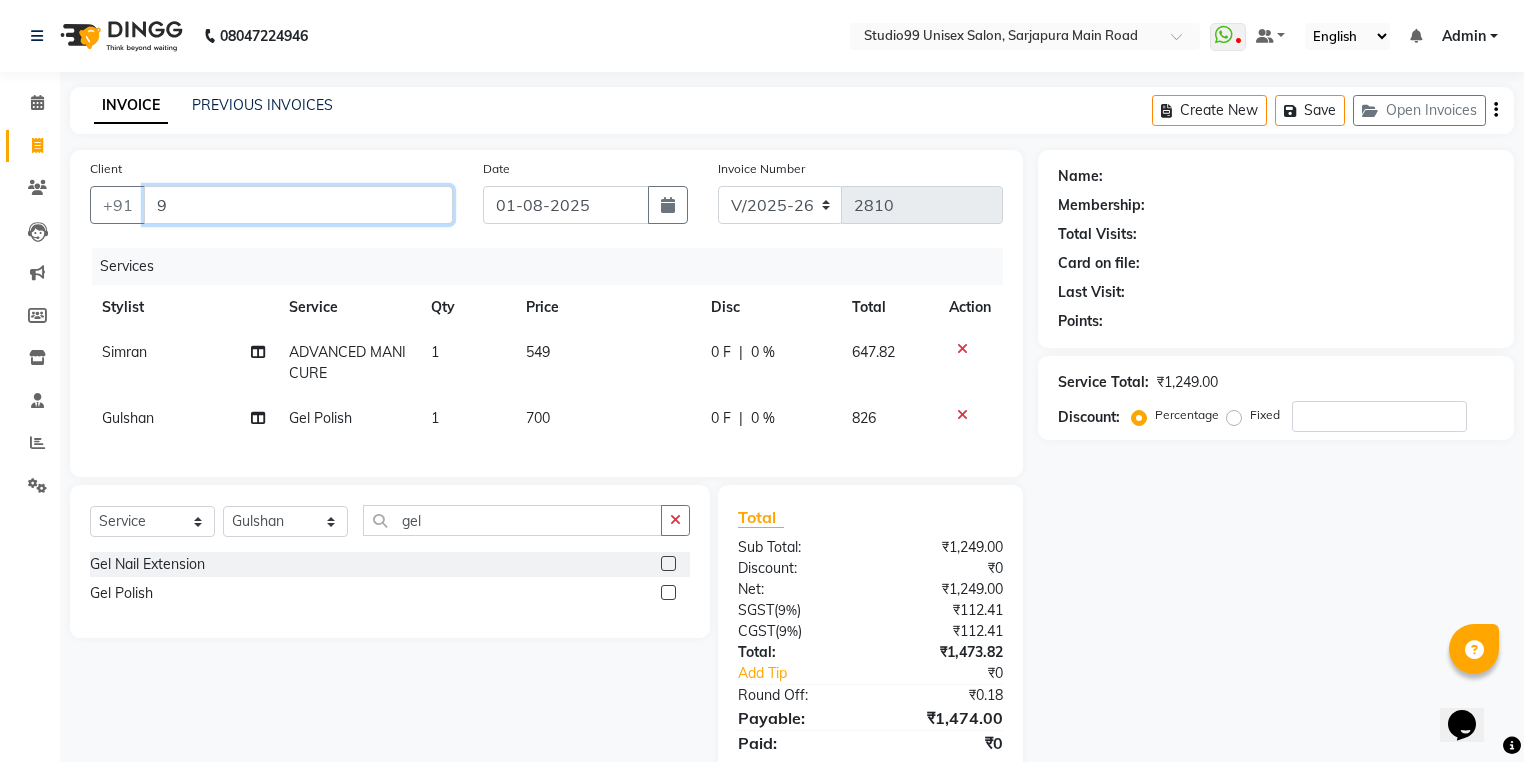 type on "0" 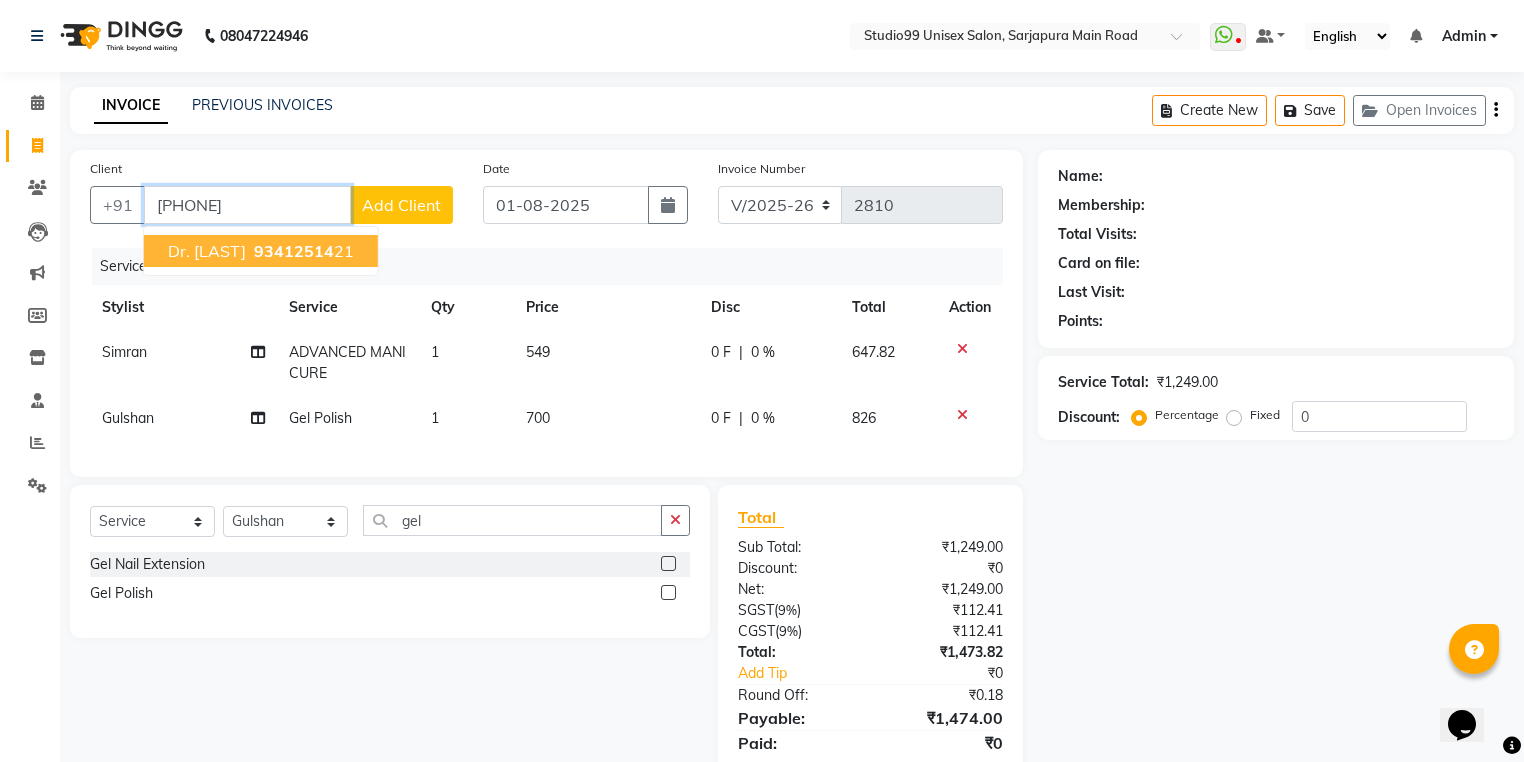 type on "9341251421" 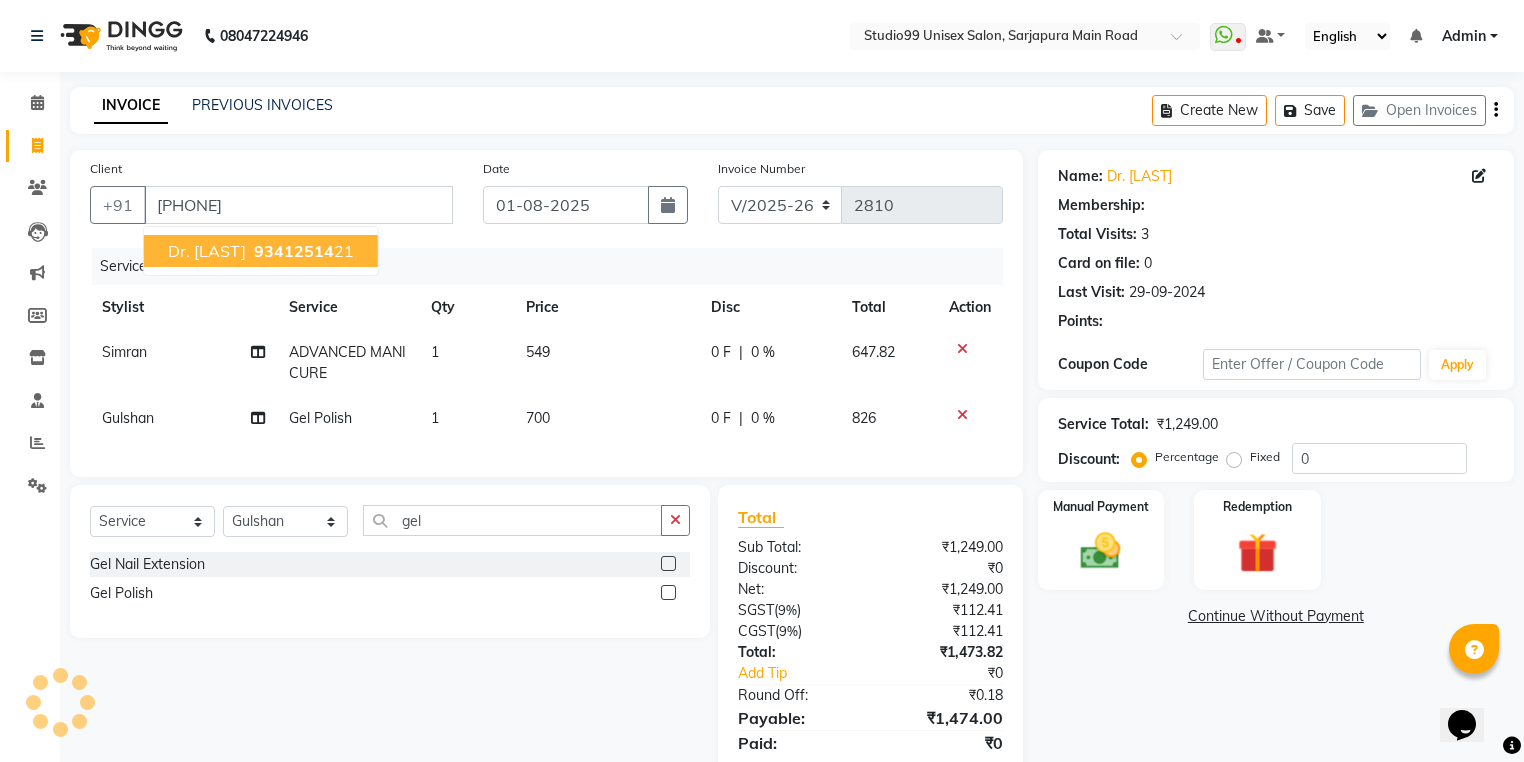 select on "2: Object" 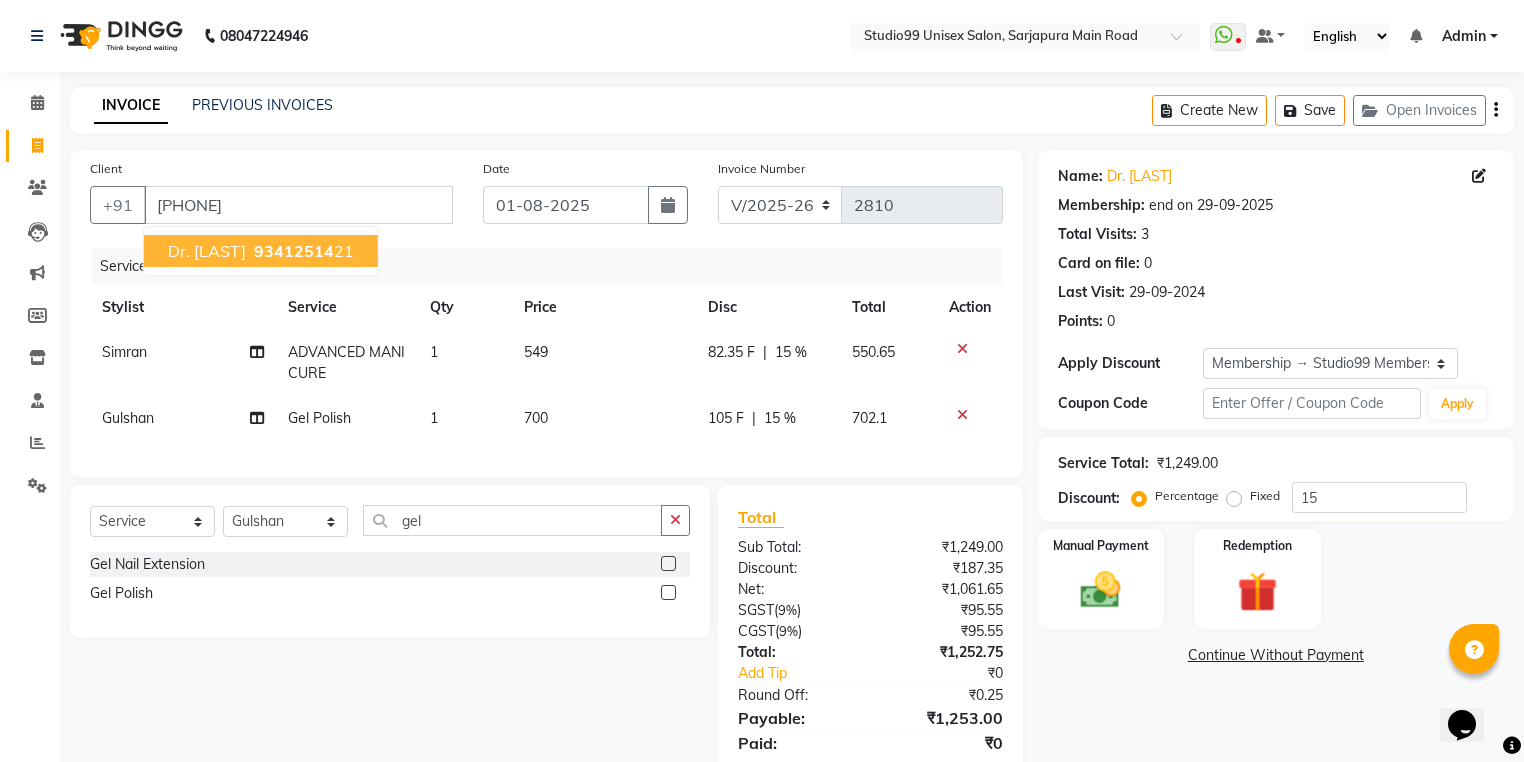 click on "93412514" at bounding box center [294, 251] 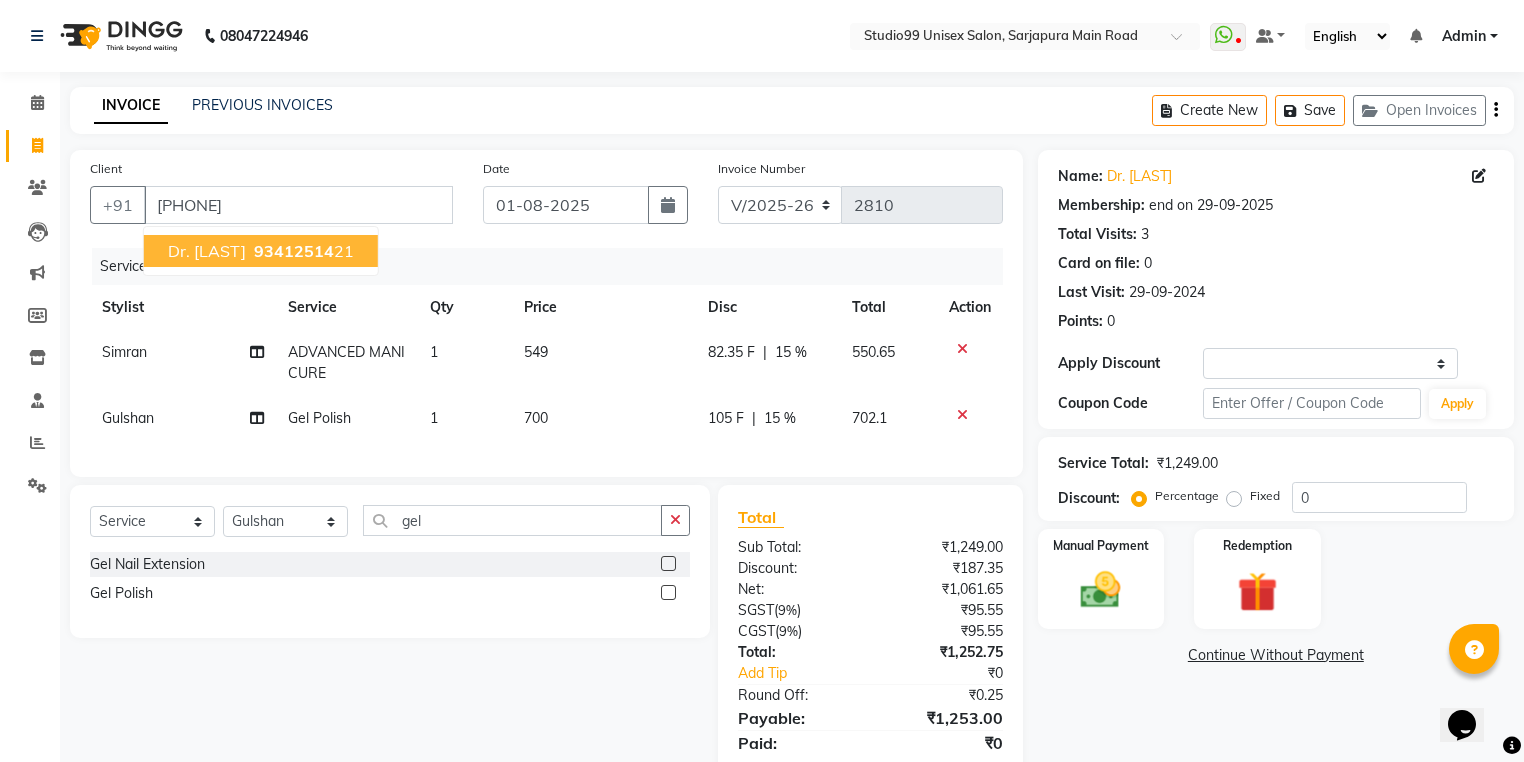 select on "2: Object" 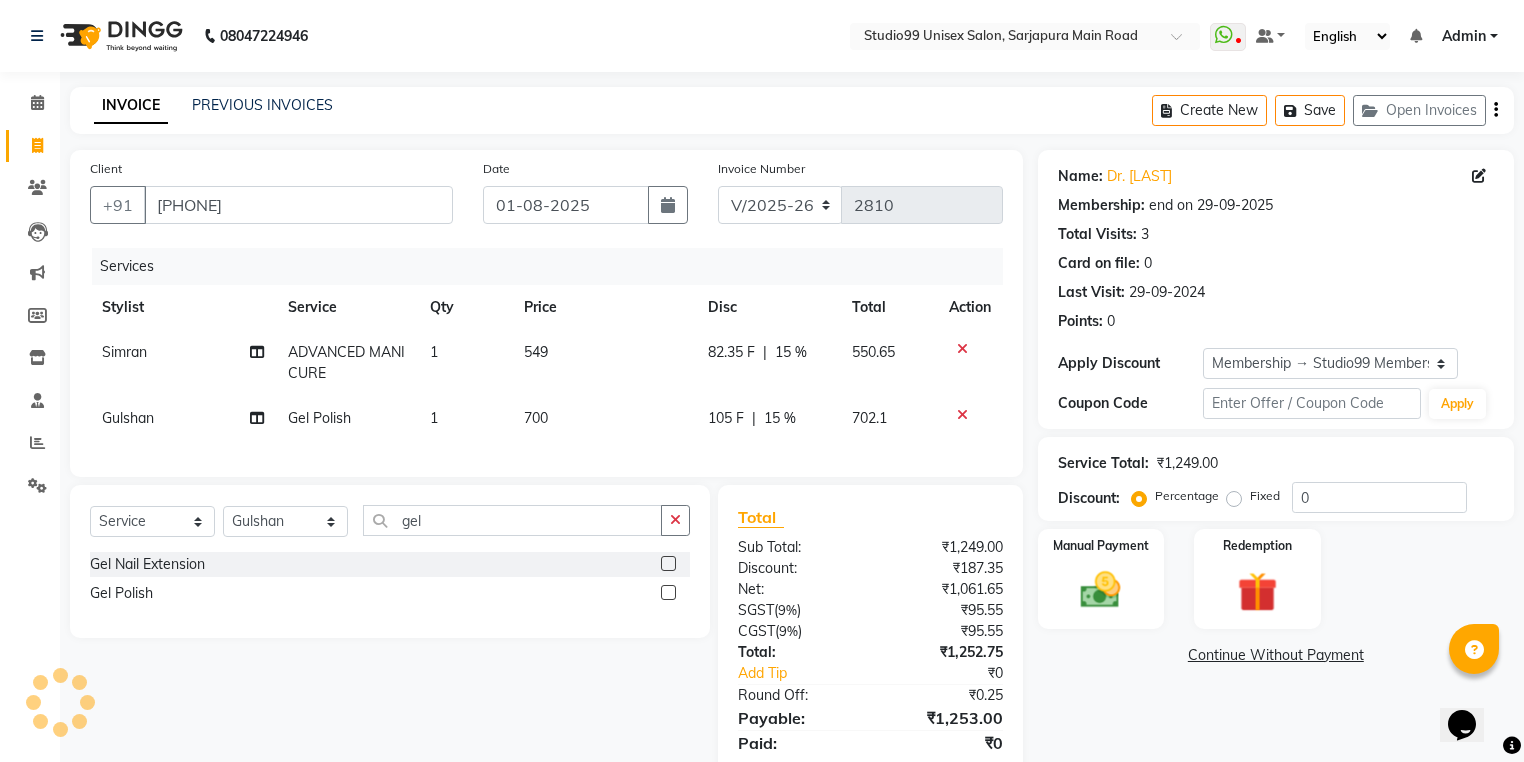type on "15" 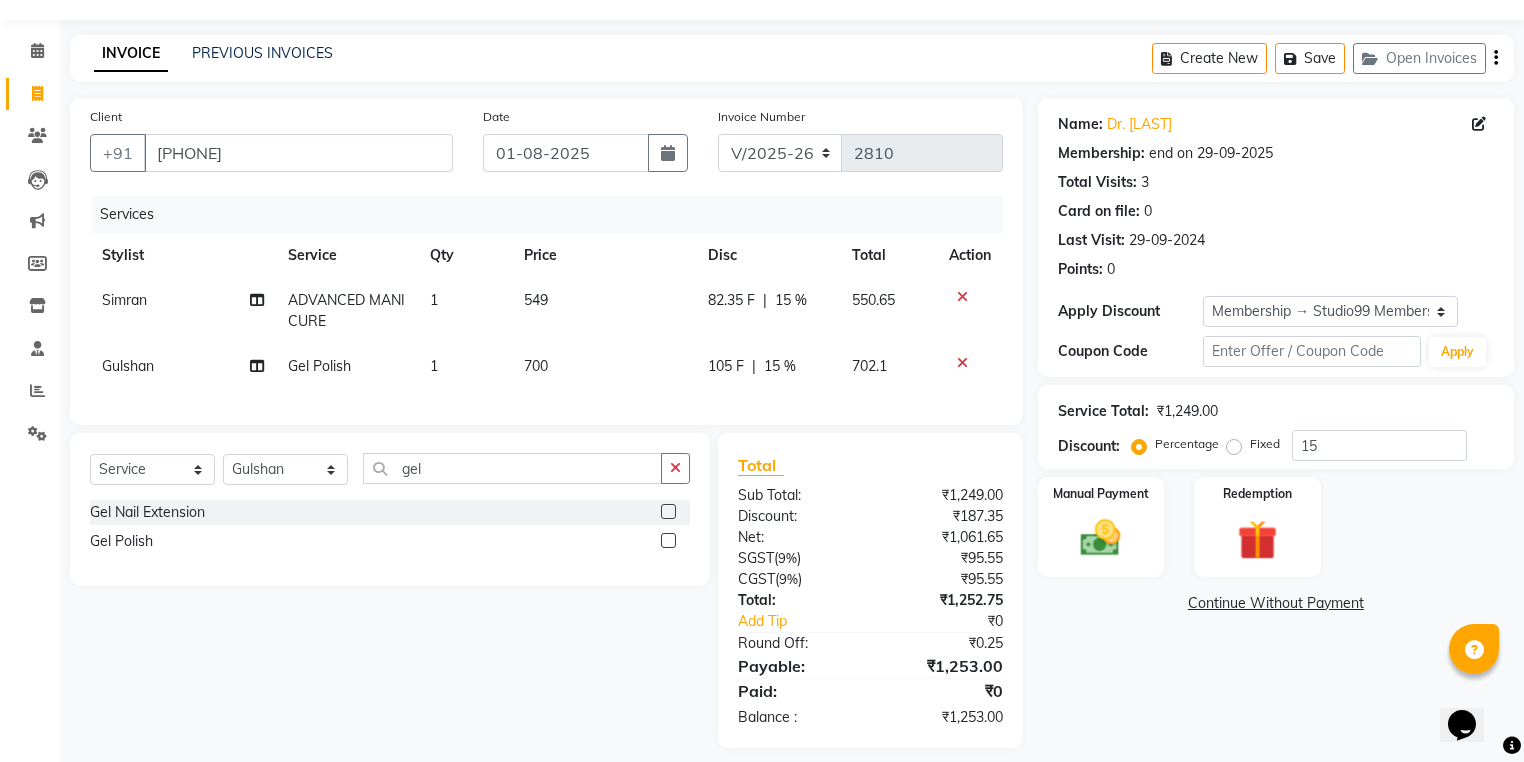 scroll, scrollTop: 80, scrollLeft: 0, axis: vertical 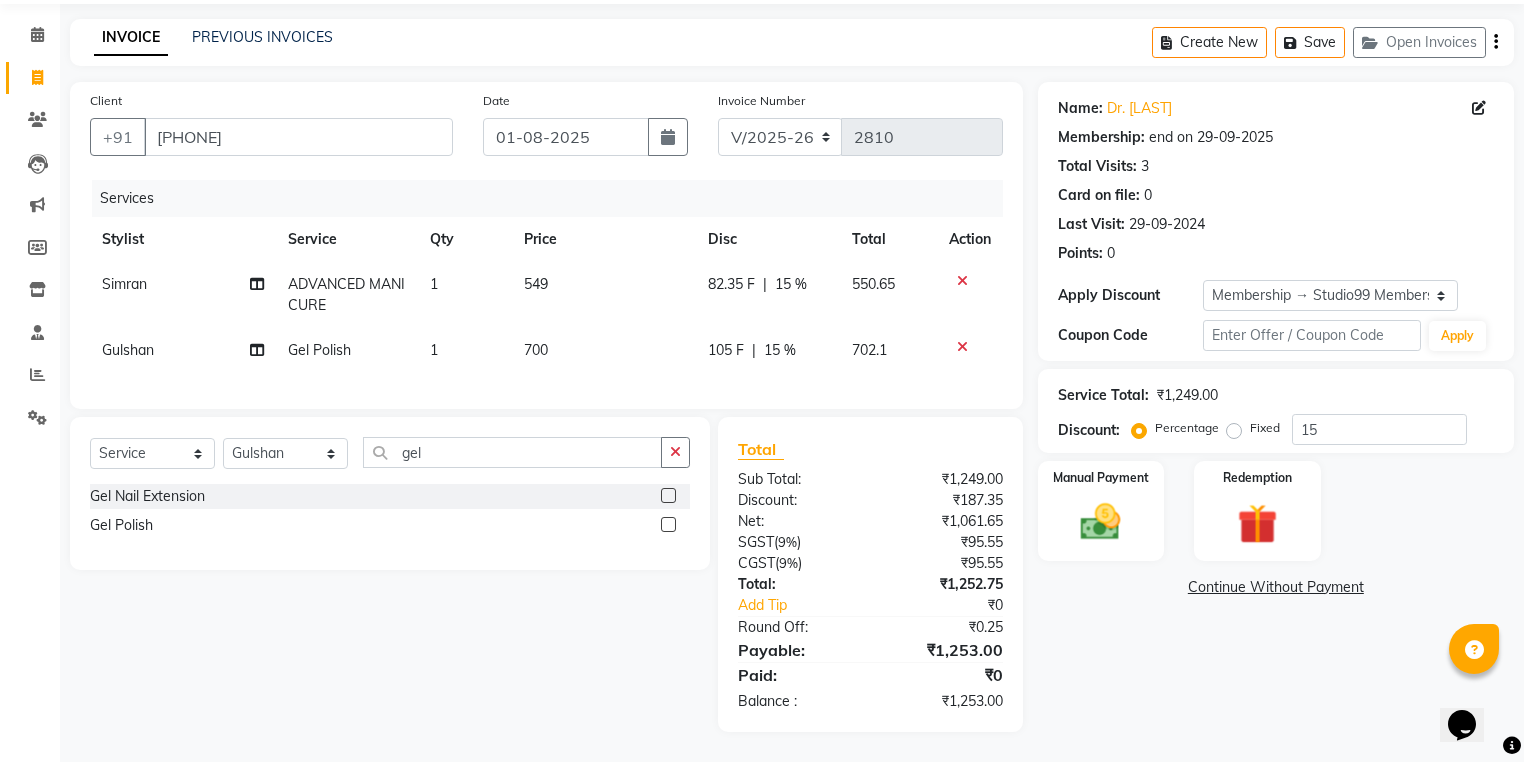 click on "105 F" 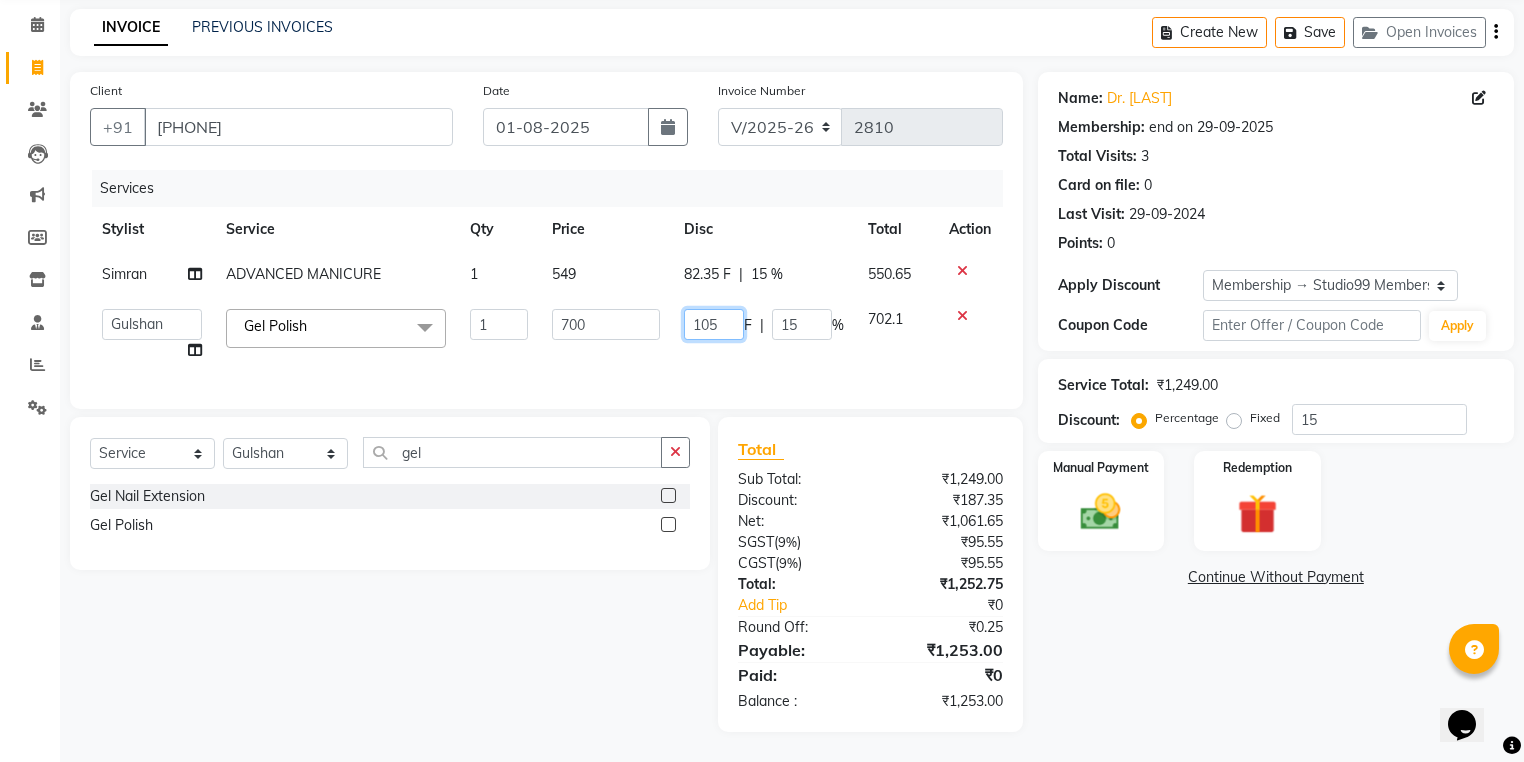 drag, startPoint x: 723, startPoint y: 327, endPoint x: 679, endPoint y: 327, distance: 44 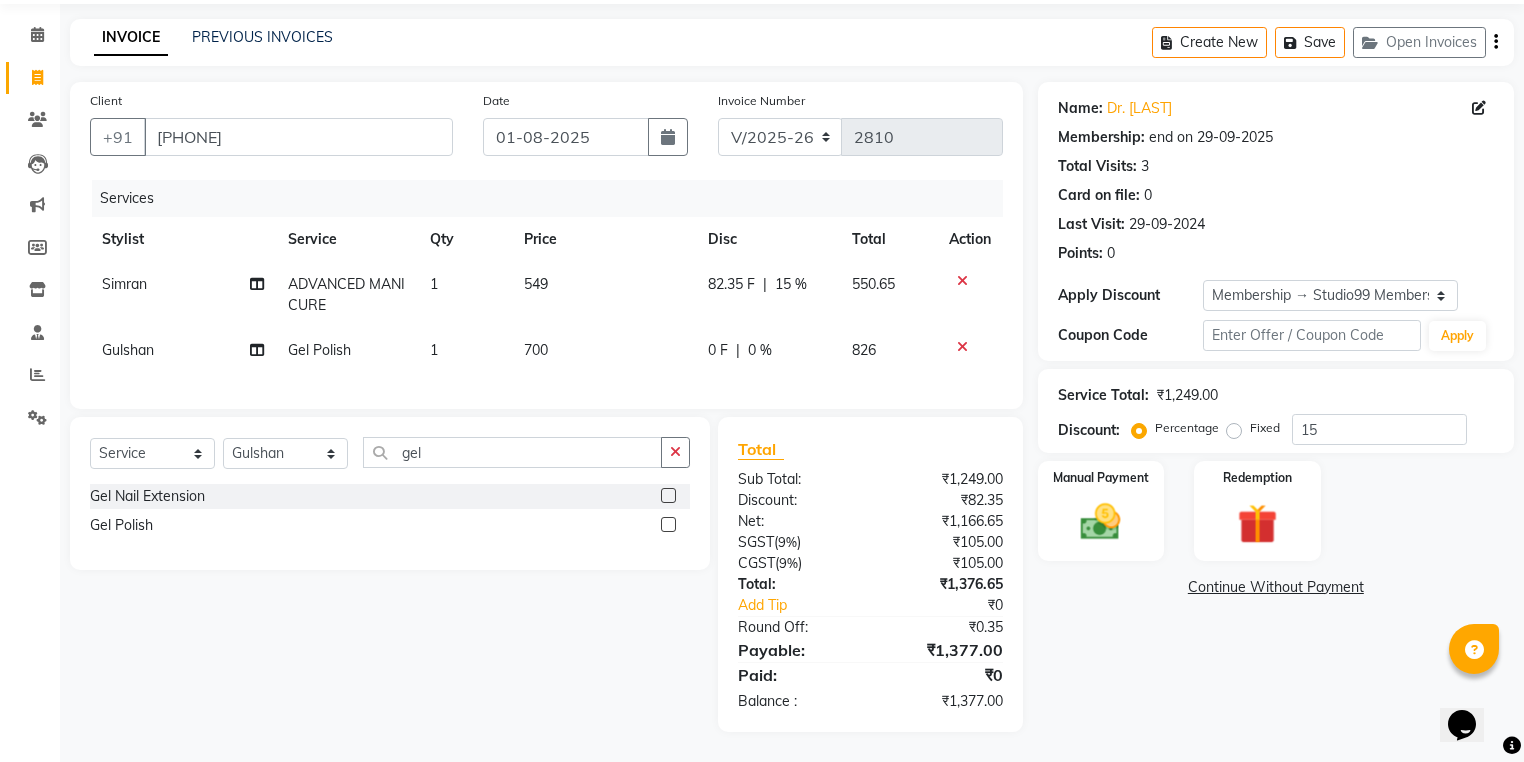 click on "0 F | 0 %" 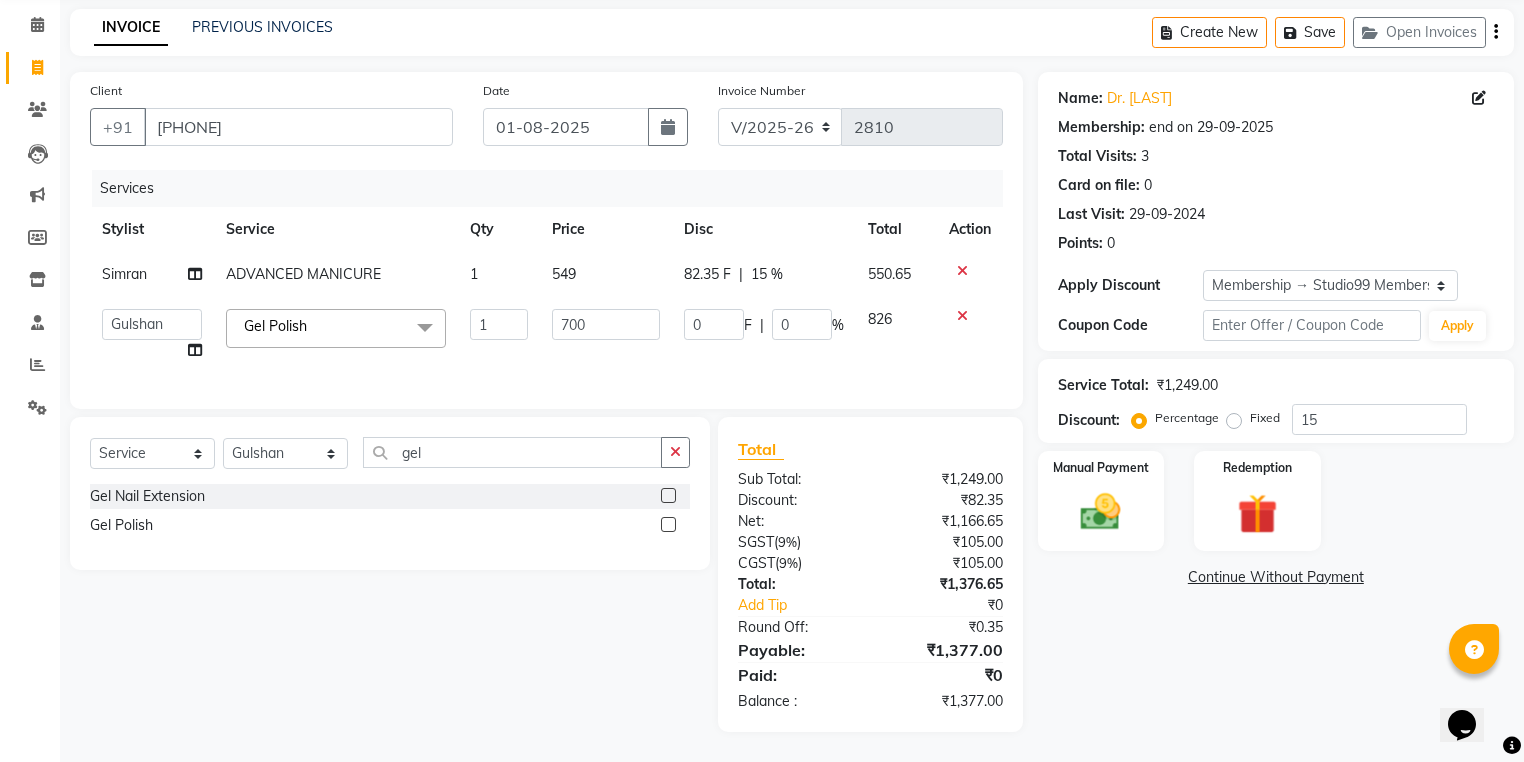 scroll, scrollTop: 90, scrollLeft: 0, axis: vertical 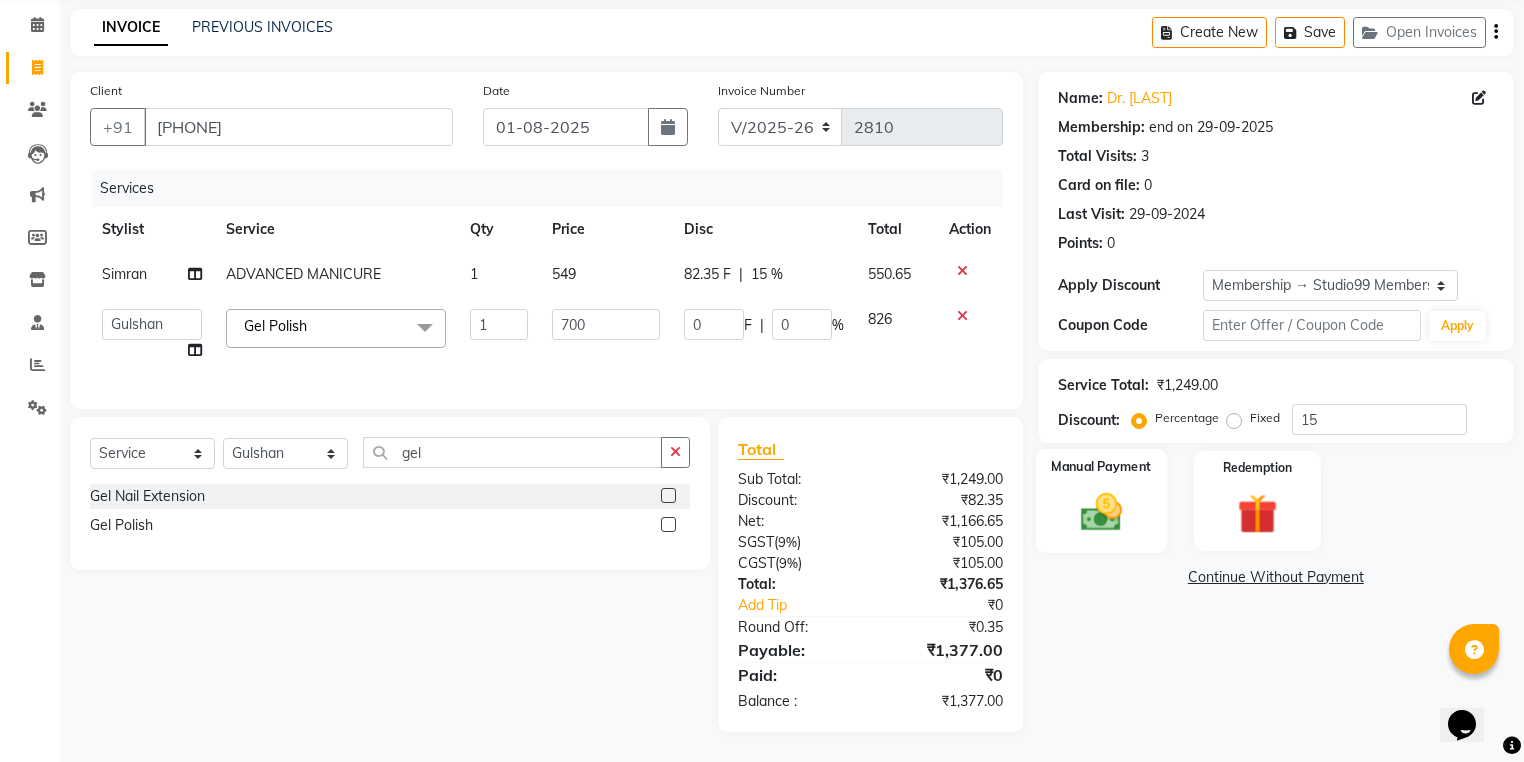 click 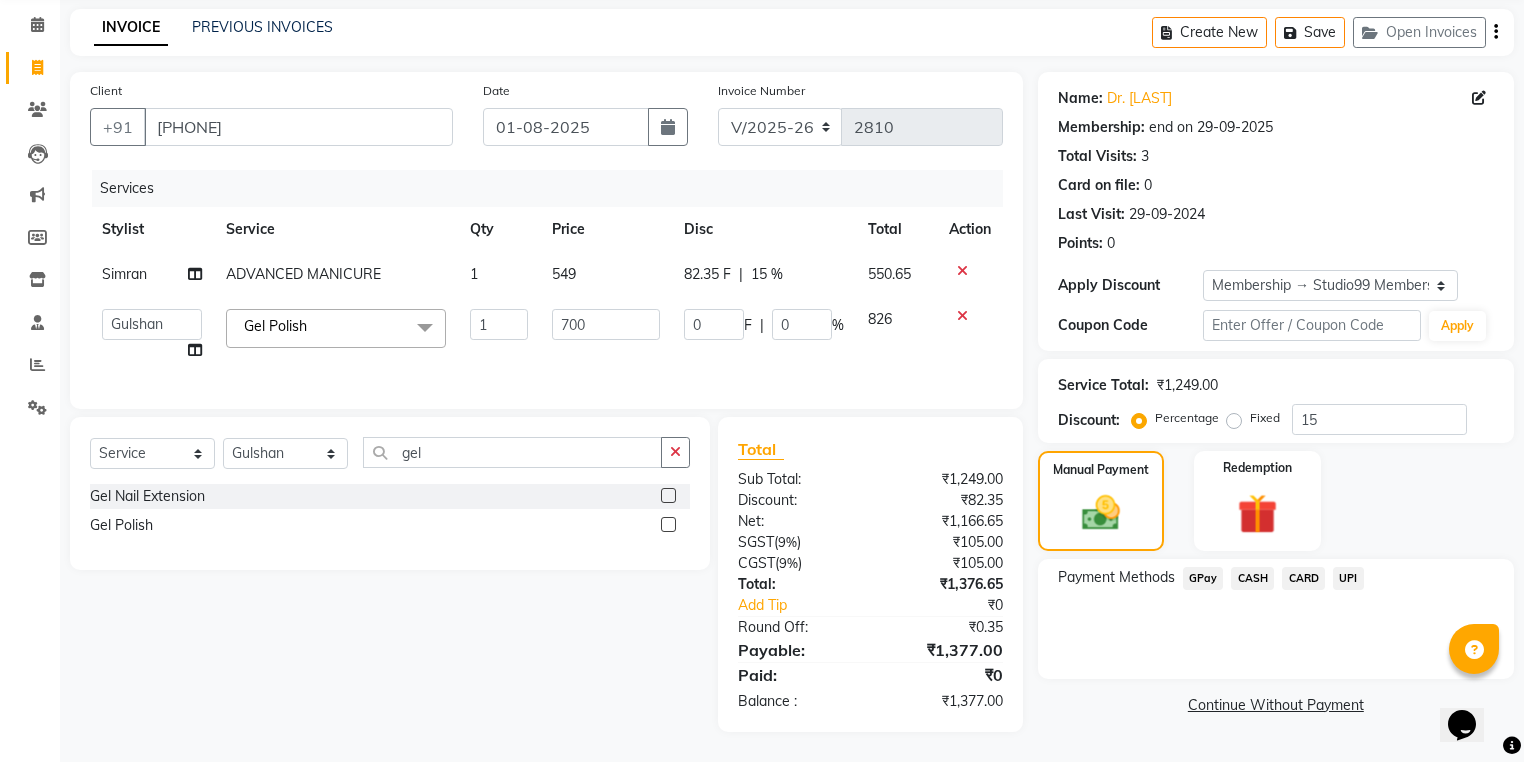click on "CARD" 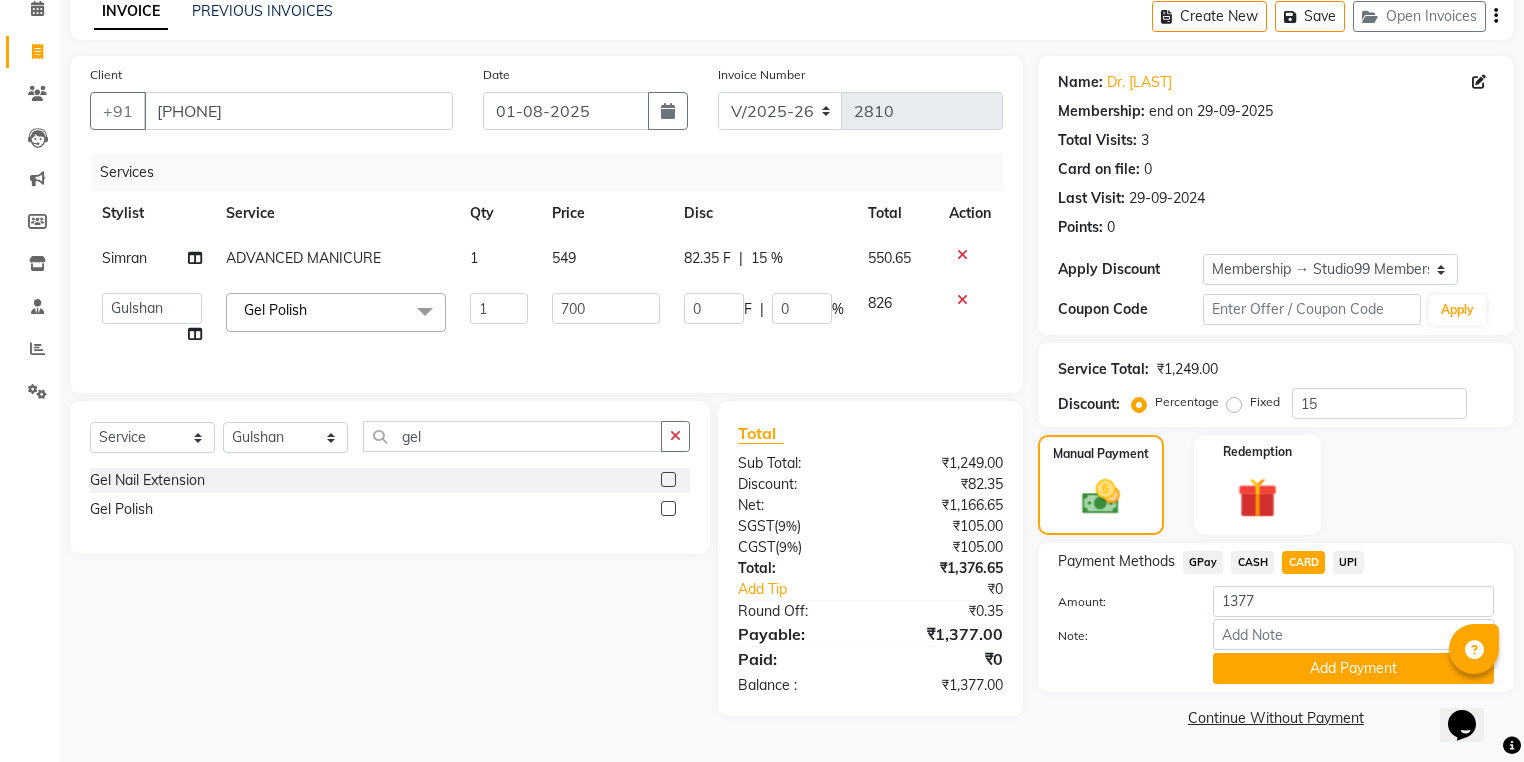 scroll, scrollTop: 96, scrollLeft: 0, axis: vertical 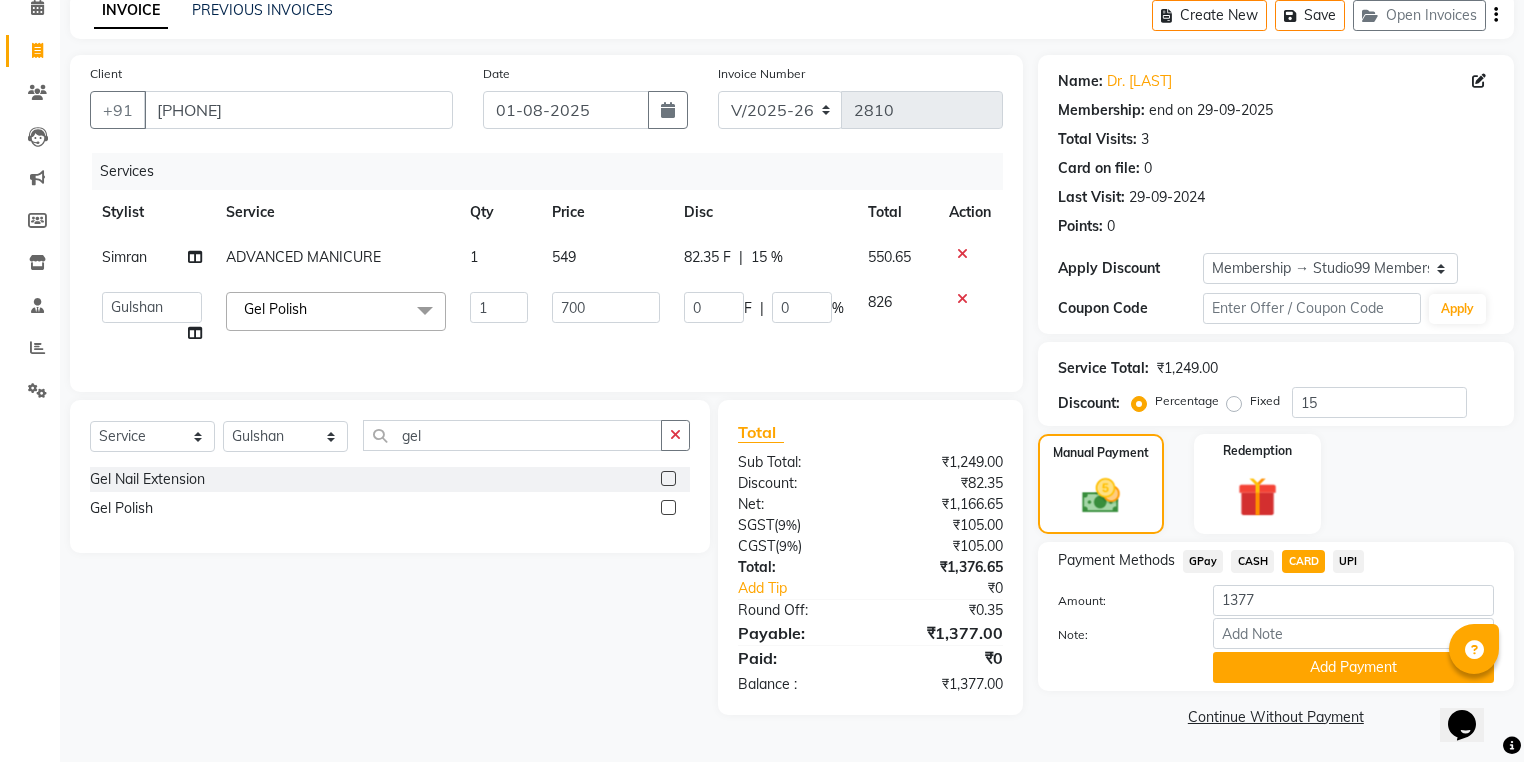 drag, startPoint x: 1354, startPoint y: 671, endPoint x: 1344, endPoint y: 663, distance: 12.806249 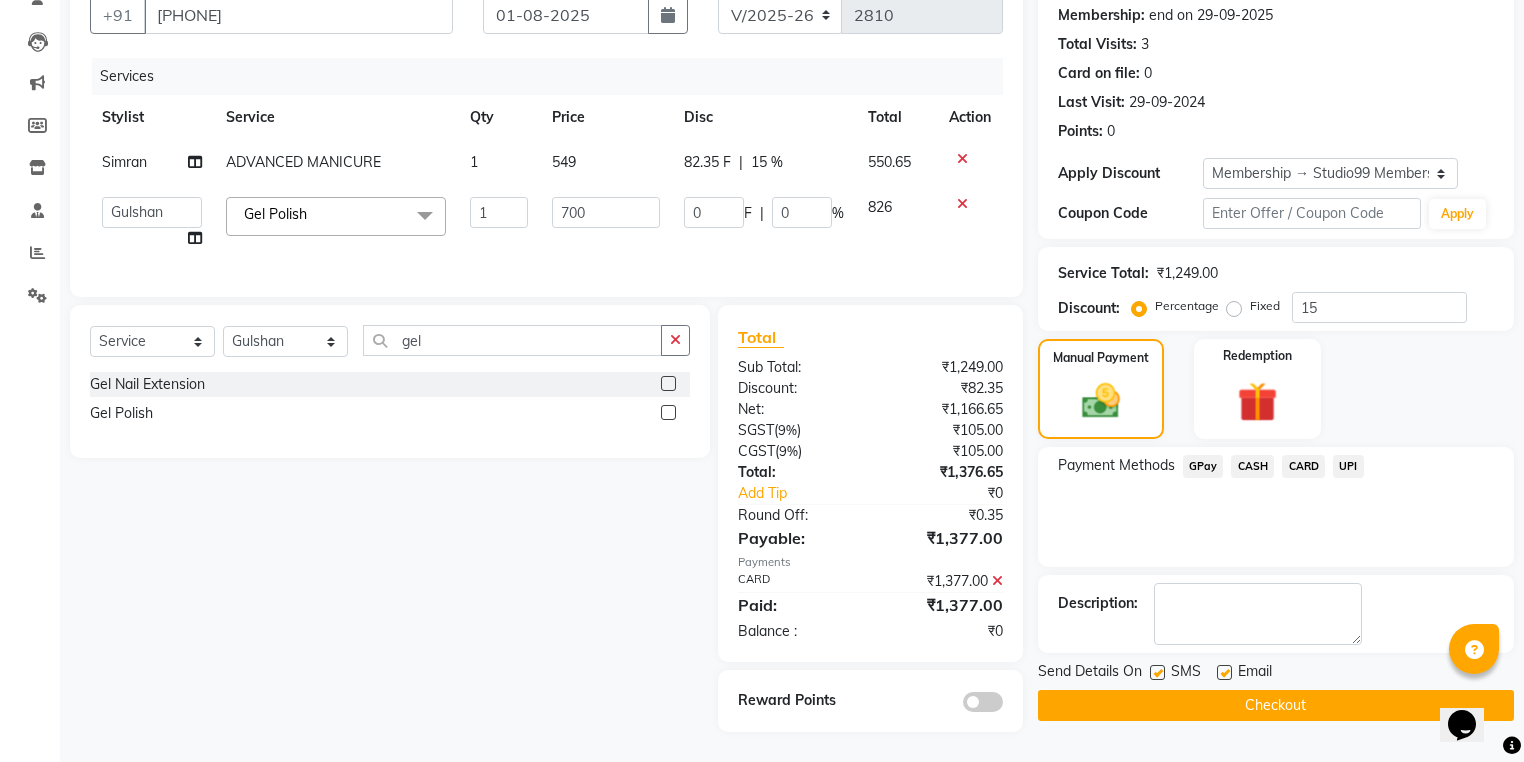 scroll, scrollTop: 203, scrollLeft: 0, axis: vertical 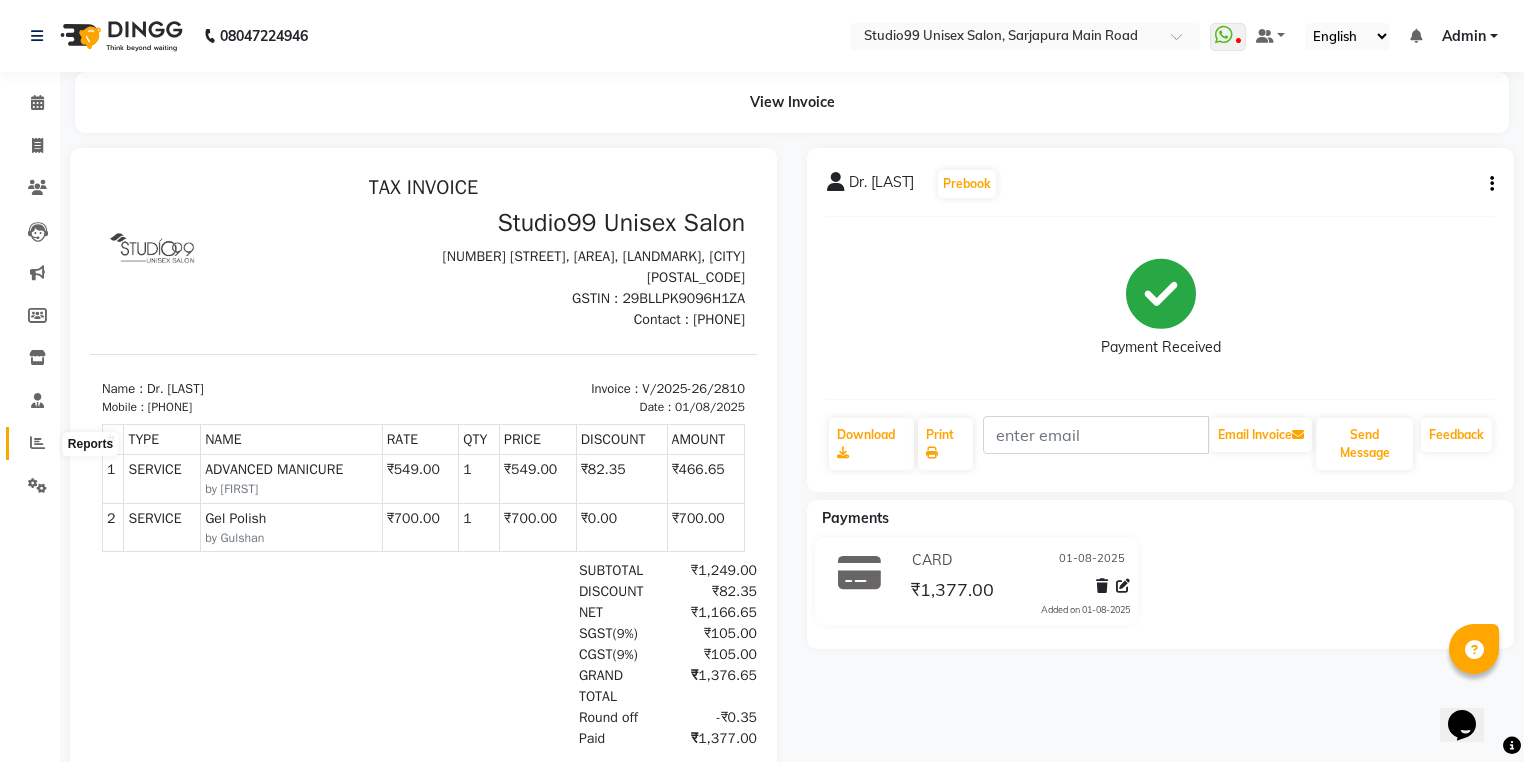 click 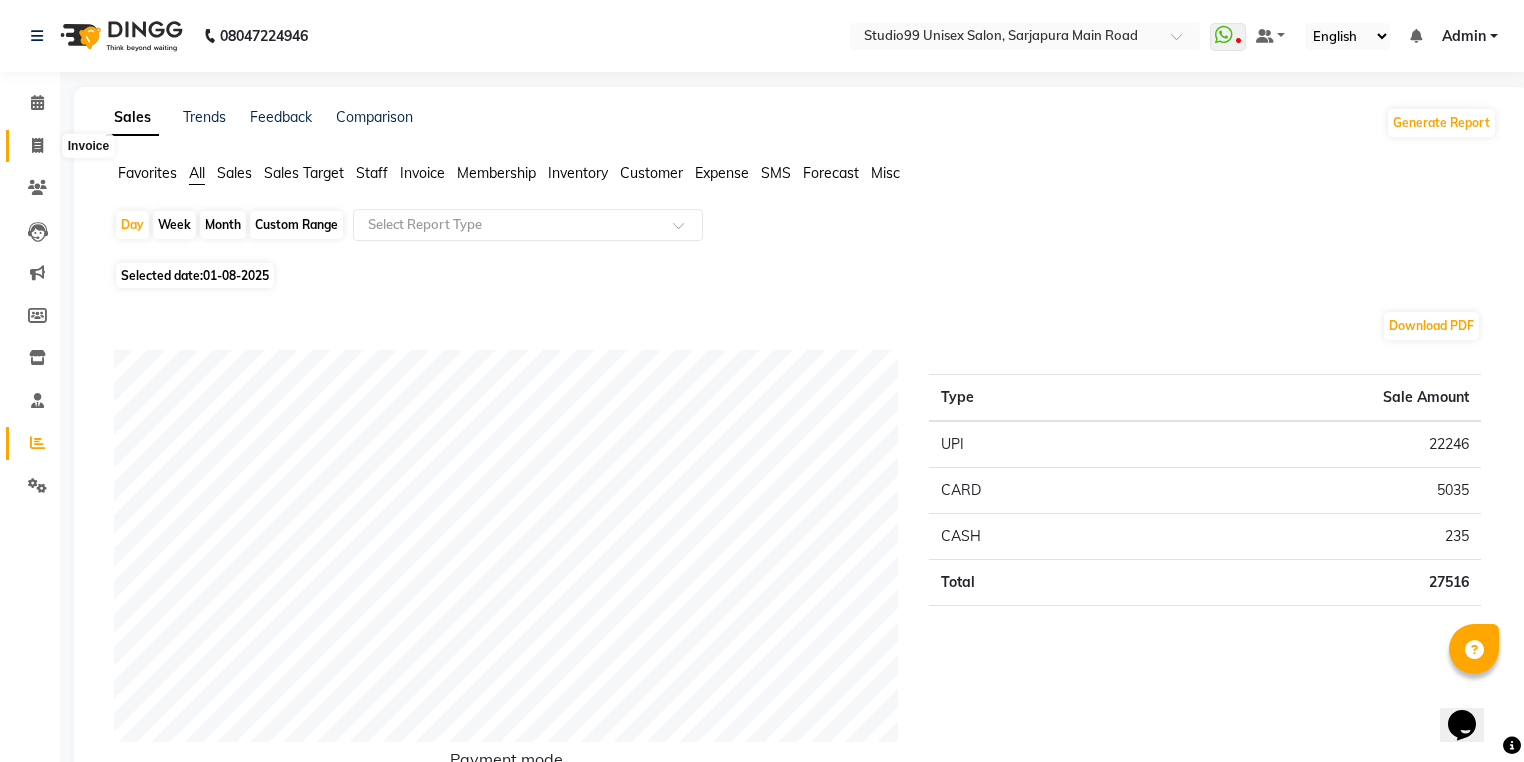 click 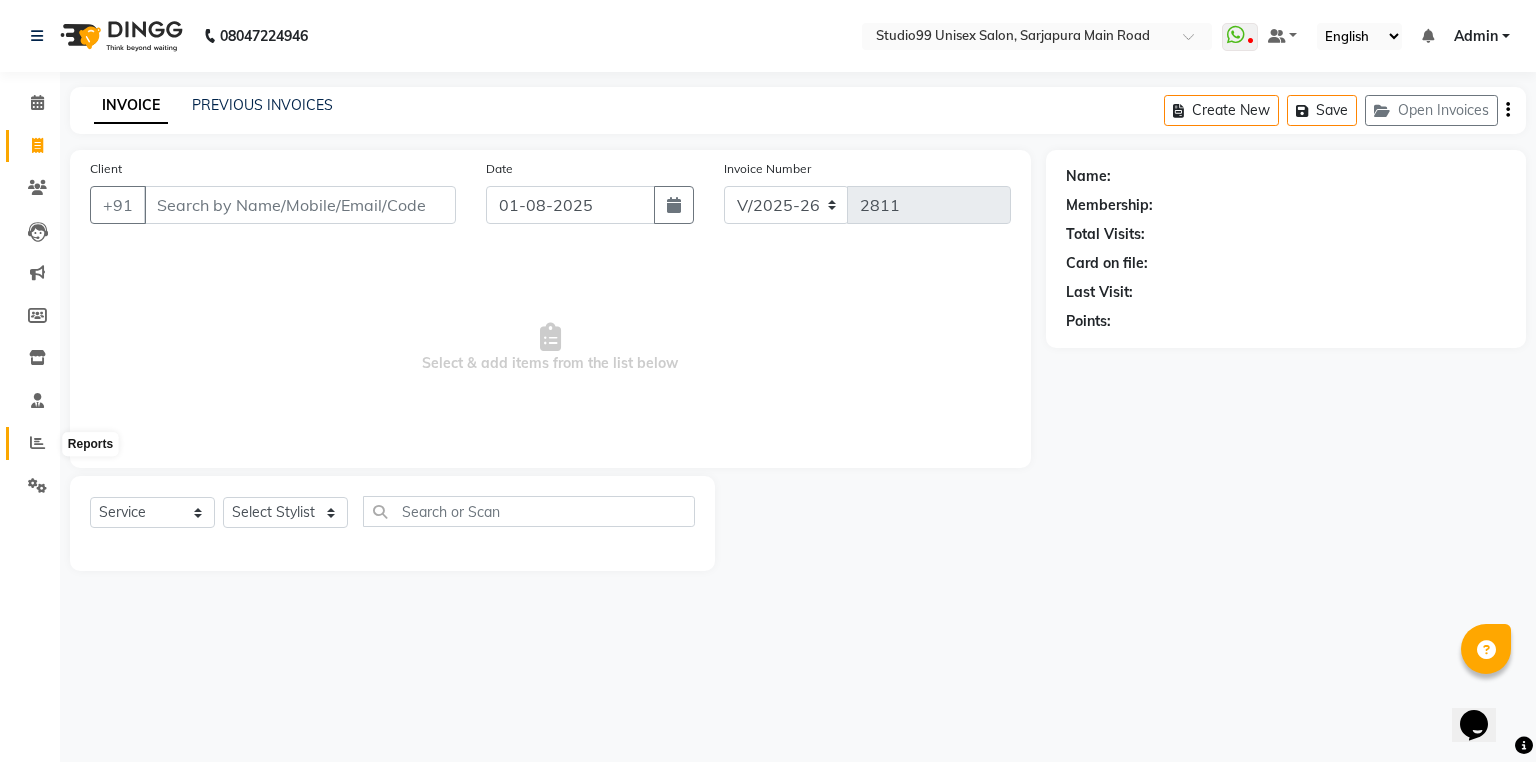 click 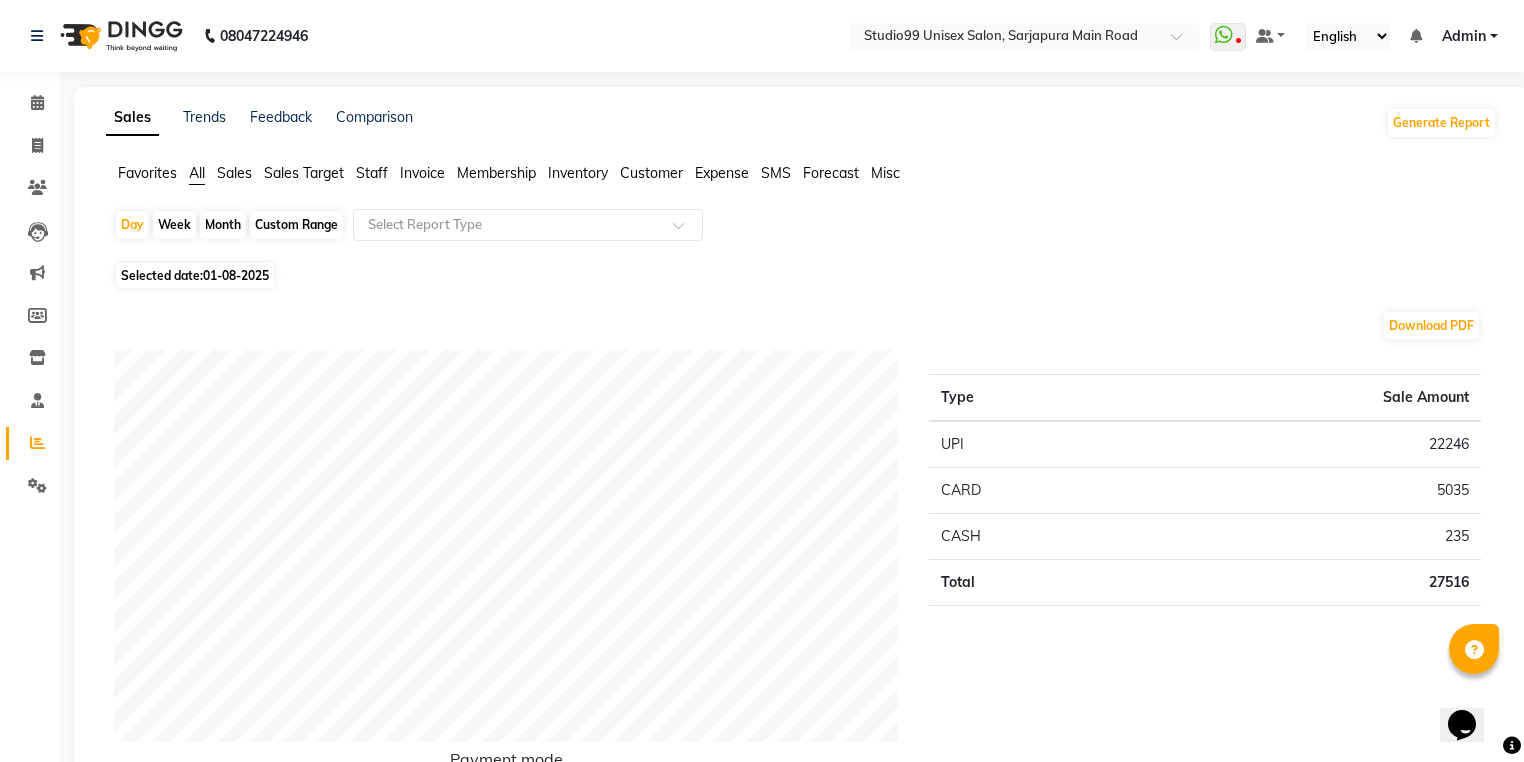click on "Sales Target" 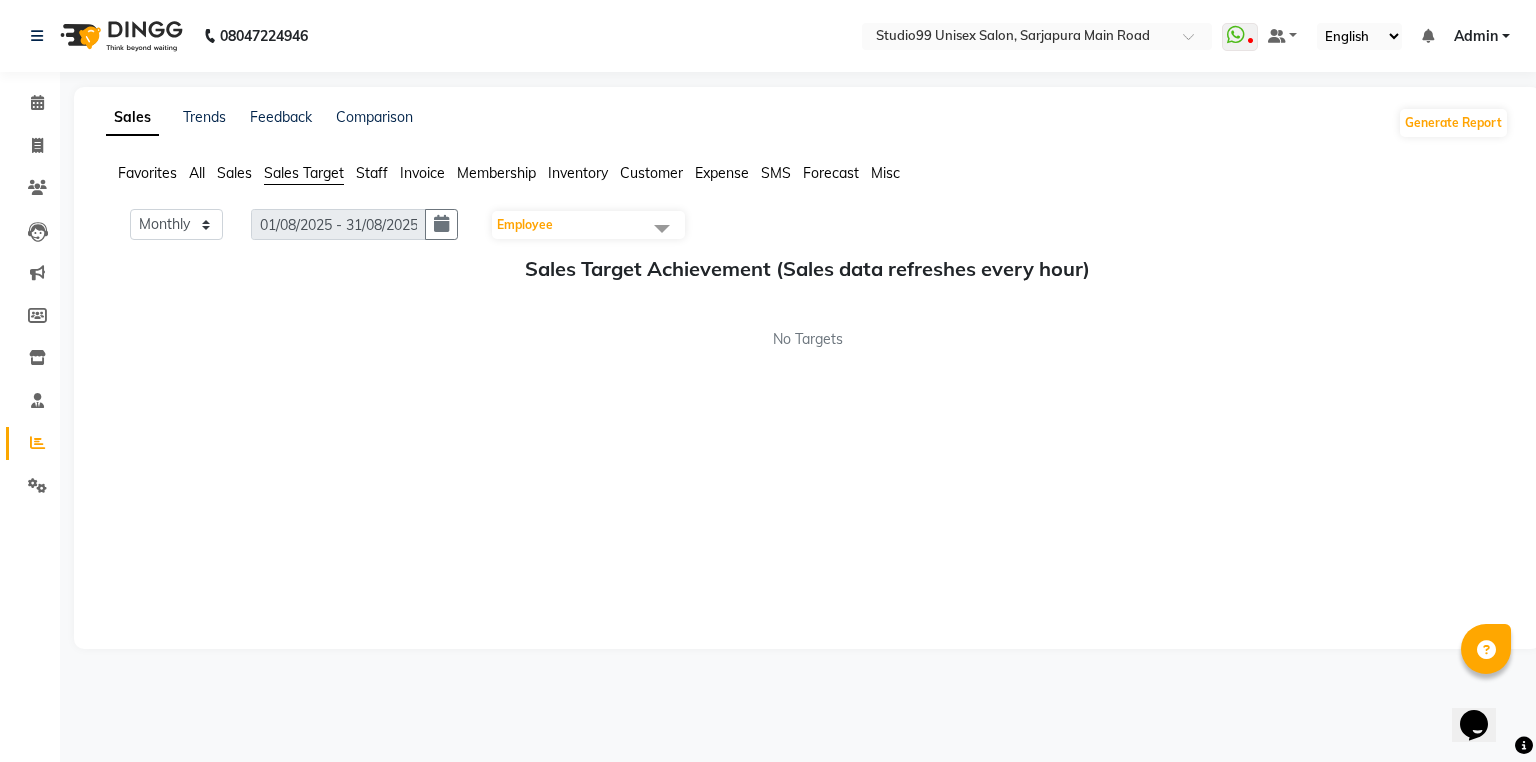 click on "Staff" 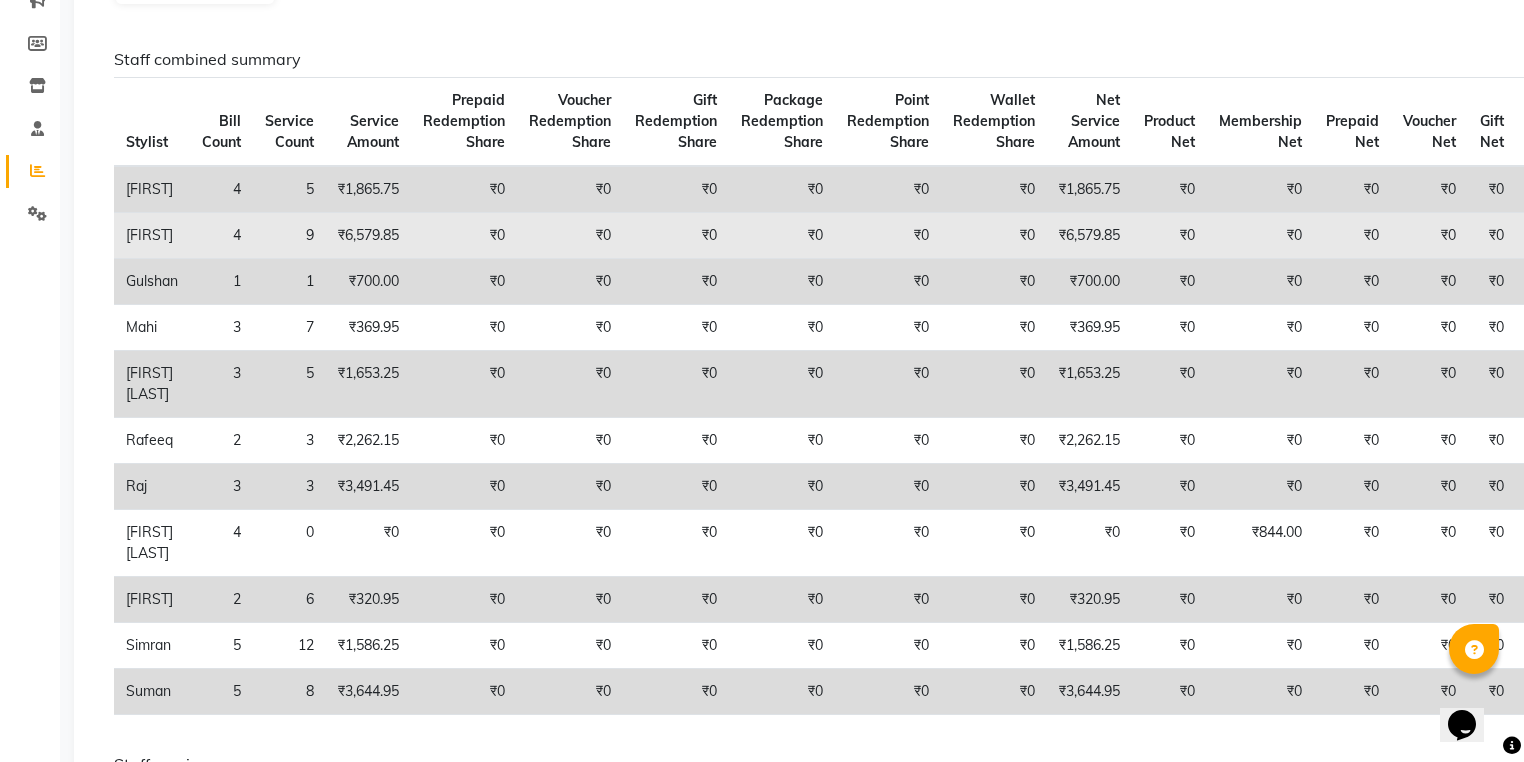scroll, scrollTop: 320, scrollLeft: 0, axis: vertical 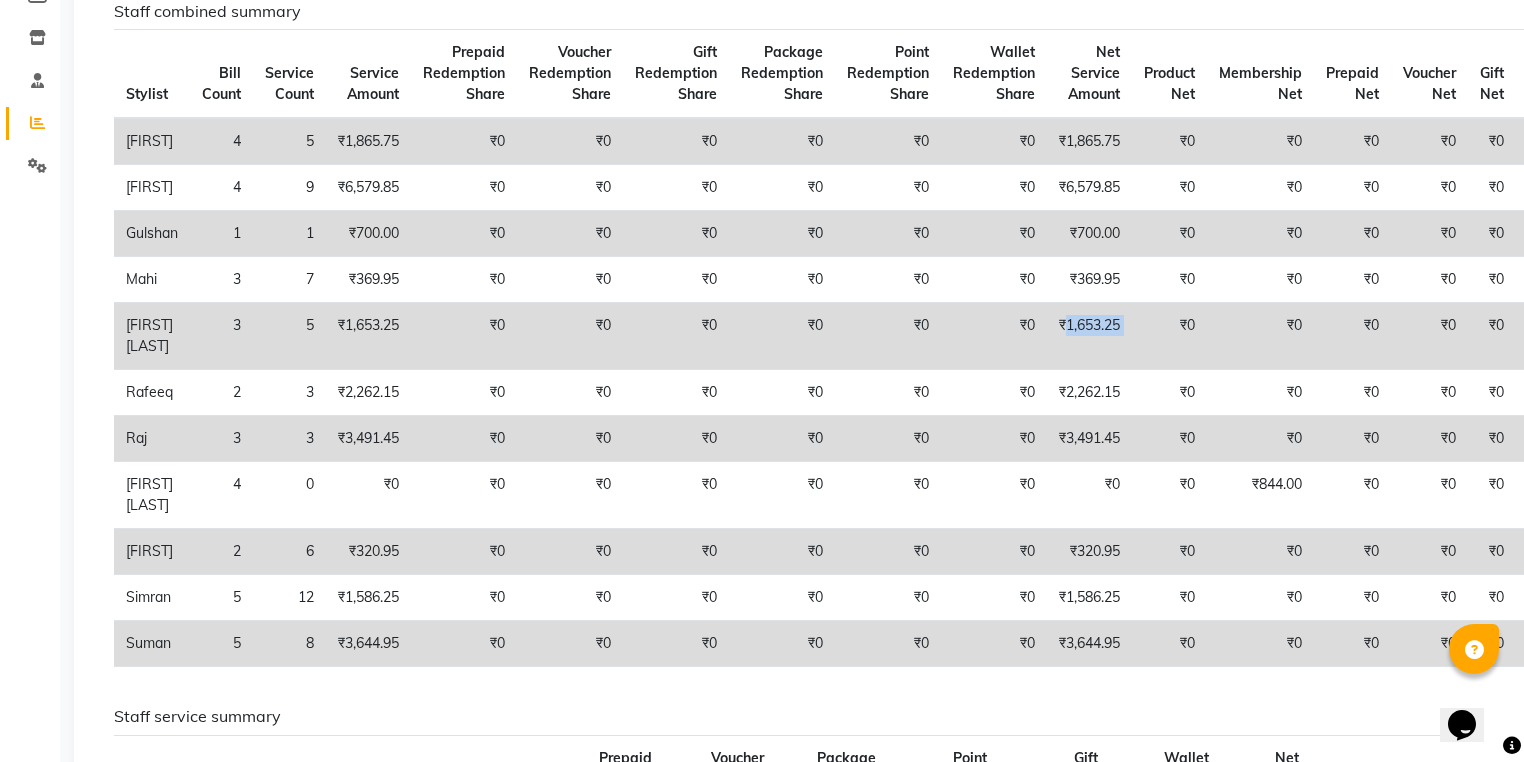 drag, startPoint x: 1068, startPoint y: 325, endPoint x: 1159, endPoint y: 325, distance: 91 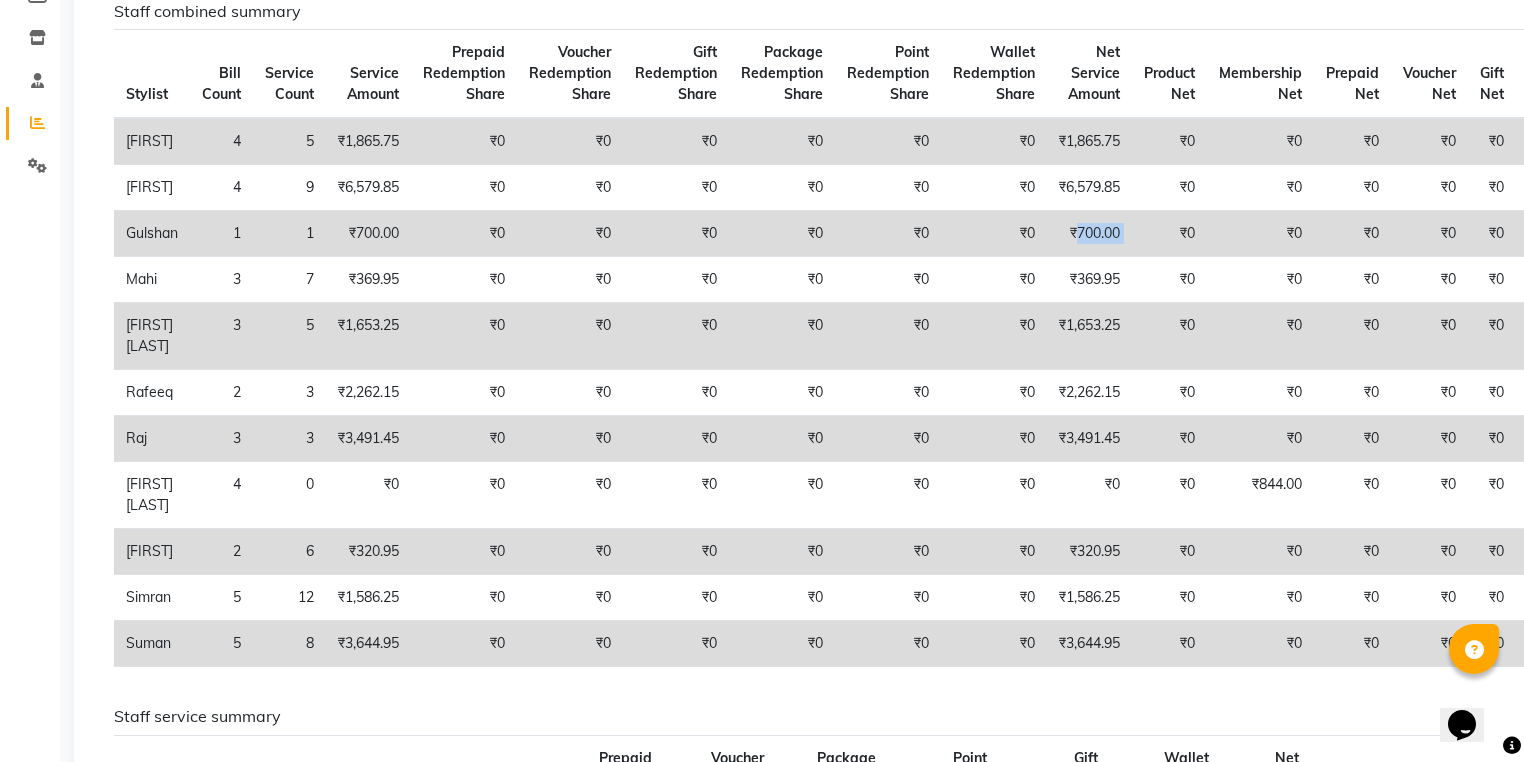 drag, startPoint x: 1080, startPoint y: 233, endPoint x: 1167, endPoint y: 236, distance: 87.05171 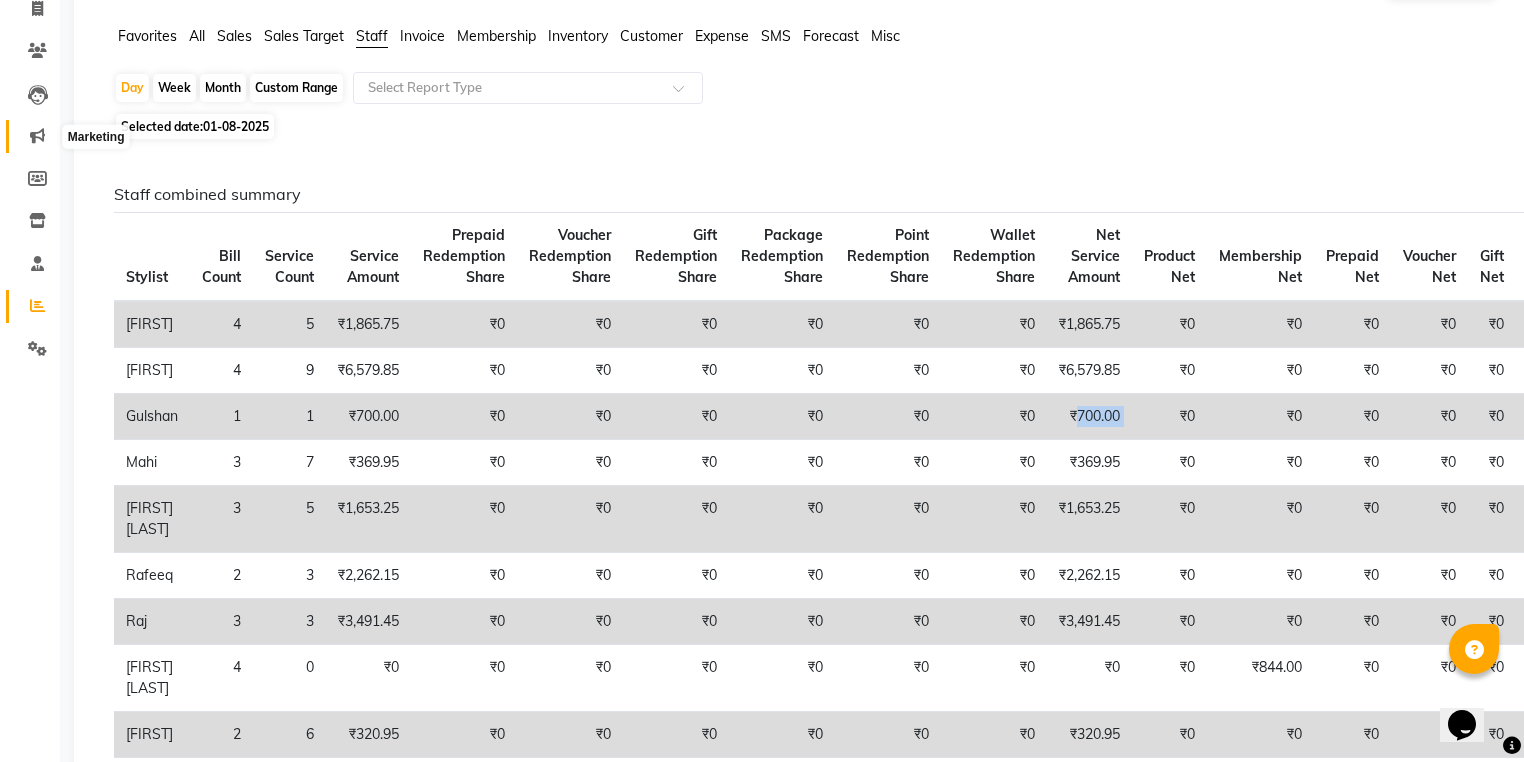 scroll, scrollTop: 0, scrollLeft: 0, axis: both 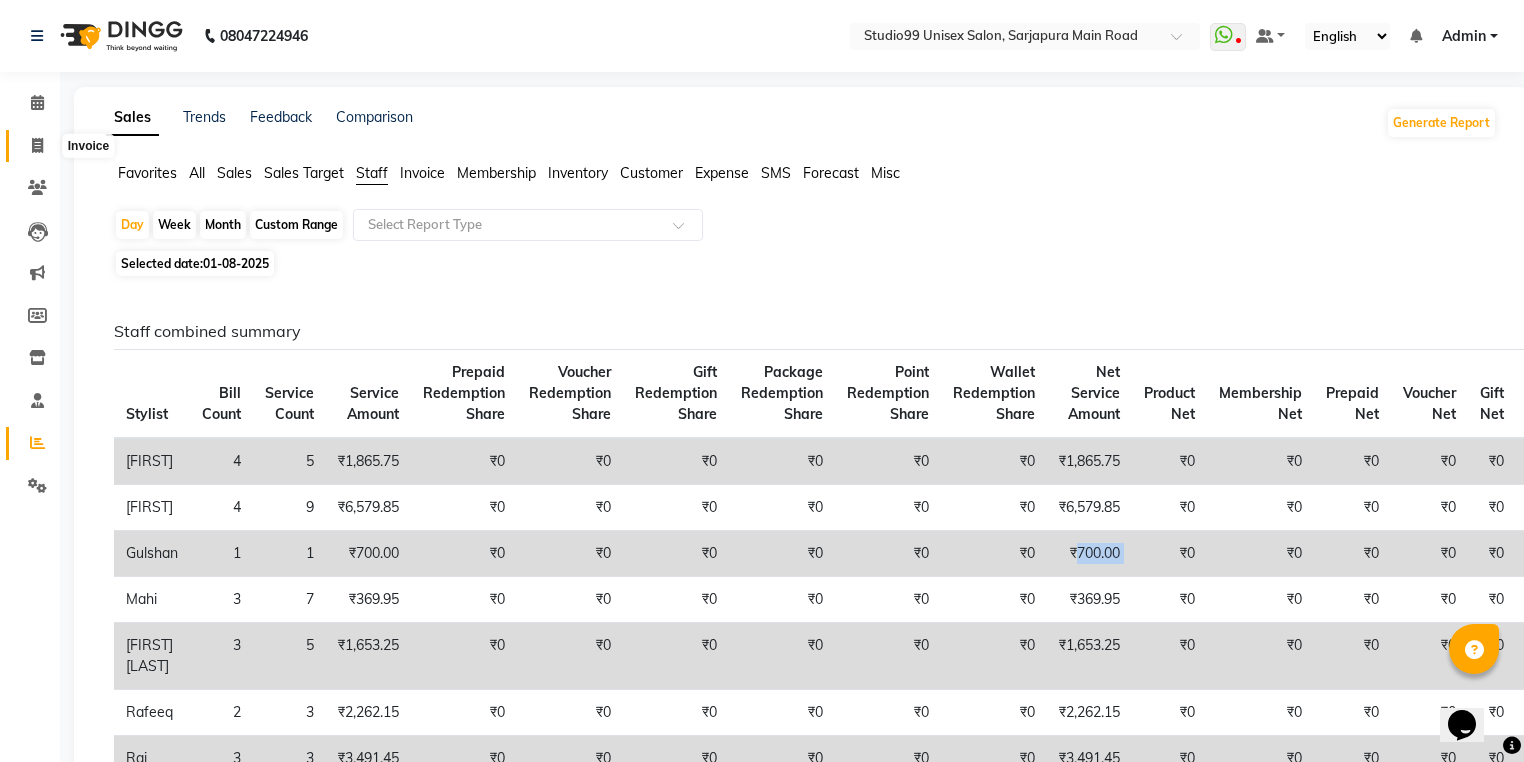 click 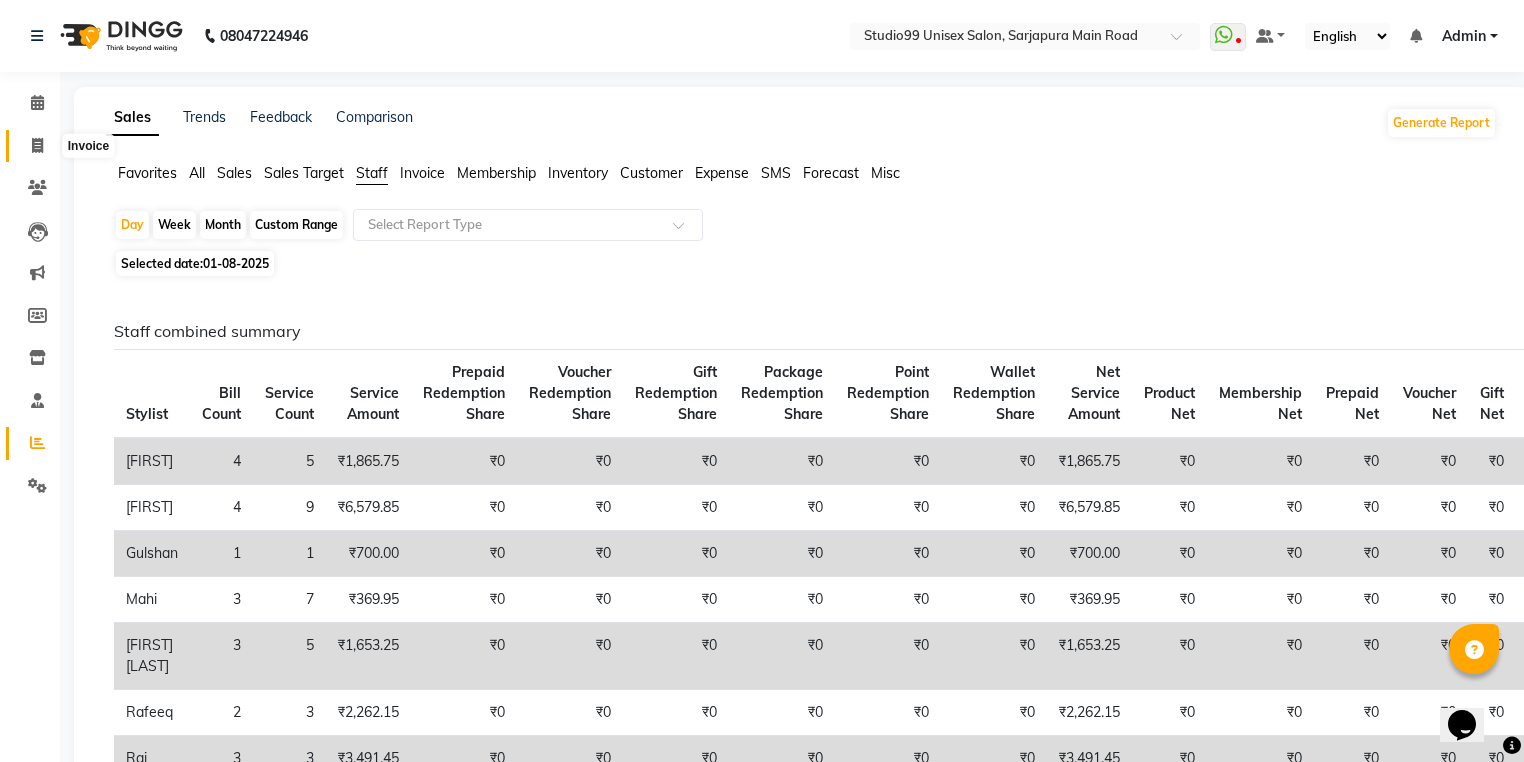 select on "6042" 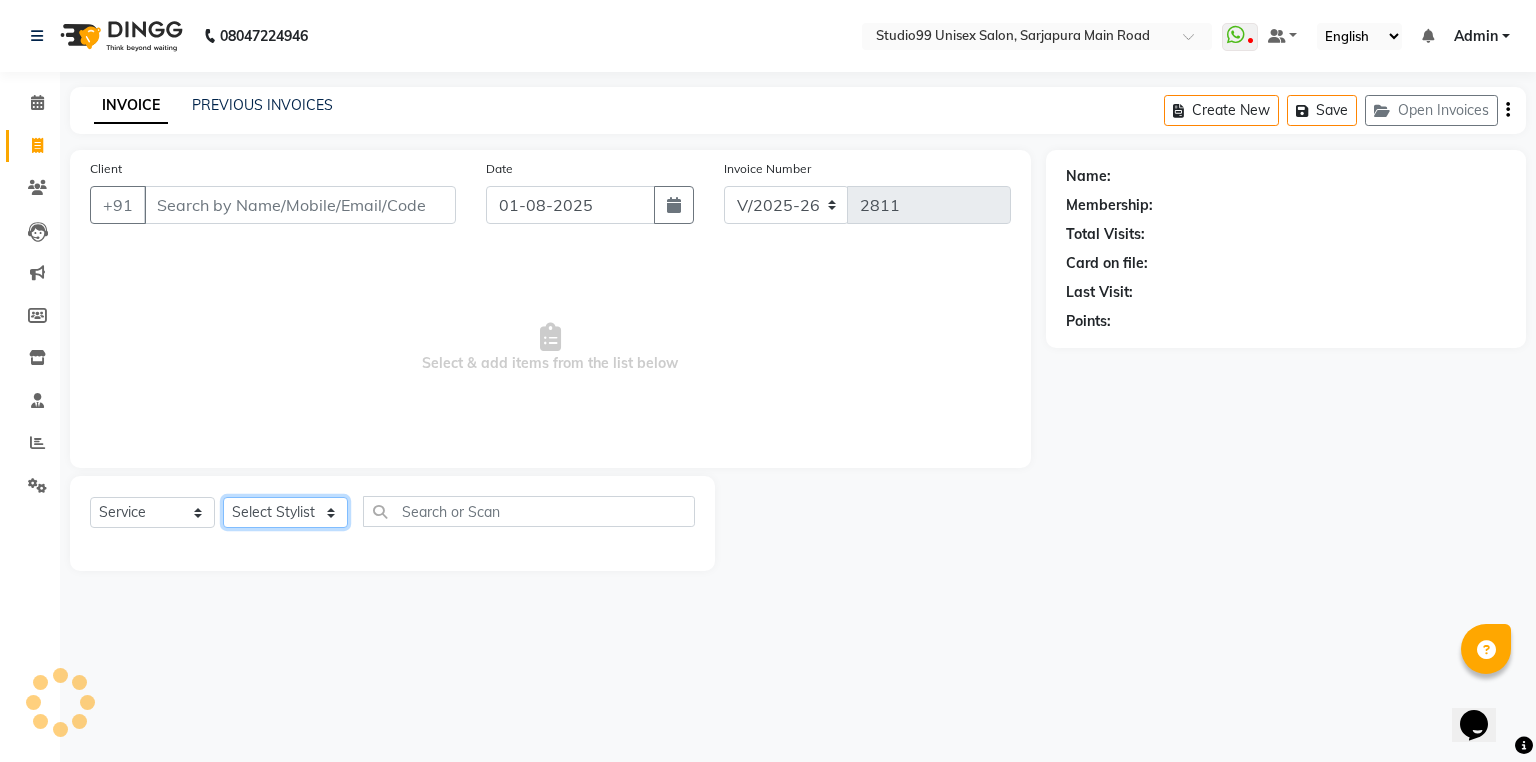 click on "Select Stylist" 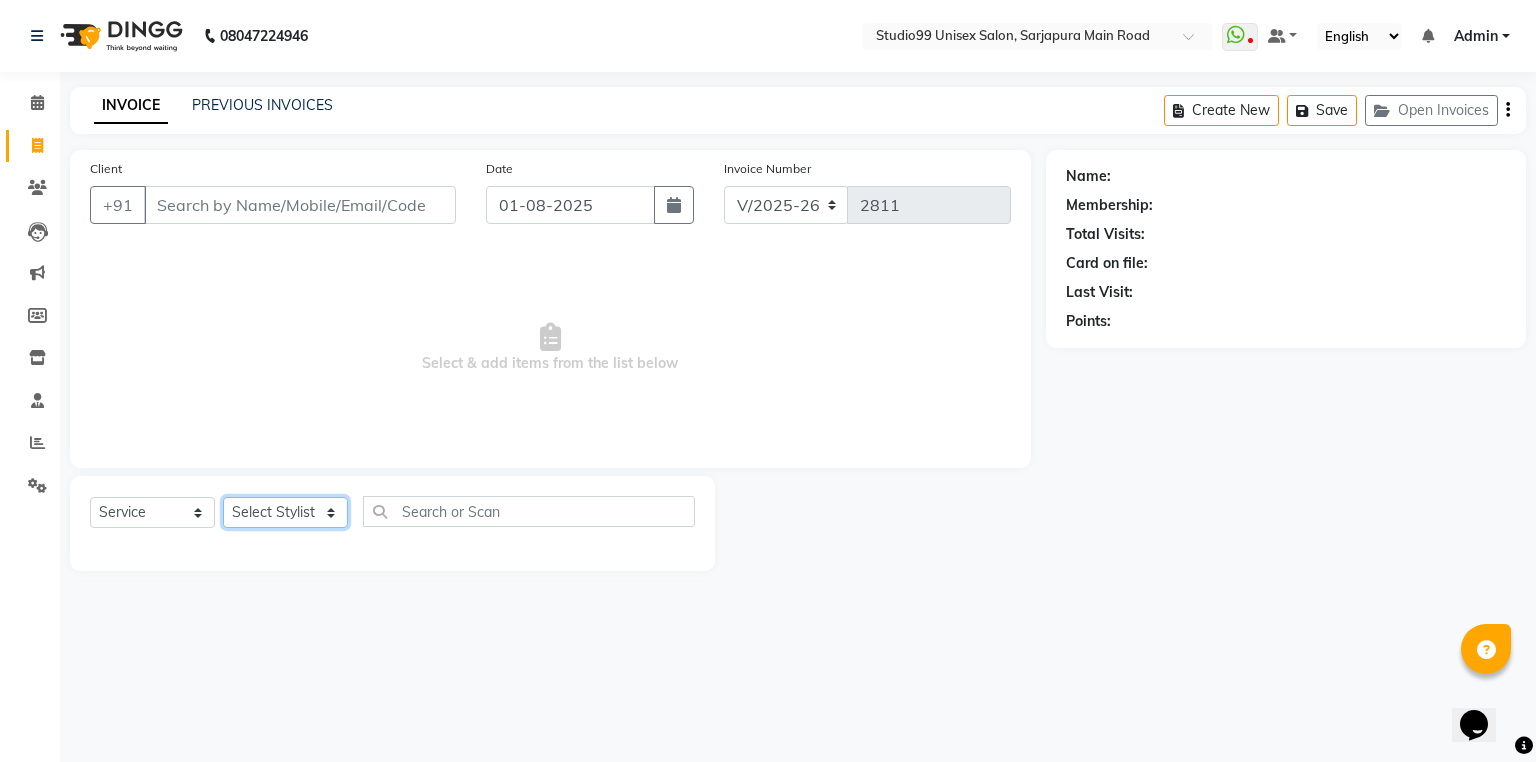click on "Select Stylist" 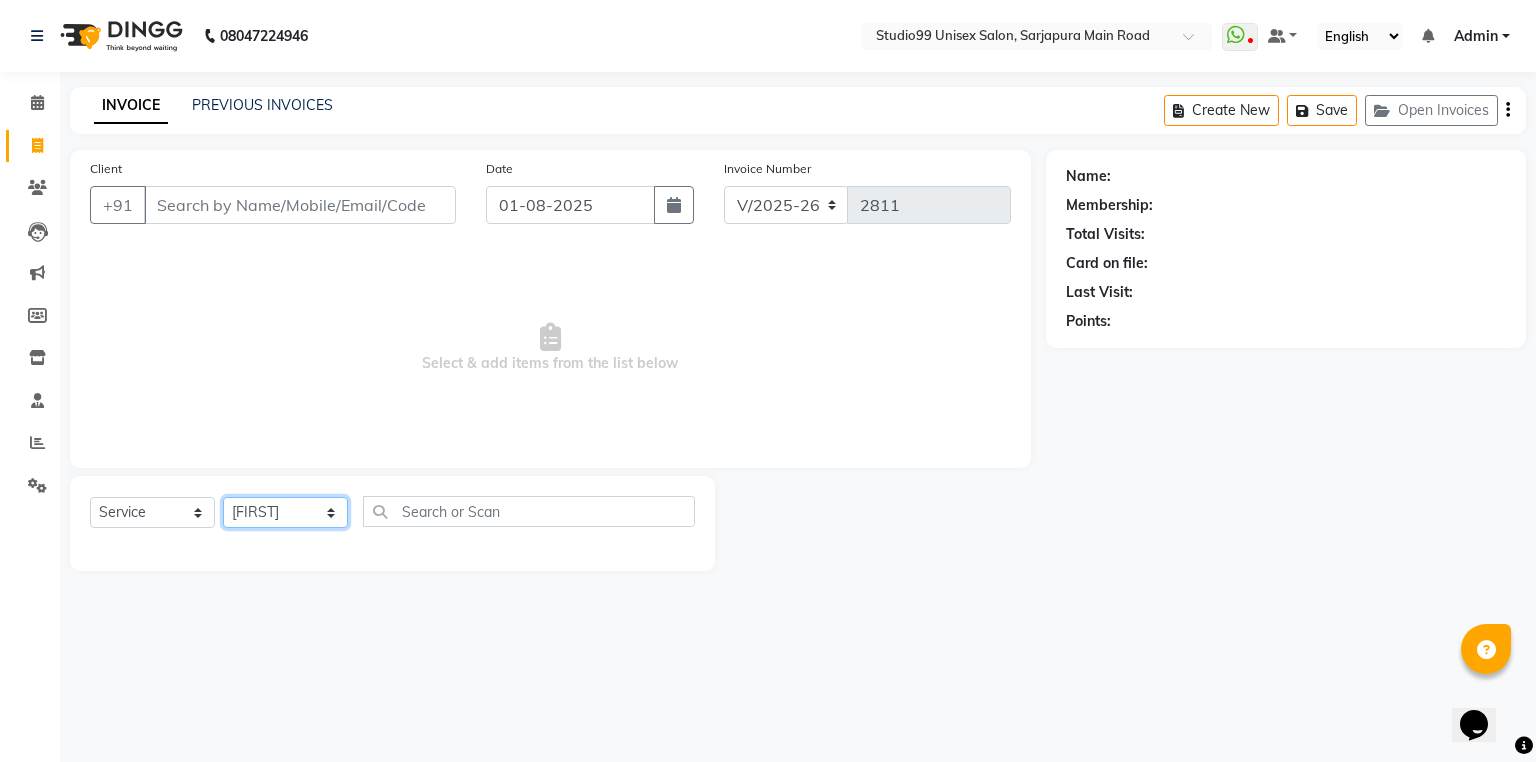 click 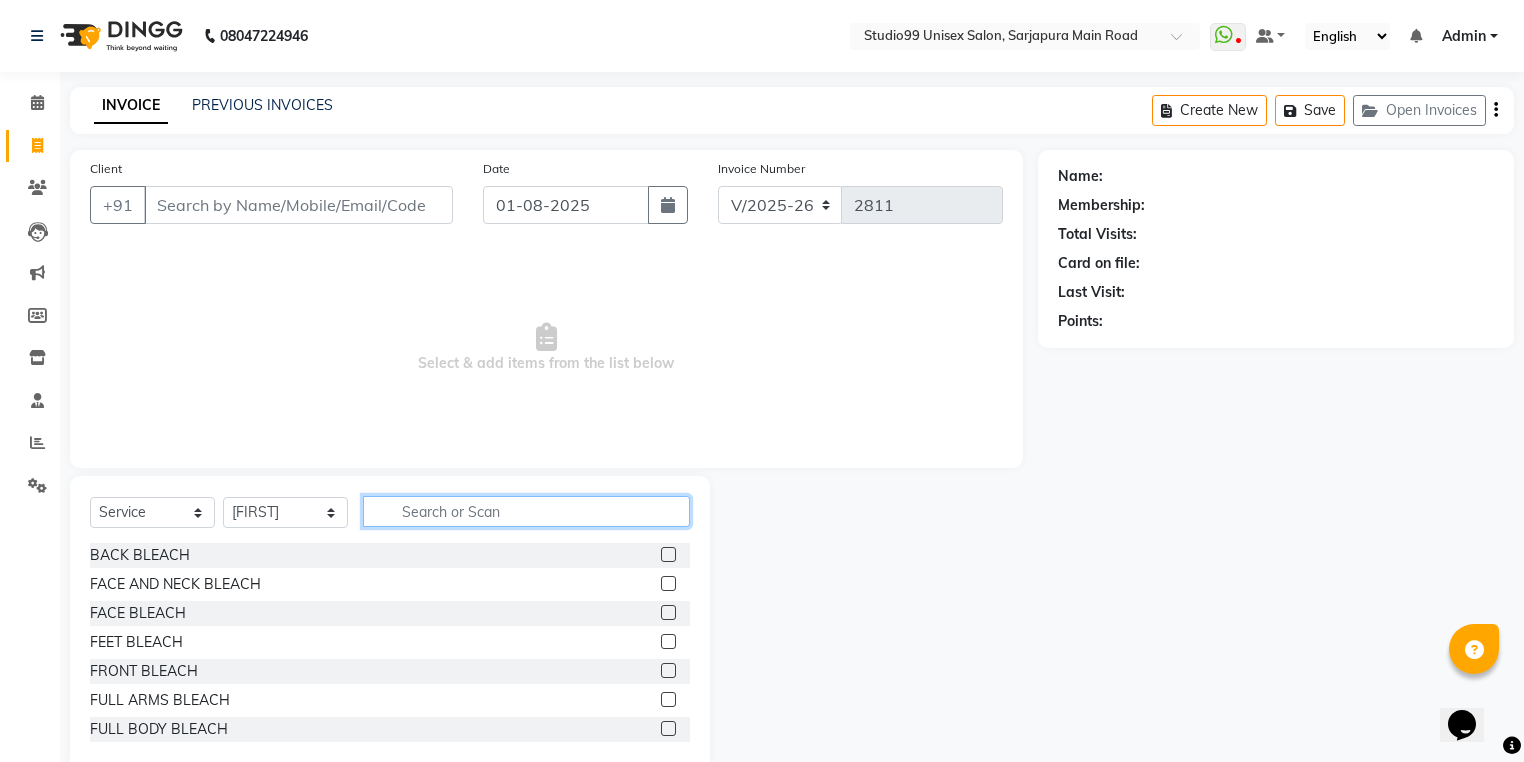 click 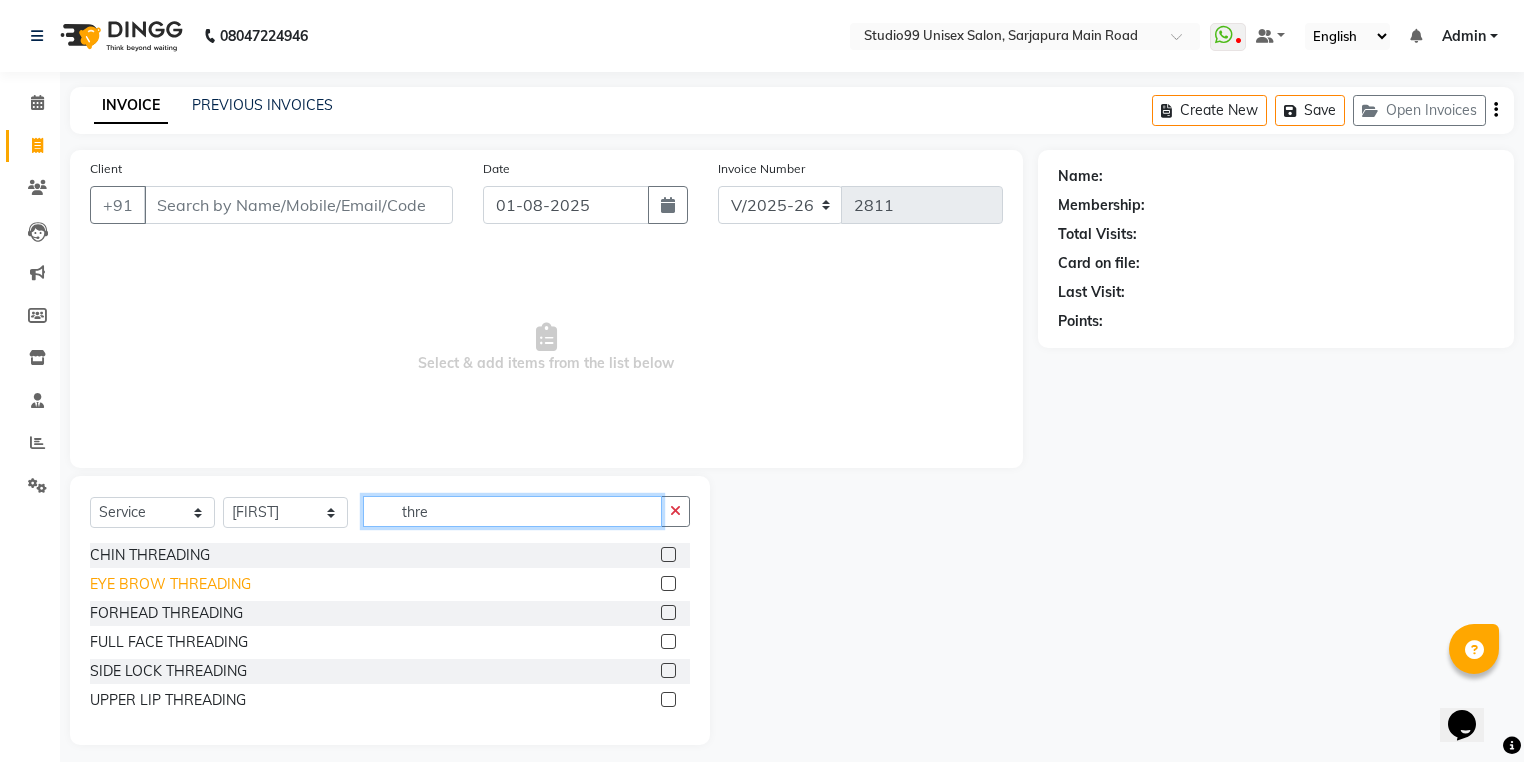 type on "thre" 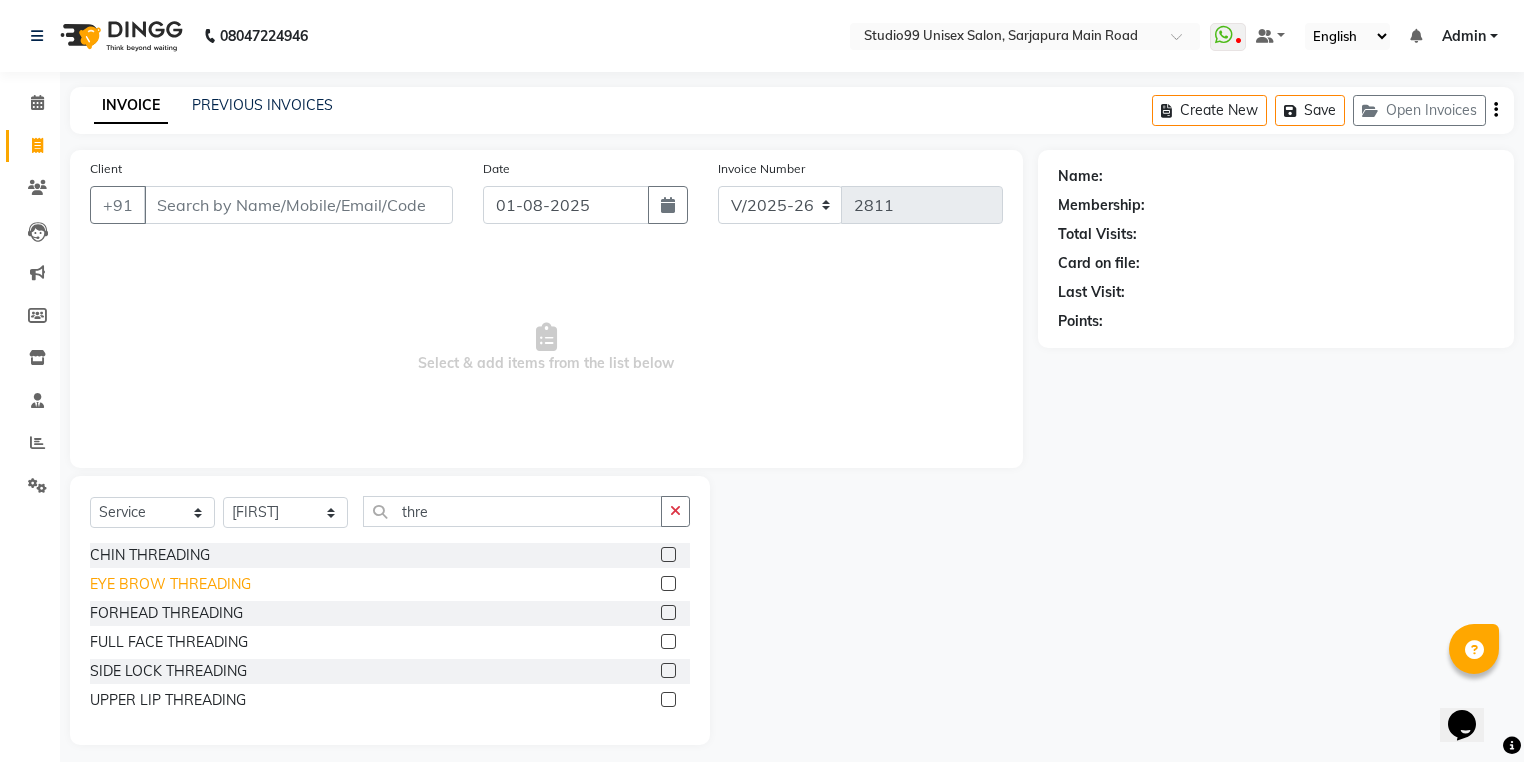 click on "EYE BROW THREADING" 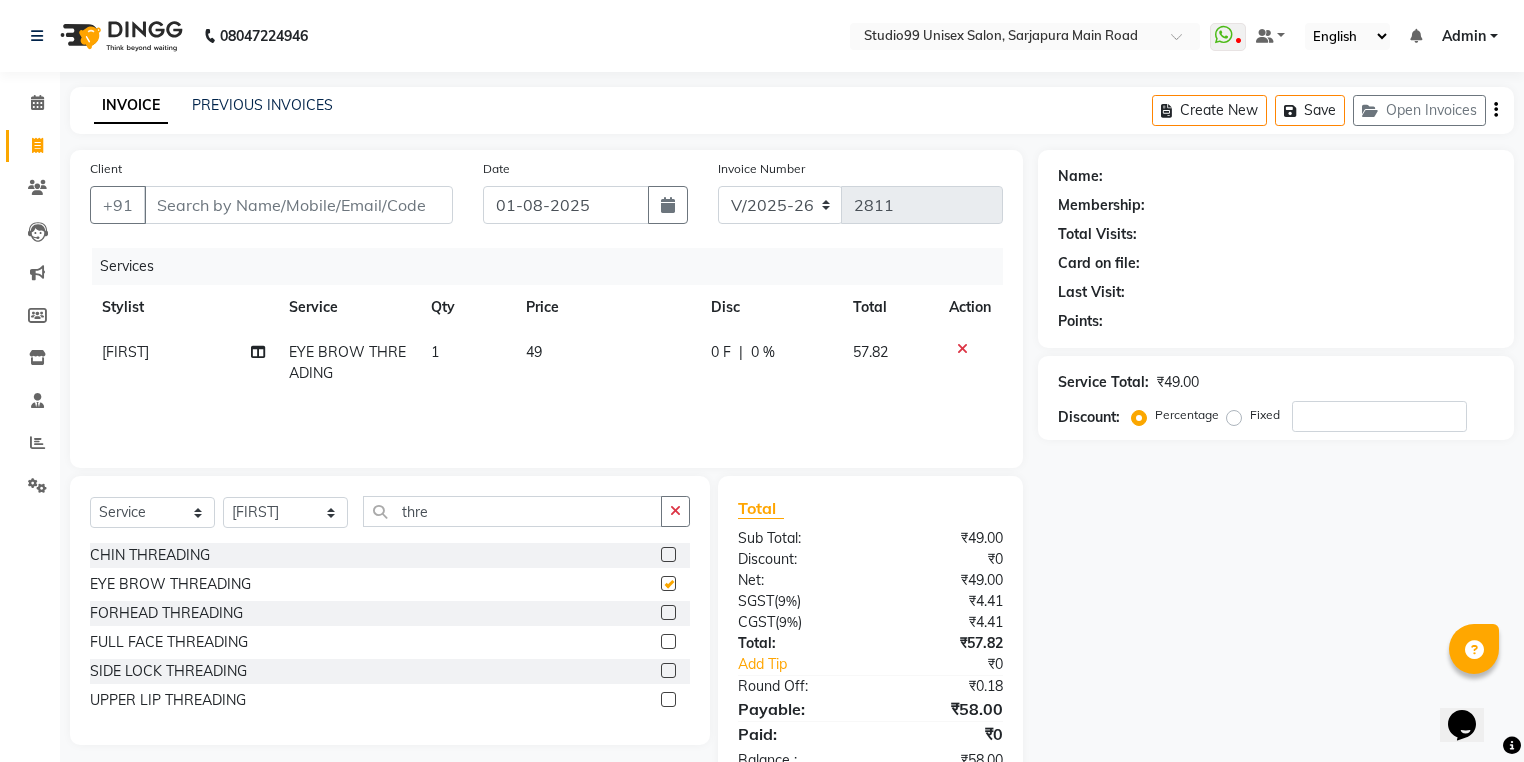 checkbox on "false" 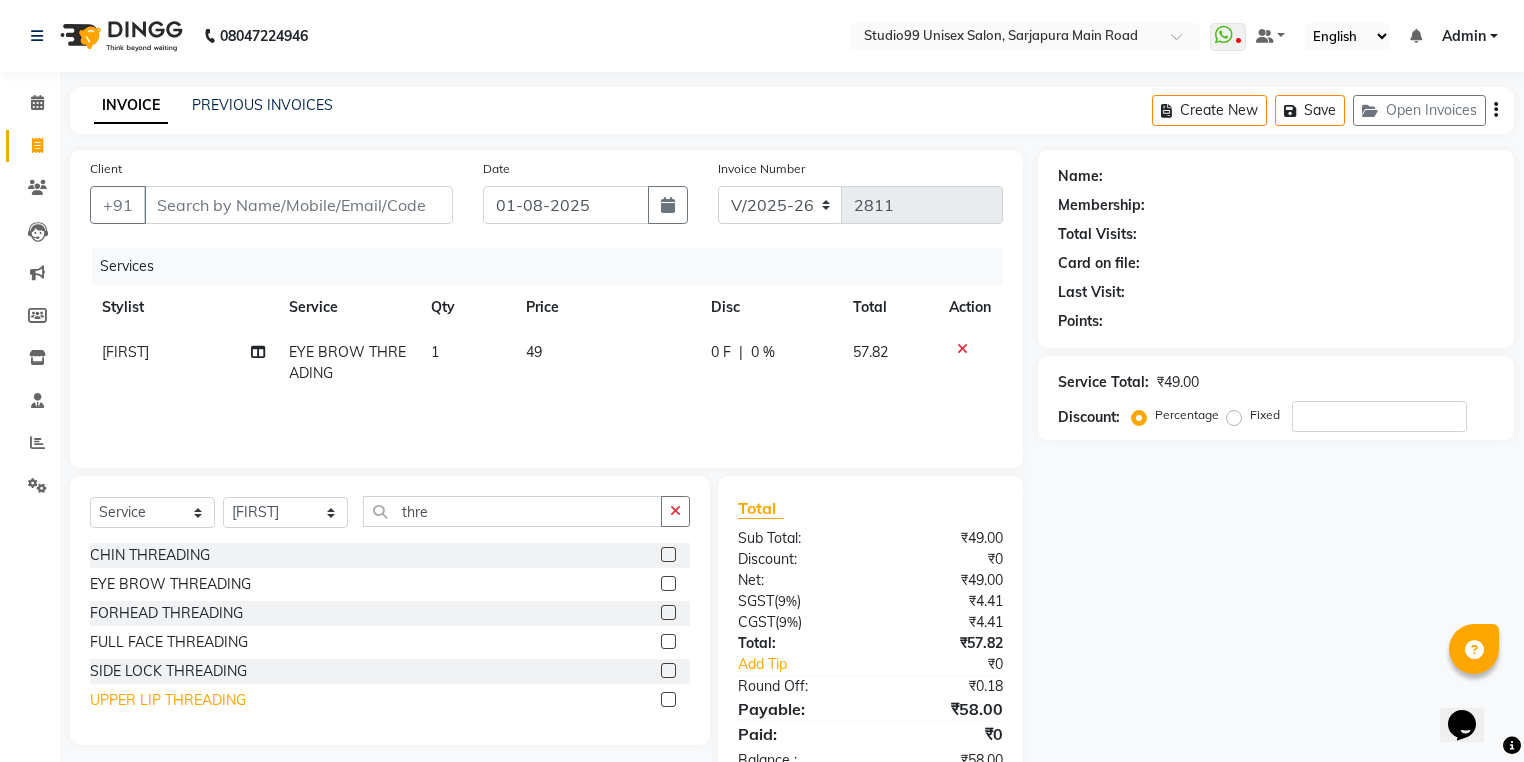 click on "UPPER LIP THREADING" 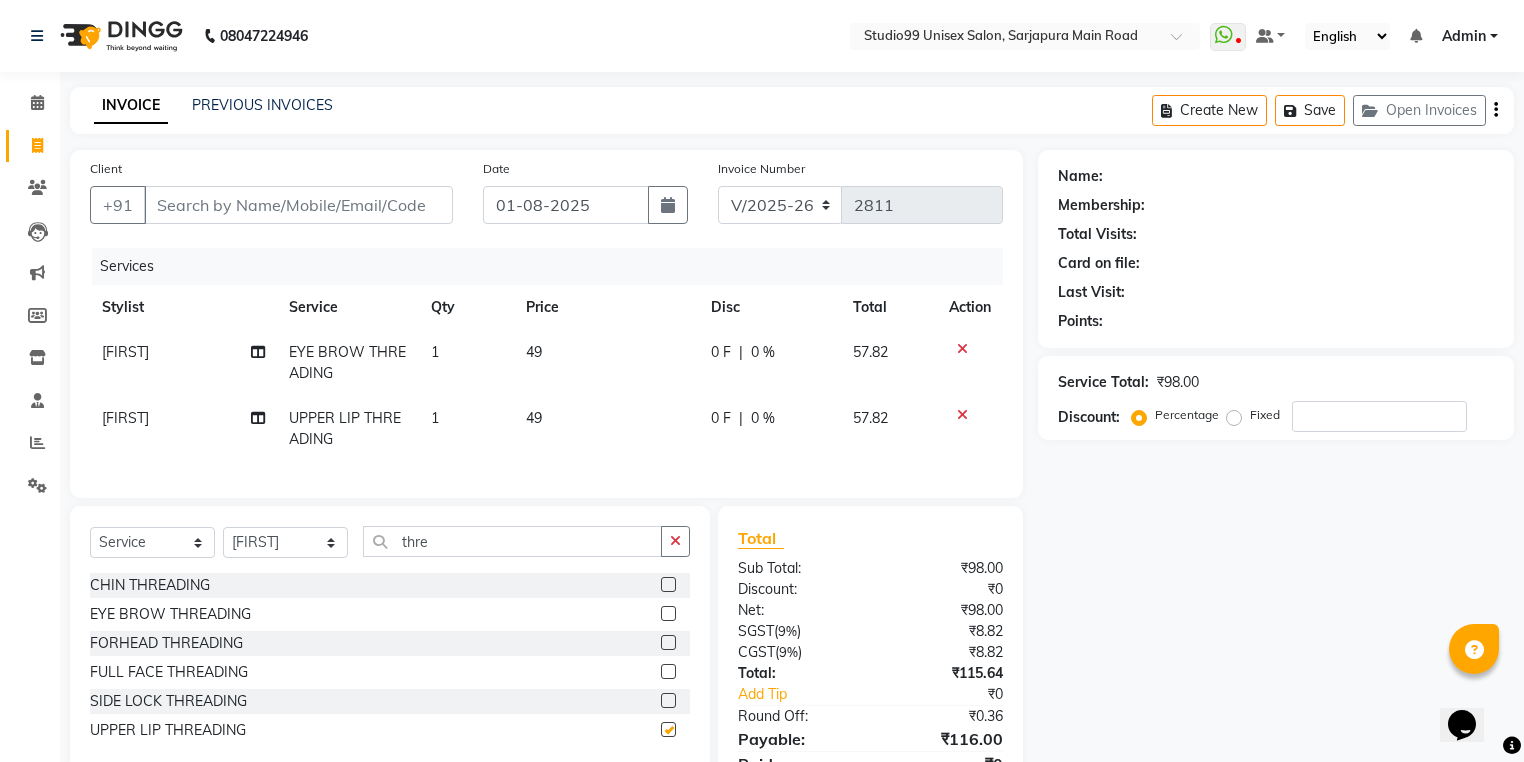 checkbox on "false" 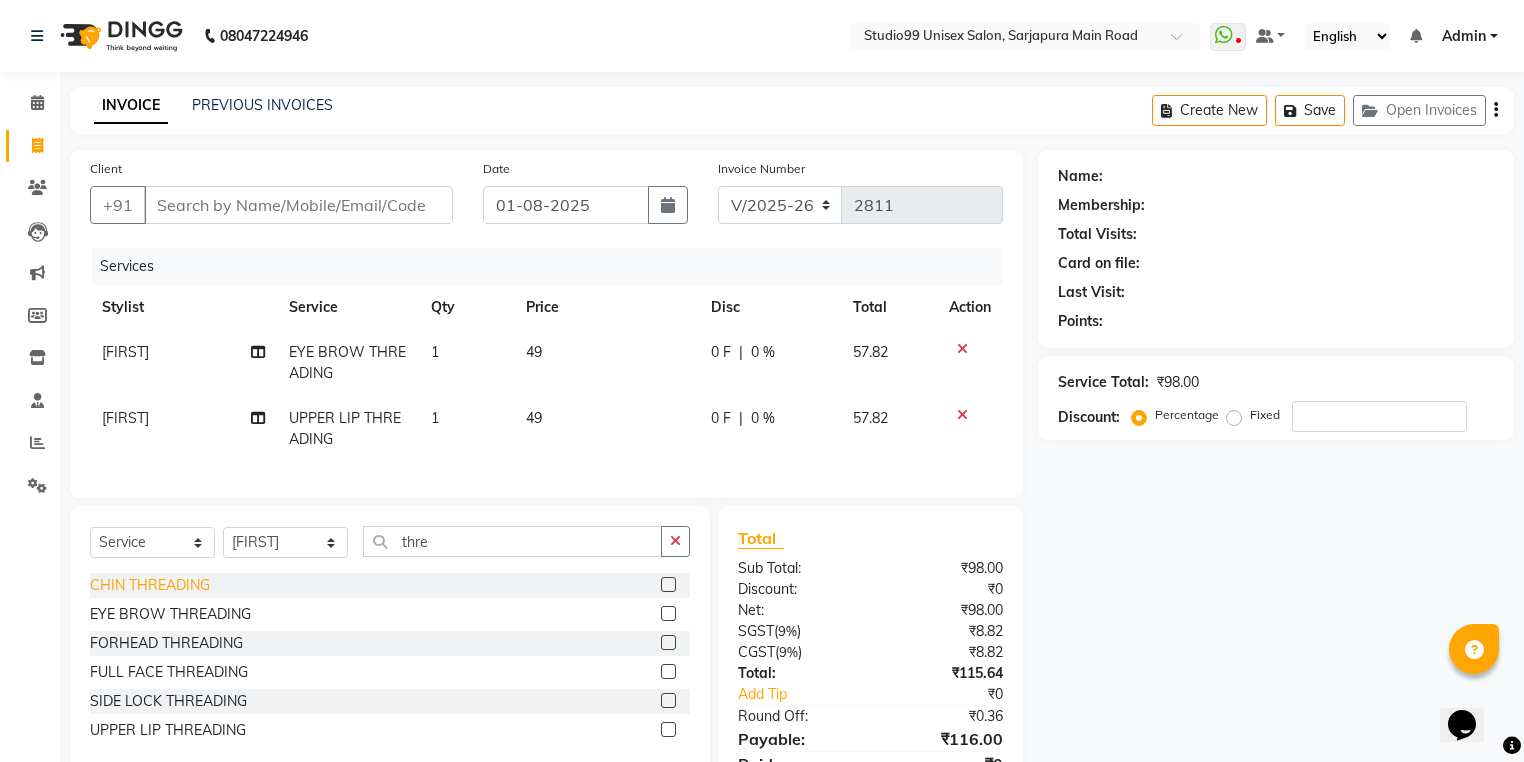 click on "CHIN THREADING" 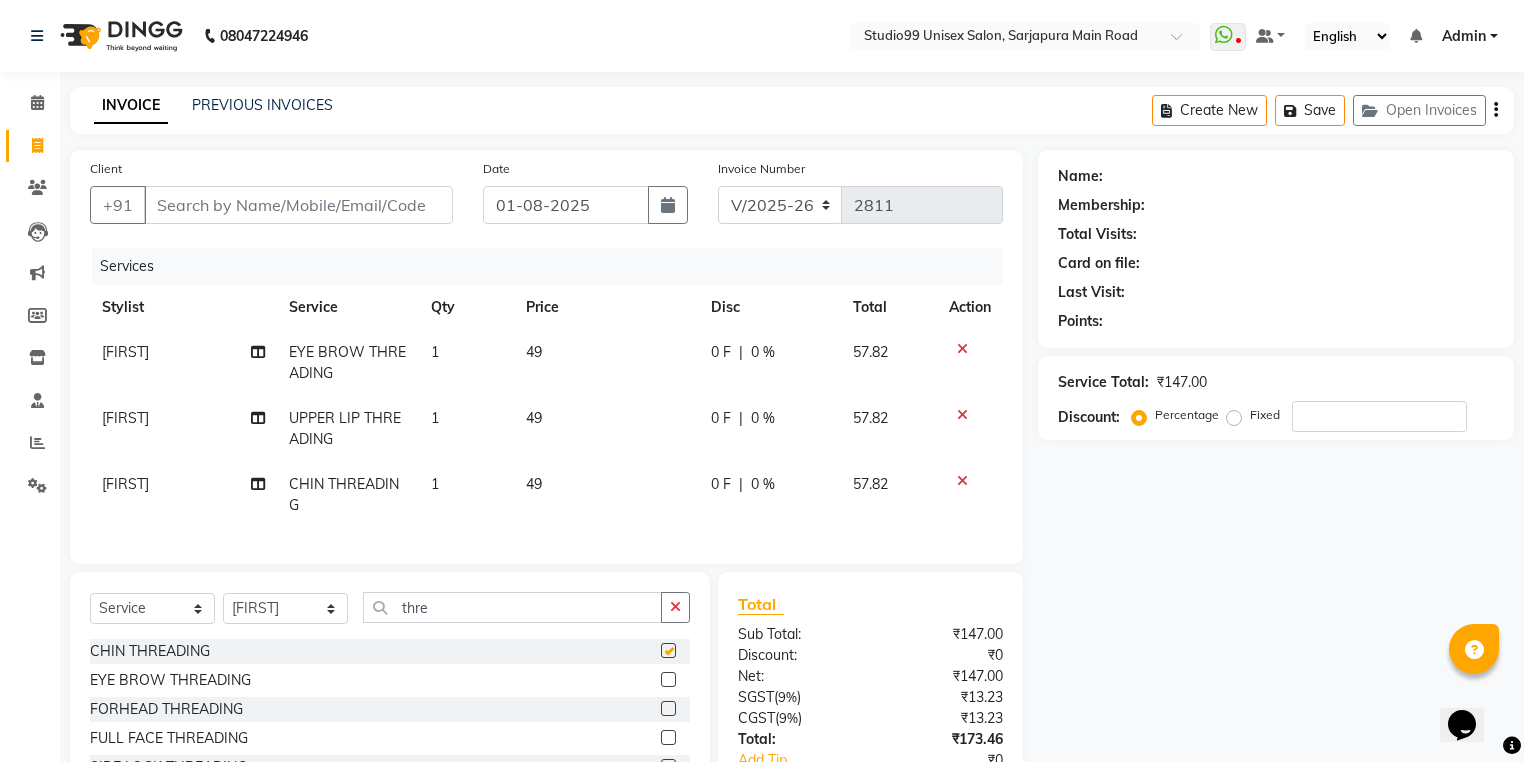 checkbox on "false" 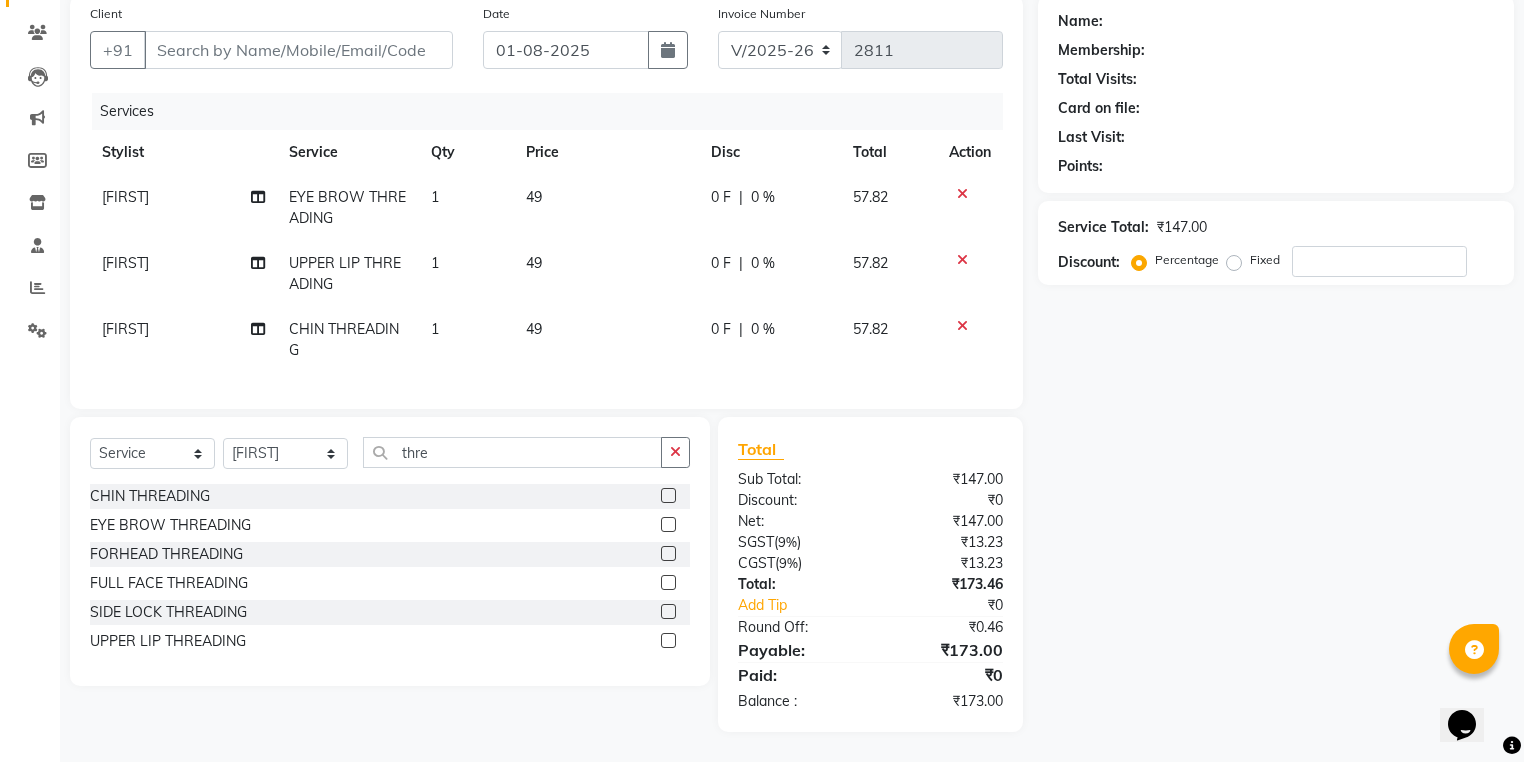 scroll, scrollTop: 167, scrollLeft: 0, axis: vertical 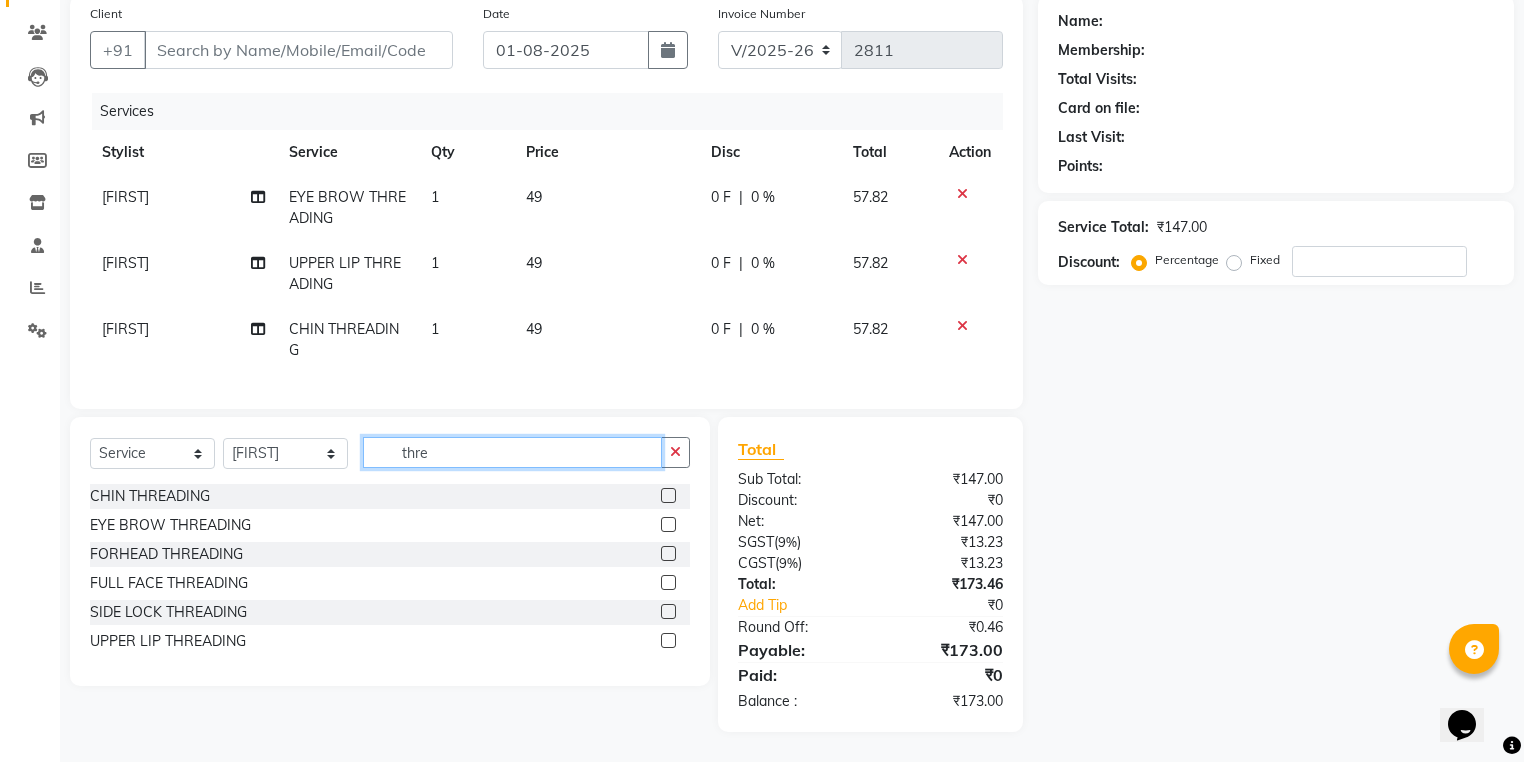drag, startPoint x: 439, startPoint y: 452, endPoint x: 345, endPoint y: 445, distance: 94.26028 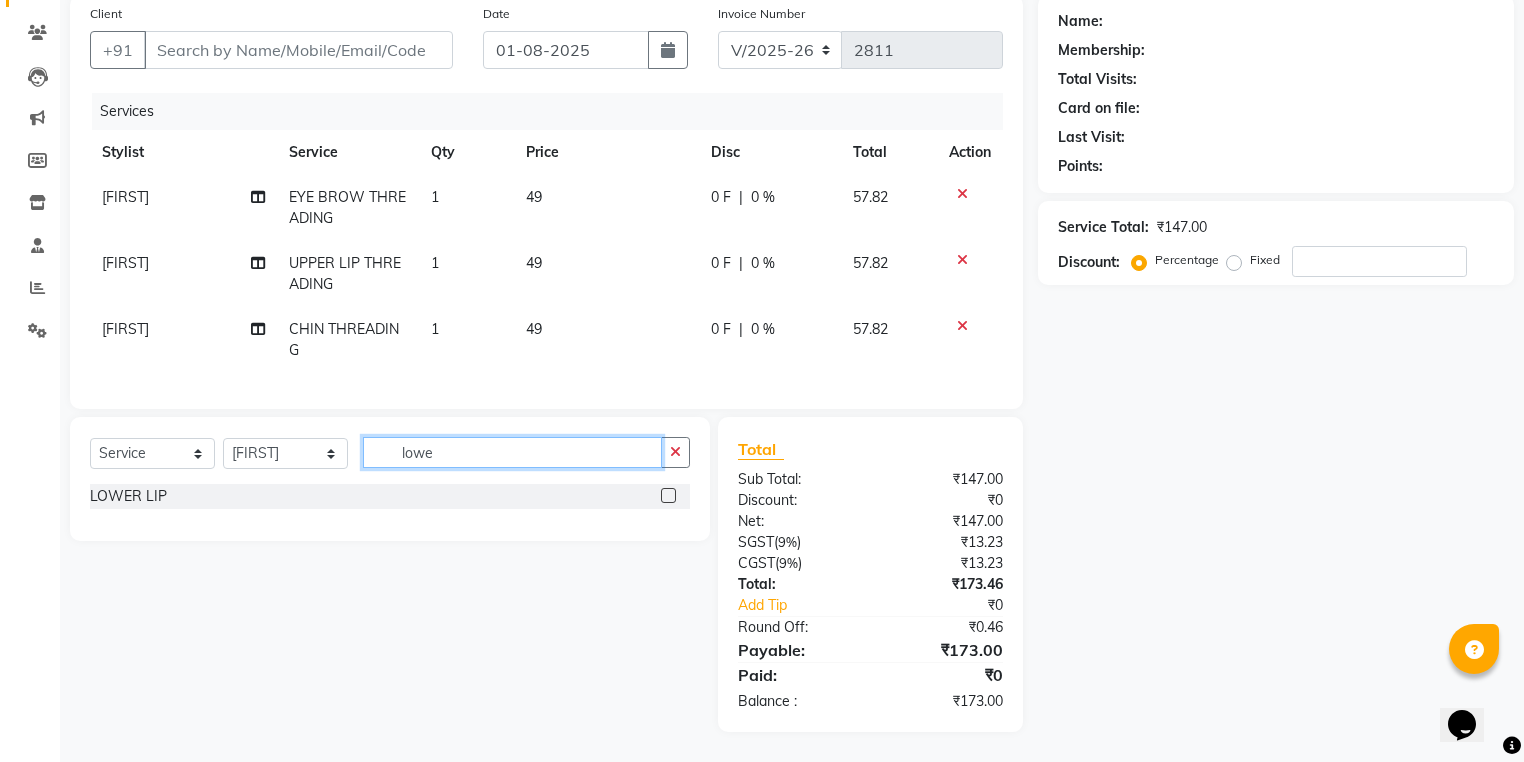 type on "lowe" 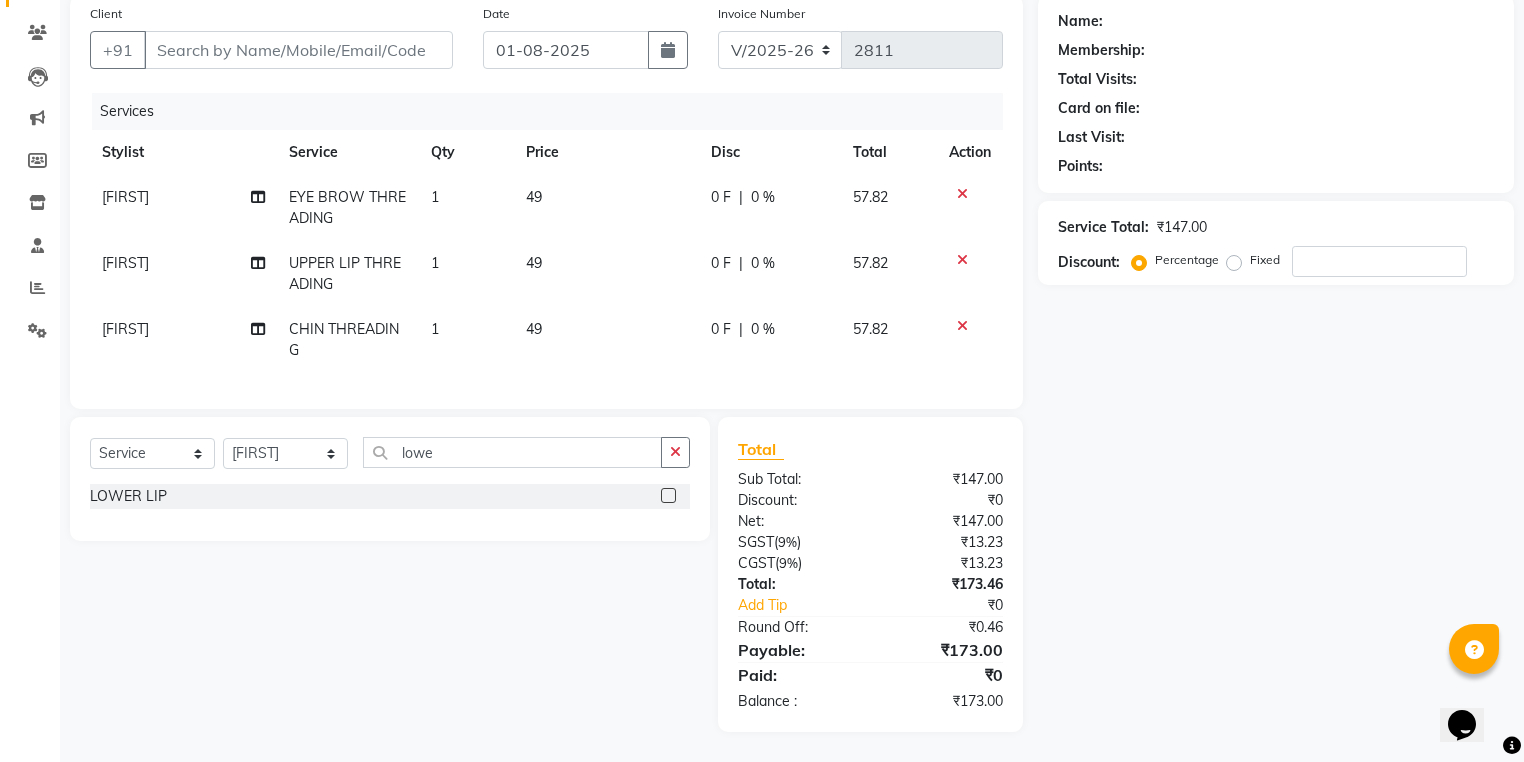 click on "LOWER LIP" 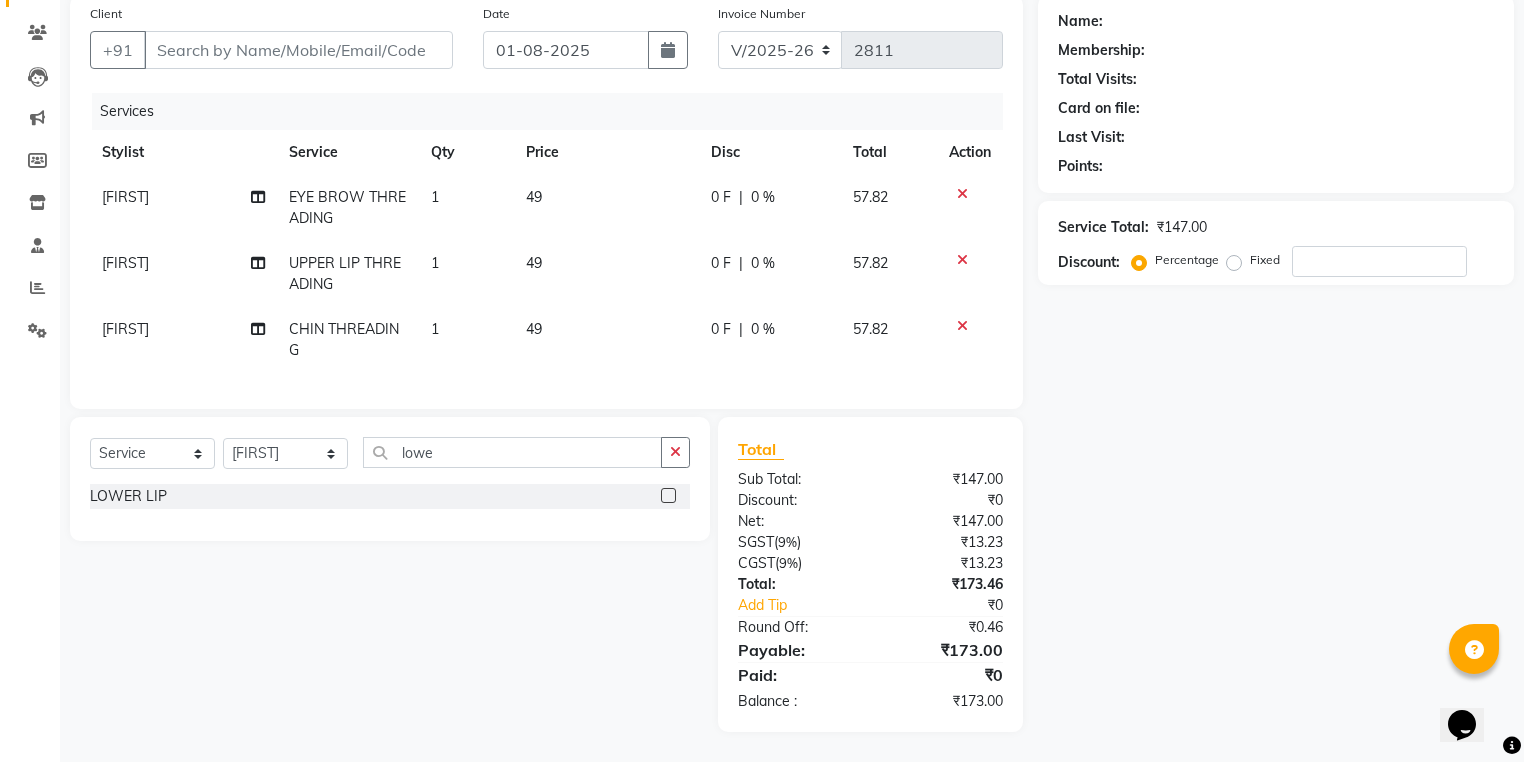 click 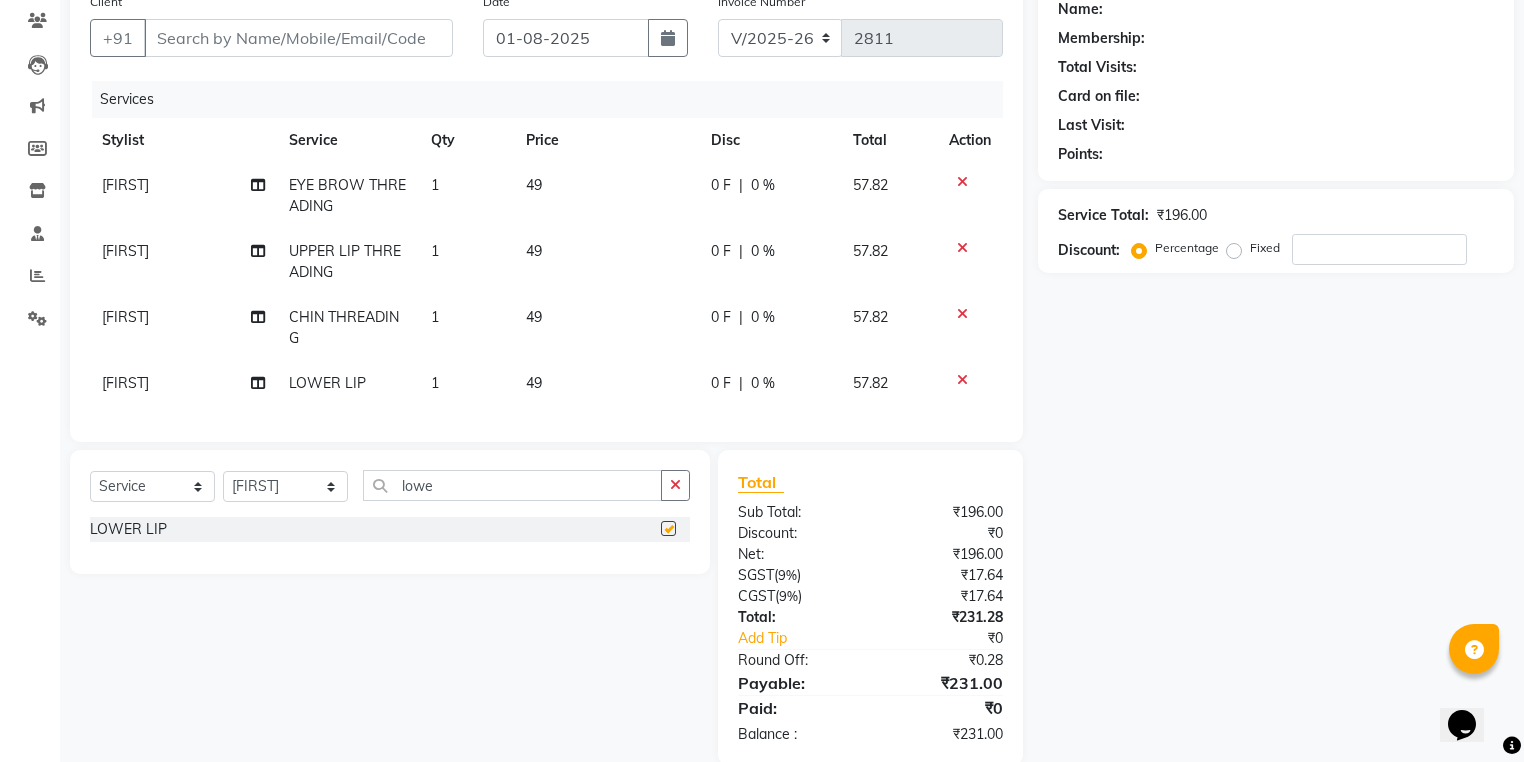 checkbox on "false" 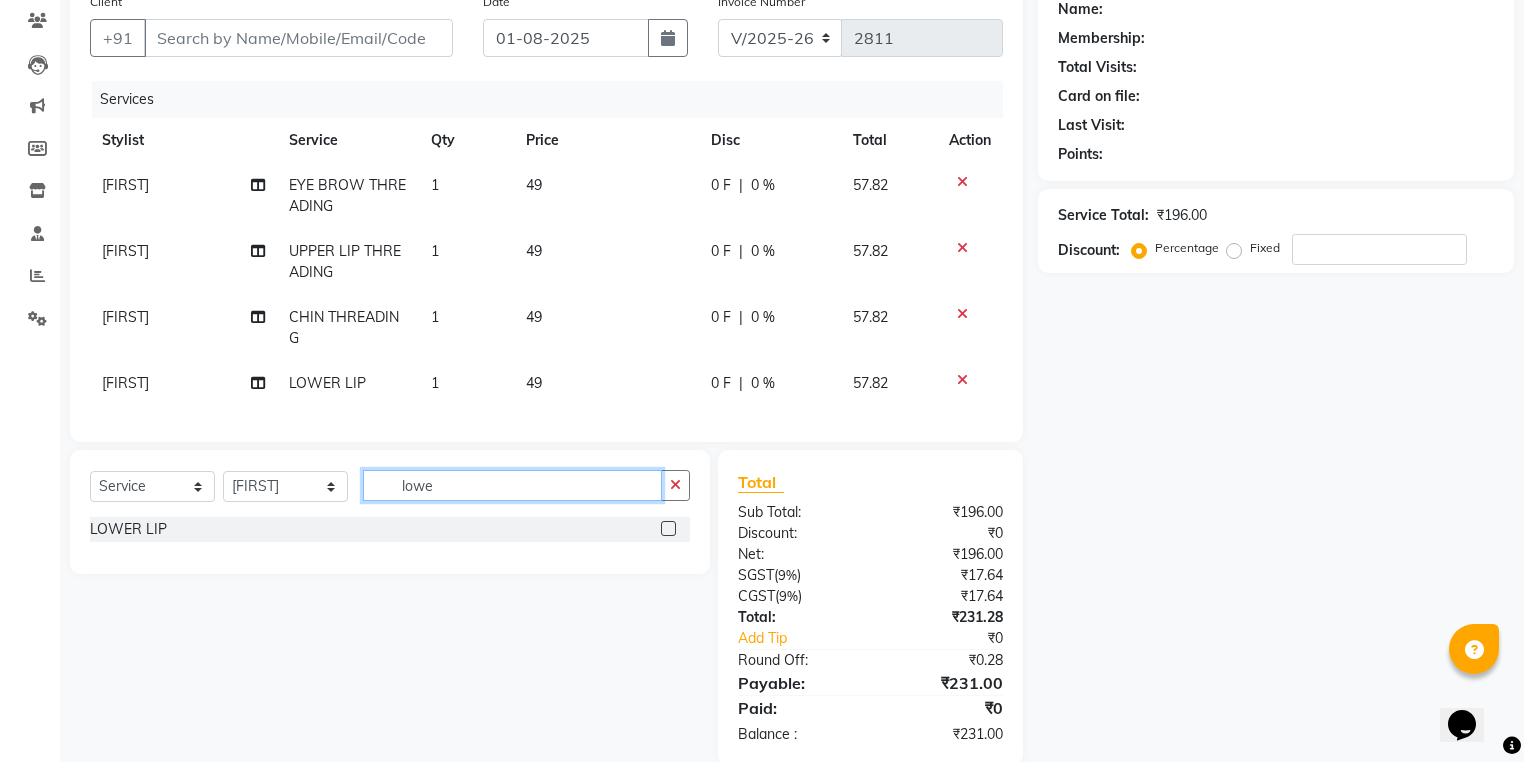 drag, startPoint x: 464, startPoint y: 498, endPoint x: 367, endPoint y: 486, distance: 97.73945 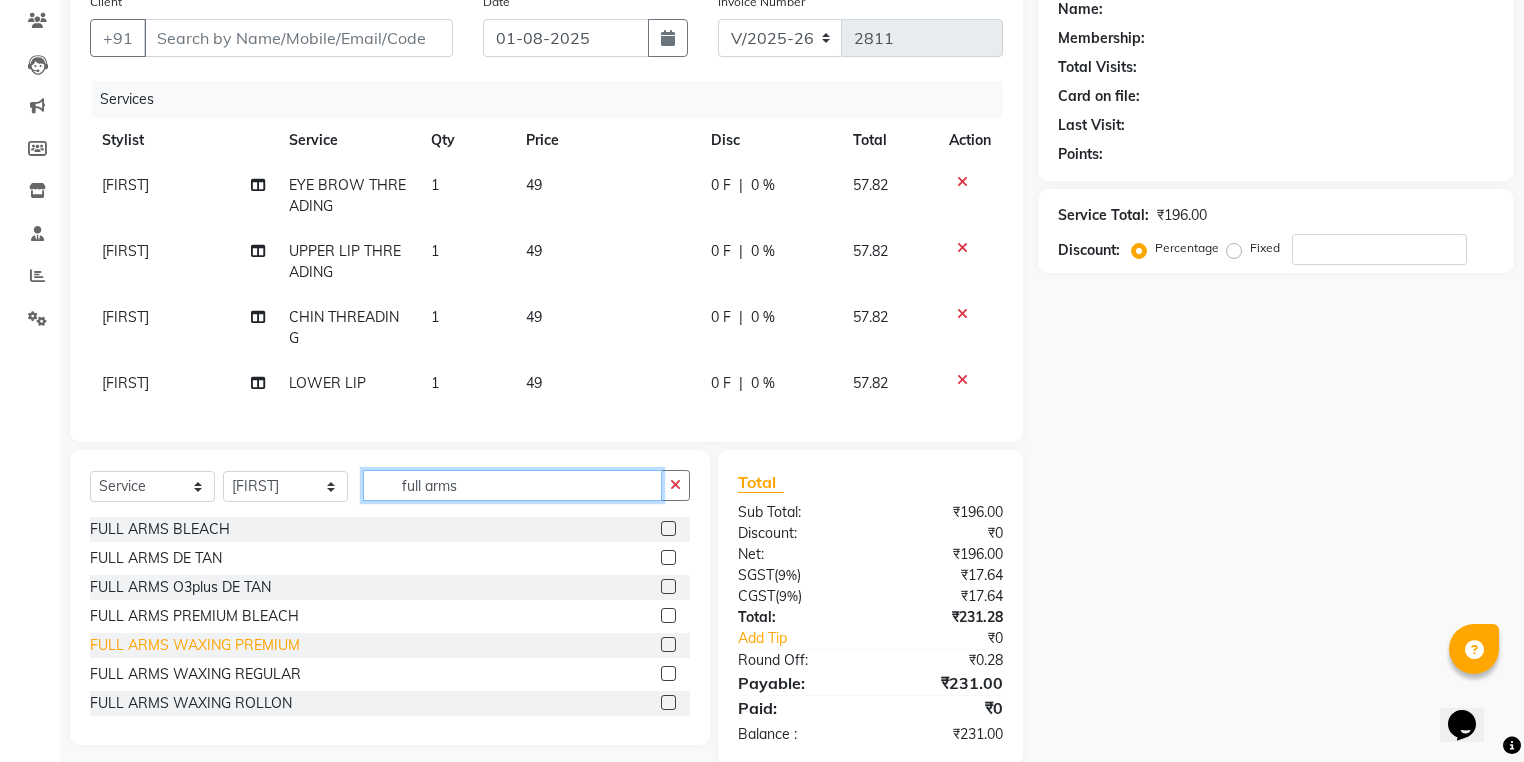 type on "full arms" 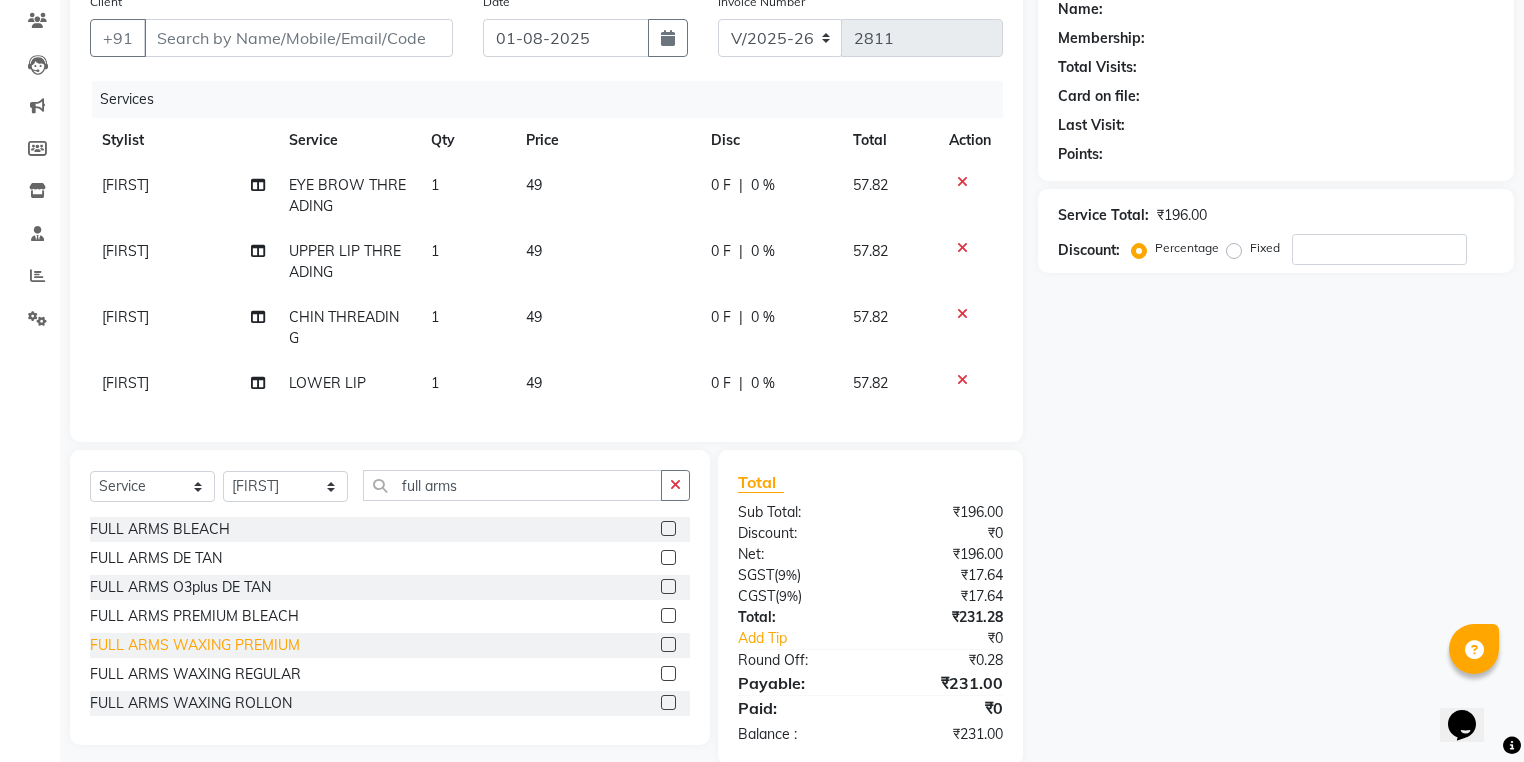 click on "FULL ARMS WAXING PREMIUM" 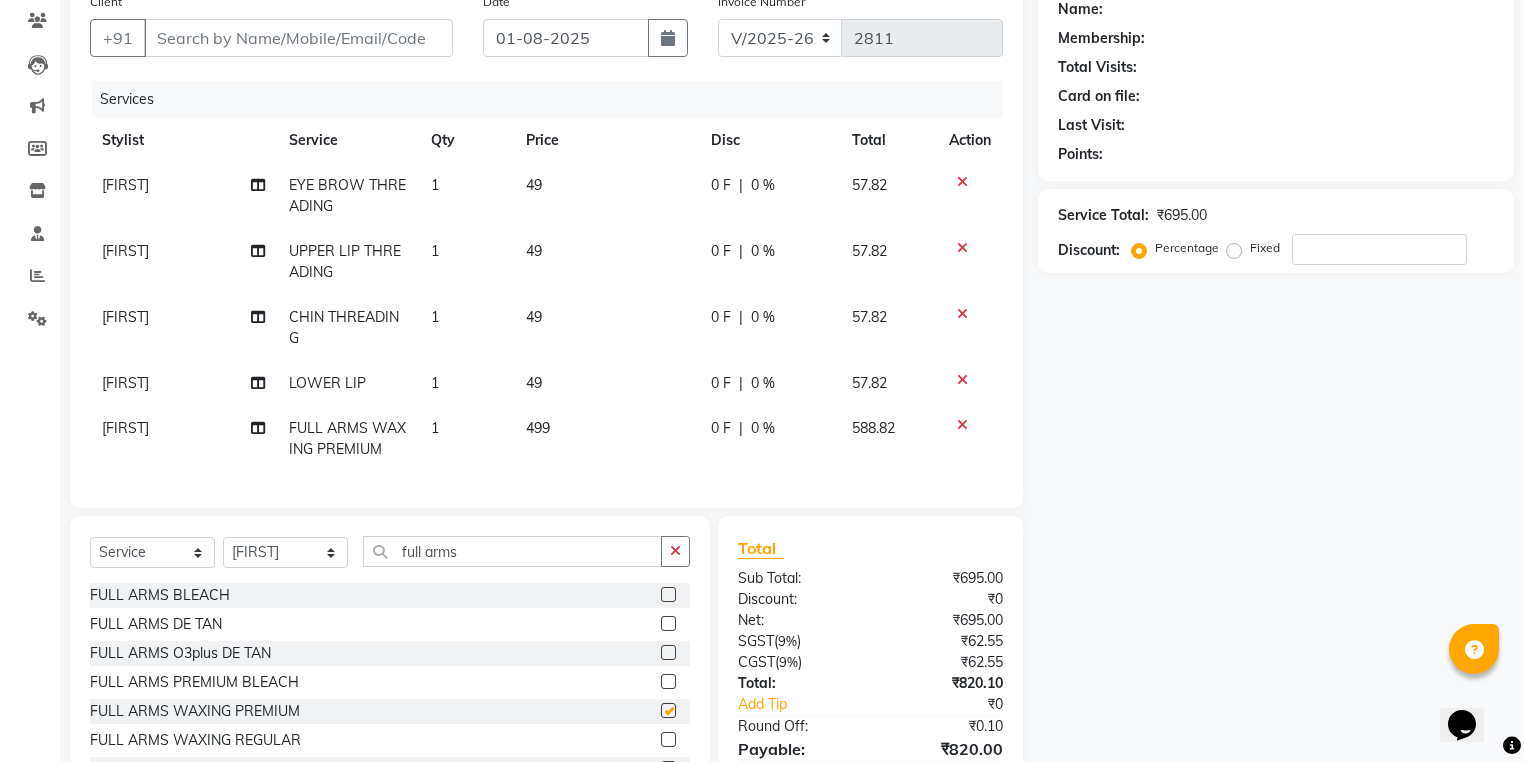 checkbox on "false" 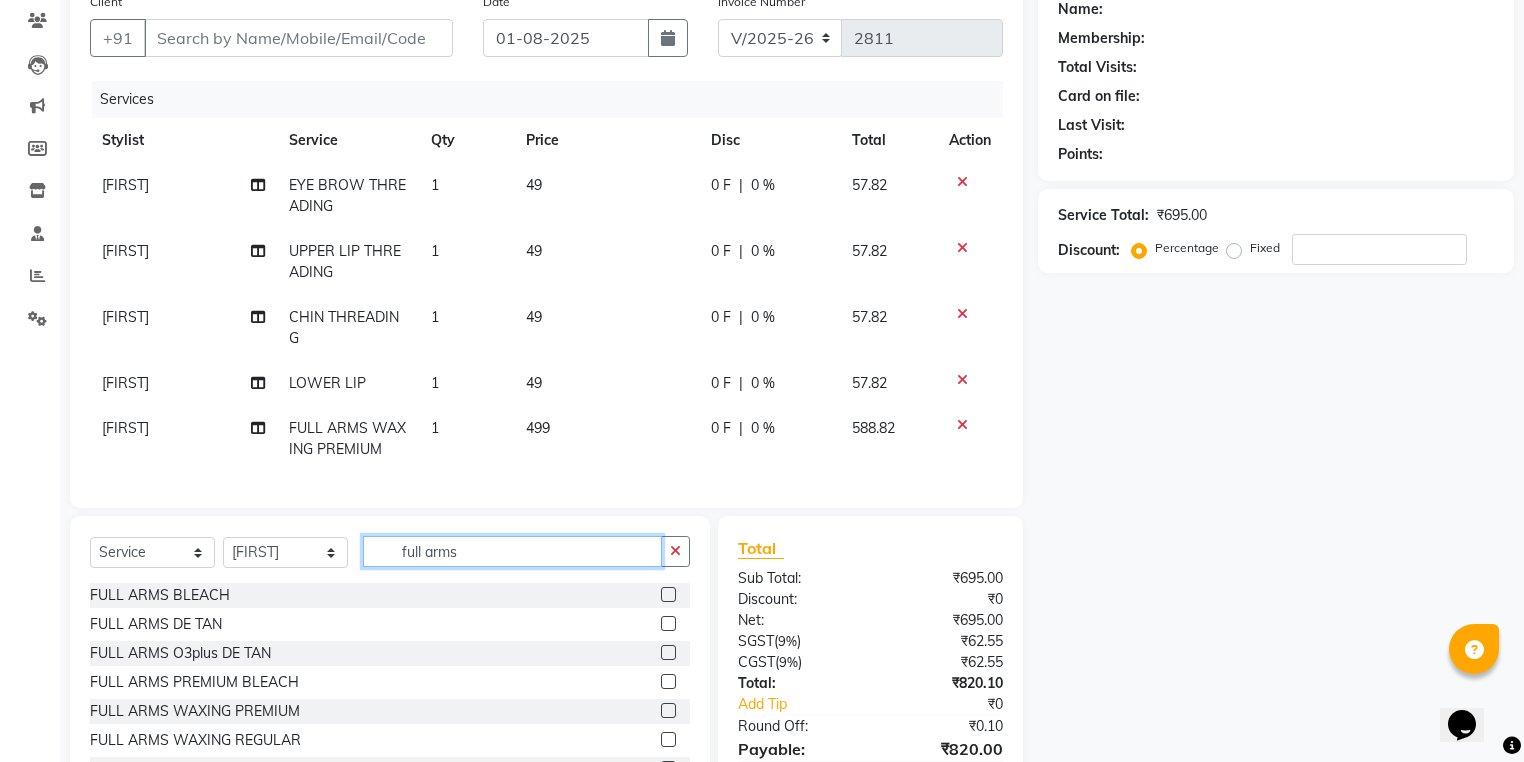 drag, startPoint x: 460, startPoint y: 566, endPoint x: 346, endPoint y: 550, distance: 115.11733 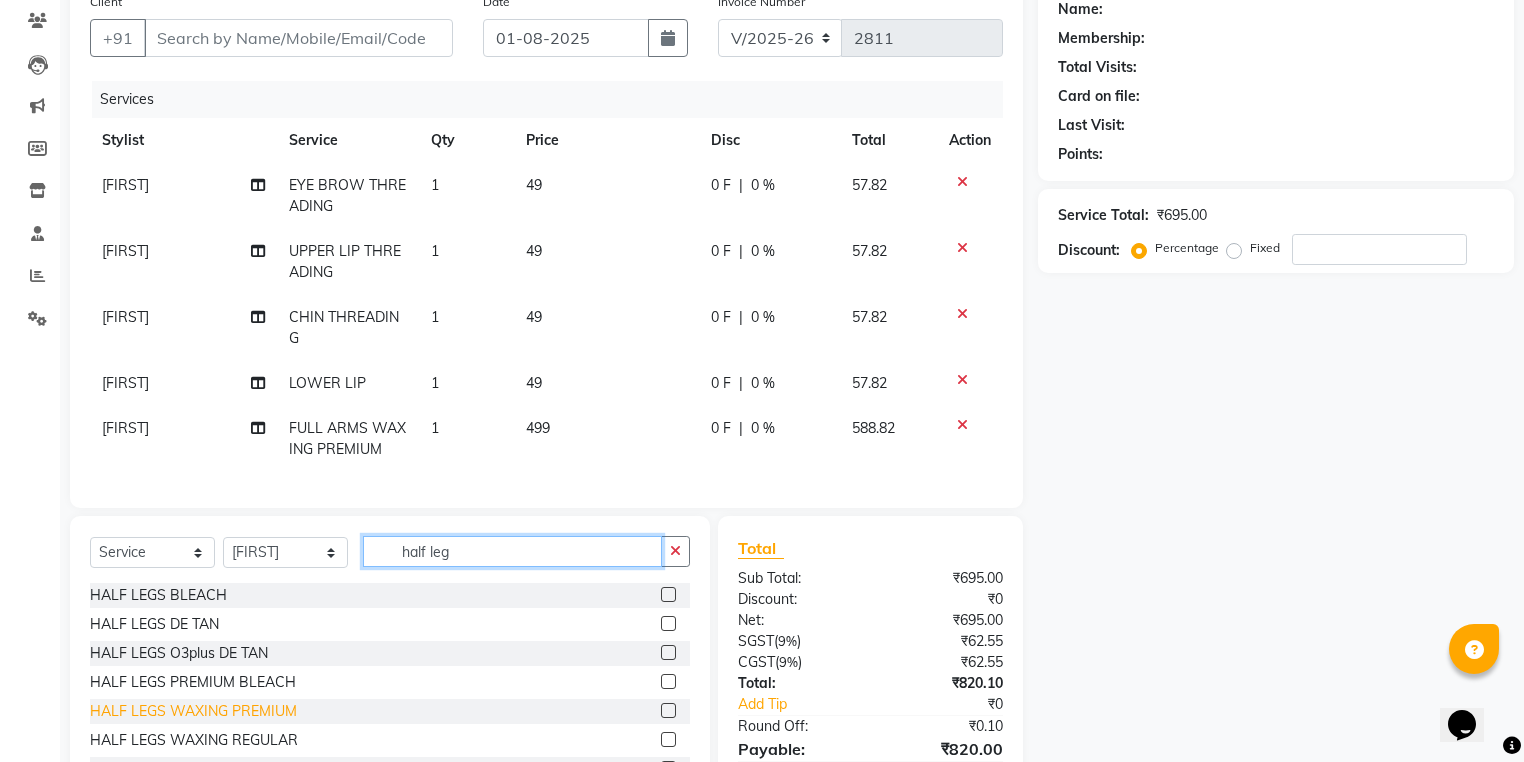 type on "half leg" 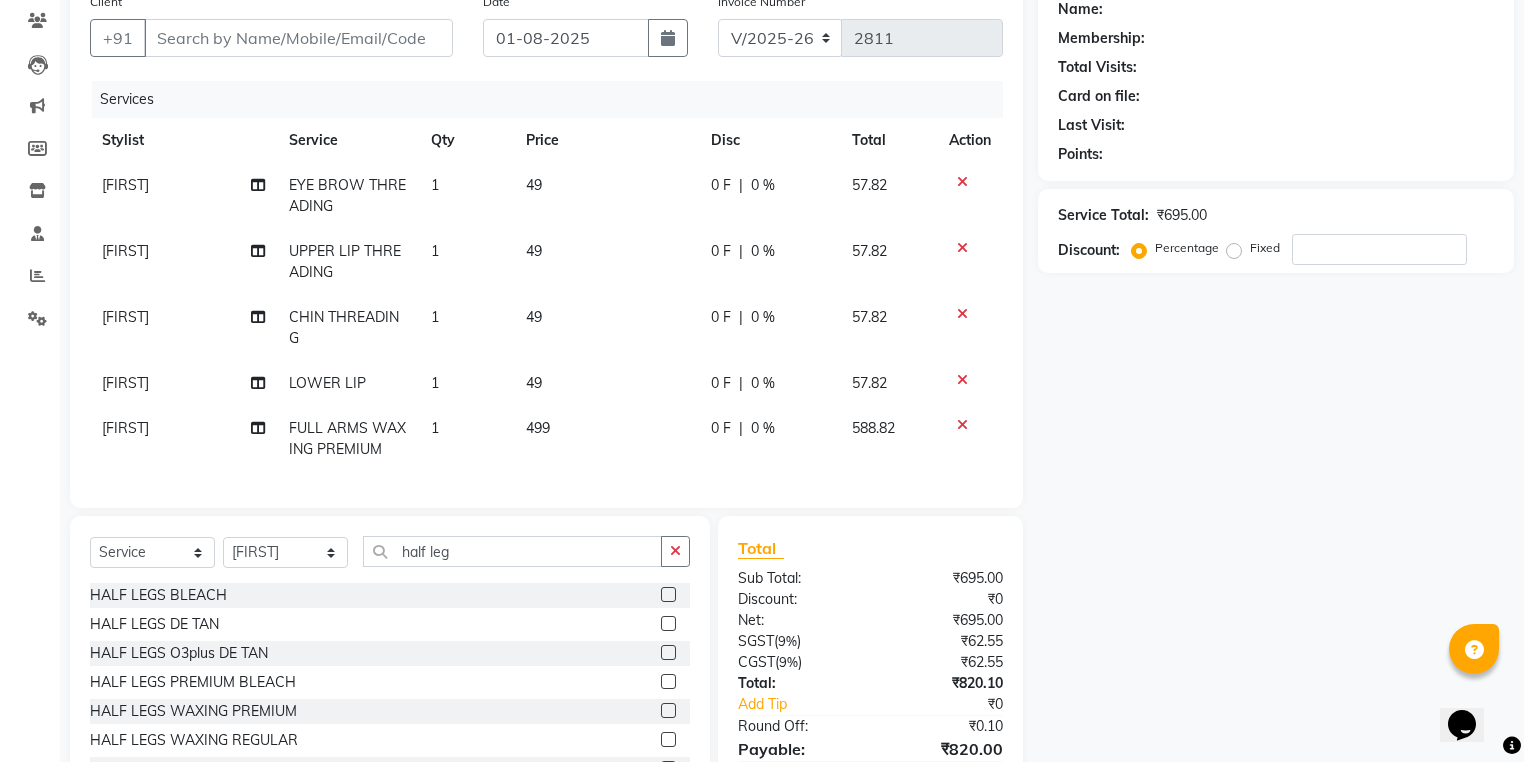 click on "HALF LEGS WAXING PREMIUM" 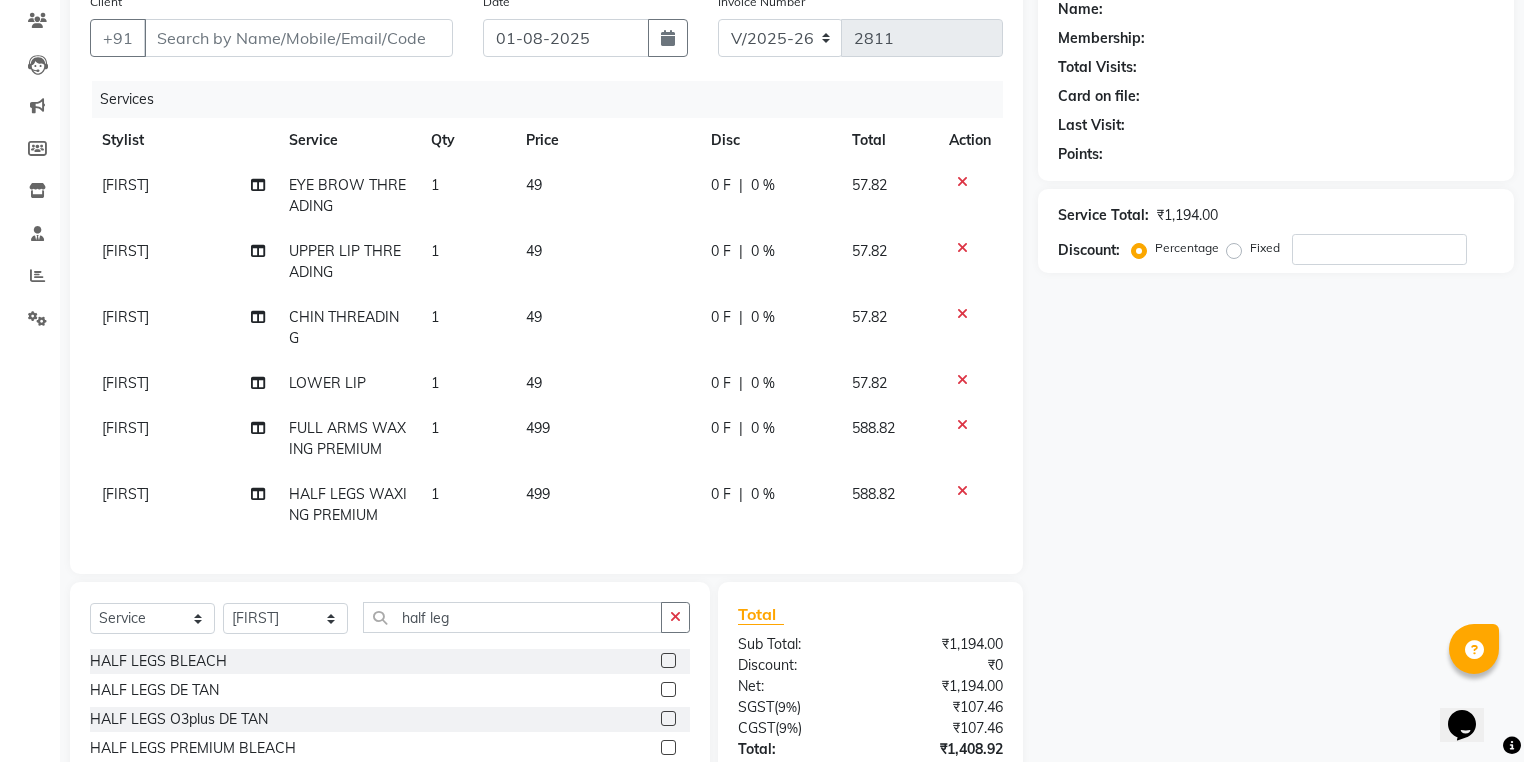 checkbox on "false" 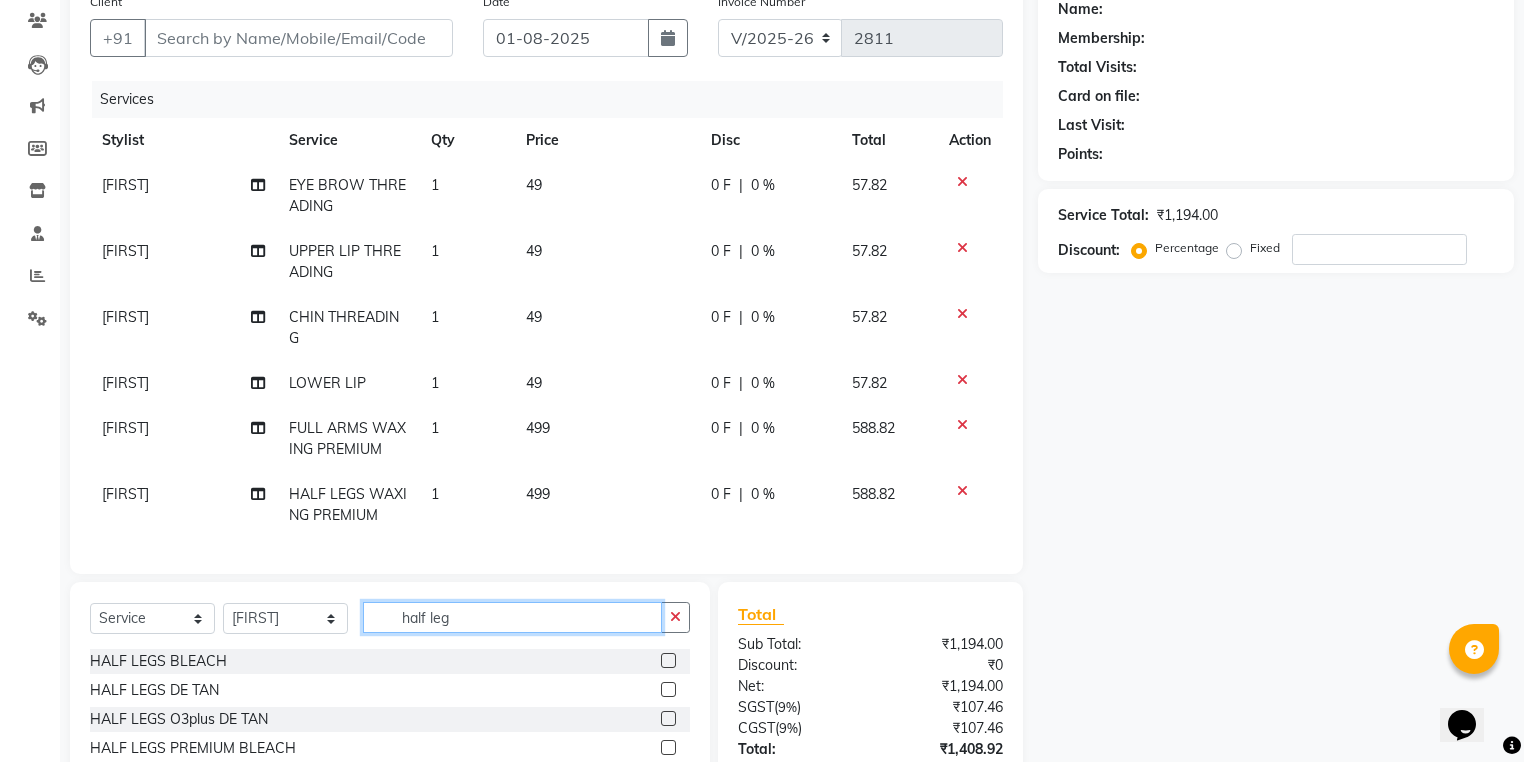 drag, startPoint x: 458, startPoint y: 633, endPoint x: 389, endPoint y: 631, distance: 69.02898 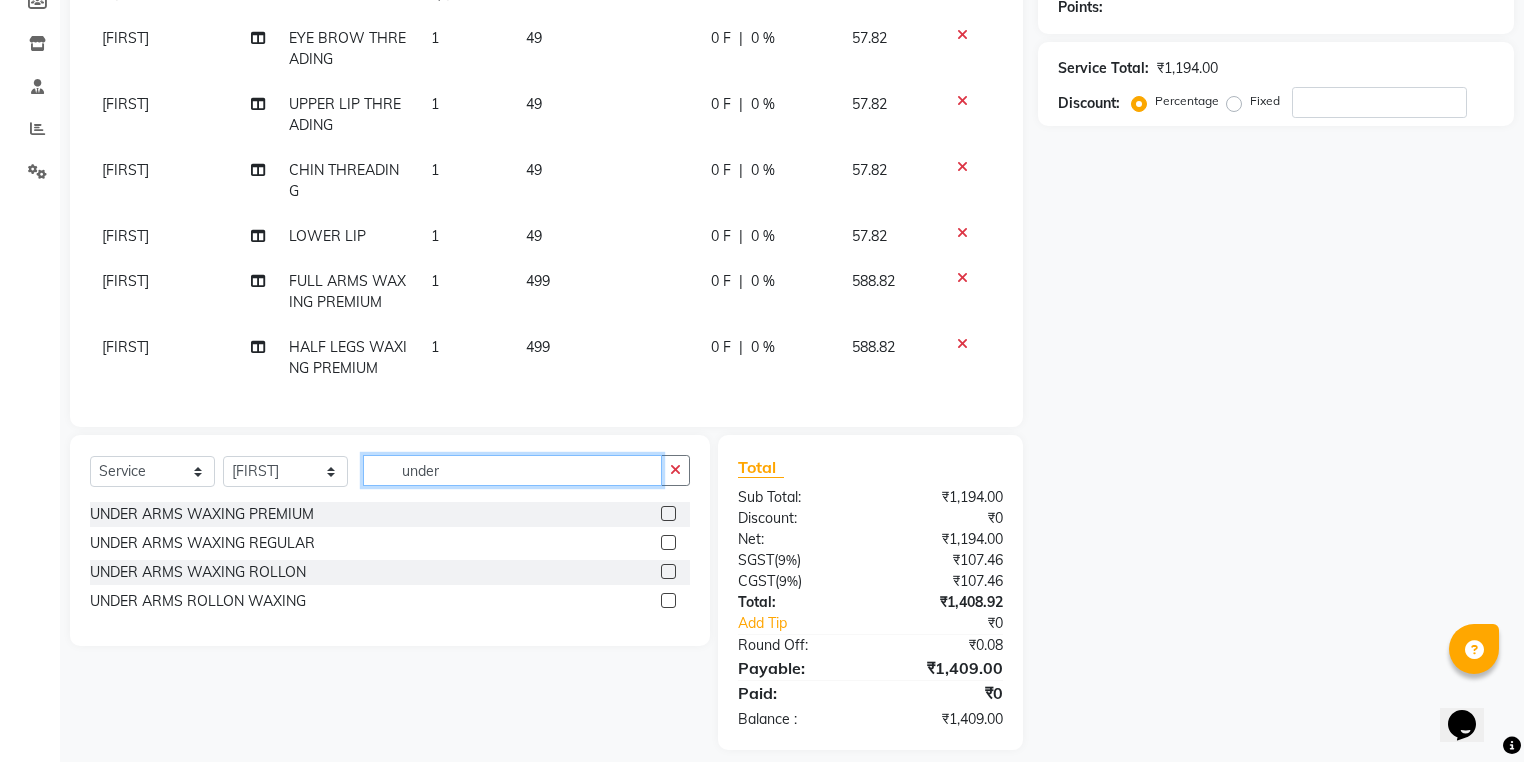 scroll, scrollTop: 327, scrollLeft: 0, axis: vertical 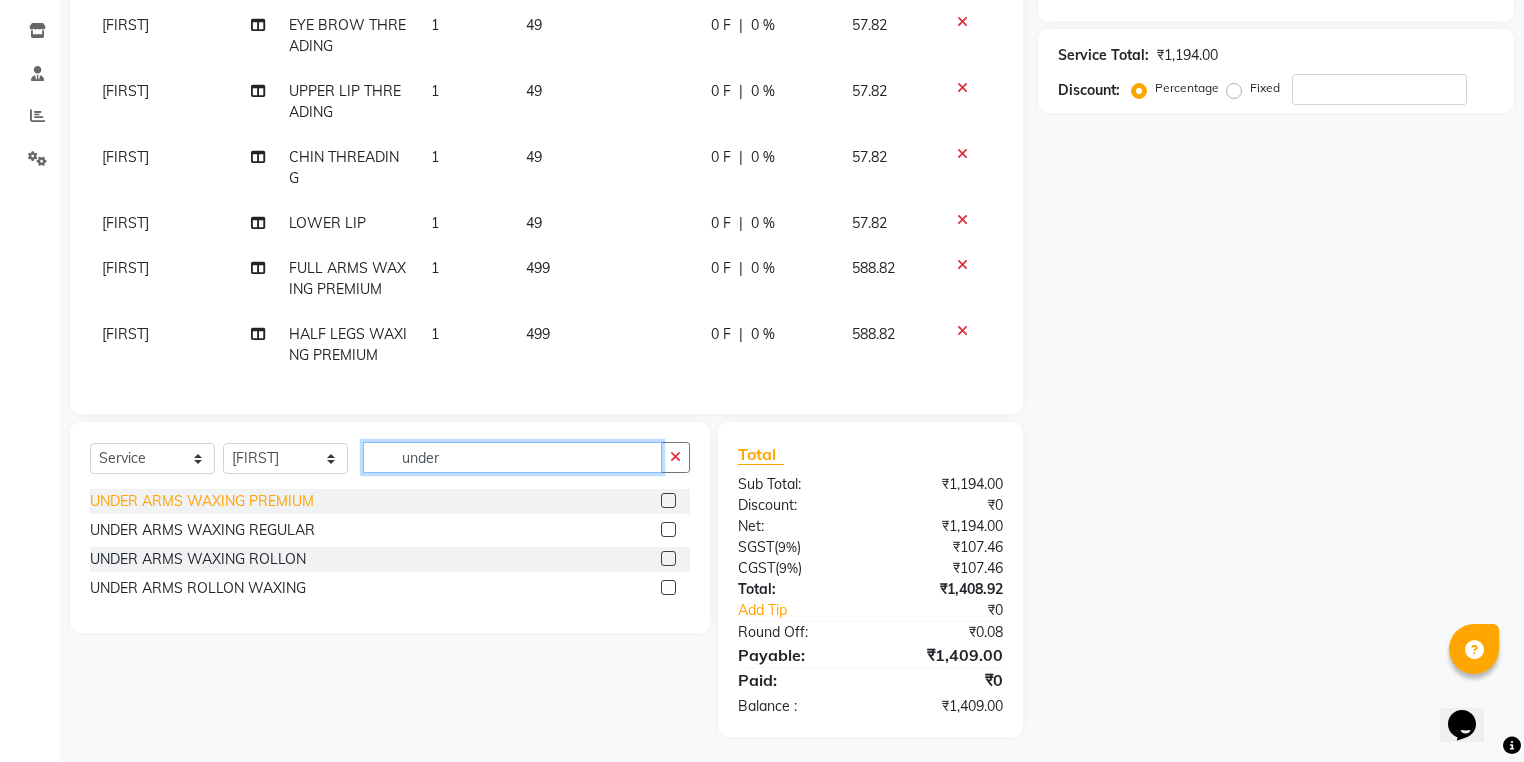 type on "under" 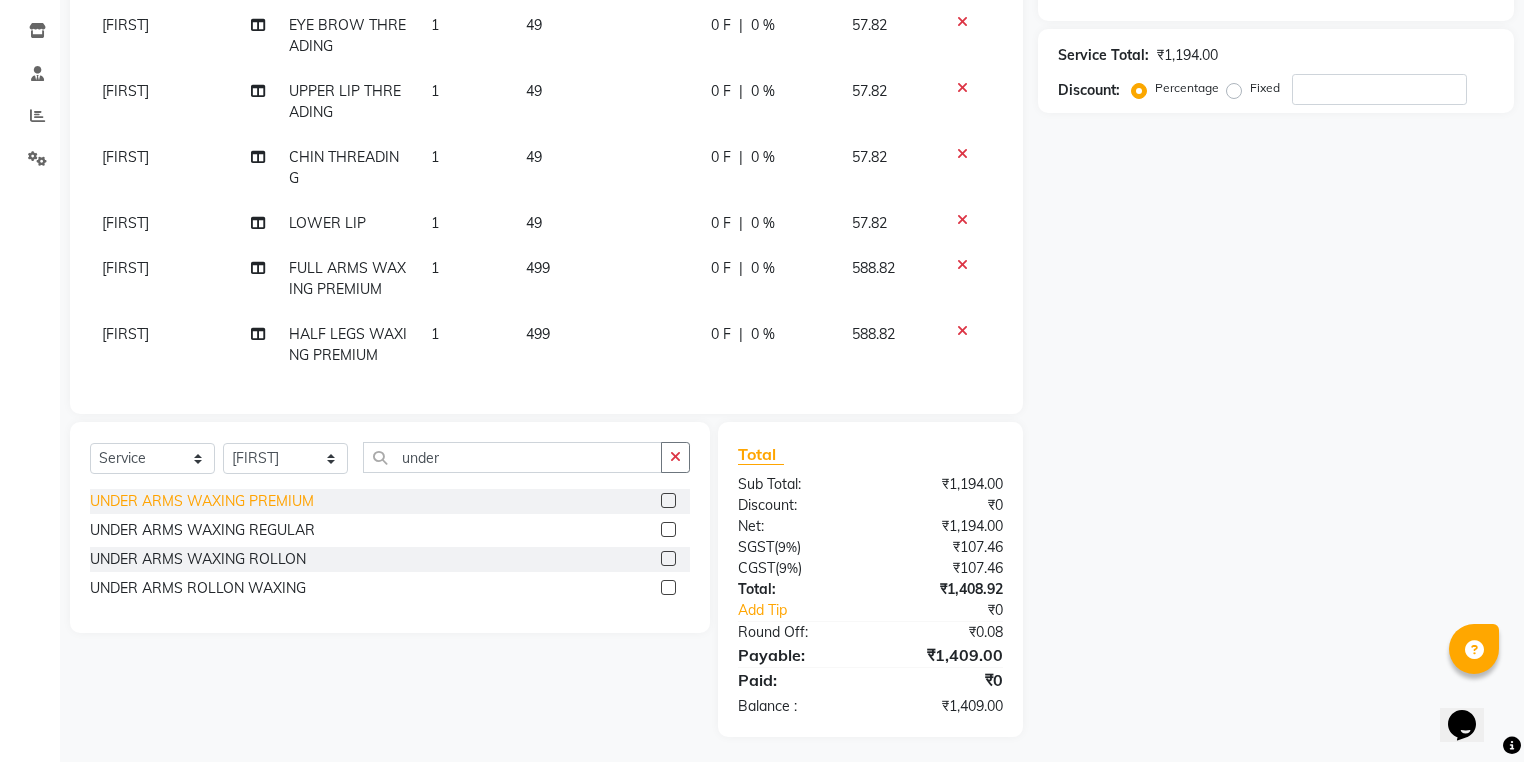click on "UNDER ARMS WAXING PREMIUM" 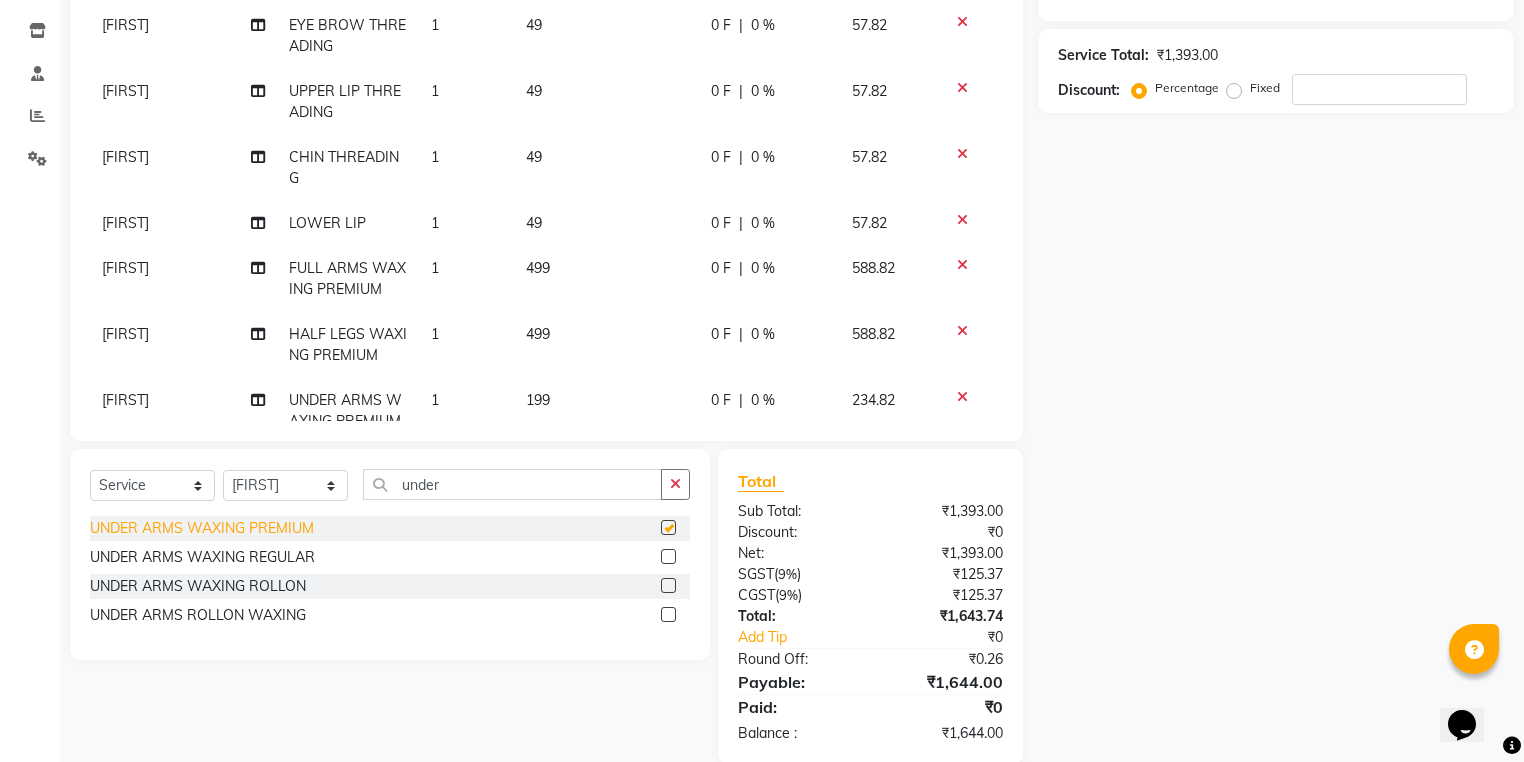 checkbox on "false" 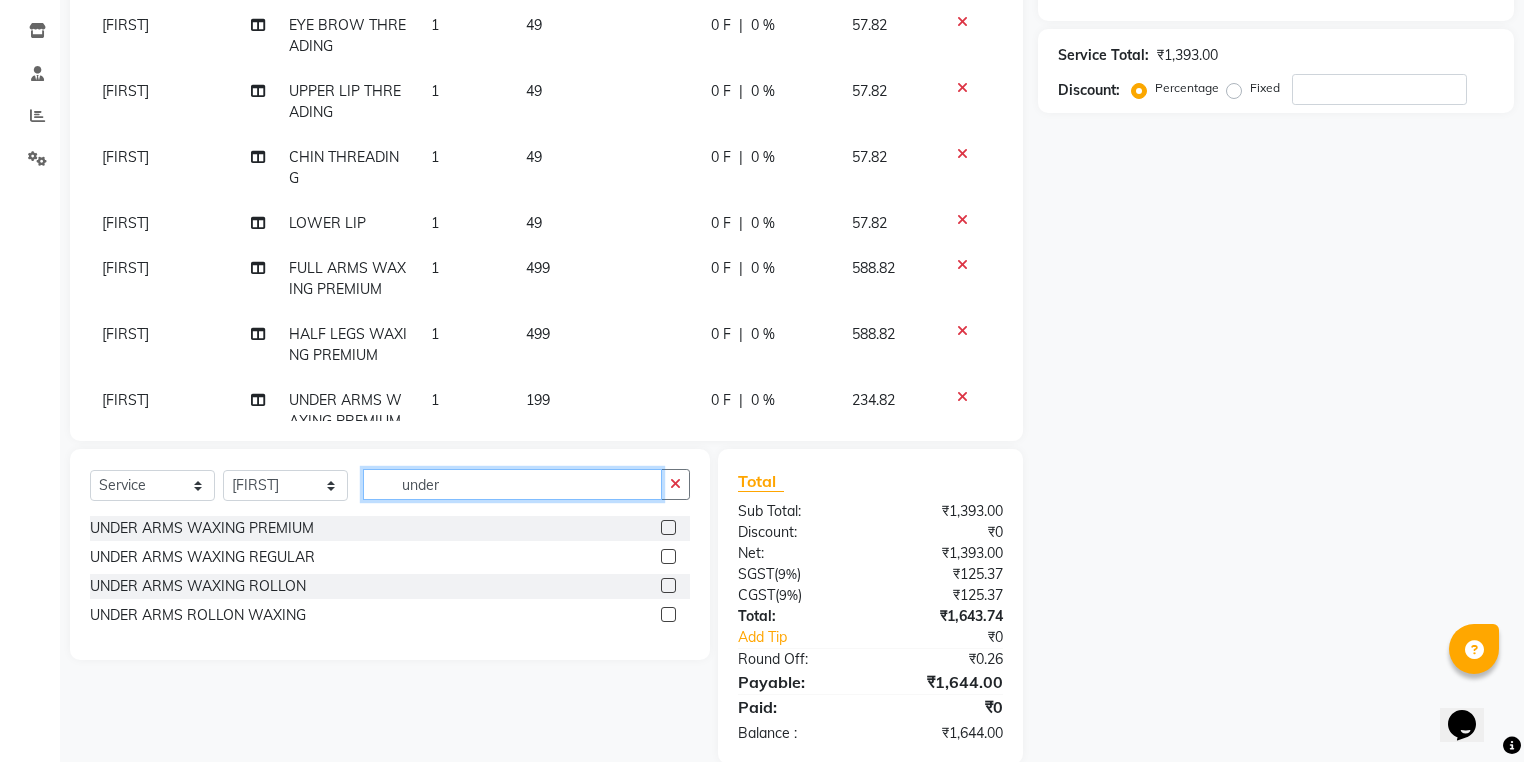 drag, startPoint x: 519, startPoint y: 486, endPoint x: 335, endPoint y: 499, distance: 184.45866 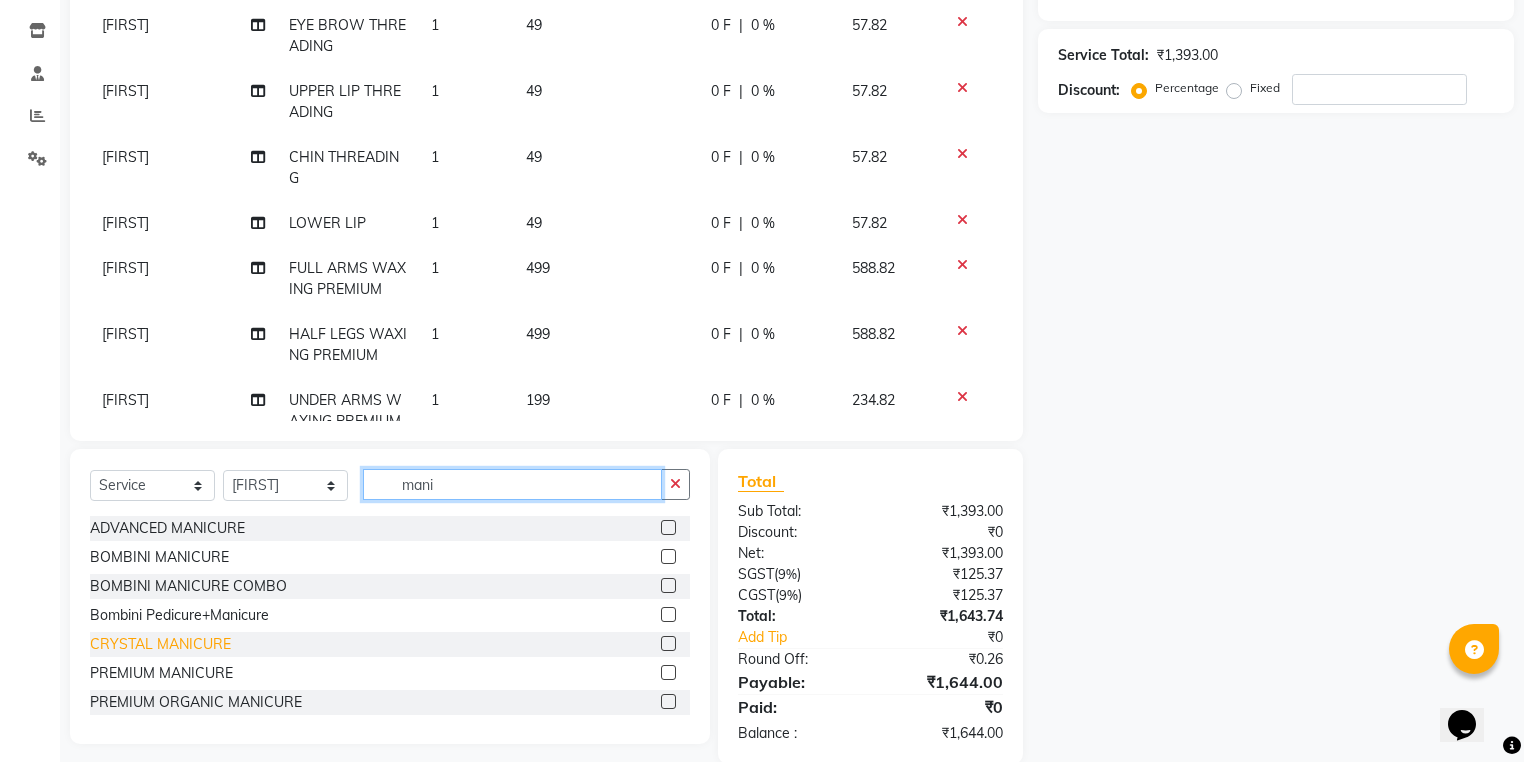 type on "mani" 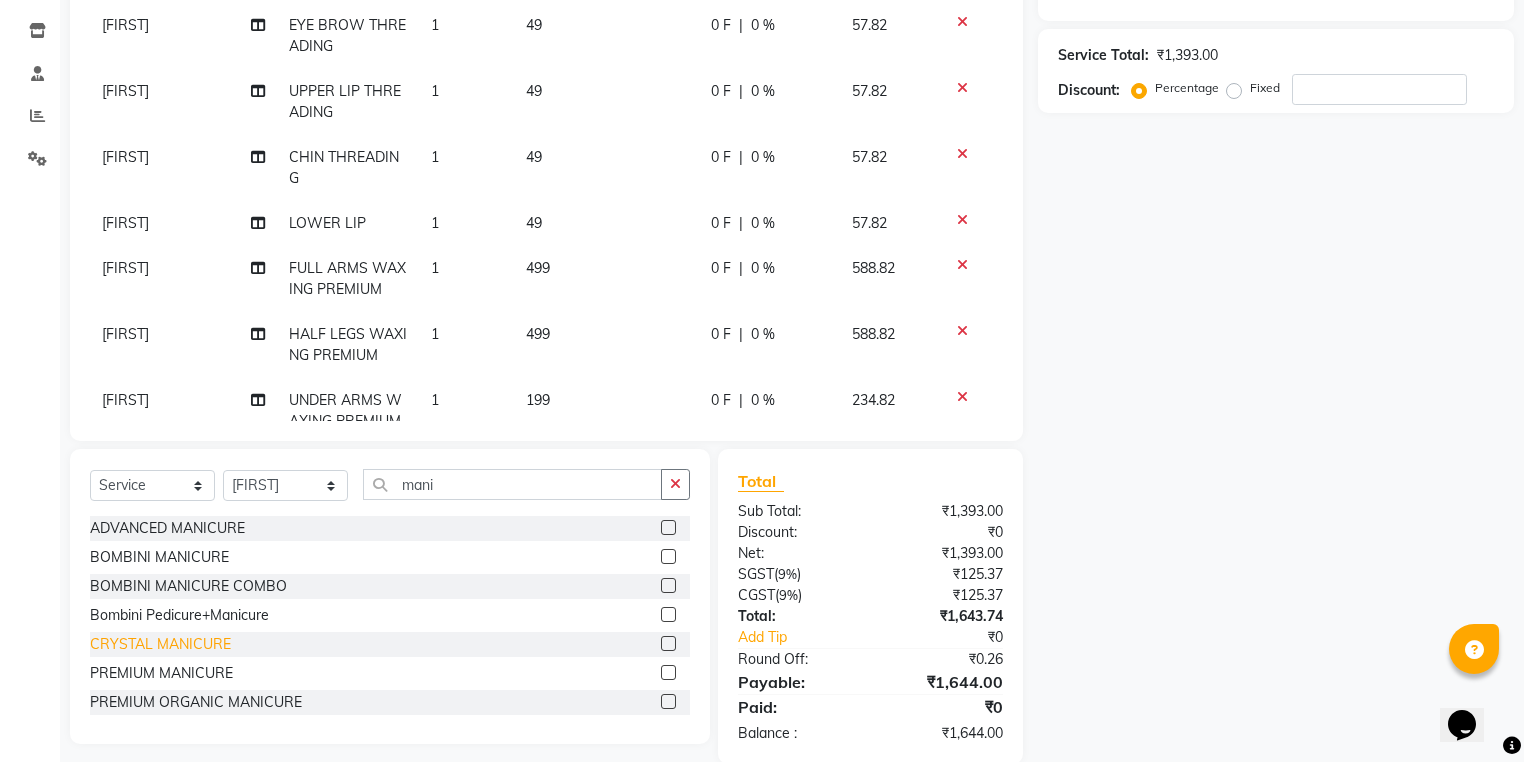 click on "CRYSTAL MANICURE" 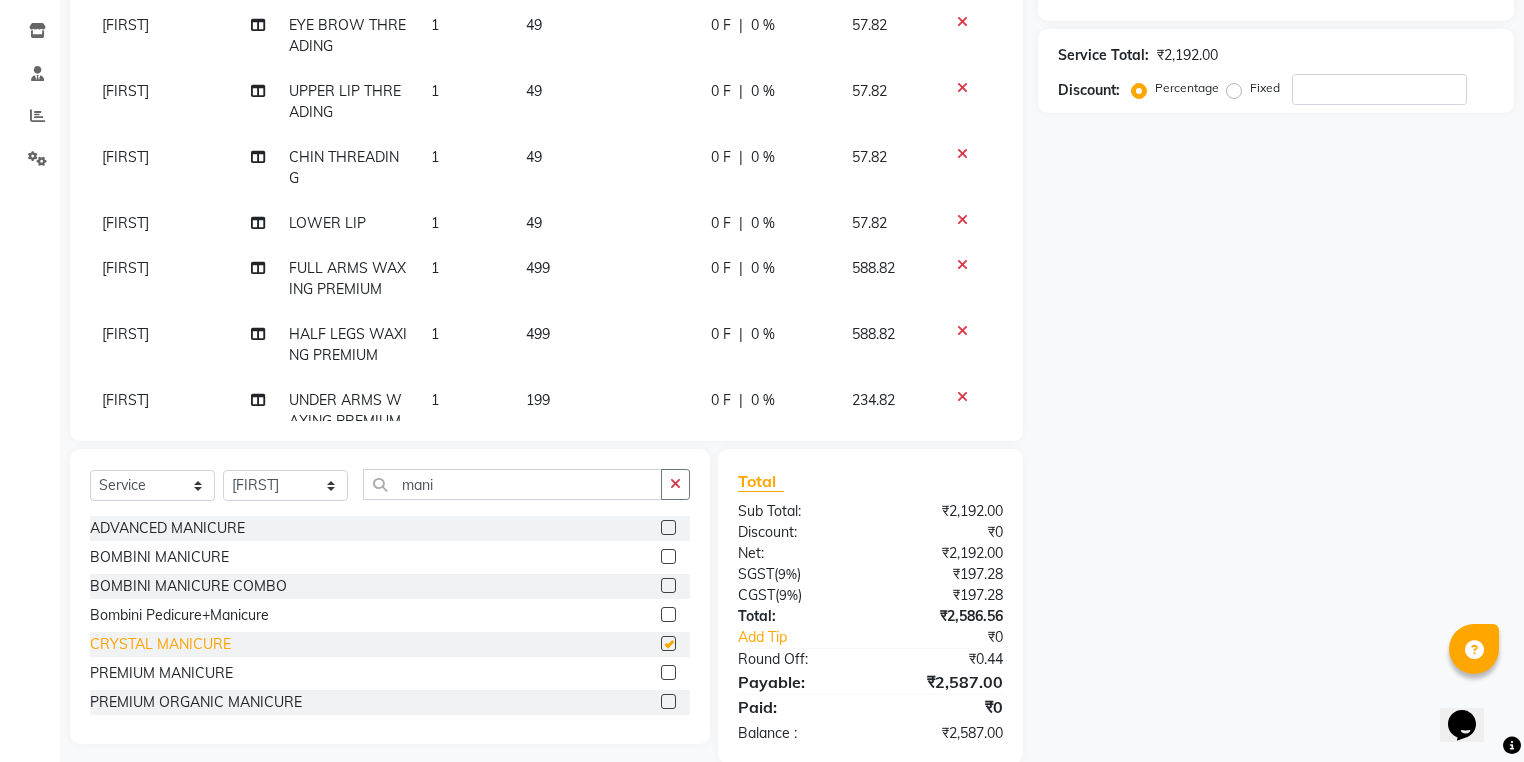 checkbox on "false" 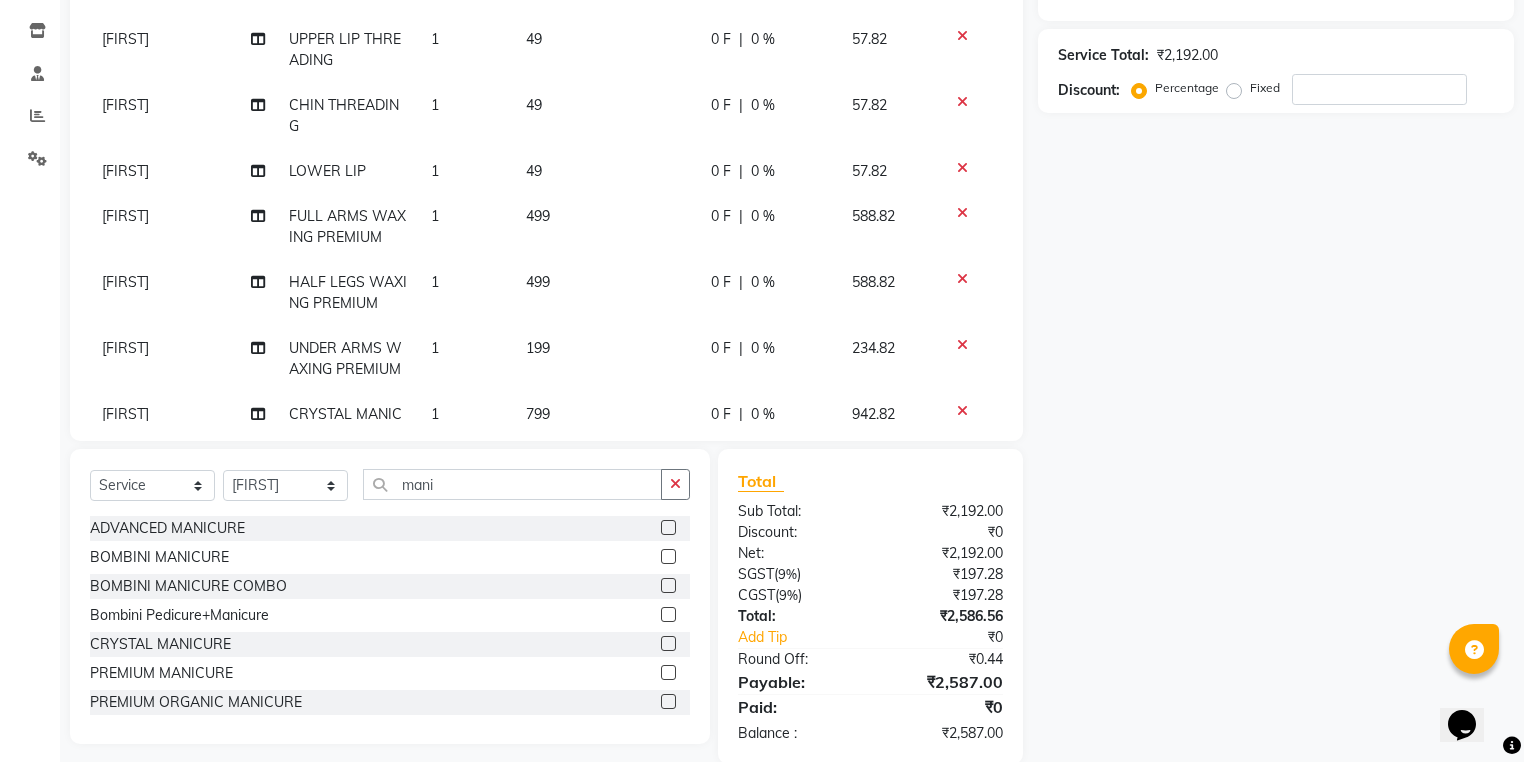 scroll, scrollTop: 116, scrollLeft: 0, axis: vertical 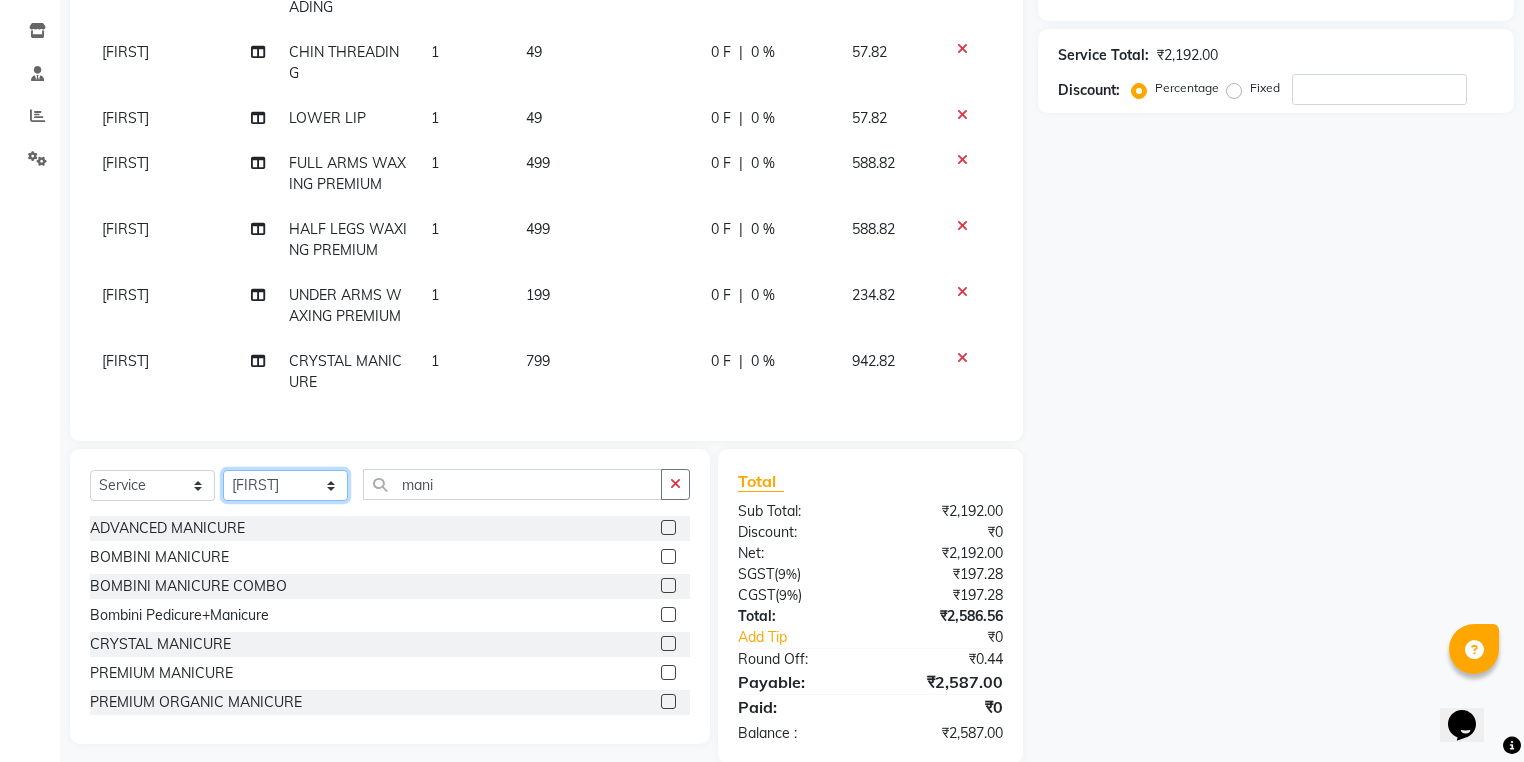 click 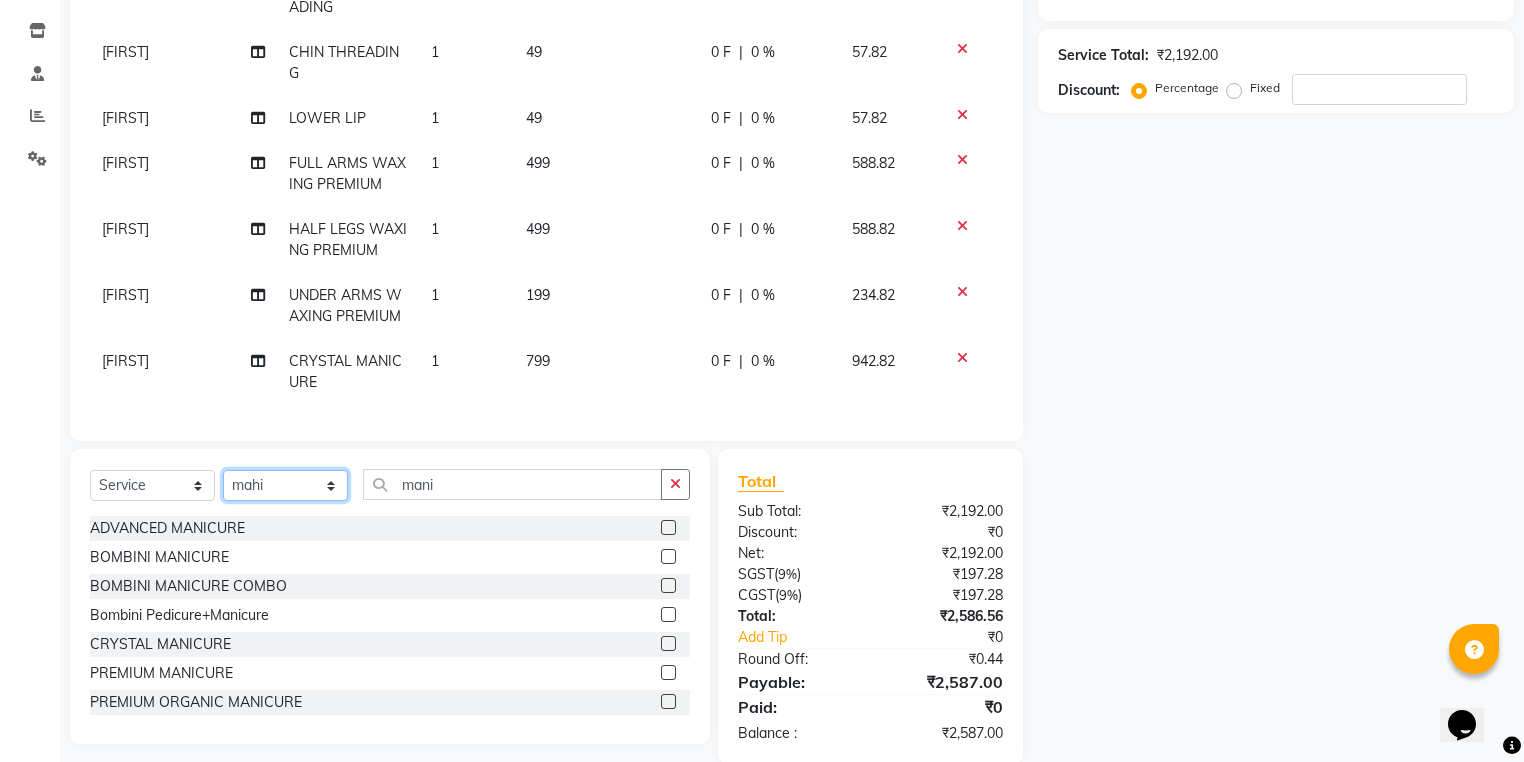 click 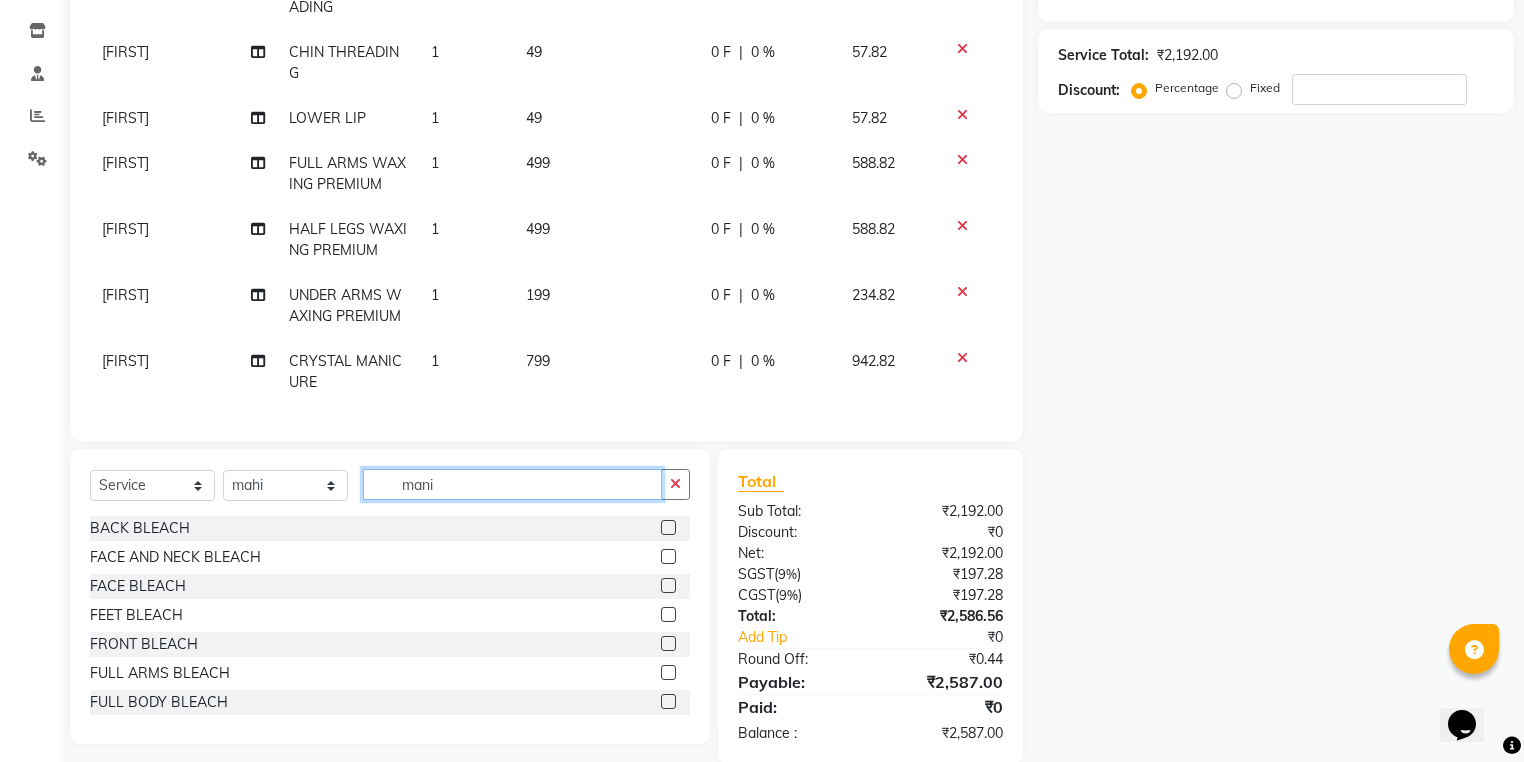 drag, startPoint x: 450, startPoint y: 488, endPoint x: 380, endPoint y: 480, distance: 70.45566 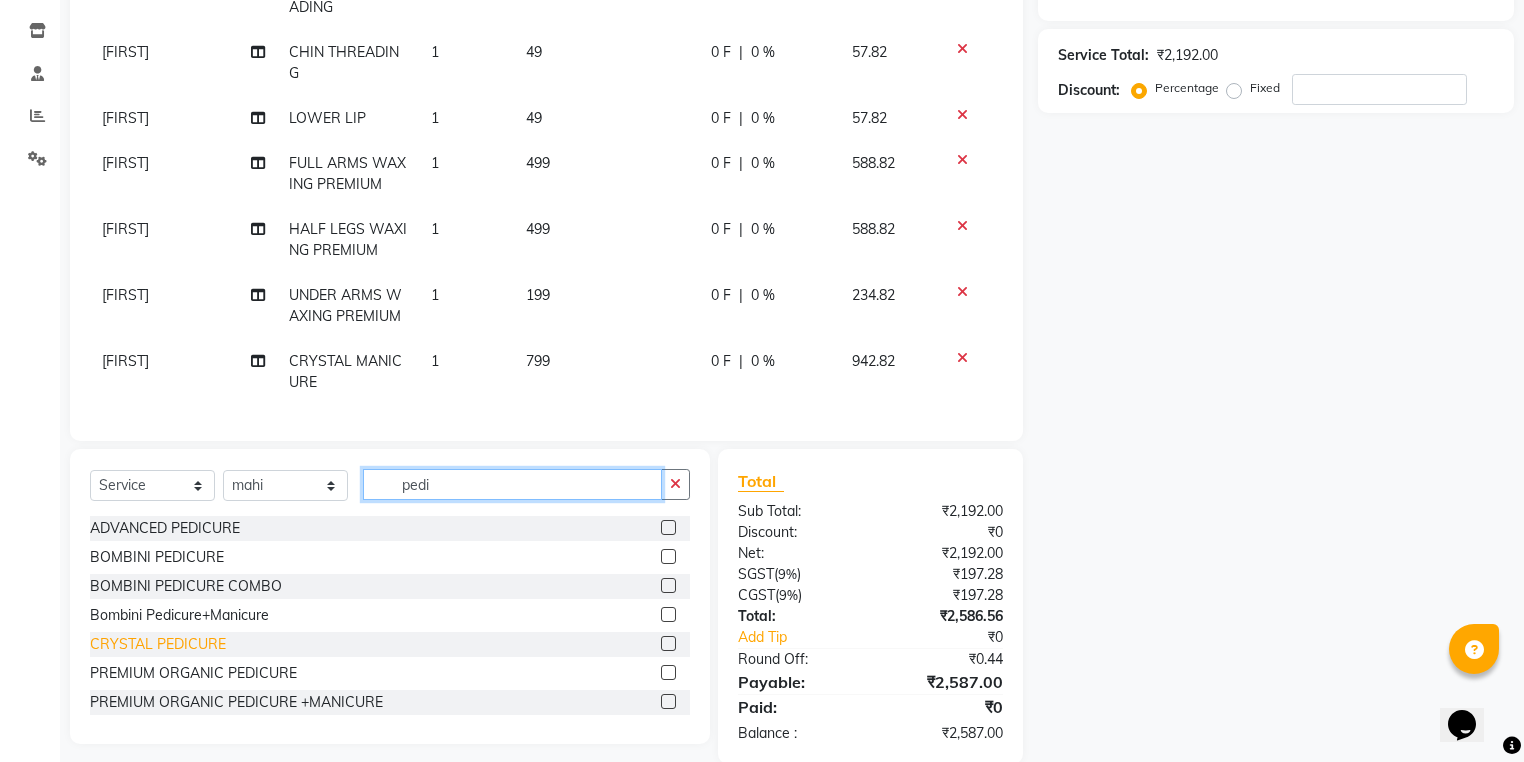 type on "pedi" 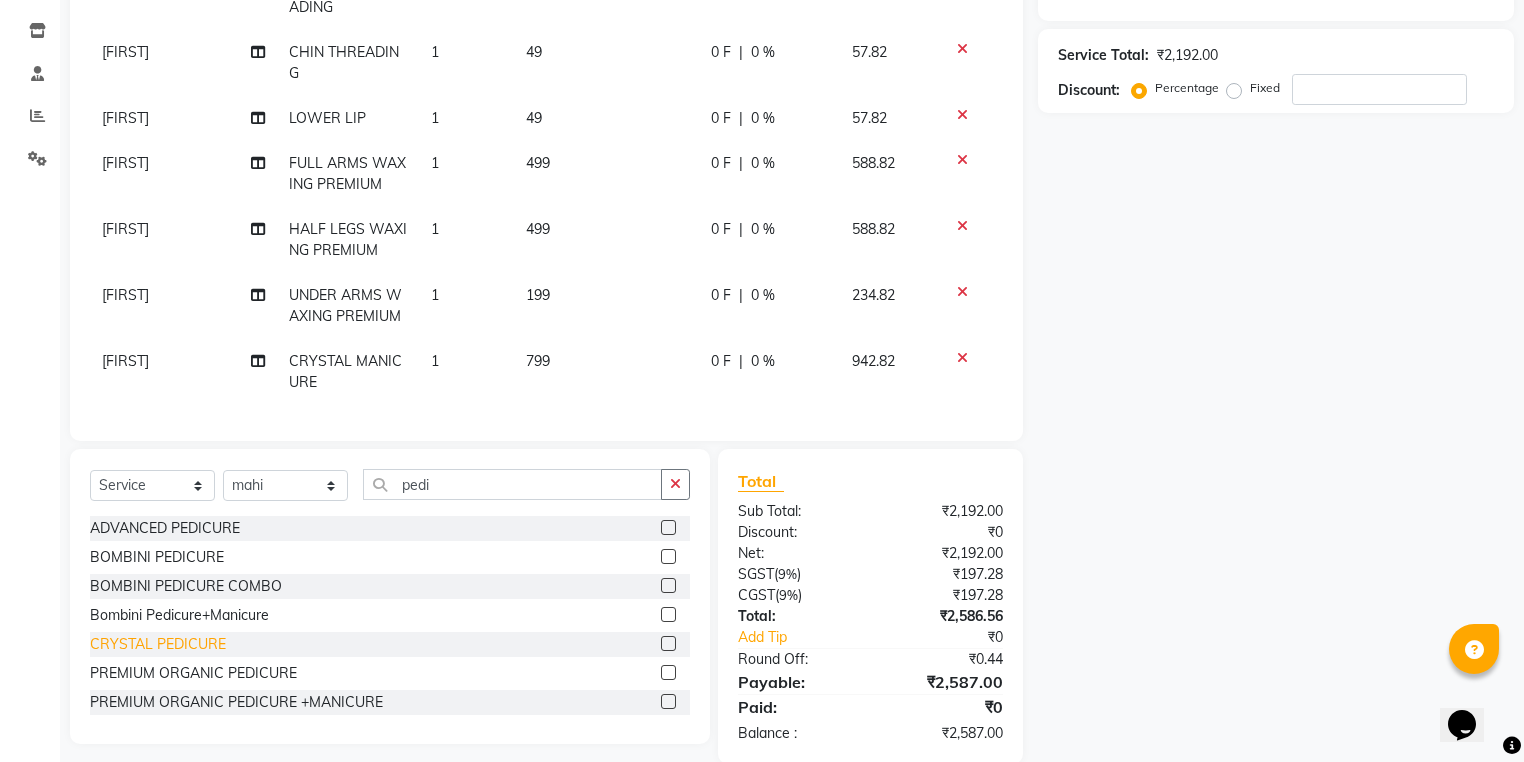 click on "CRYSTAL PEDICURE" 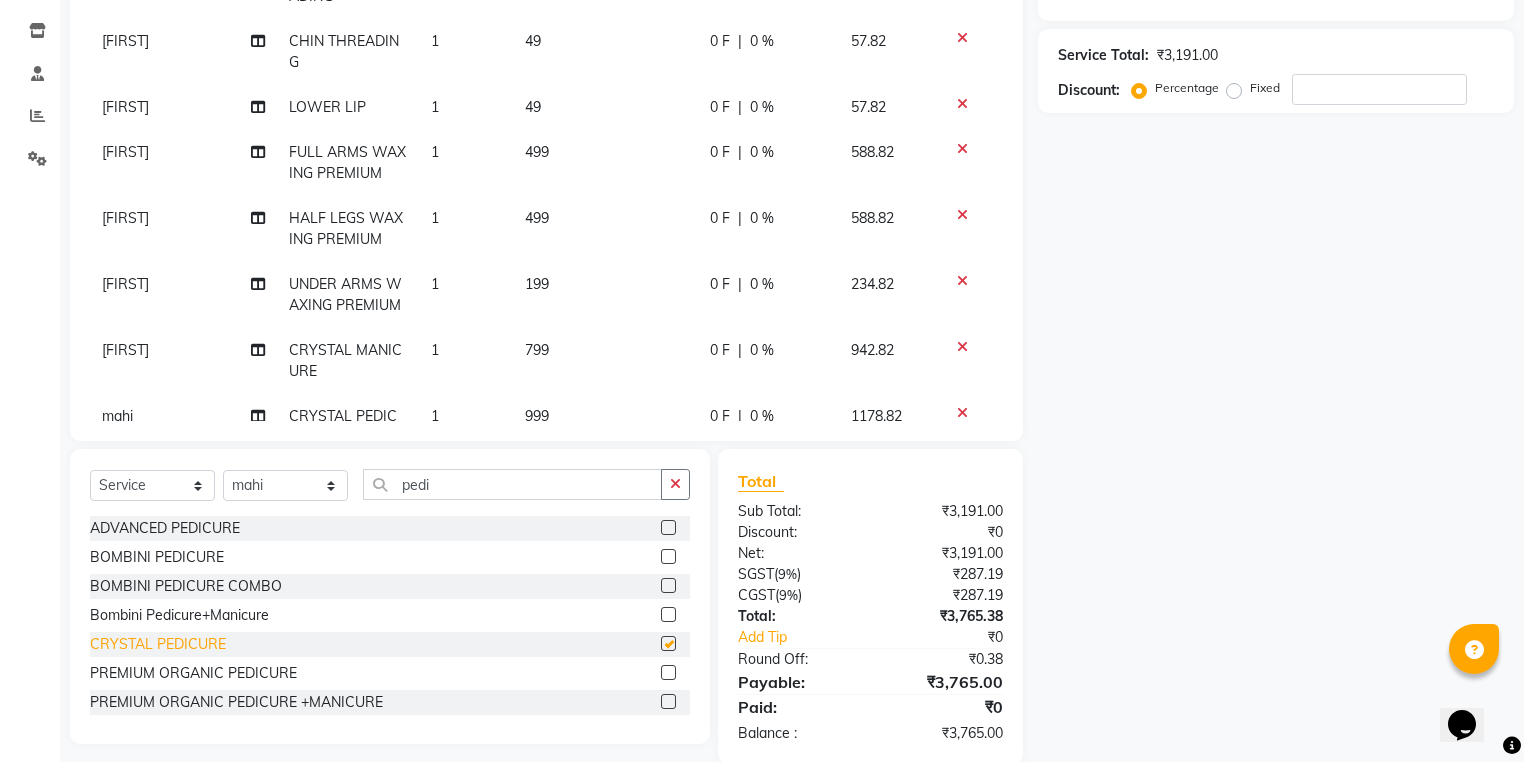 checkbox on "false" 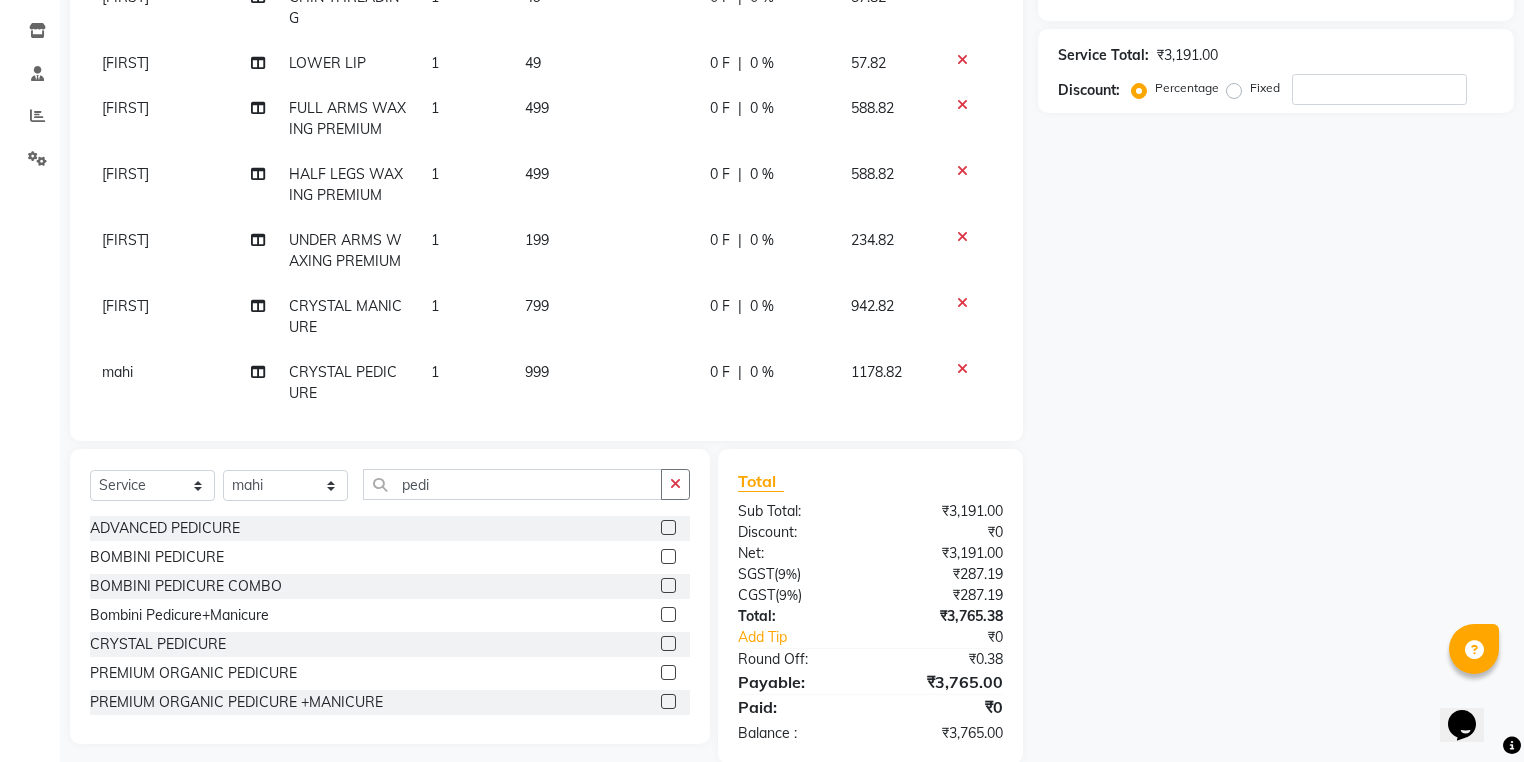 scroll, scrollTop: 183, scrollLeft: 0, axis: vertical 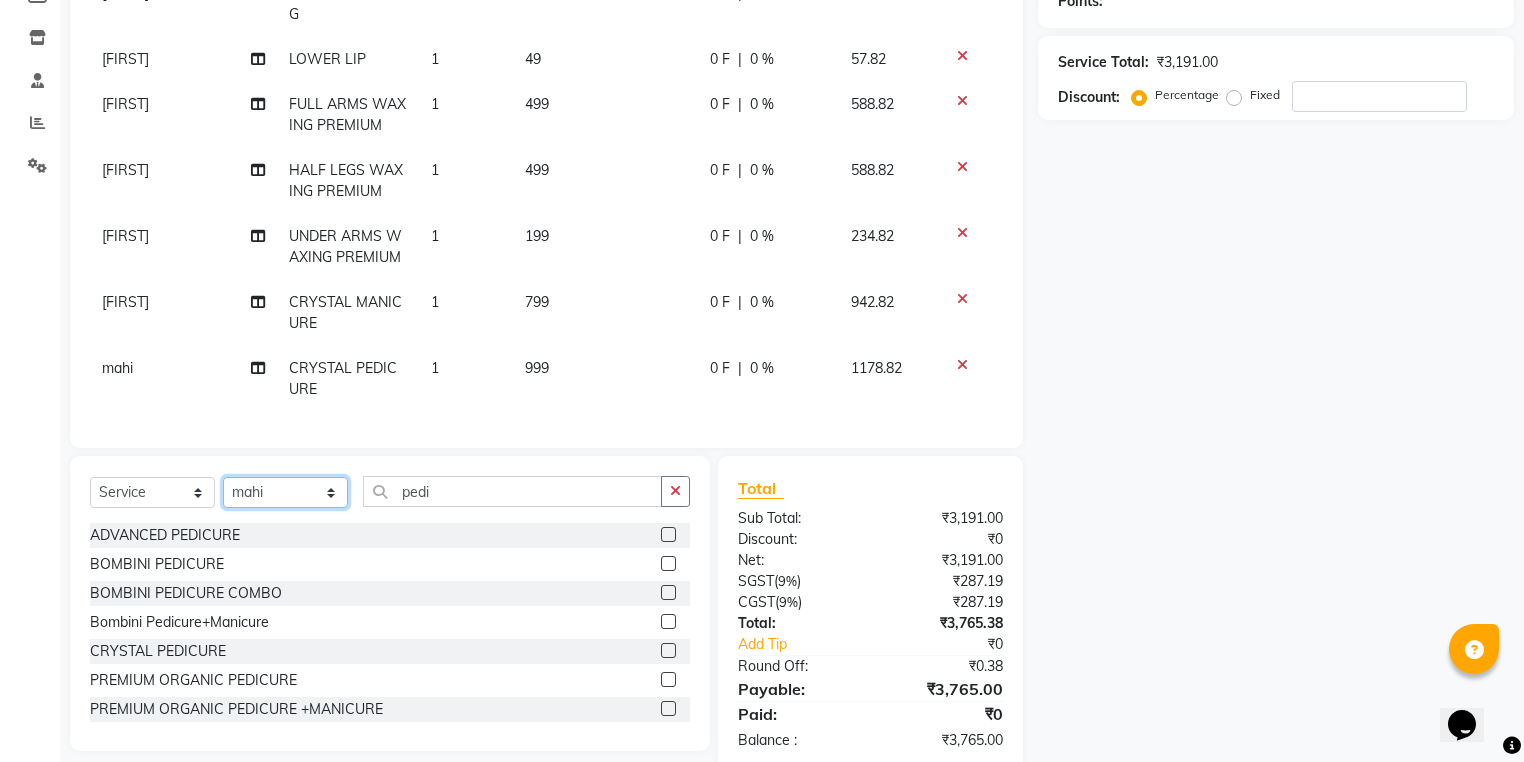 click 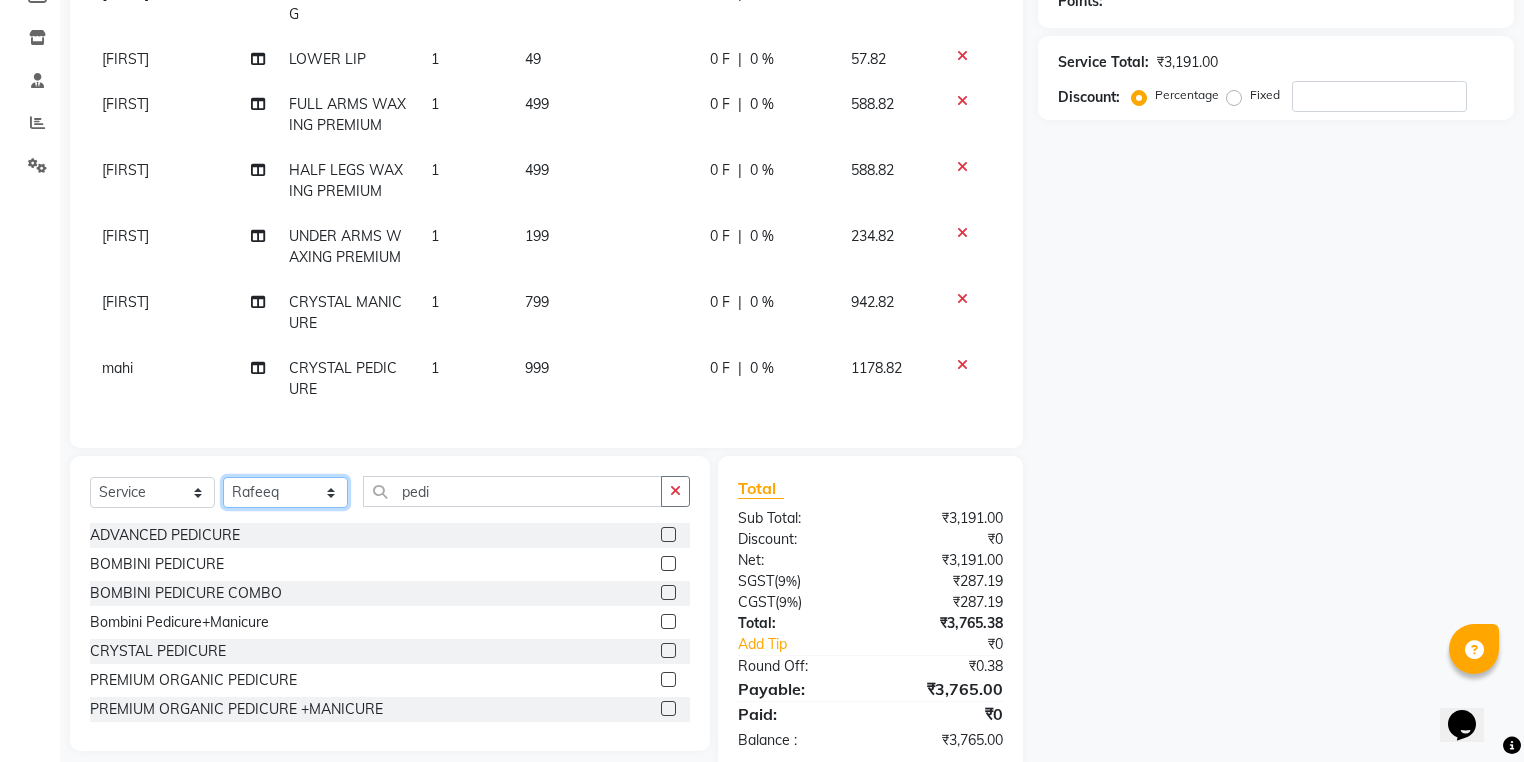 click 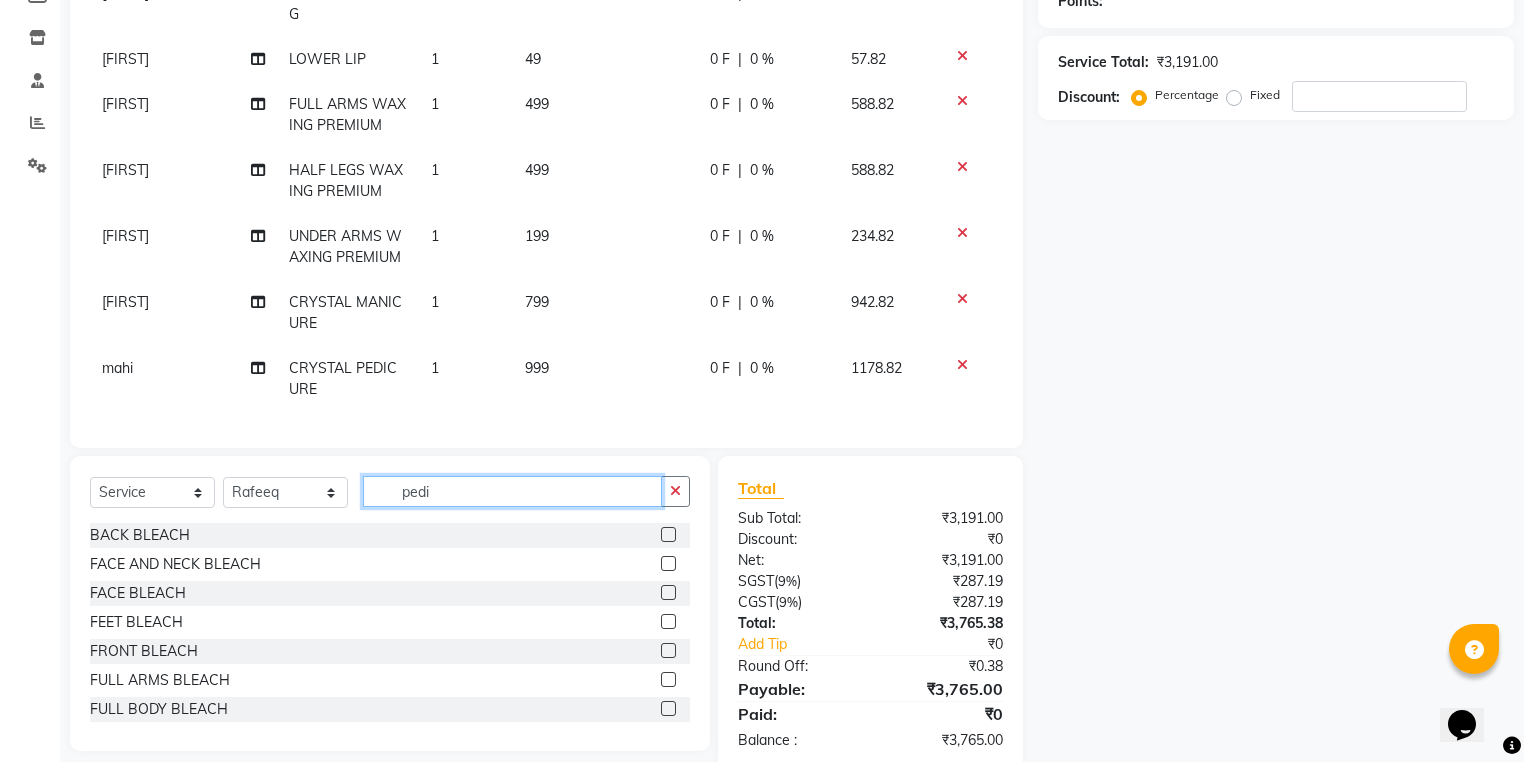 drag, startPoint x: 440, startPoint y: 490, endPoint x: 398, endPoint y: 491, distance: 42.0119 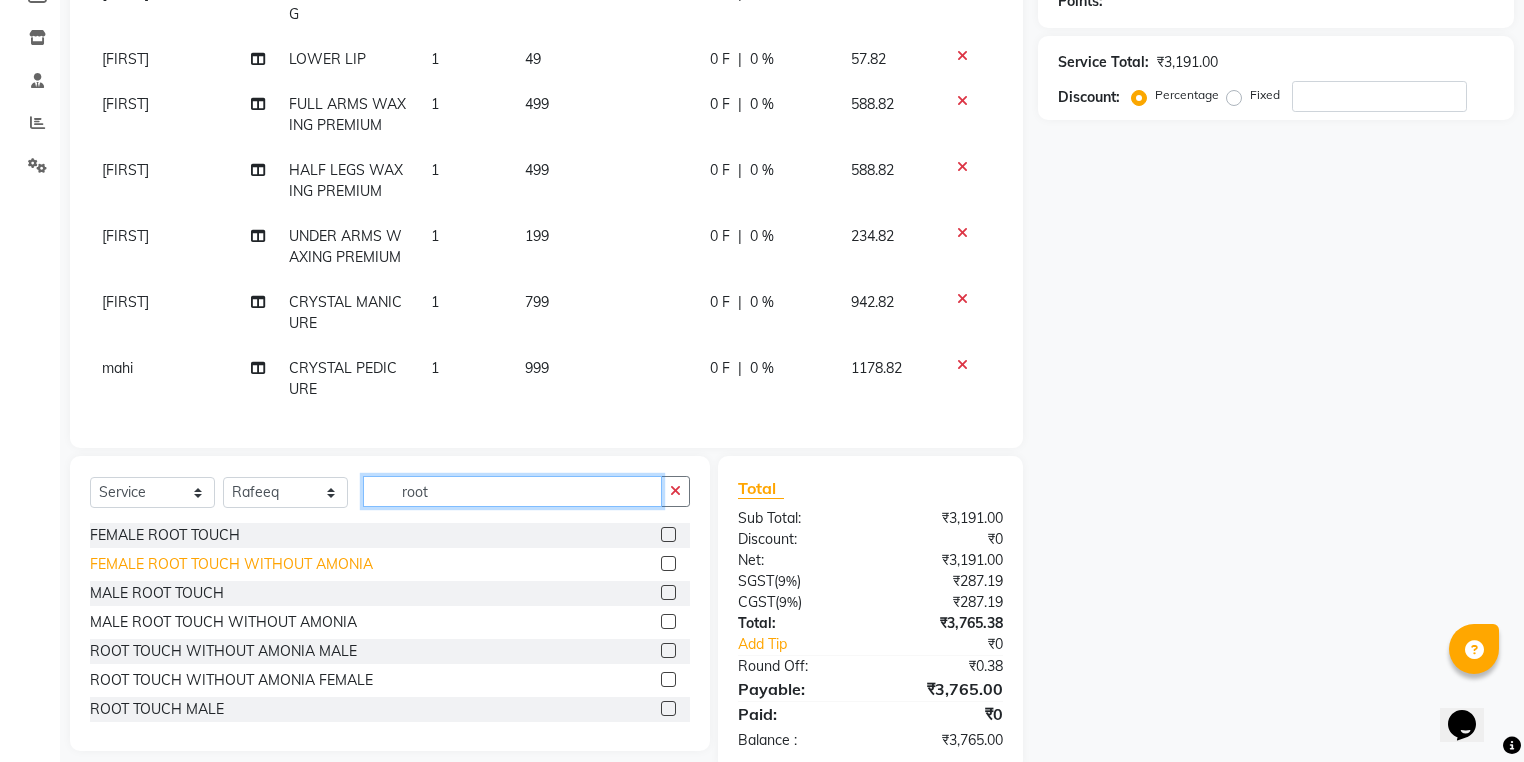 type on "root" 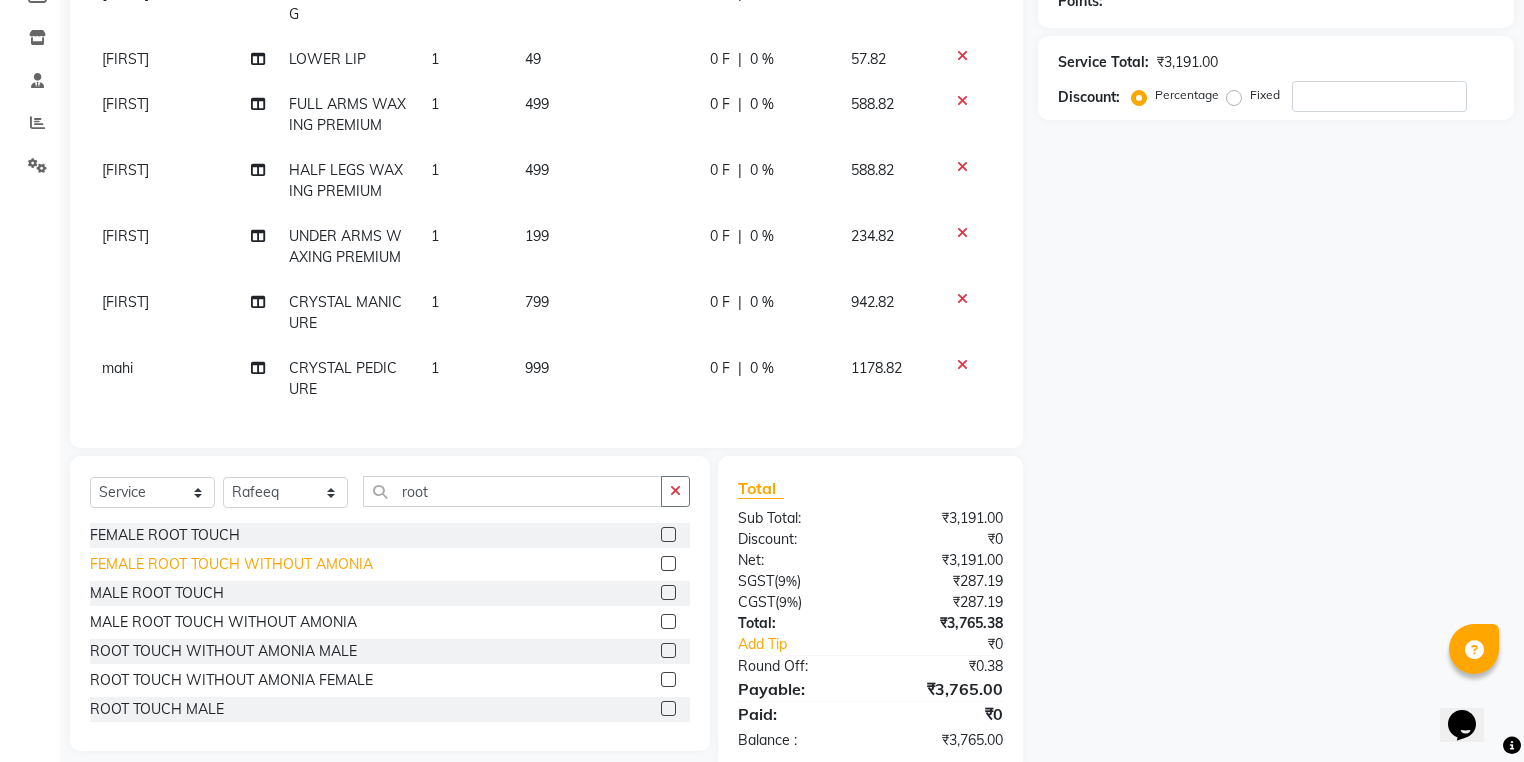 drag, startPoint x: 324, startPoint y: 569, endPoint x: 334, endPoint y: 573, distance: 10.770329 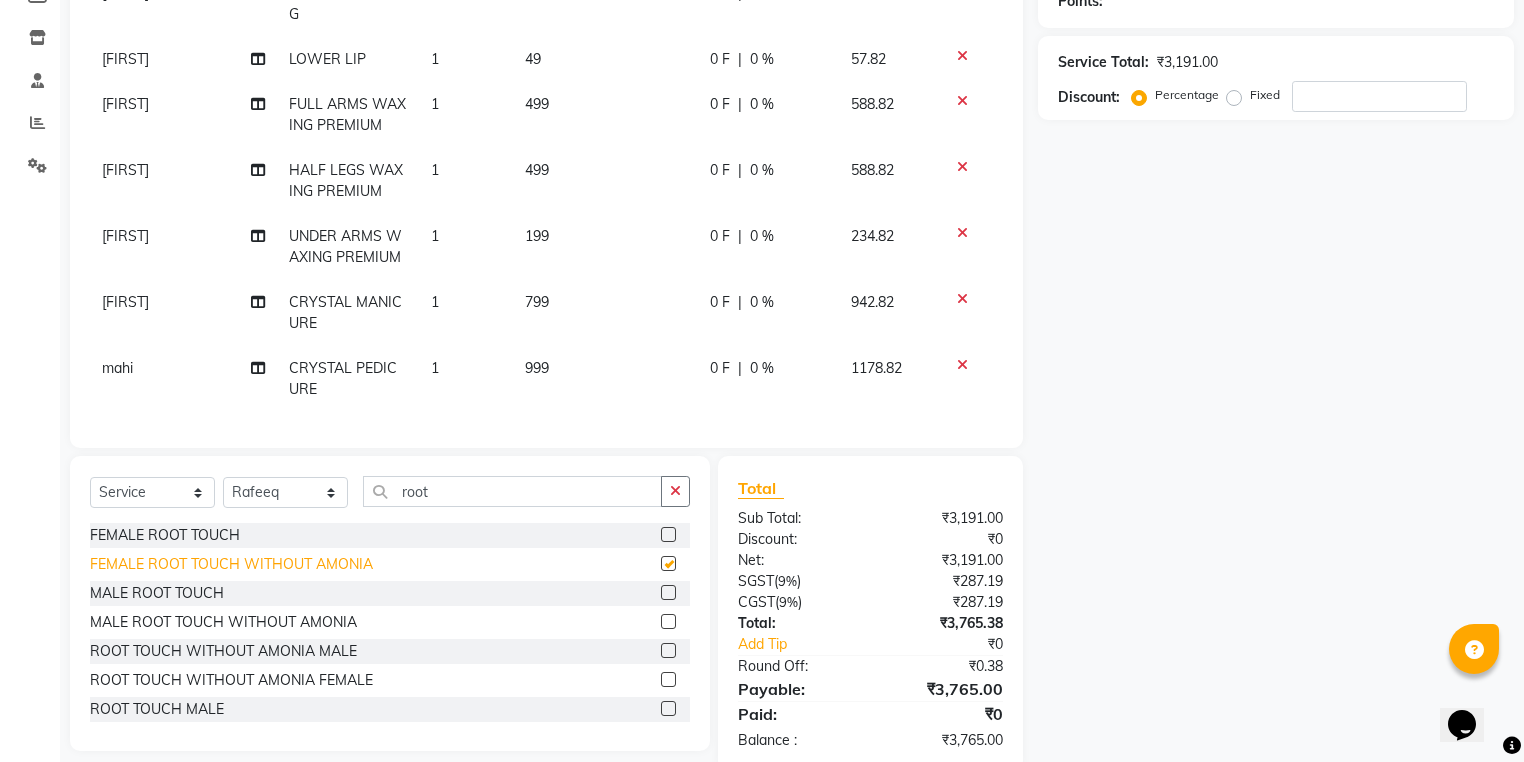checkbox on "false" 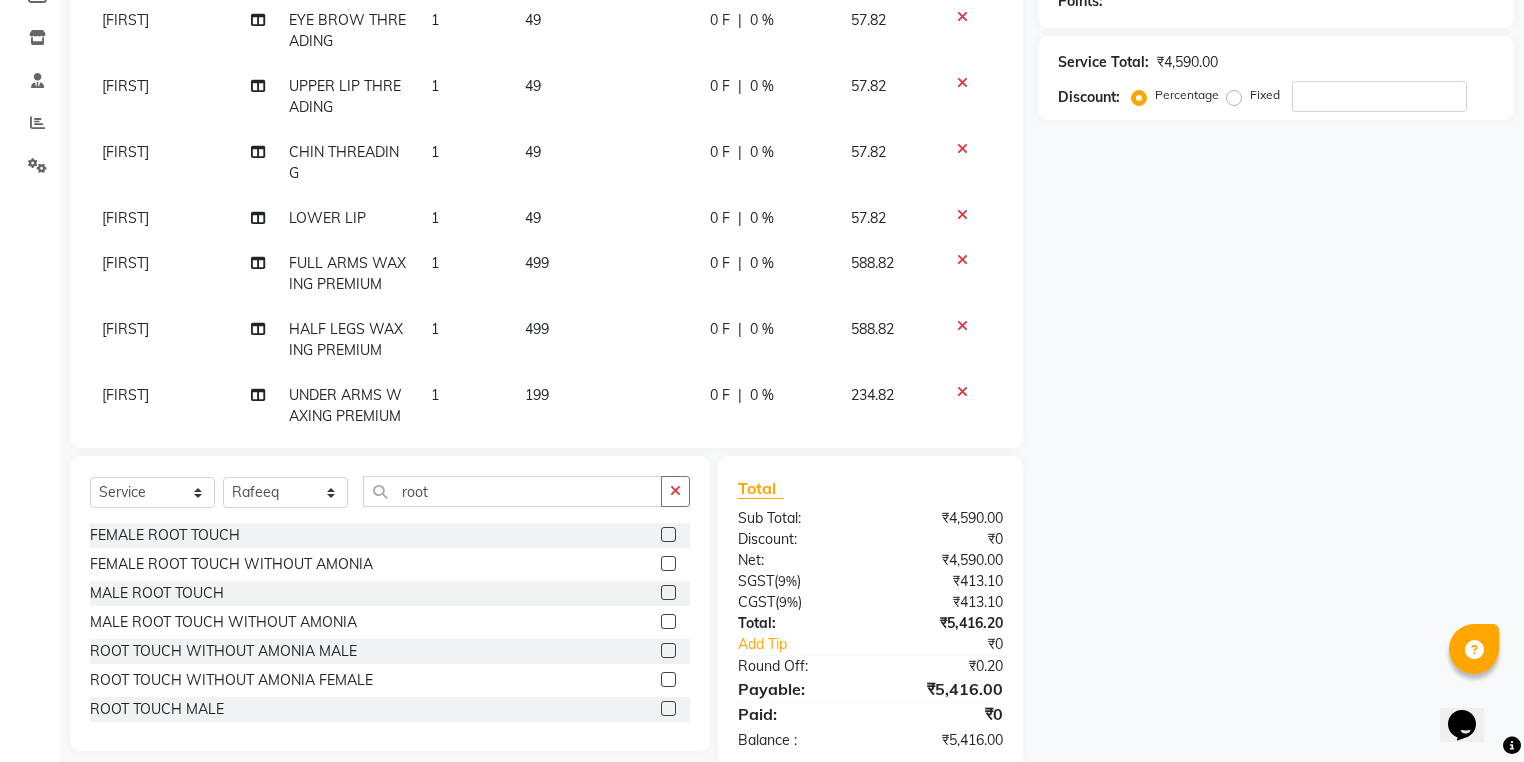 scroll, scrollTop: 0, scrollLeft: 0, axis: both 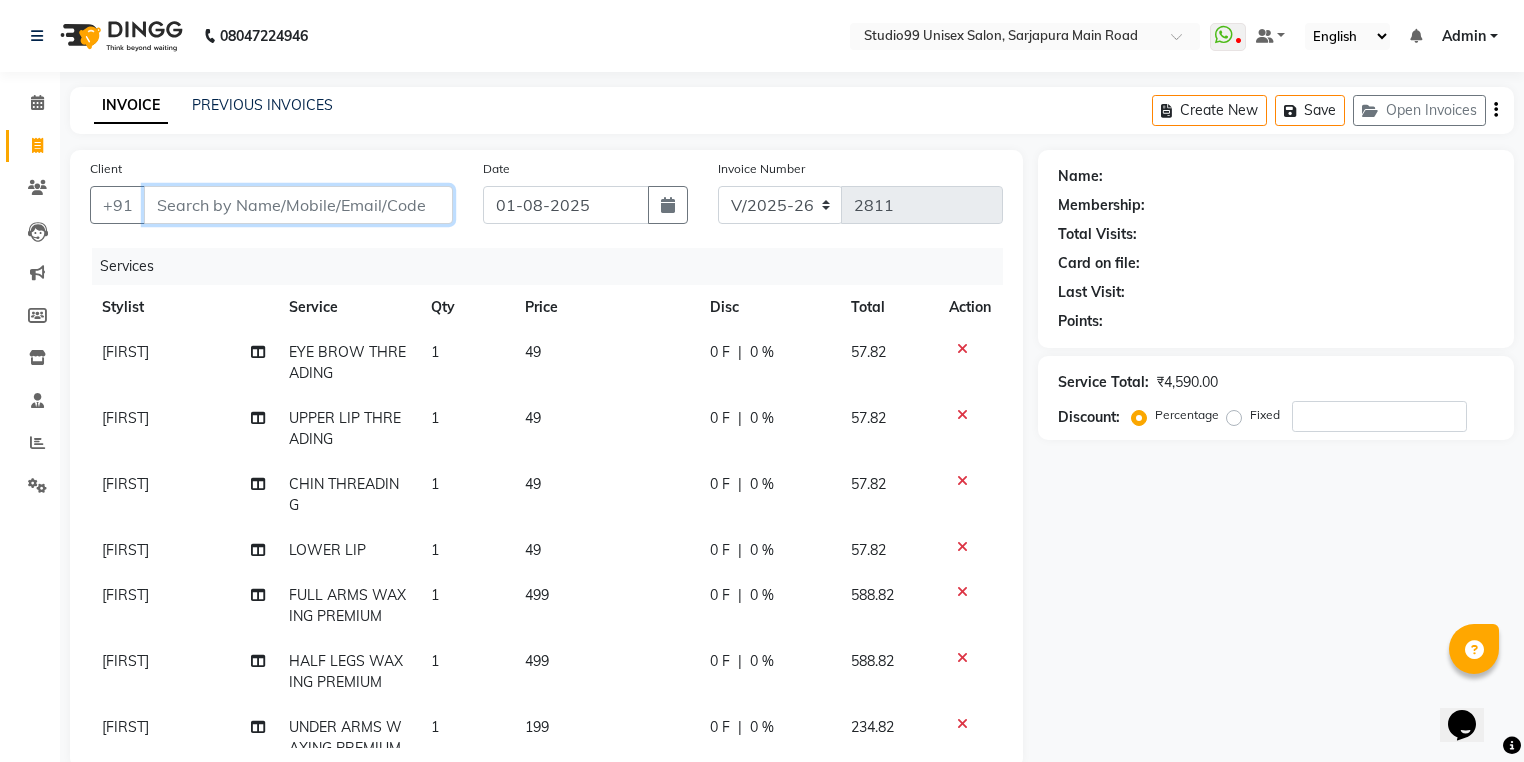 click on "Client" at bounding box center (298, 205) 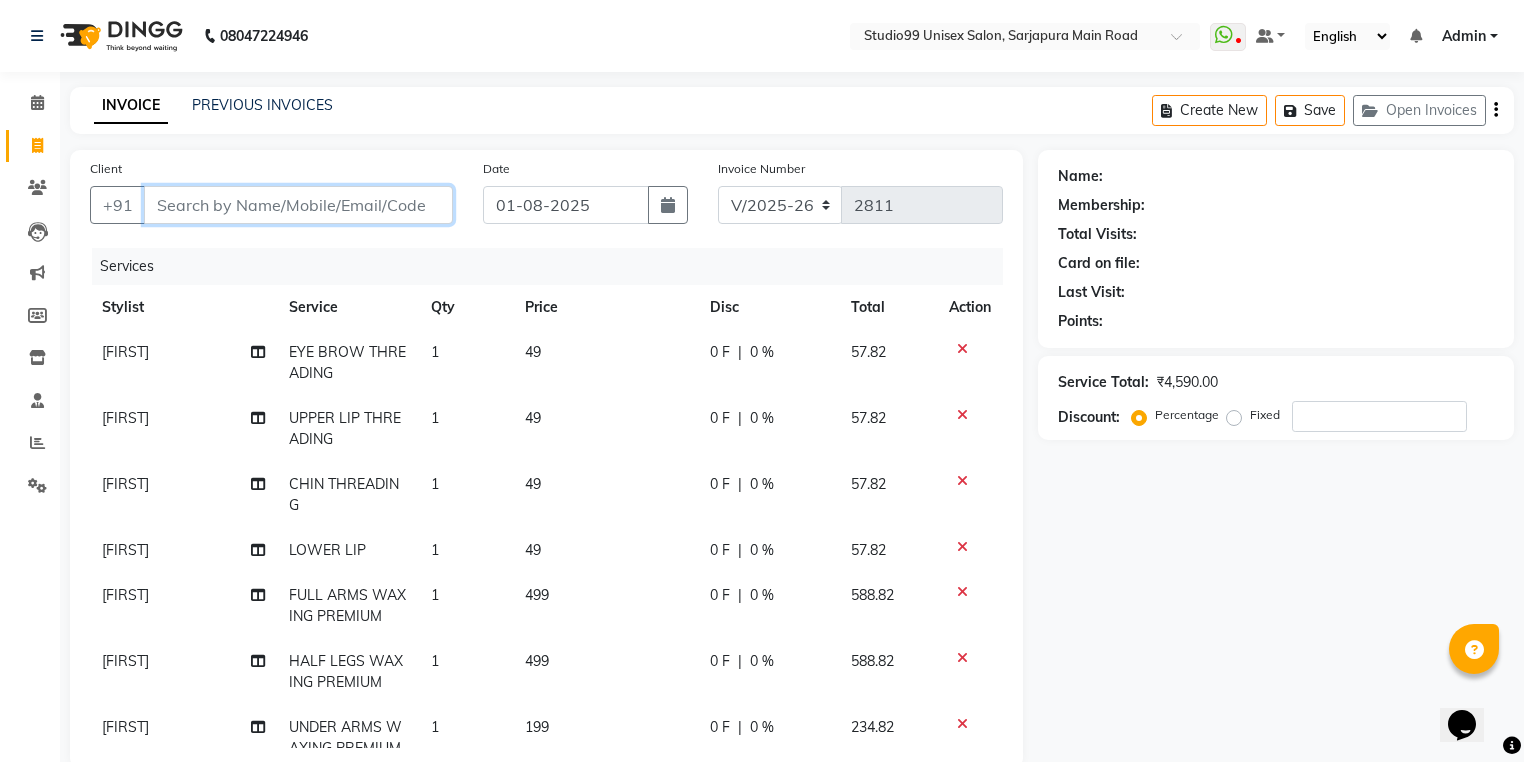type on "9" 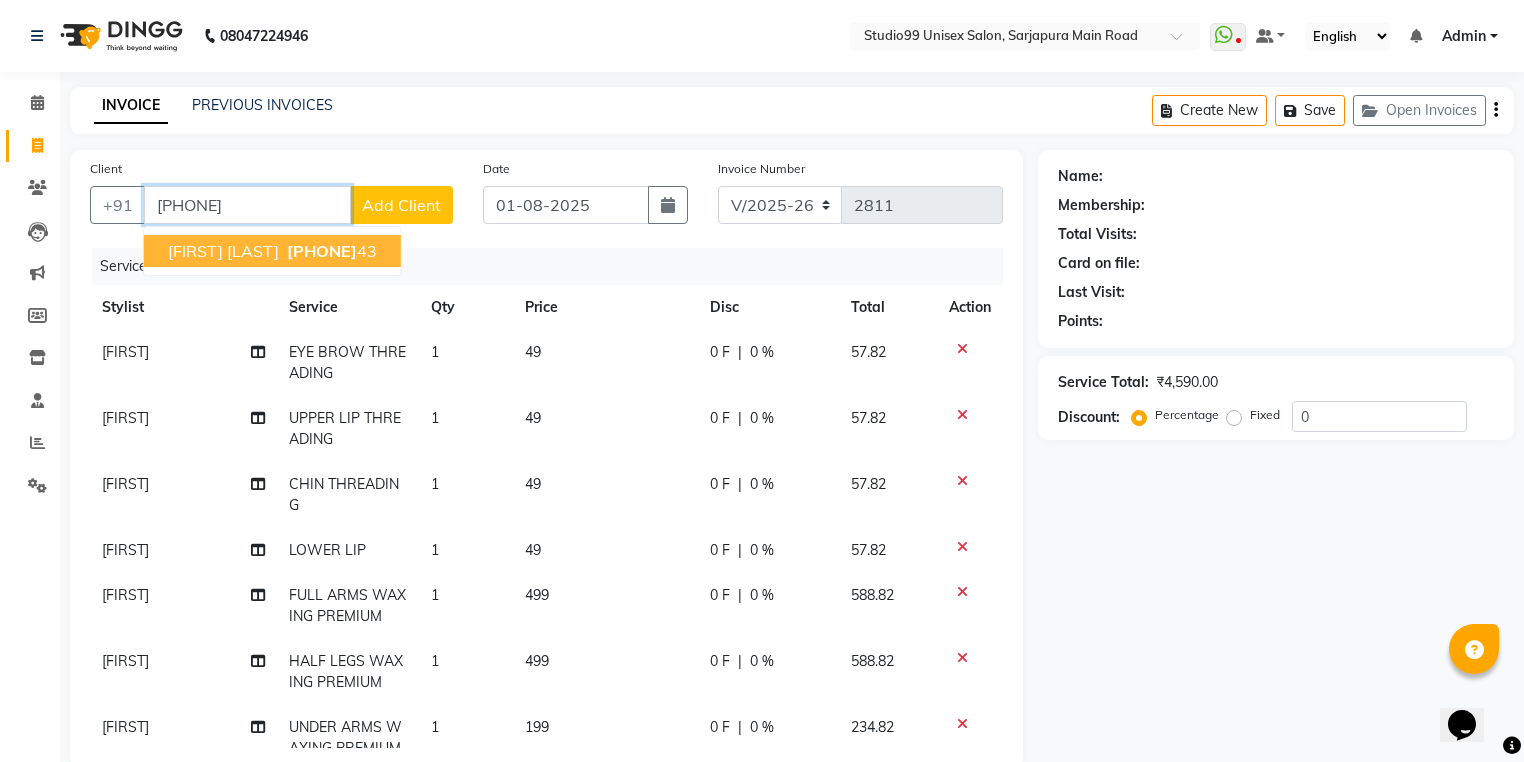 click on "98187100 43" at bounding box center [330, 251] 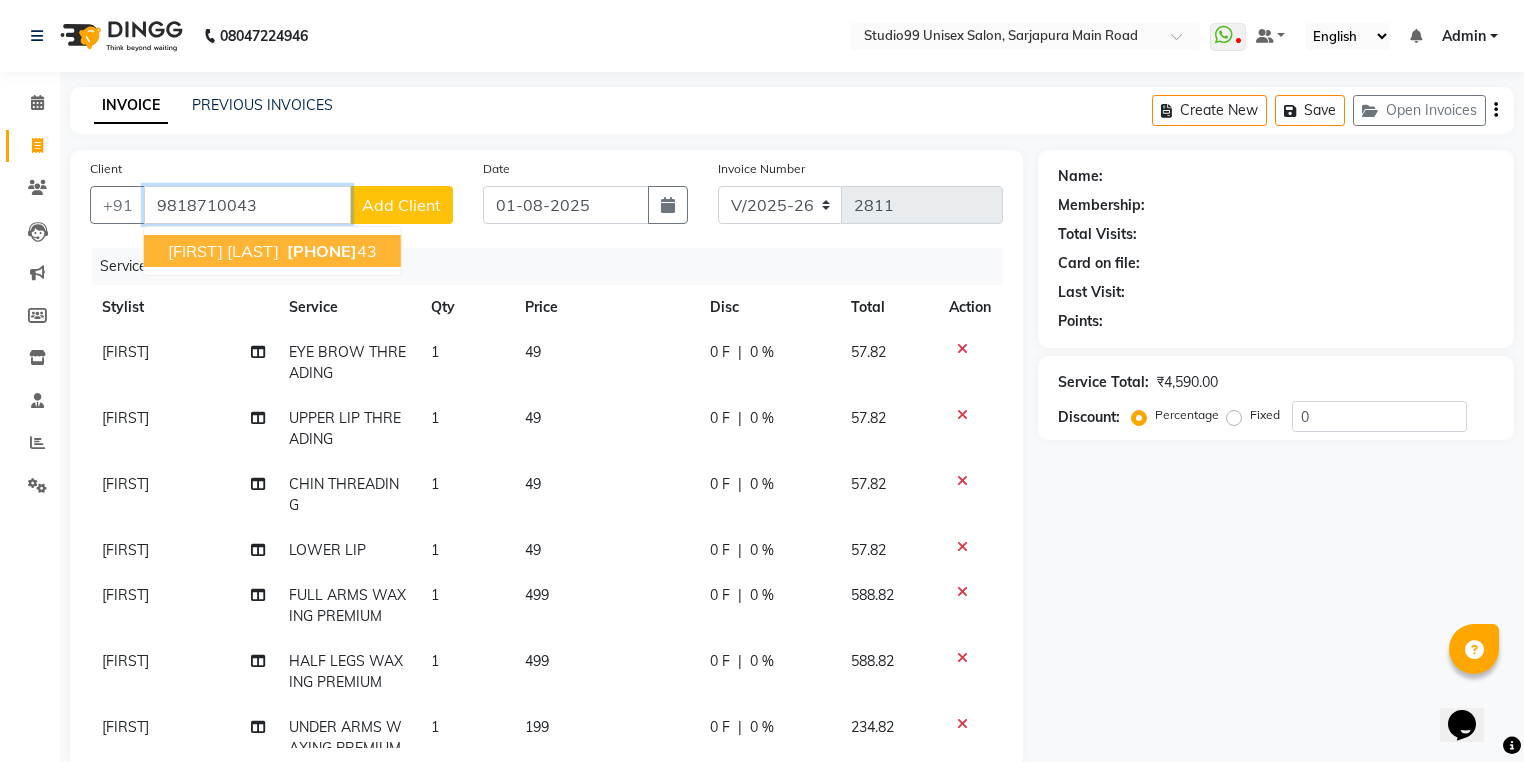 type on "9818710043" 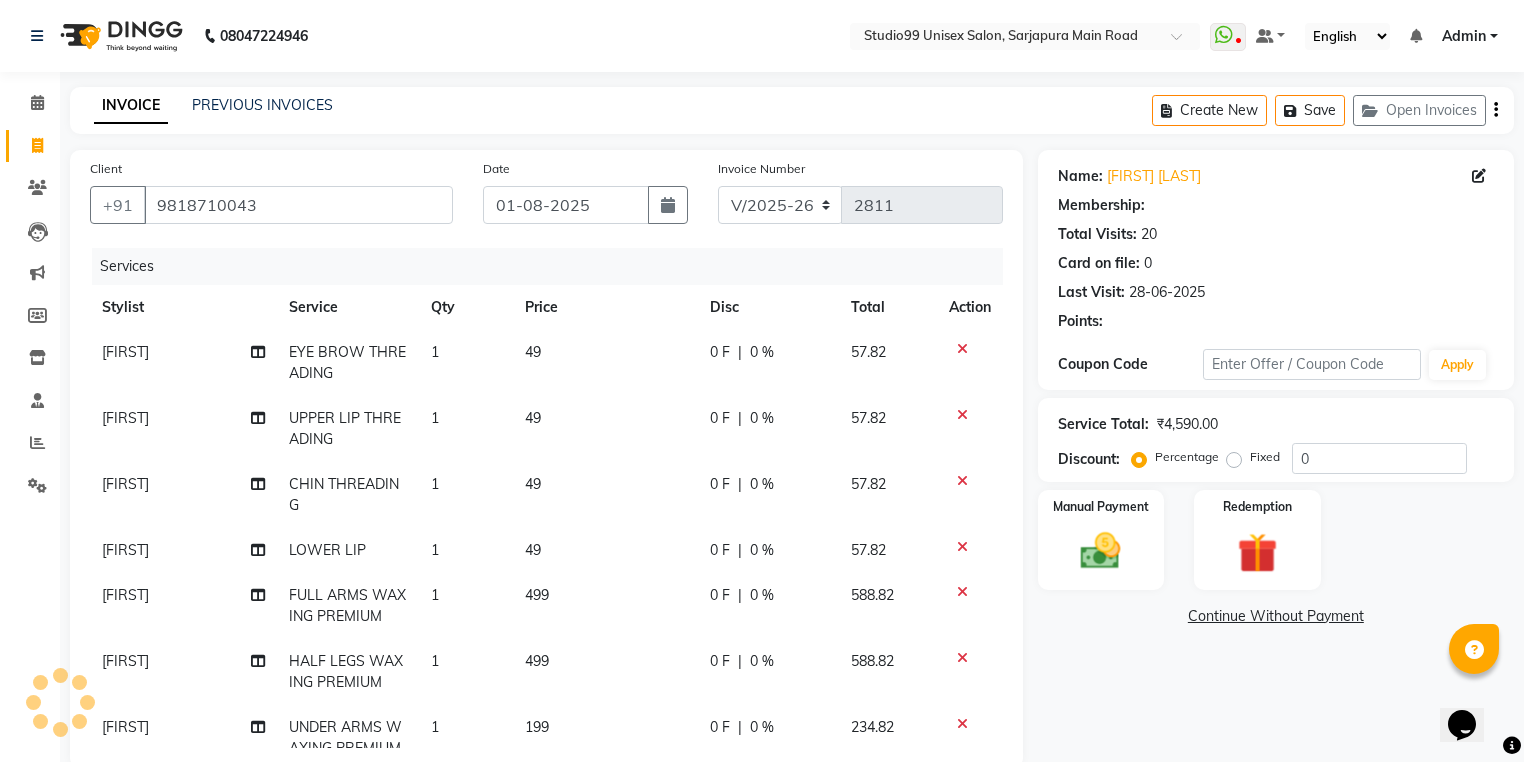 select on "1: Object" 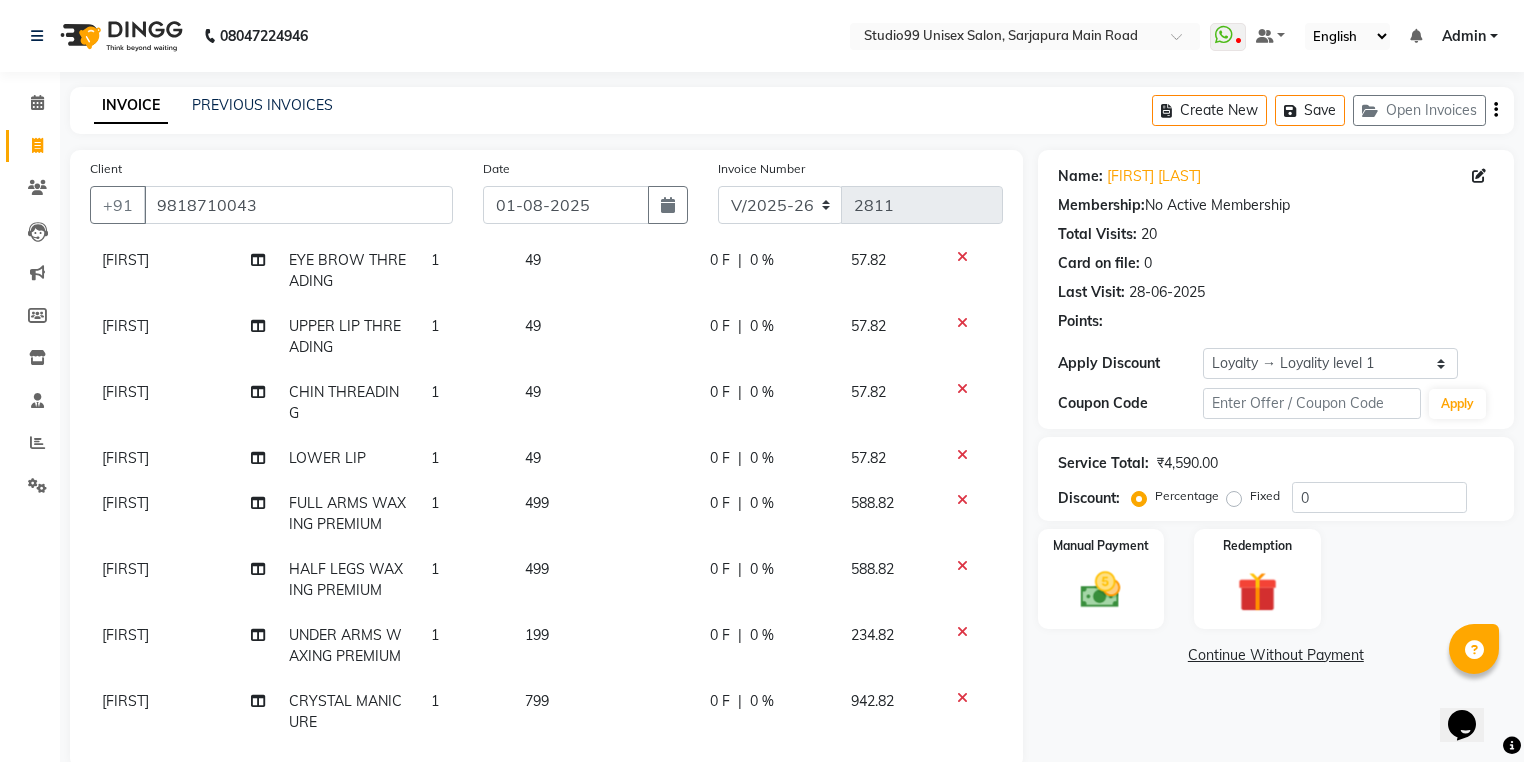 scroll, scrollTop: 270, scrollLeft: 0, axis: vertical 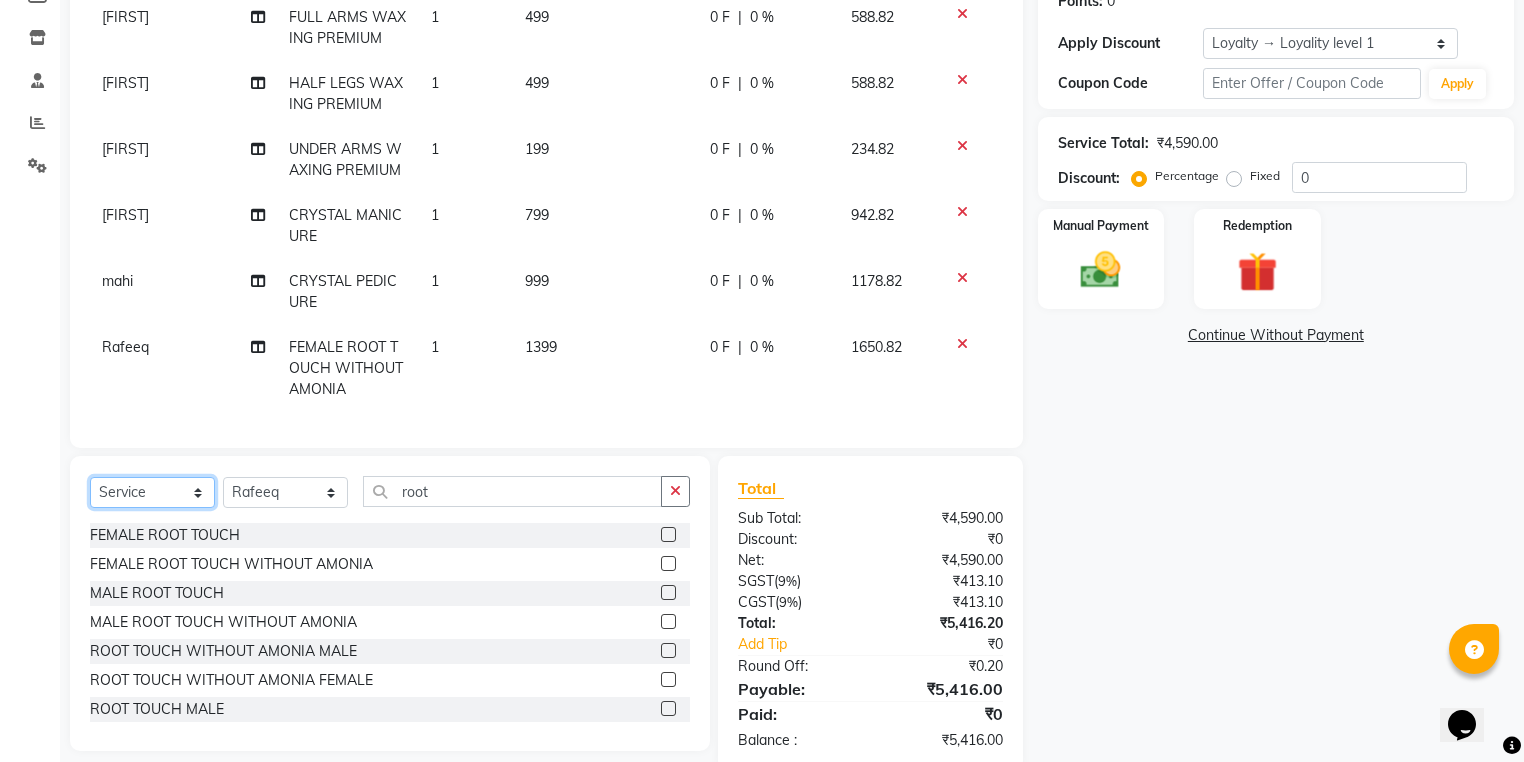 click on "Select  Service  Product  Membership  Package Voucher Prepaid Gift Card" 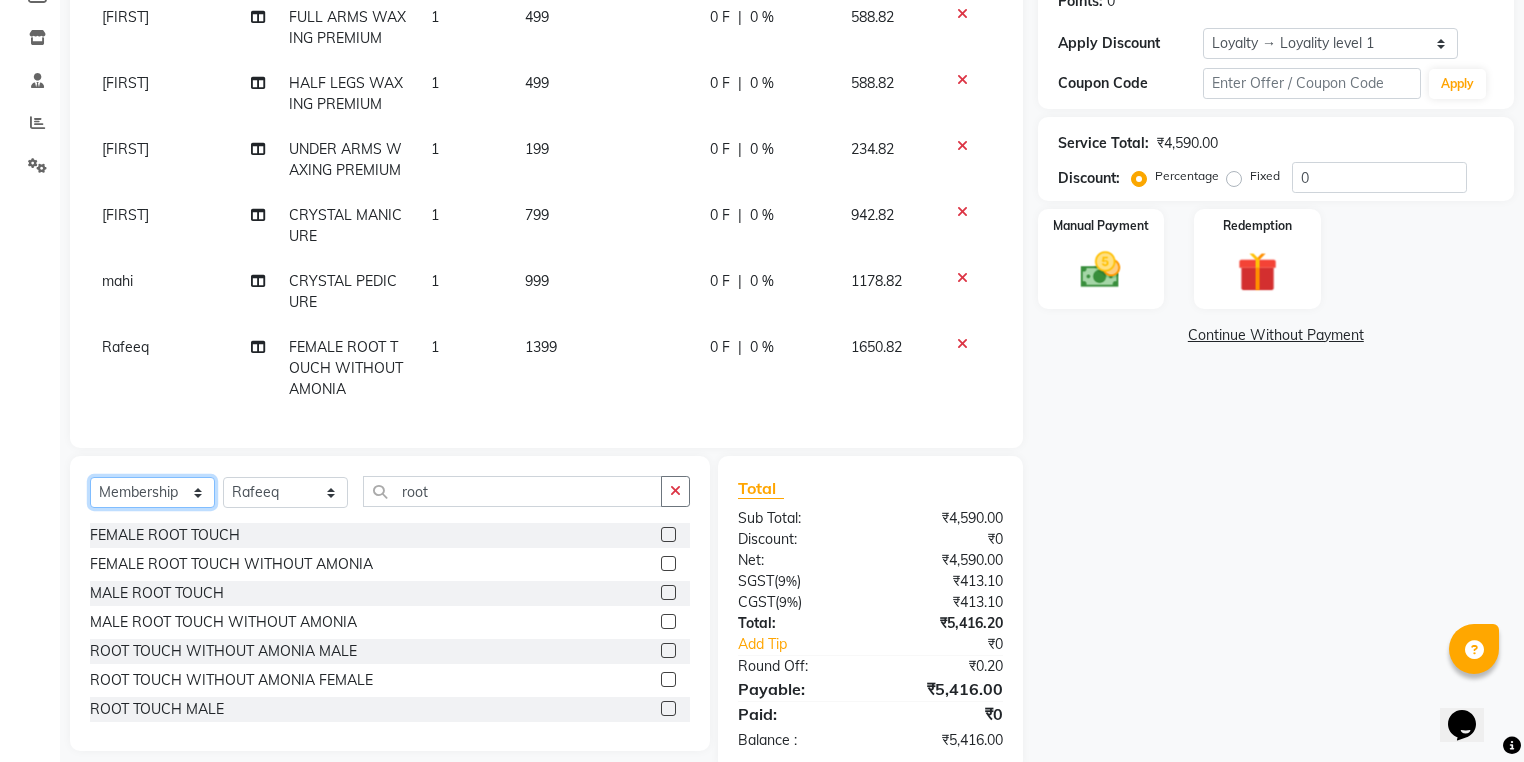 click on "Select  Service  Product  Membership  Package Voucher Prepaid Gift Card" 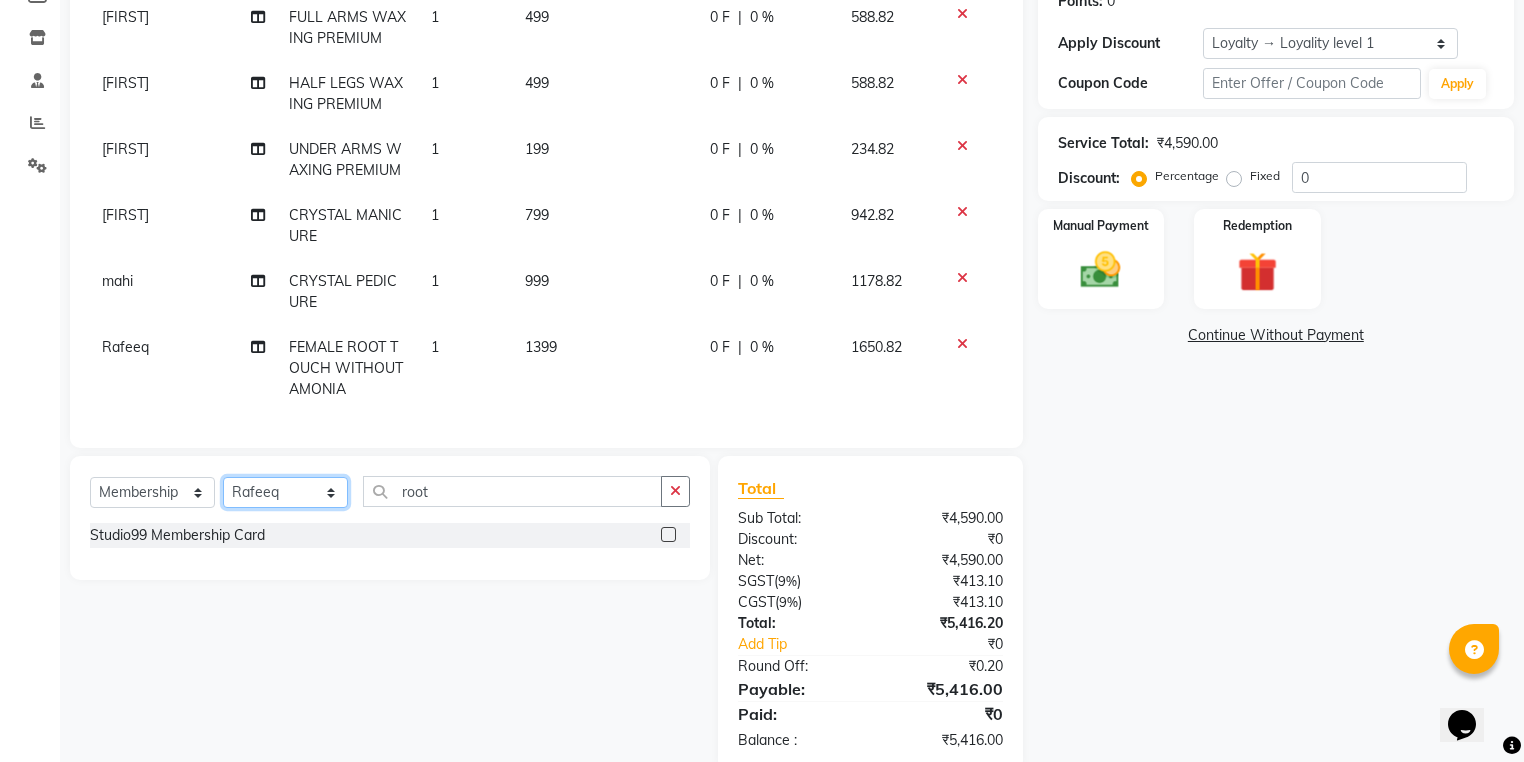click 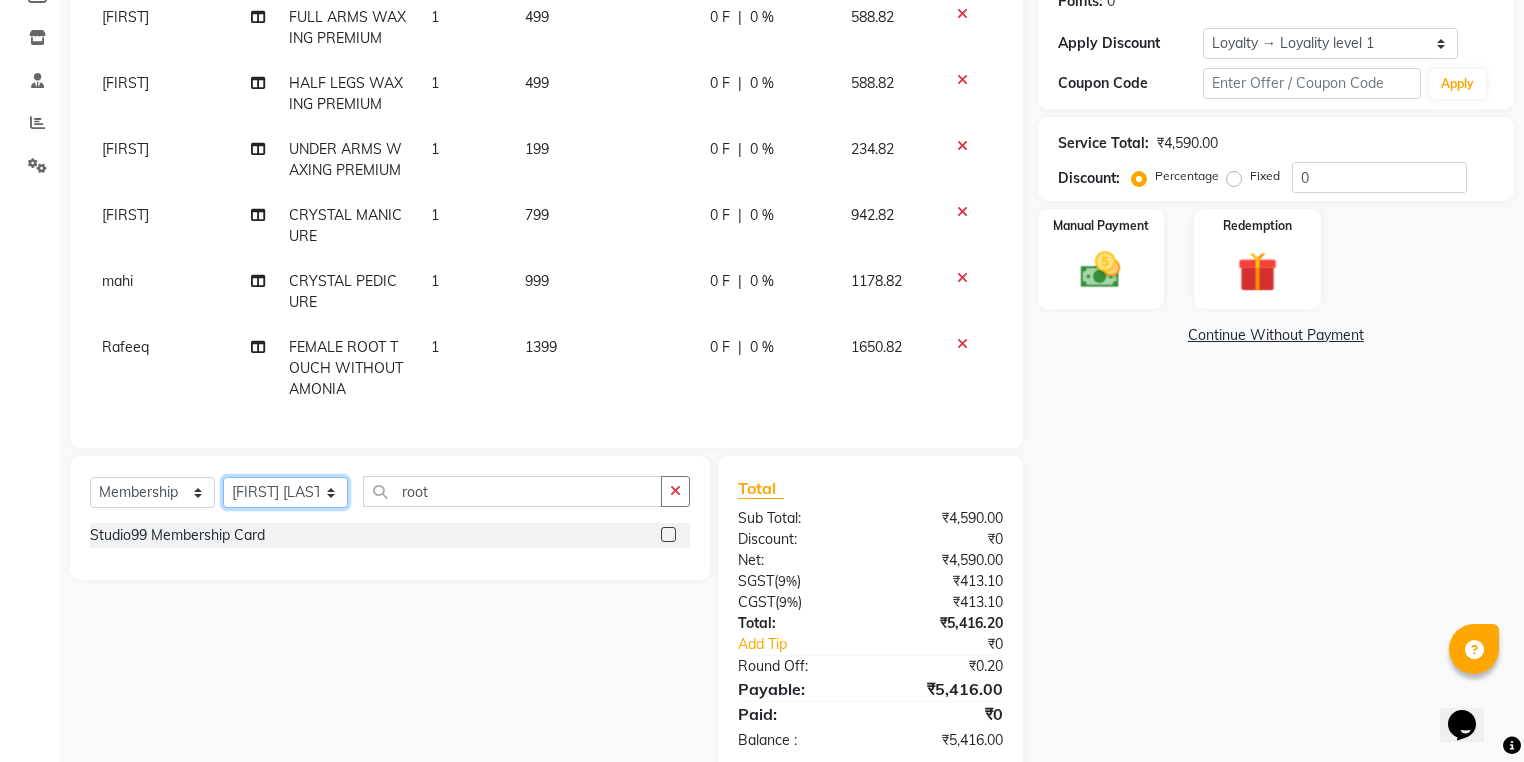 click 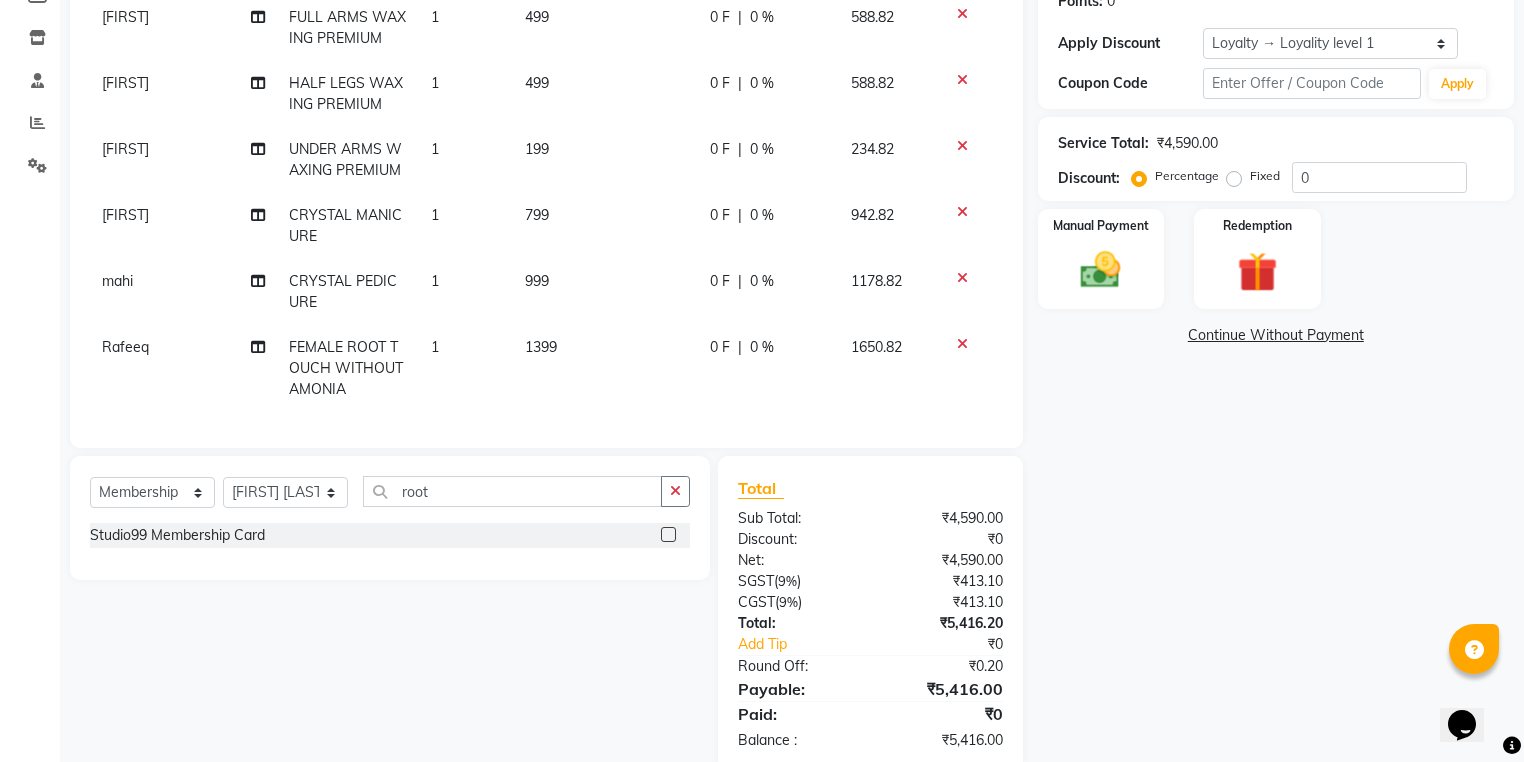 click 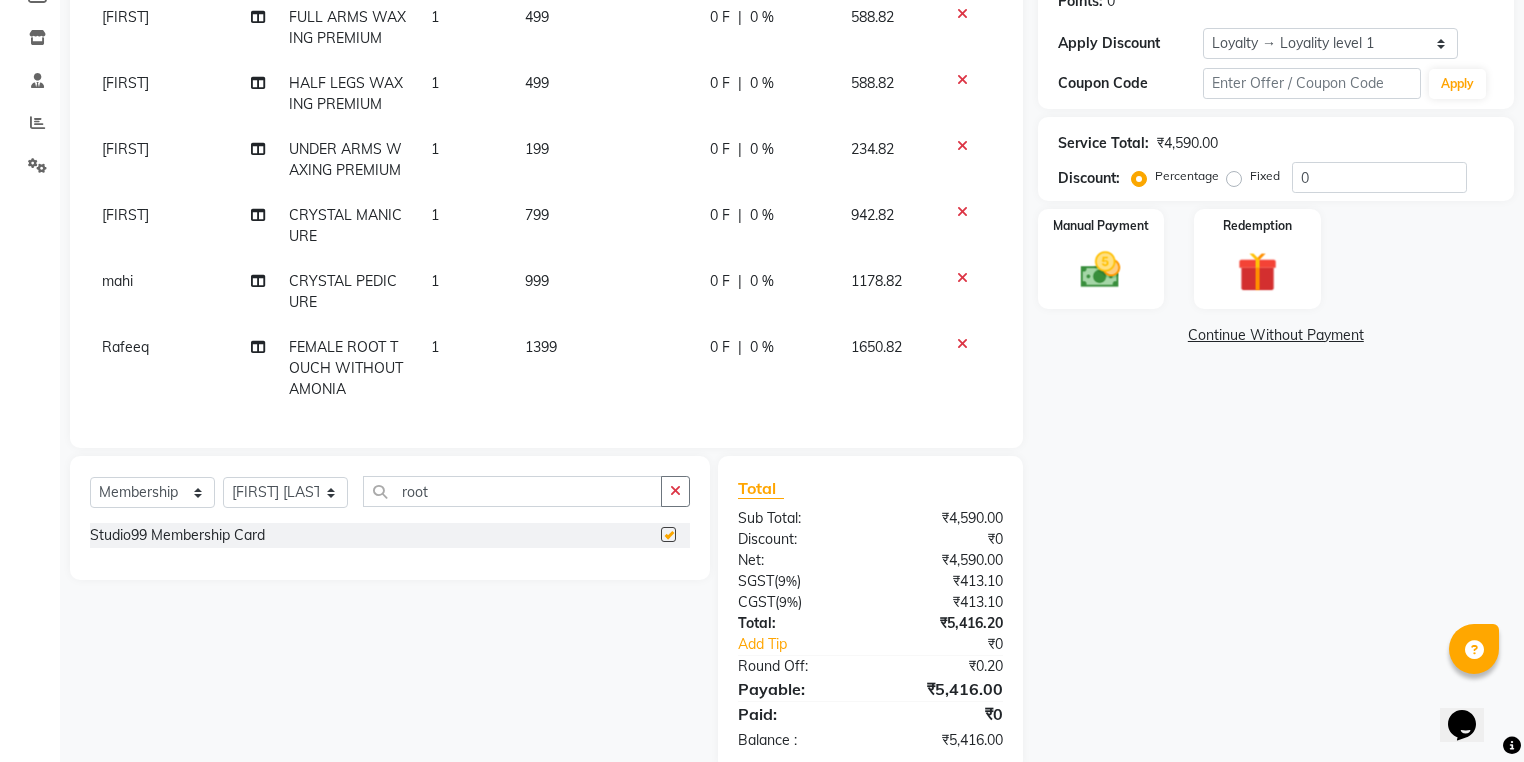select on "select" 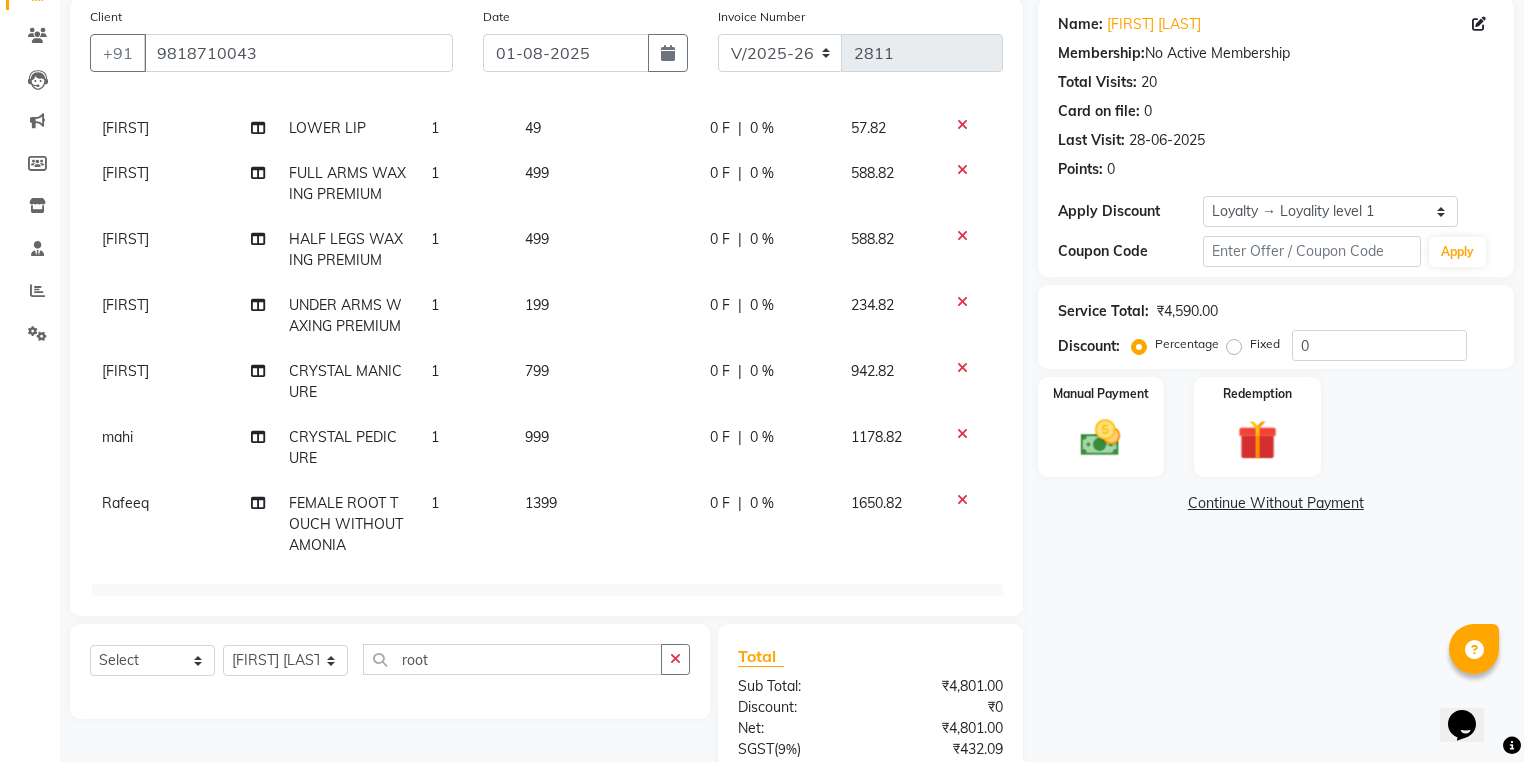 scroll, scrollTop: 80, scrollLeft: 0, axis: vertical 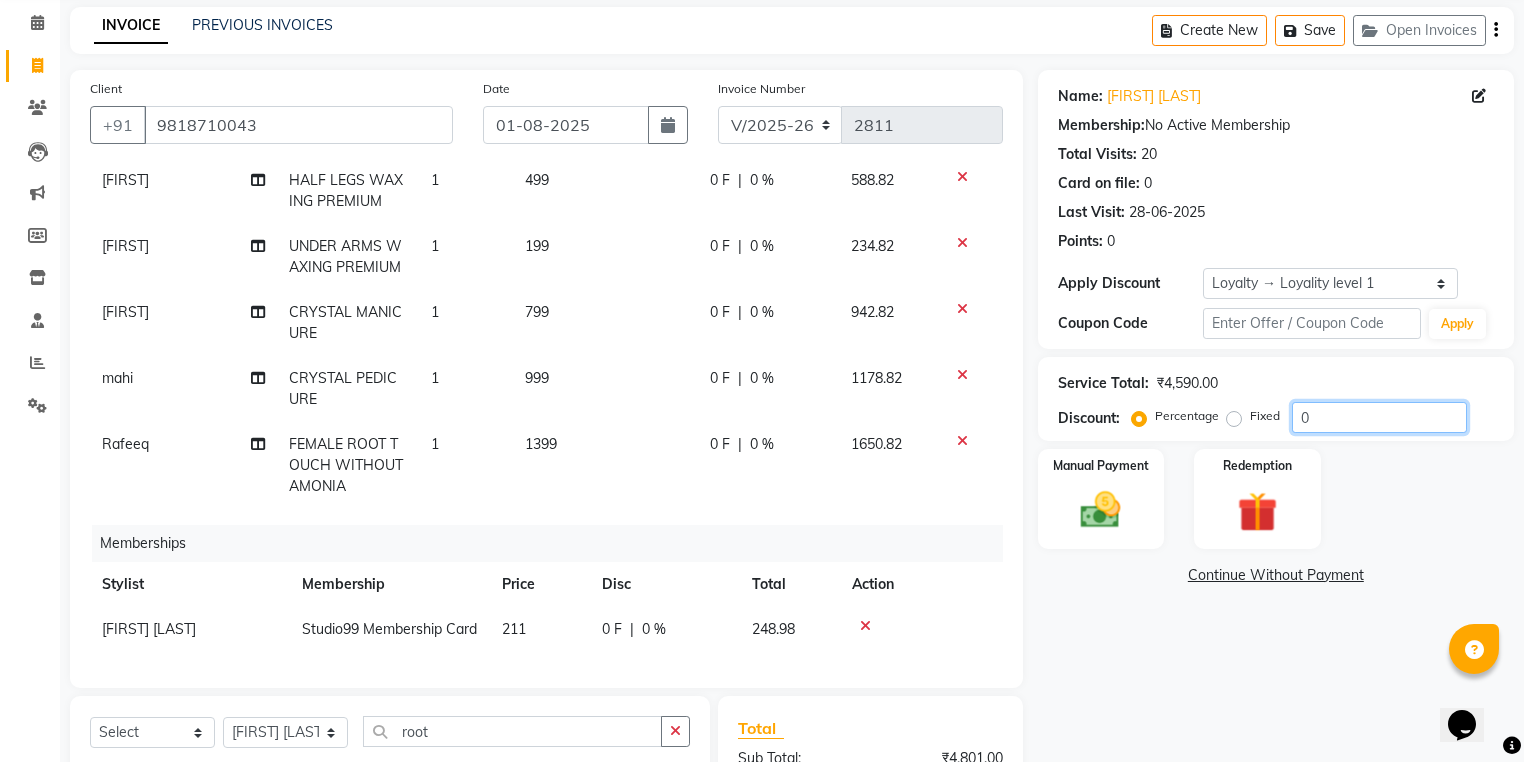 click on "Percentage   Fixed  0" 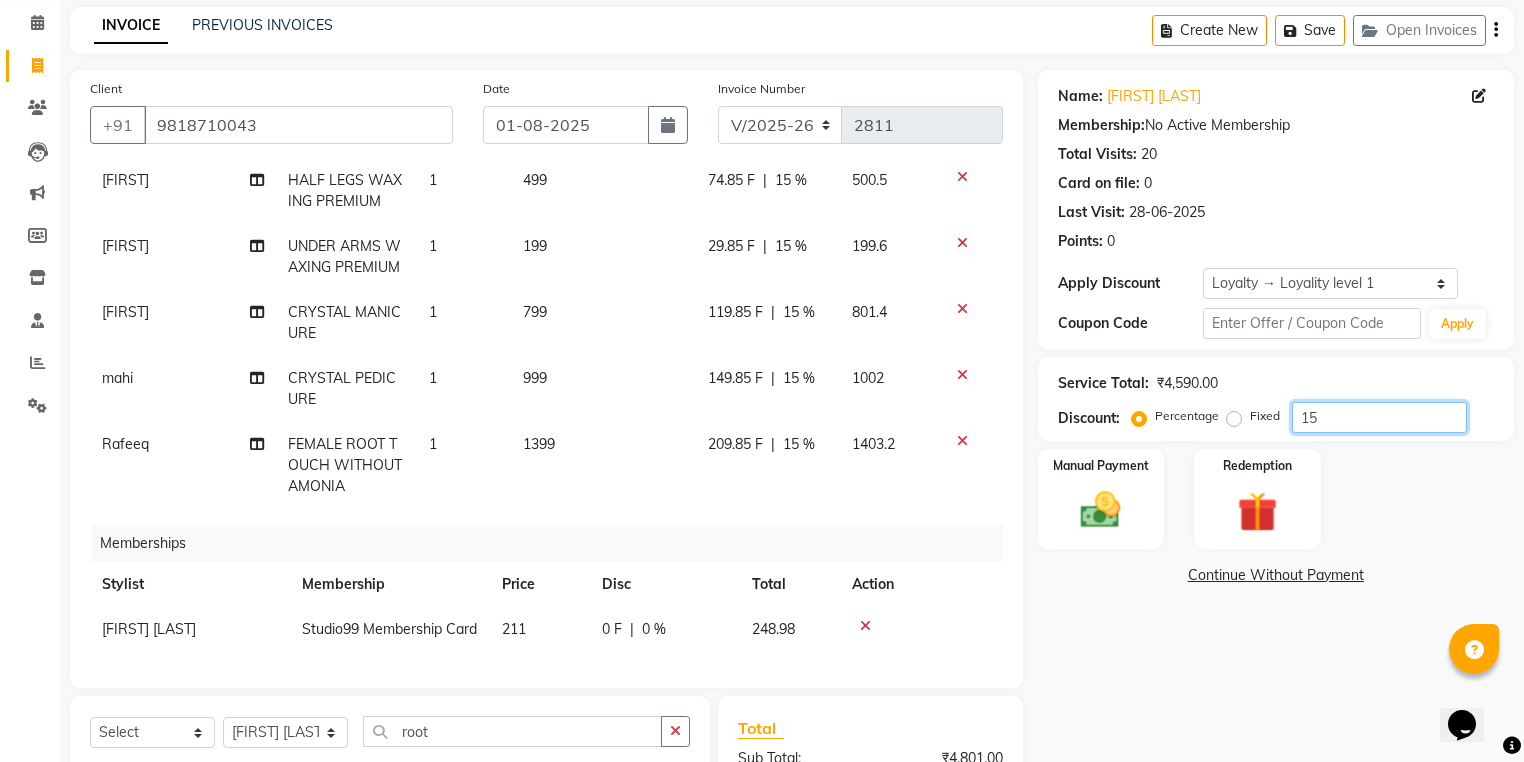 type on "15" 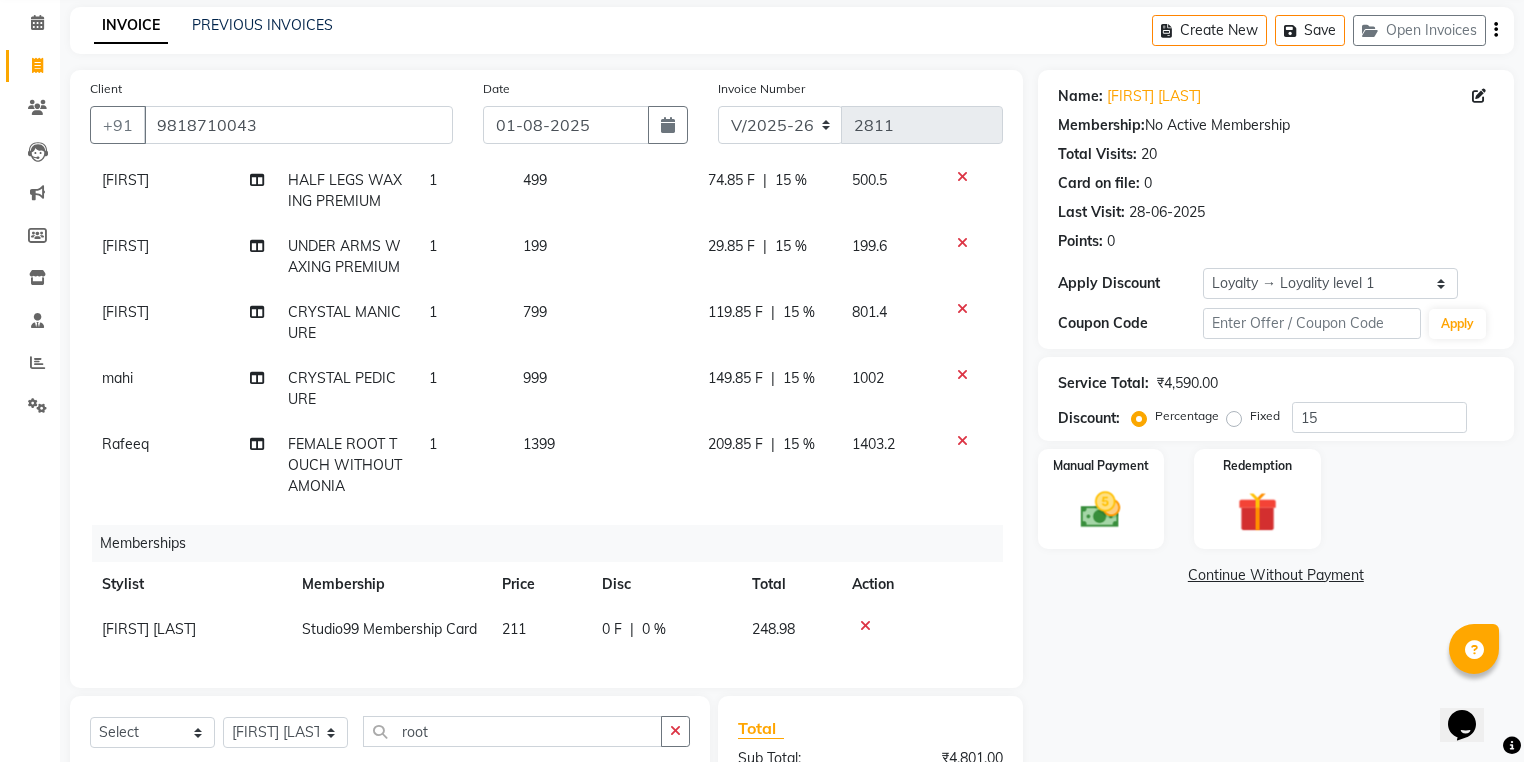 click on "Name: Amit Sharma Membership:  No Active Membership  Total Visits:  20 Card on file:  0 Last Visit:   28-06-2025 Points:   0  Apply Discount Select  Loyalty → Loyality level 1  Coupon Code Apply Service Total:  ₹4,590.00  Discount:  Percentage   Fixed  15 Manual Payment Redemption  Continue Without Payment" 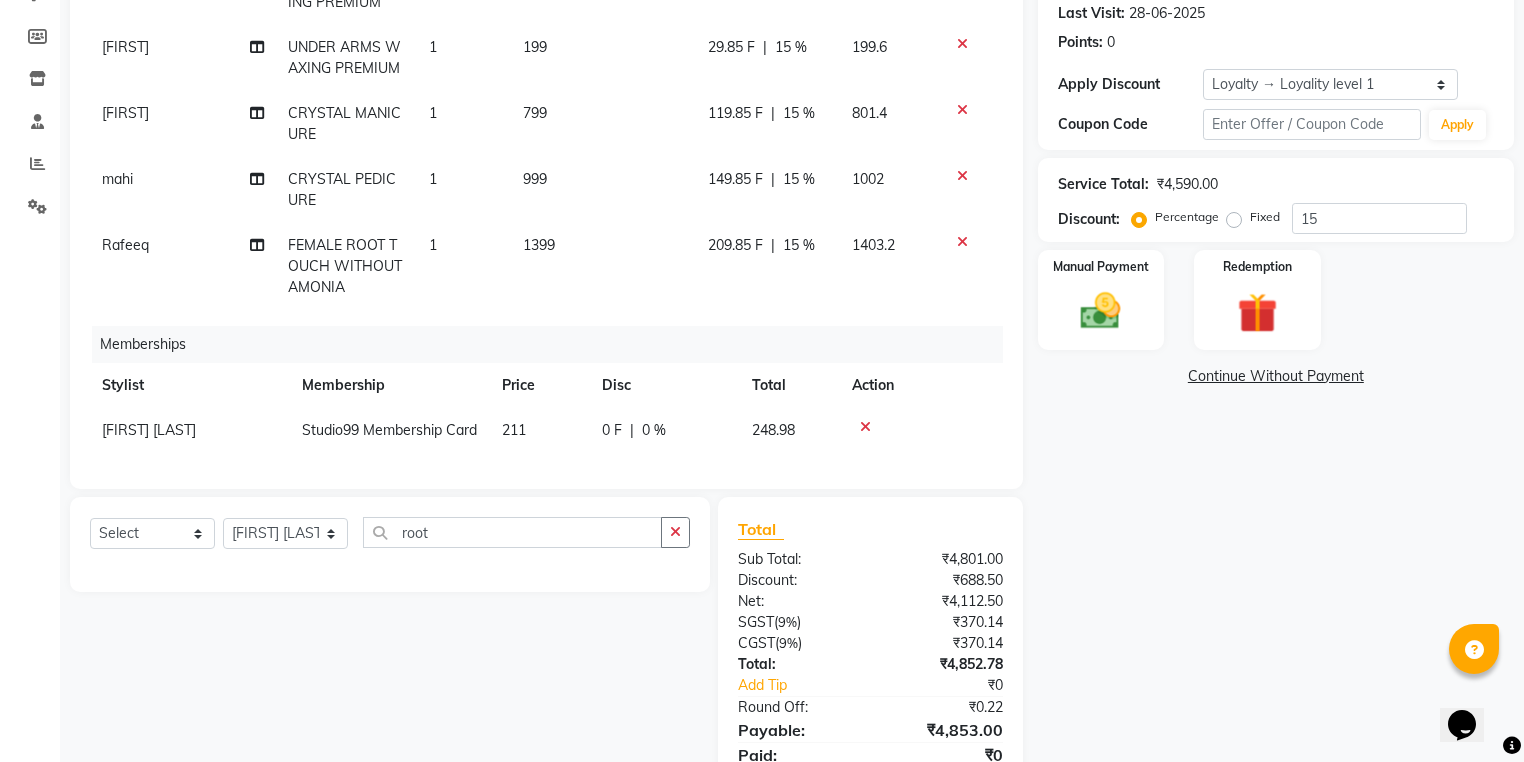 scroll, scrollTop: 359, scrollLeft: 0, axis: vertical 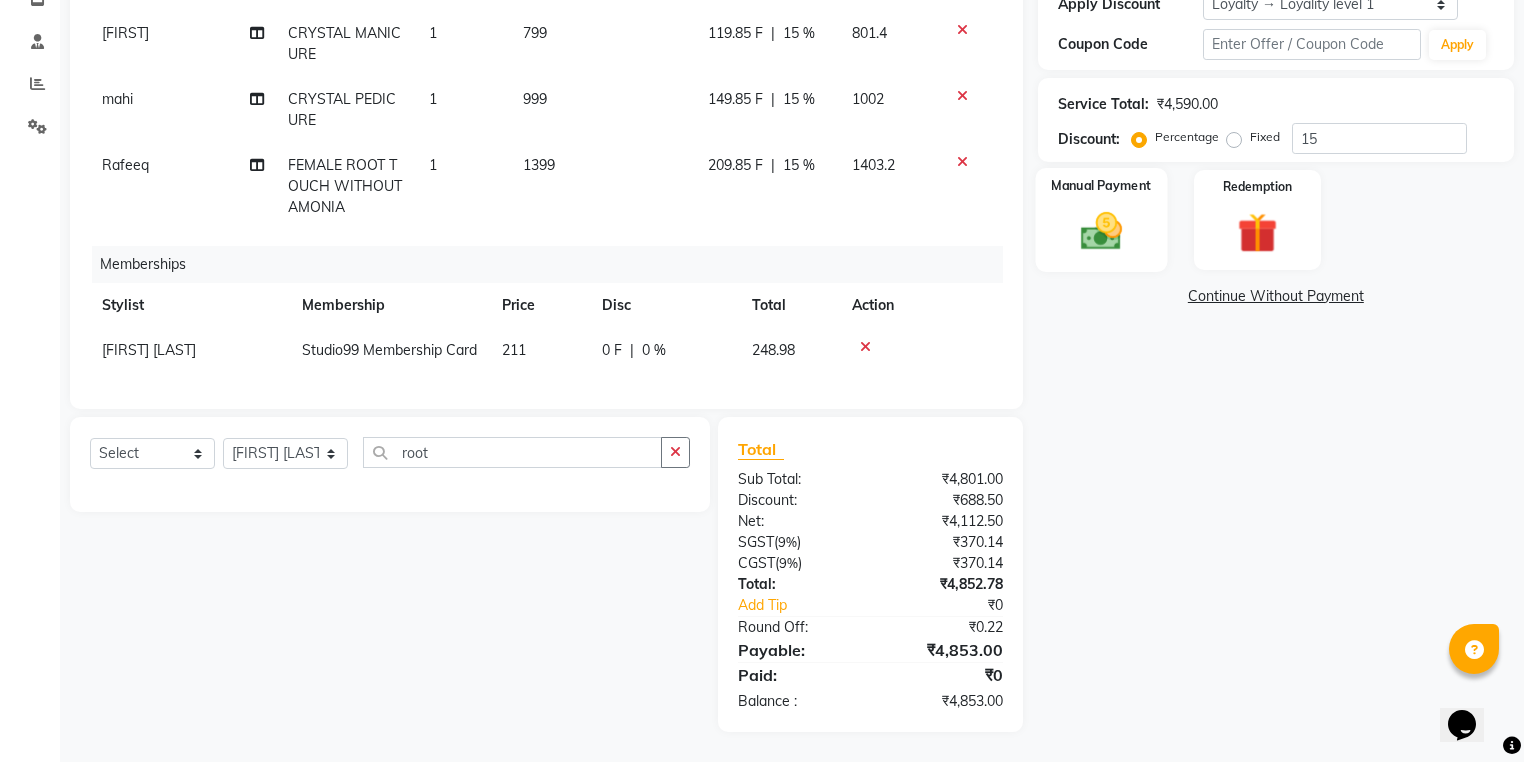 click 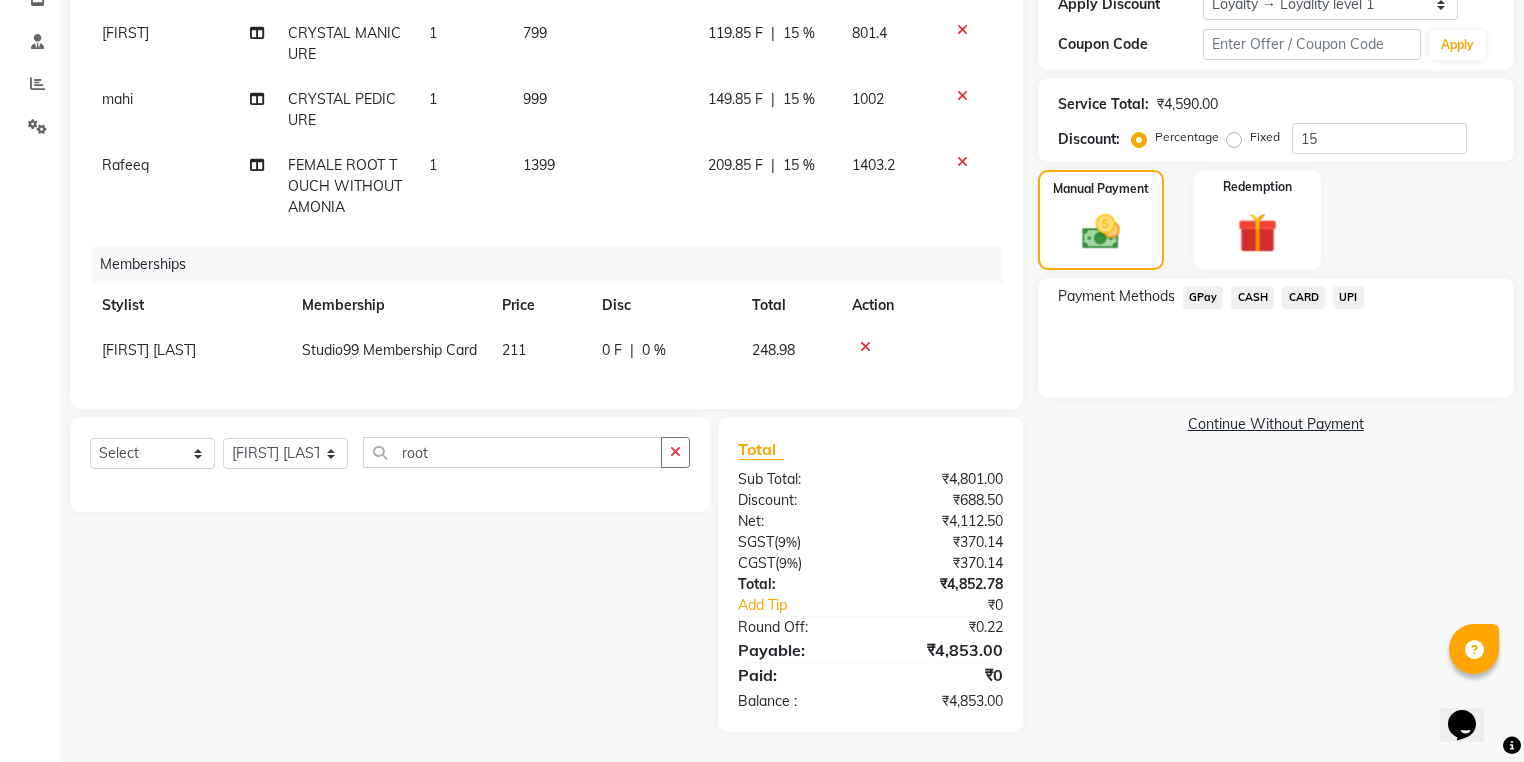 click on "UPI" 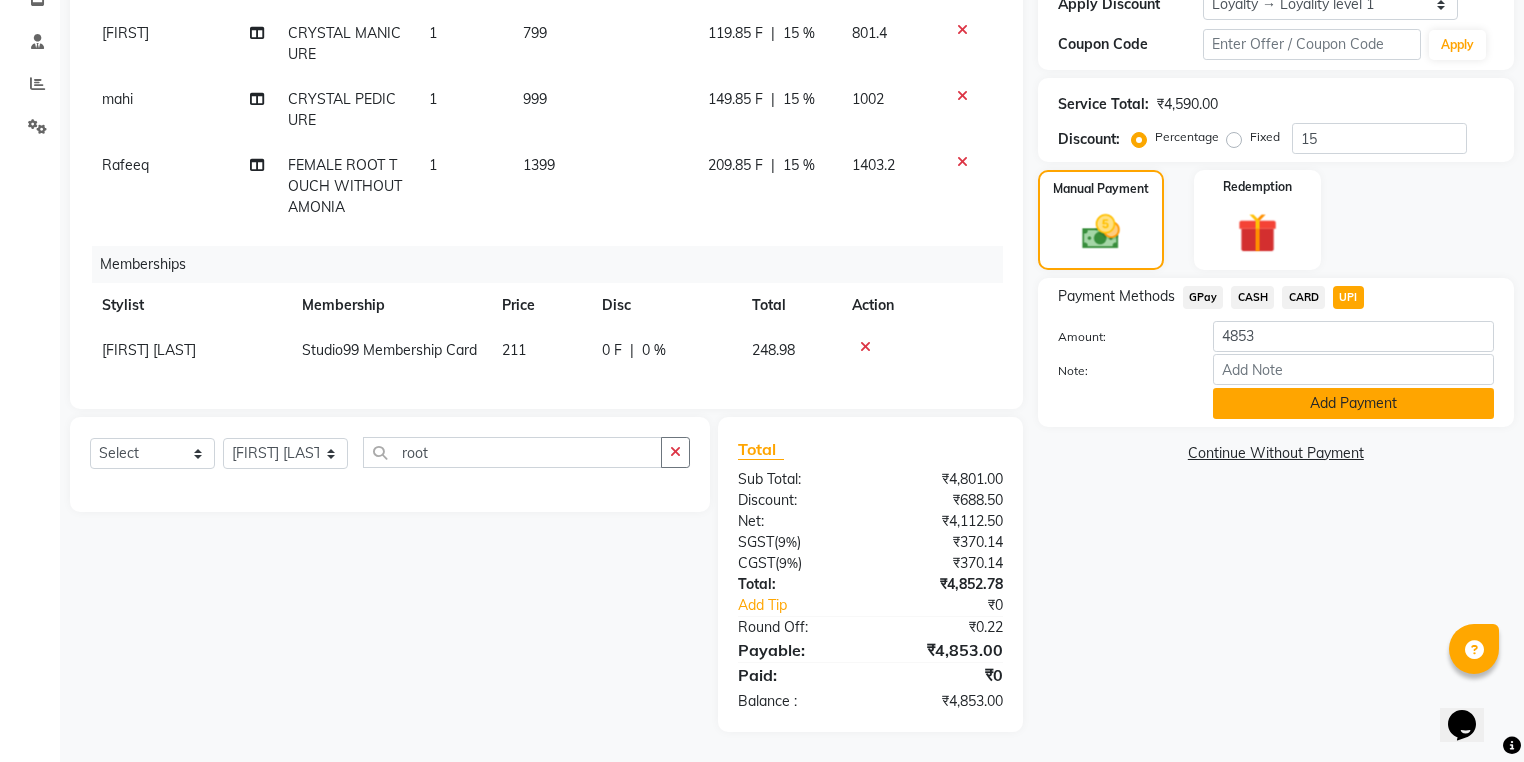 click on "Add Payment" 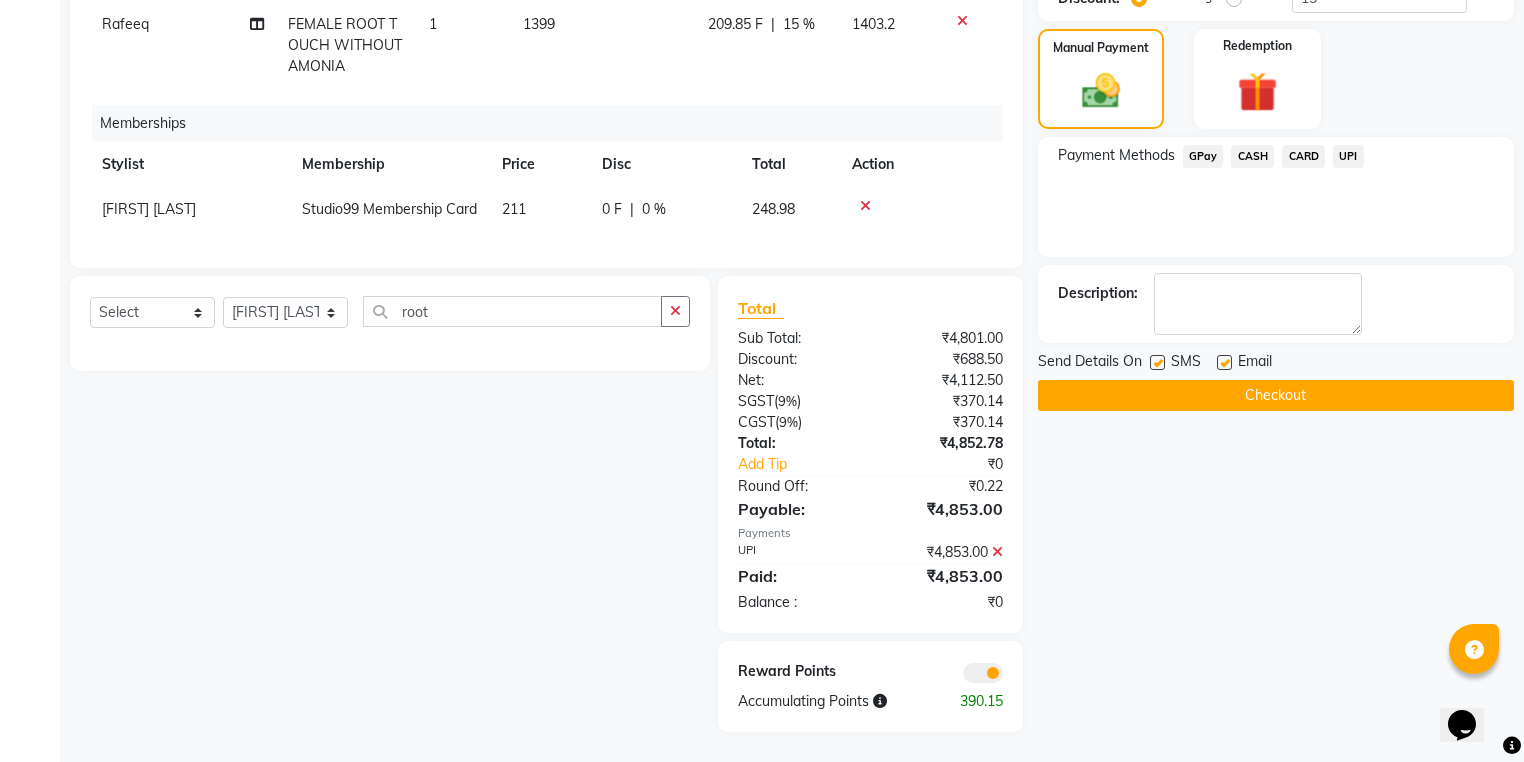 scroll, scrollTop: 522, scrollLeft: 0, axis: vertical 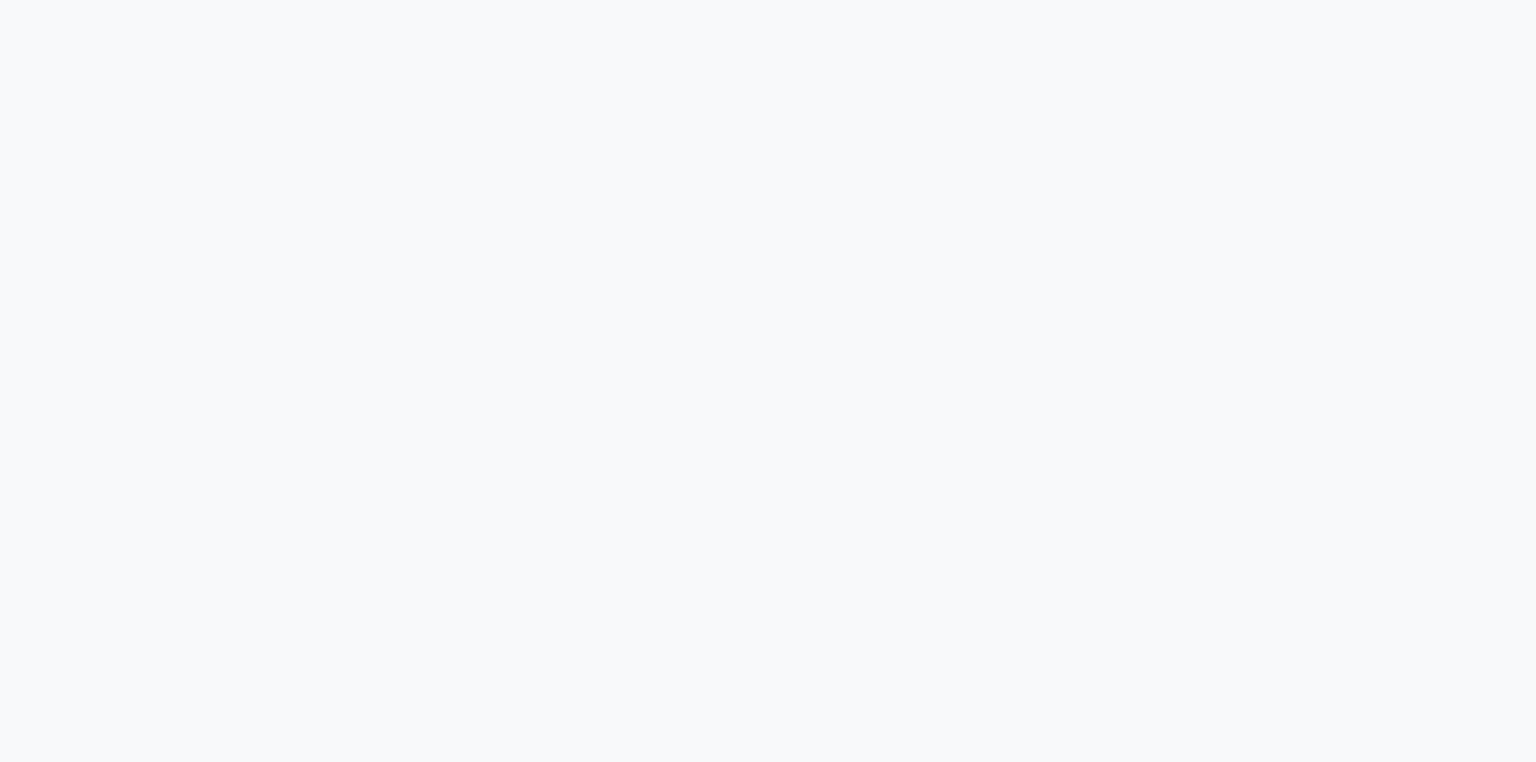 select on "6042" 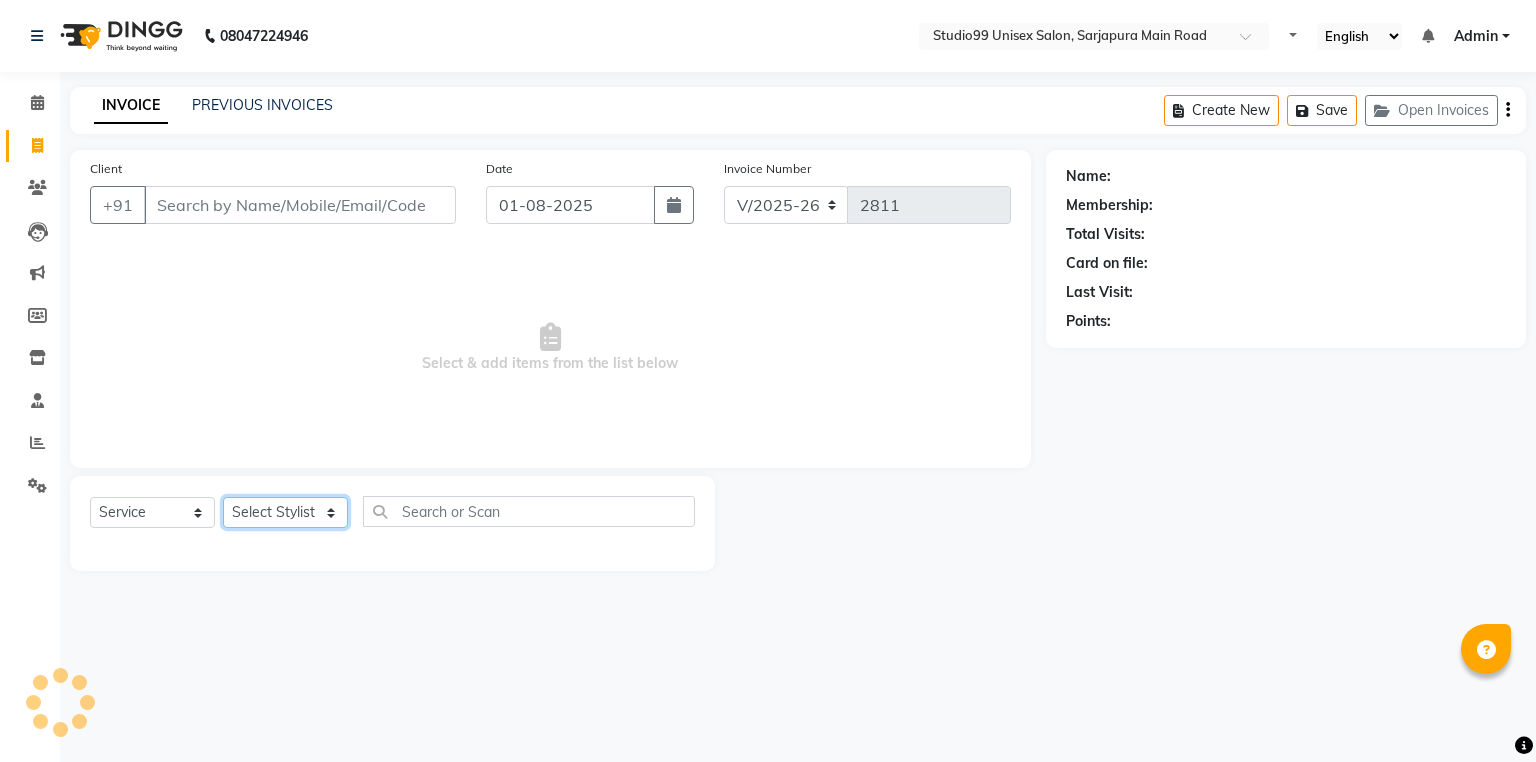 click on "Select Stylist Admin [FIRST] [FIRST] [FIRST]  [FIRST] [FIRST] [FIRST] [FIRST] [FIRST] [FIRST] [FIRST] [FIRST] [LAST]   [FIRST]    [FIRST]    [FIRST] [LAST]    [FIRST]    [FIRST]   [FIRST]   [FIRST]    [FIRST]" 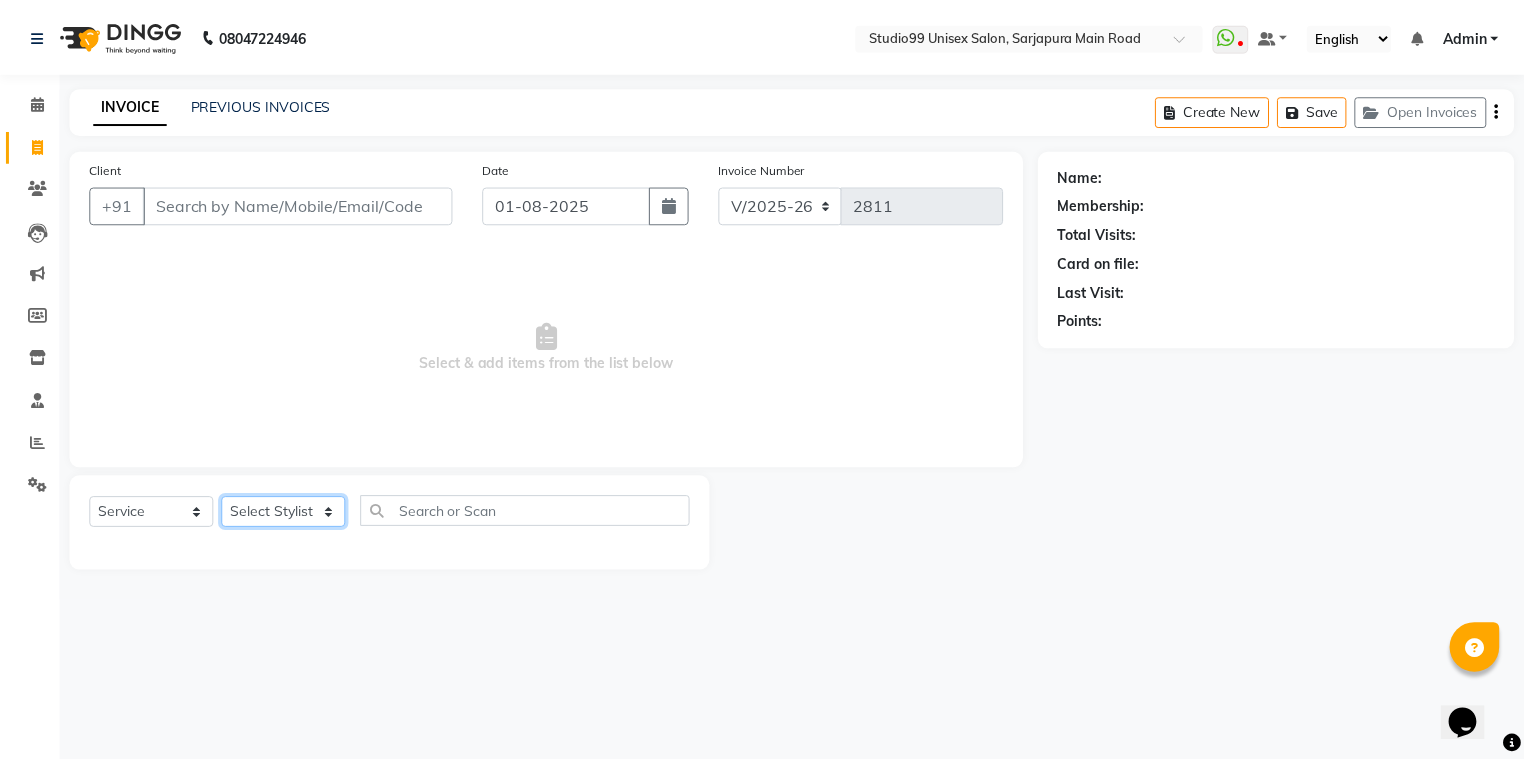 scroll, scrollTop: 0, scrollLeft: 0, axis: both 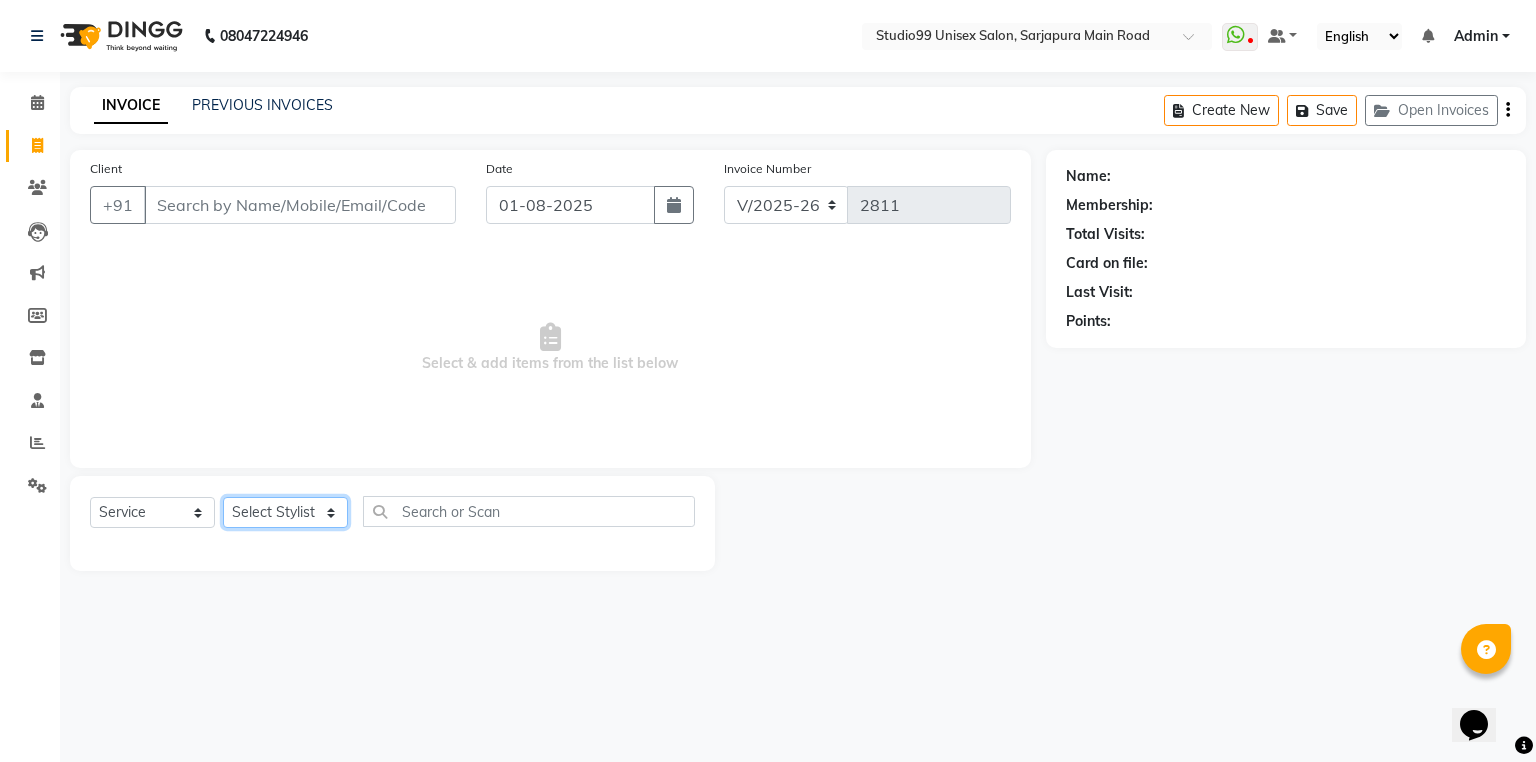 select on "43360" 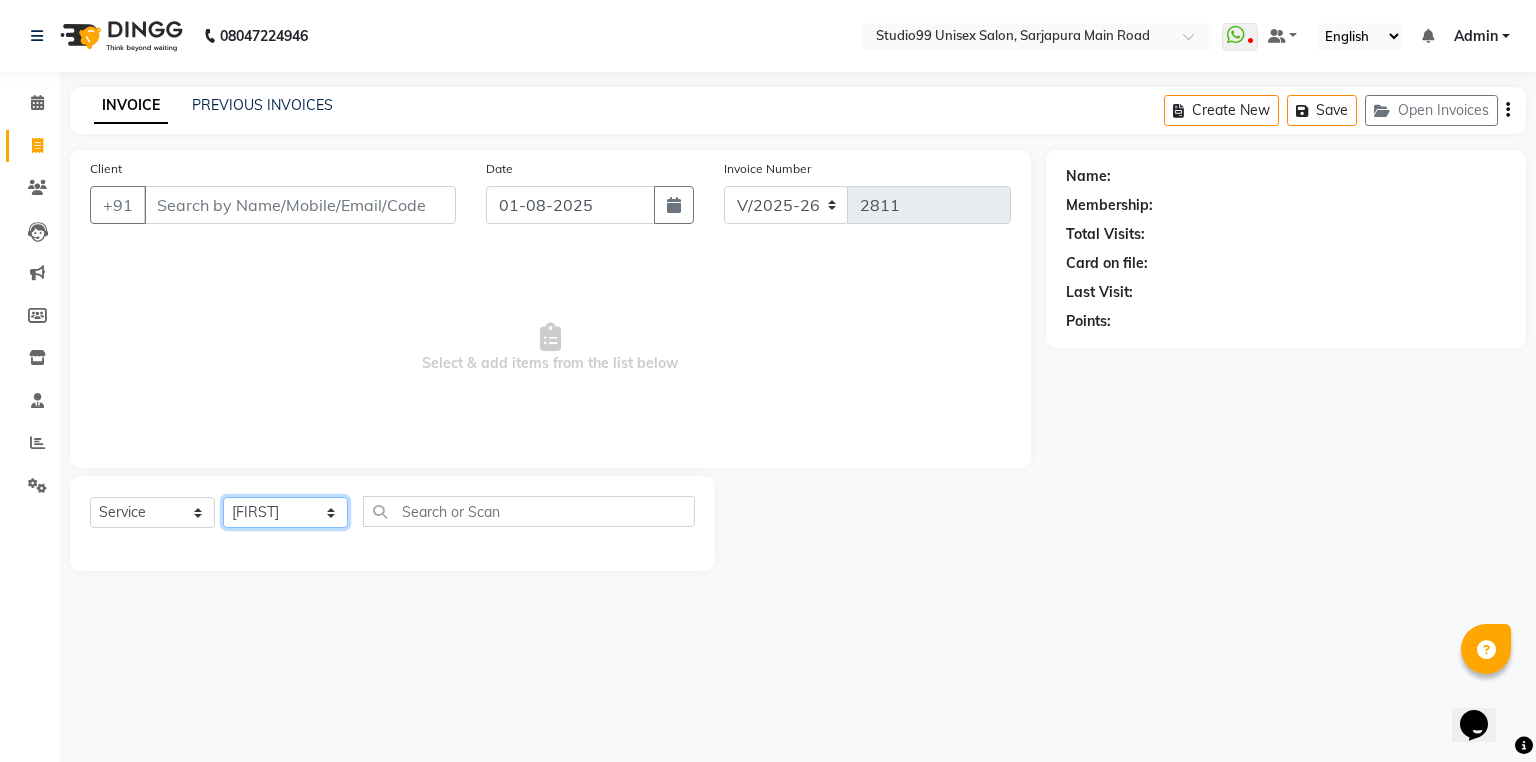click on "Select Stylist Admin [FIRST] [FIRST] [FIRST]  [FIRST] [FIRST] [FIRST] [FIRST] [FIRST] [FIRST] [FIRST] [FIRST] [LAST]   [FIRST]    [FIRST]    [FIRST] [LAST]    [FIRST]    [FIRST]   [FIRST]   [FIRST]    [FIRST]" 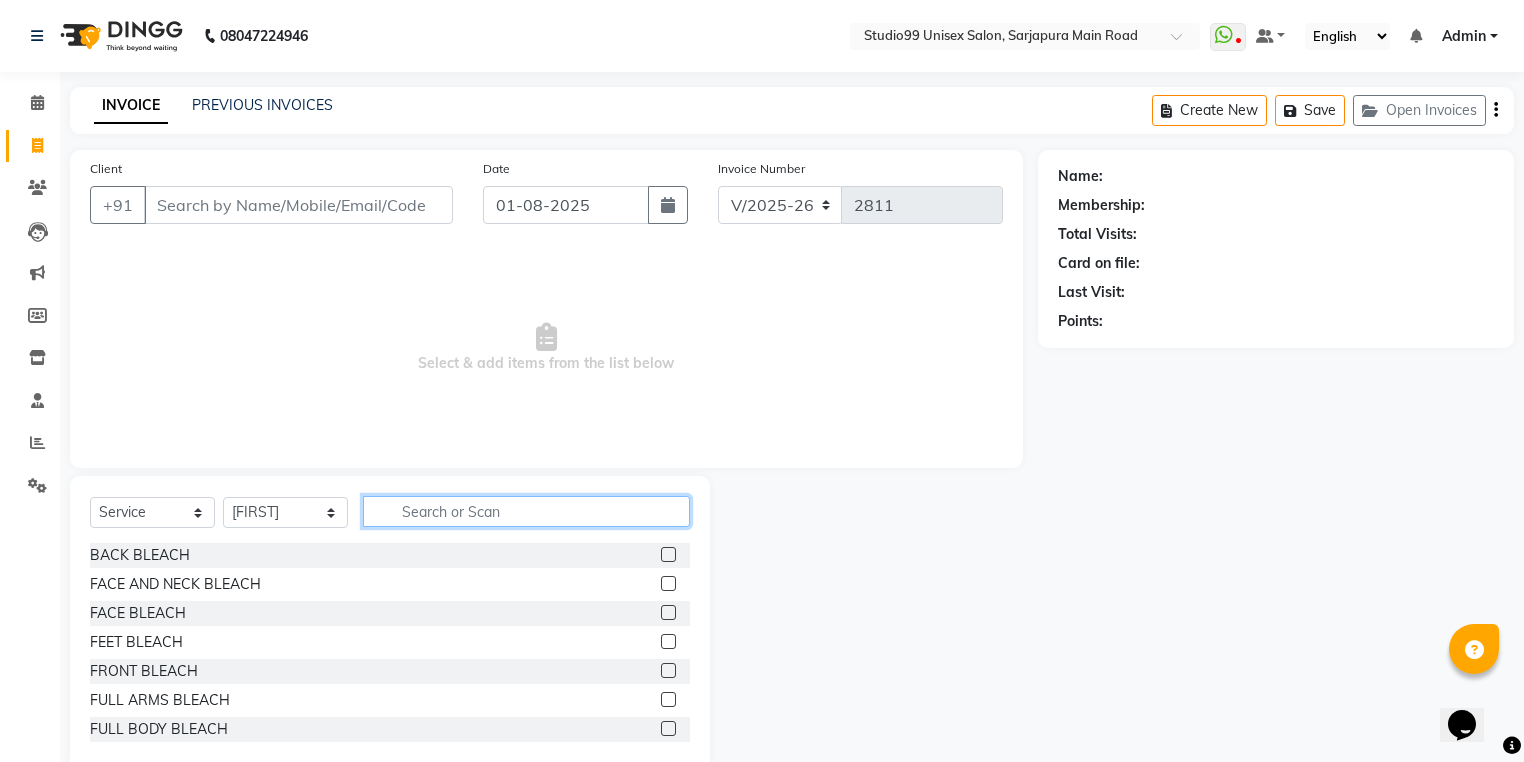 click 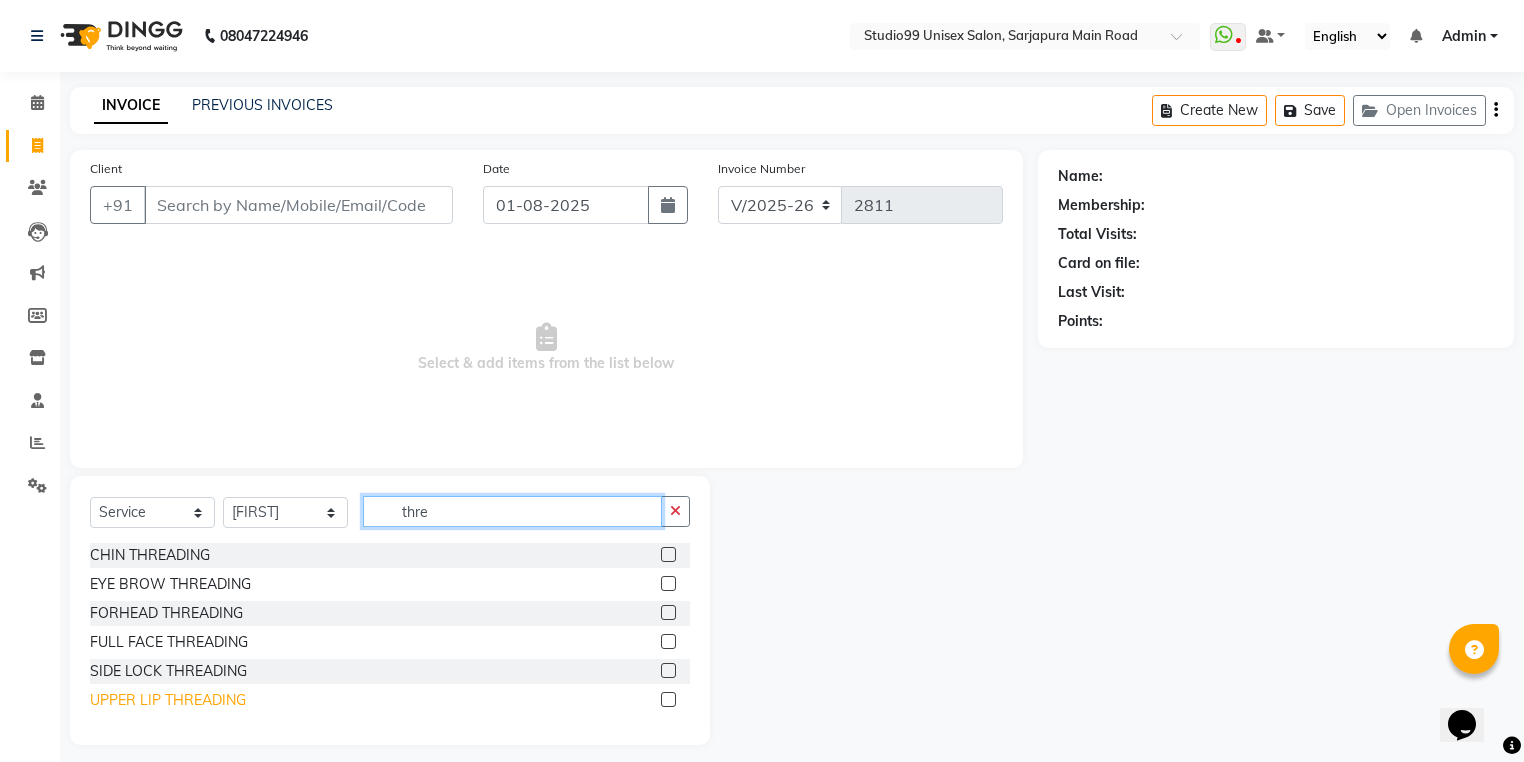 type on "thre" 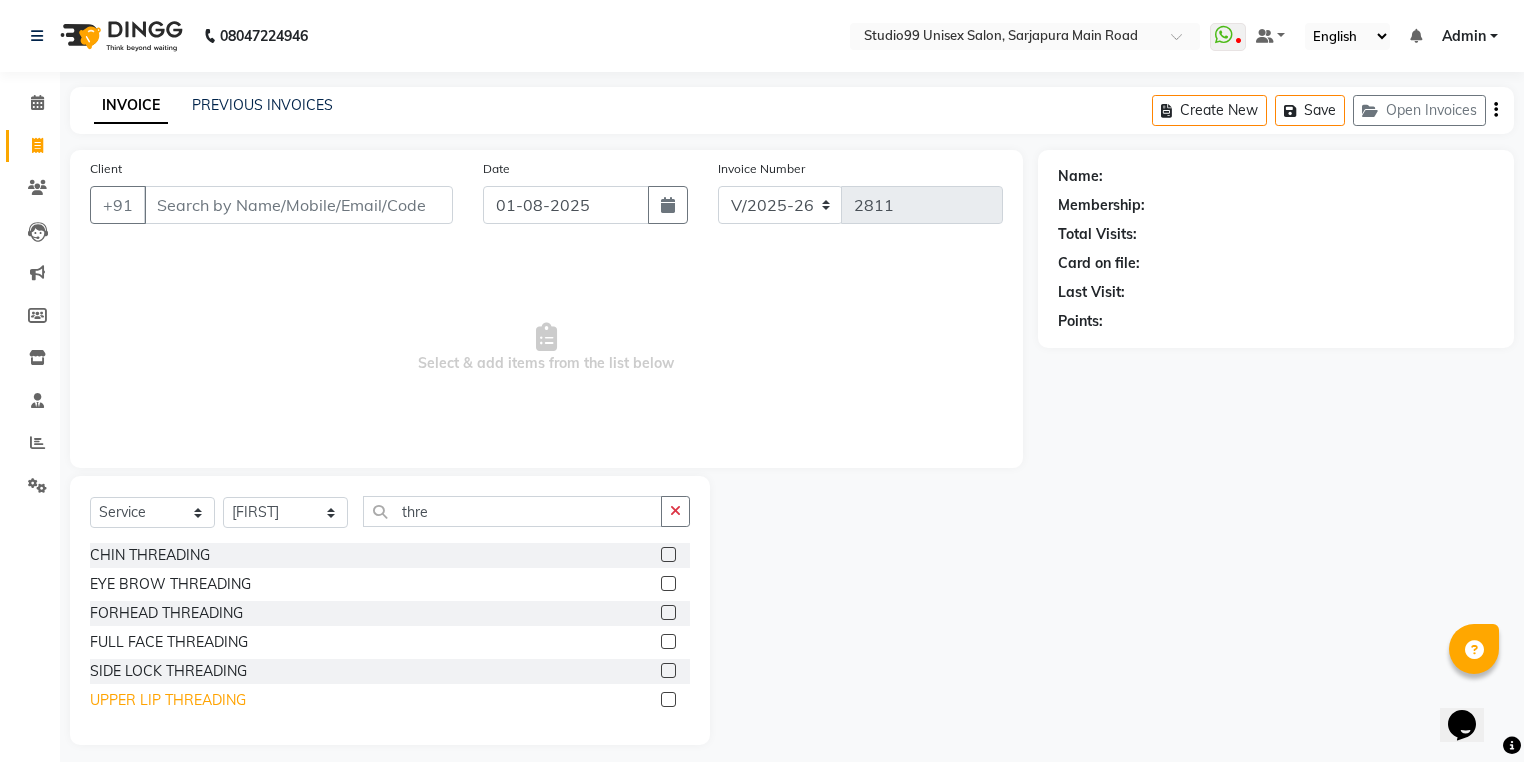 click on "UPPER LIP THREADING" 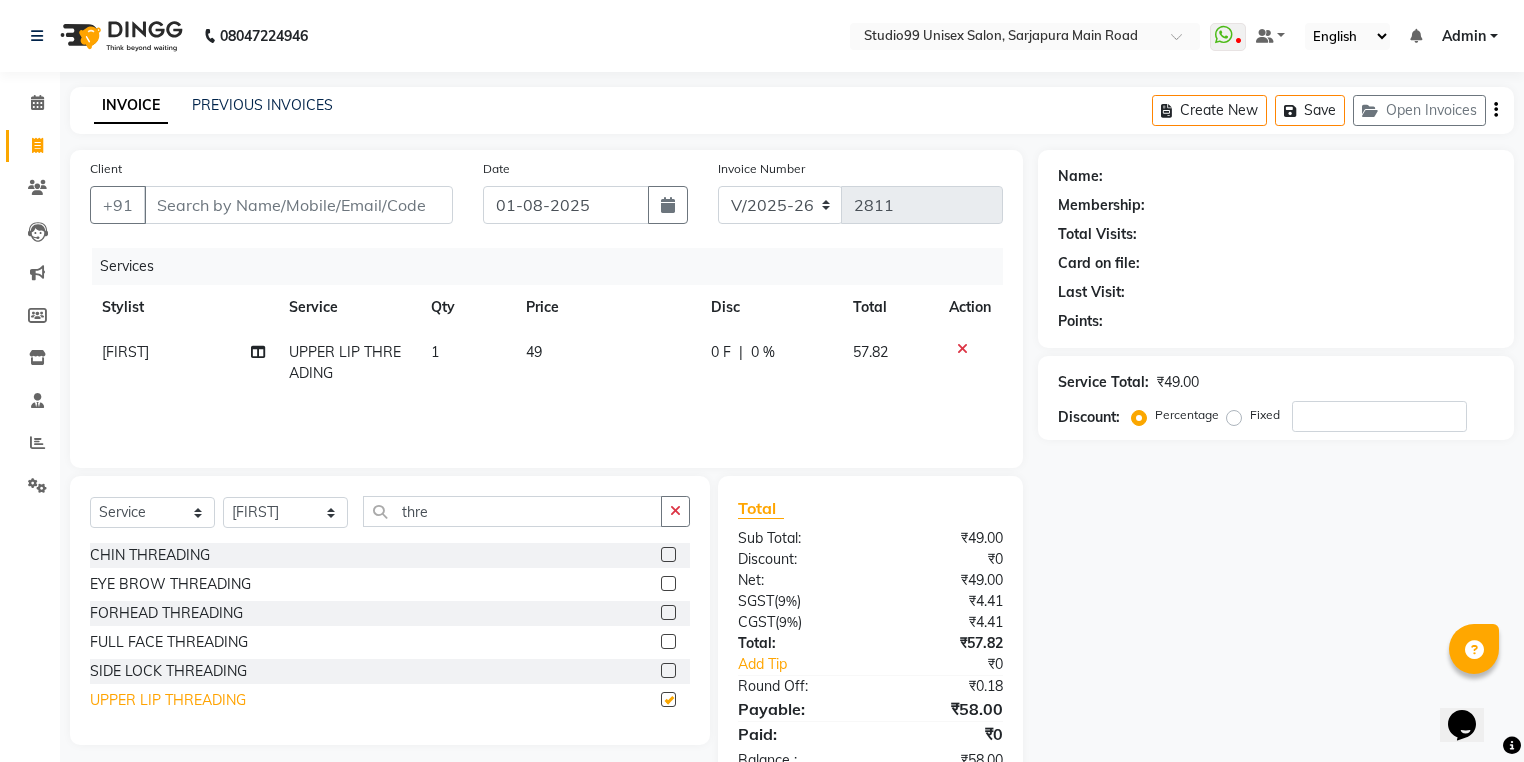 checkbox on "false" 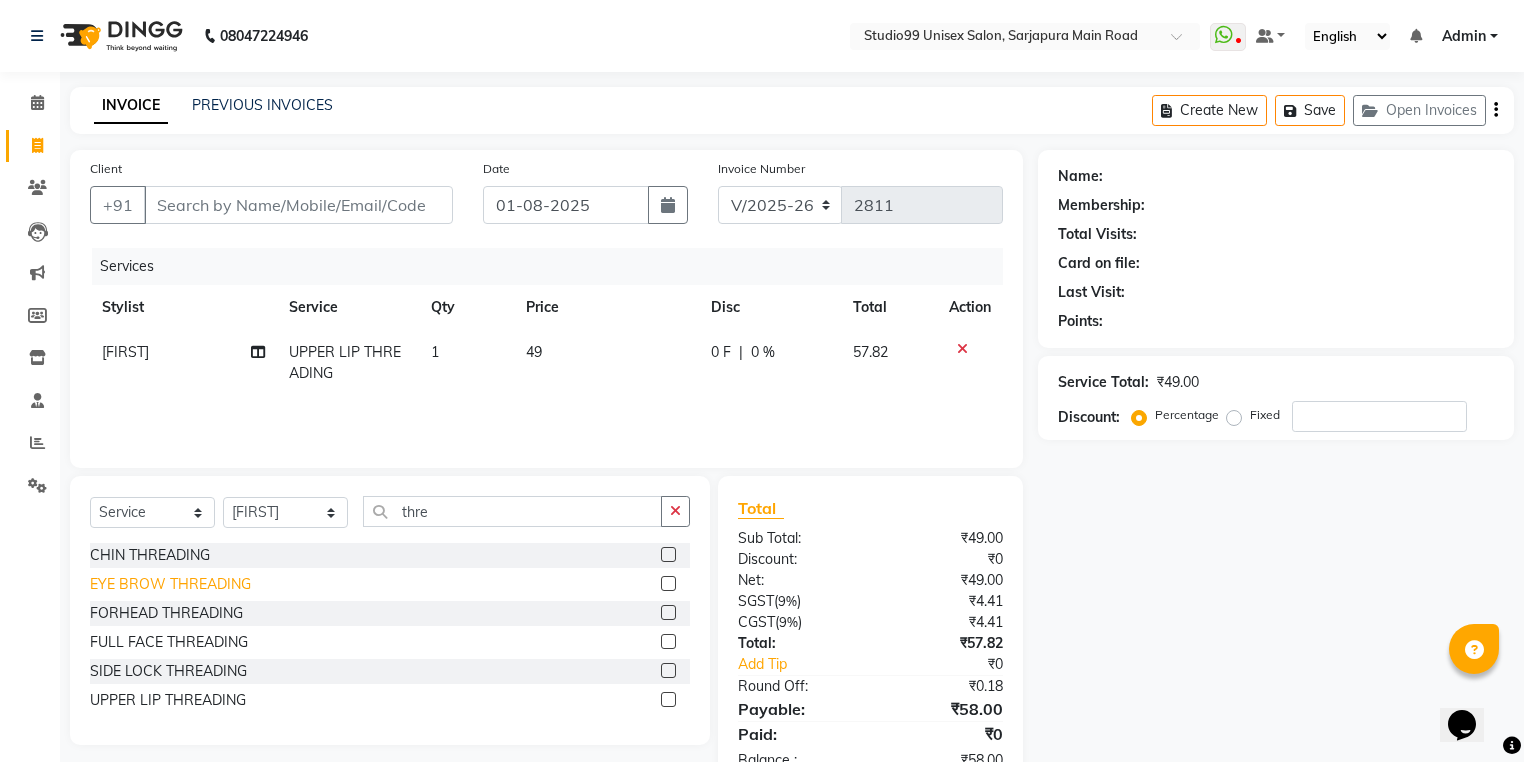 click on "EYE BROW THREADING" 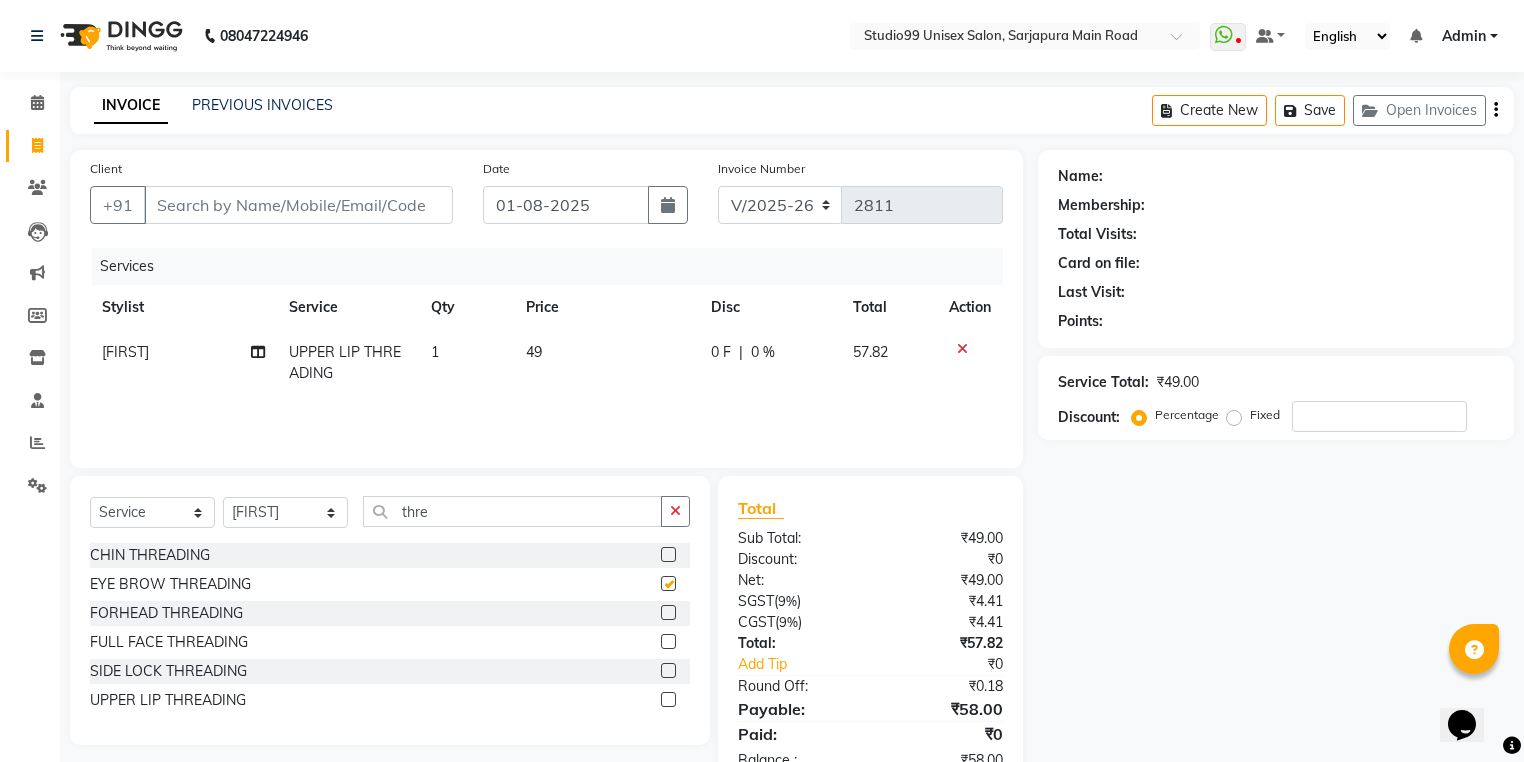 checkbox on "false" 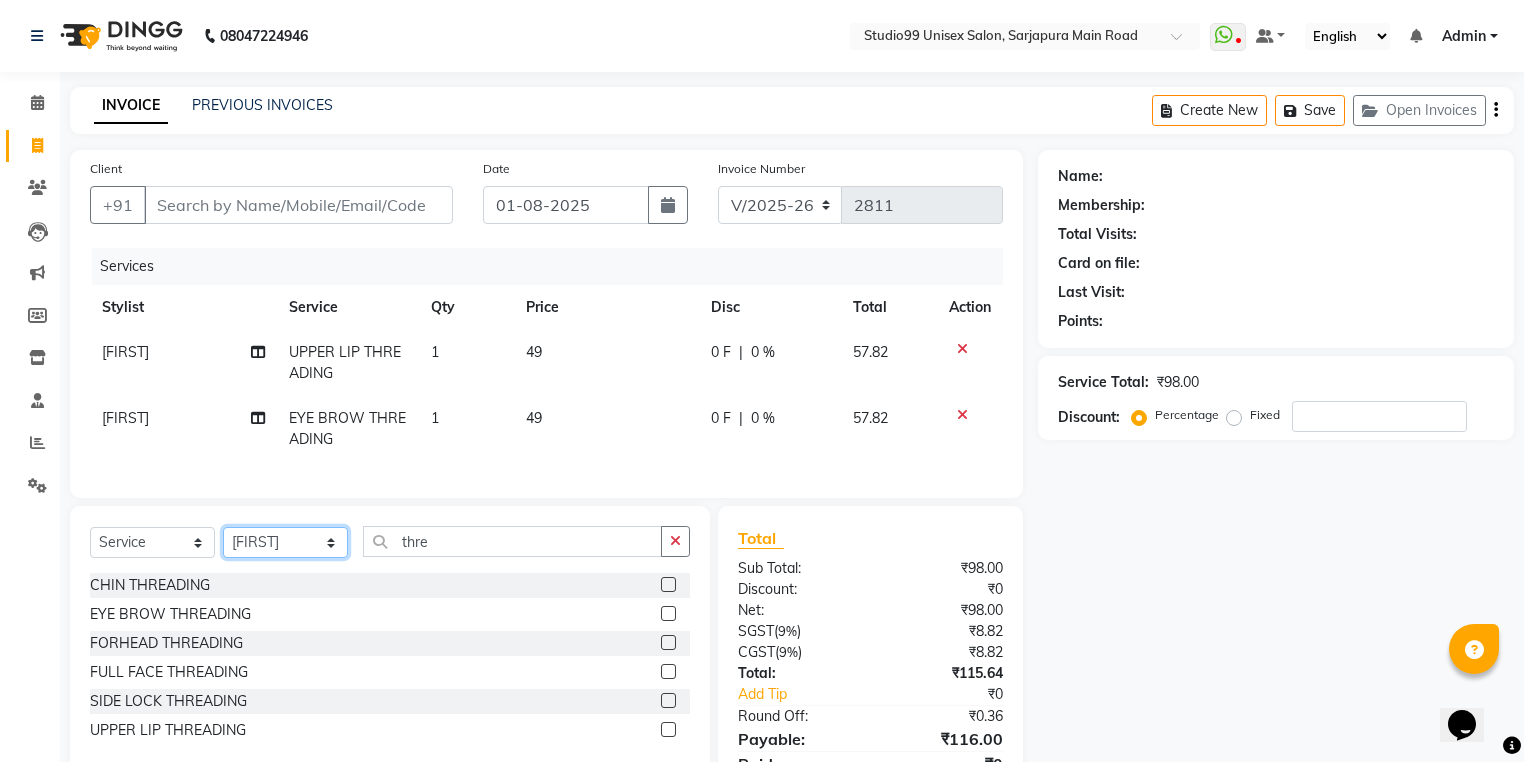 click 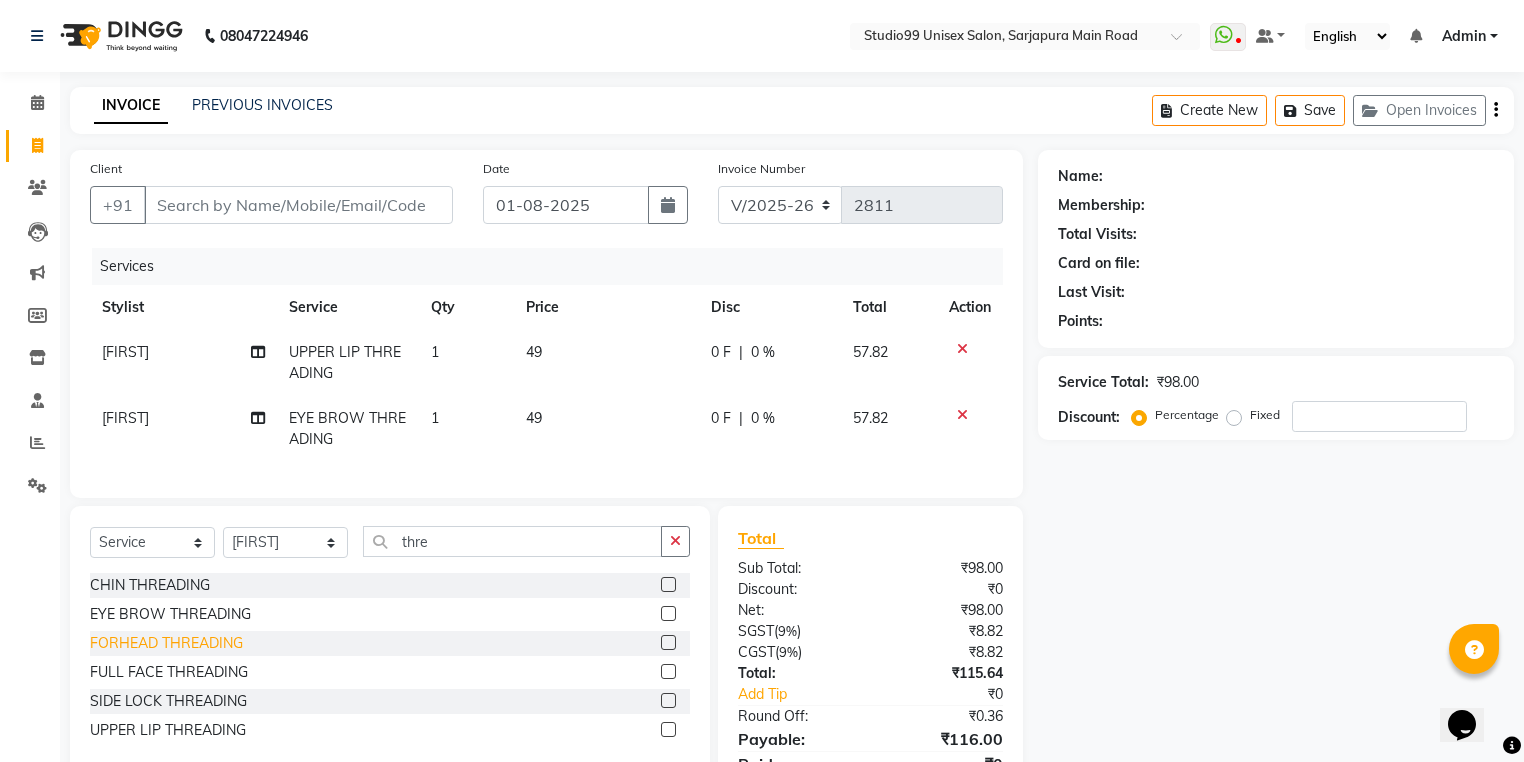 click on "FORHEAD THREADING" 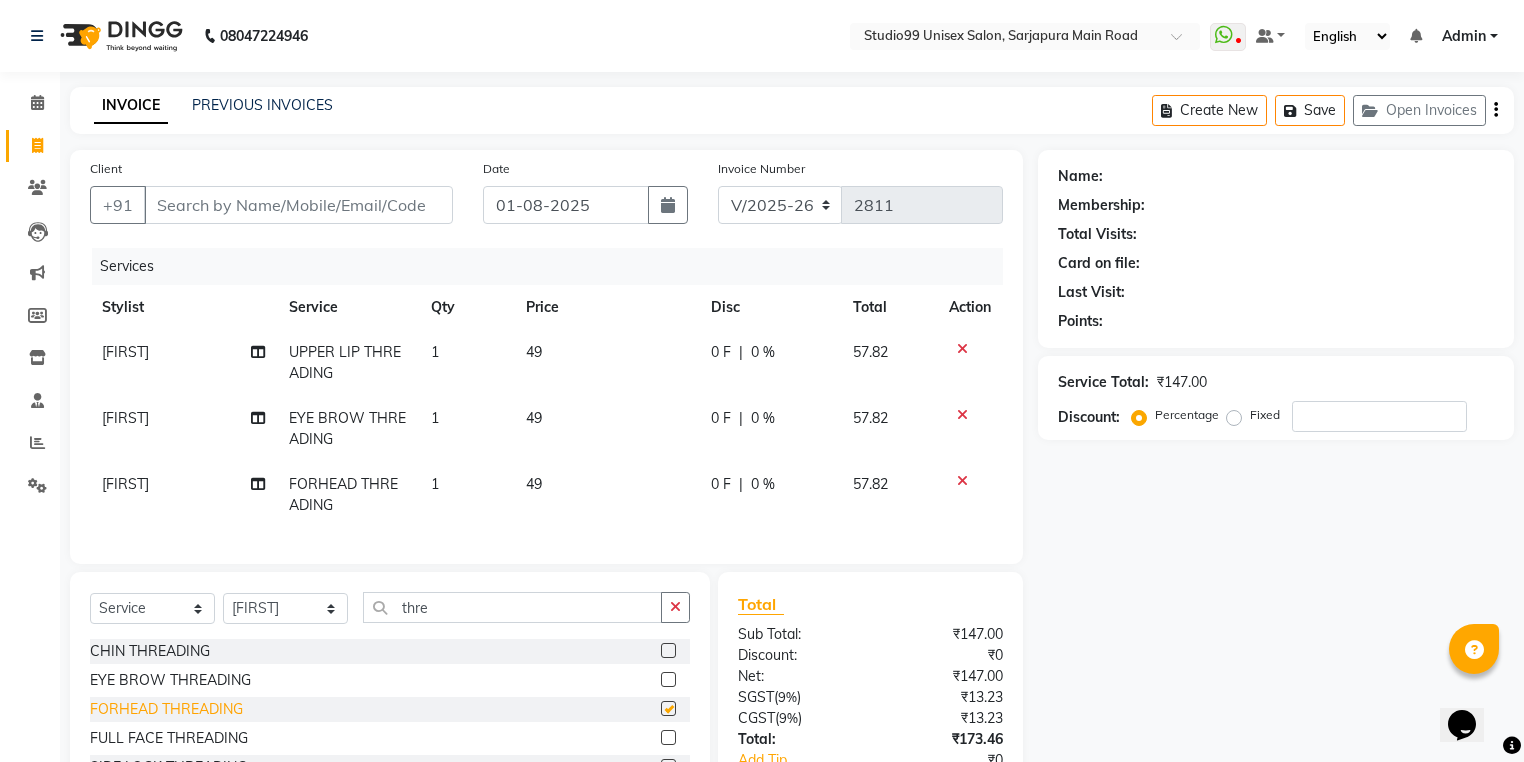 checkbox on "false" 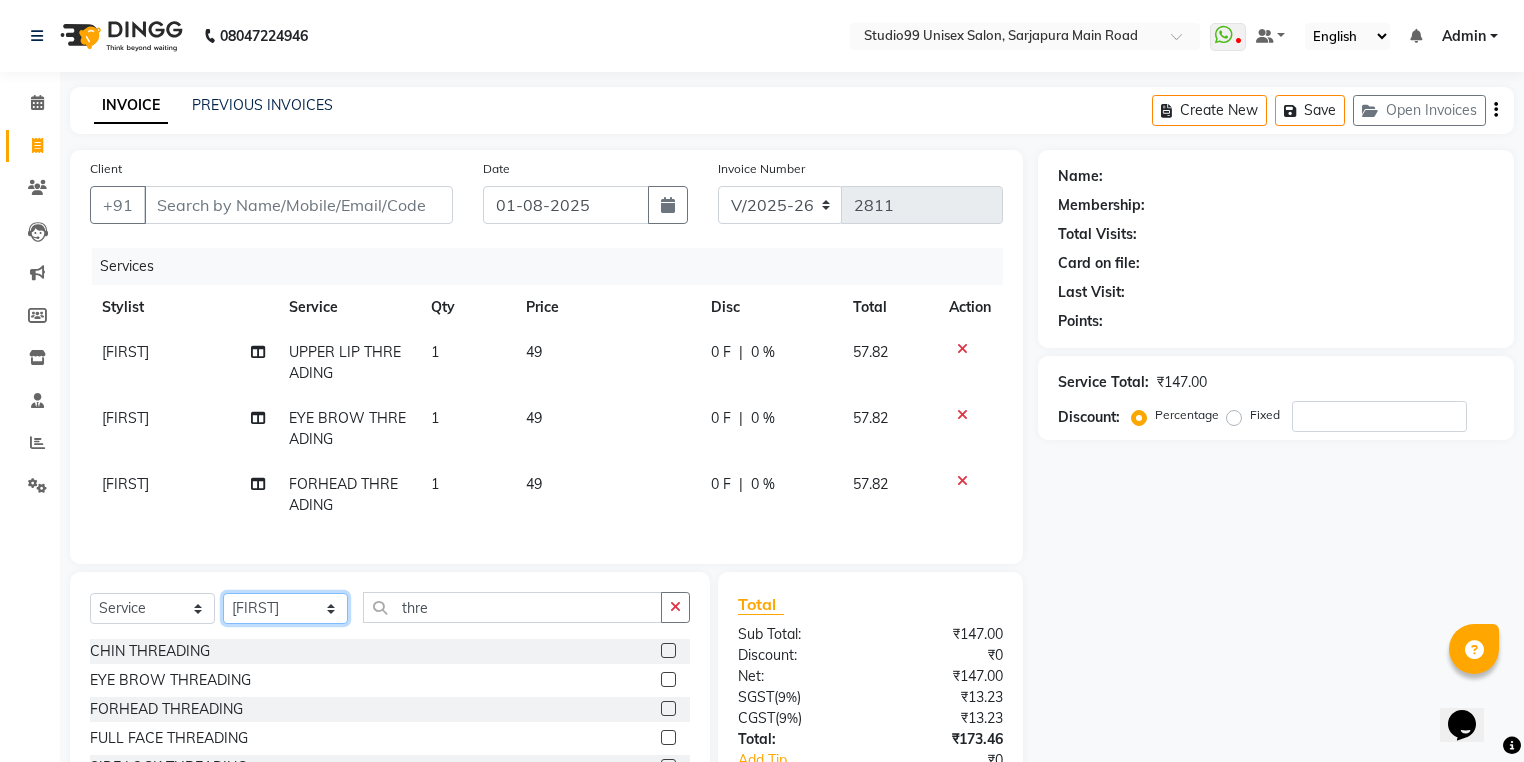 click 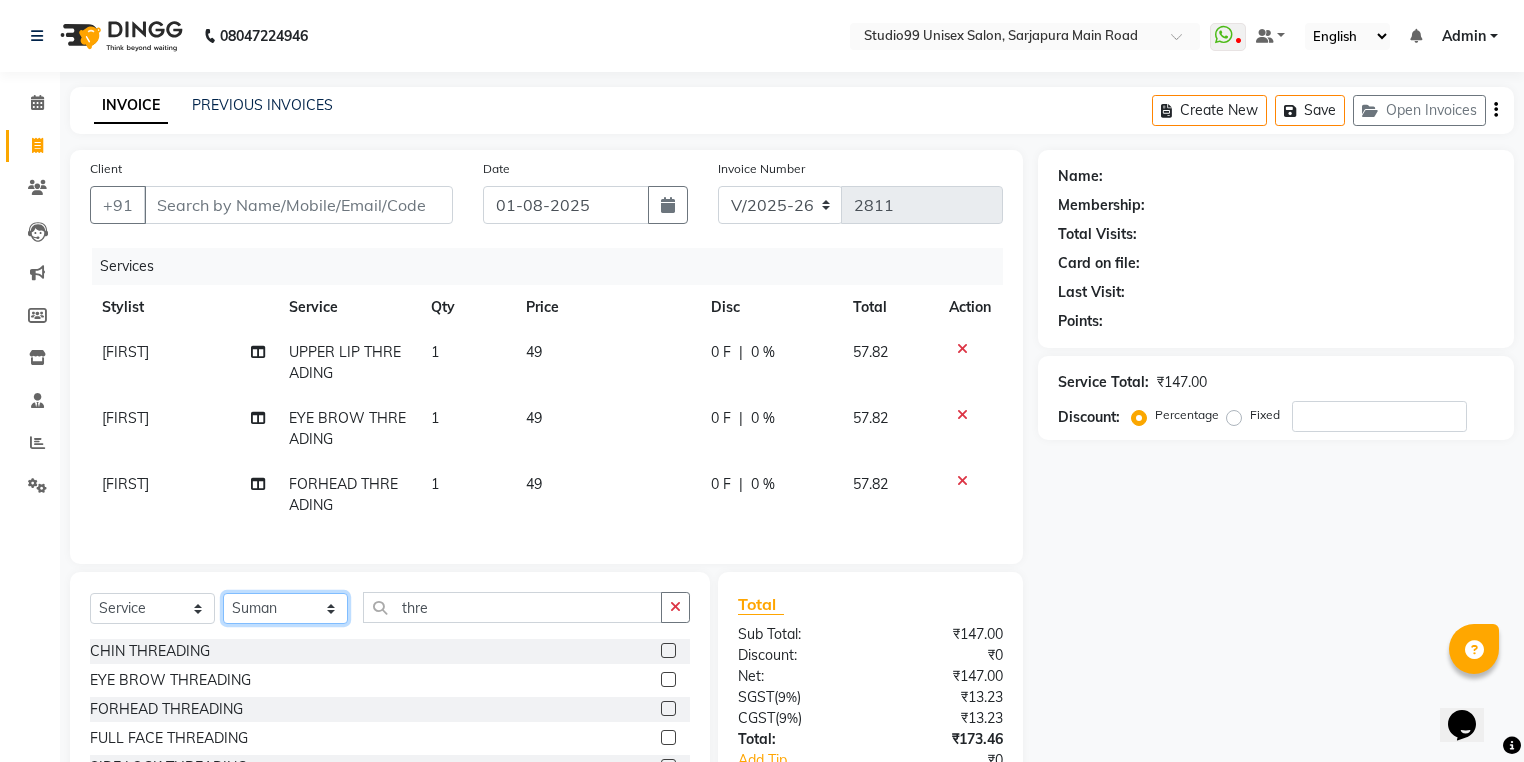 click 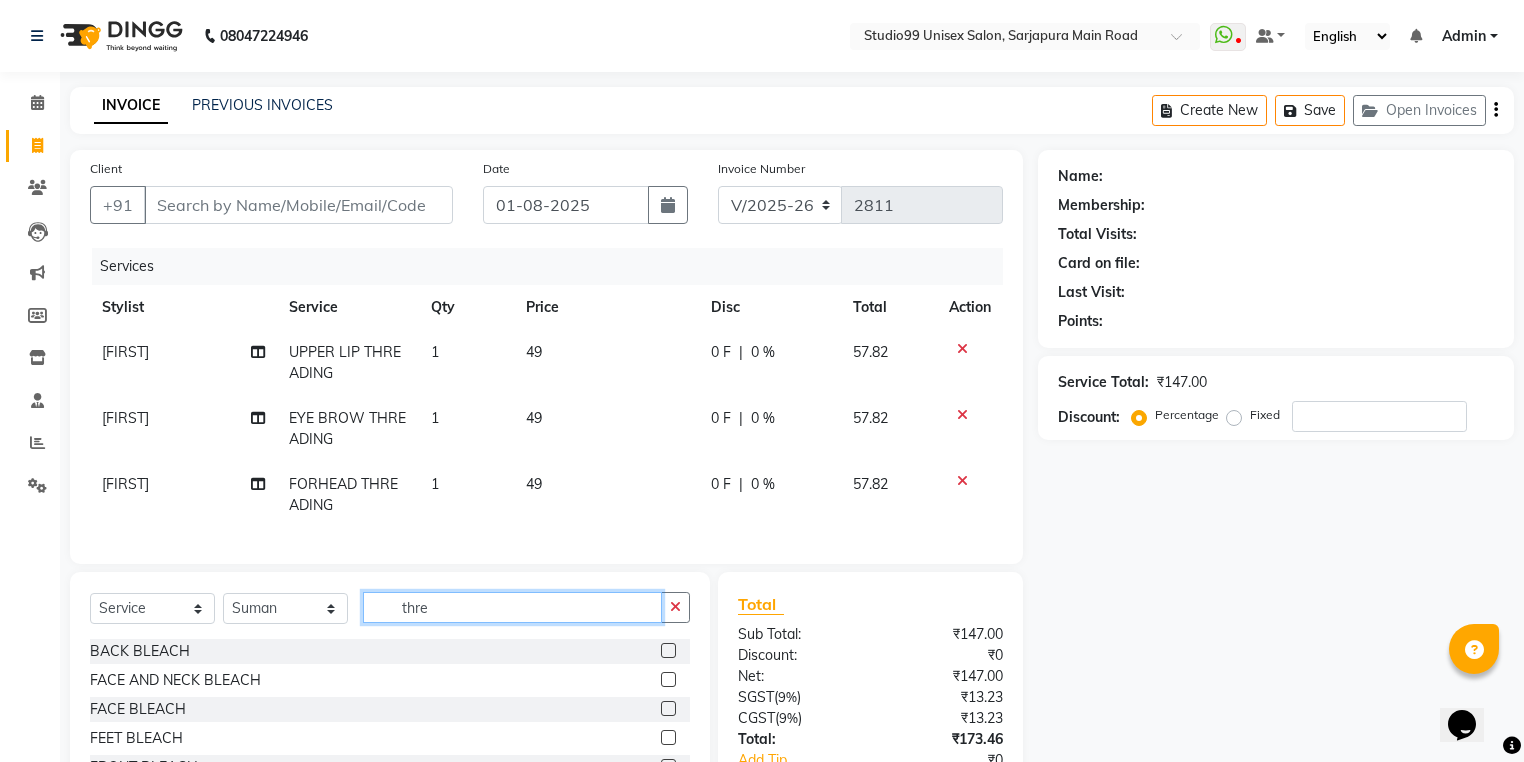 drag, startPoint x: 440, startPoint y: 626, endPoint x: 373, endPoint y: 613, distance: 68.24954 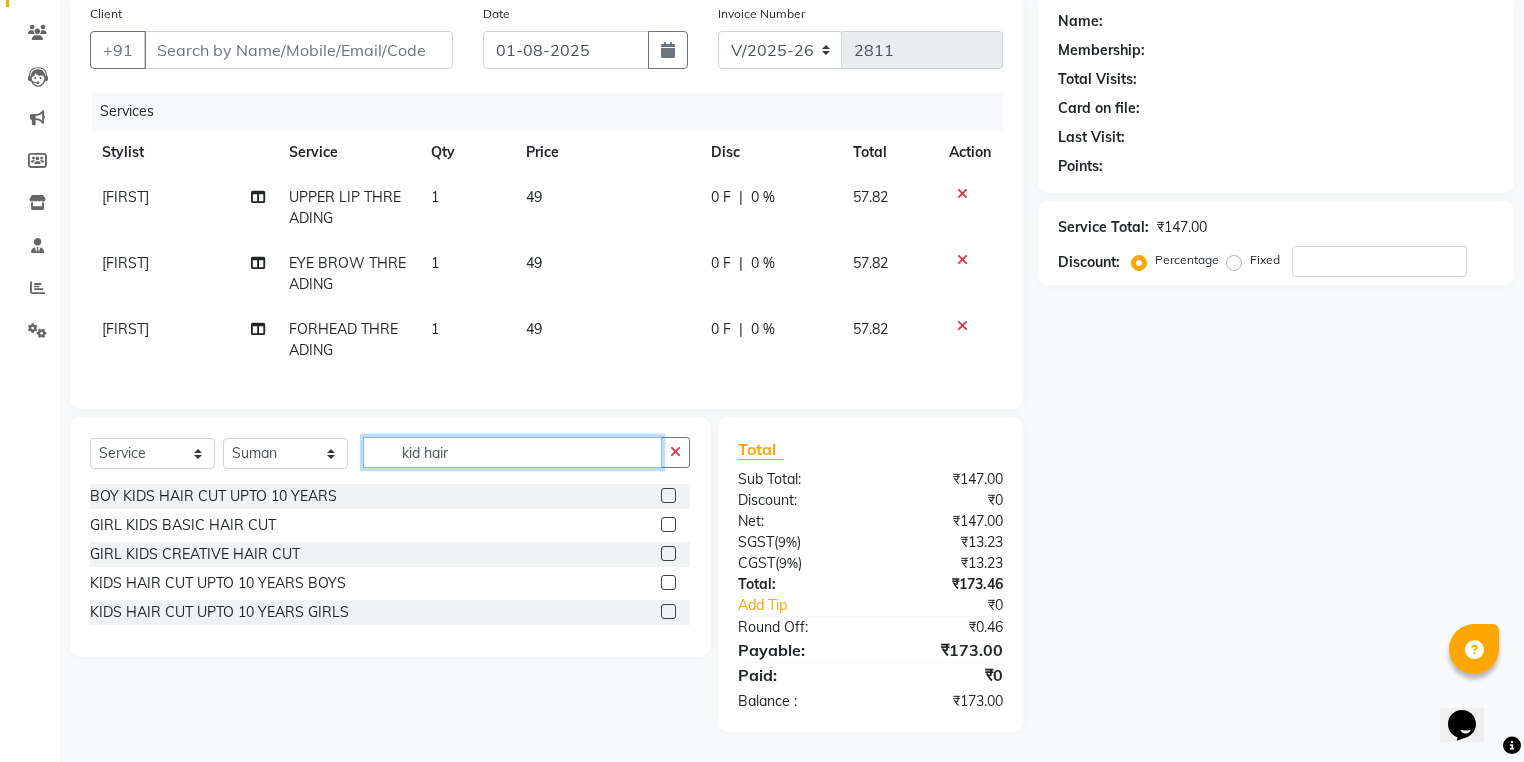 scroll, scrollTop: 160, scrollLeft: 0, axis: vertical 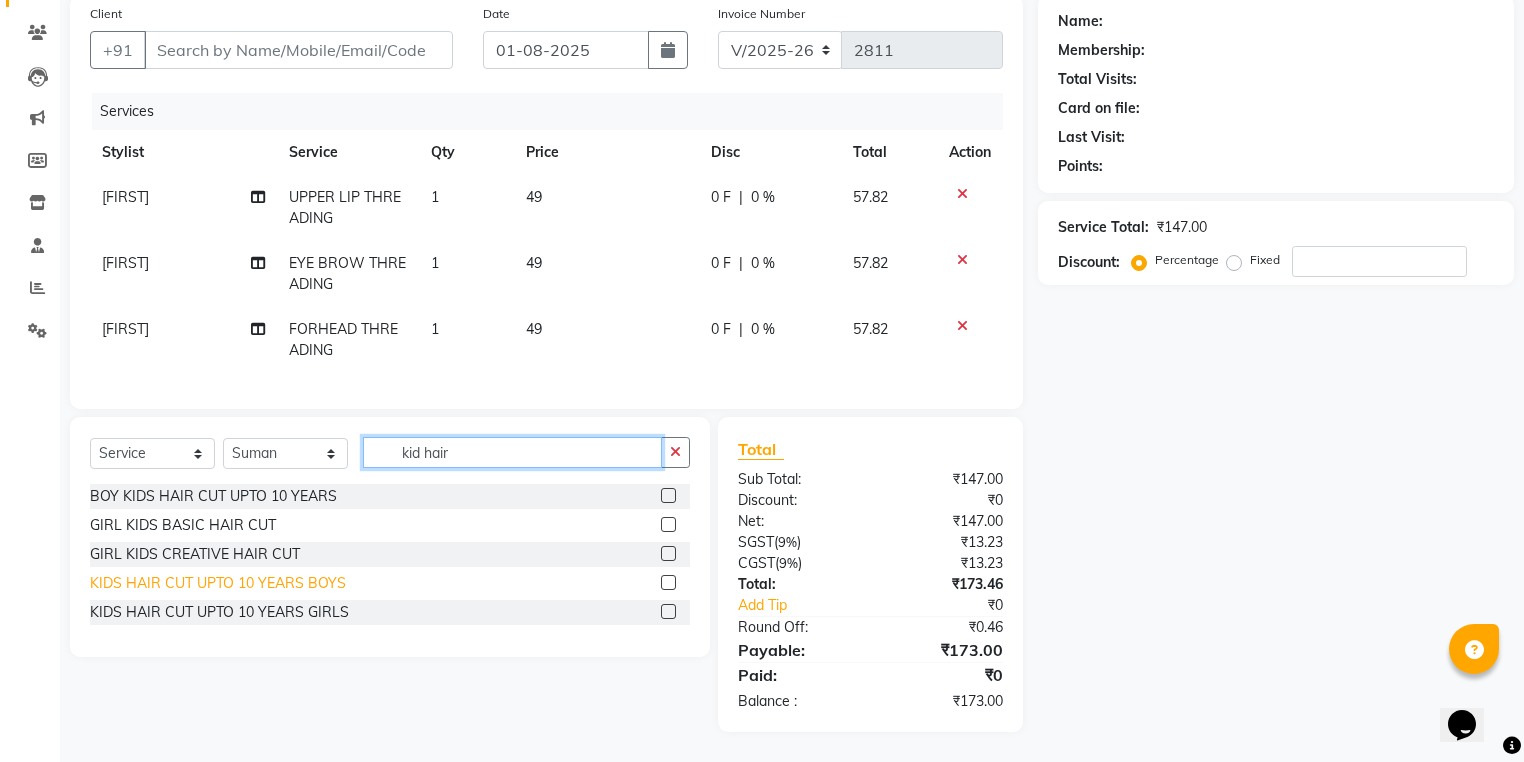 type on "kid hair" 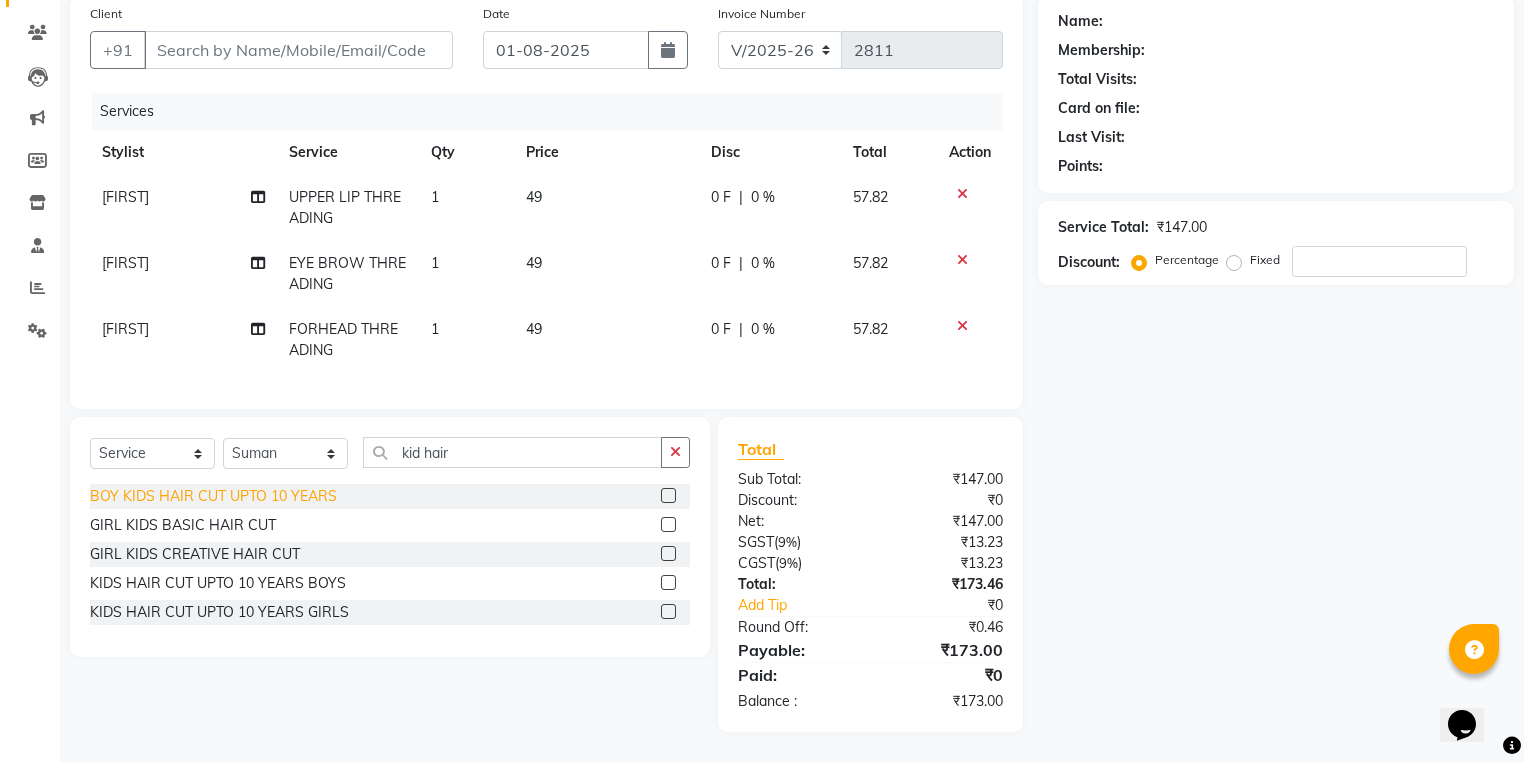 click on "KIDS HAIR CUT UPTO 10 YEARS BOYS" 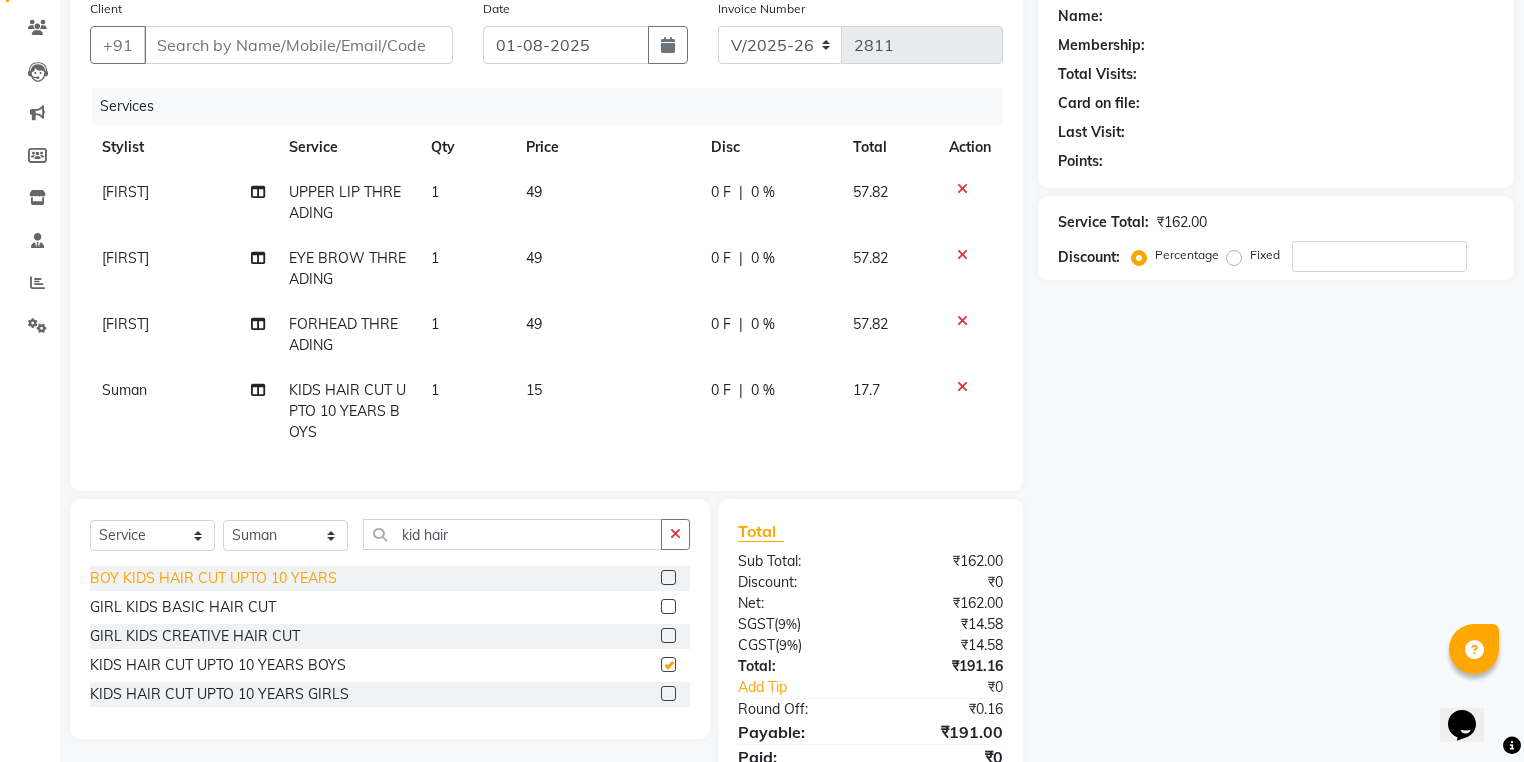 checkbox on "false" 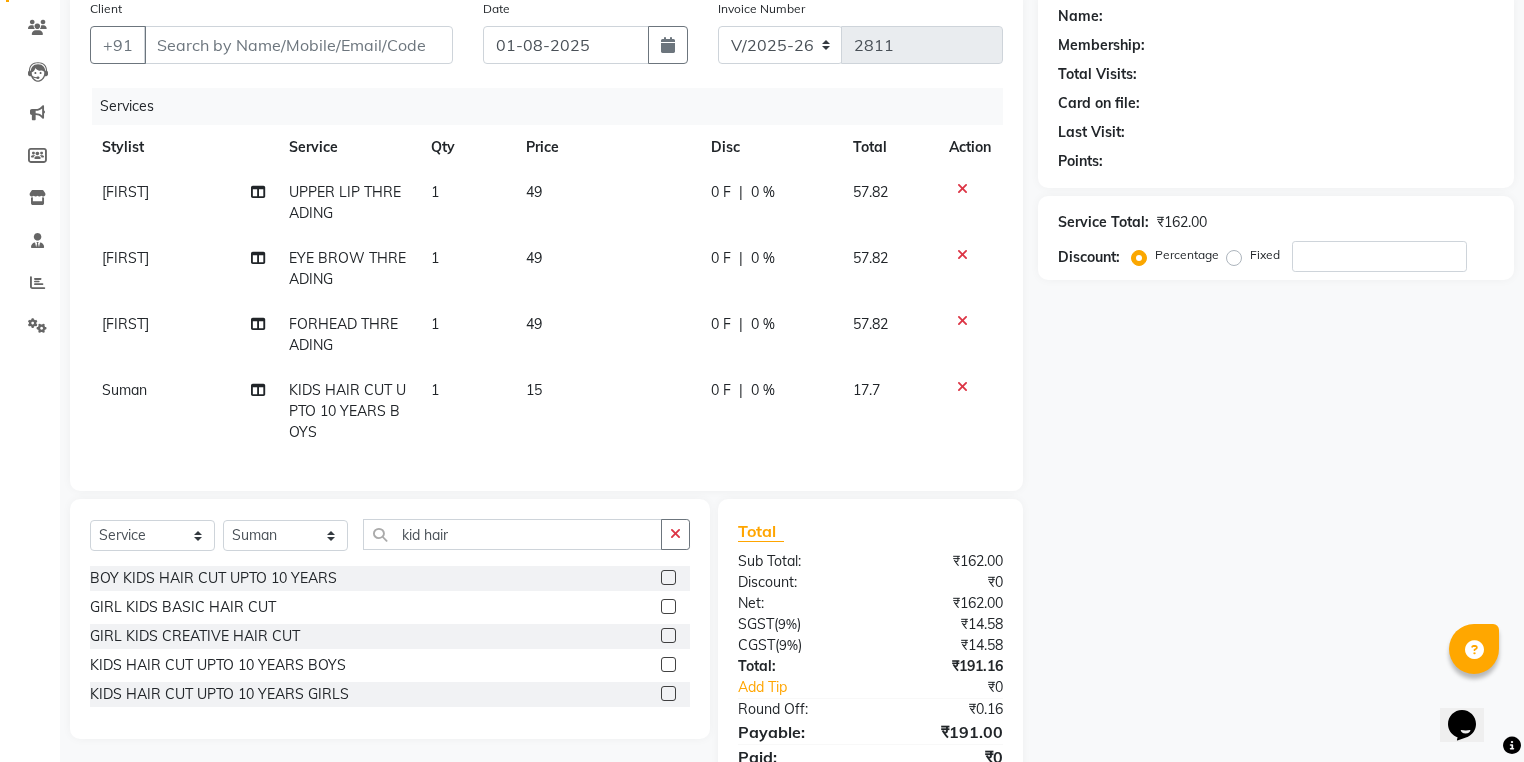 click on "15" 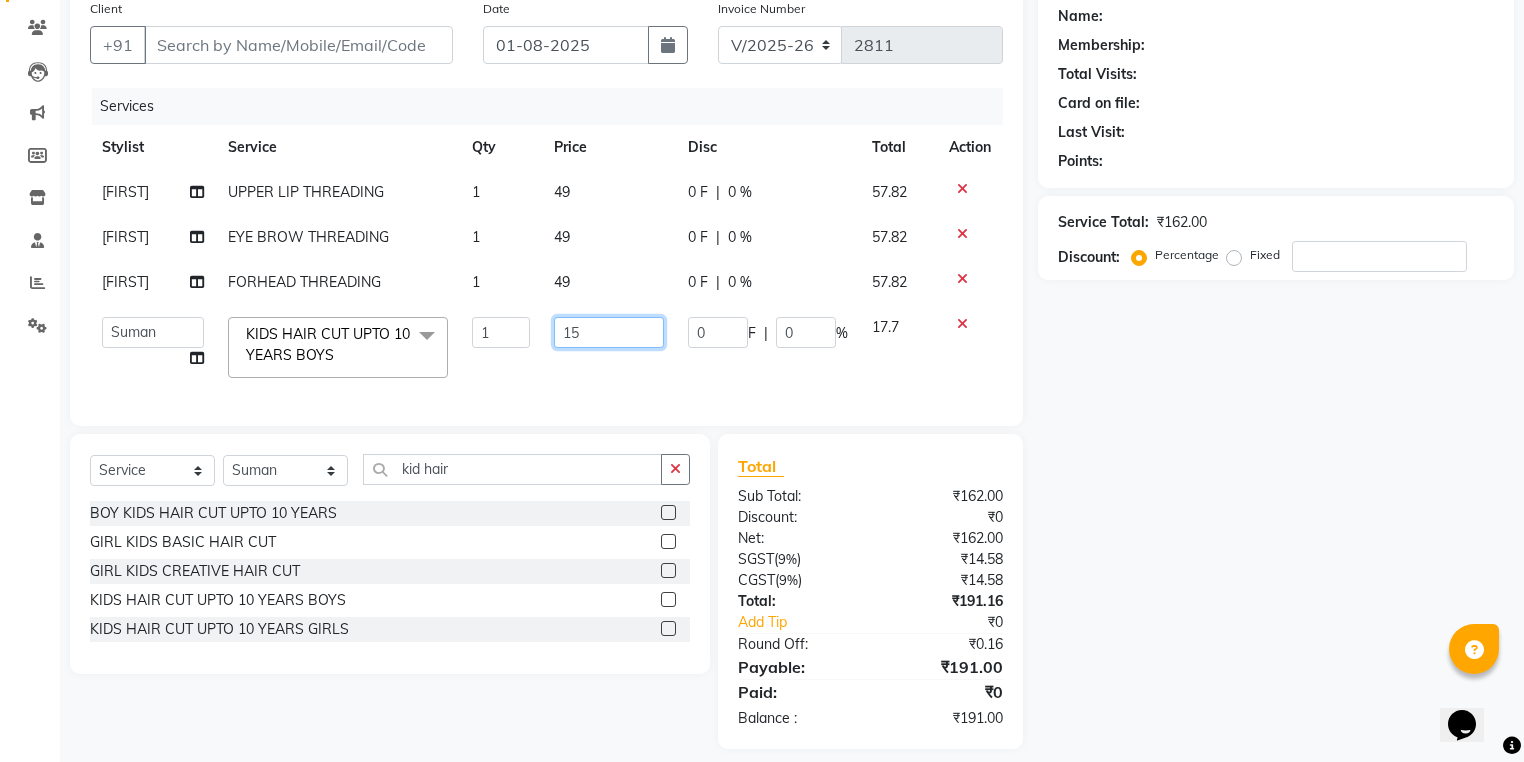 drag, startPoint x: 604, startPoint y: 336, endPoint x: 525, endPoint y: 334, distance: 79.025314 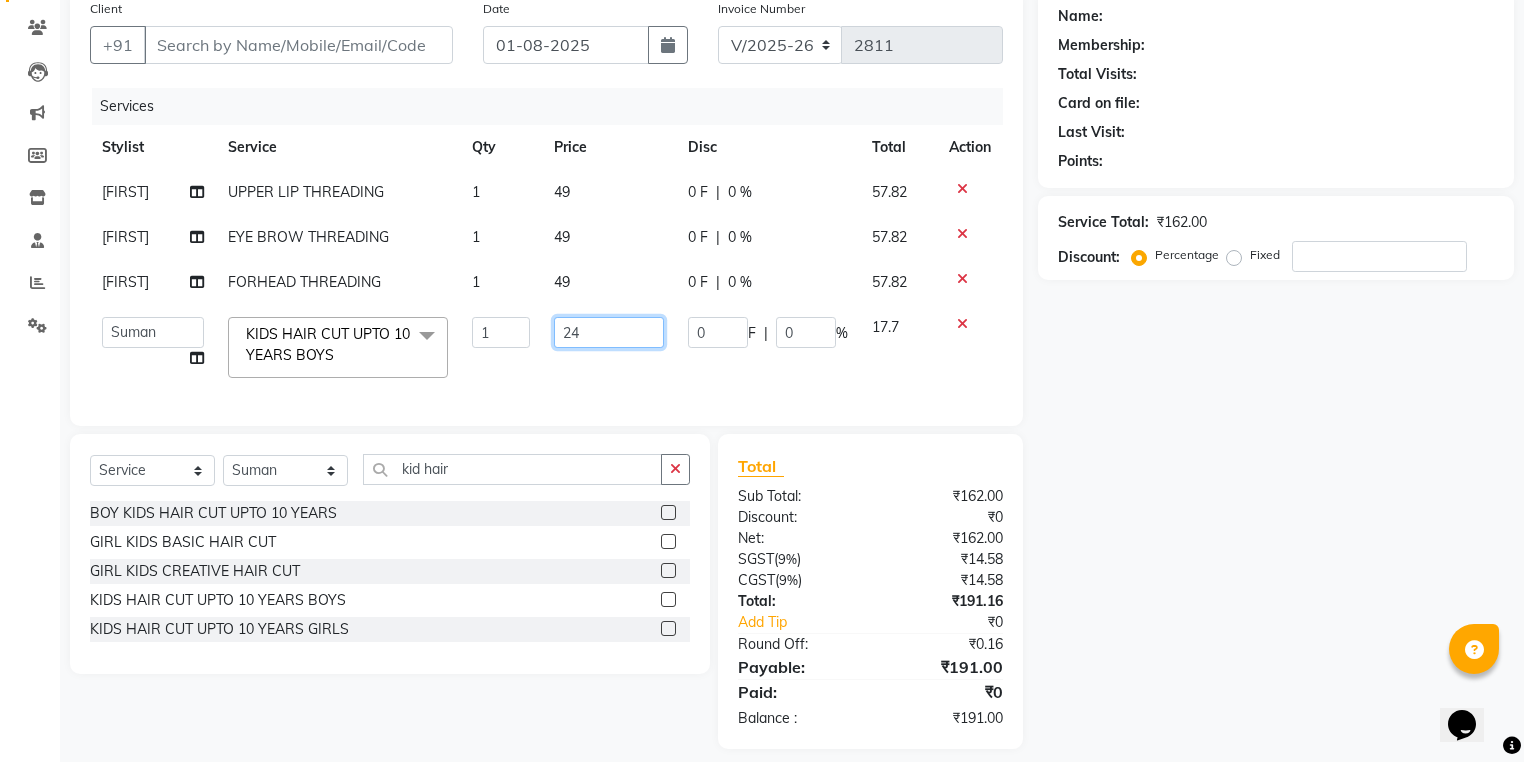 type on "249" 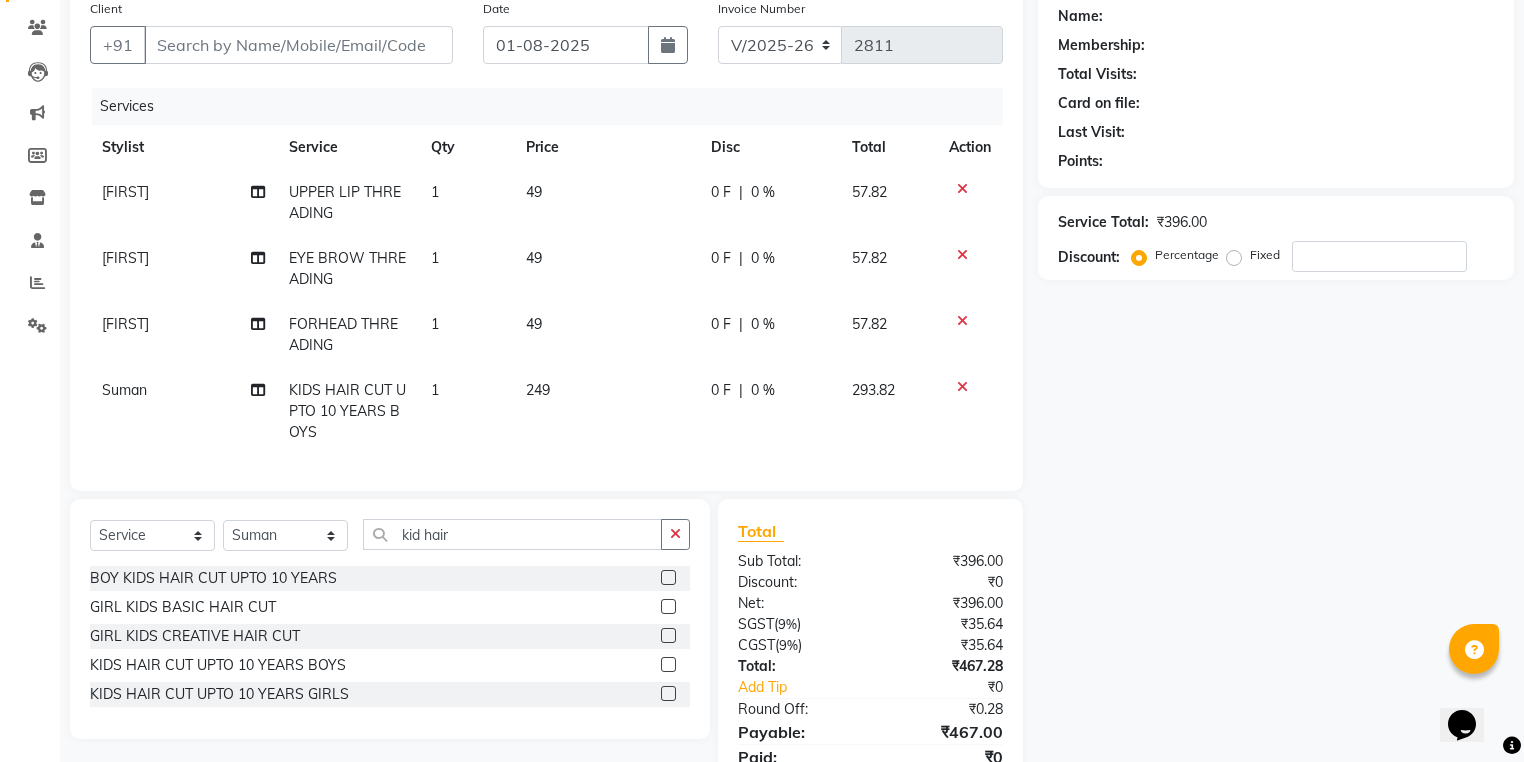 click on "0 F | 0 %" 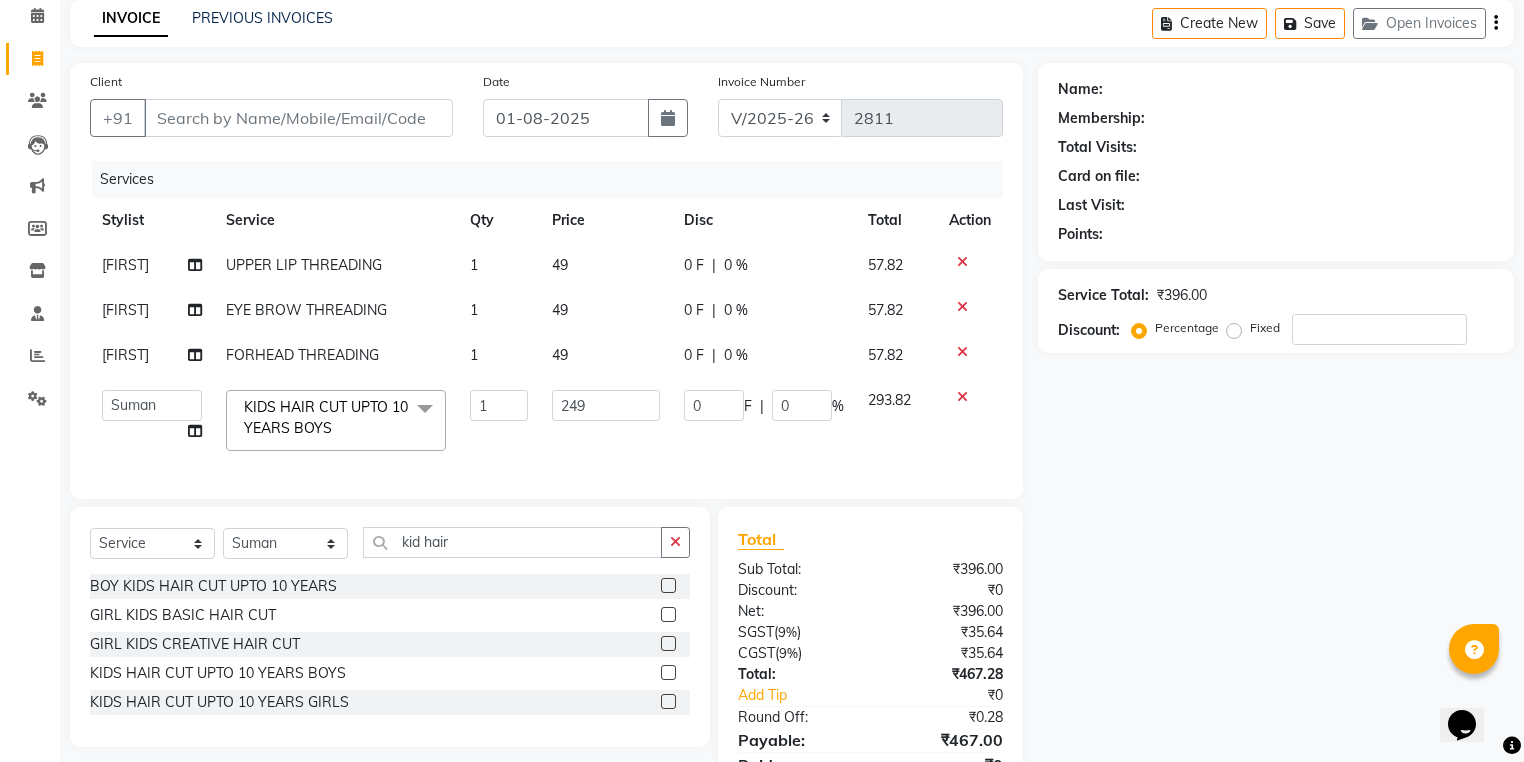 scroll, scrollTop: 28, scrollLeft: 0, axis: vertical 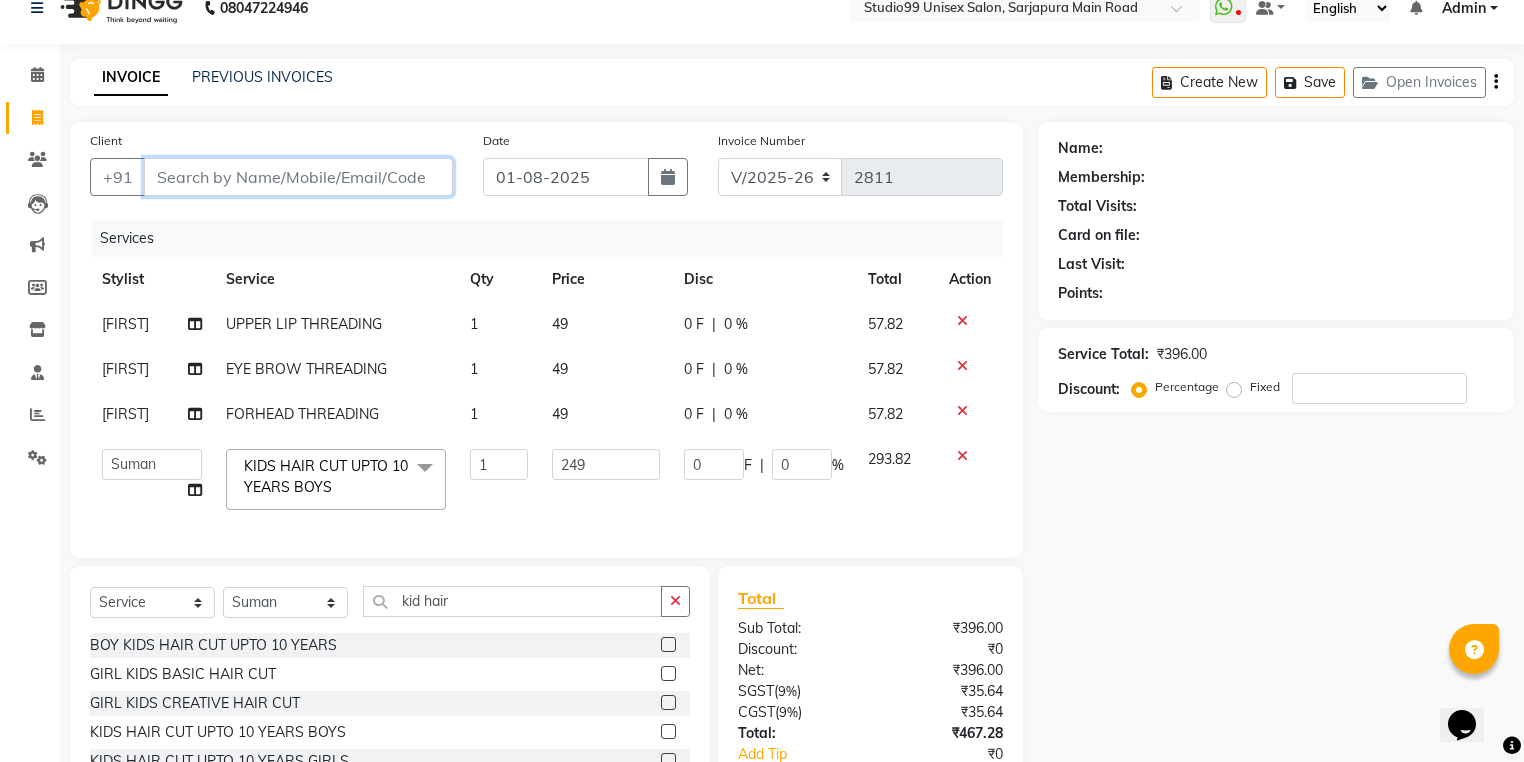 click on "Client" at bounding box center [298, 177] 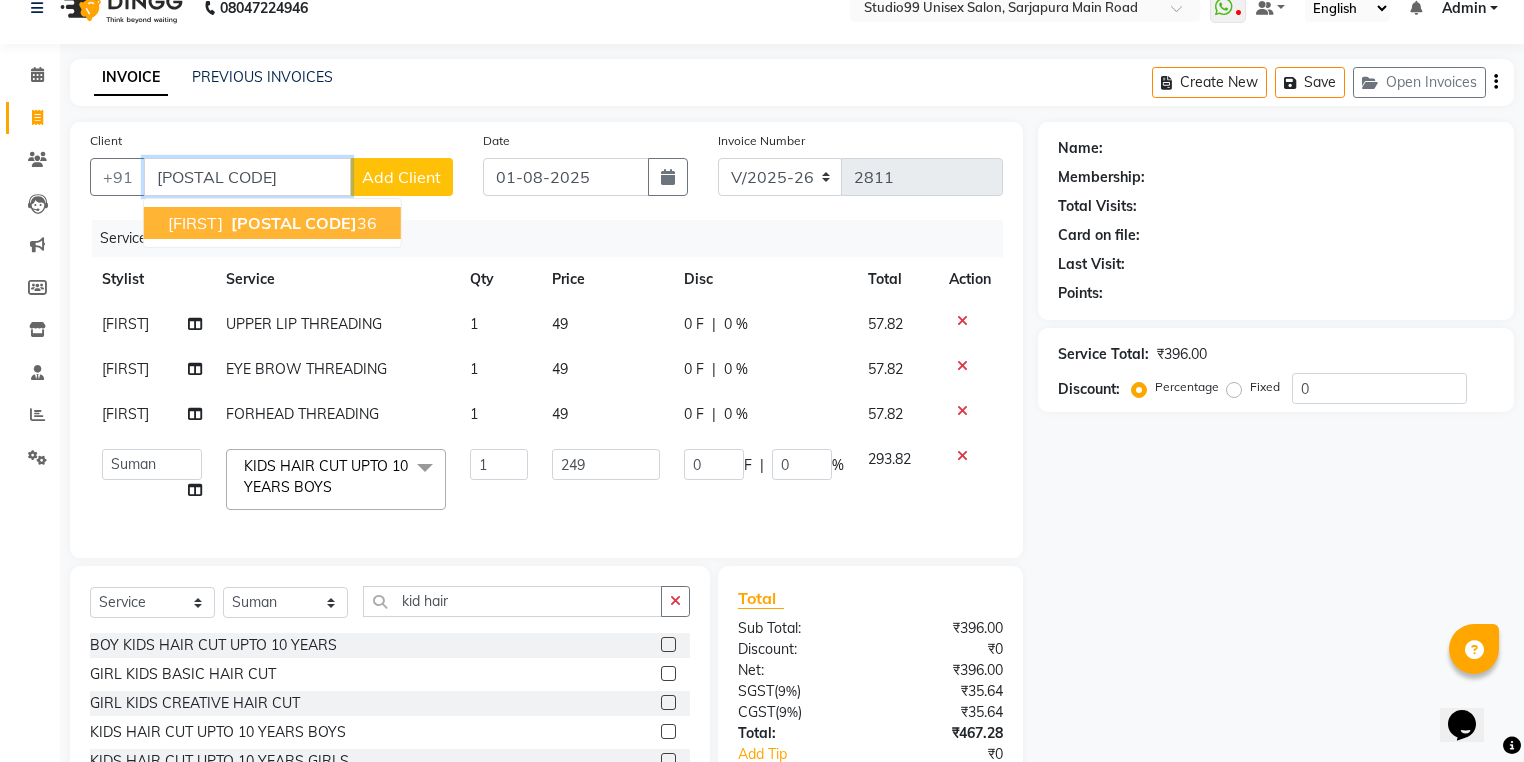 click on "95995999" at bounding box center (294, 223) 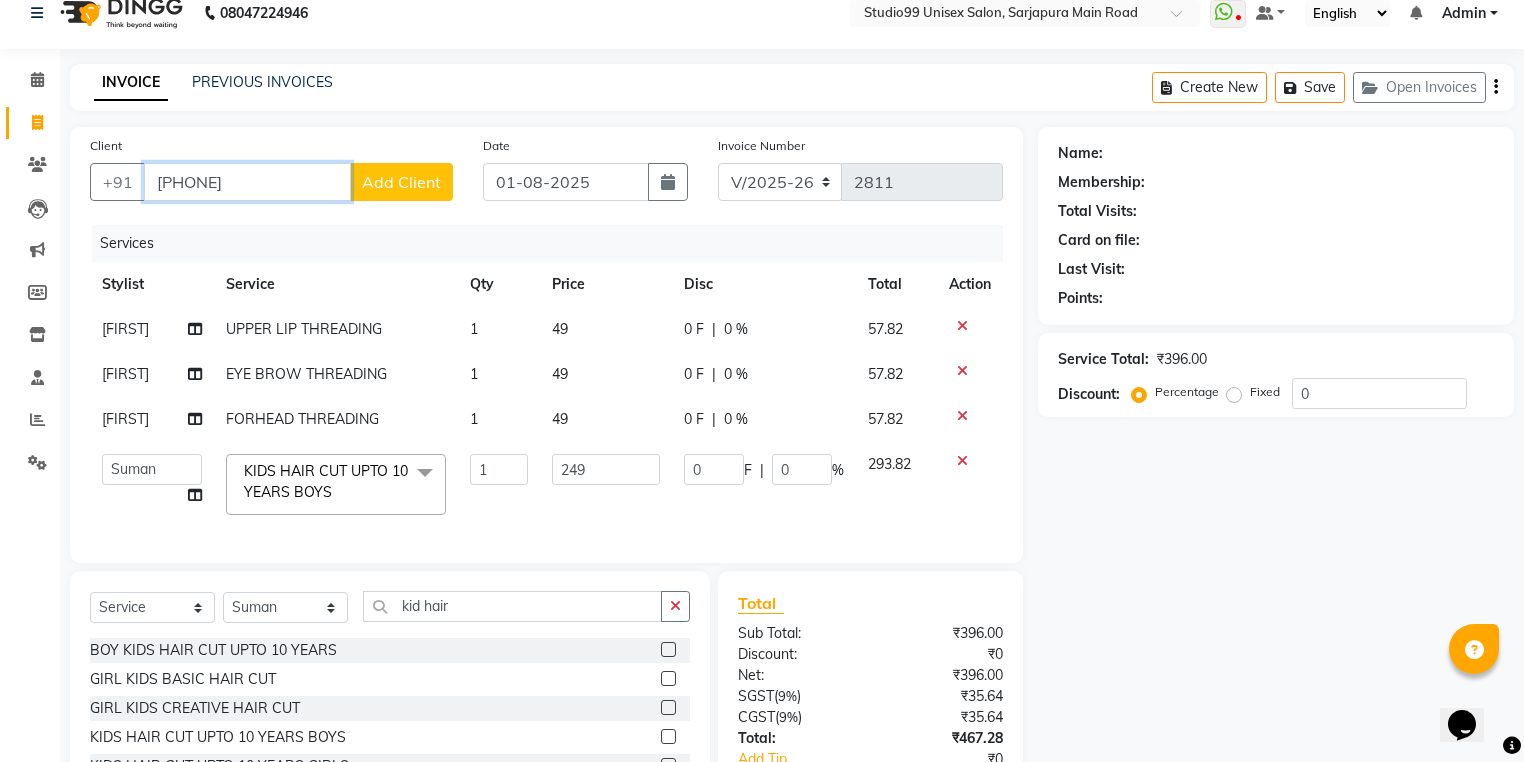 scroll, scrollTop: 0, scrollLeft: 0, axis: both 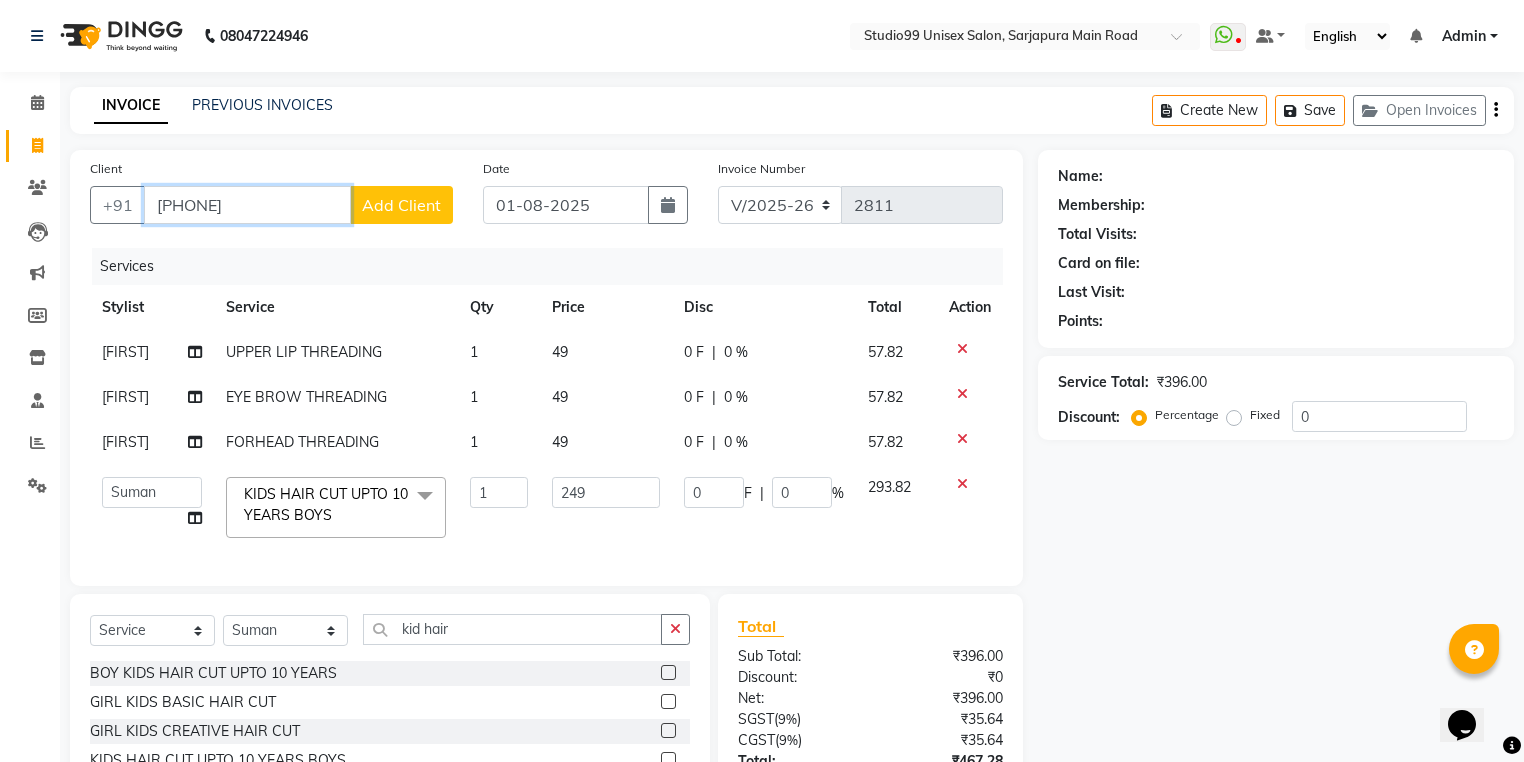 type on "9599599936" 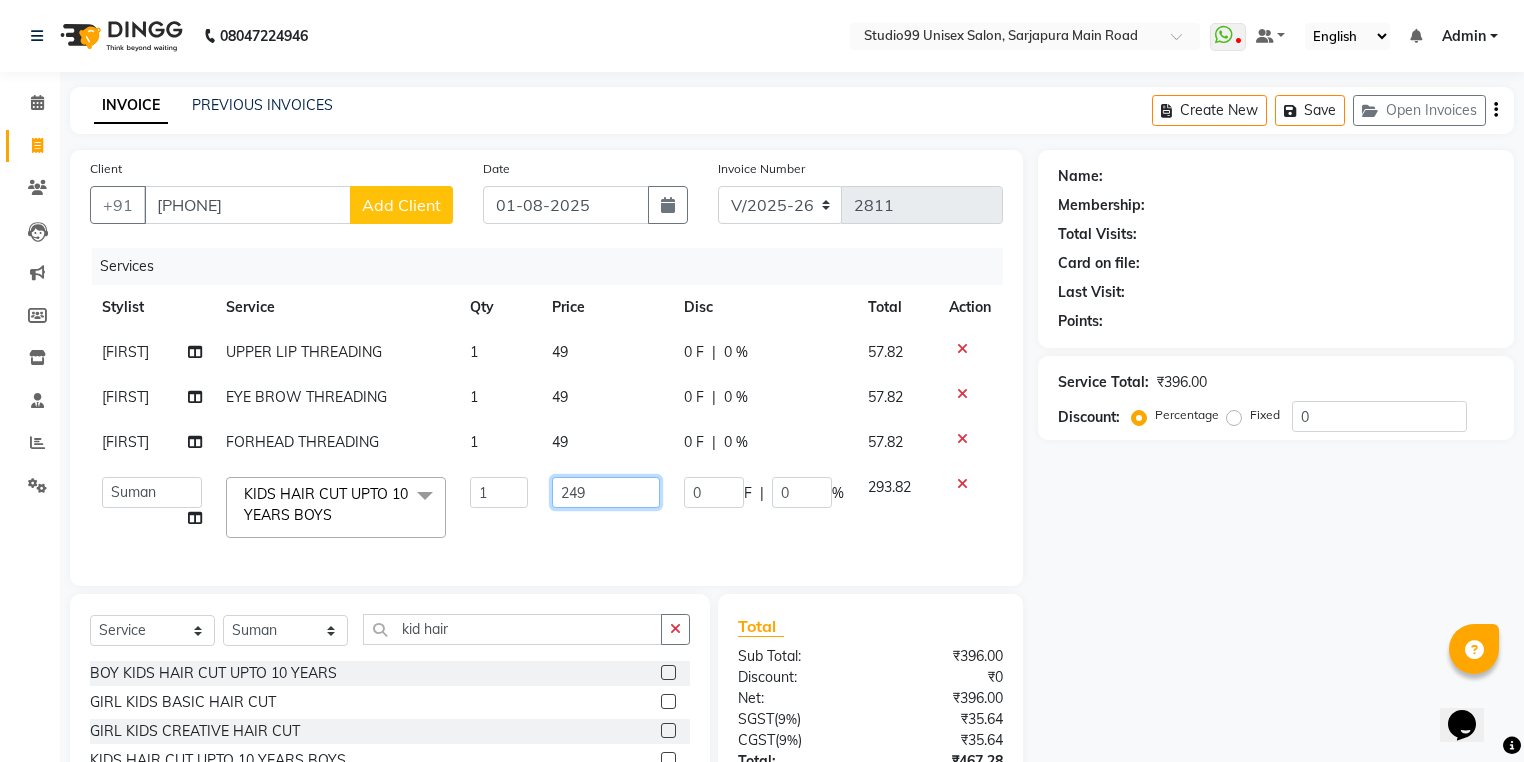 drag, startPoint x: 590, startPoint y: 491, endPoint x: 544, endPoint y: 491, distance: 46 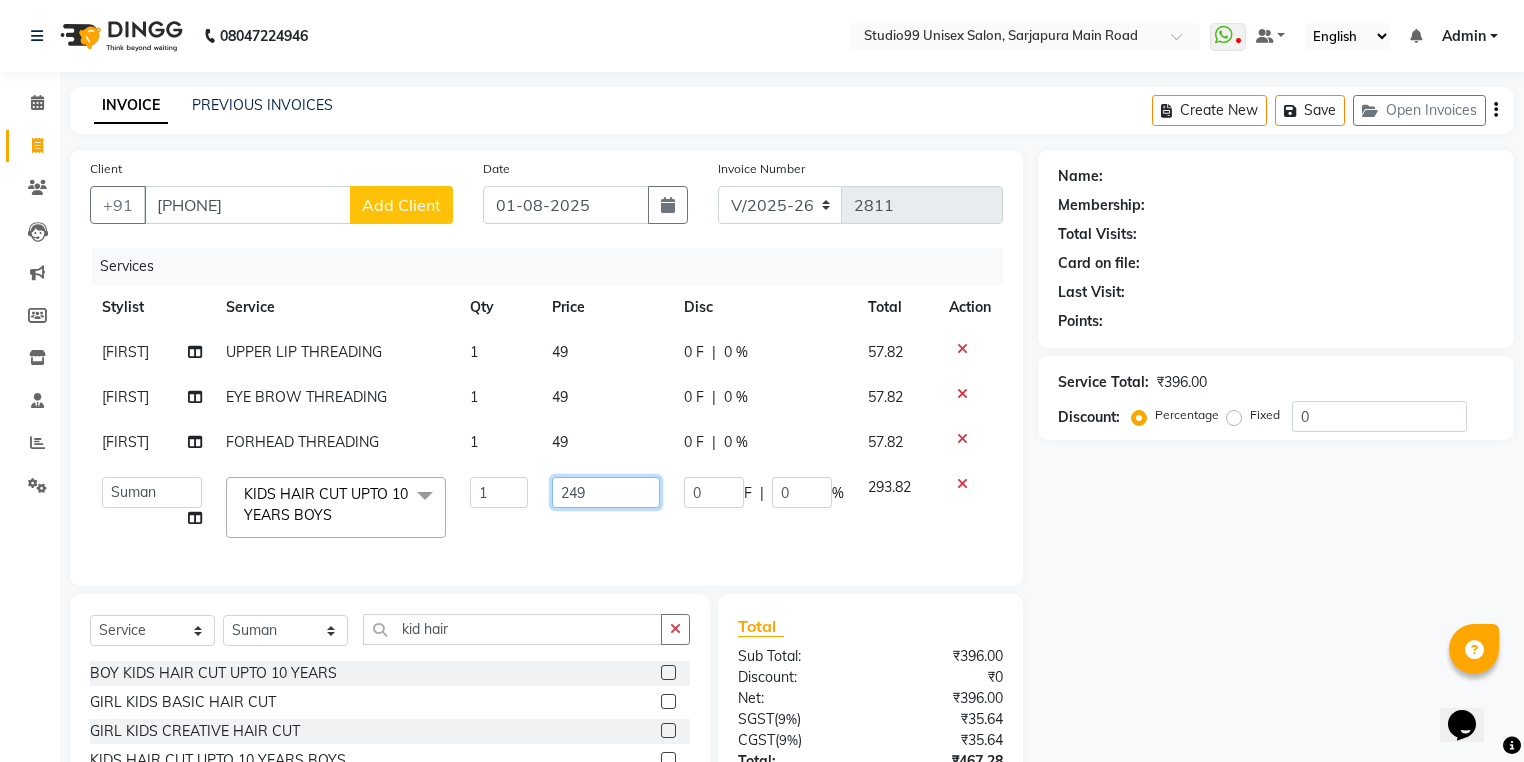 click on "249" 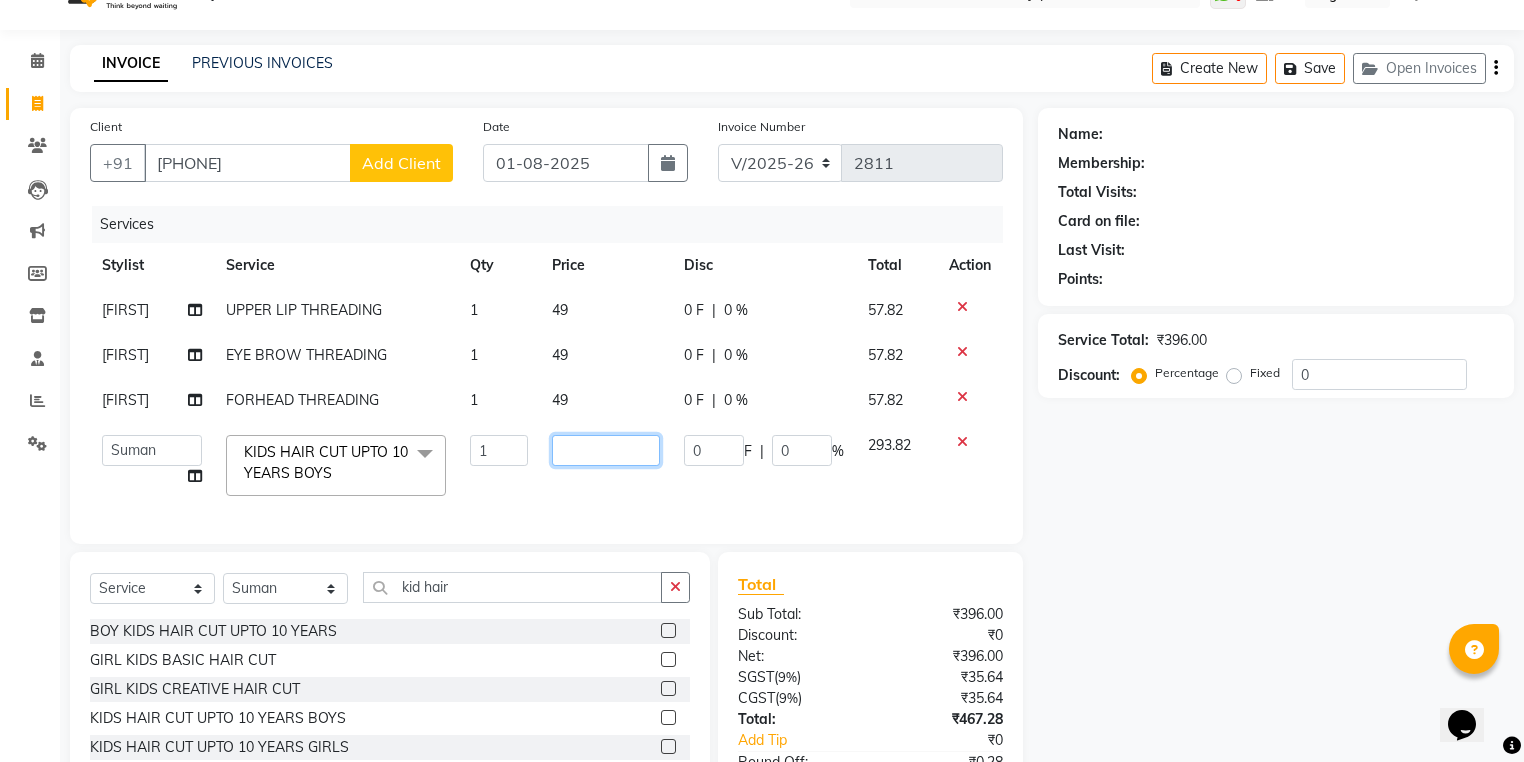 scroll, scrollTop: 80, scrollLeft: 0, axis: vertical 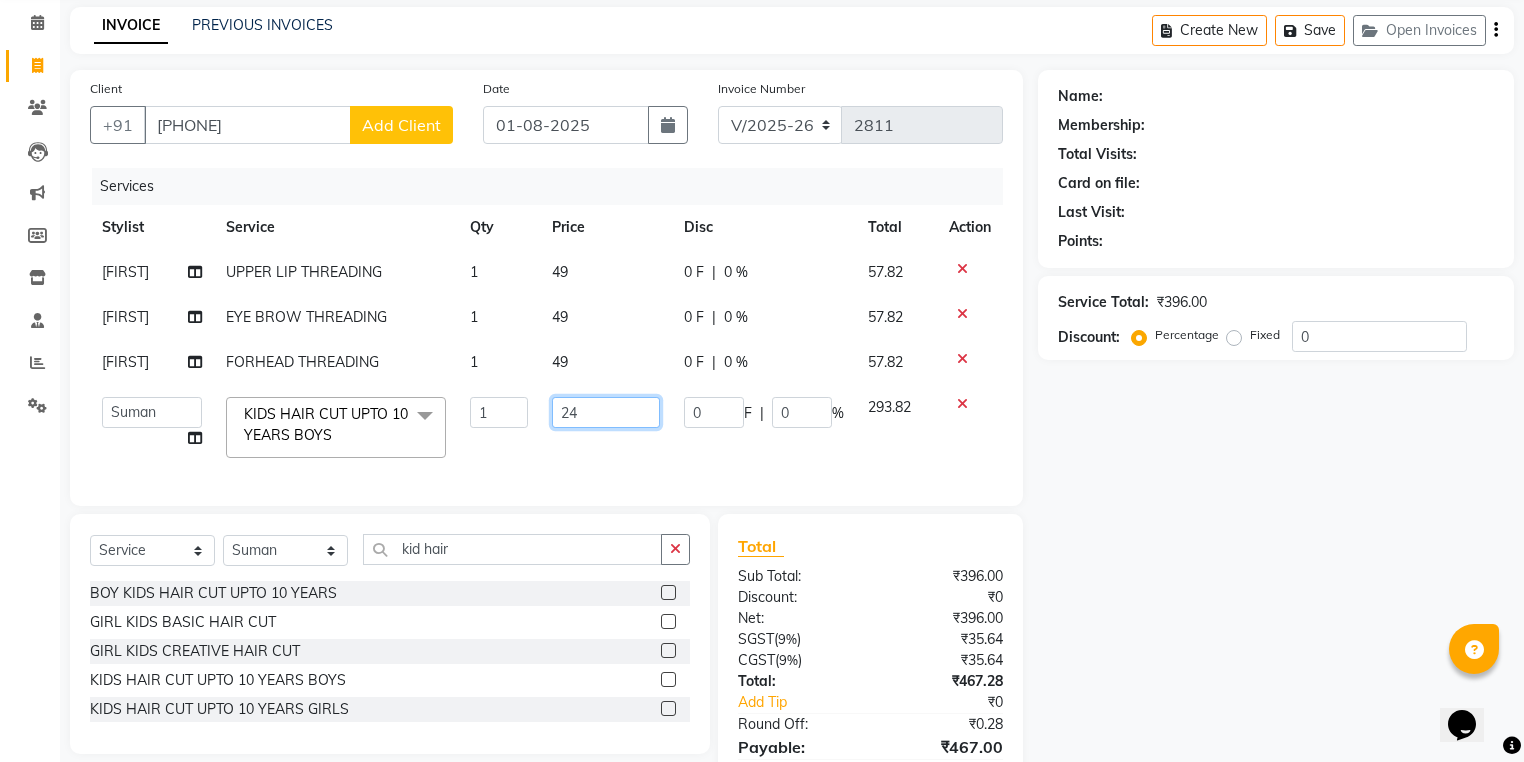 type on "249" 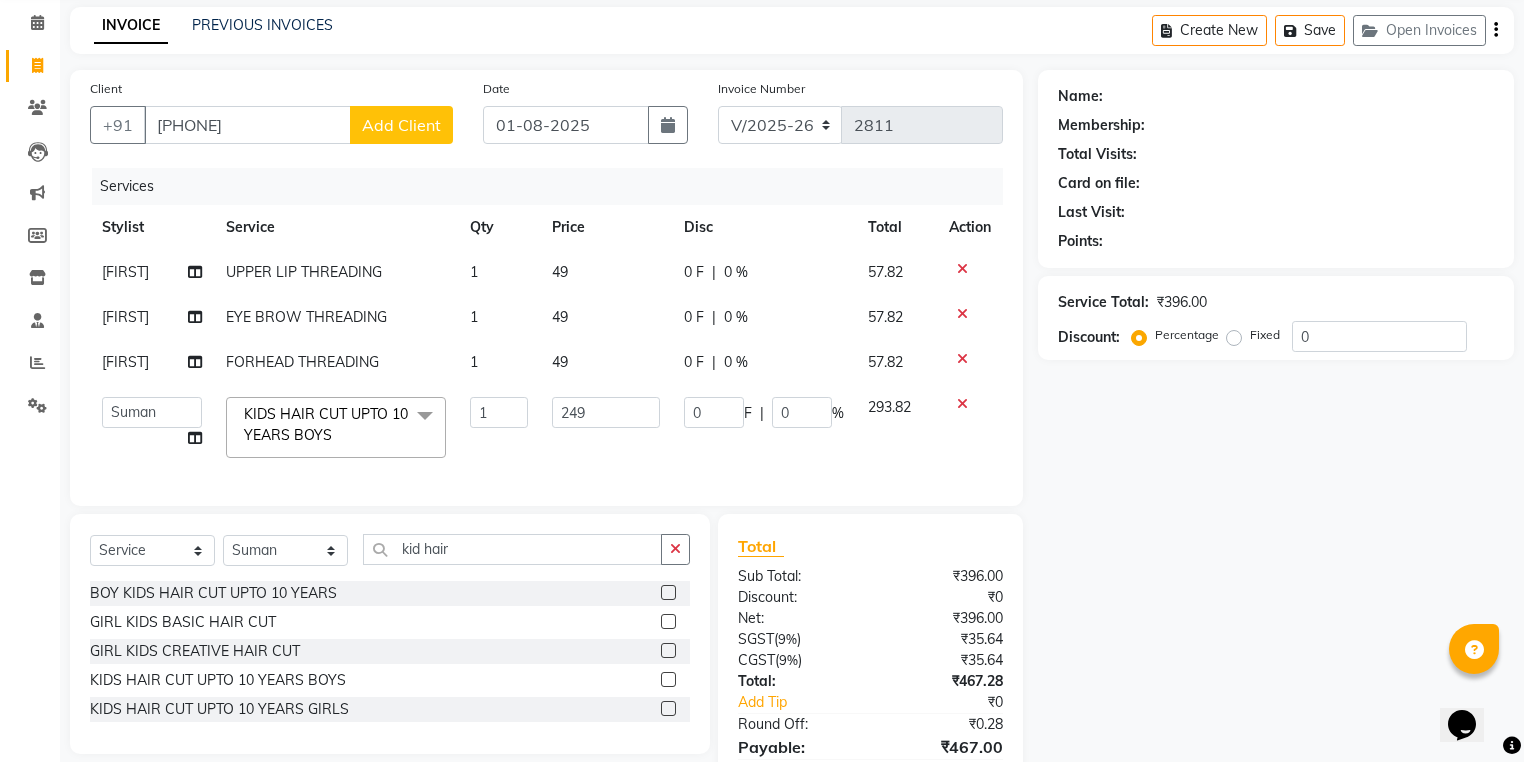 click on "249" 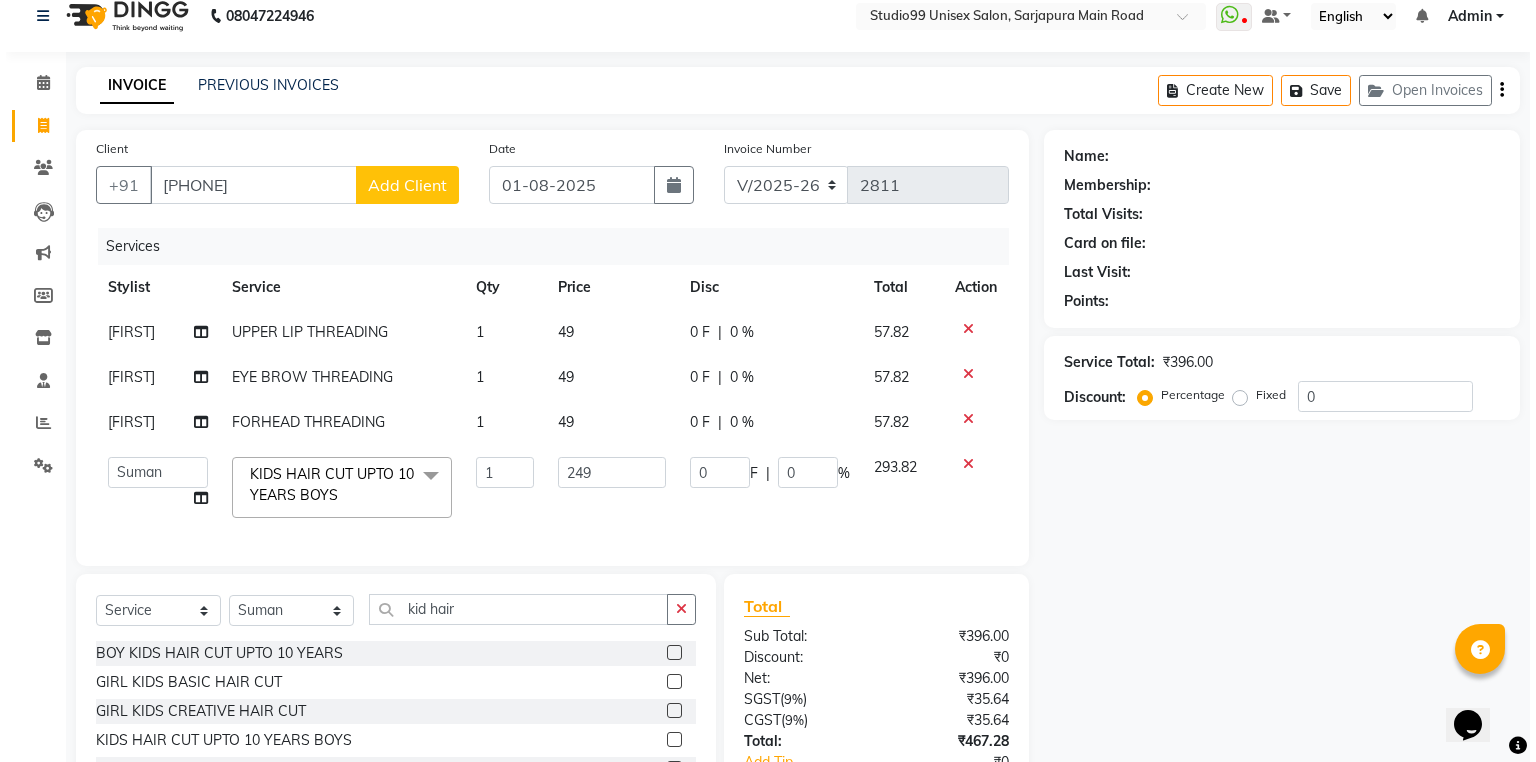 scroll, scrollTop: 0, scrollLeft: 0, axis: both 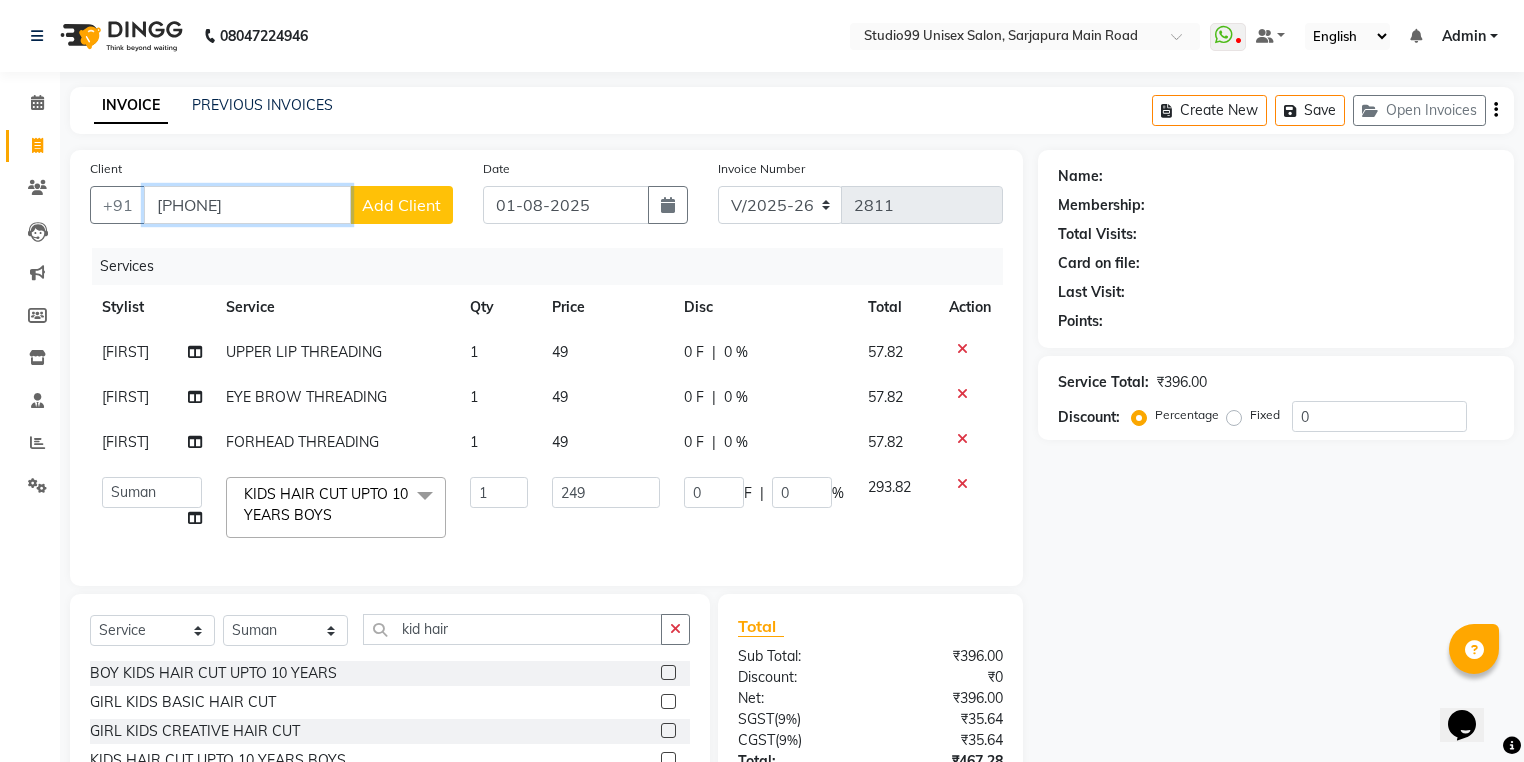 drag, startPoint x: 168, startPoint y: 207, endPoint x: 261, endPoint y: 209, distance: 93.0215 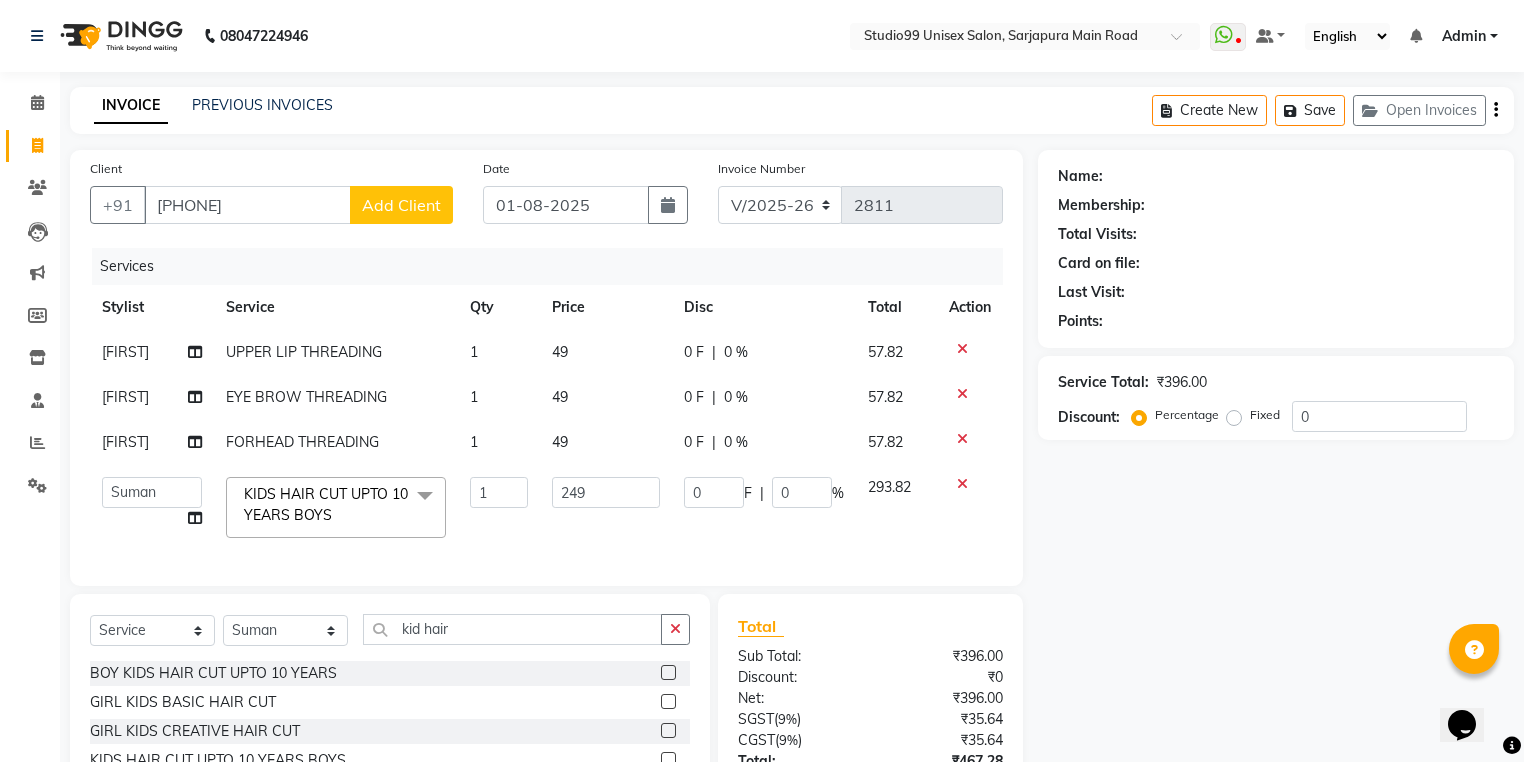 click on "Add Client" 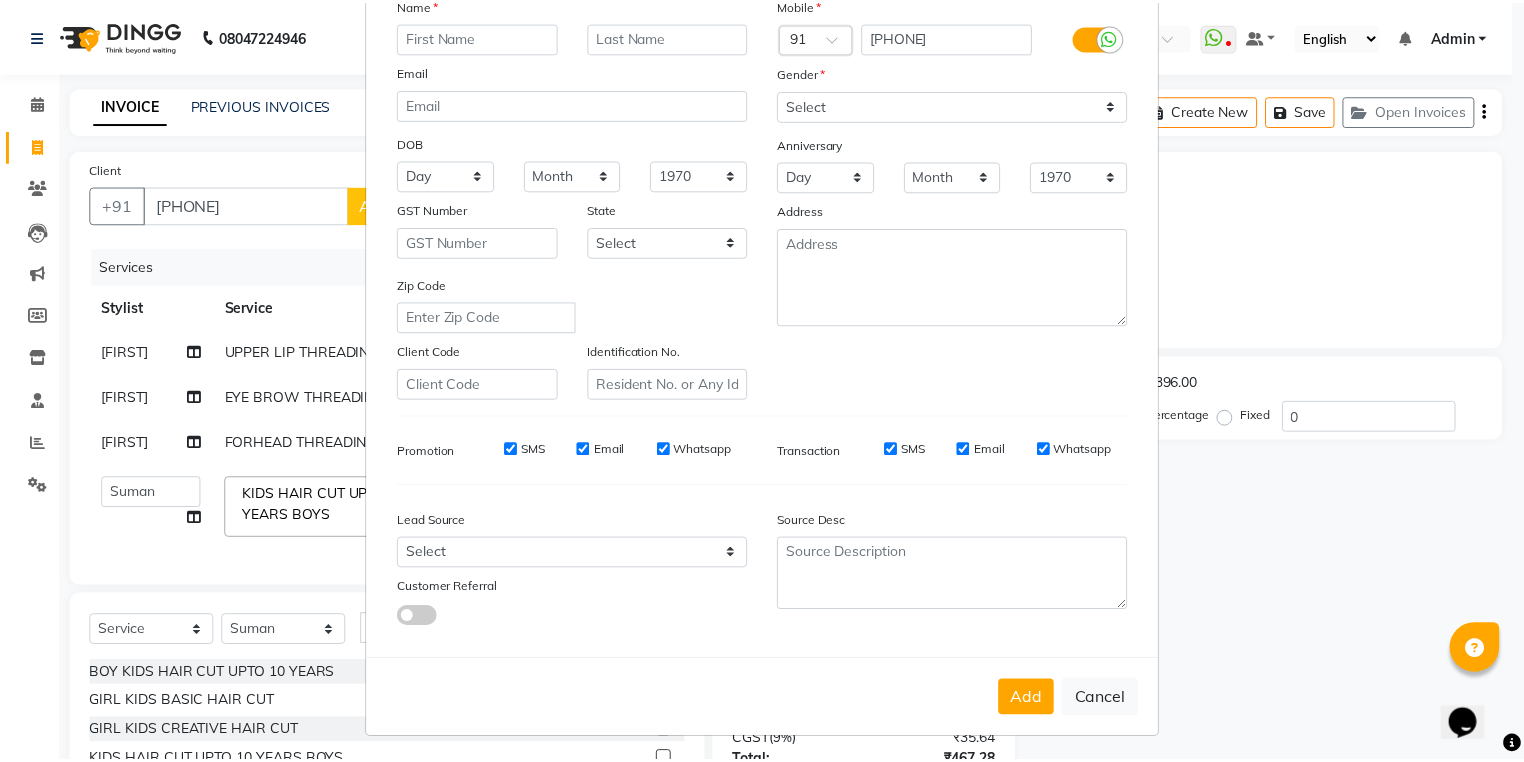 scroll, scrollTop: 170, scrollLeft: 0, axis: vertical 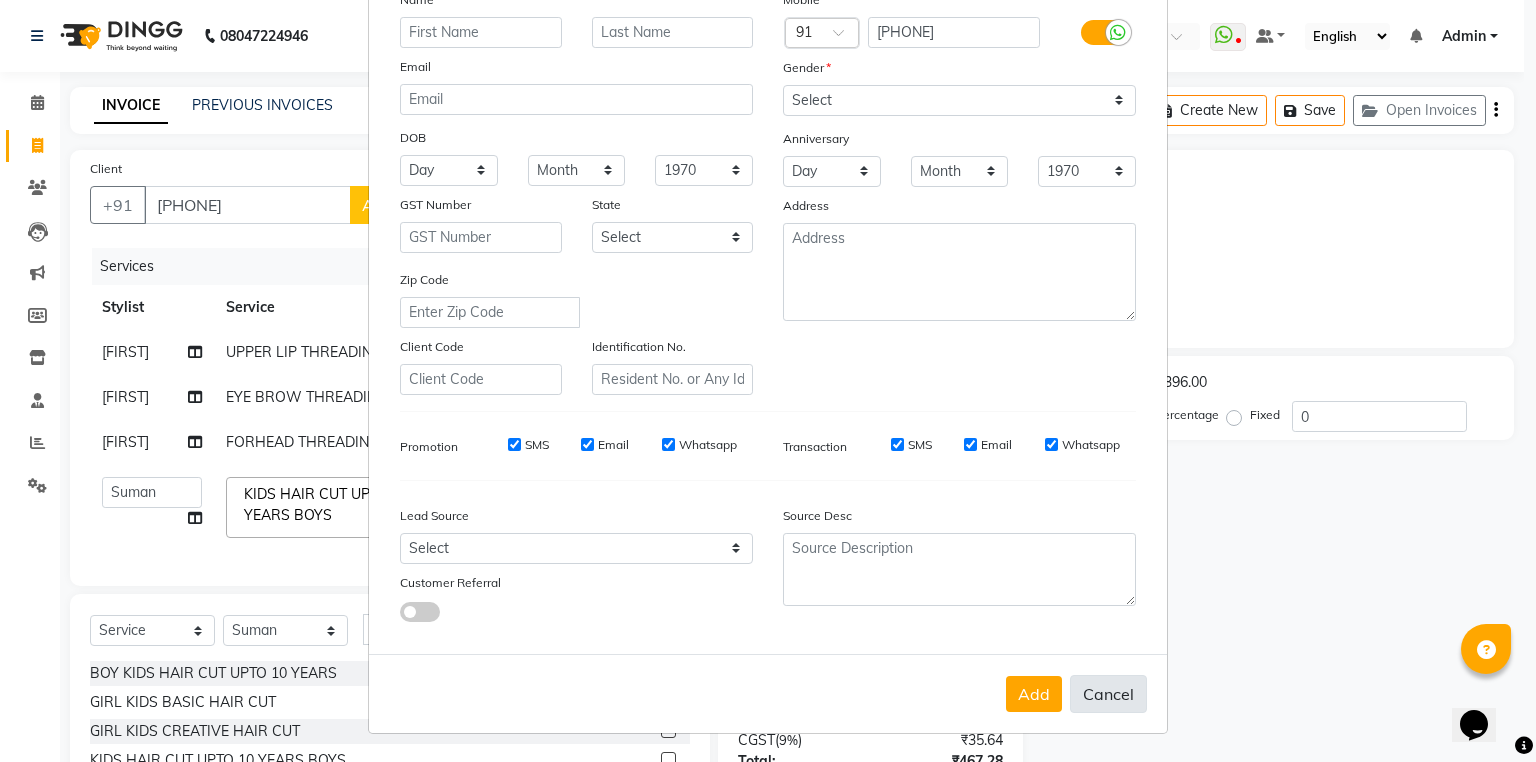 click on "Cancel" at bounding box center (1108, 694) 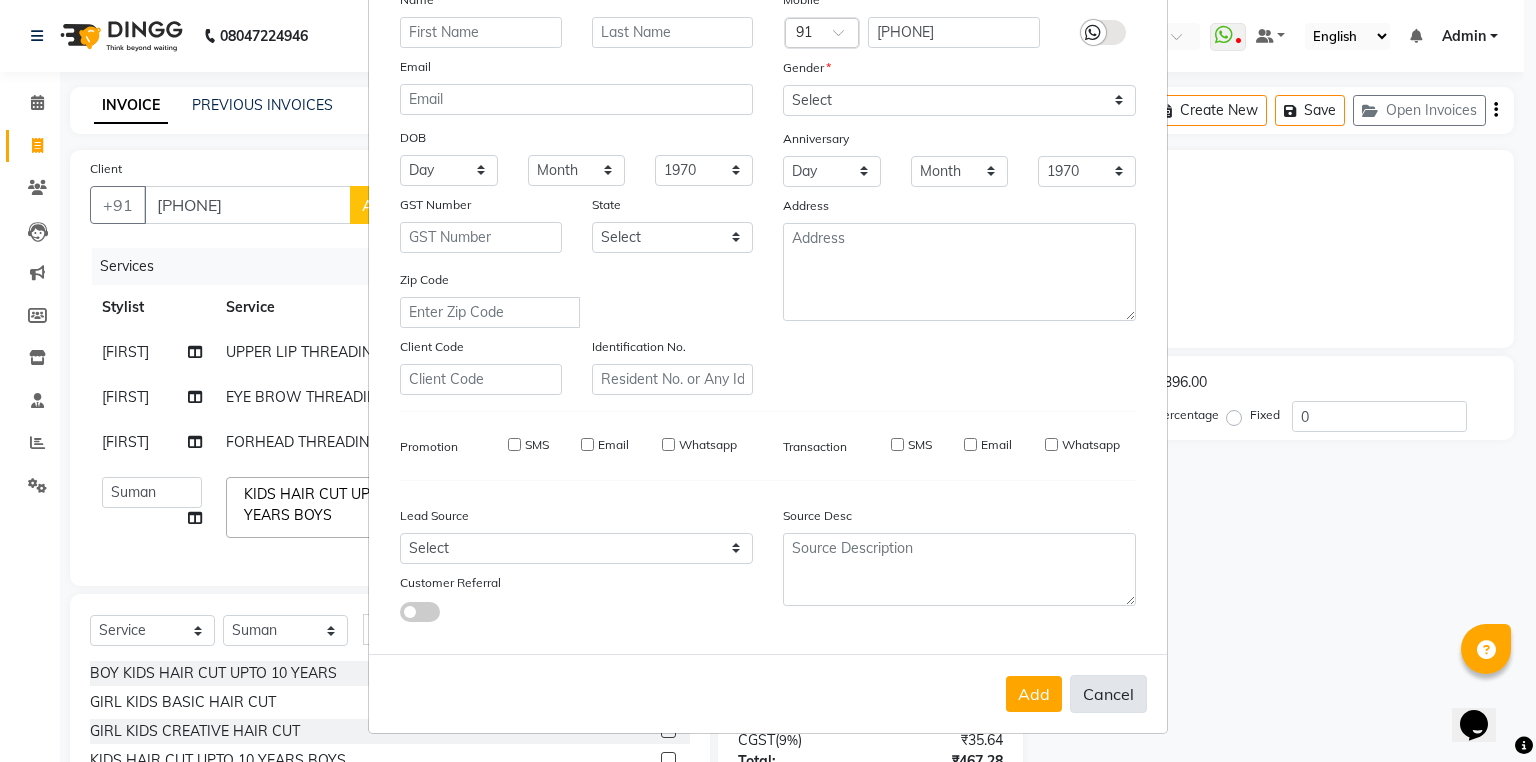 select 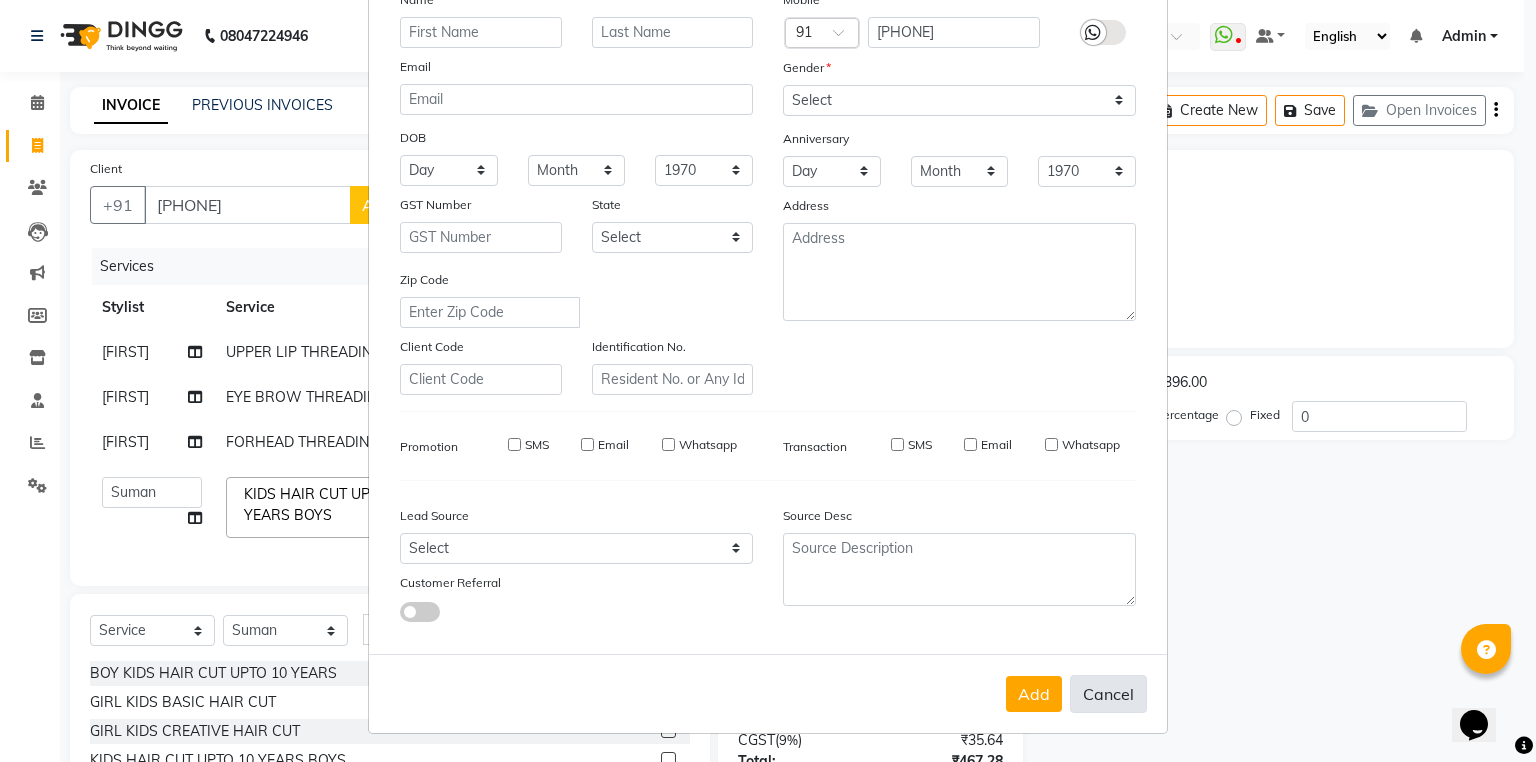 select 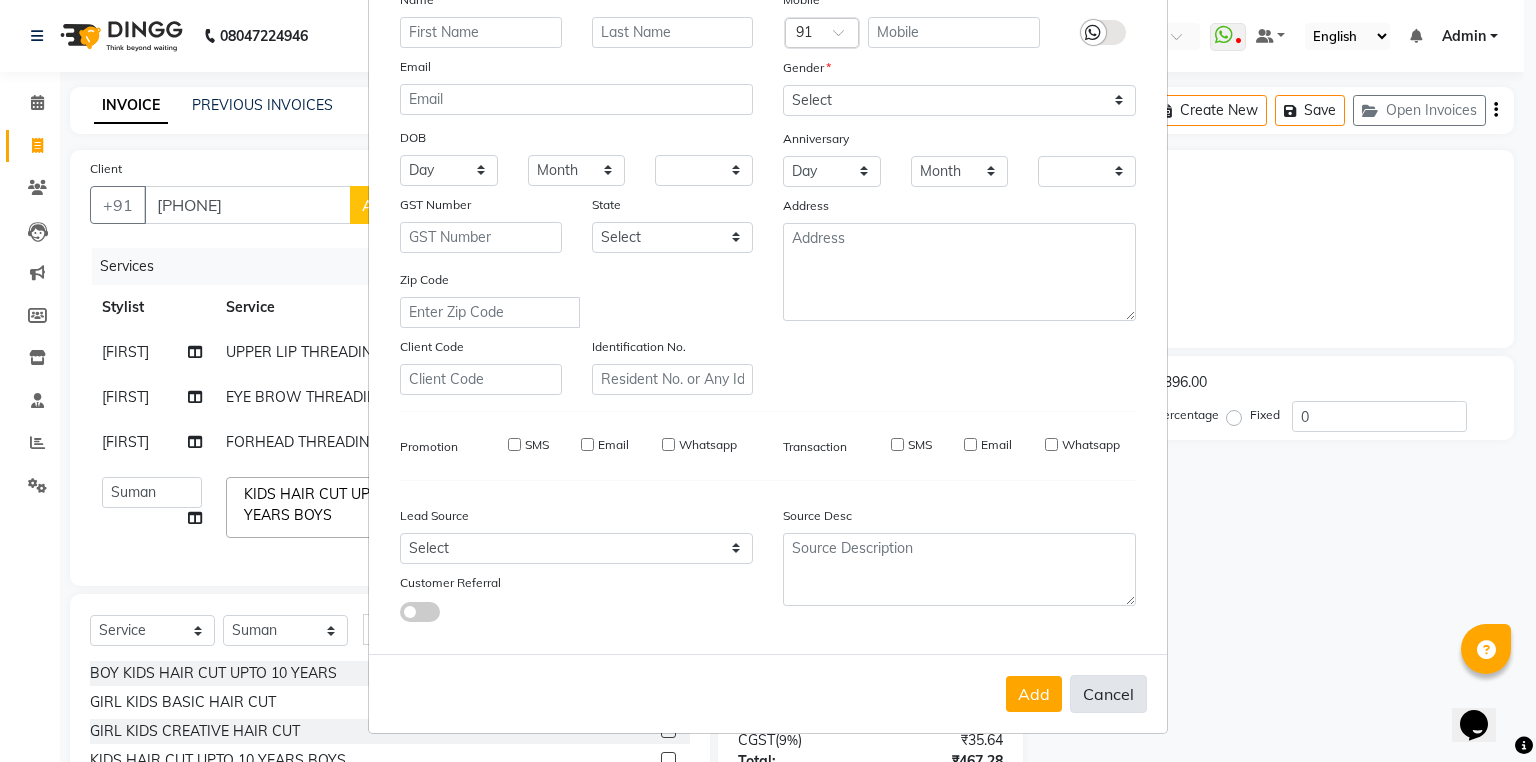 checkbox on "false" 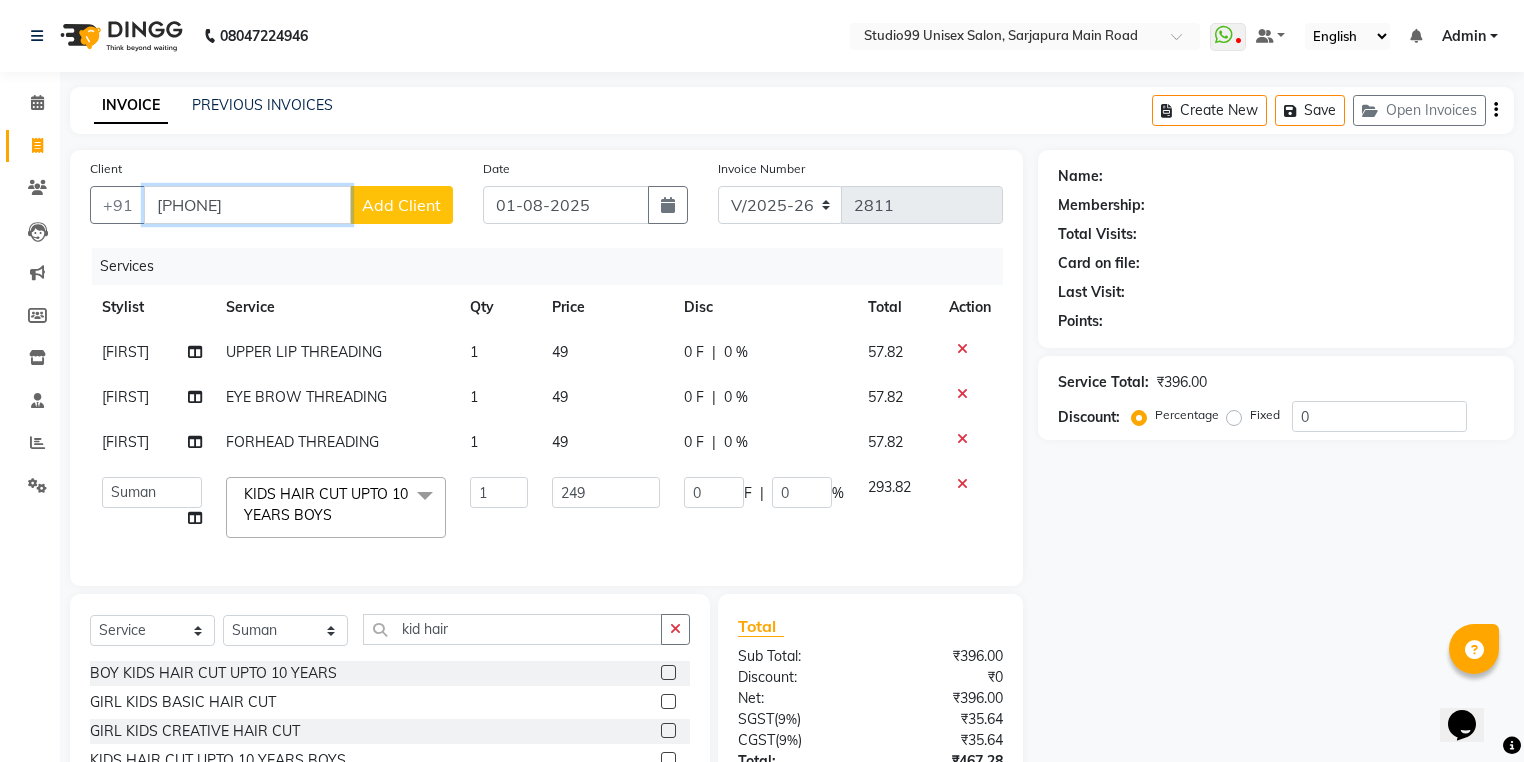 click on "9519479265" at bounding box center [247, 205] 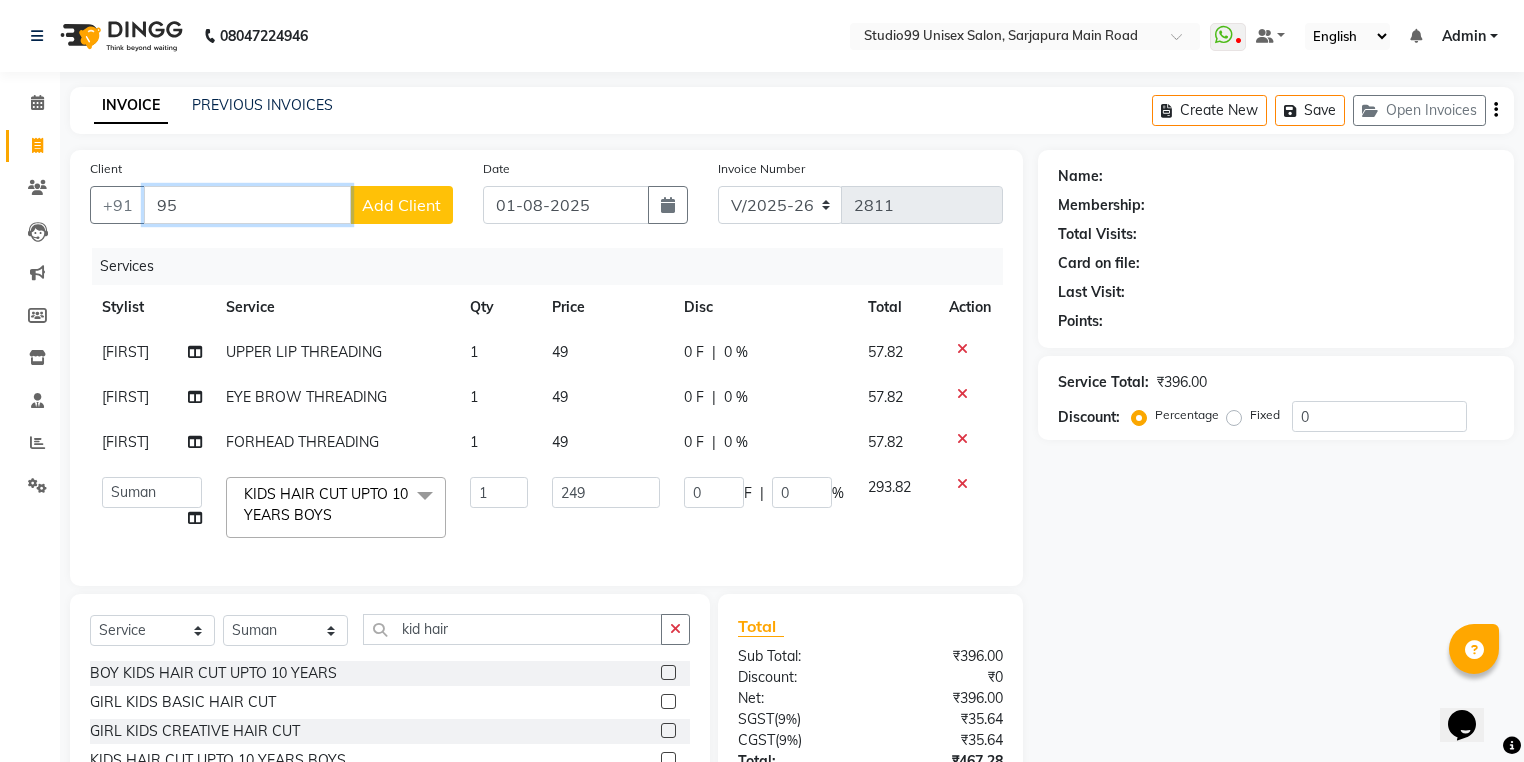 type on "9" 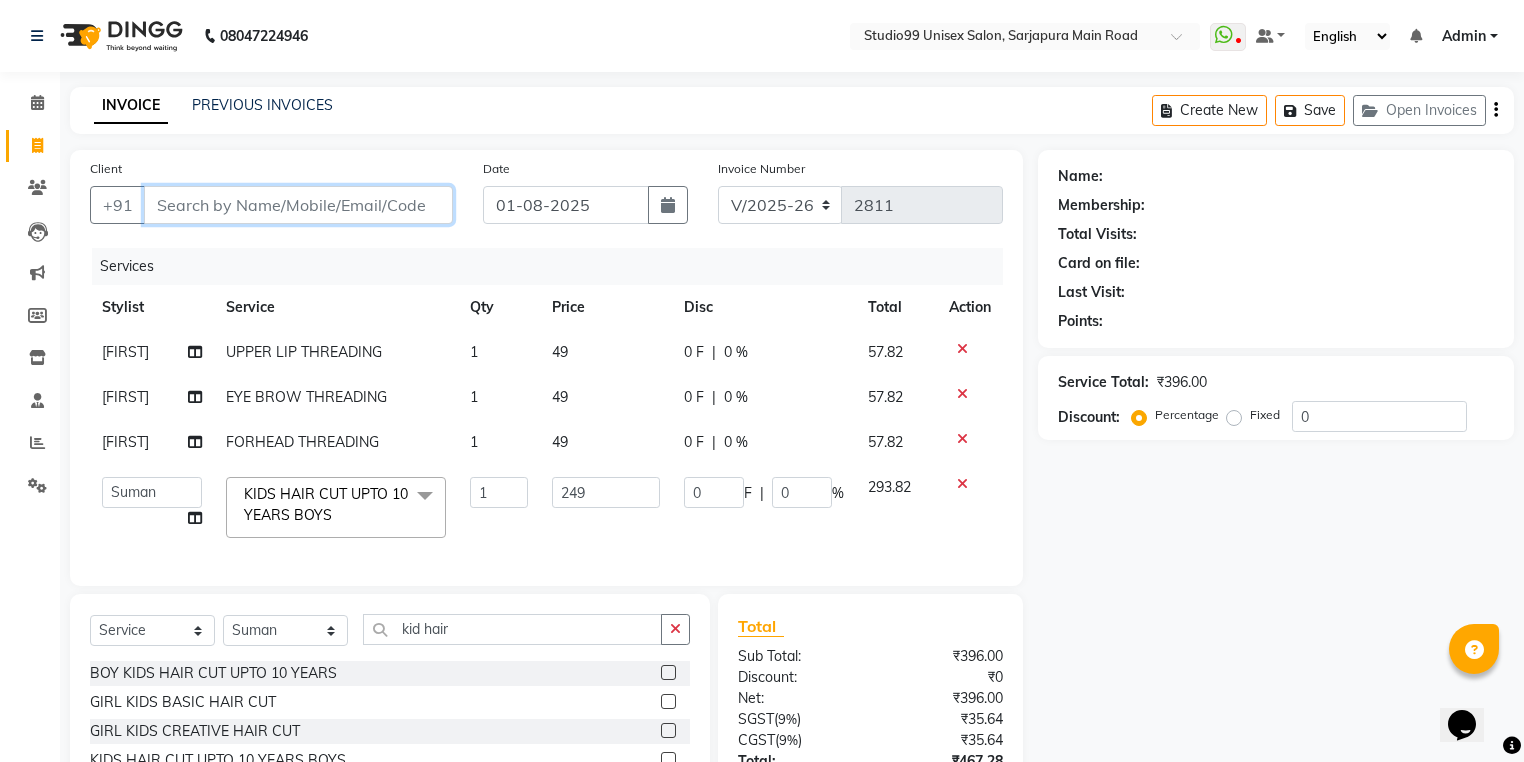 paste on "9599599936" 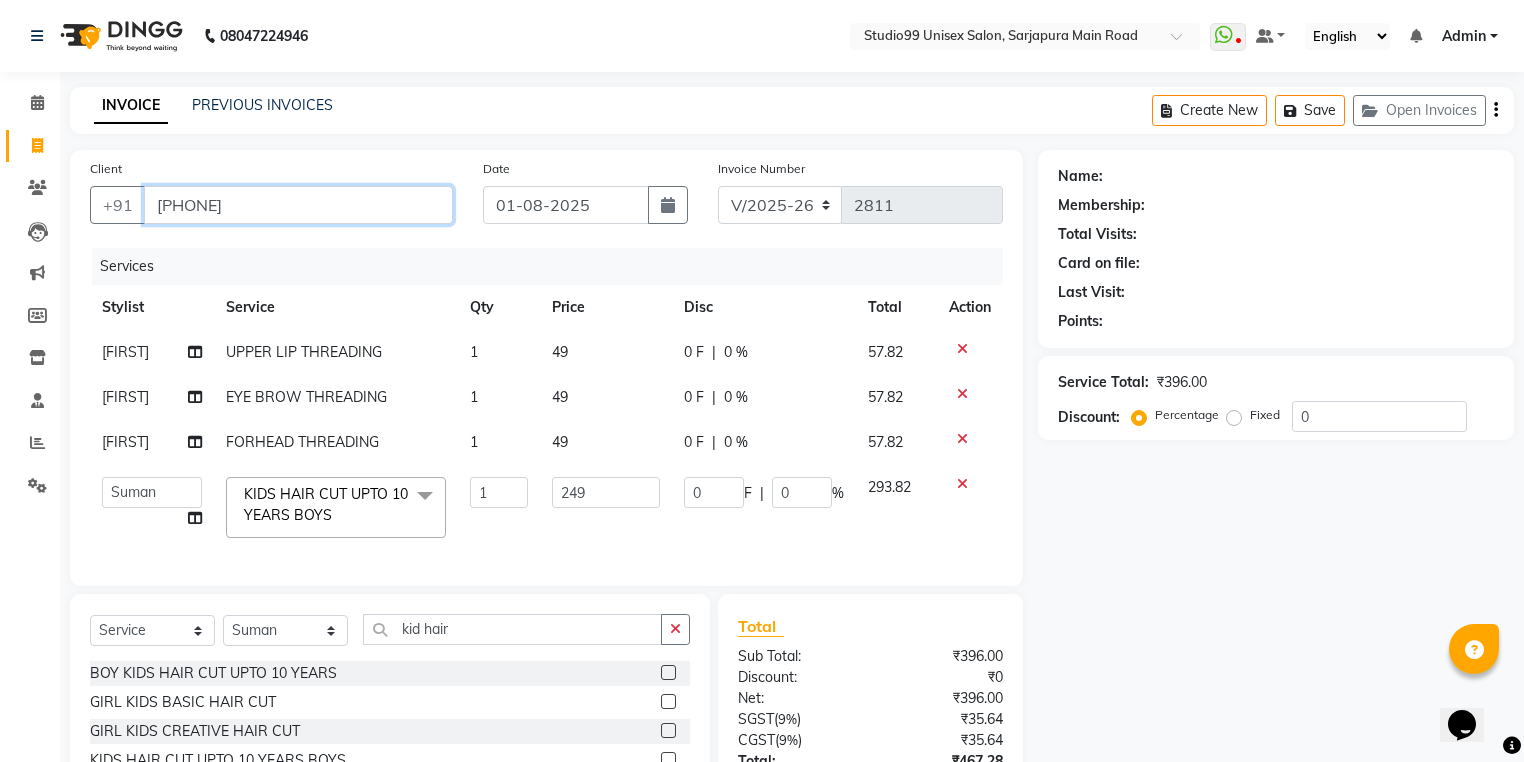 type on "9599599936" 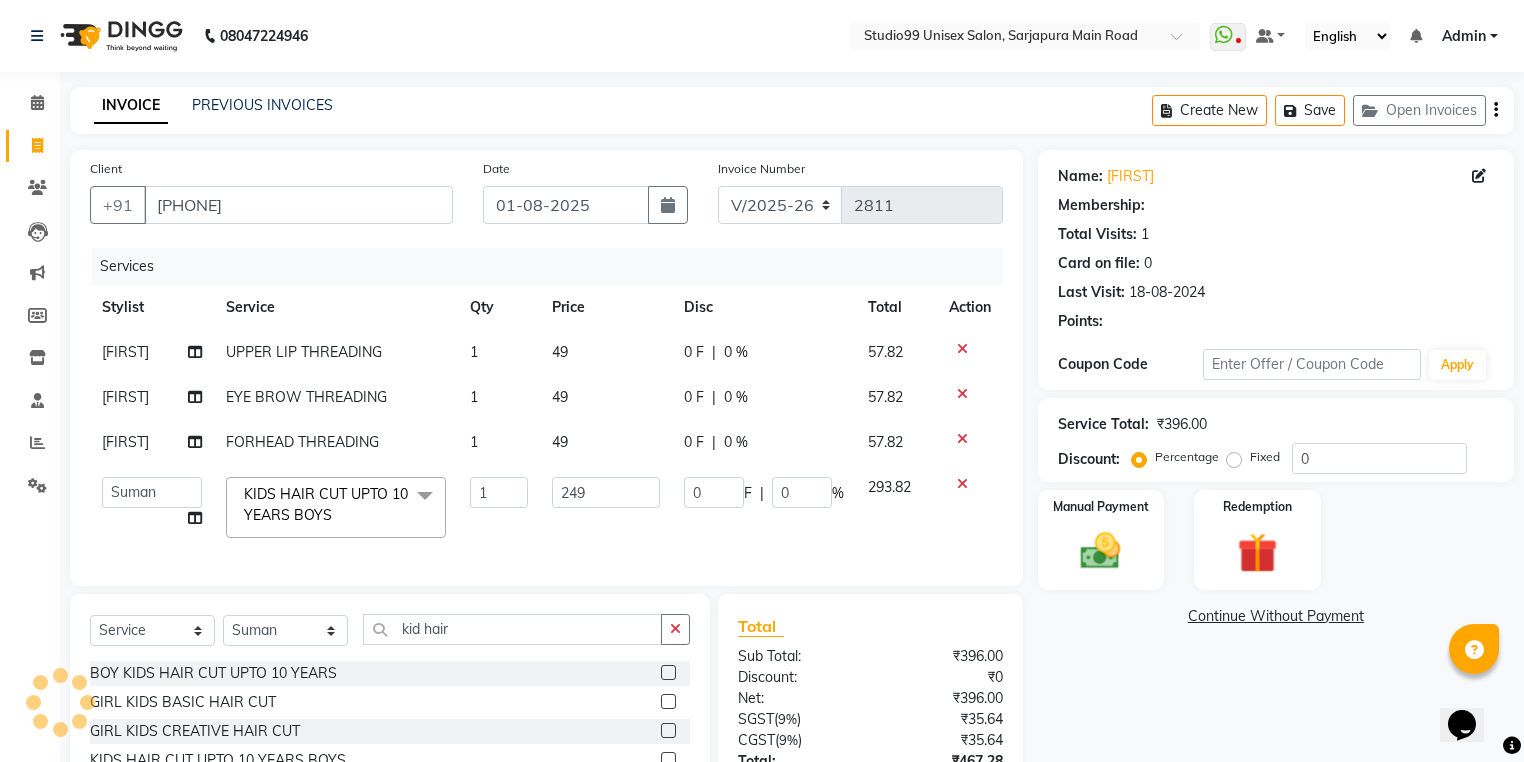 type on "37.35" 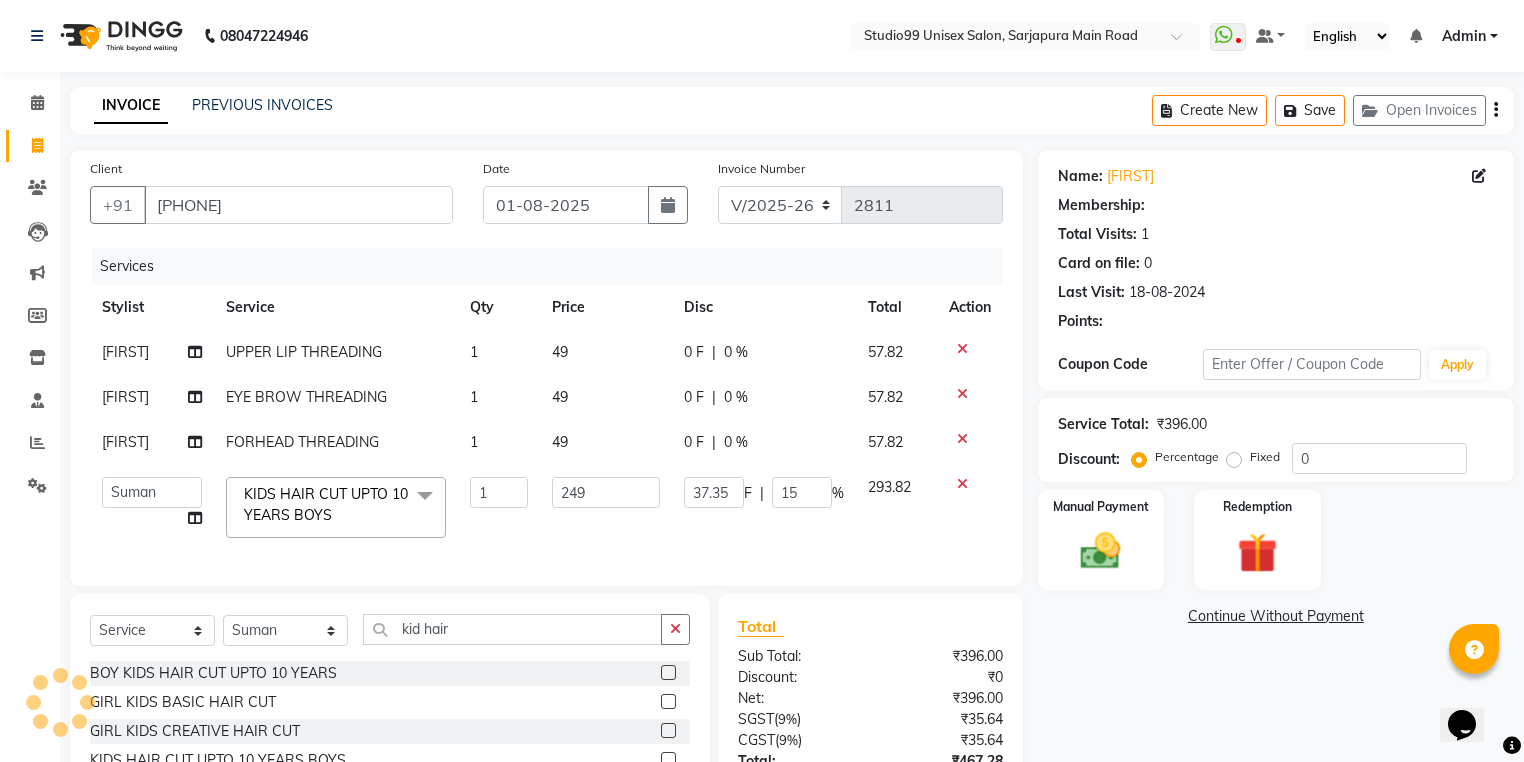select on "2: Object" 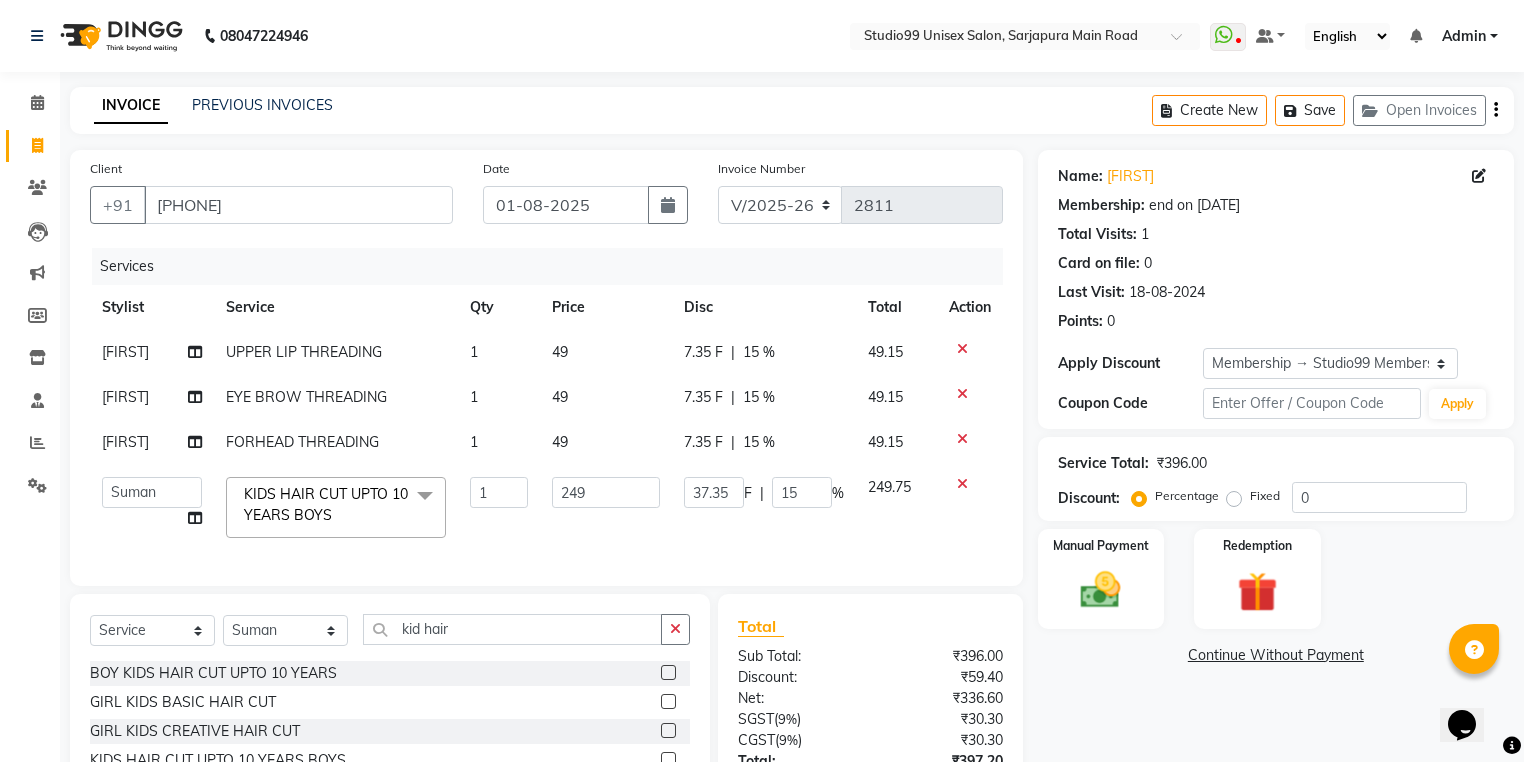 type on "15" 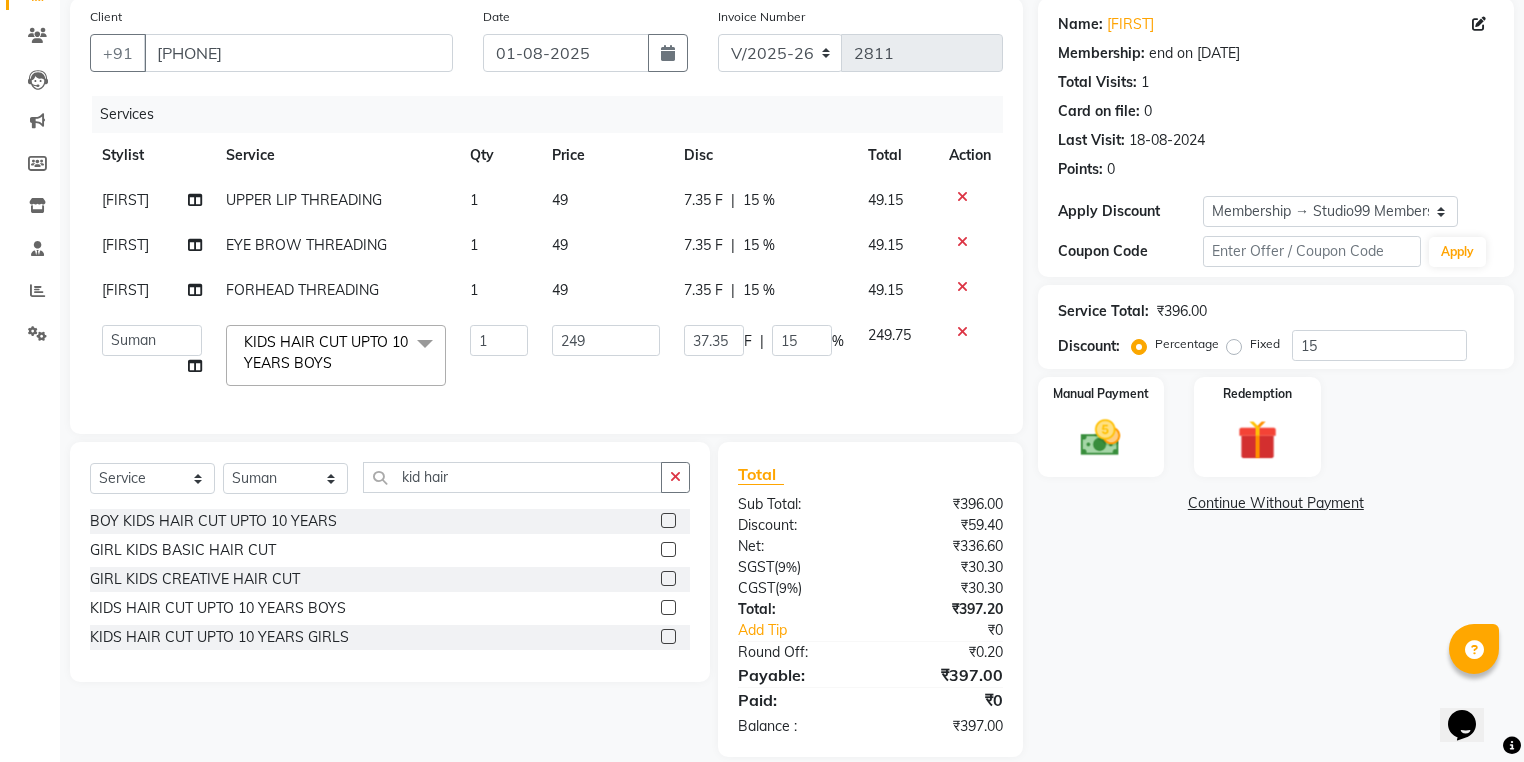 scroll, scrollTop: 188, scrollLeft: 0, axis: vertical 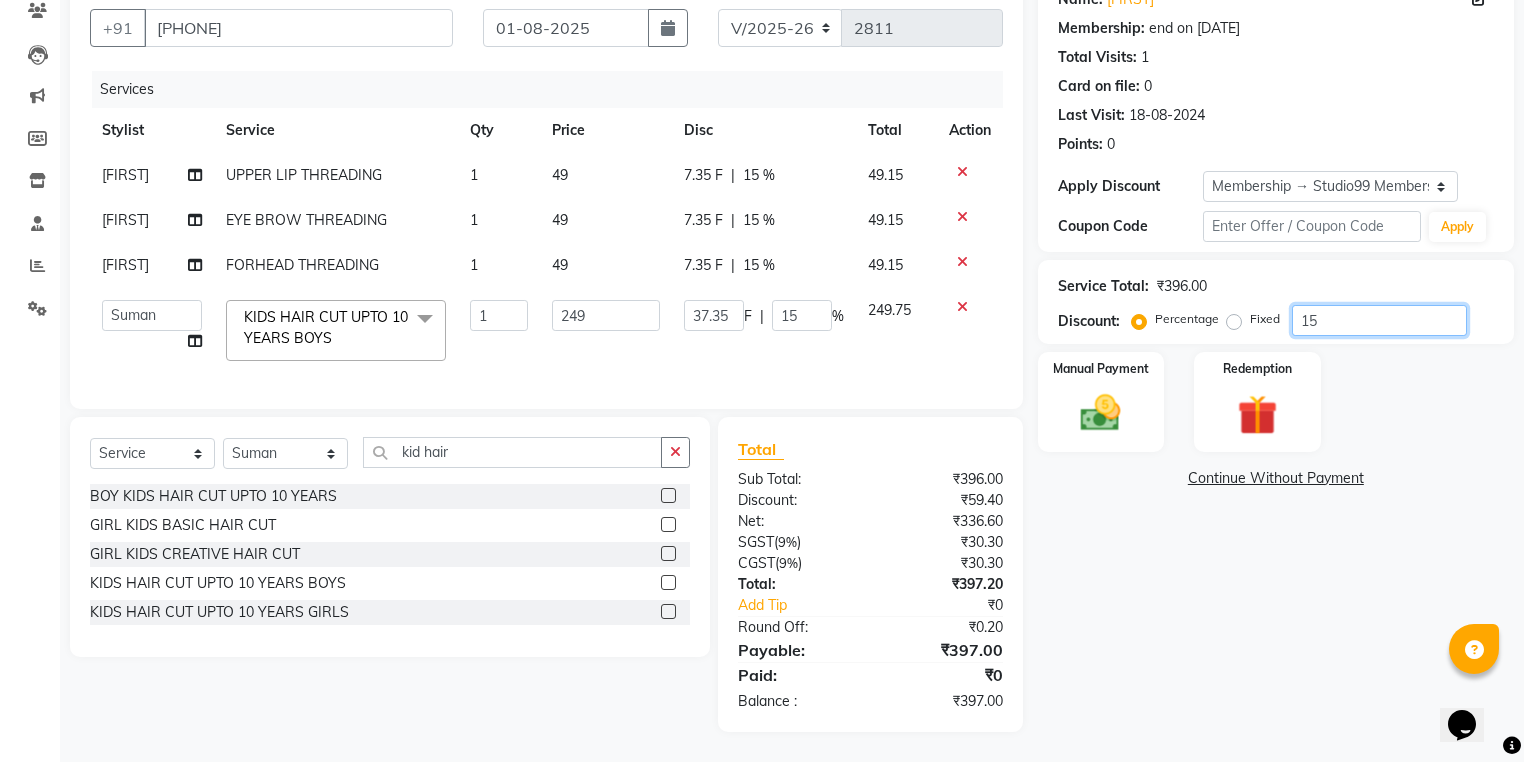drag, startPoint x: 1321, startPoint y: 313, endPoint x: 1296, endPoint y: 312, distance: 25.019993 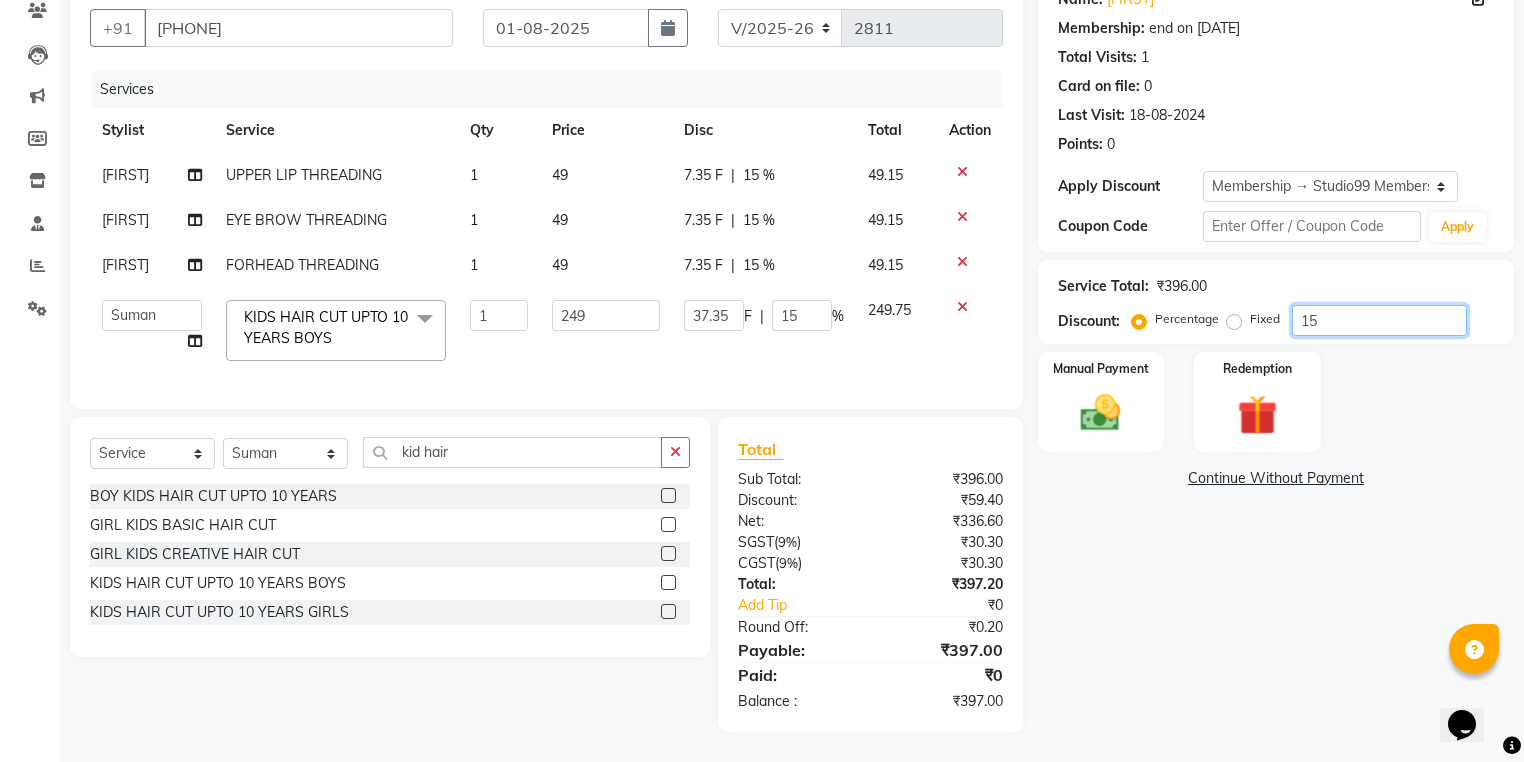 type 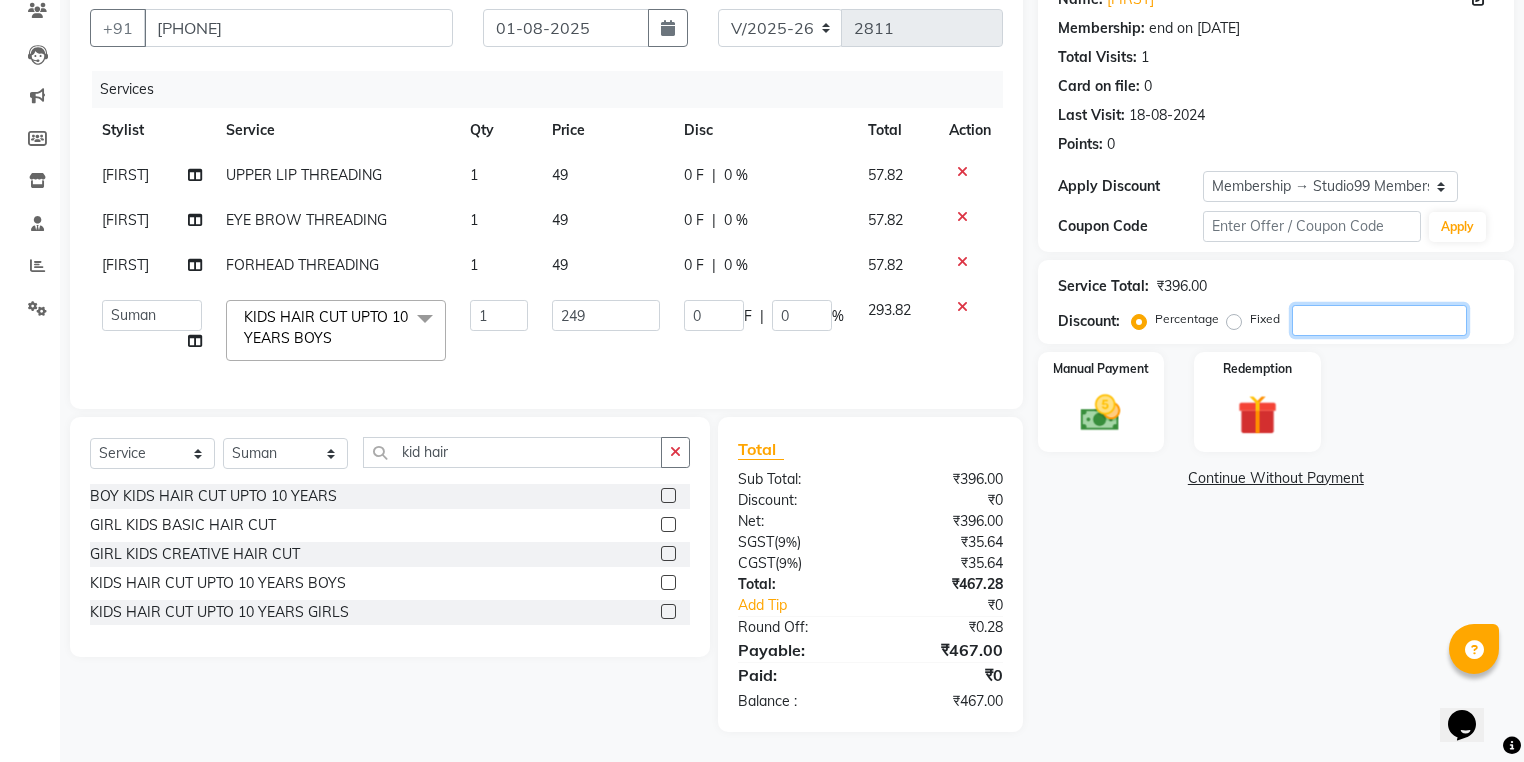 type on "1" 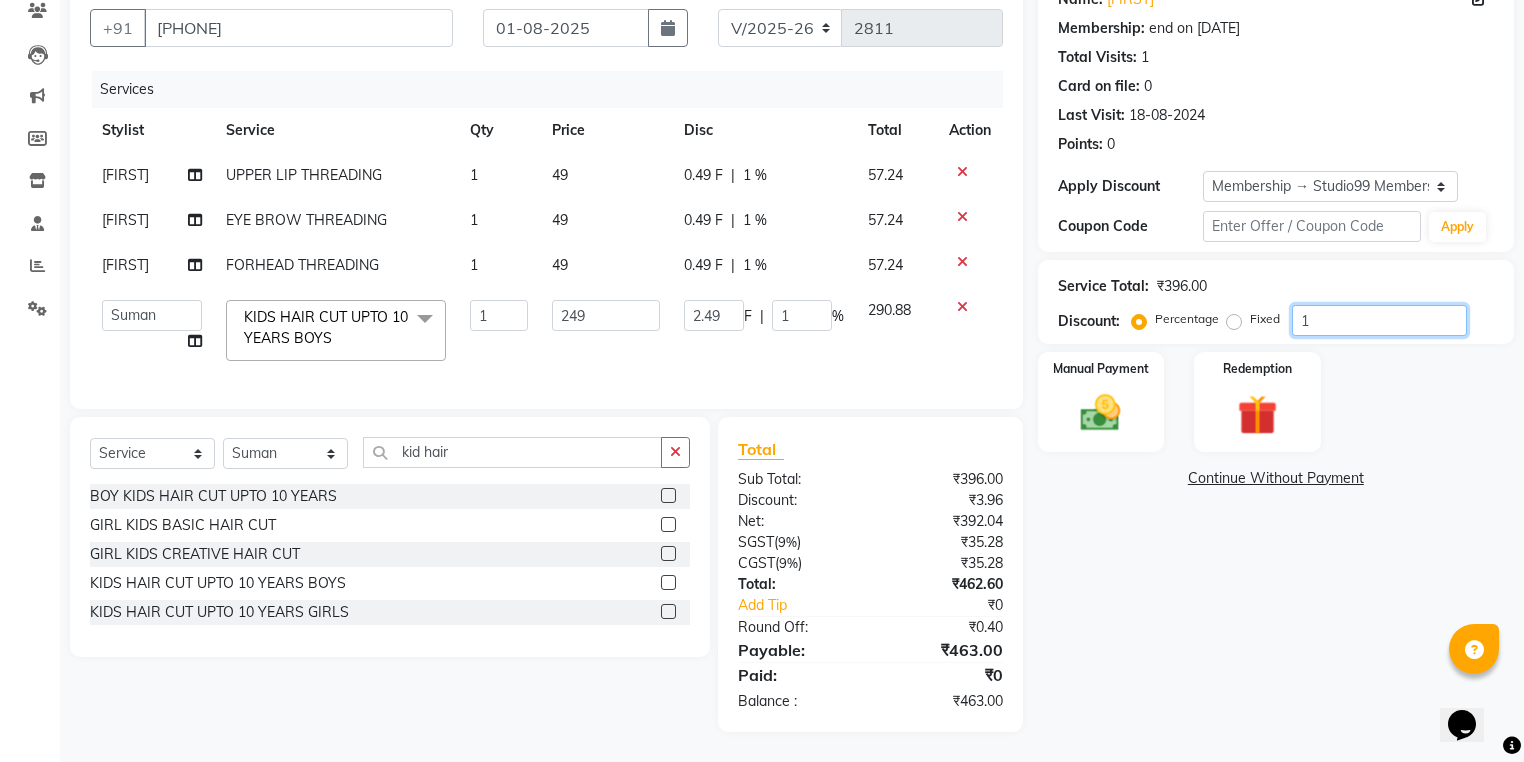 type on "15" 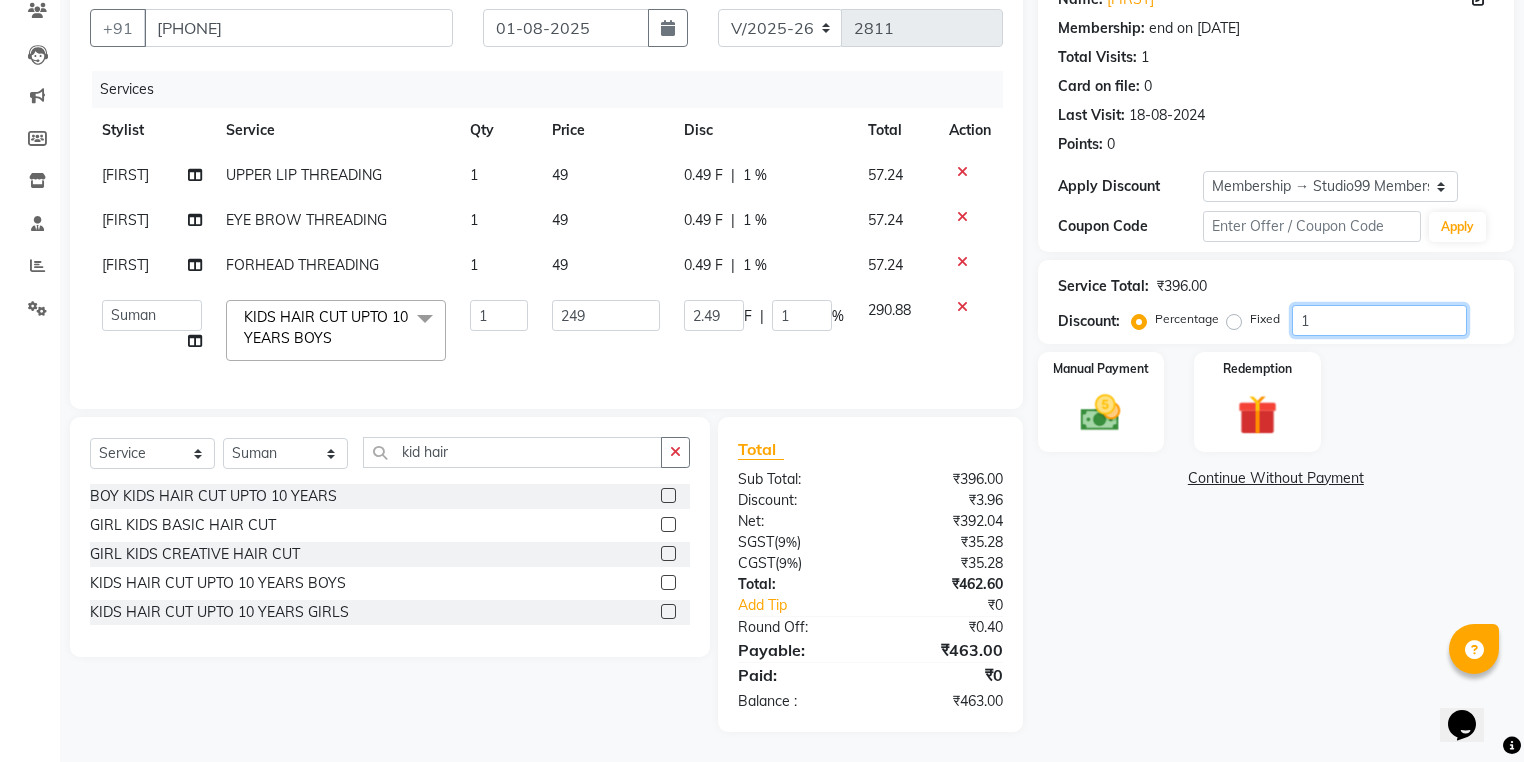 type on "37.35" 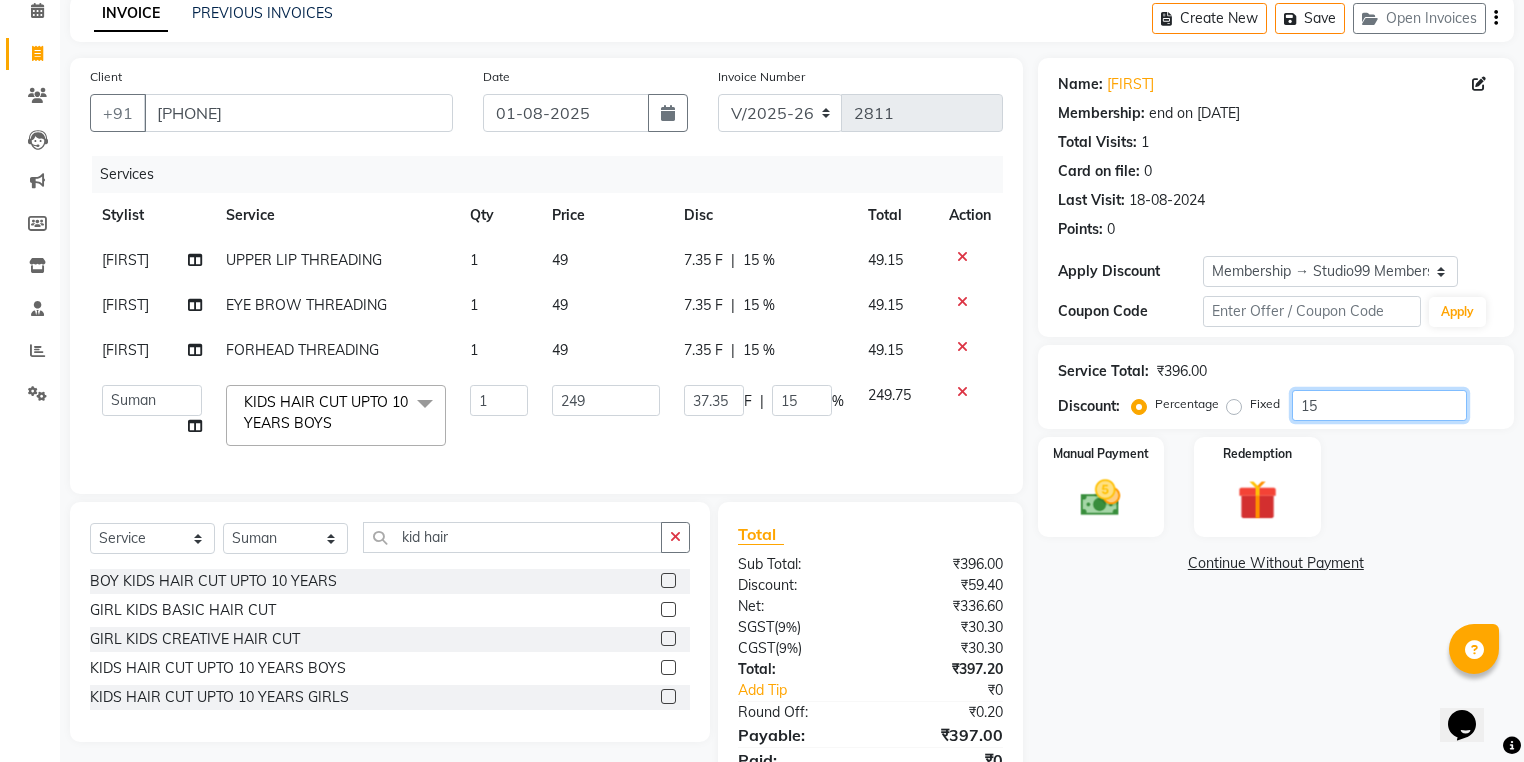 scroll, scrollTop: 188, scrollLeft: 0, axis: vertical 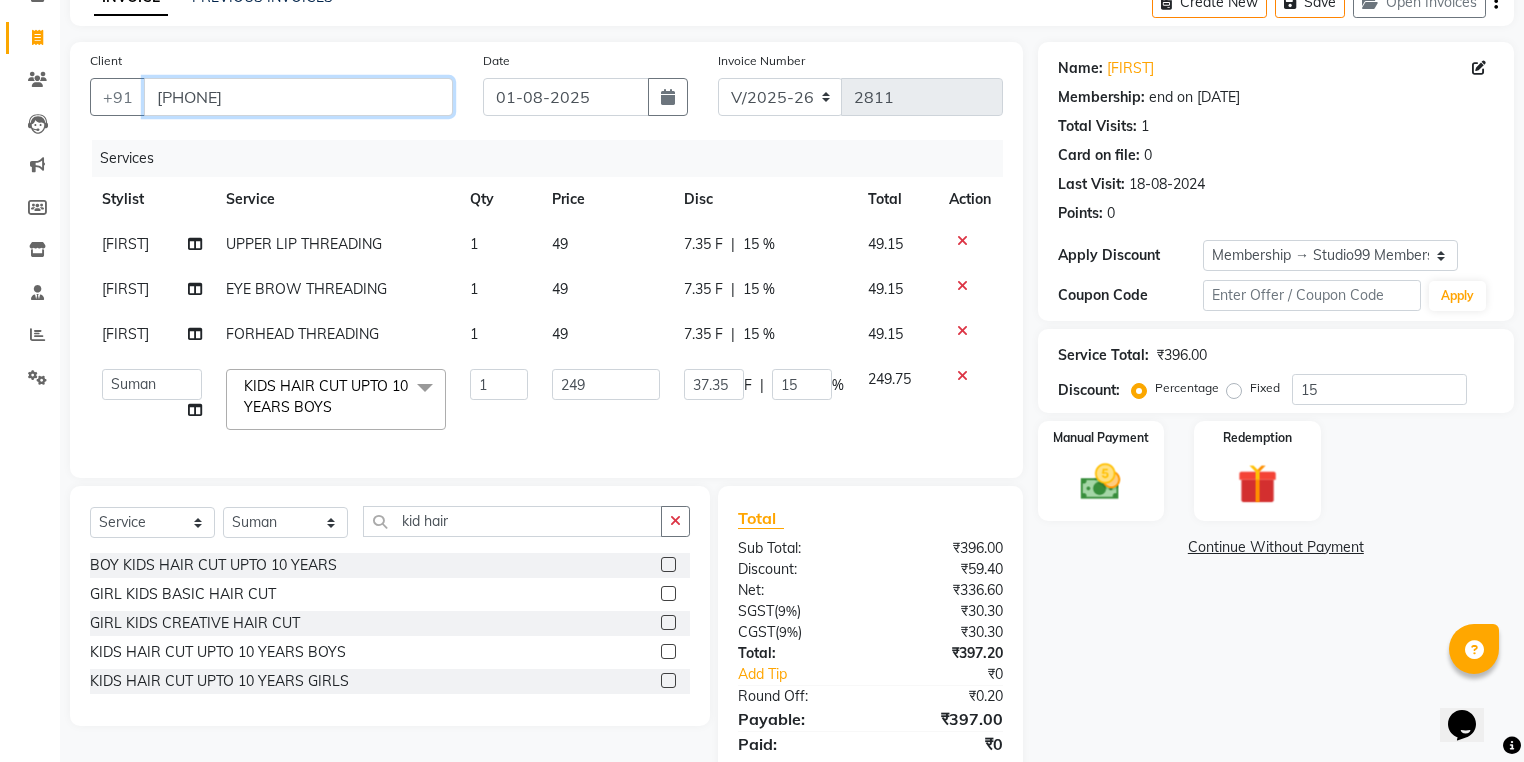 drag, startPoint x: 156, startPoint y: 96, endPoint x: 352, endPoint y: 185, distance: 215.26031 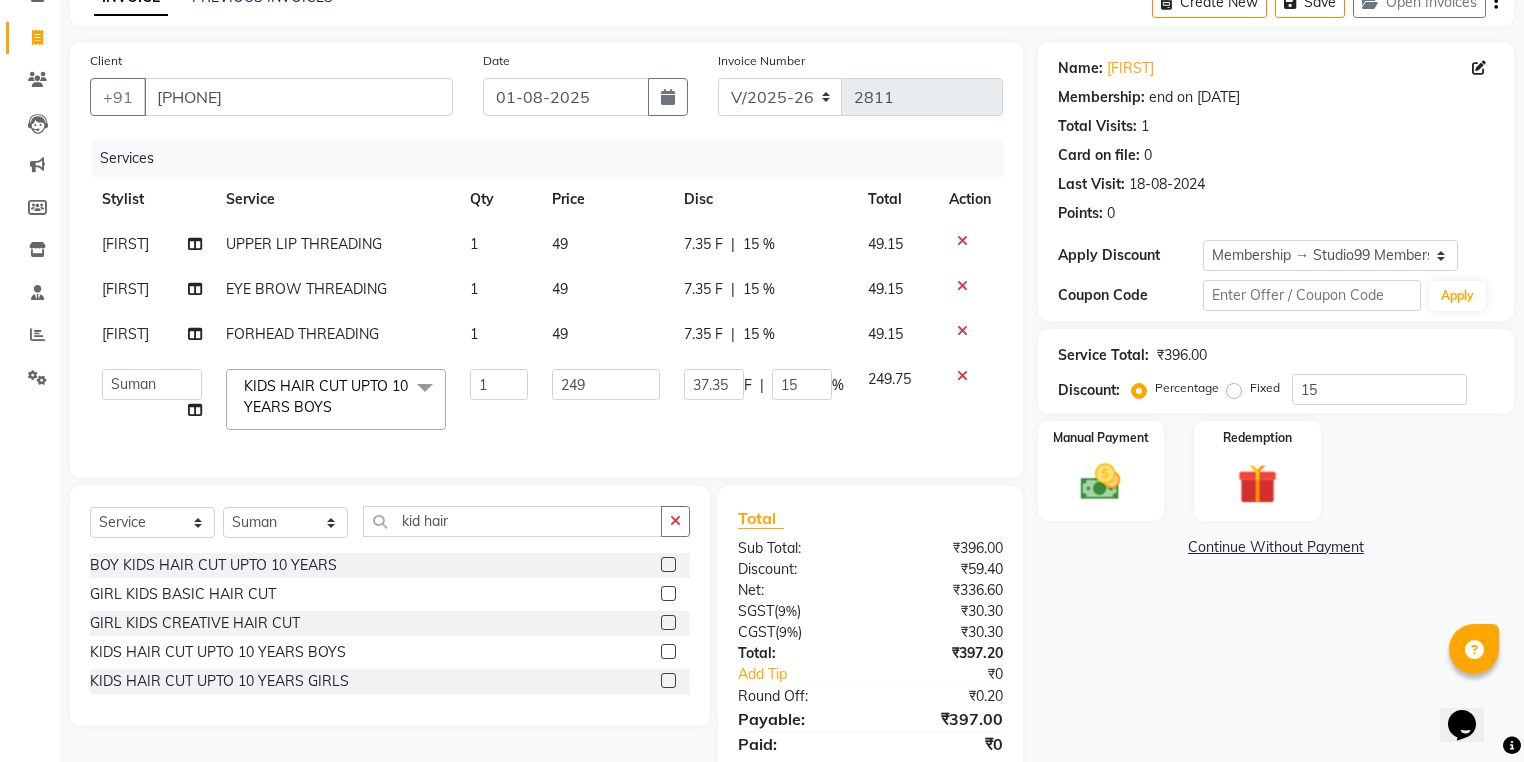 click on "Name: Sujith  Membership: end on 18-08-2025 Total Visits:  1 Card on file:  0 Last Visit:   18-08-2024 Points:   0  Apply Discount Select Membership → Studio99 Membership Card  Loyalty → Loyality level 1  Coupon Code Apply Service Total:  ₹396.00  Discount:  Percentage   Fixed  15 Manual Payment Redemption  Continue Without Payment" 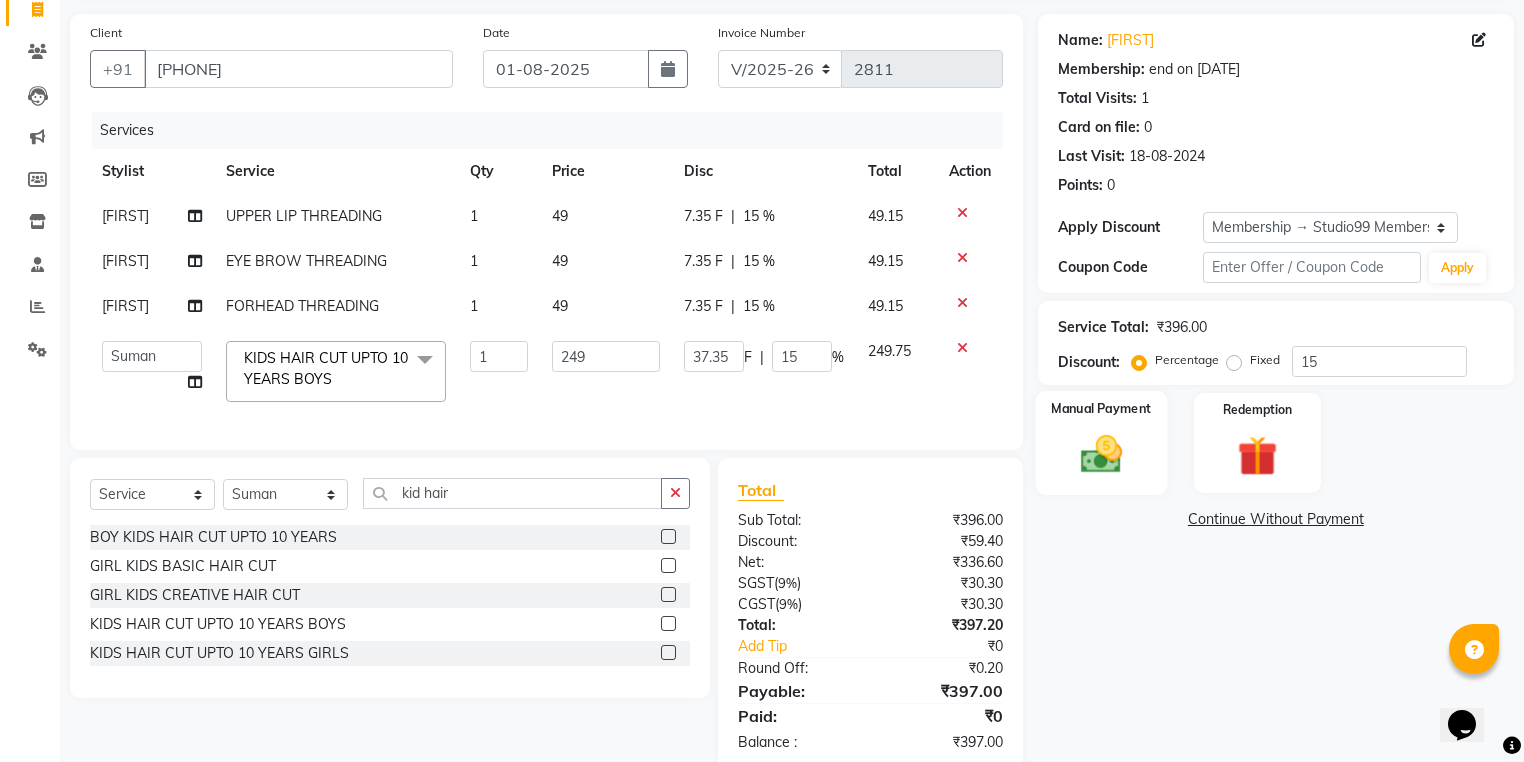 scroll, scrollTop: 108, scrollLeft: 0, axis: vertical 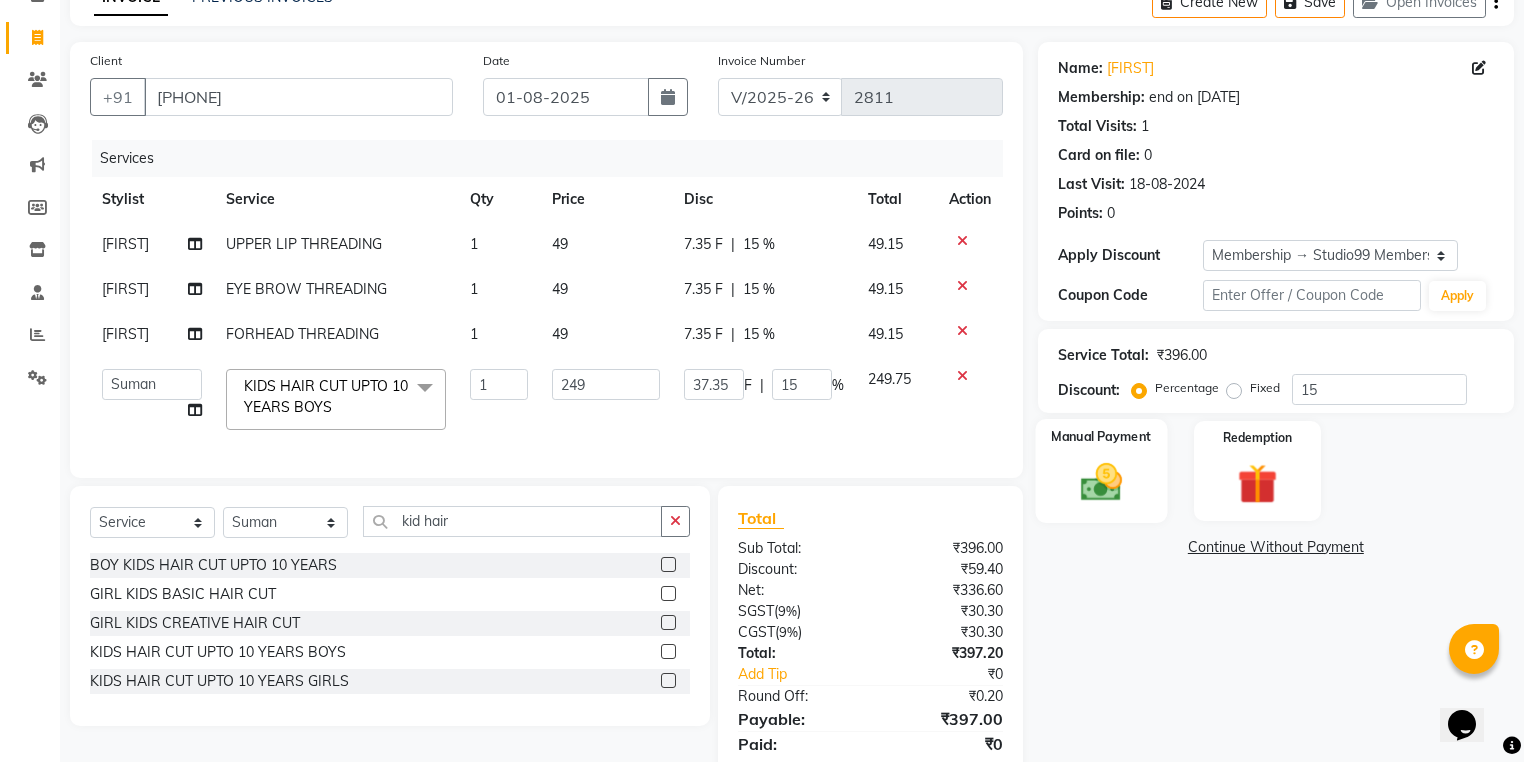 click on "Manual Payment" 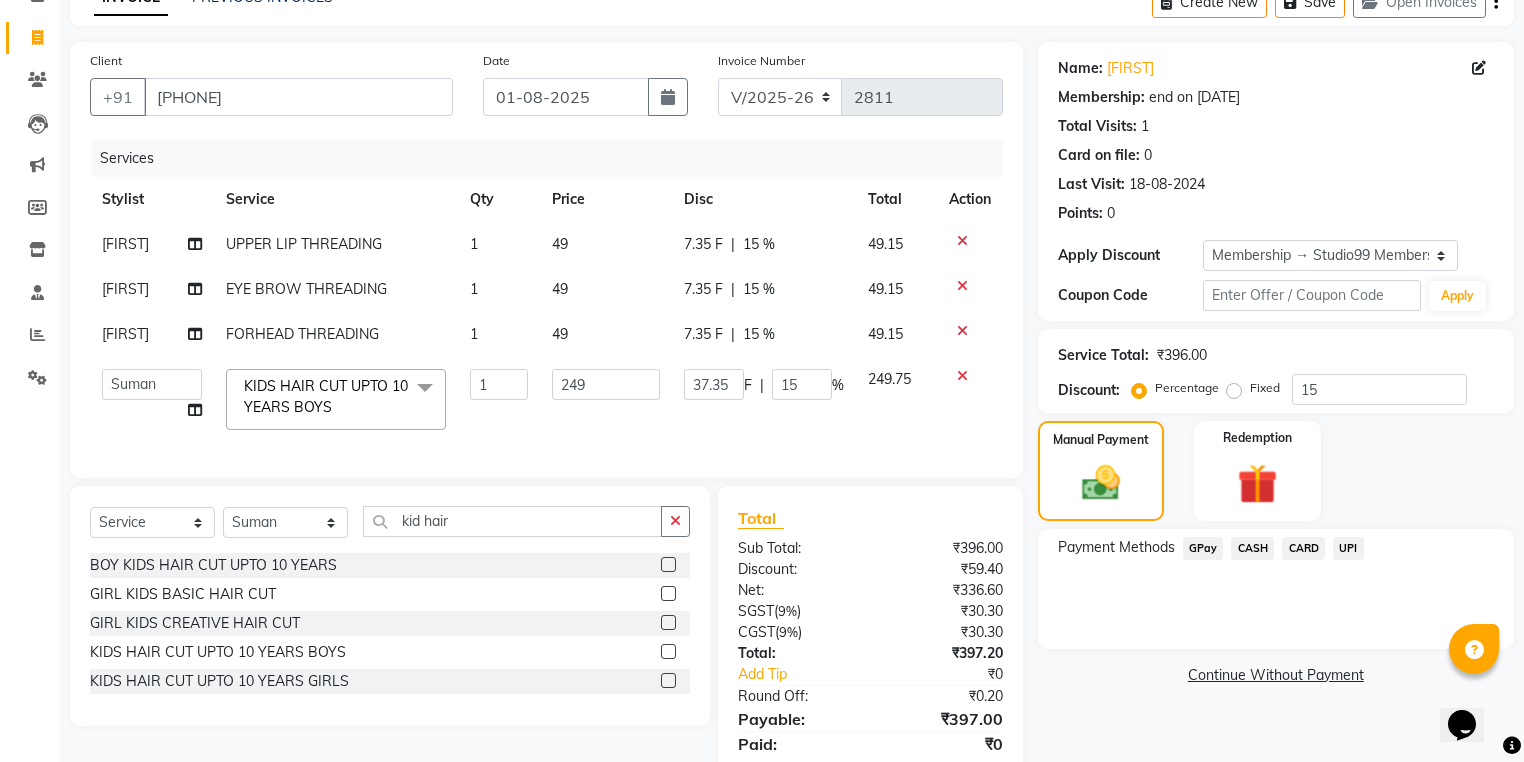 click on "UPI" 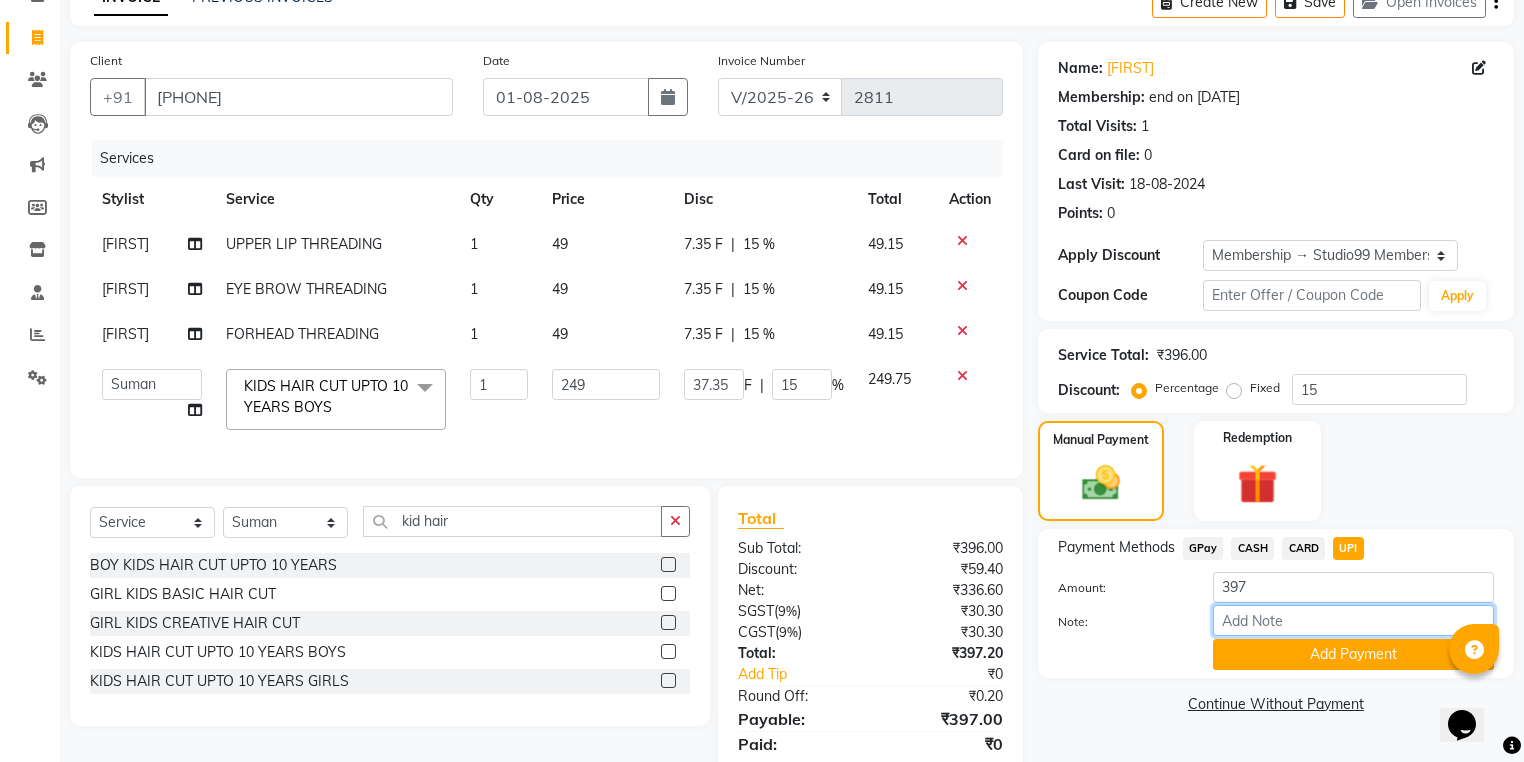 click on "Note:" at bounding box center (1353, 620) 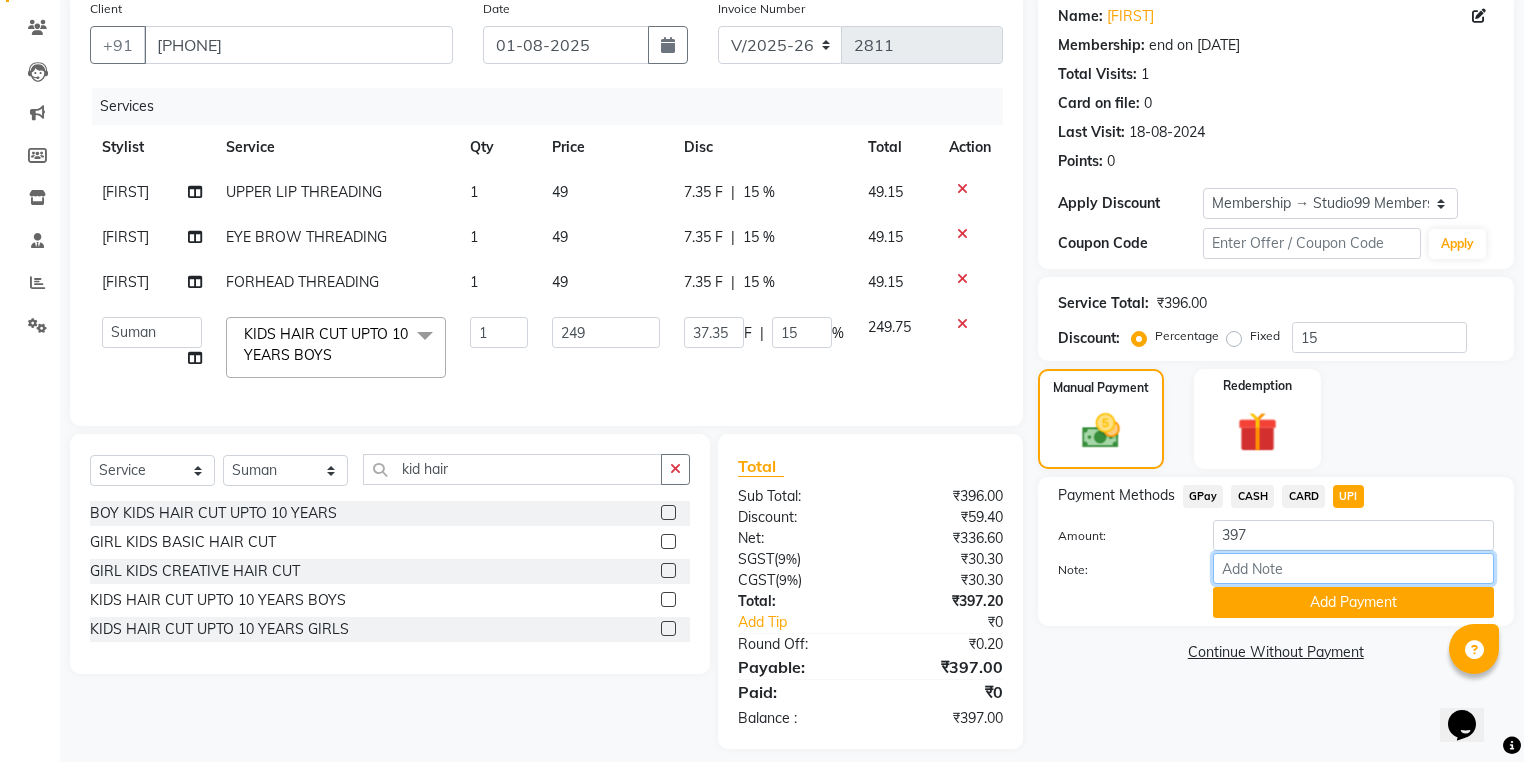 scroll, scrollTop: 188, scrollLeft: 0, axis: vertical 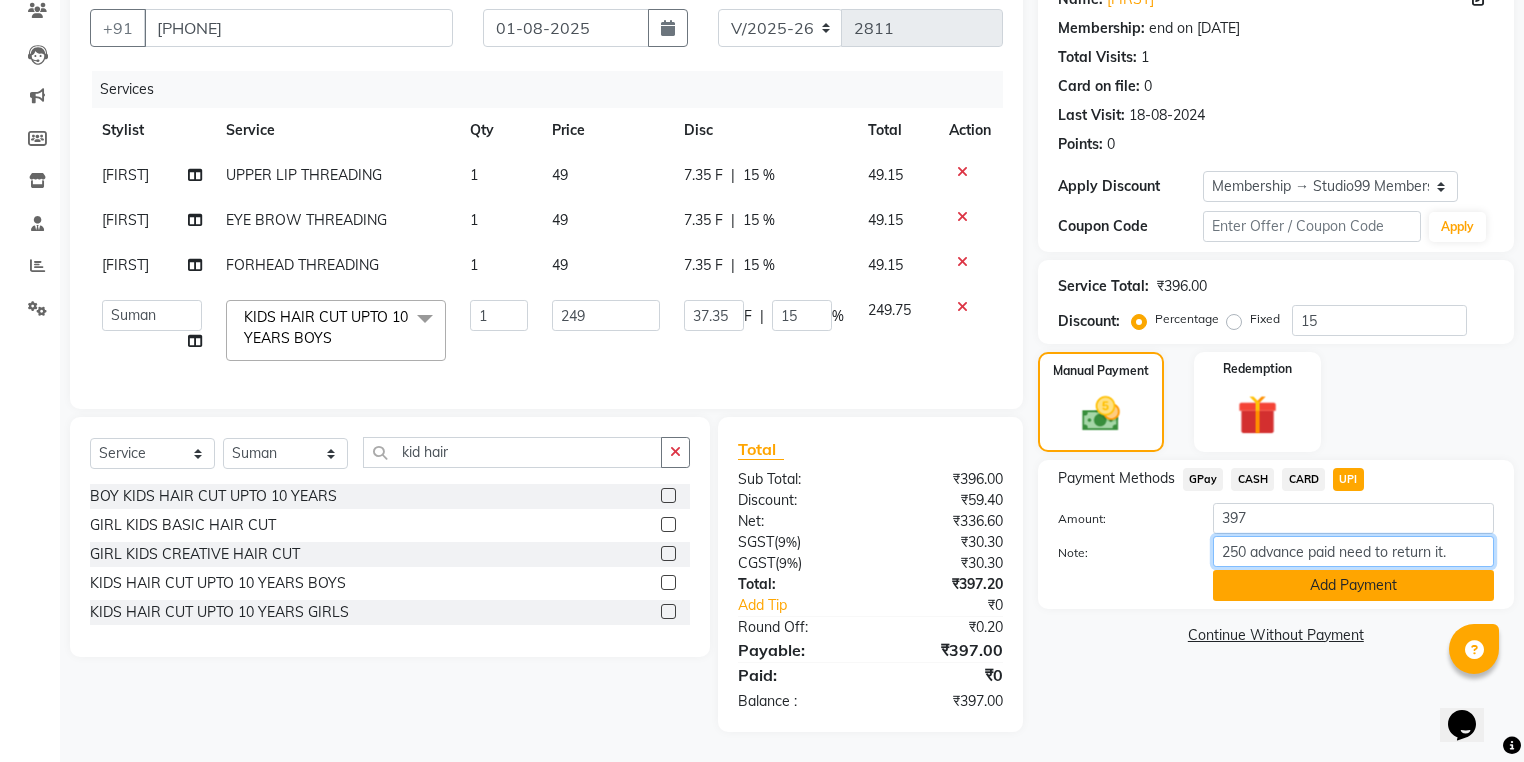 type on "250 advance paid need to return it." 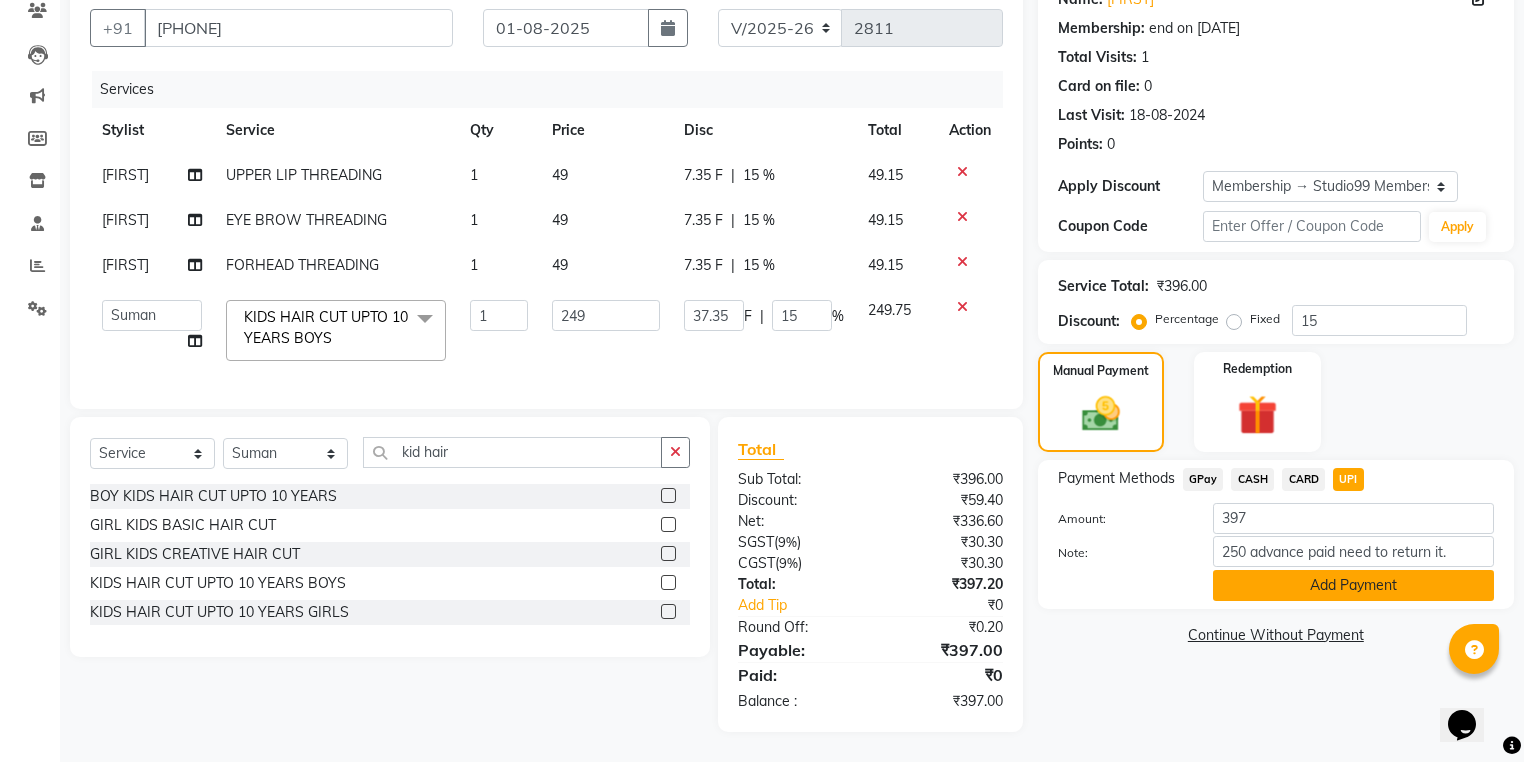 click on "Add Payment" 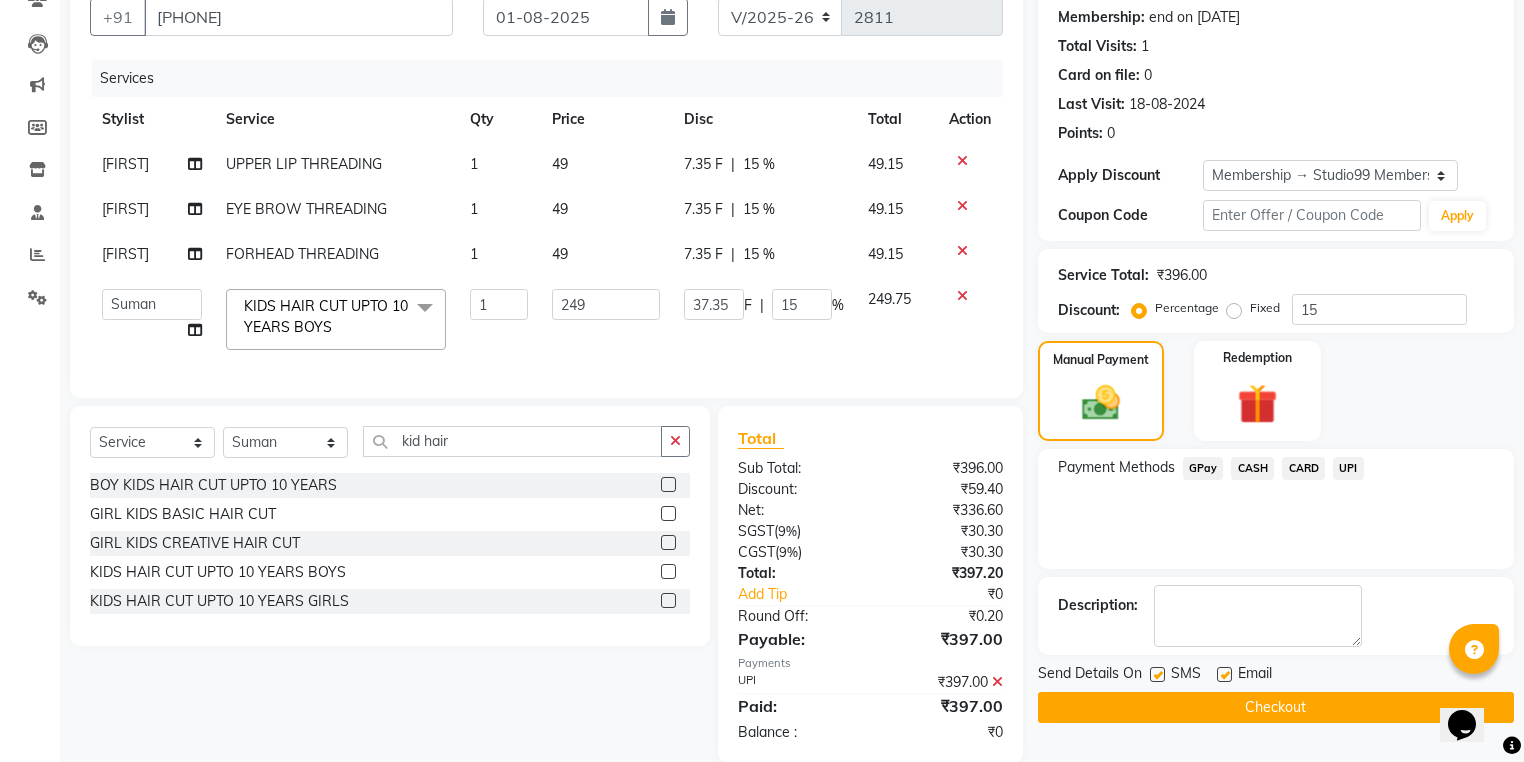 click on "Checkout" 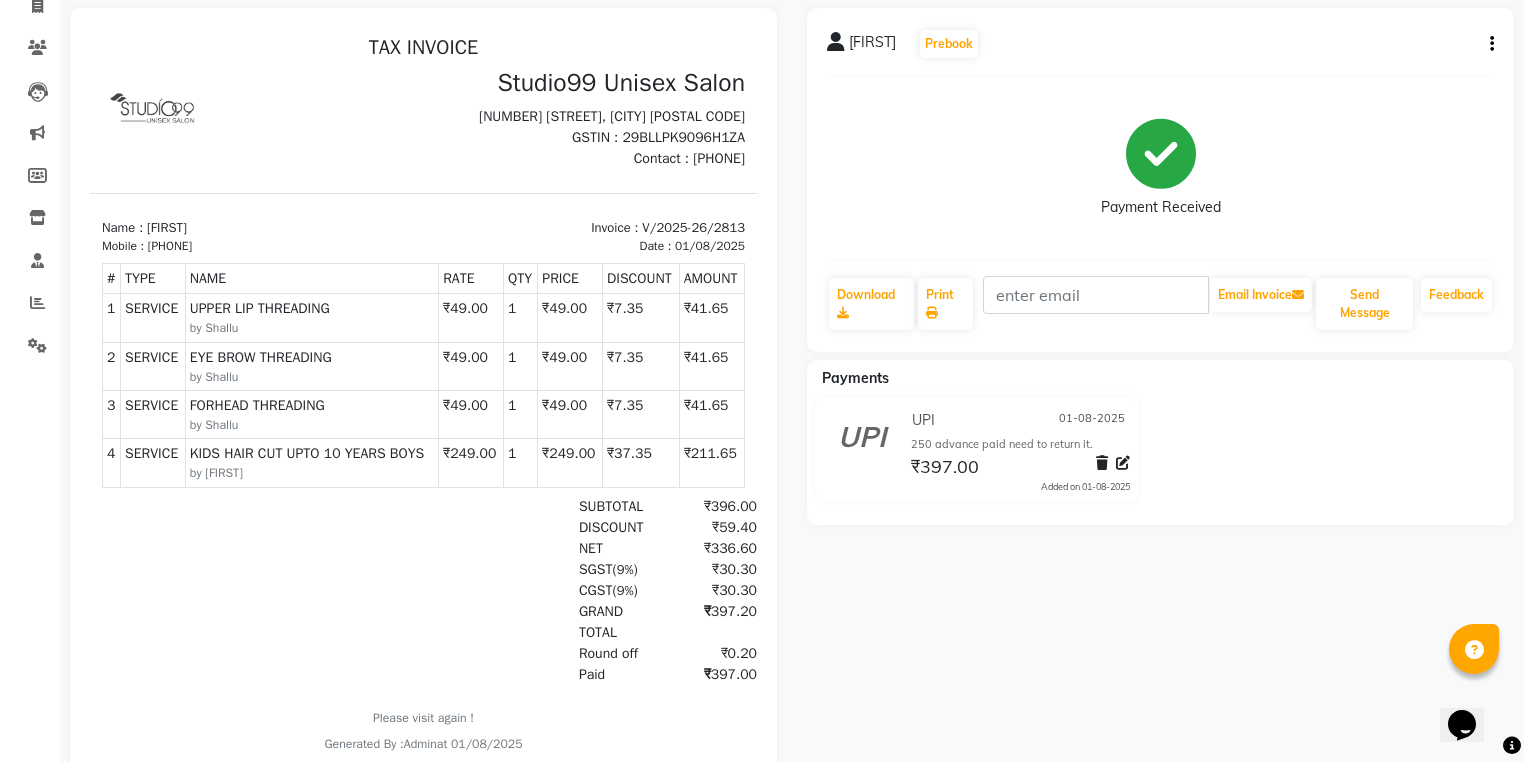 scroll, scrollTop: 0, scrollLeft: 0, axis: both 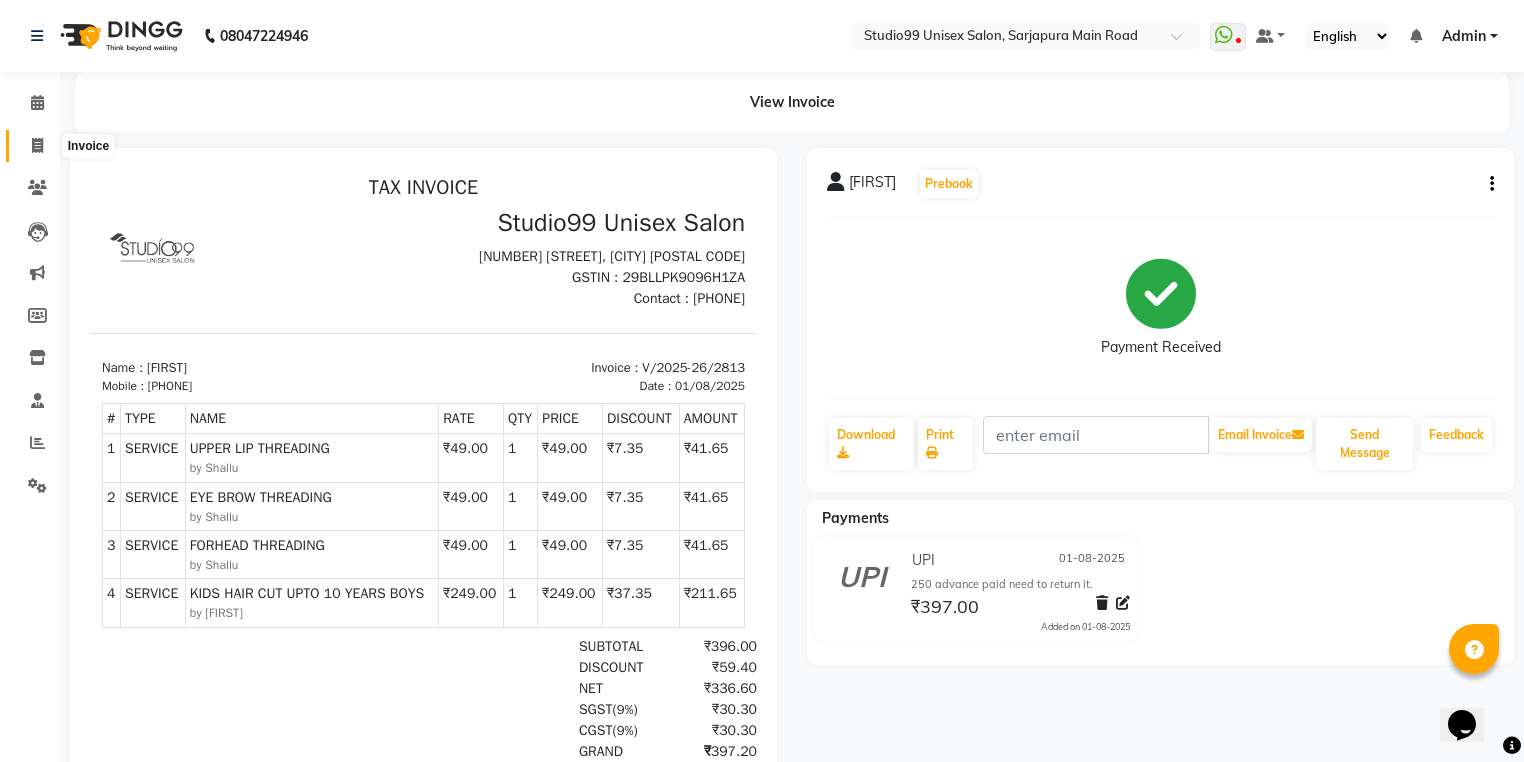 click 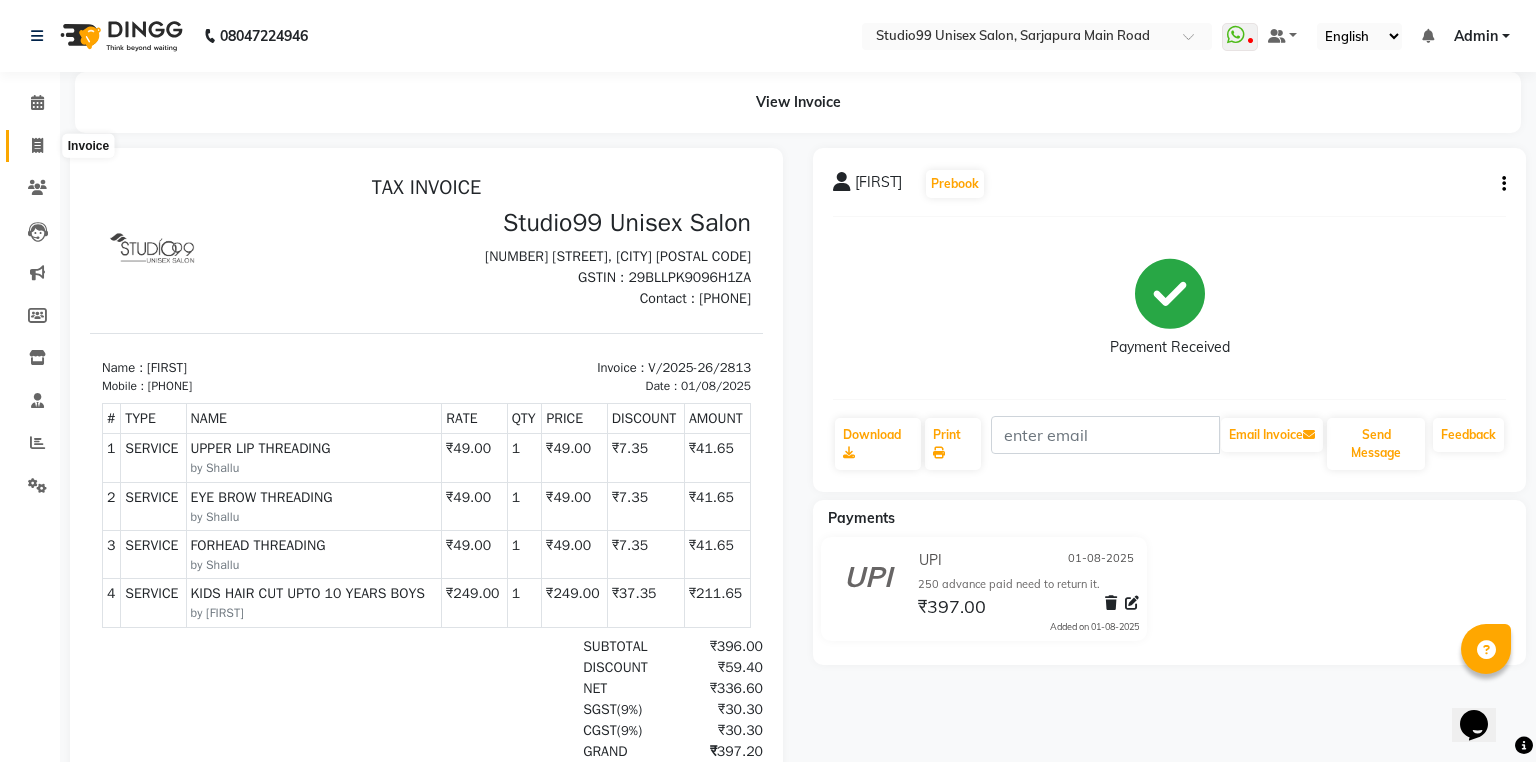 select on "6042" 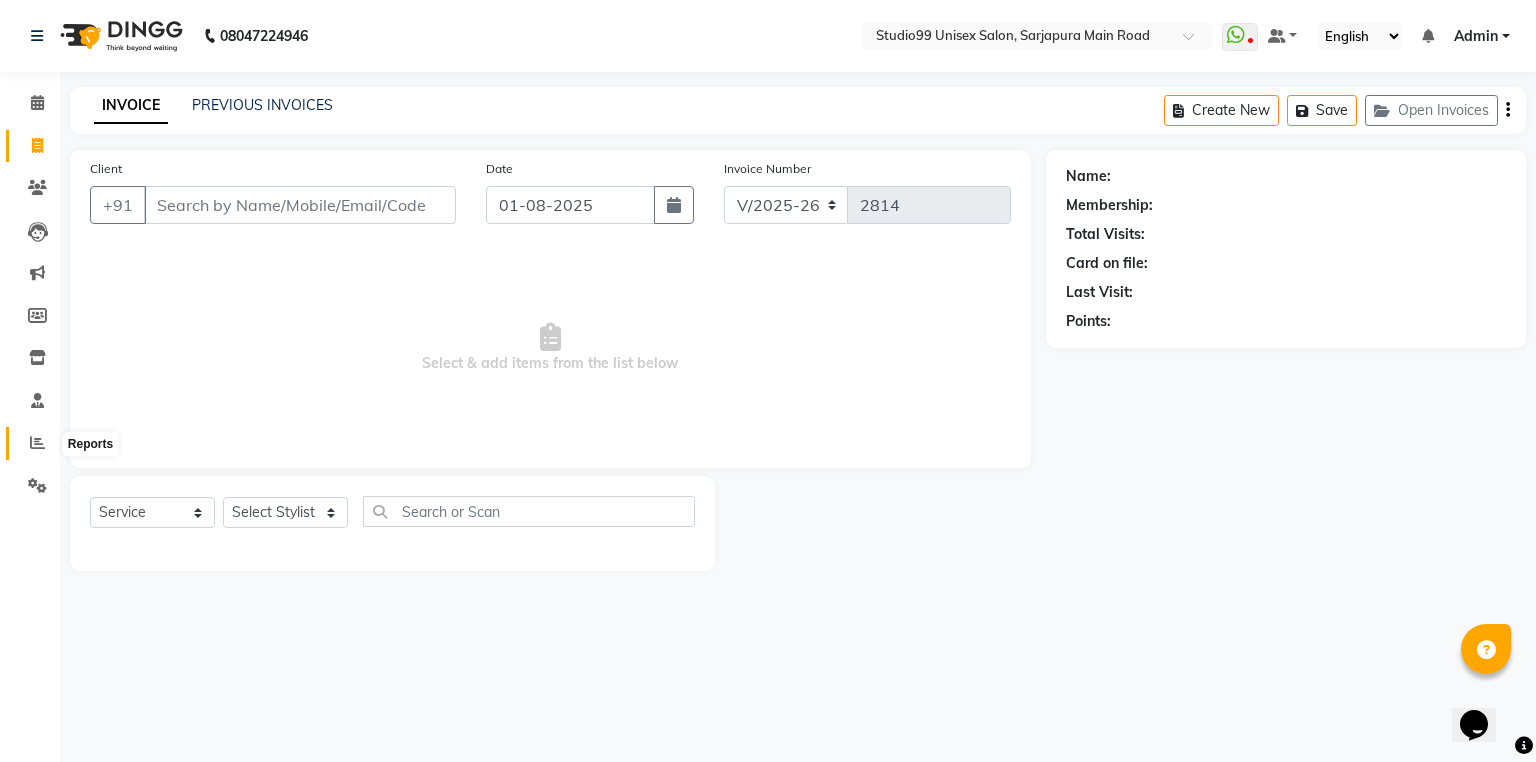 click 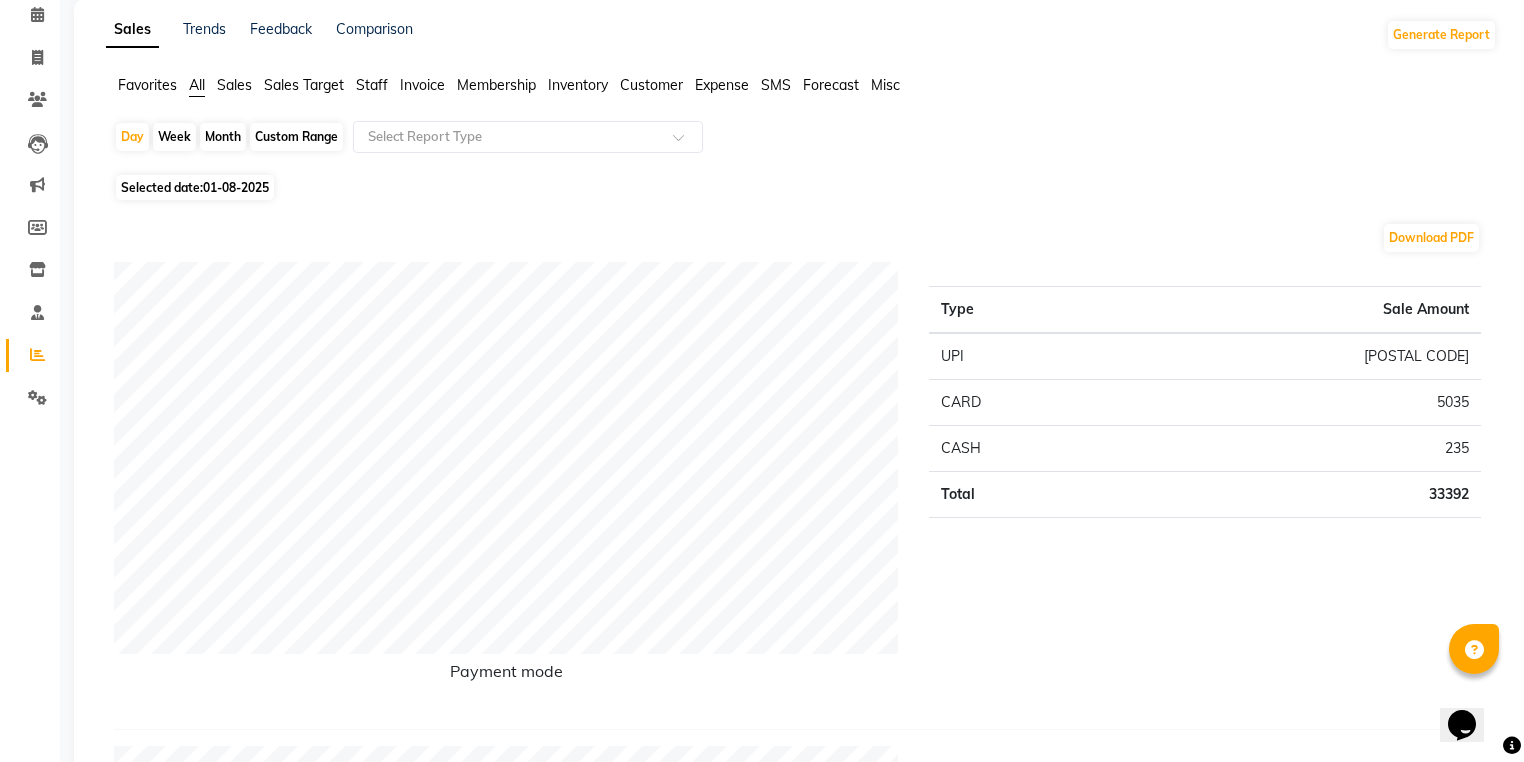 scroll, scrollTop: 80, scrollLeft: 0, axis: vertical 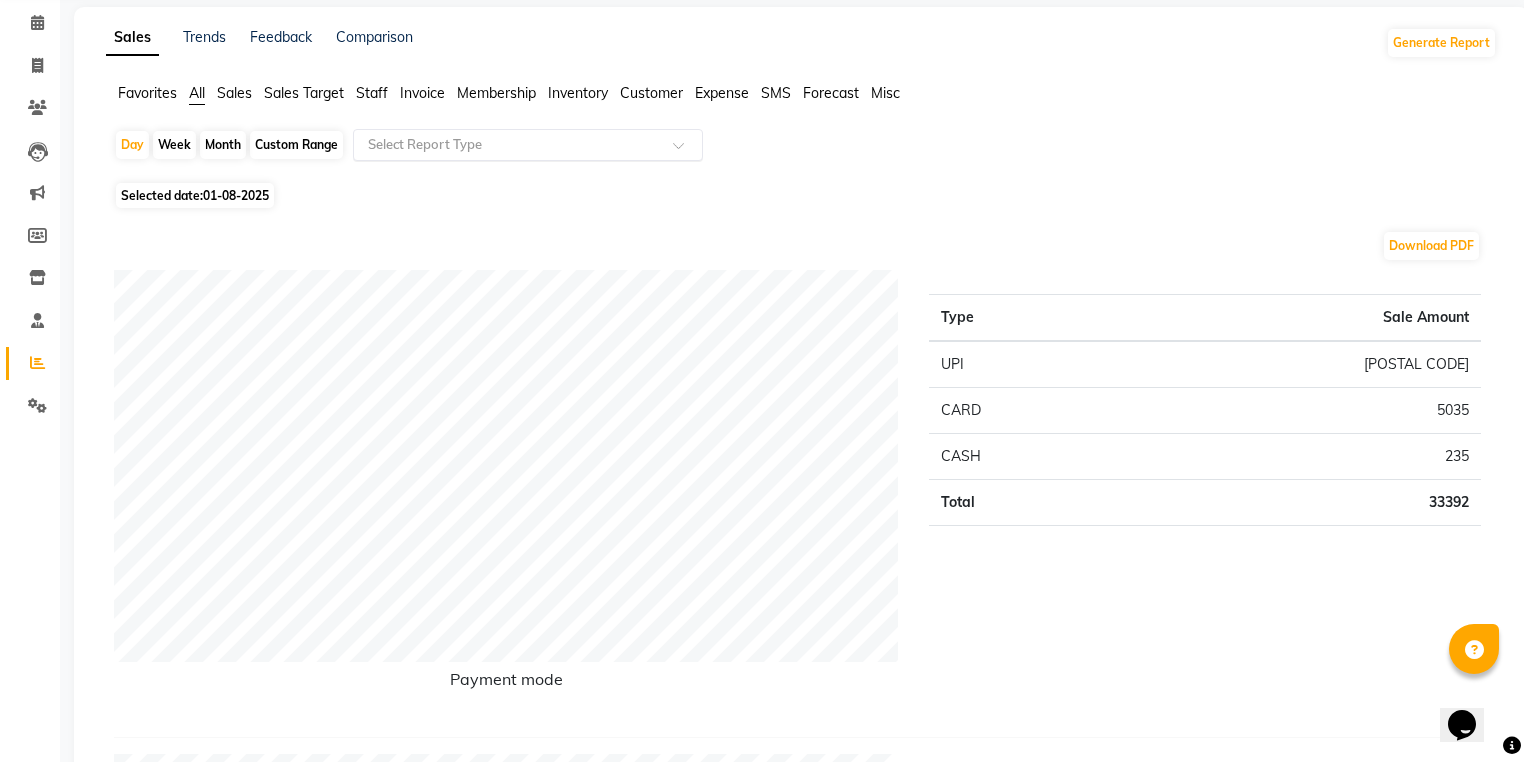 click 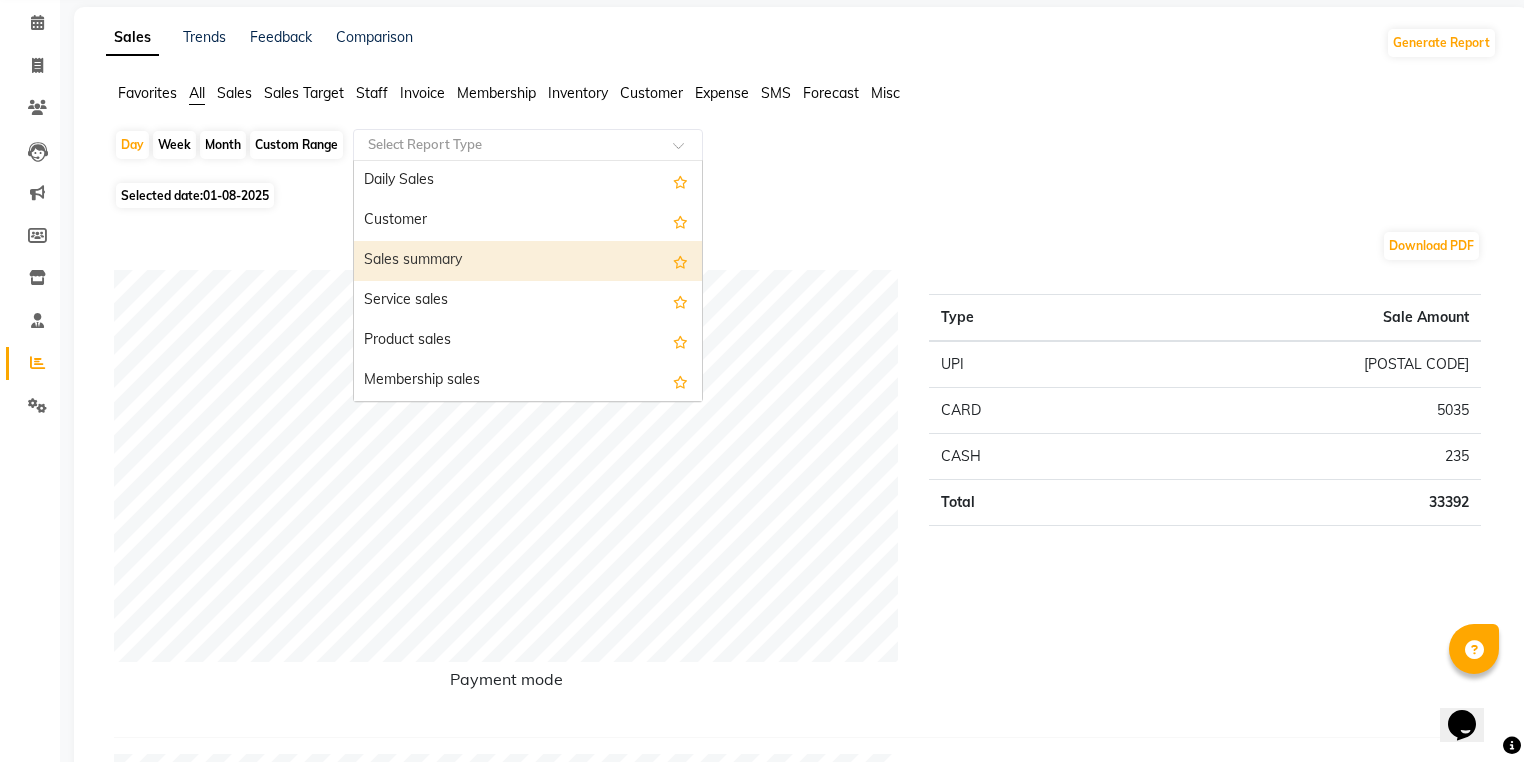 click on "Sales summary" at bounding box center [528, 261] 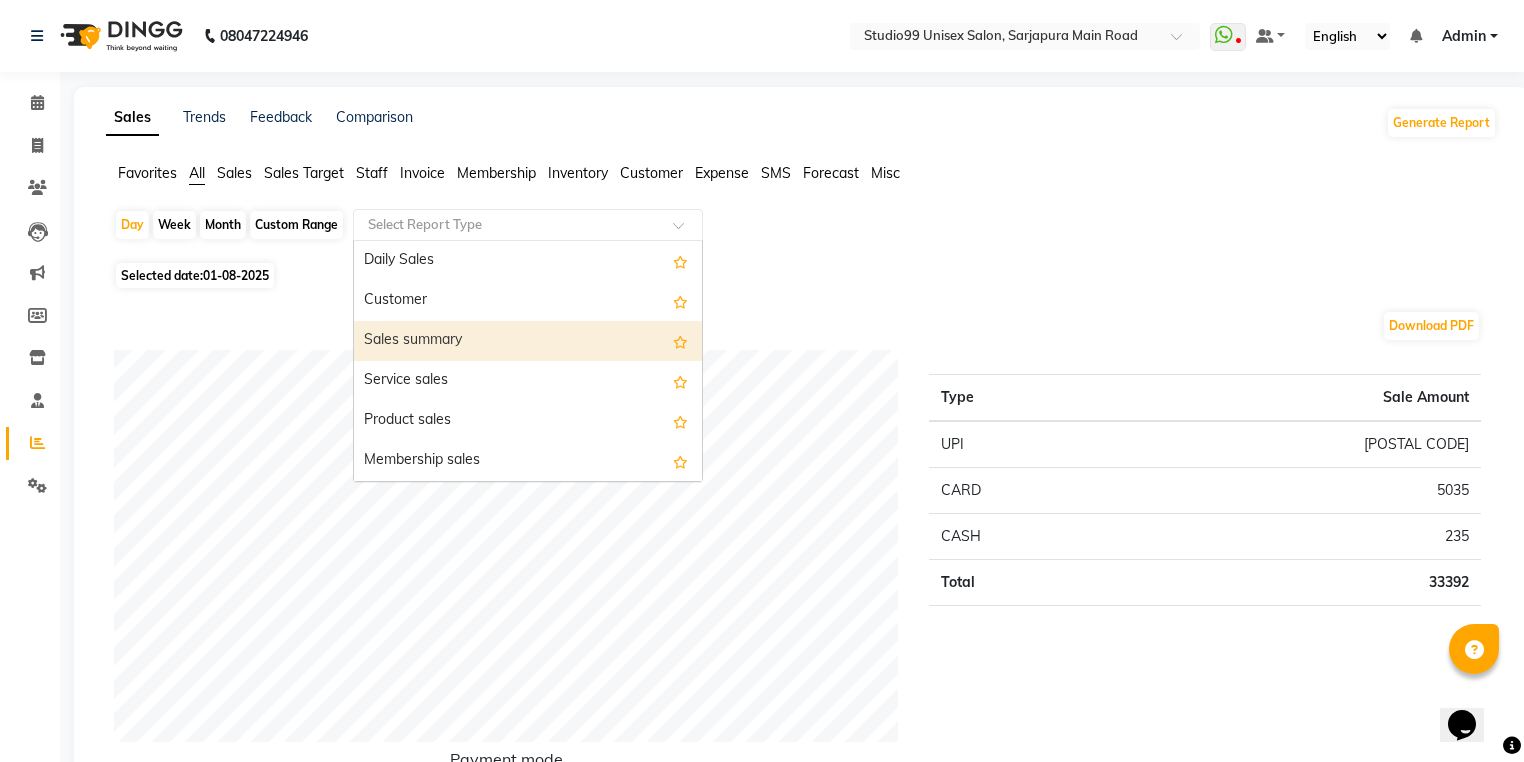 select on "full_report" 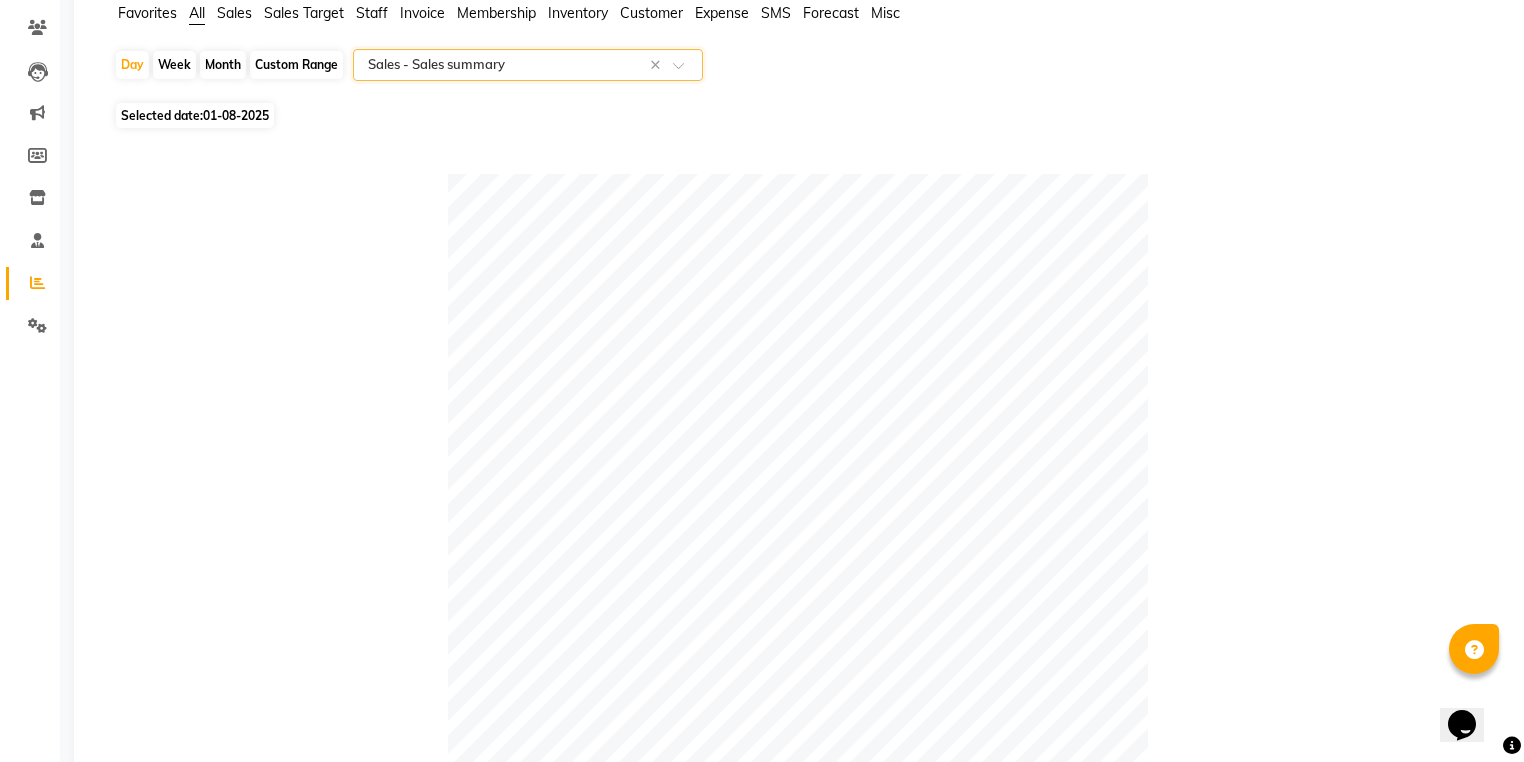 scroll, scrollTop: 0, scrollLeft: 0, axis: both 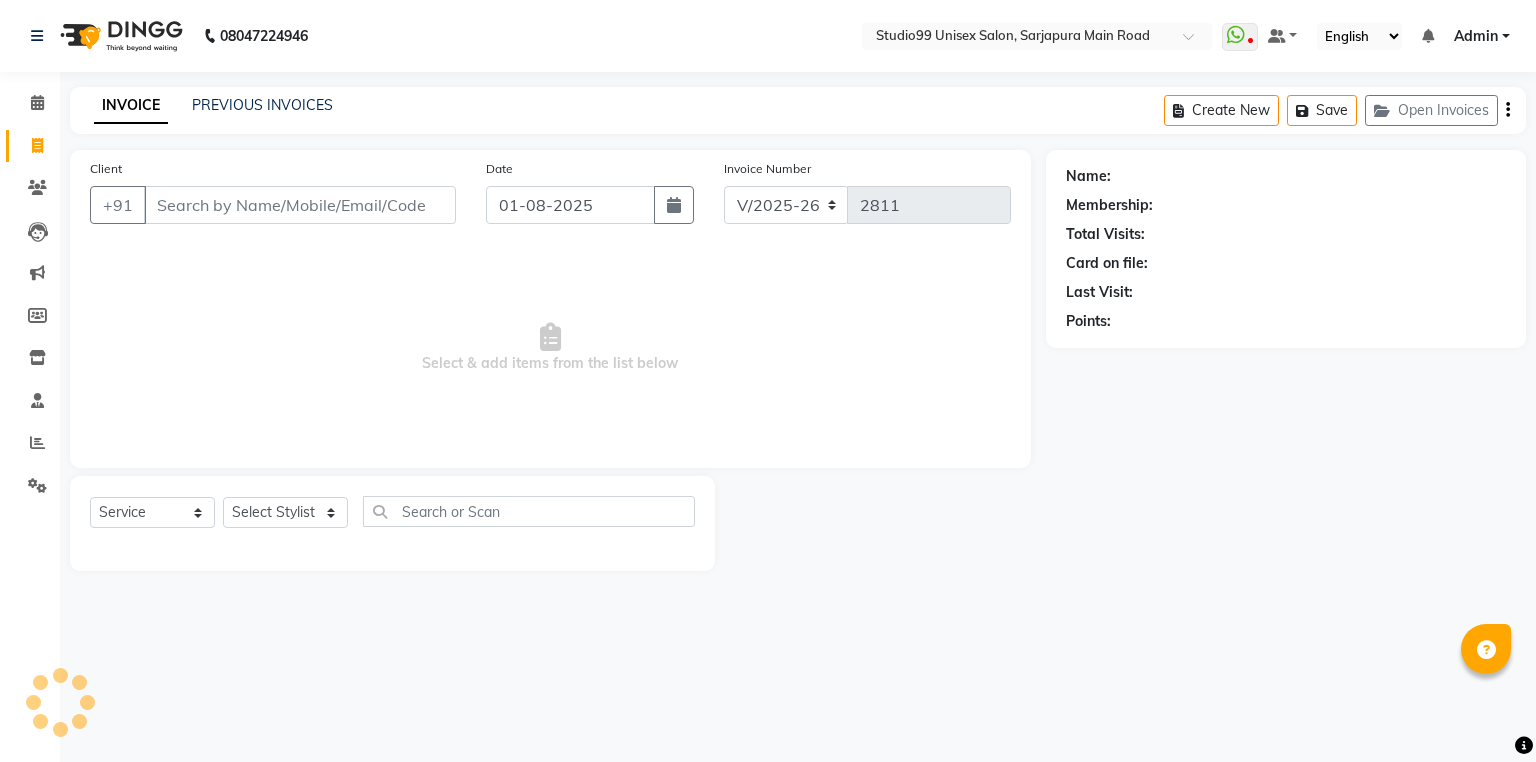select on "6042" 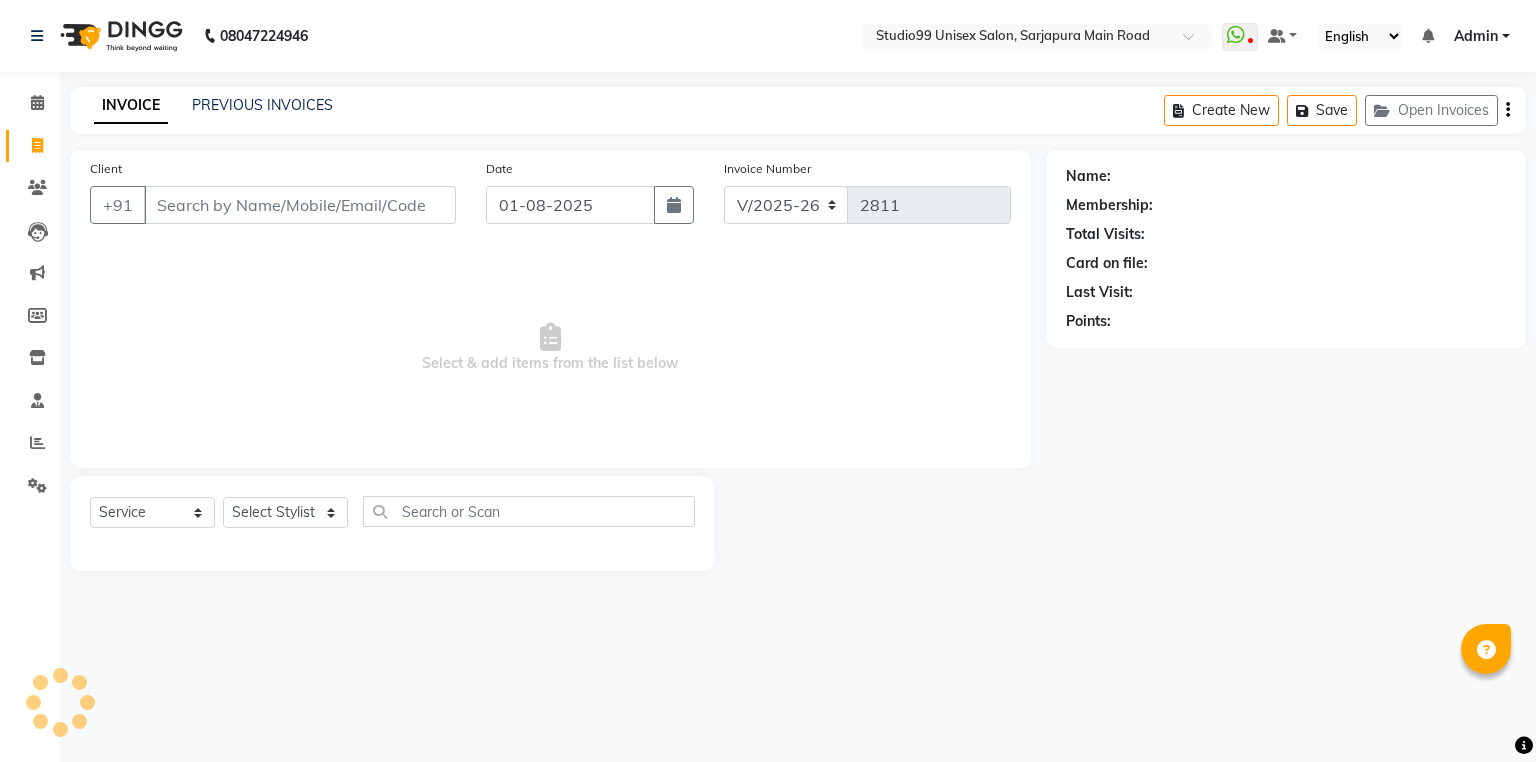 scroll, scrollTop: 0, scrollLeft: 0, axis: both 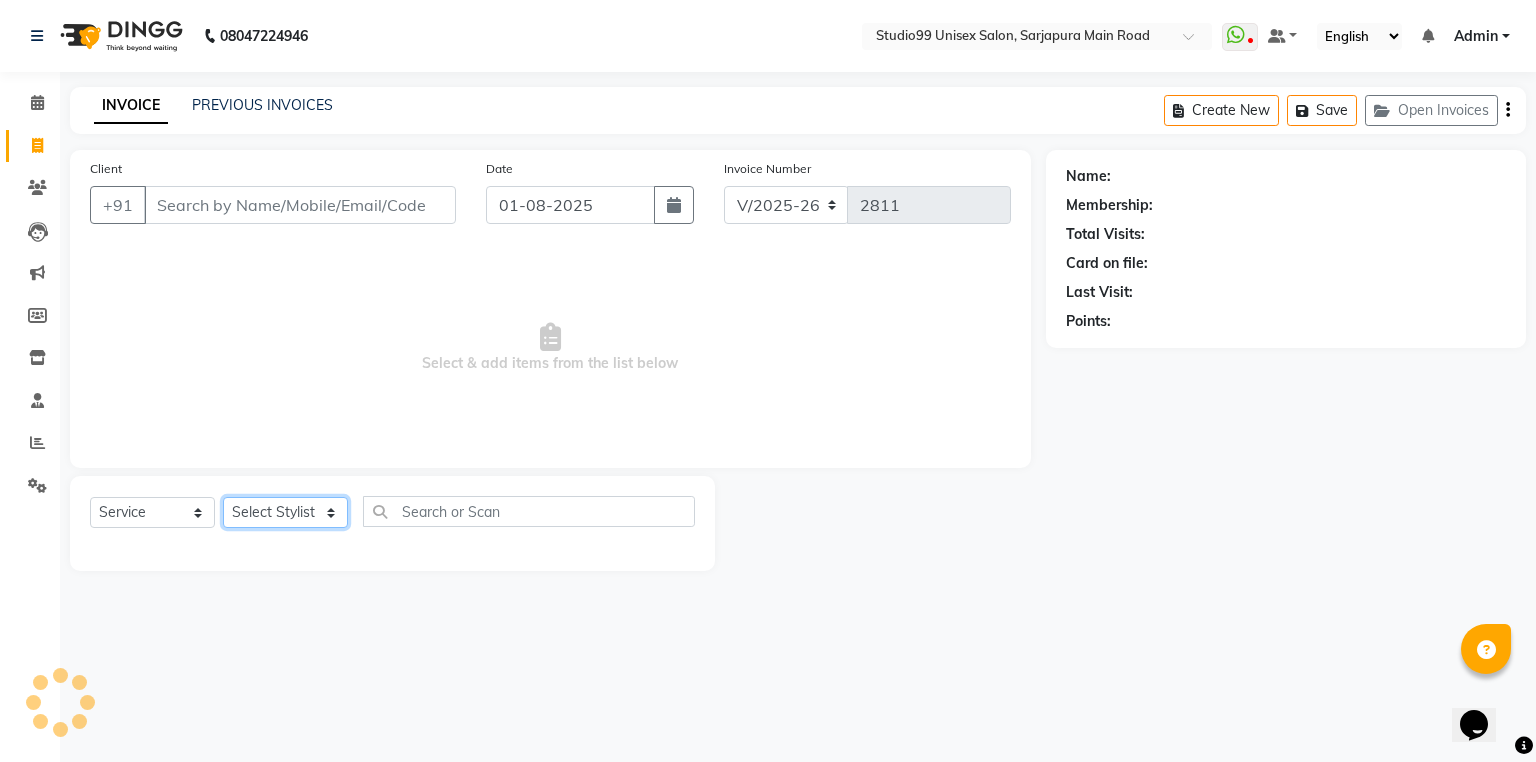 click 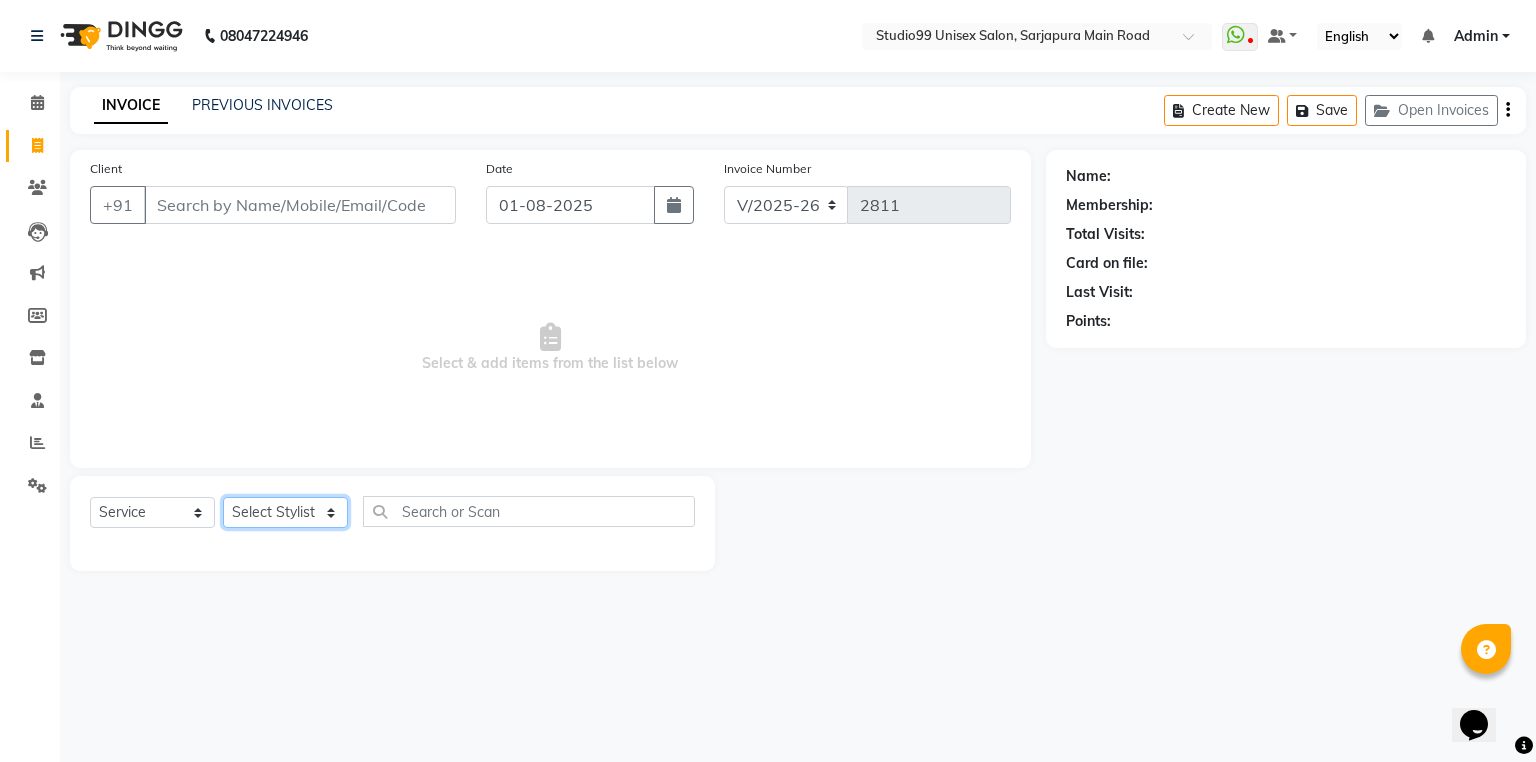 select on "43361" 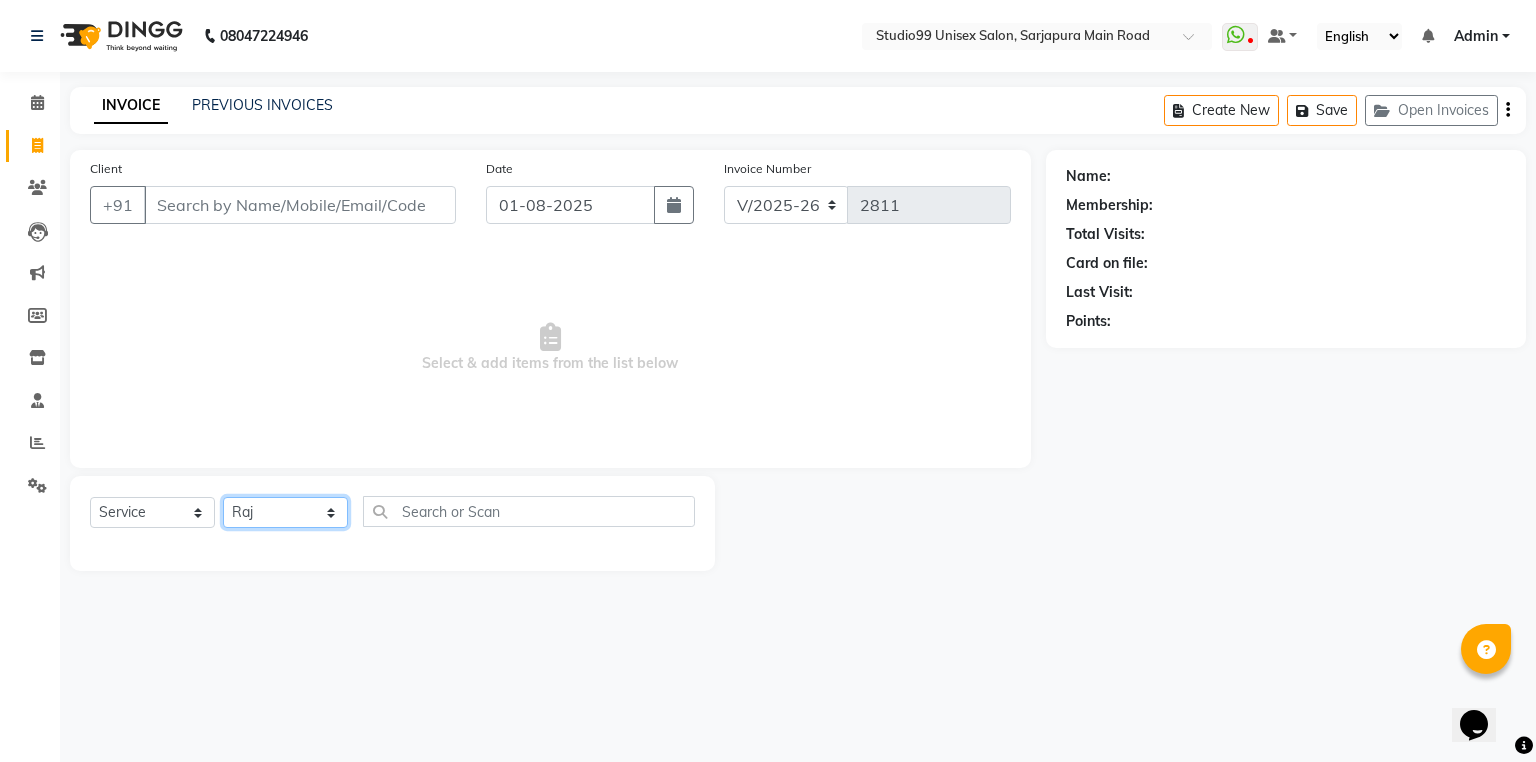 click 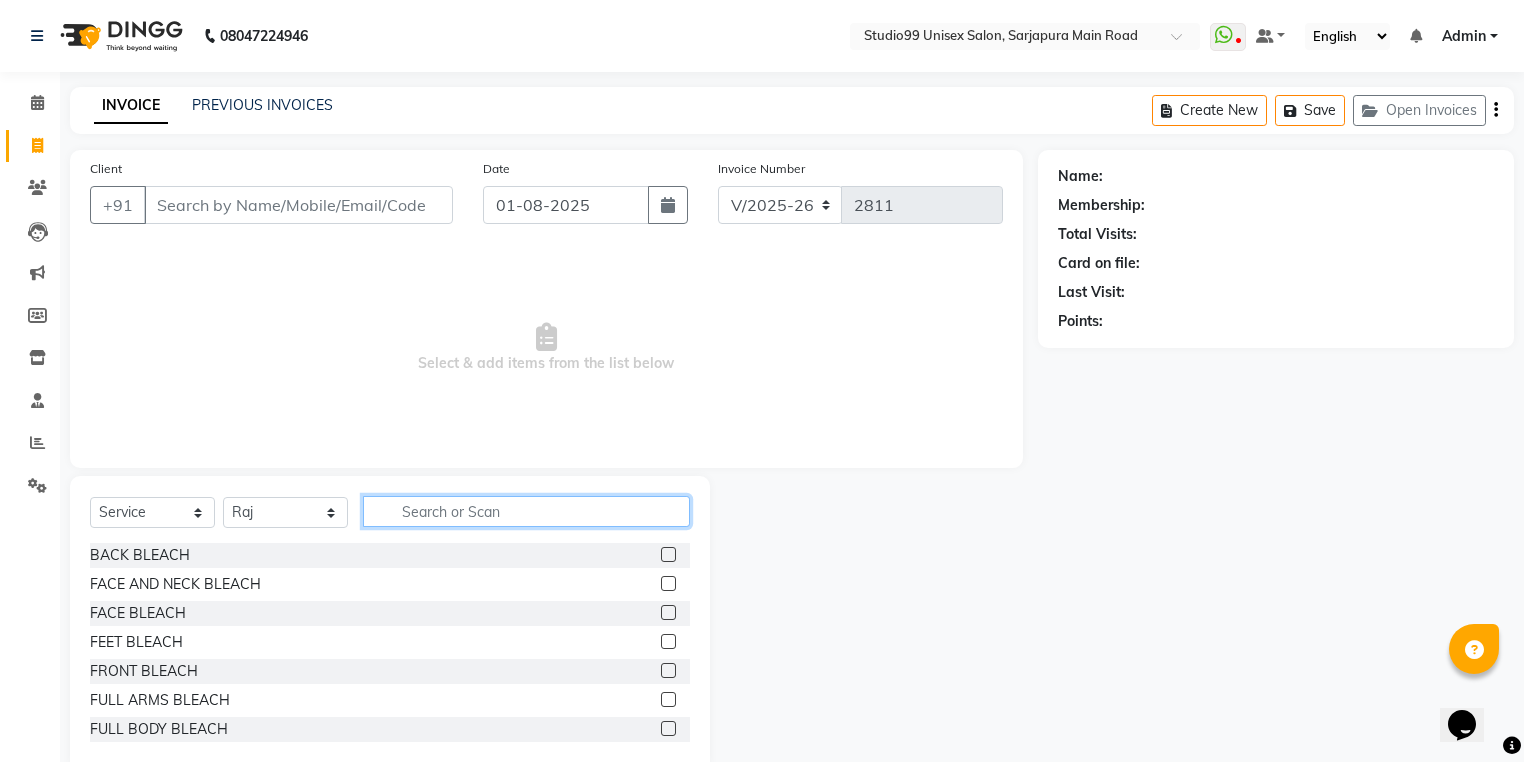 click 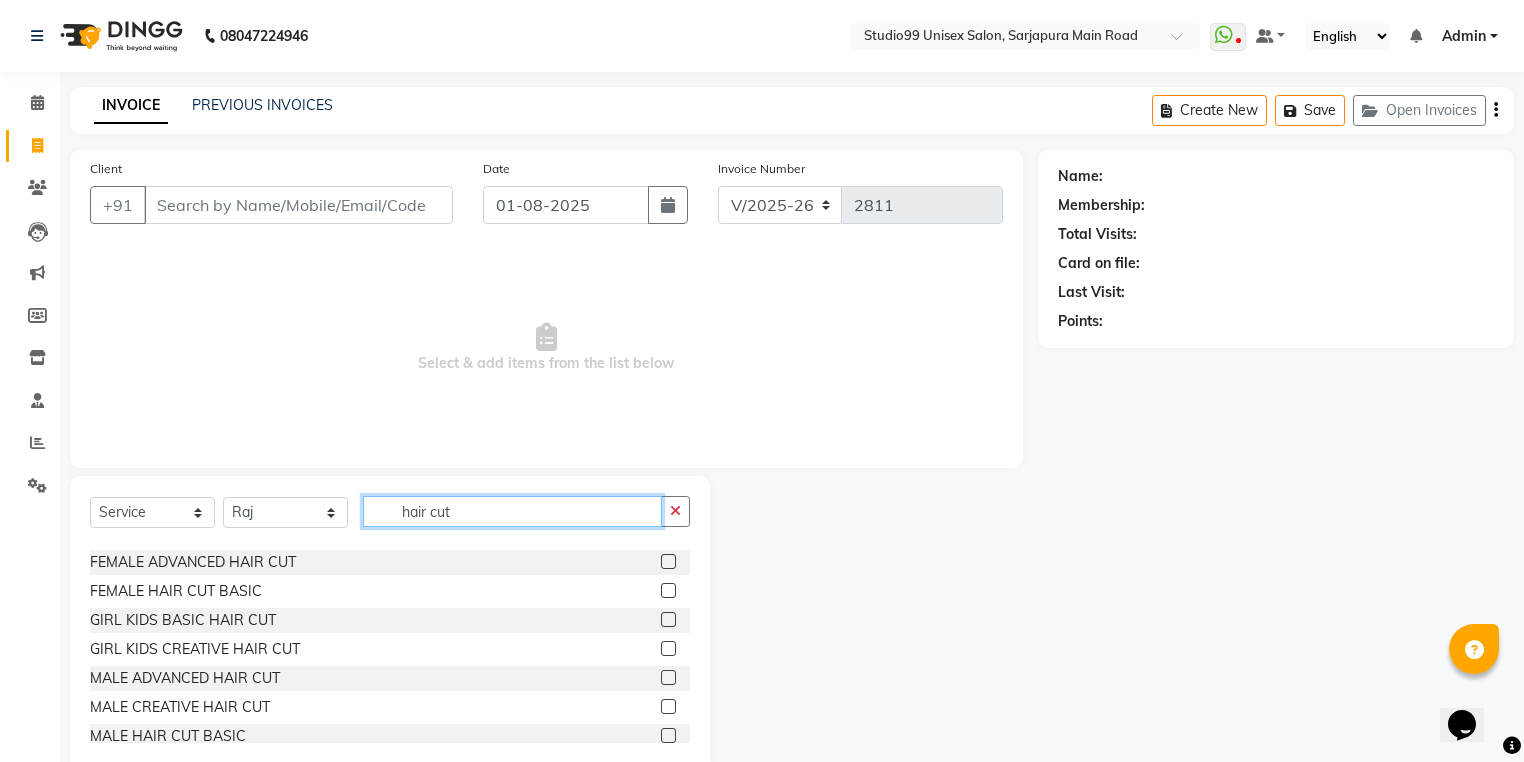 scroll, scrollTop: 80, scrollLeft: 0, axis: vertical 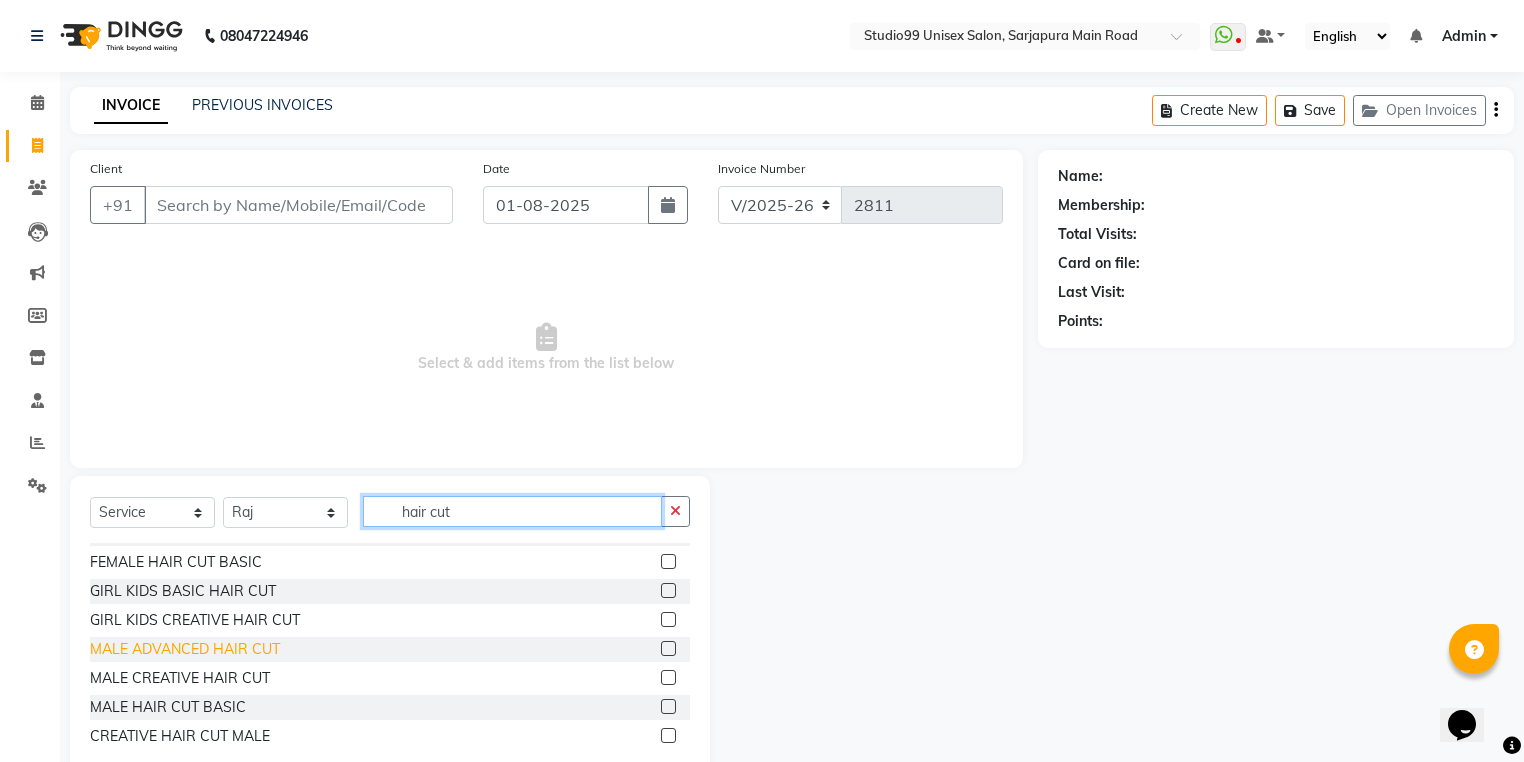 type on "hair cut" 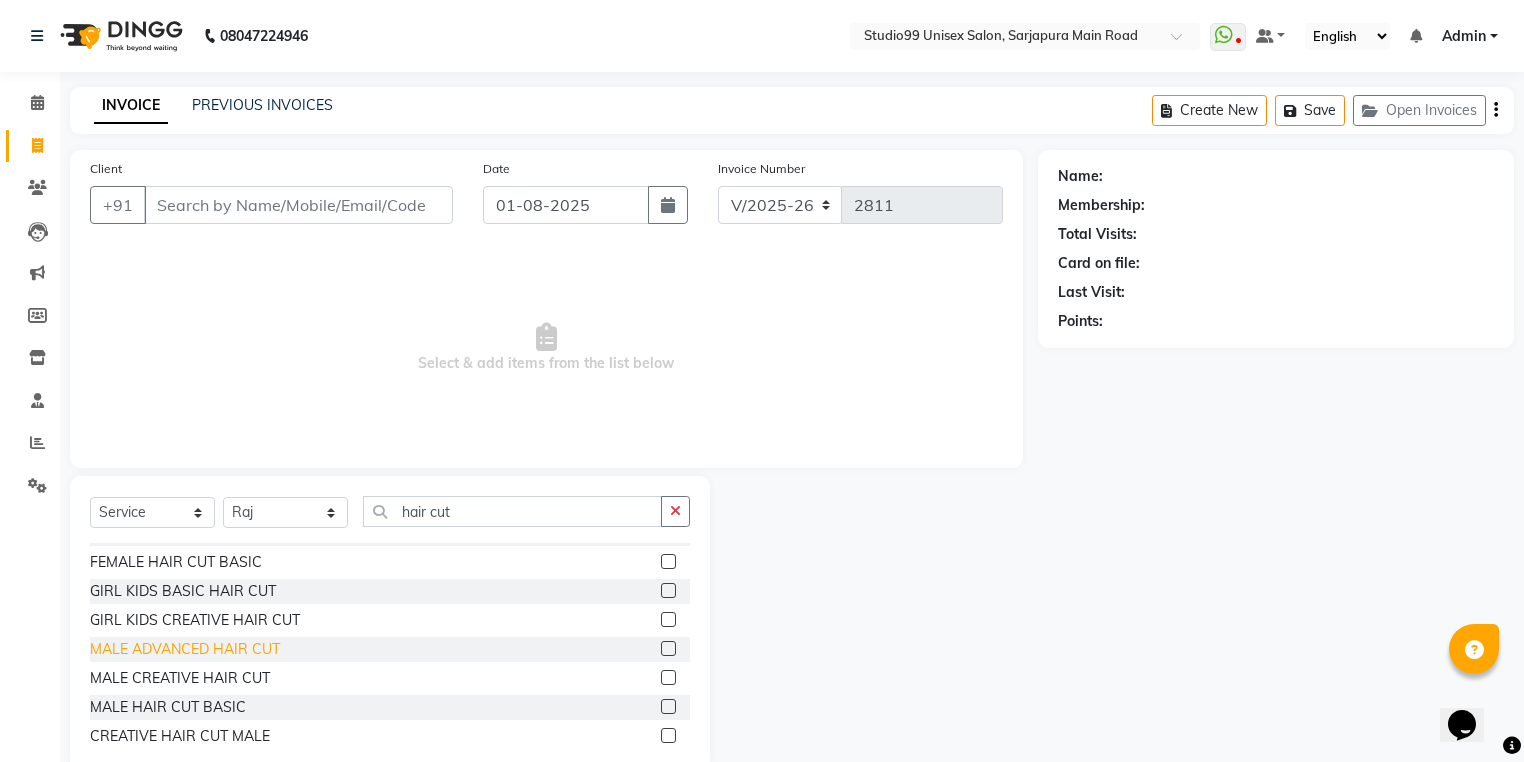 click on "MALE ADVANCED HAIR CUT" 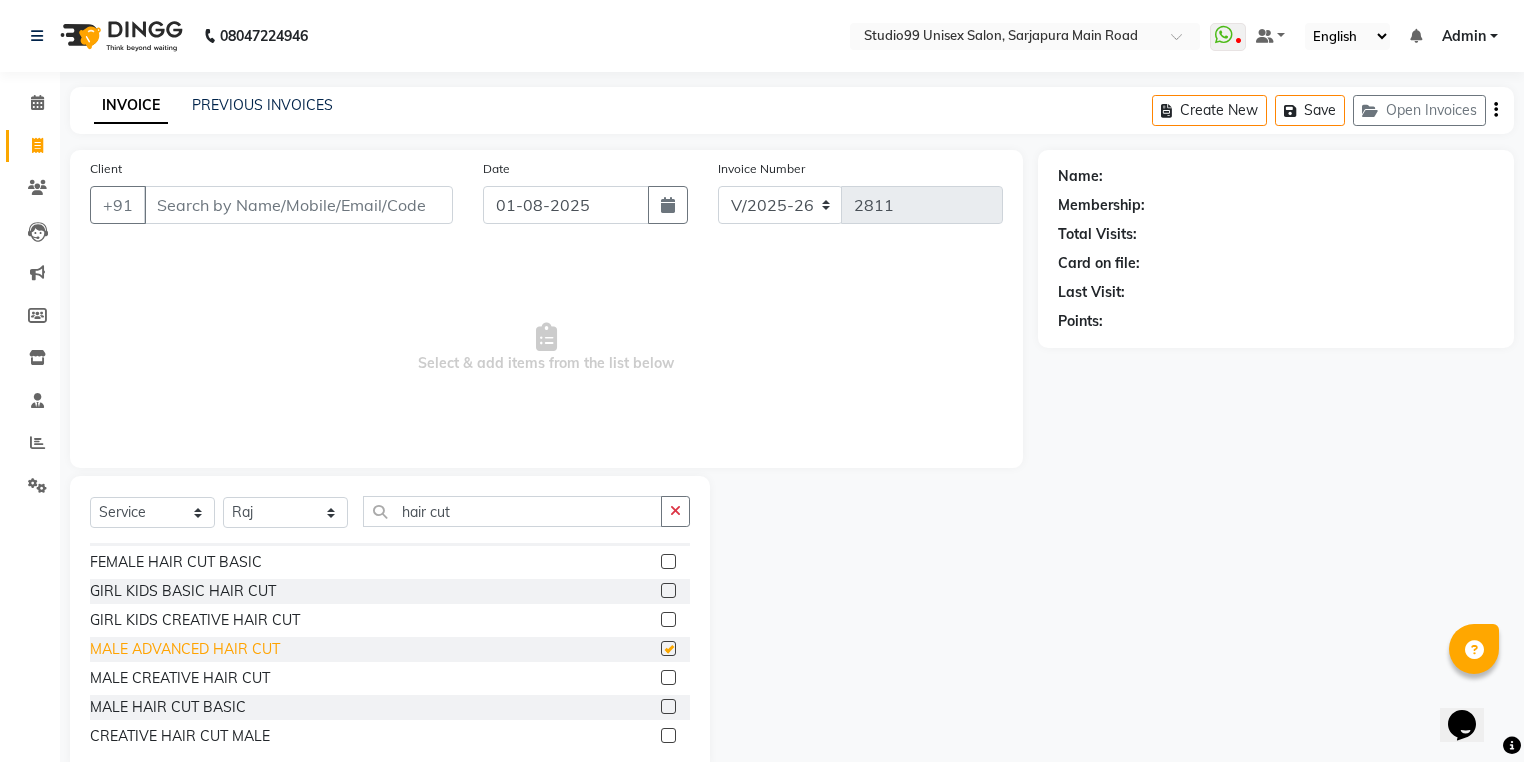 checkbox on "false" 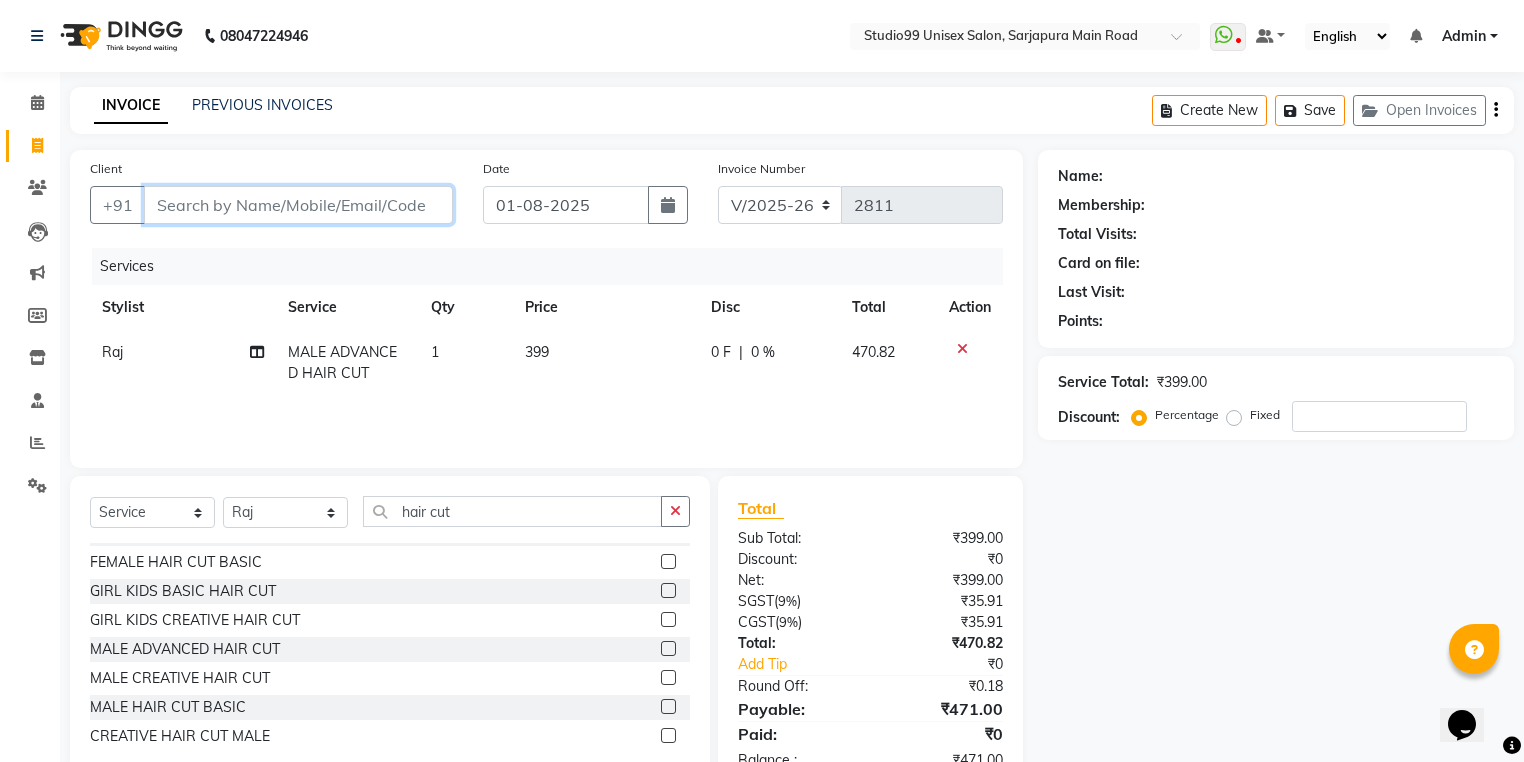 click on "Client" at bounding box center [298, 205] 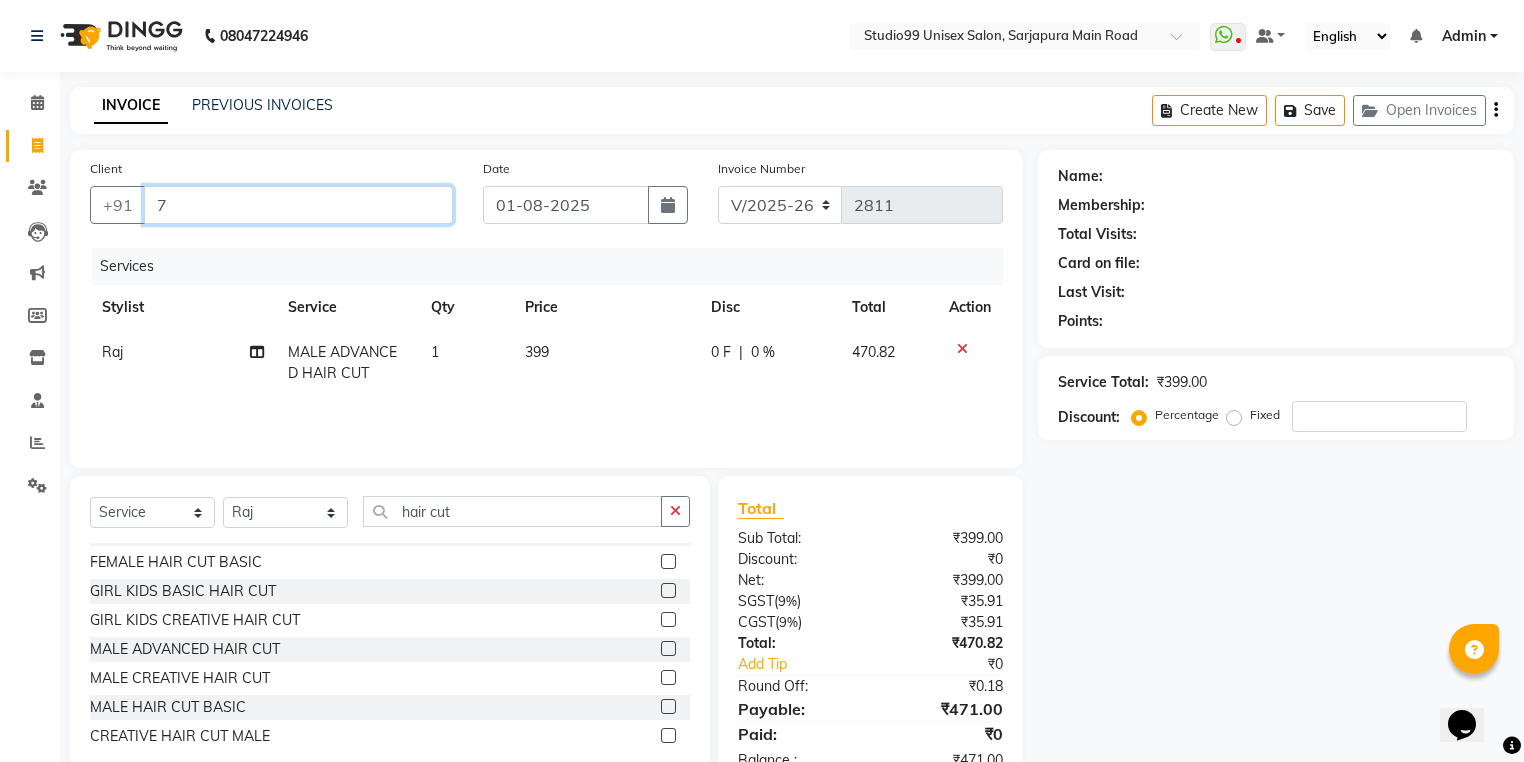 type on "0" 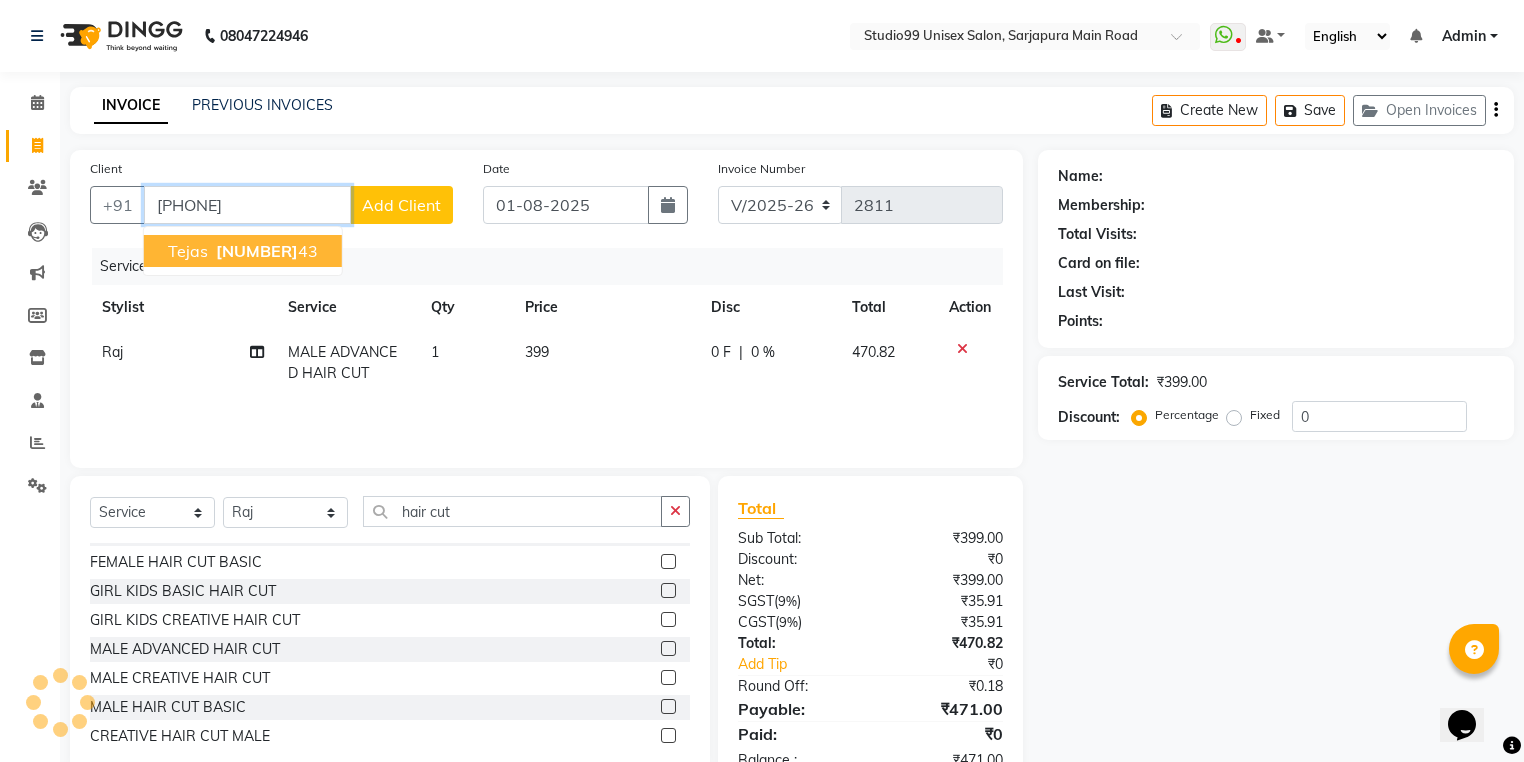 type on "[PHONE]" 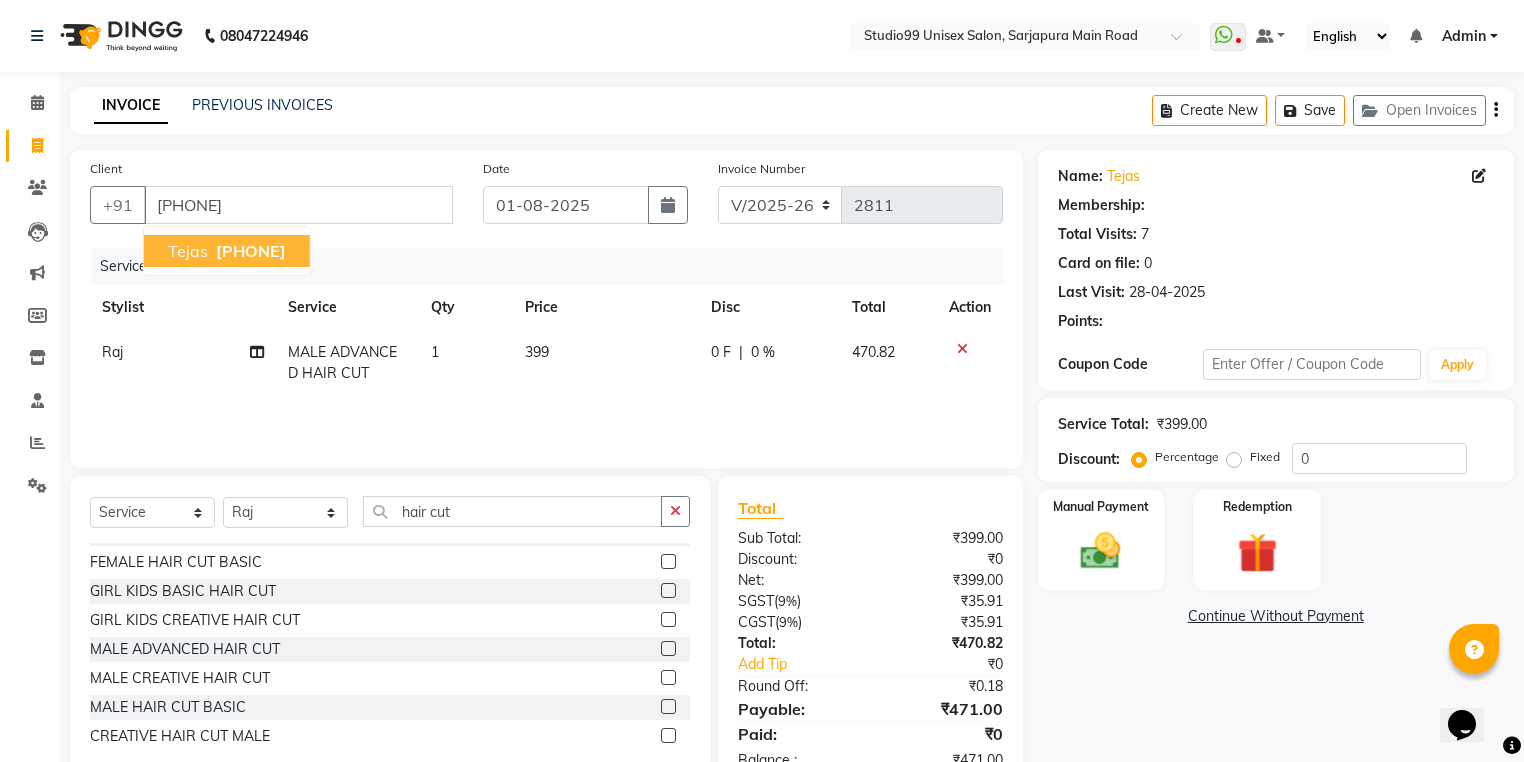 select on "1: Object" 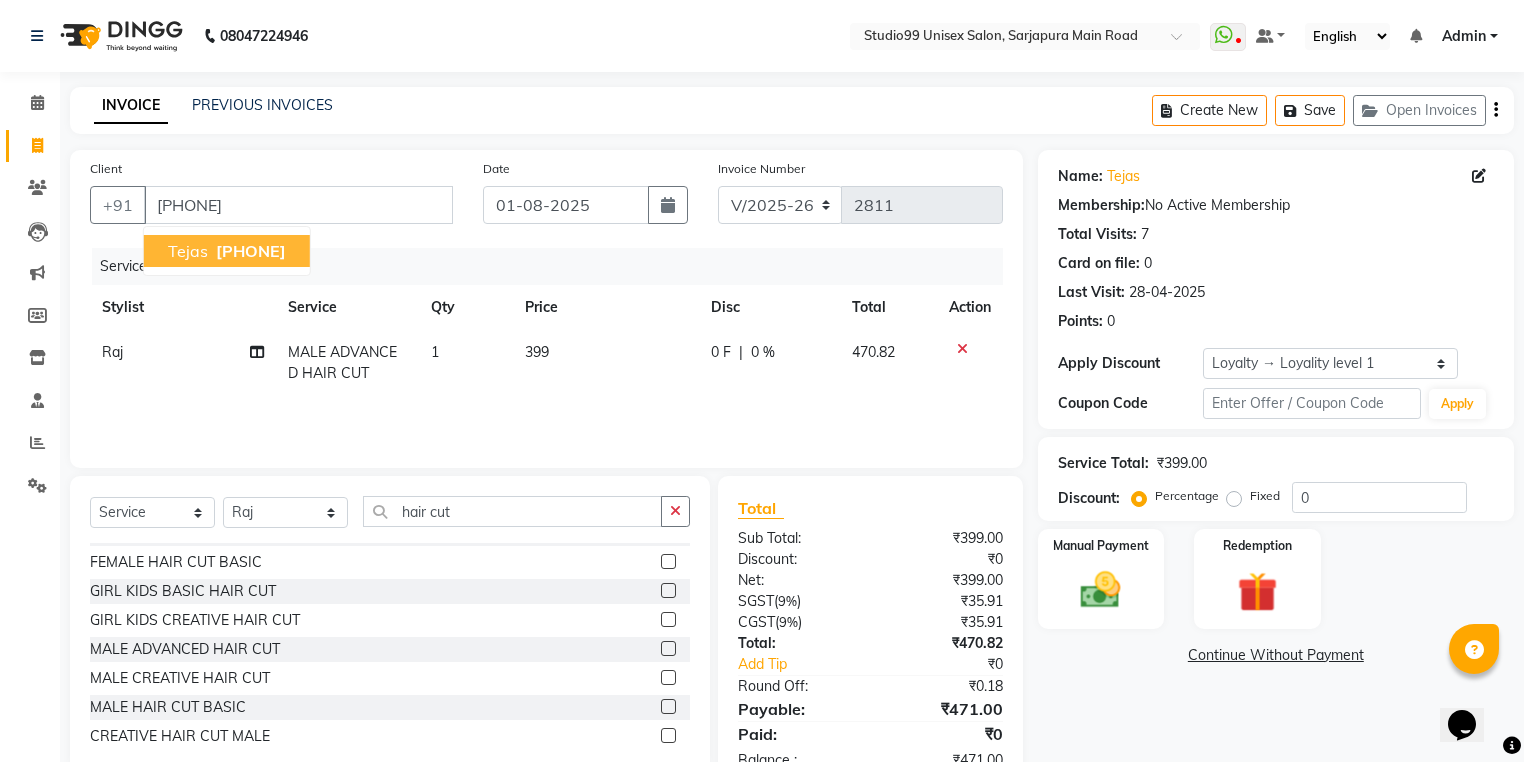 click on "[FIRST]   [PHONE]" at bounding box center [227, 251] 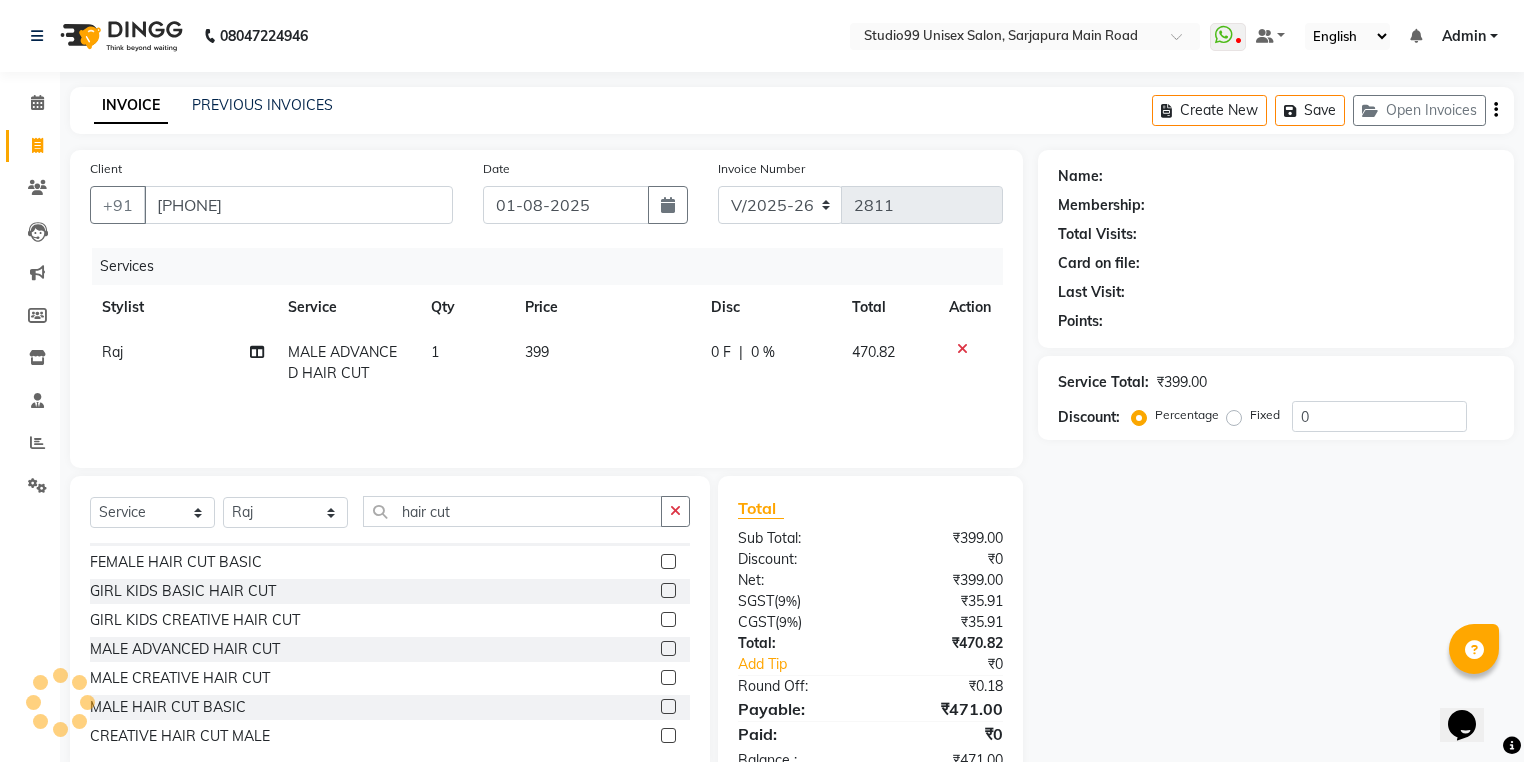 select on "1: Object" 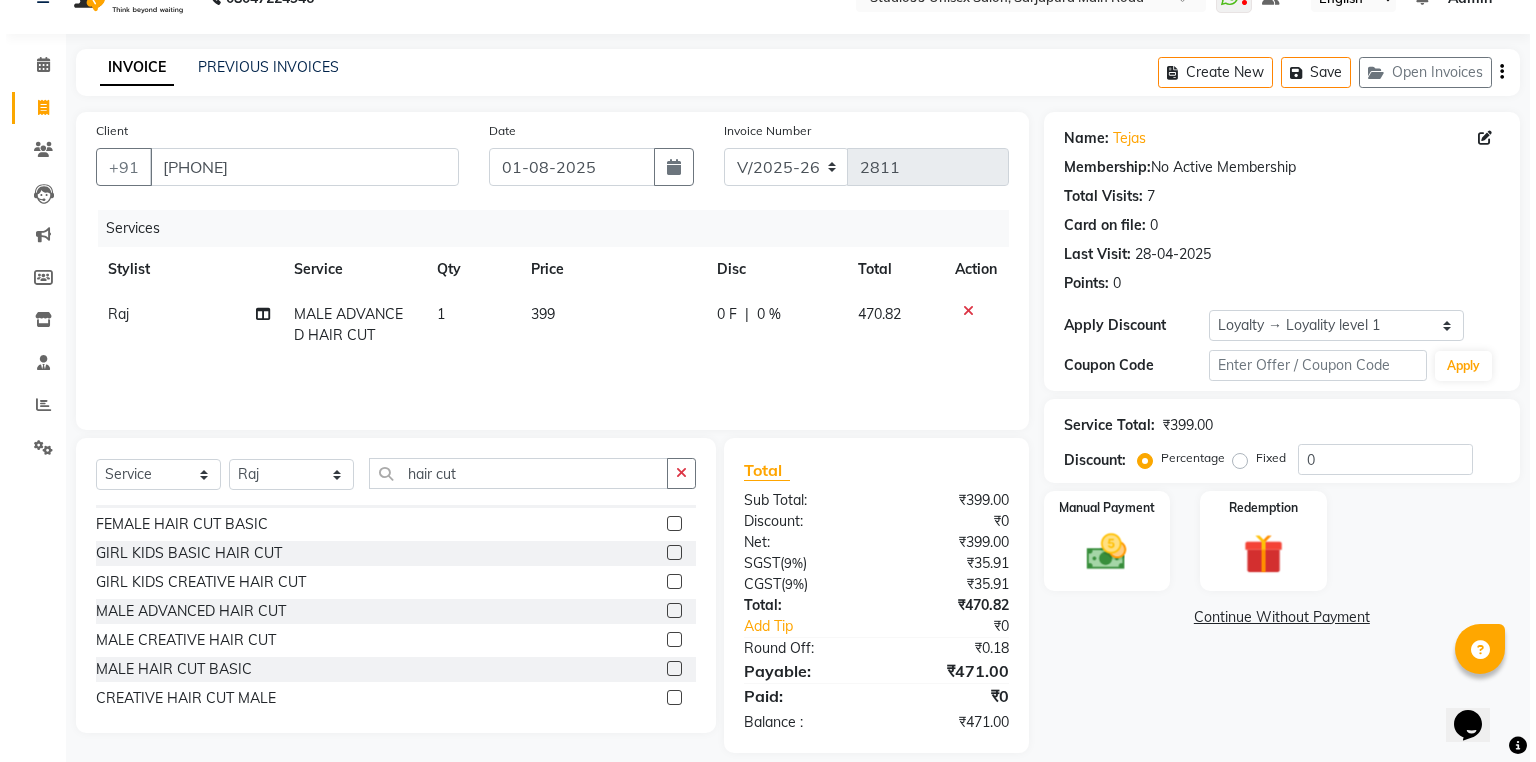 scroll, scrollTop: 59, scrollLeft: 0, axis: vertical 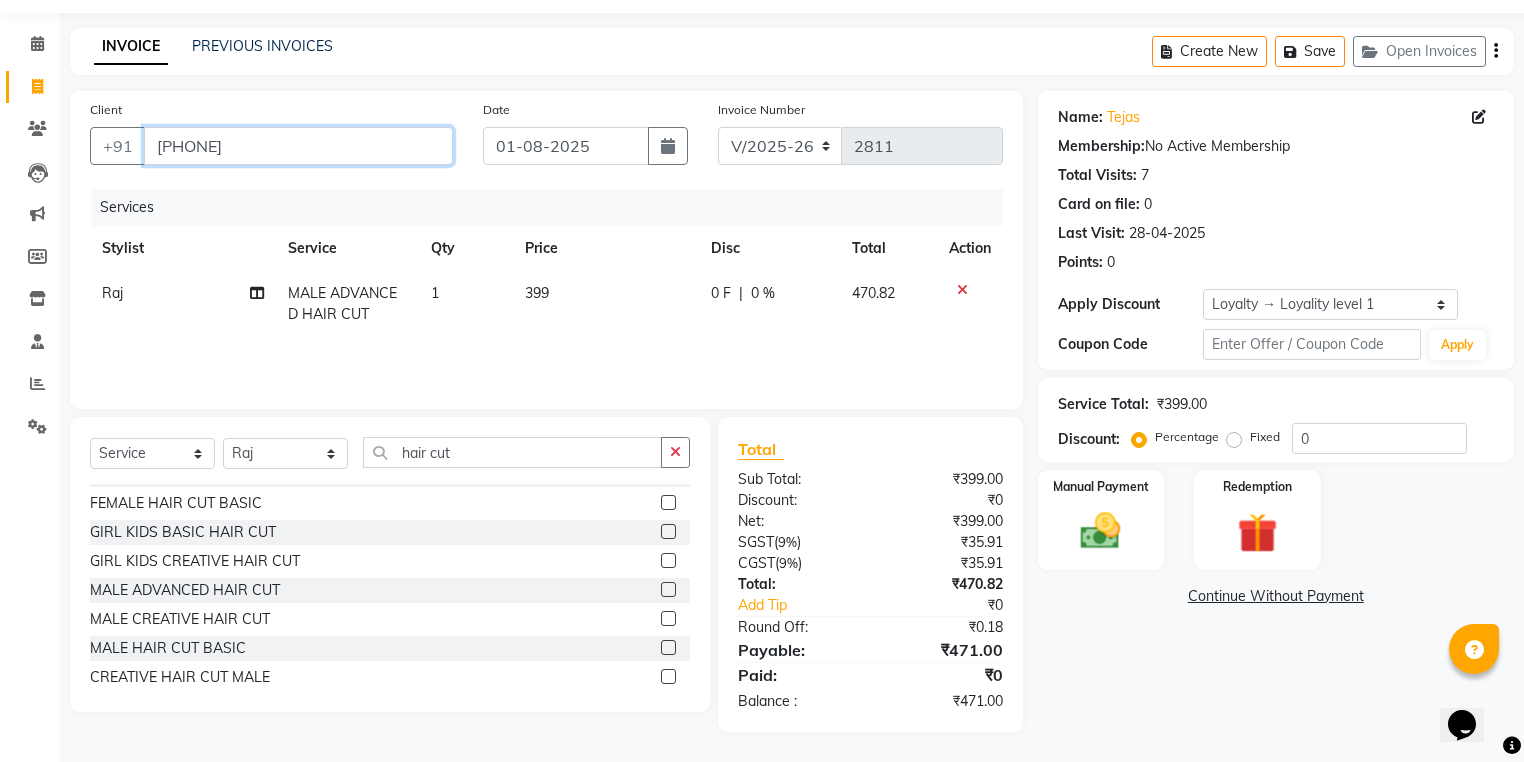 drag, startPoint x: 154, startPoint y: 149, endPoint x: 364, endPoint y: 131, distance: 210.77002 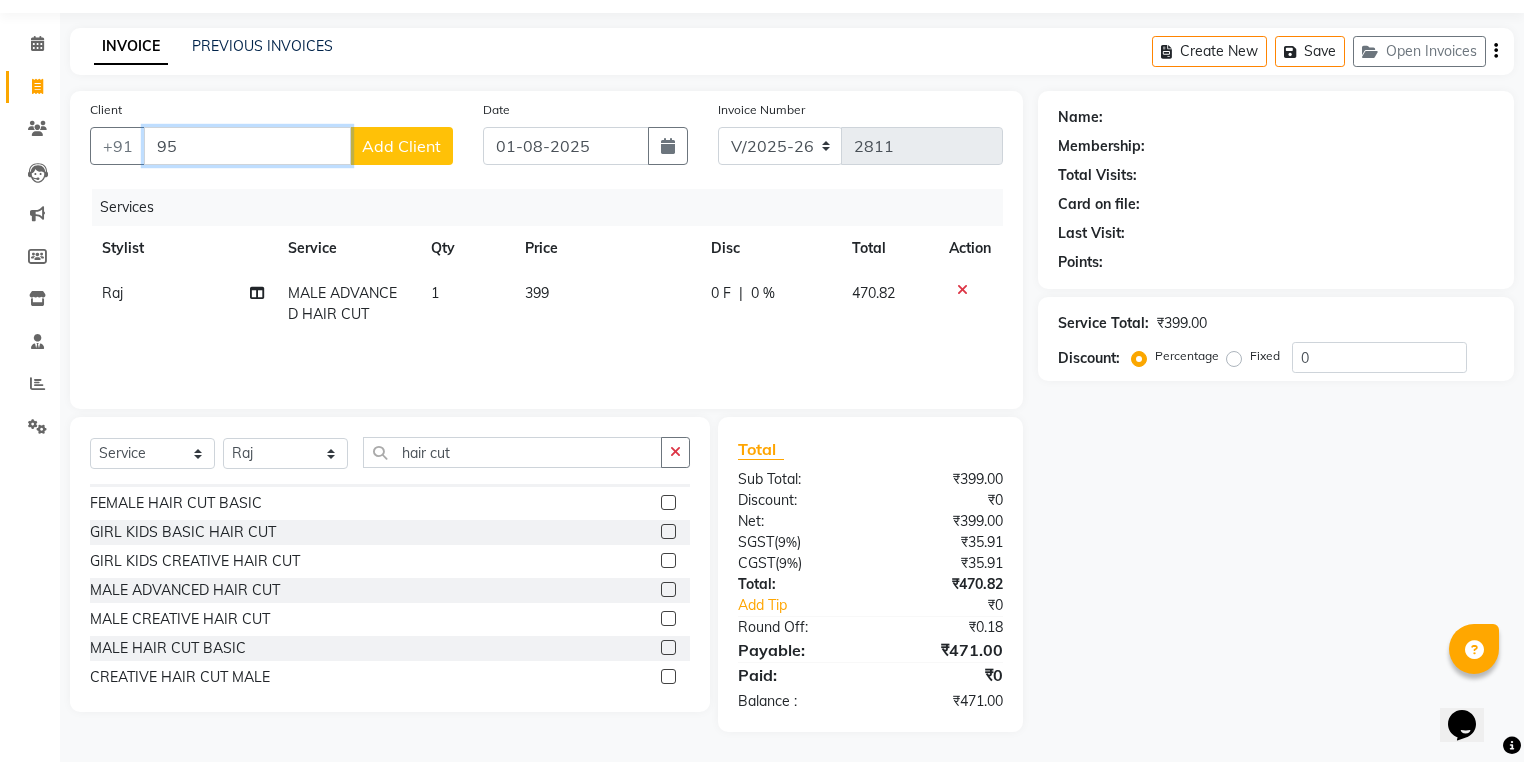 type on "9" 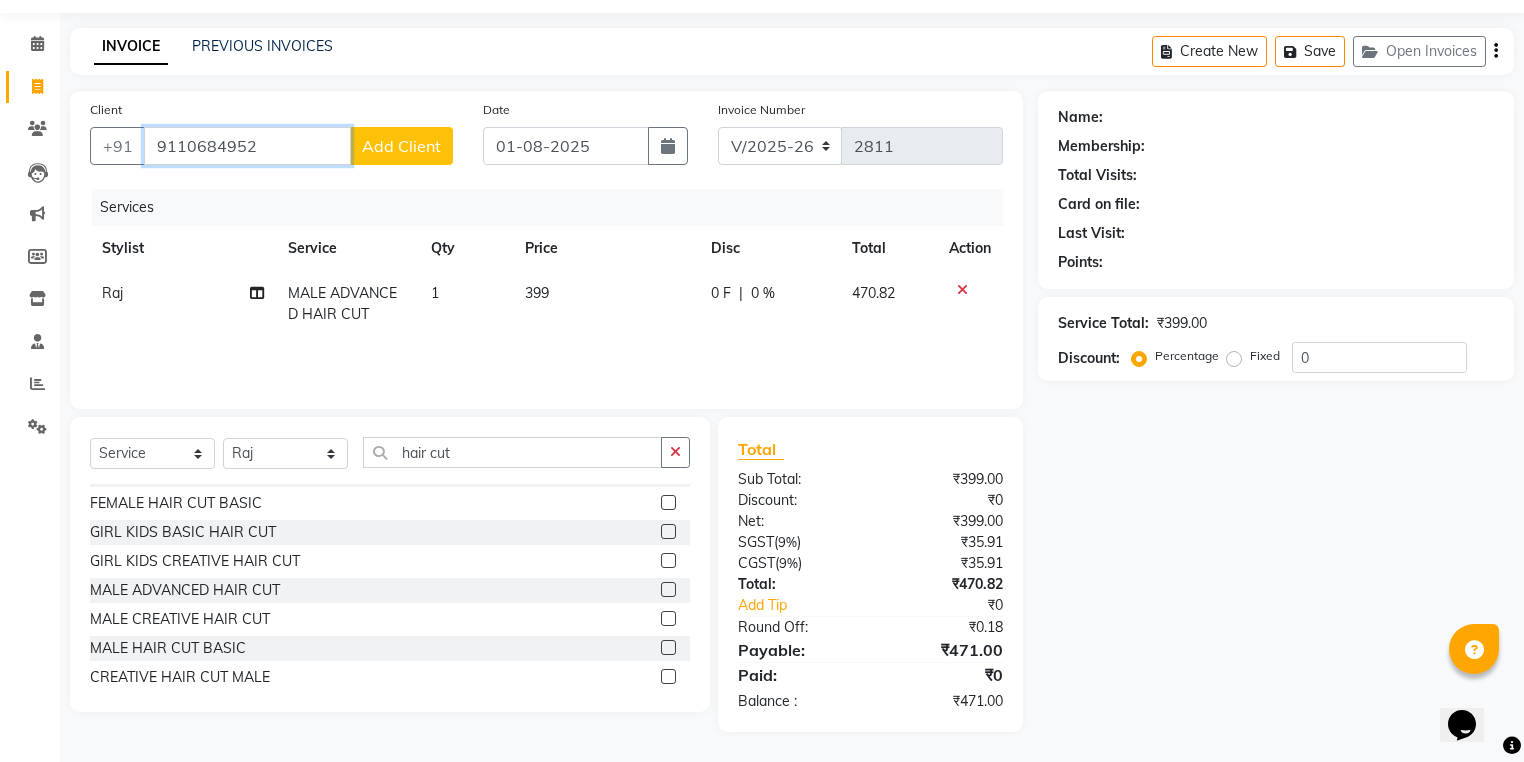 type 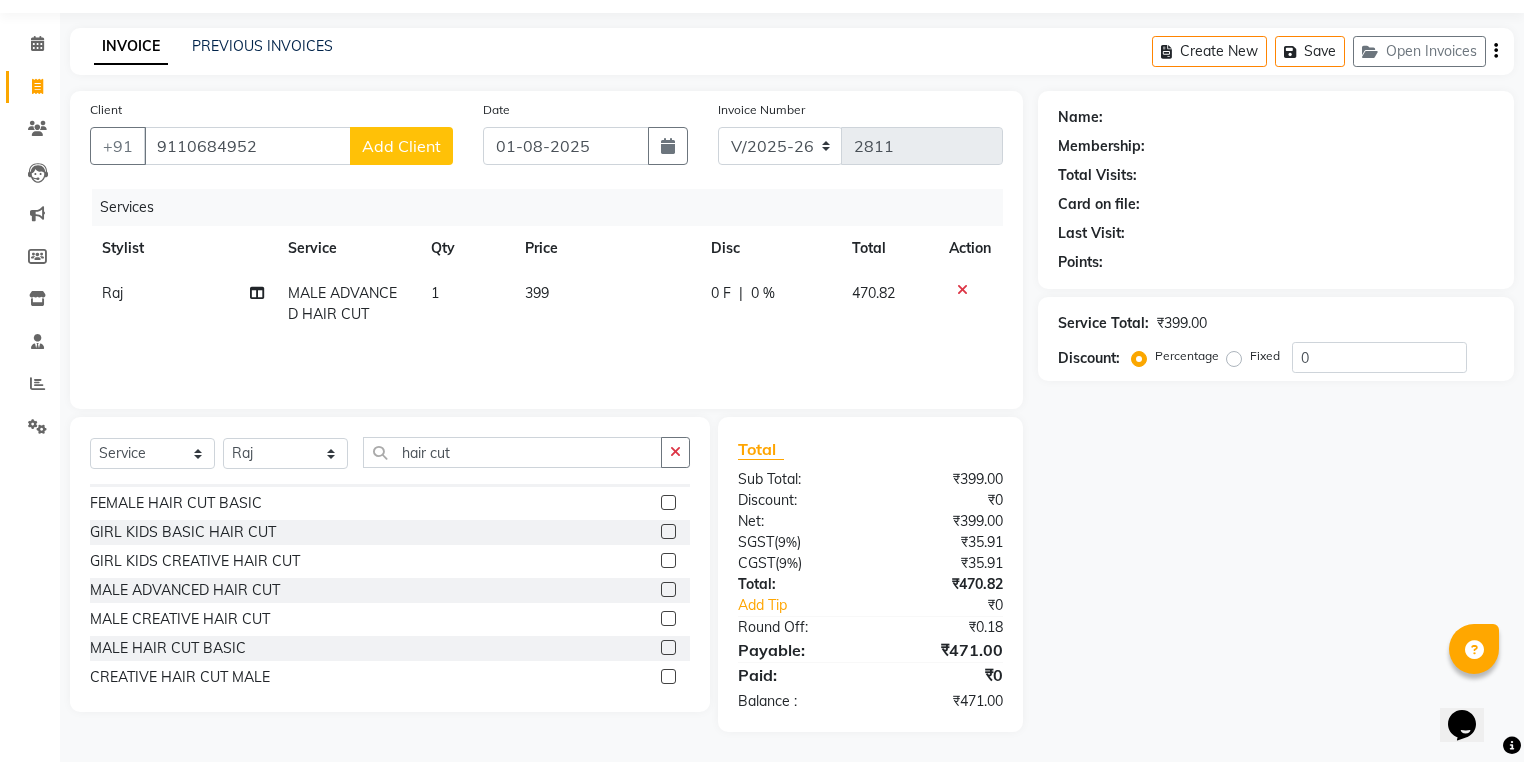 click on "Add Client" 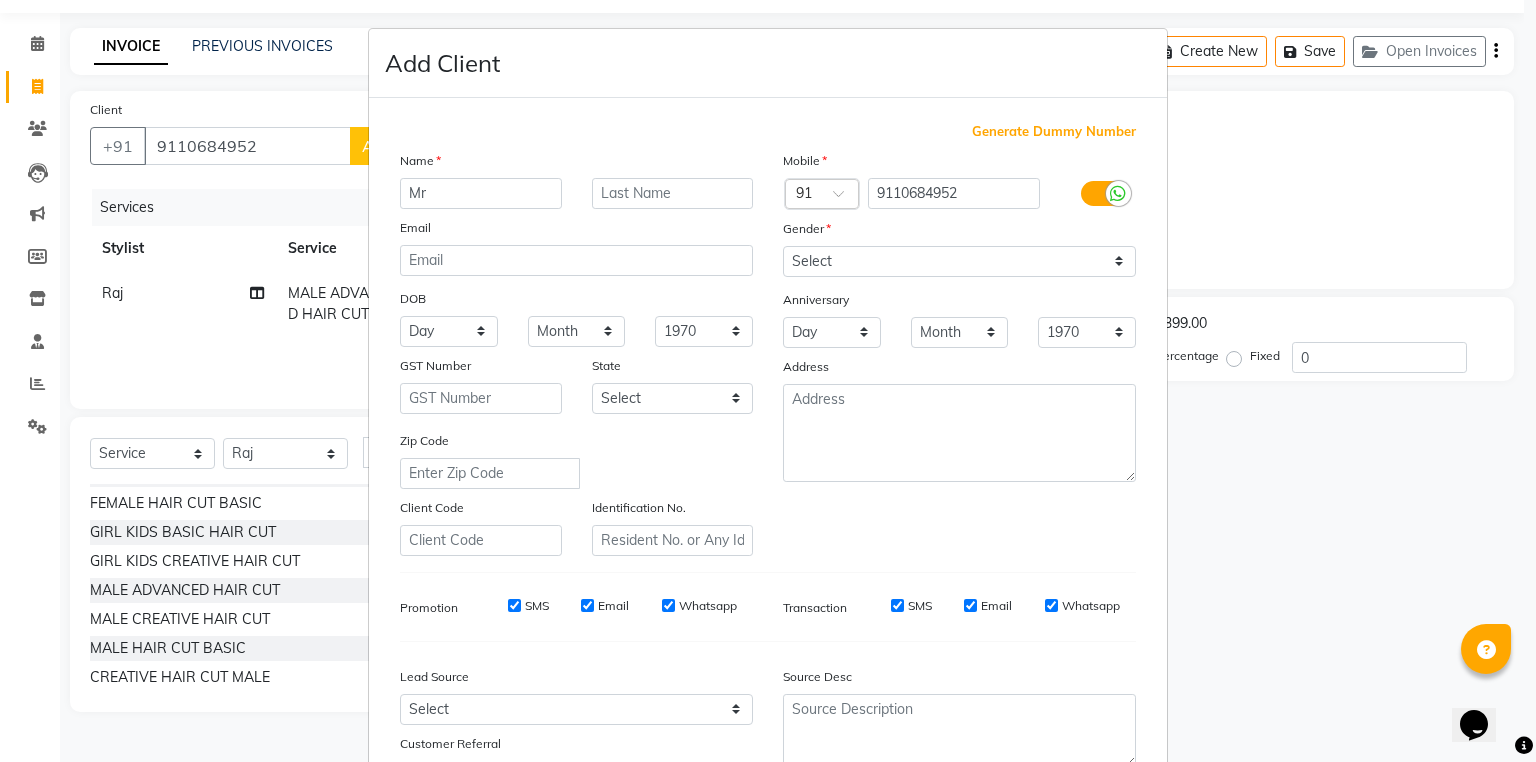 type on "Mr" 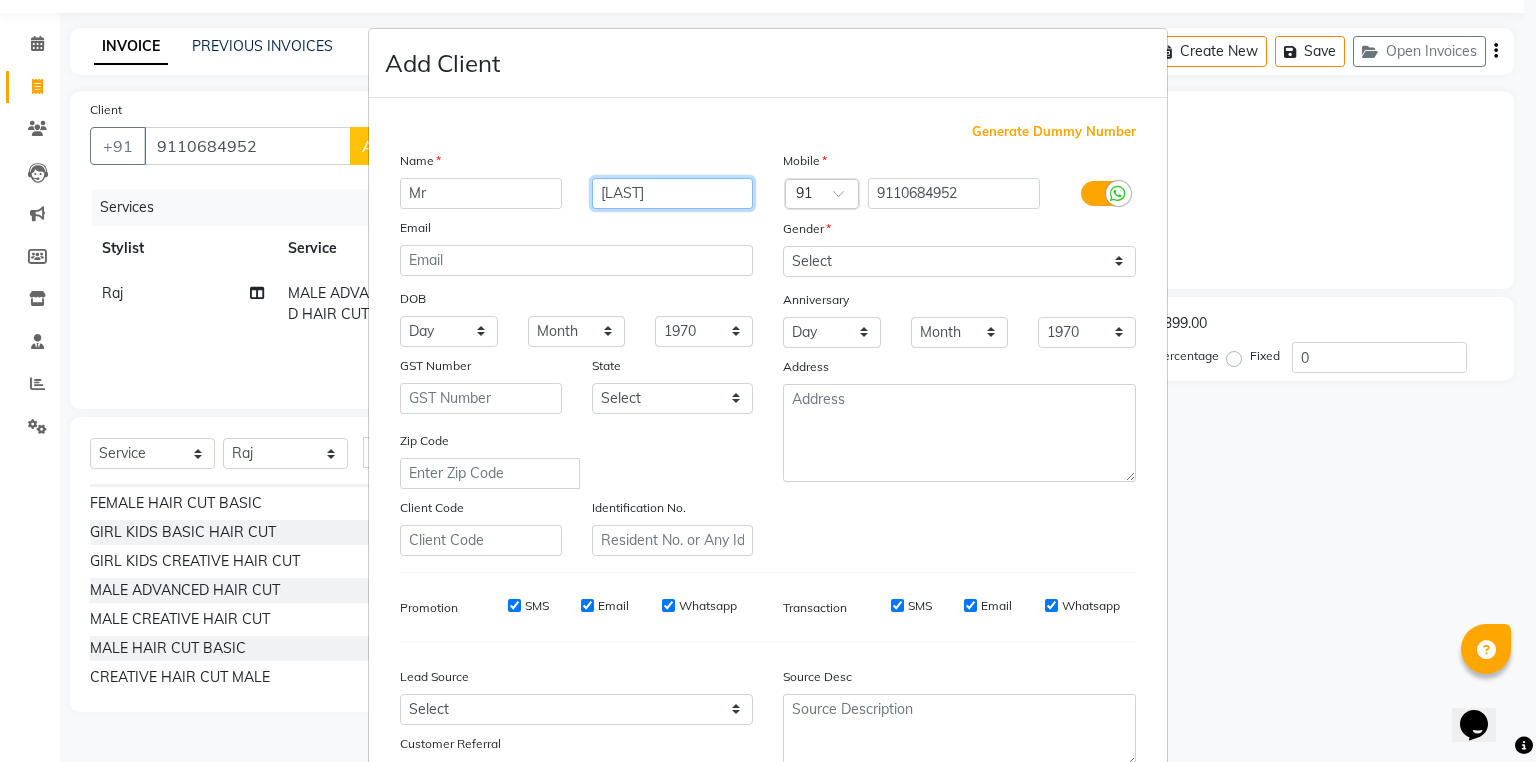 type on "[LAST]" 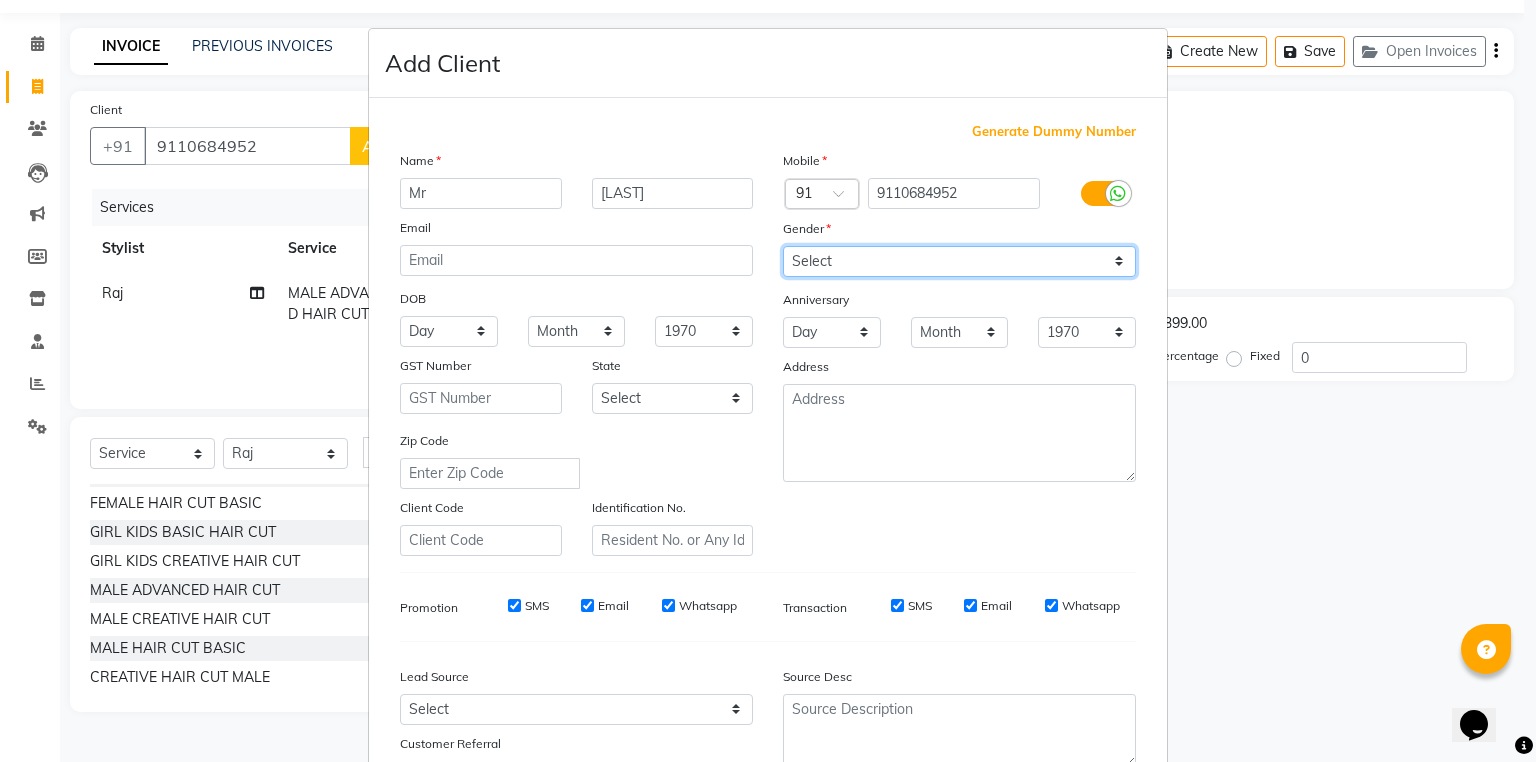 click on "Select Male Female Other Prefer Not To Say" at bounding box center [959, 261] 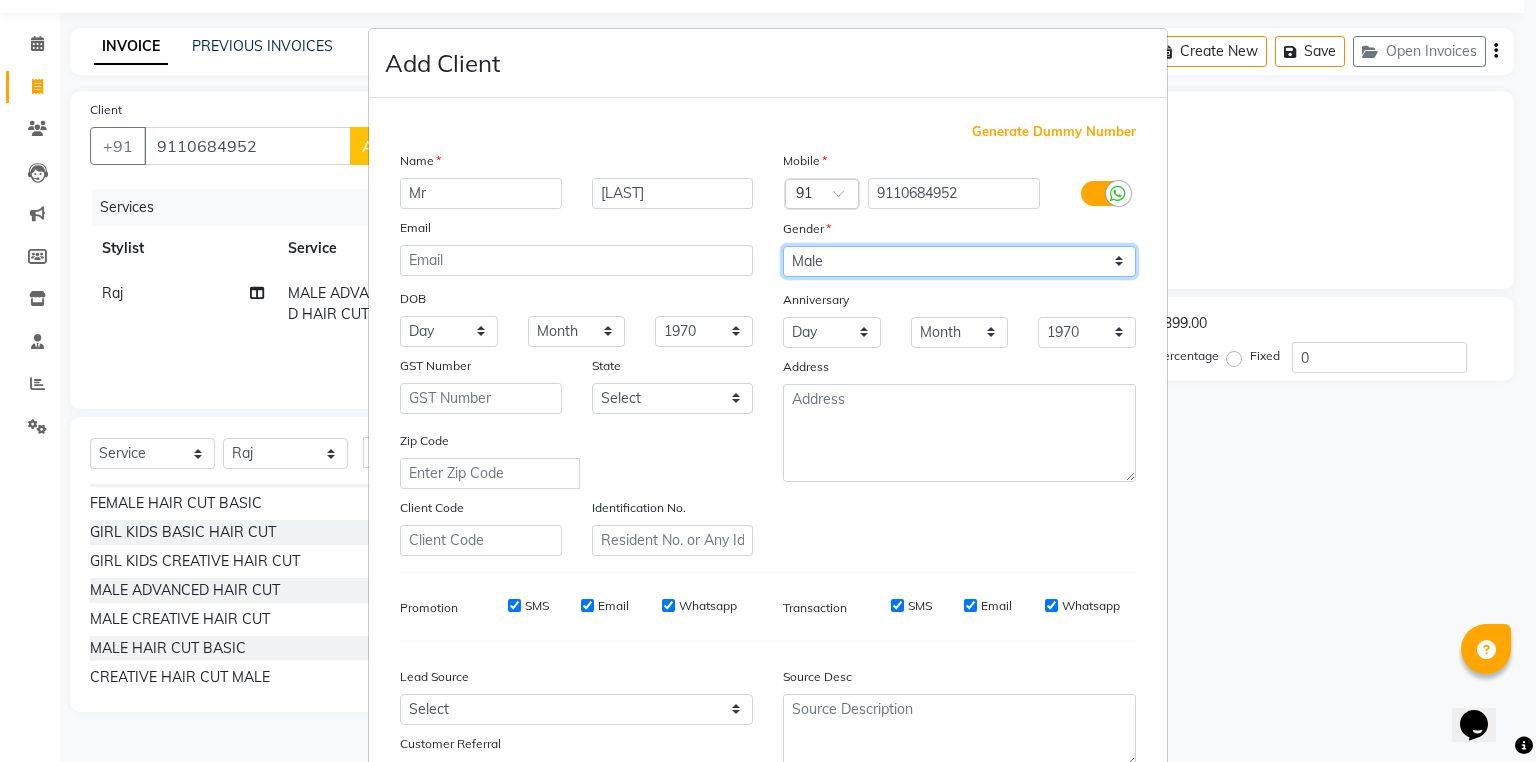 click on "Select Male Female Other Prefer Not To Say" at bounding box center [959, 261] 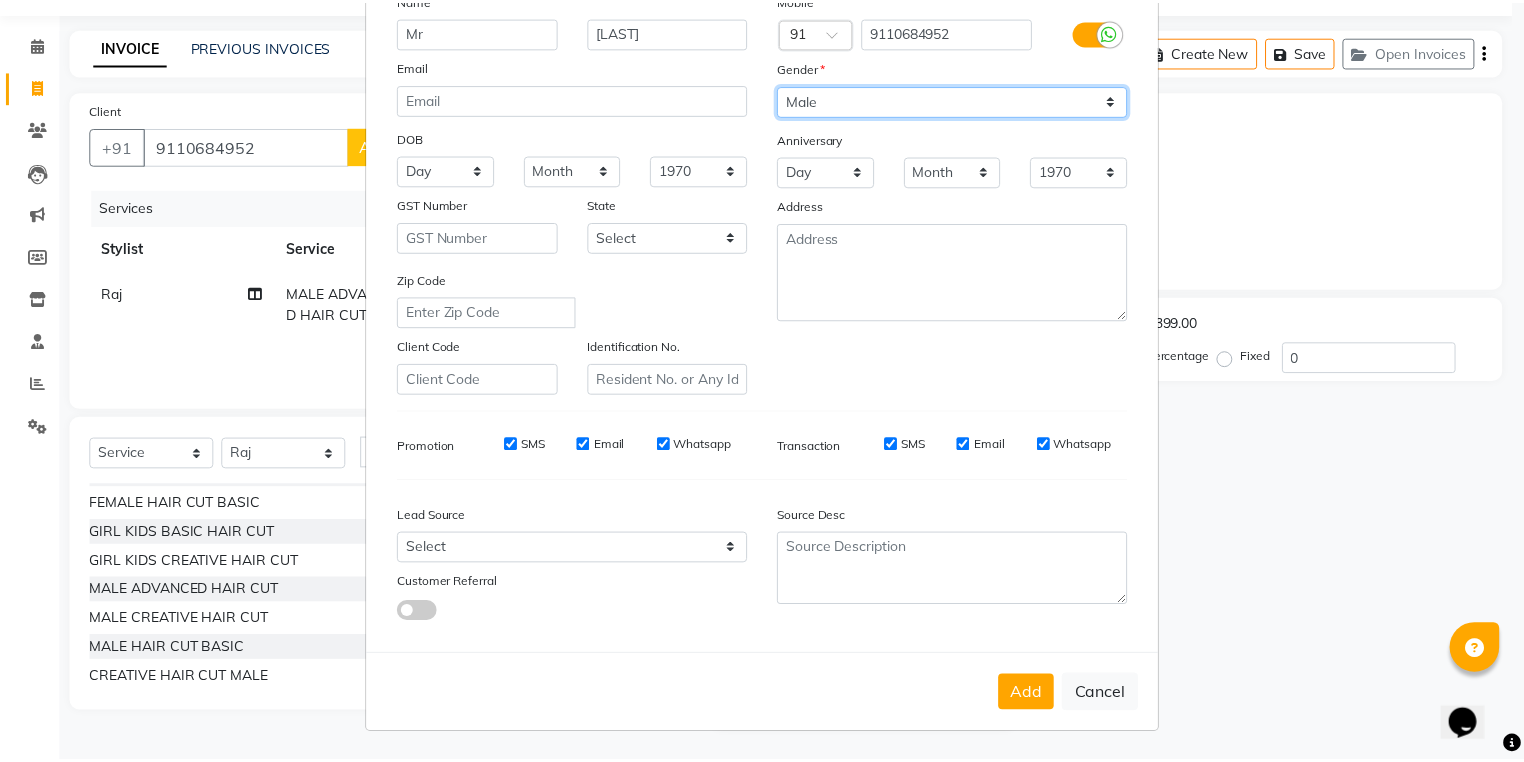 scroll, scrollTop: 170, scrollLeft: 0, axis: vertical 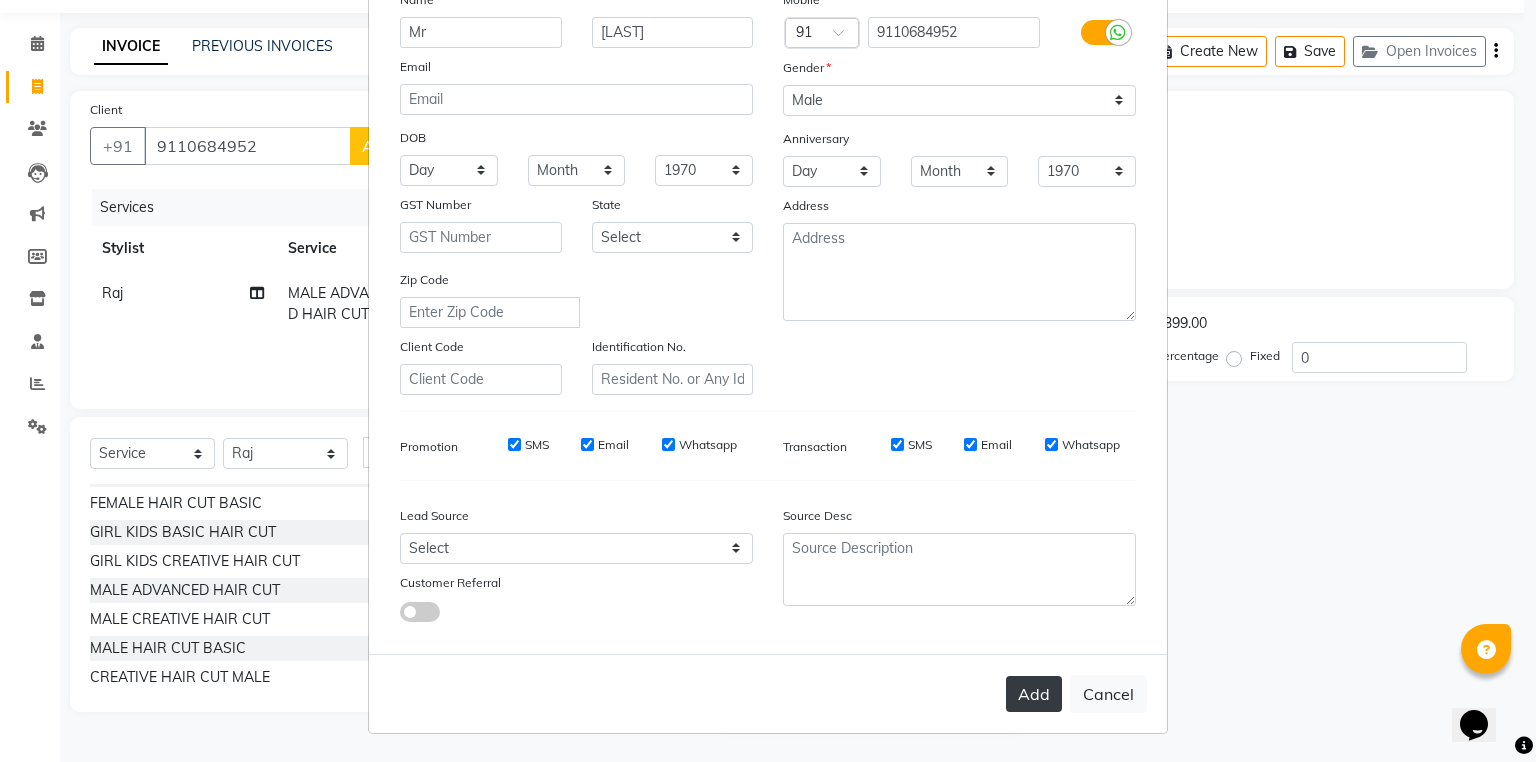 click on "Add" at bounding box center [1034, 694] 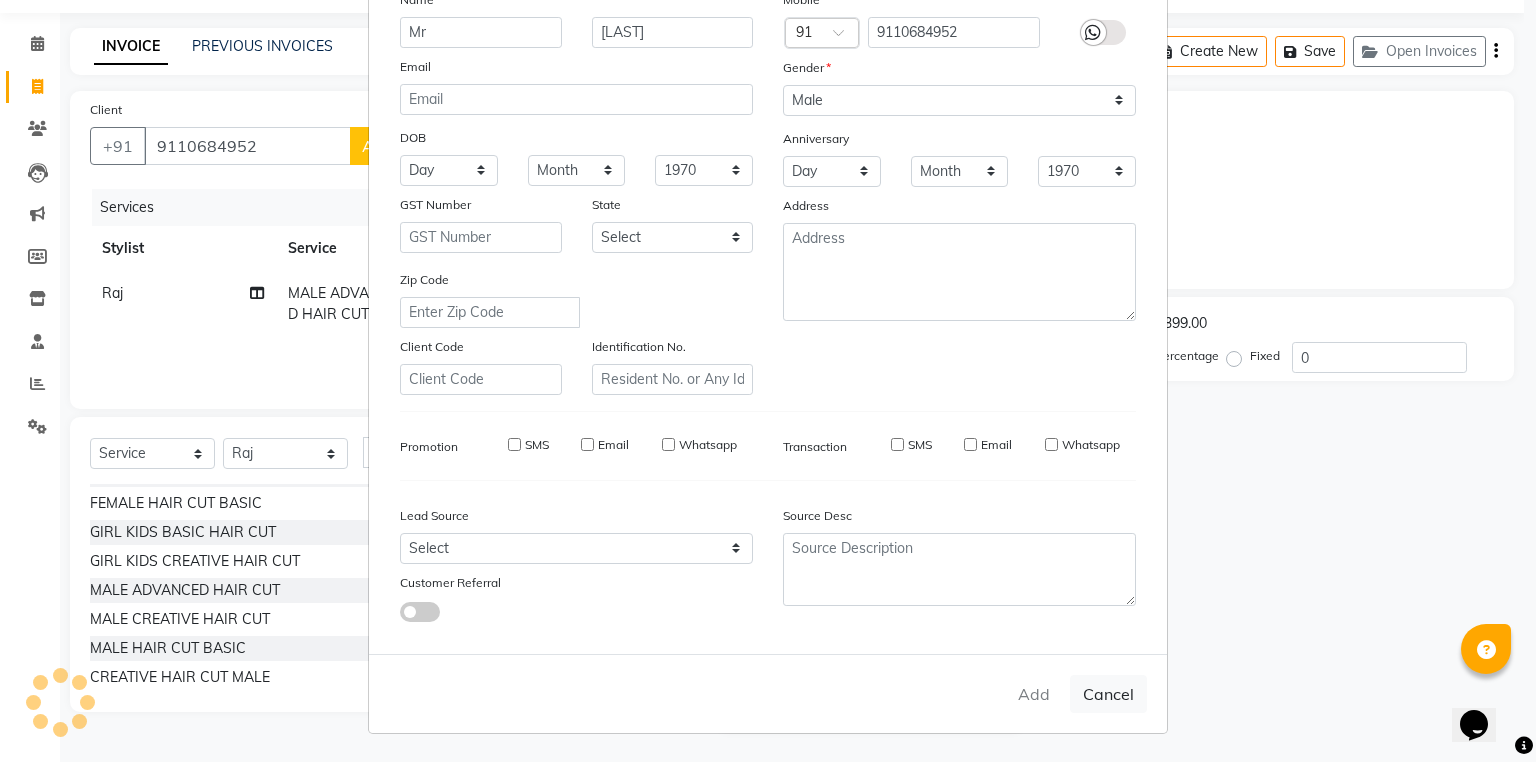 type 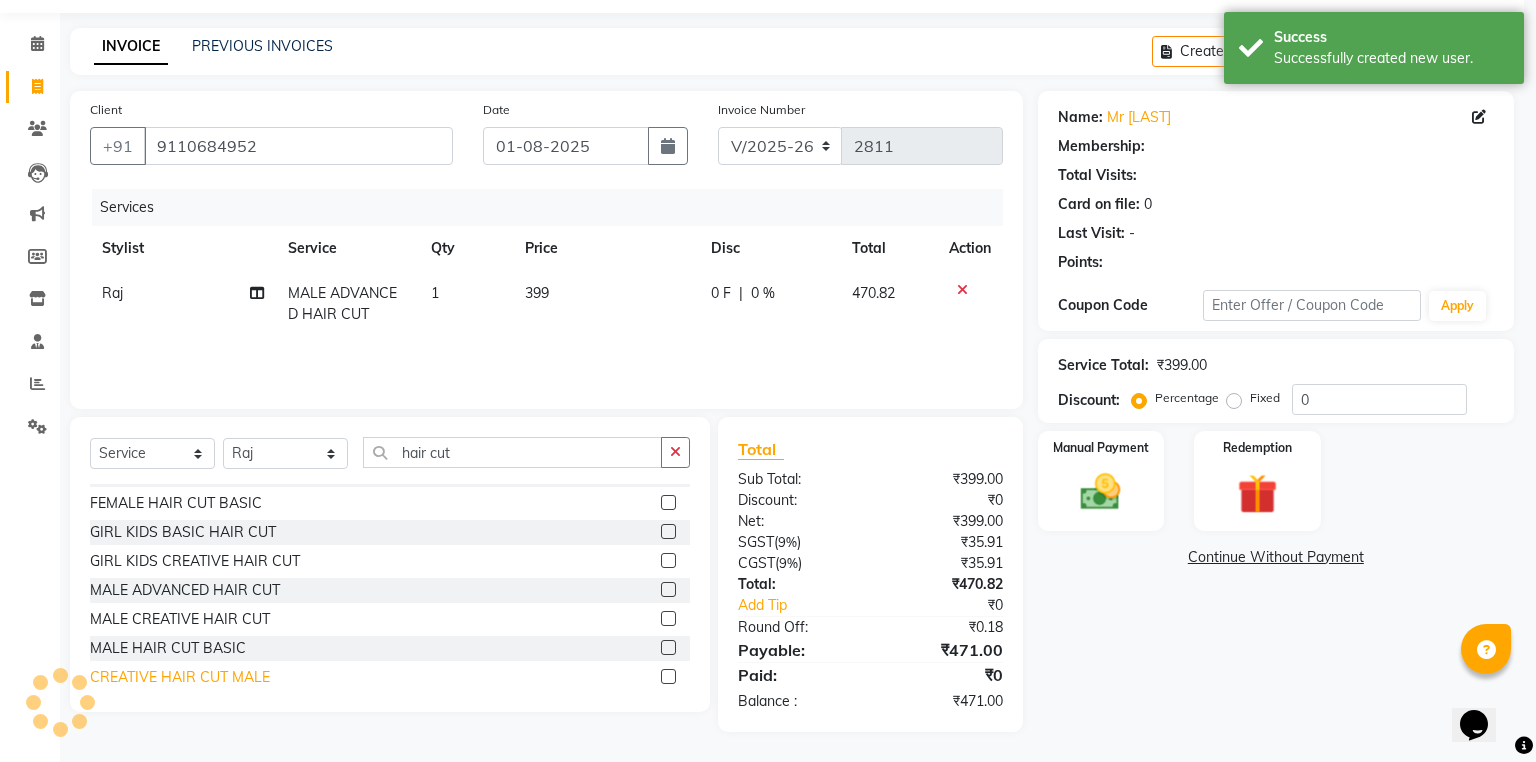 select on "1: Object" 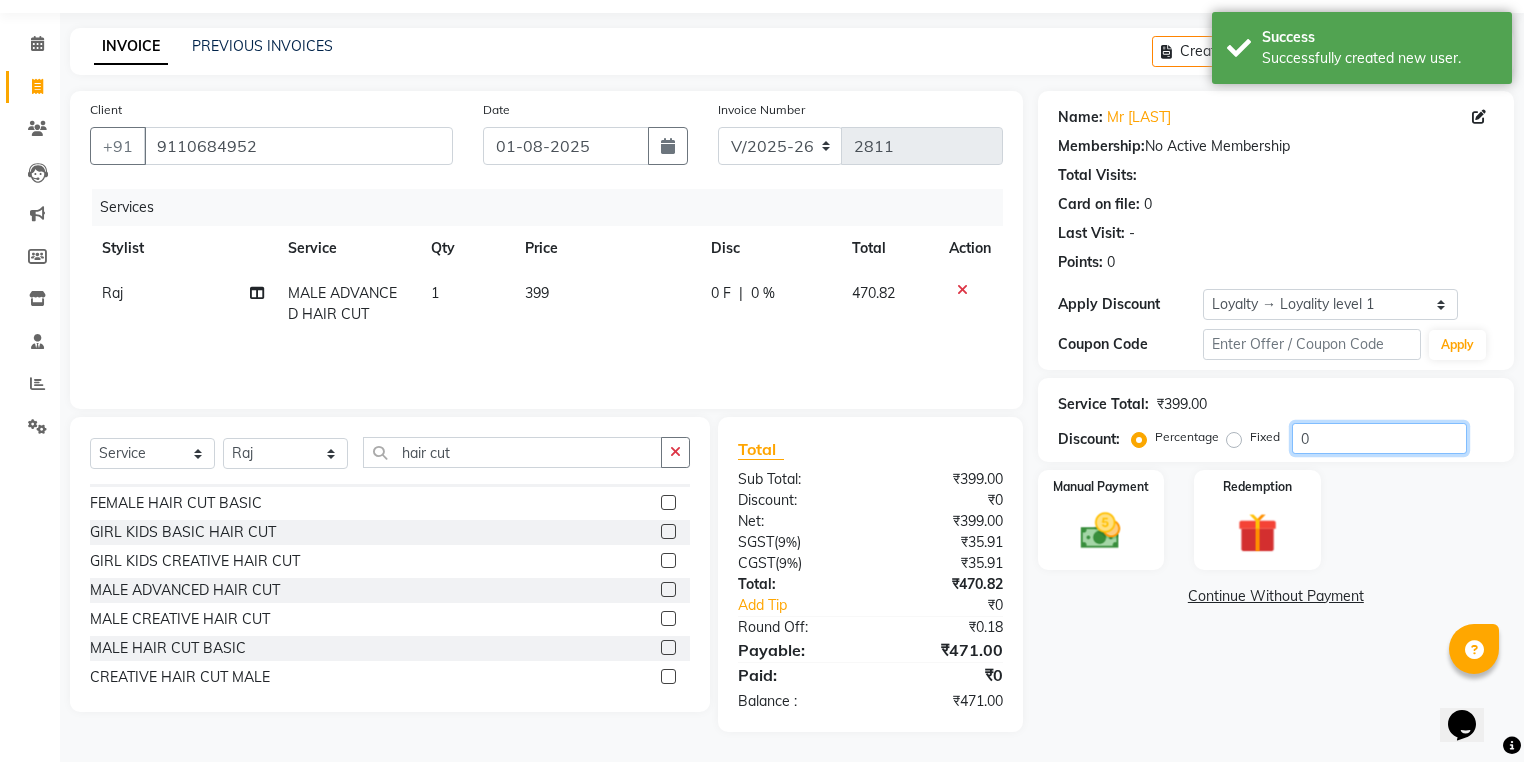 drag, startPoint x: 1319, startPoint y: 436, endPoint x: 1274, endPoint y: 436, distance: 45 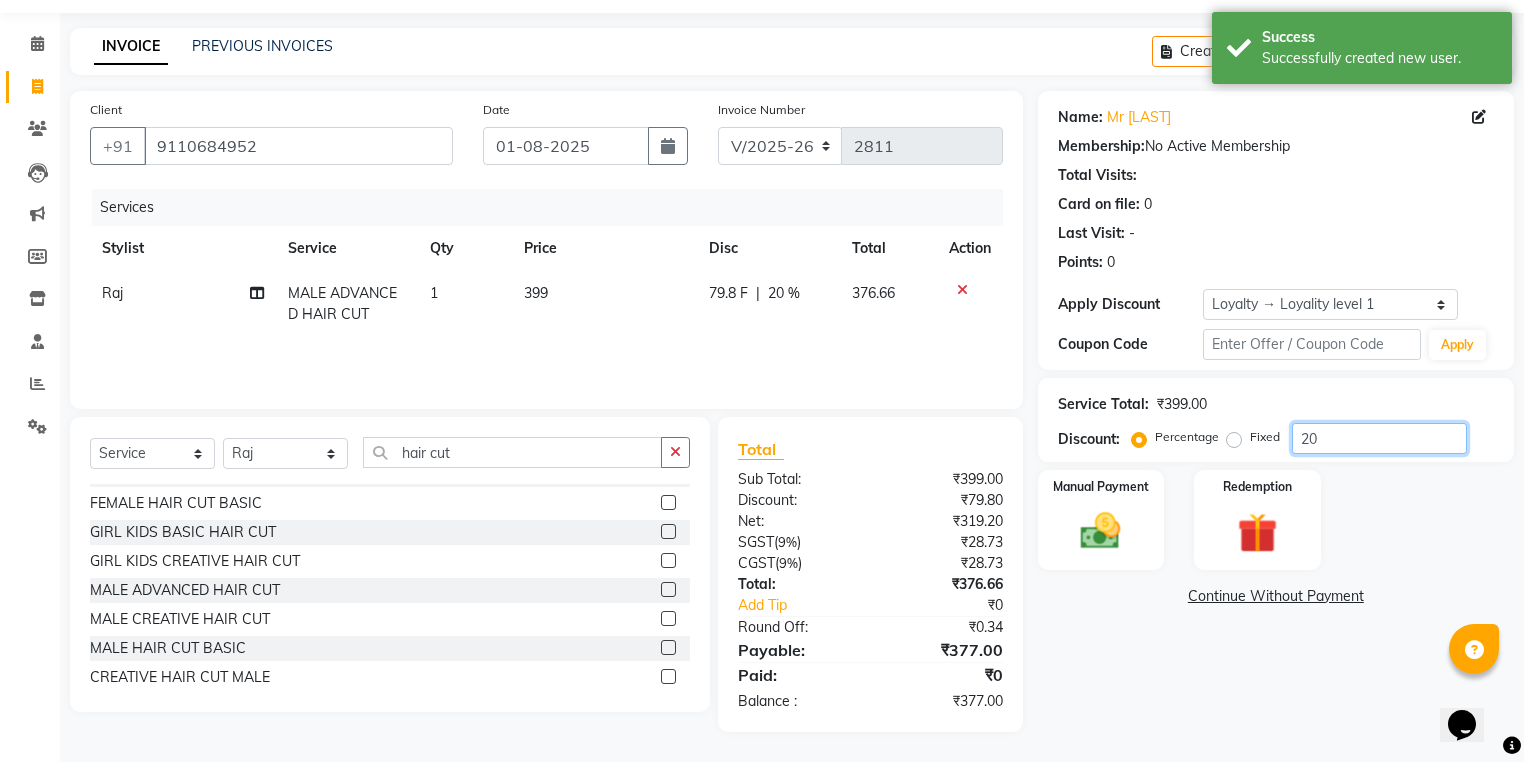 type on "20" 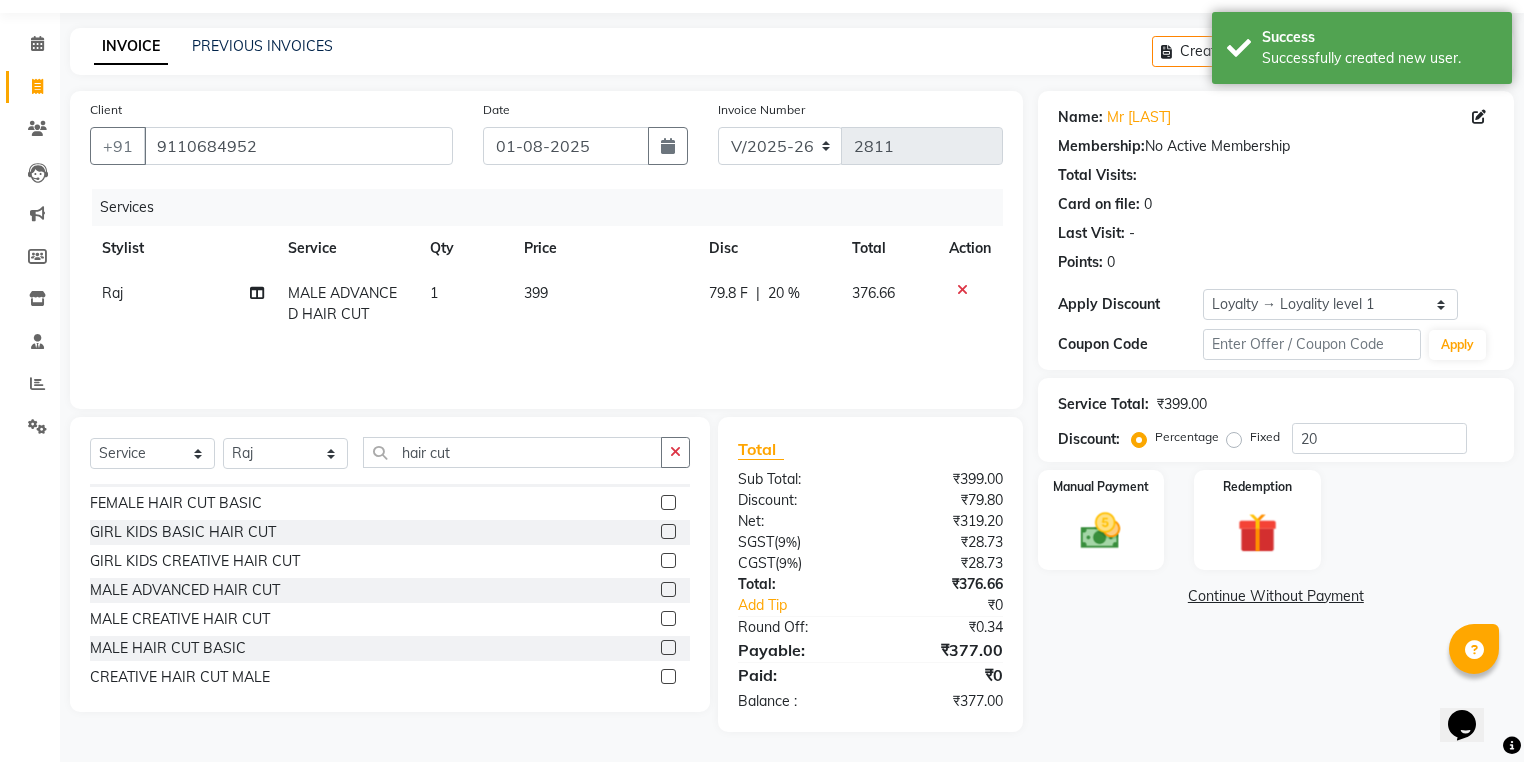 click on "Manual Payment Redemption" 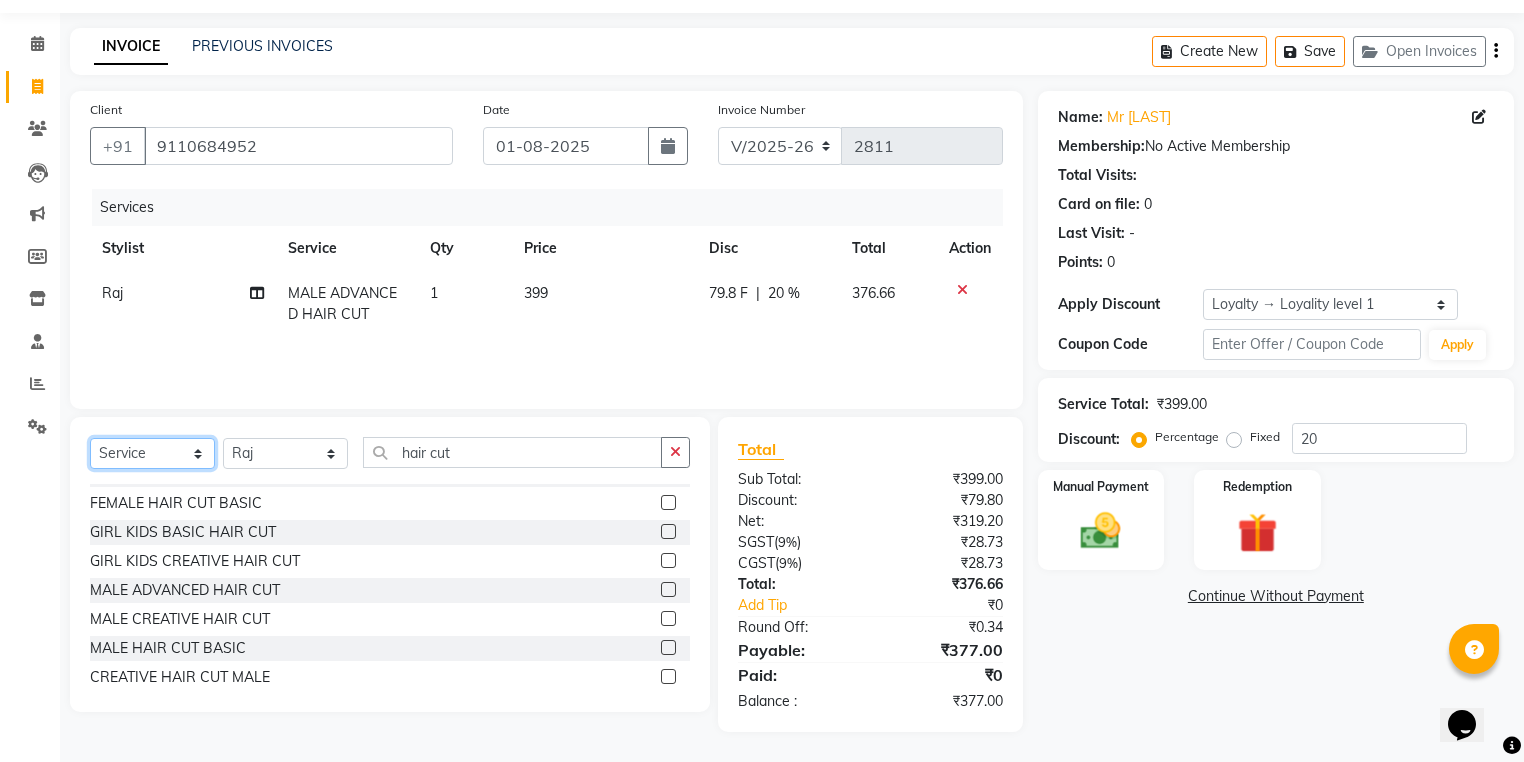 click on "Select  Service  Product  Membership  Package Voucher Prepaid Gift Card" 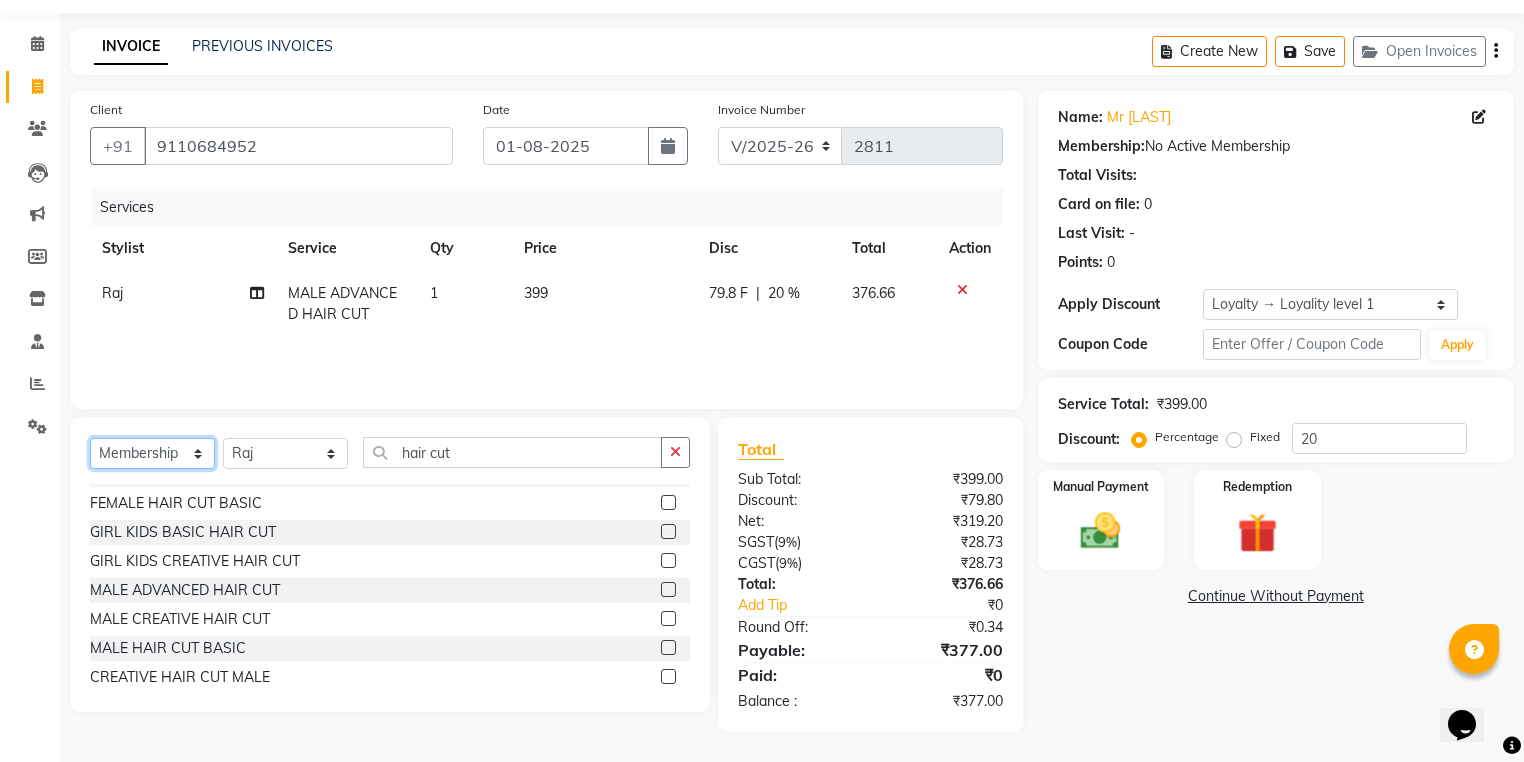 click on "Select  Service  Product  Membership  Package Voucher Prepaid Gift Card" 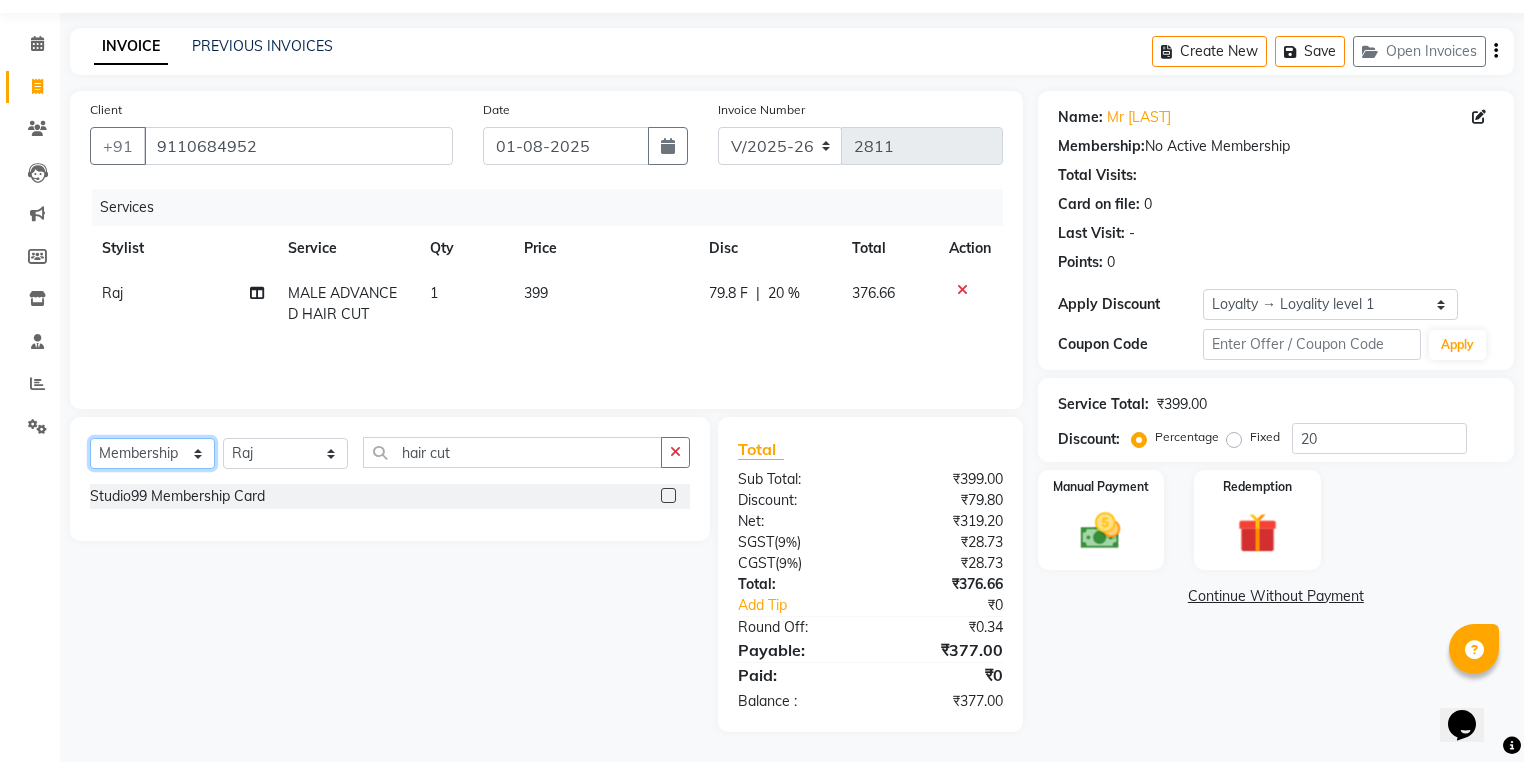 scroll, scrollTop: 0, scrollLeft: 0, axis: both 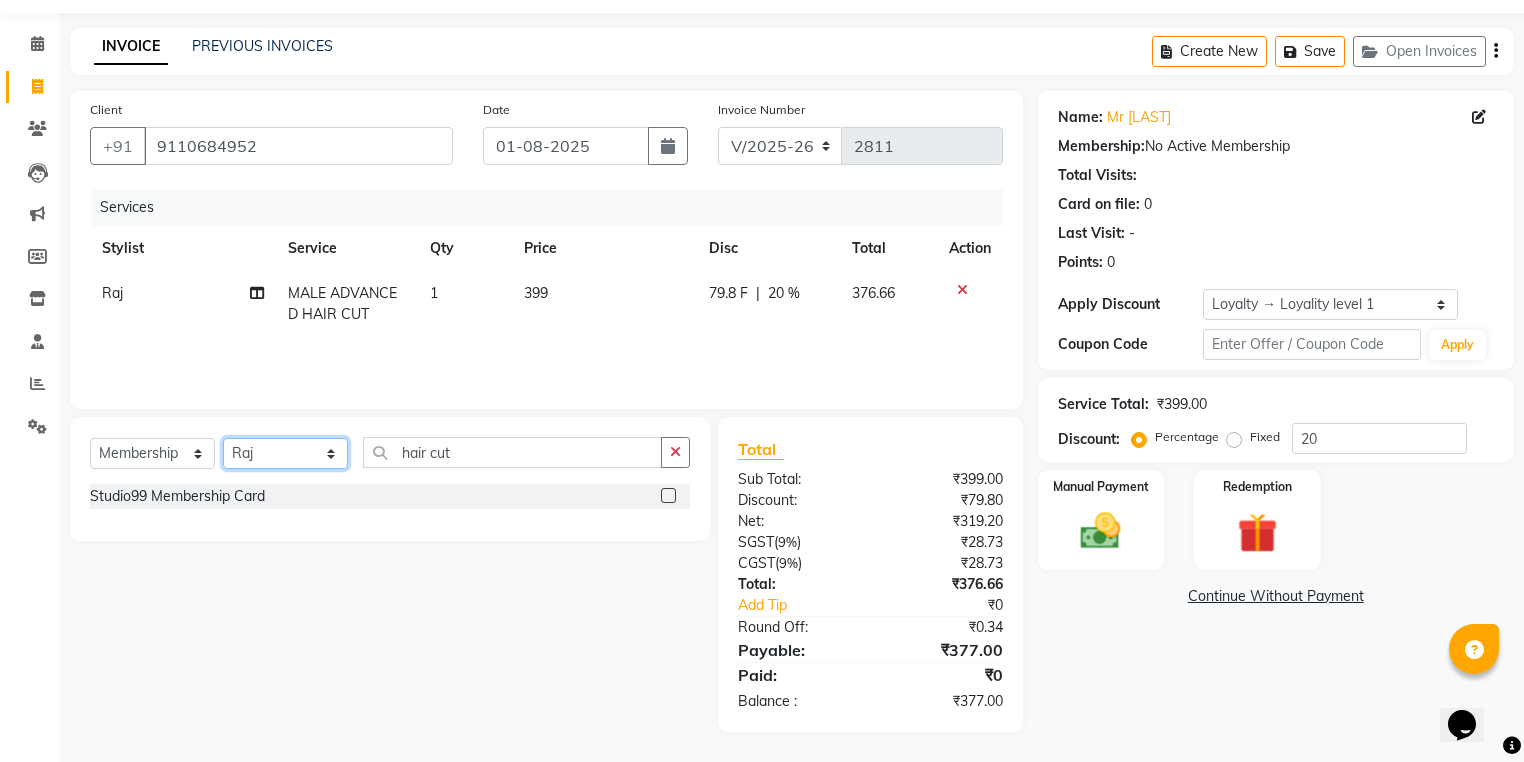 click 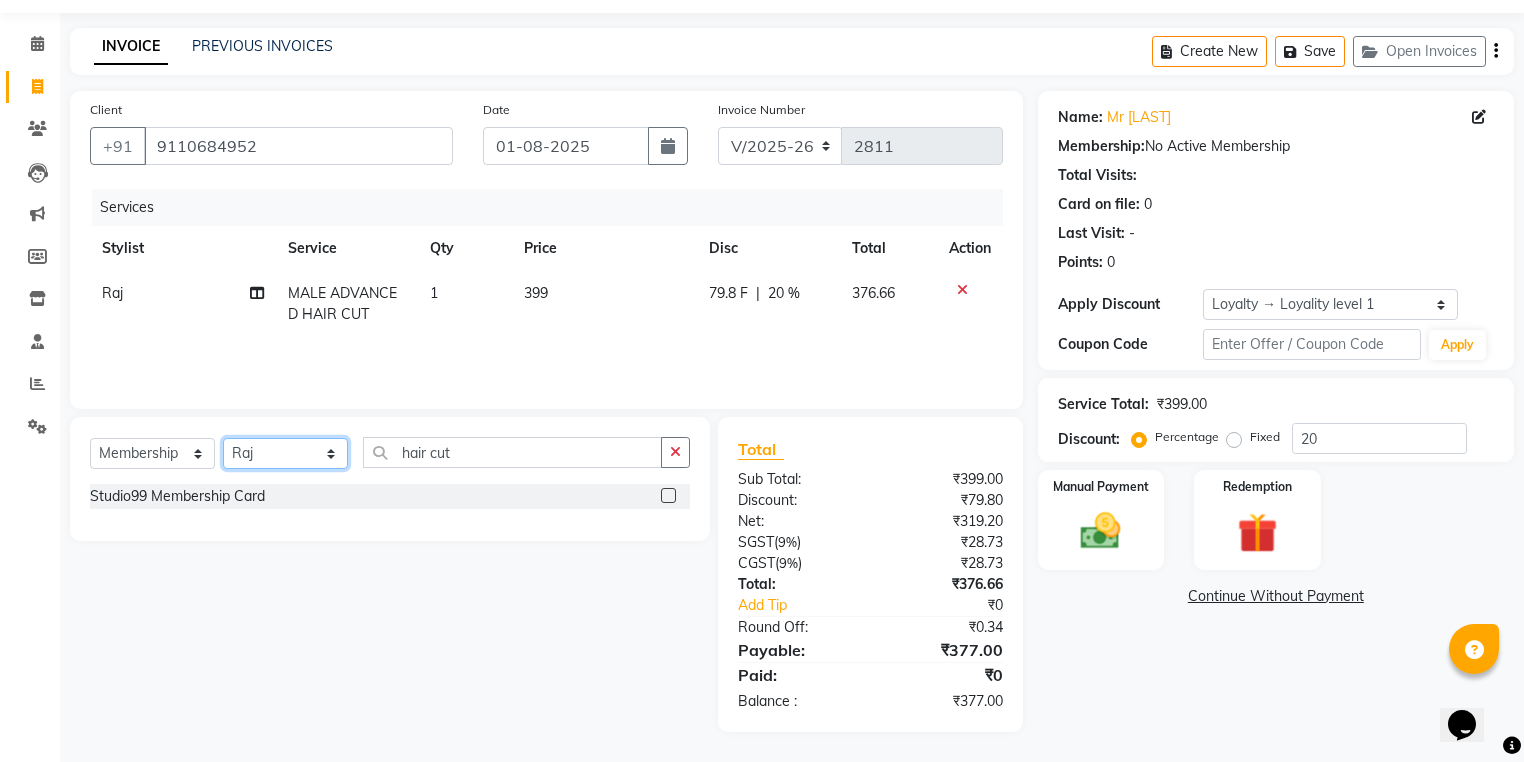 select on "43358" 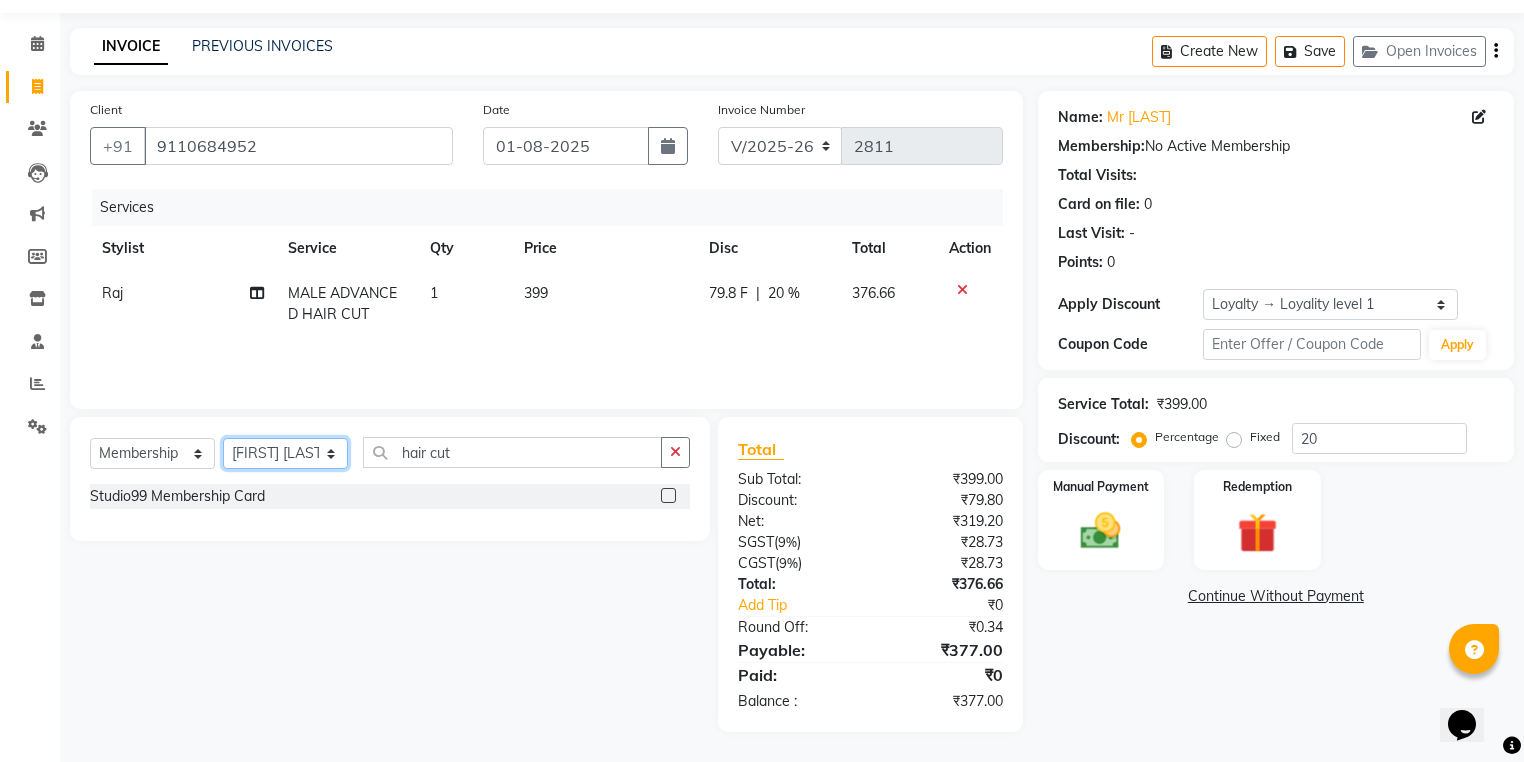click 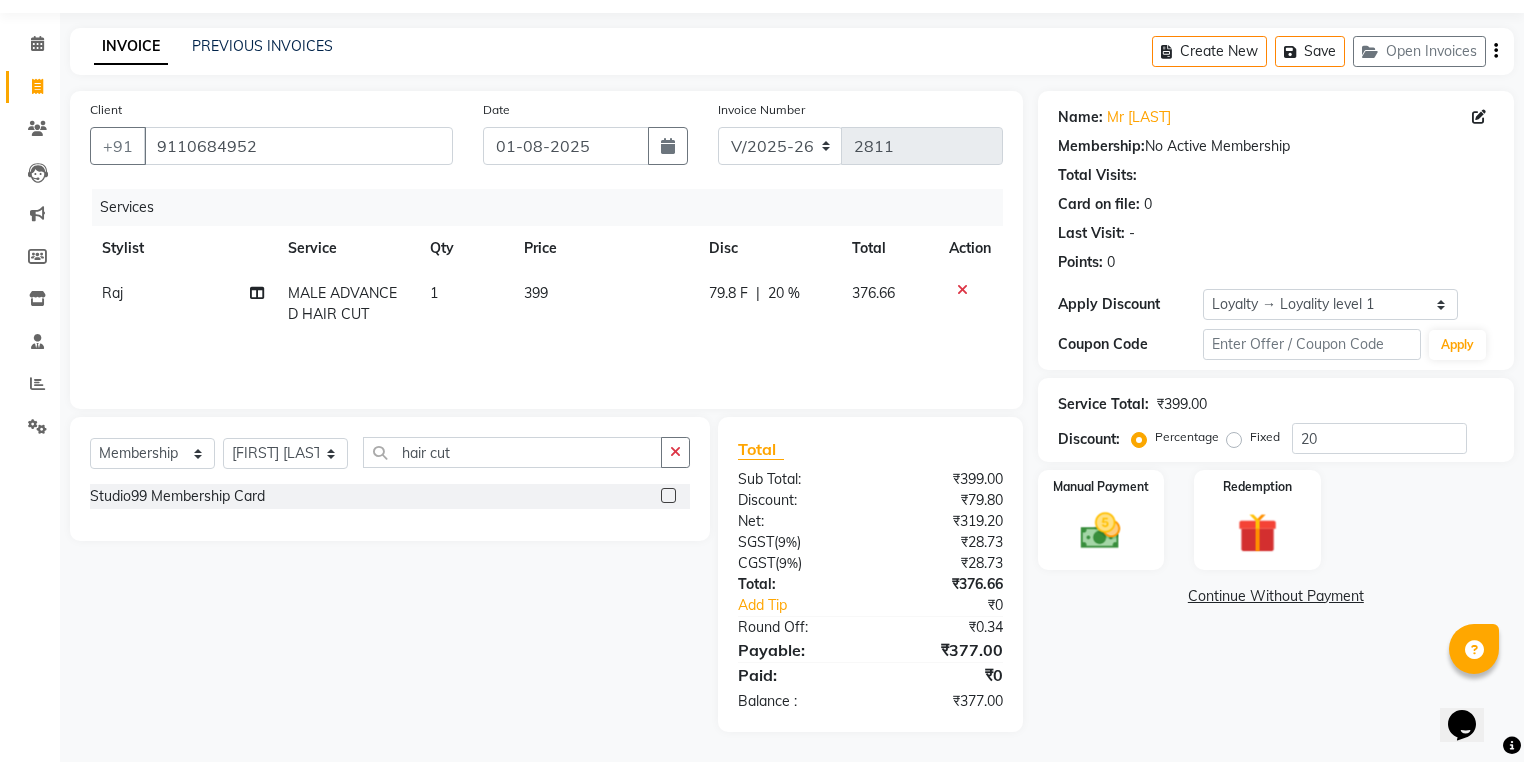 click 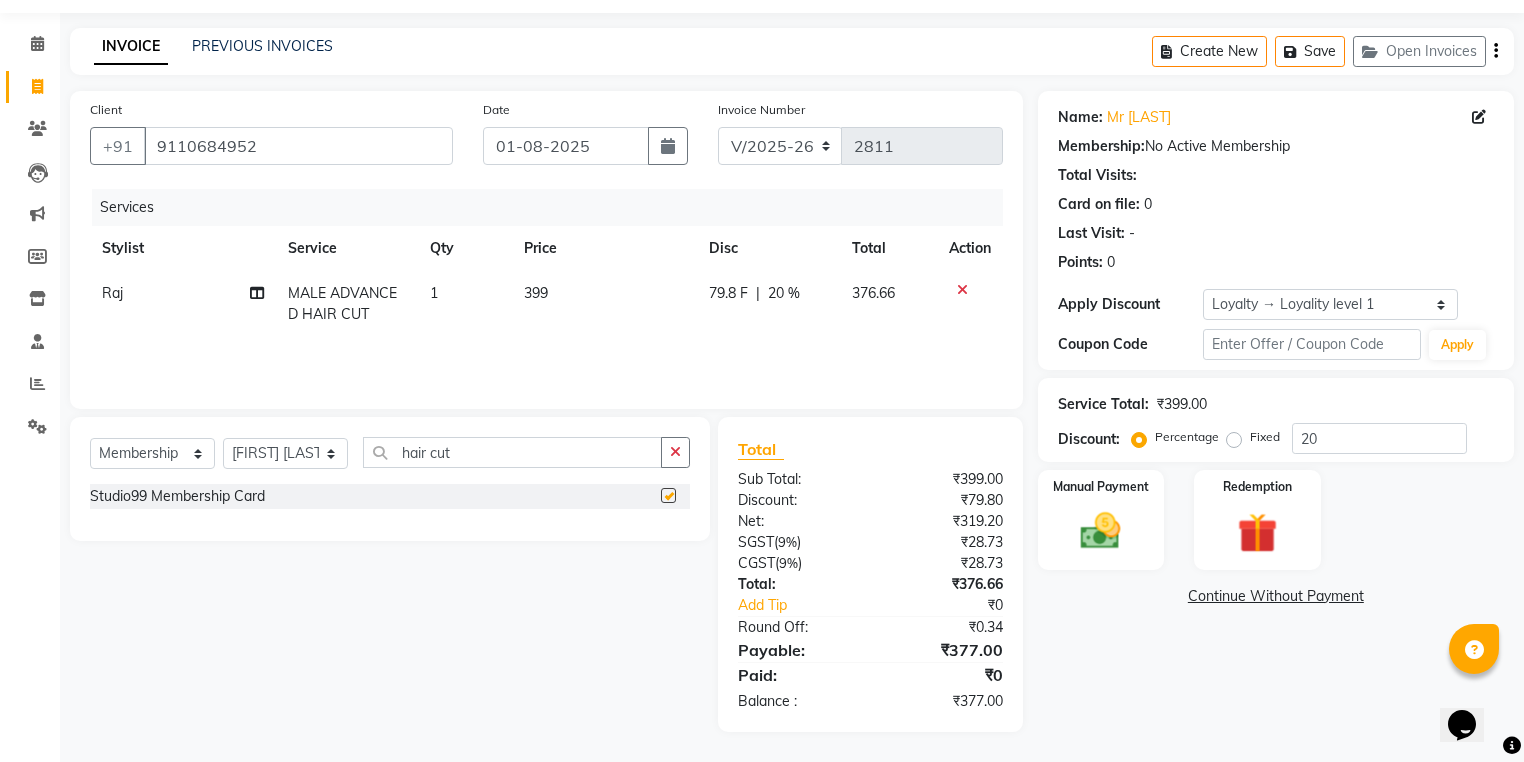 select on "select" 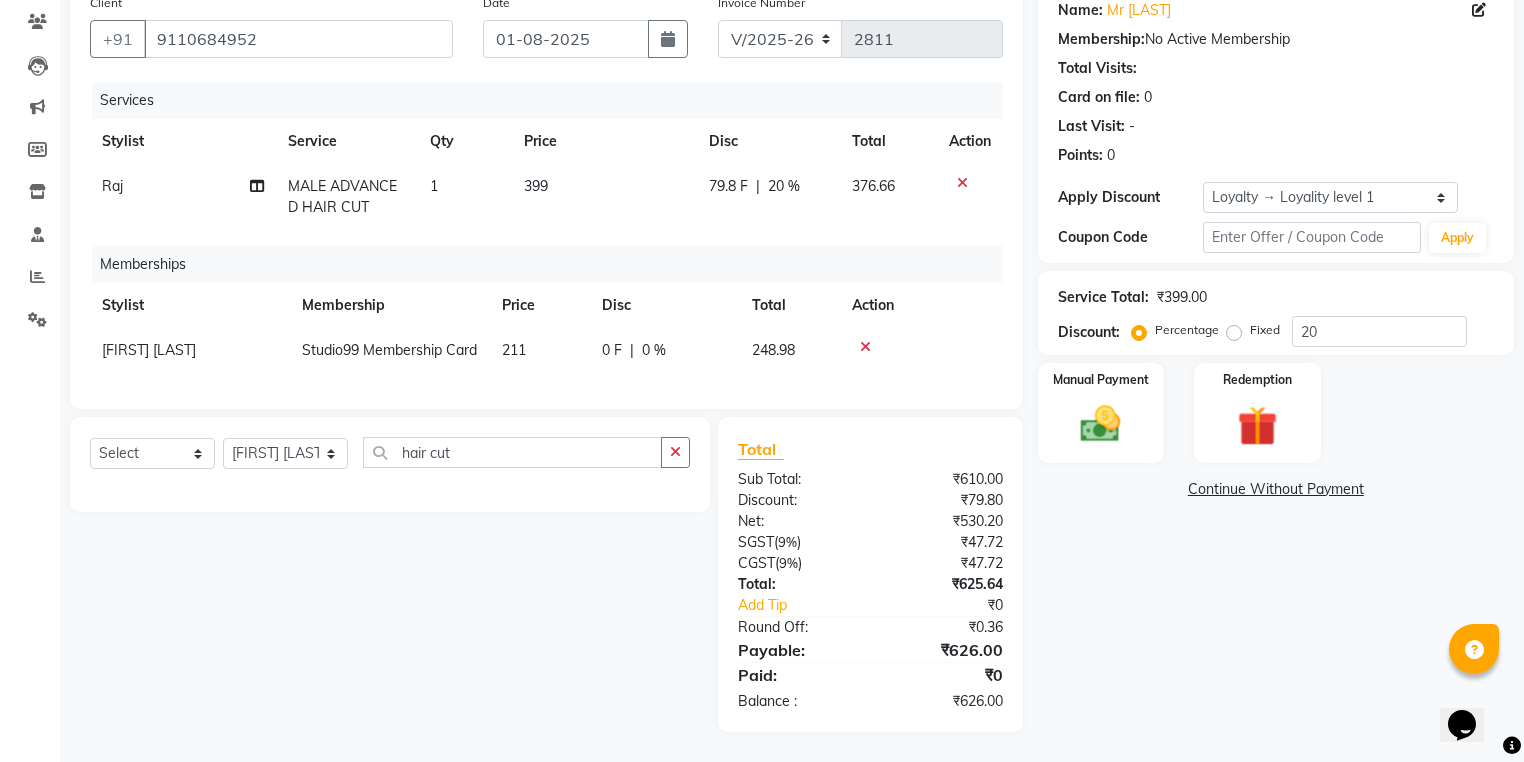 scroll, scrollTop: 199, scrollLeft: 0, axis: vertical 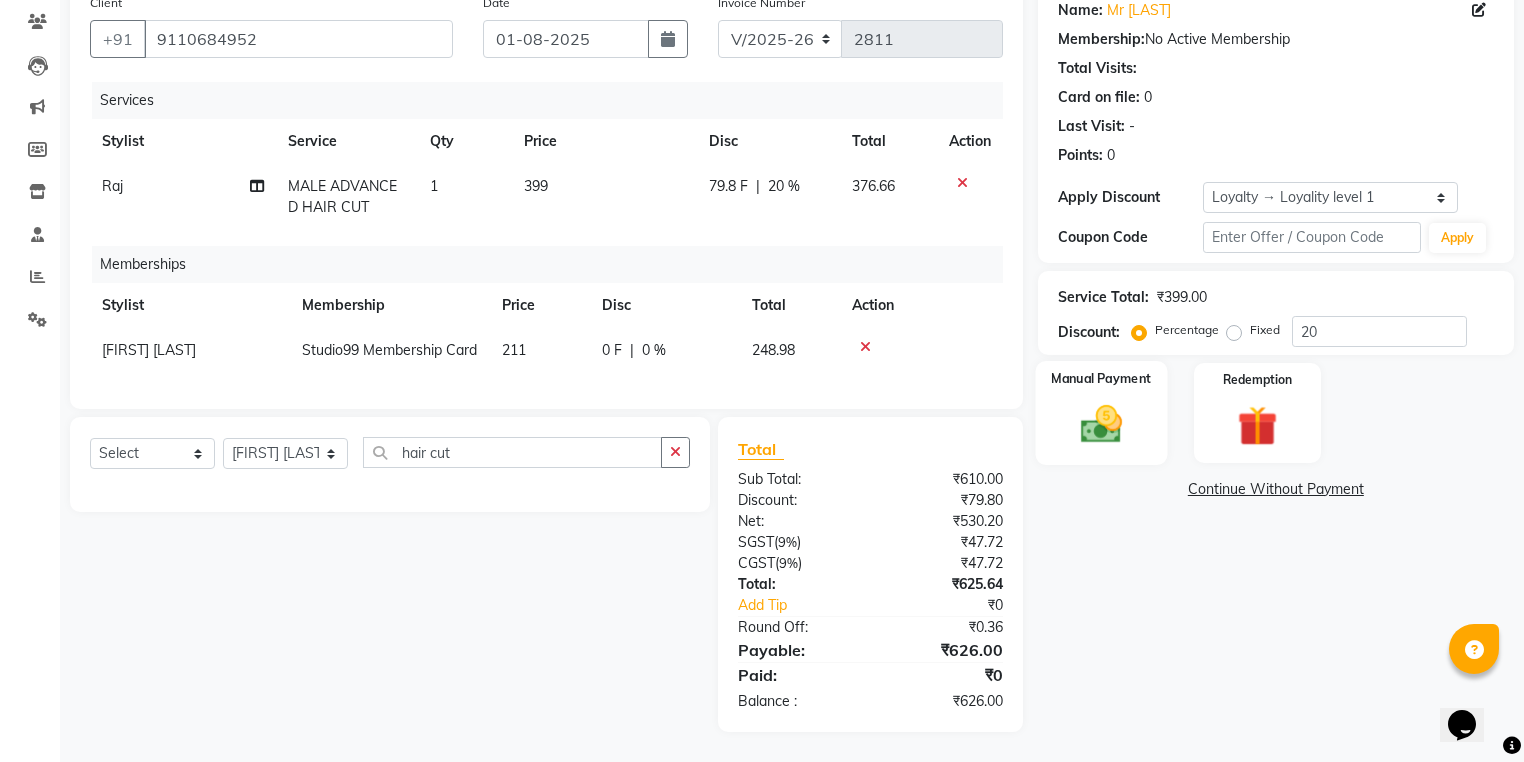 click 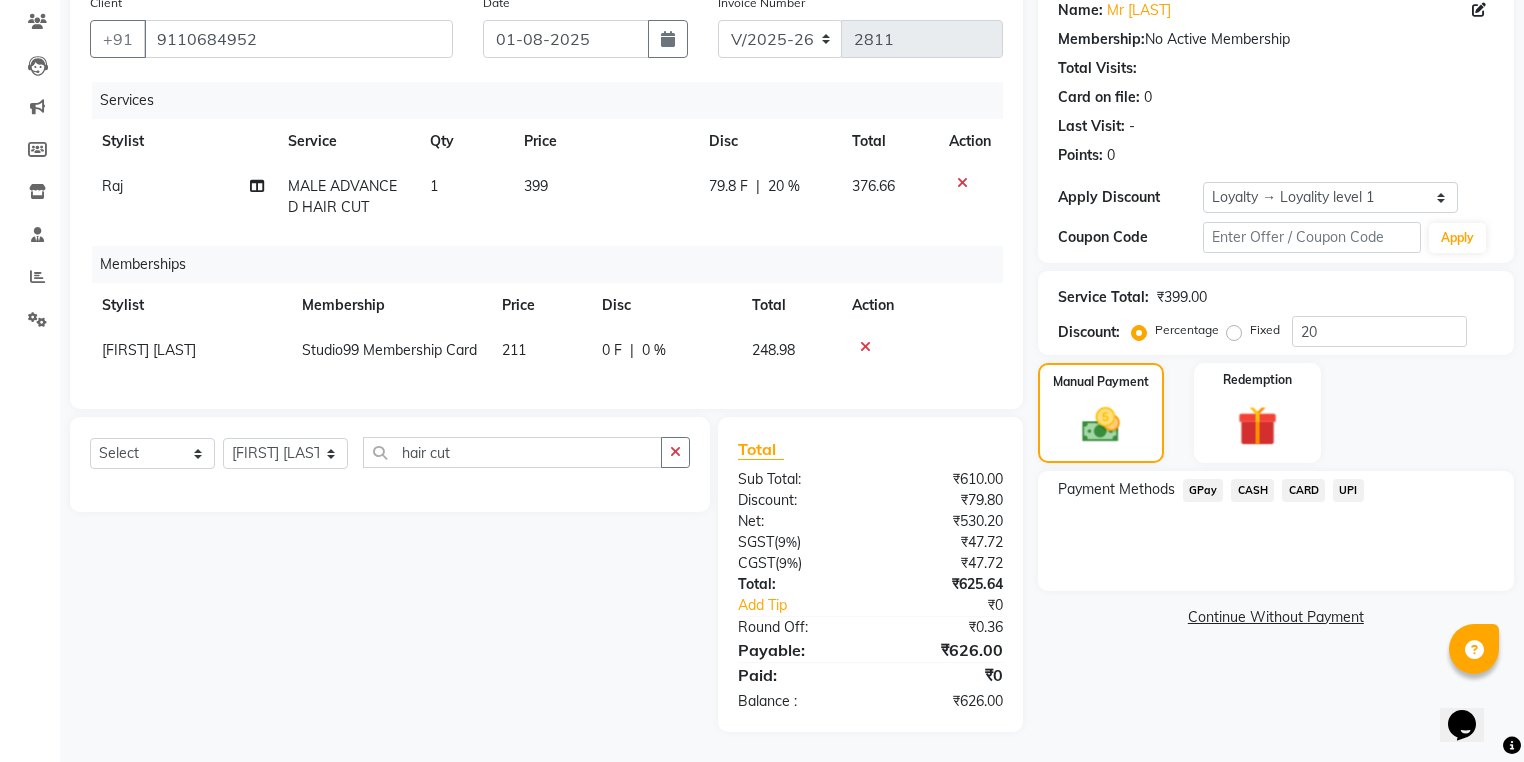 click on "UPI" 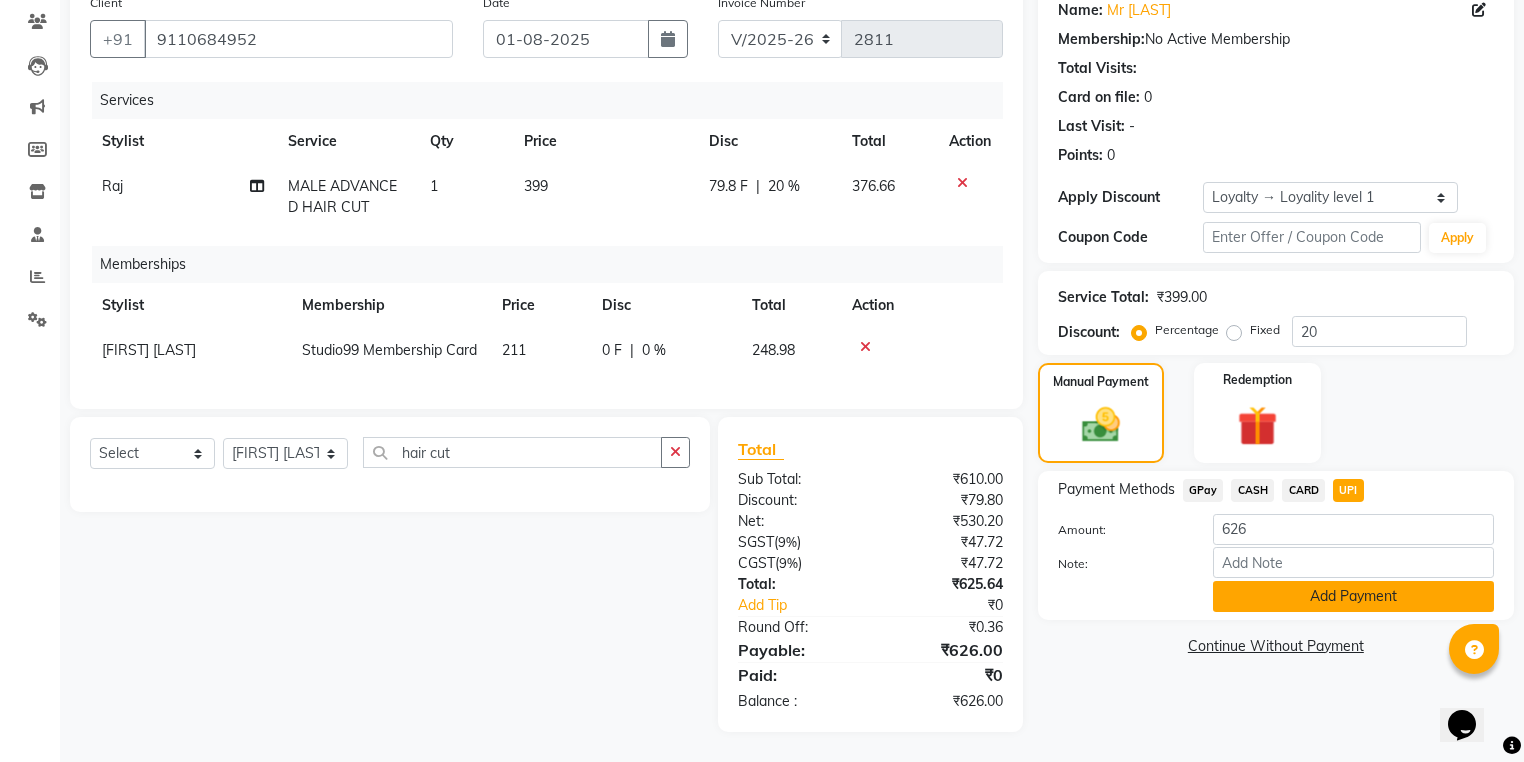 click on "Add Payment" 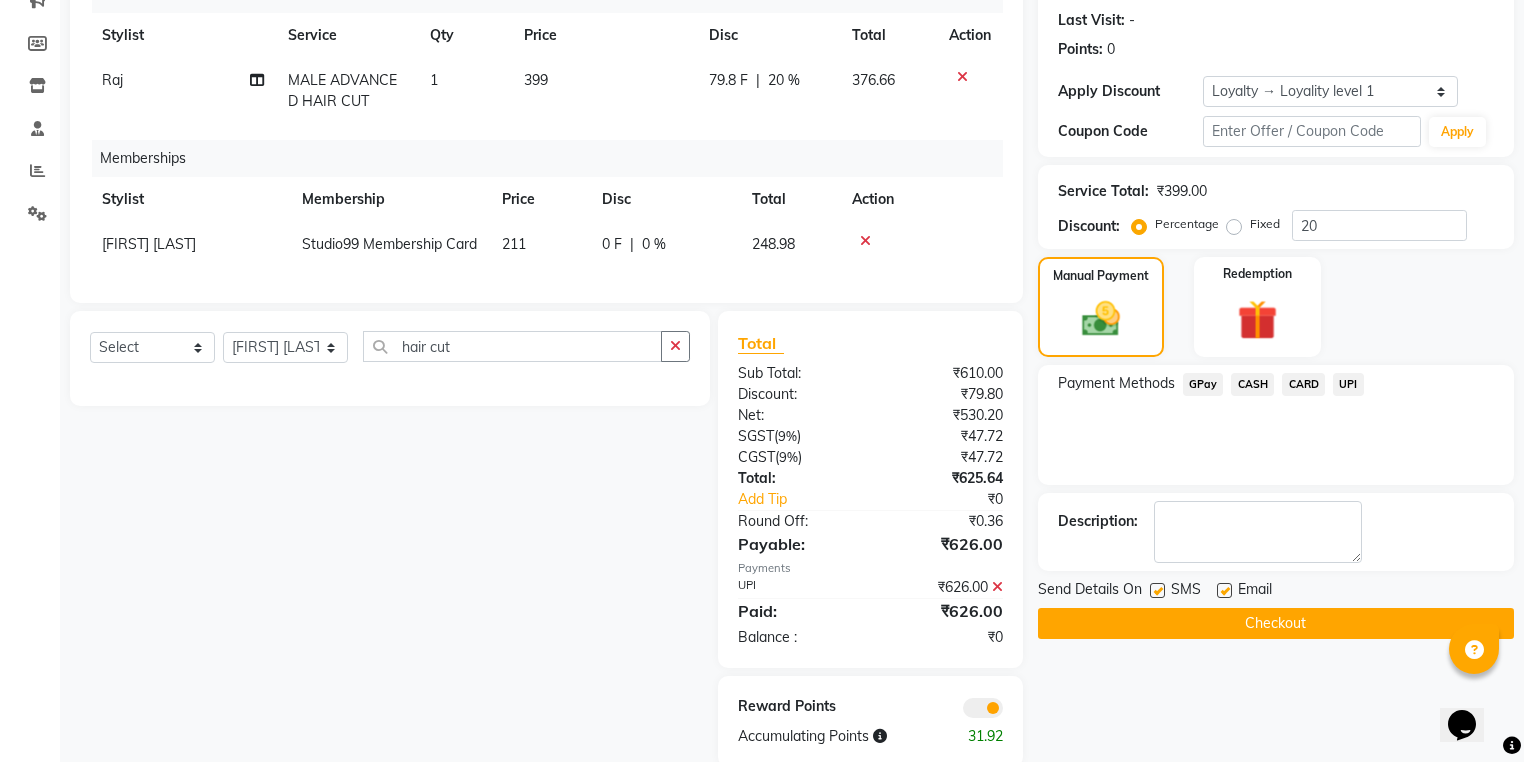 scroll, scrollTop: 341, scrollLeft: 0, axis: vertical 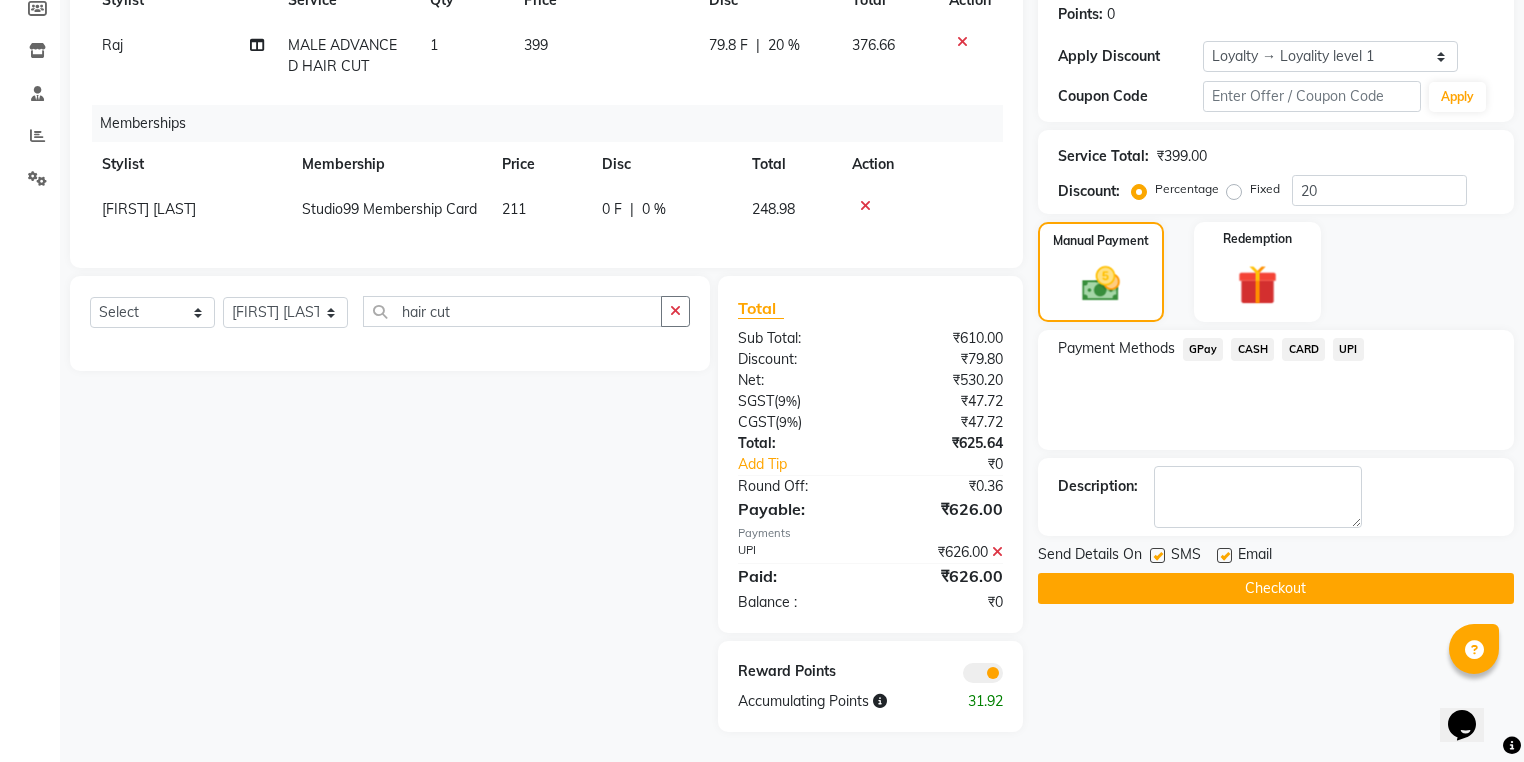 click on "Checkout" 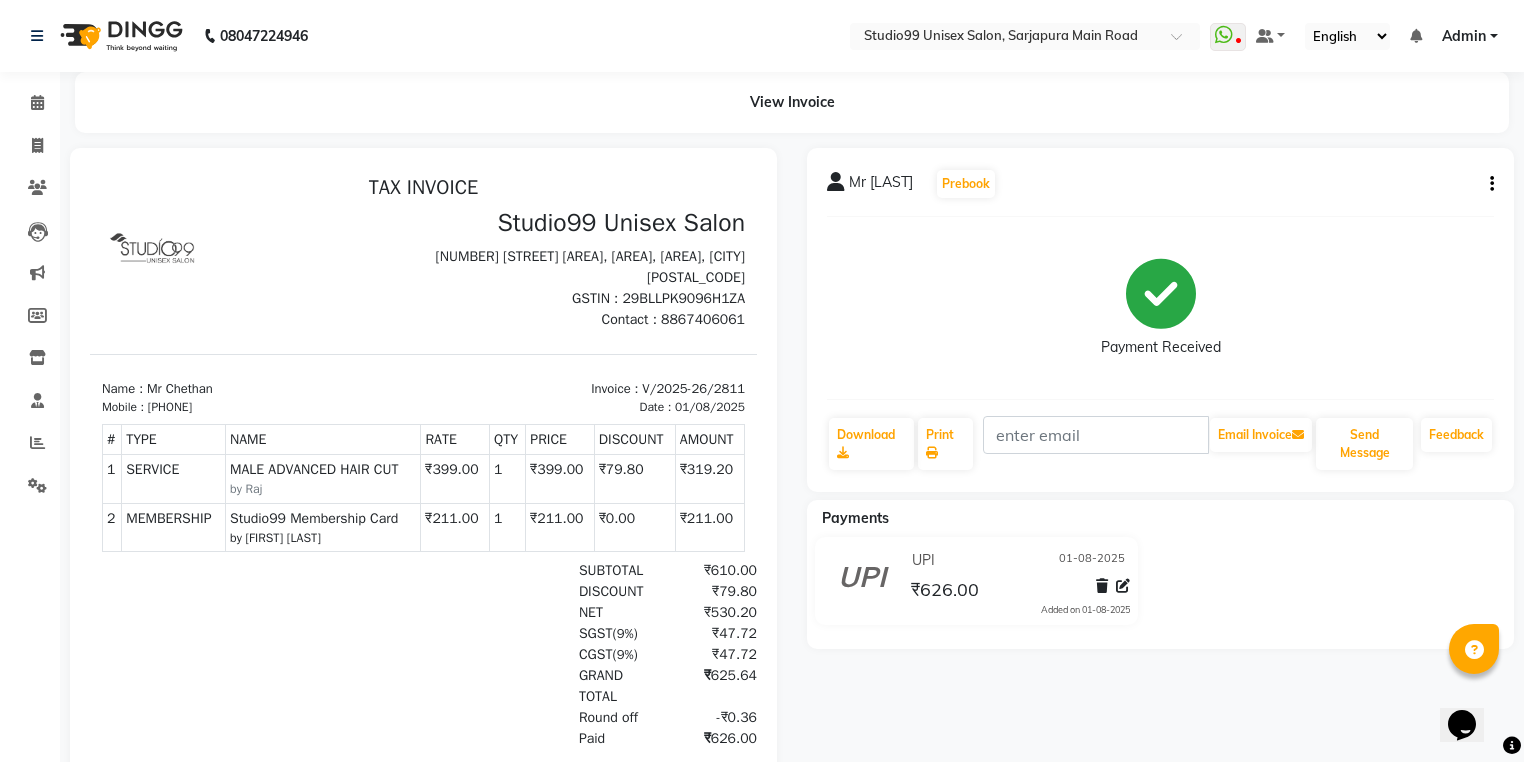 scroll, scrollTop: 15, scrollLeft: 0, axis: vertical 